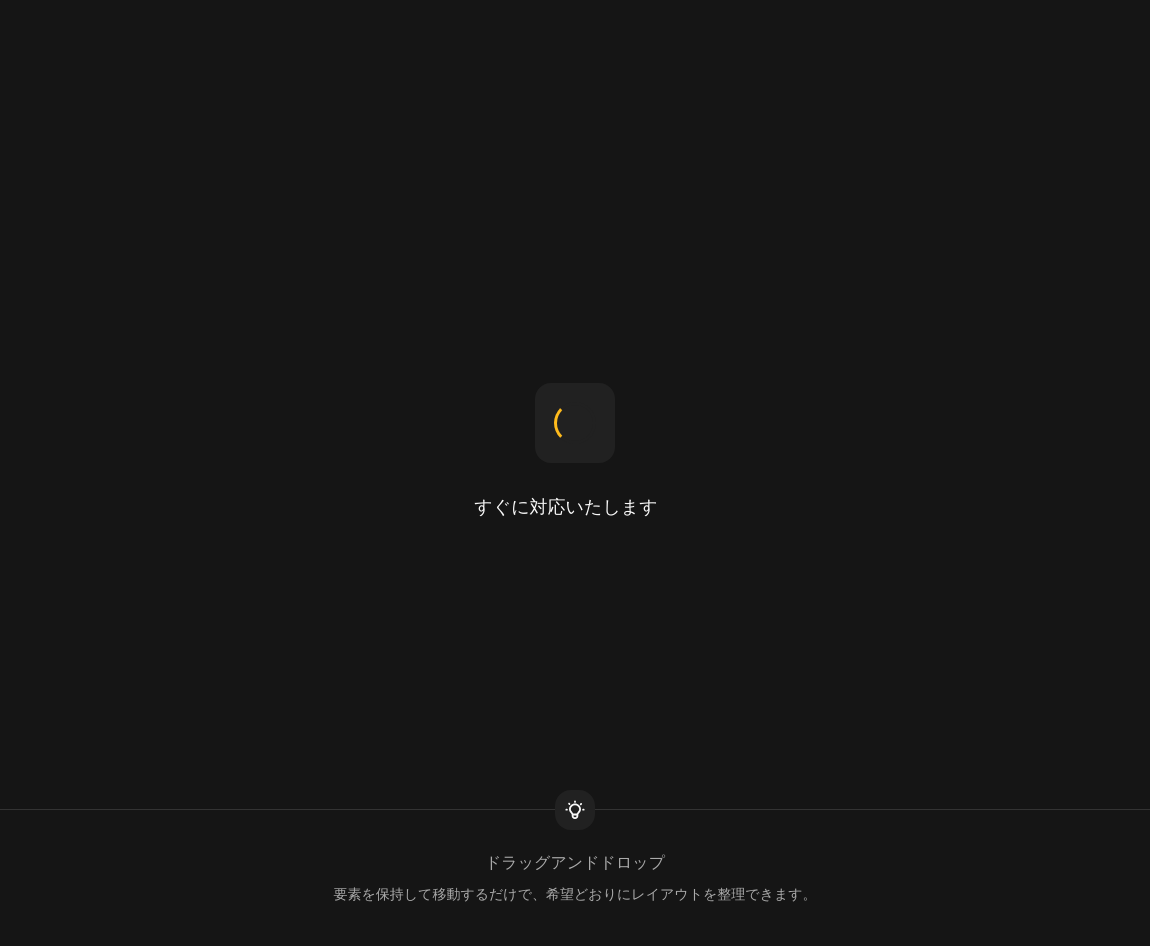 scroll, scrollTop: 0, scrollLeft: 0, axis: both 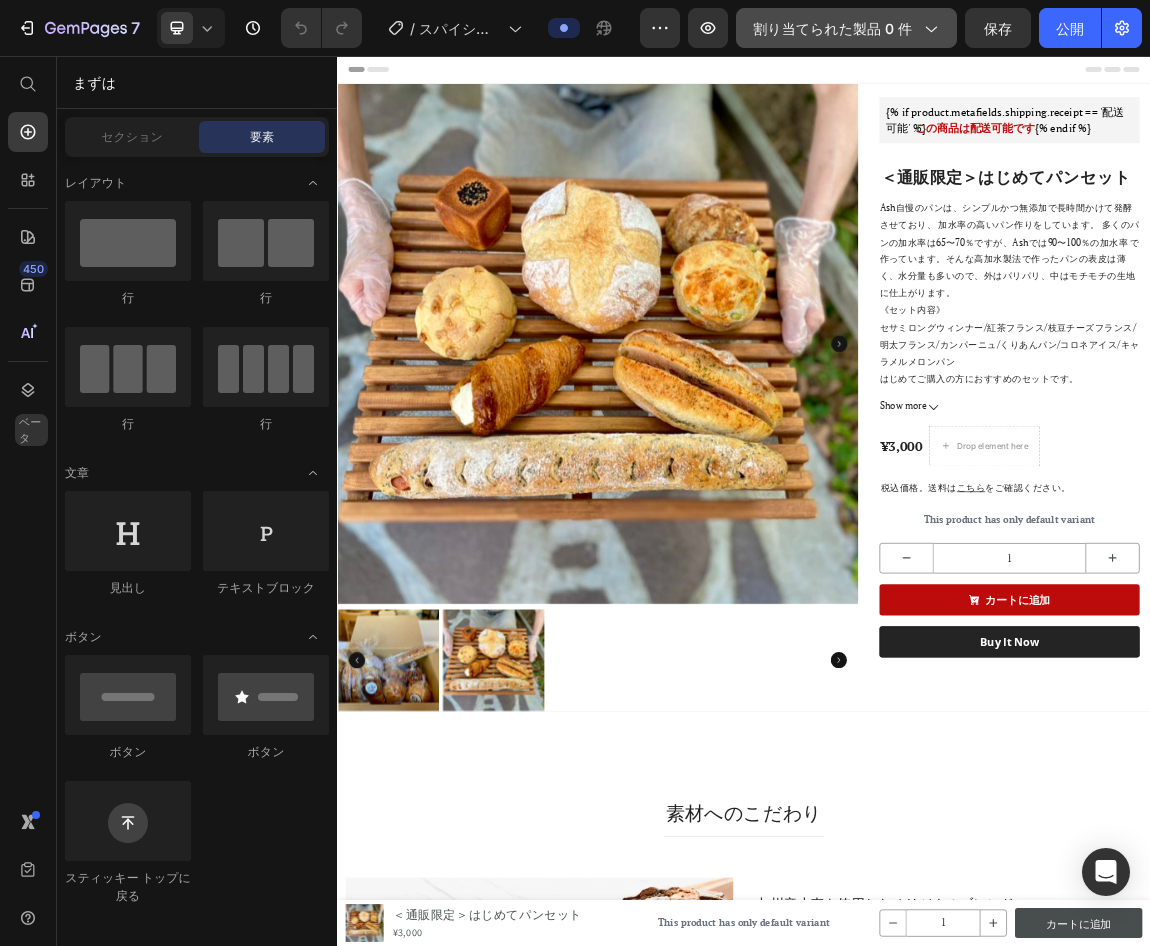 click on "割り当てられた製品 0 件" at bounding box center (846, 28) 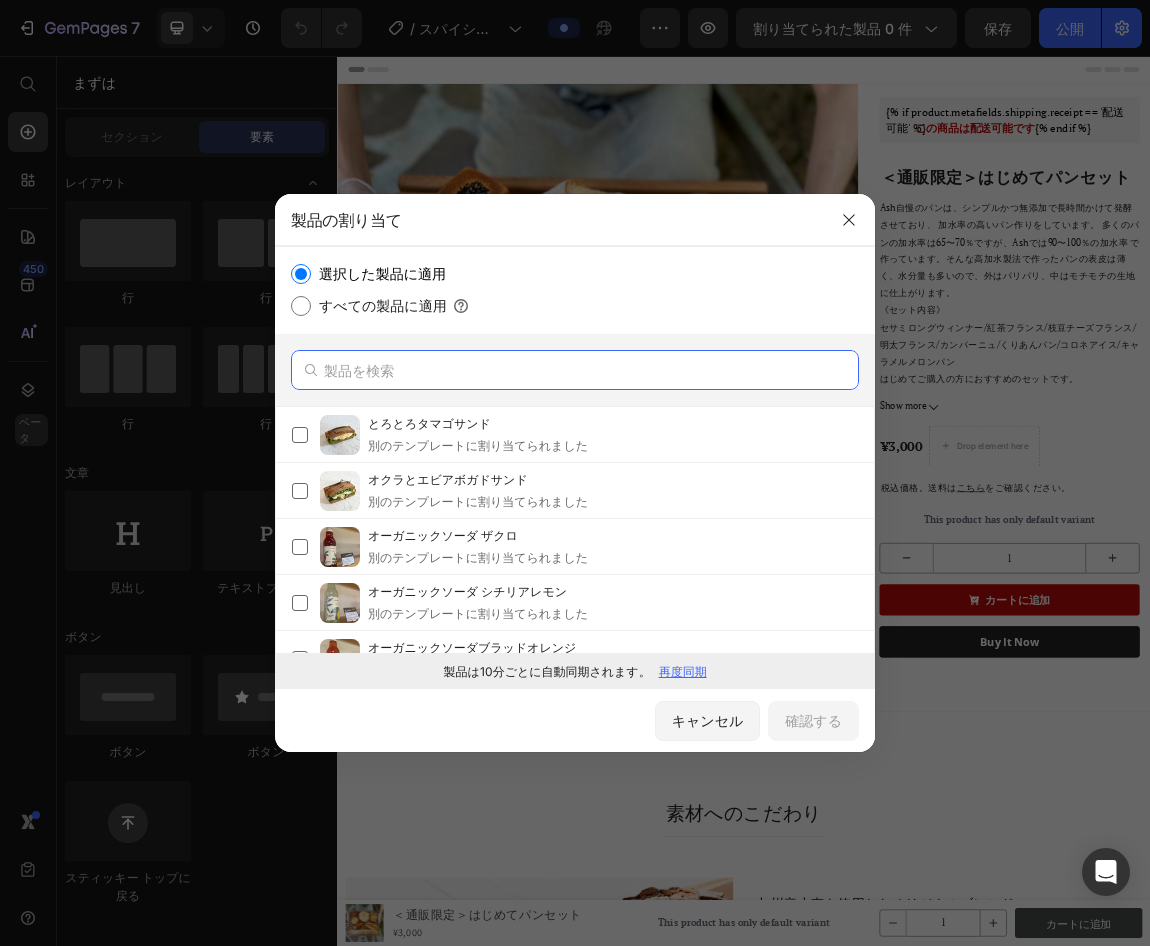 click at bounding box center [575, 370] 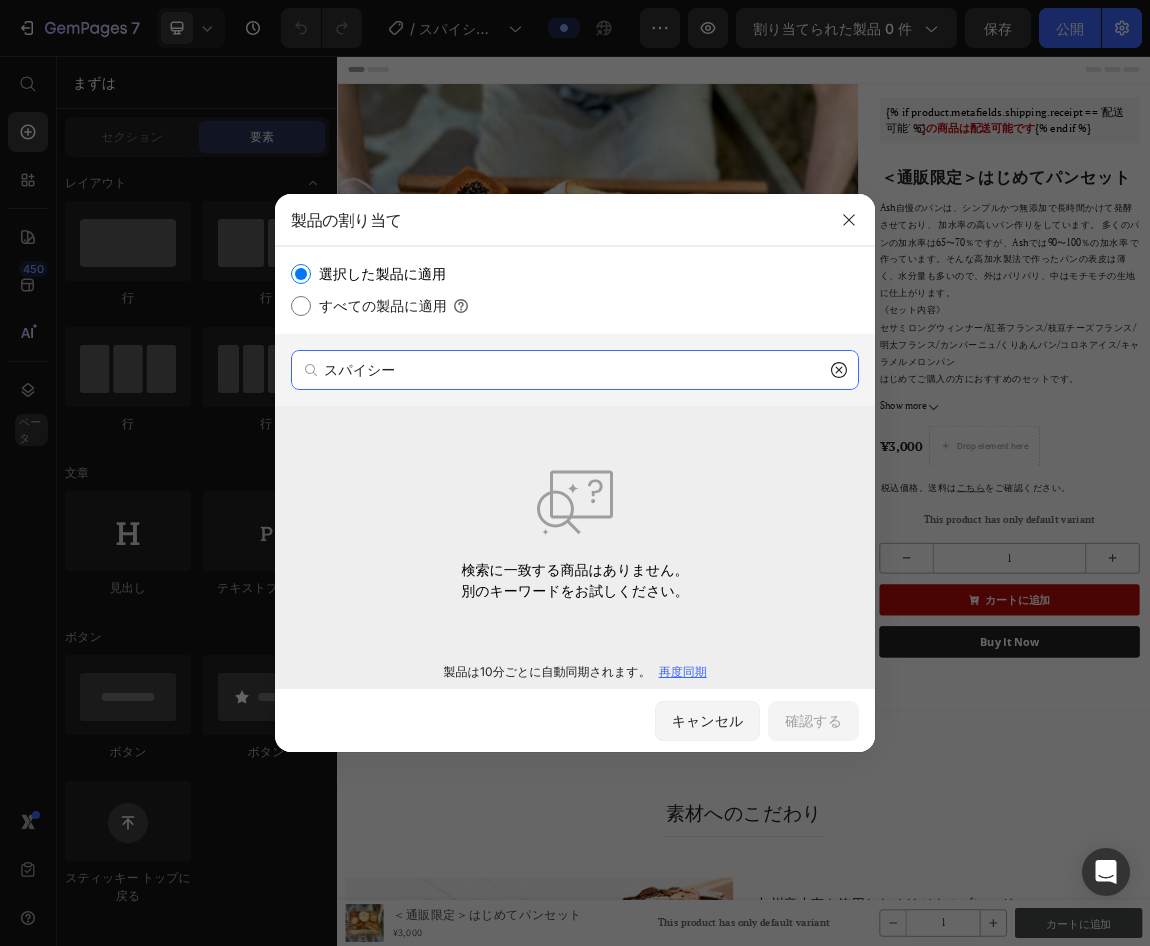 drag, startPoint x: 426, startPoint y: 362, endPoint x: 221, endPoint y: 360, distance: 205.00975 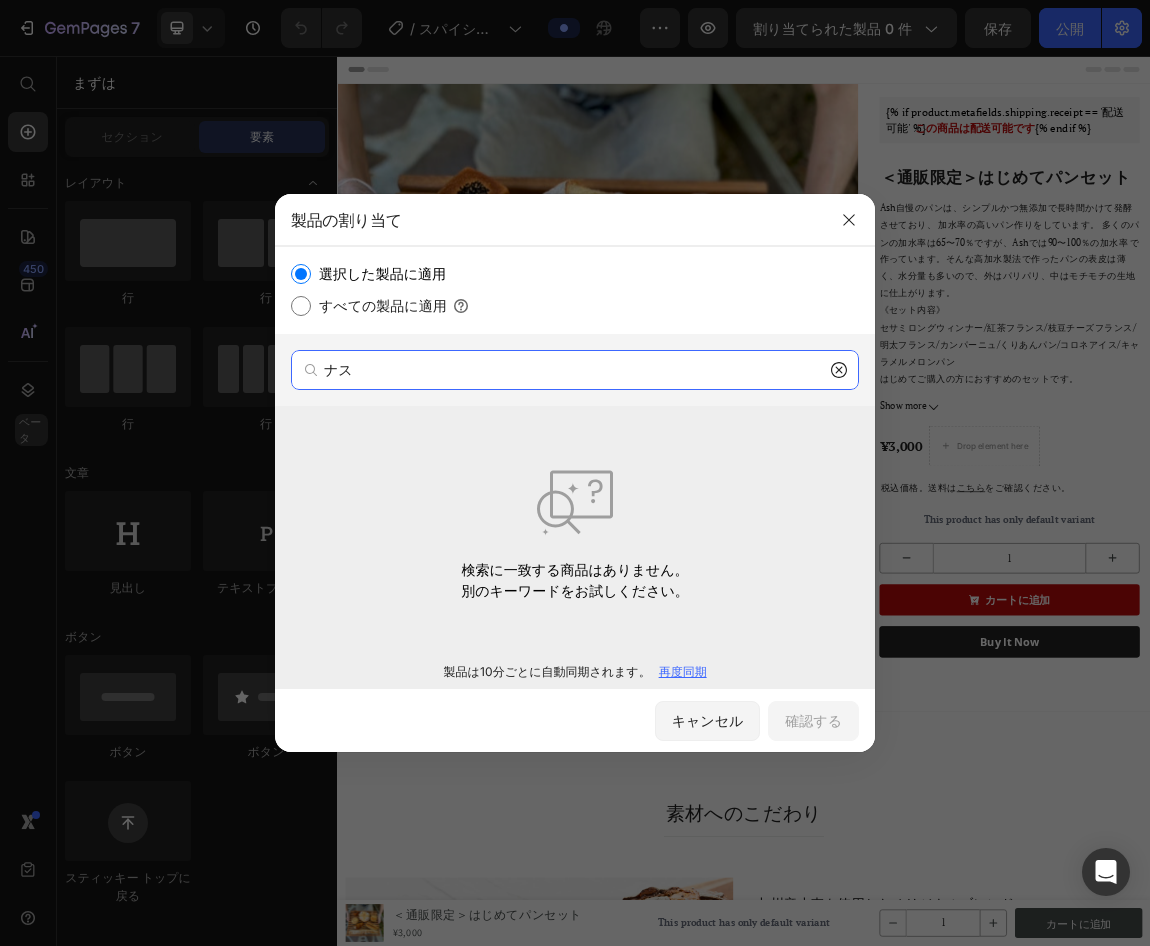 type on "ナス" 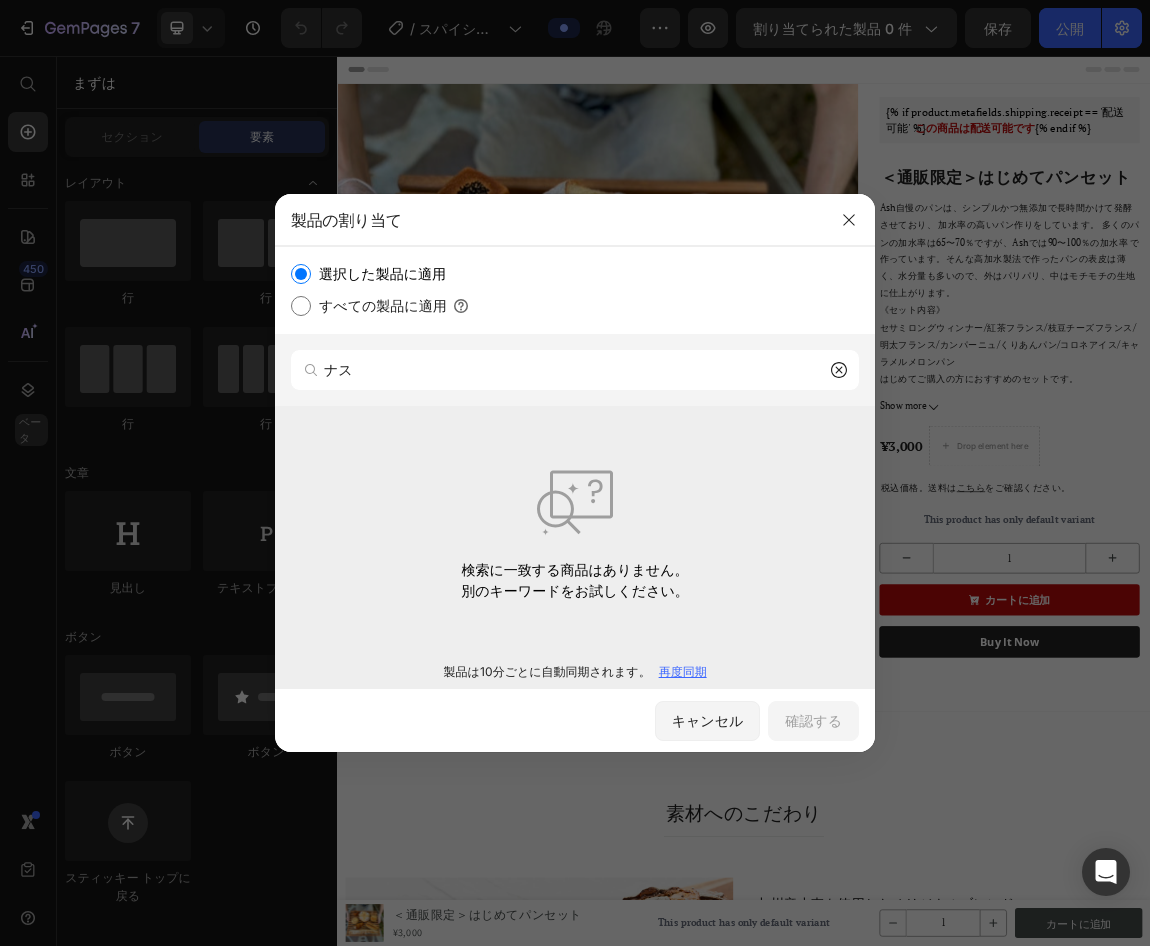 click on "すべての製品に適用" at bounding box center [383, 305] 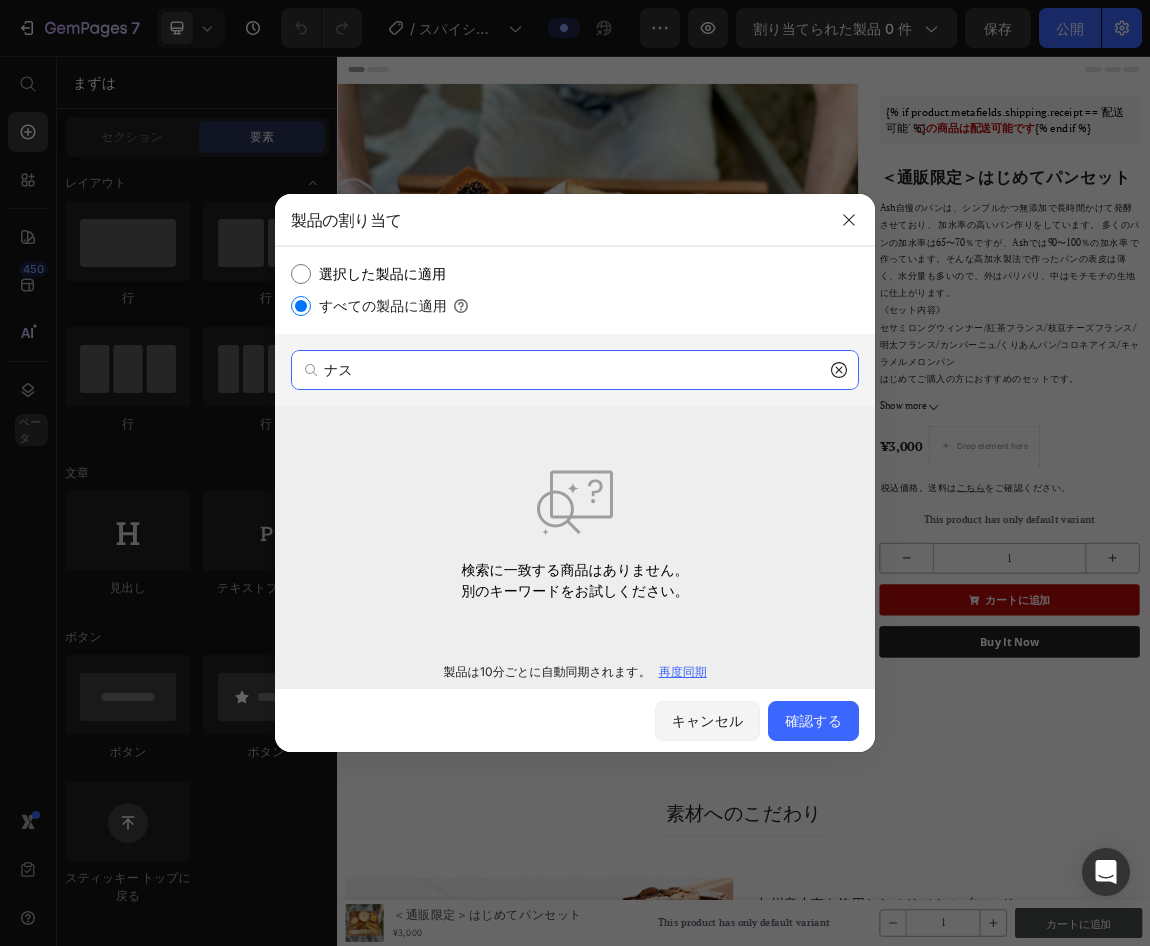 click on "ナス" at bounding box center [575, 370] 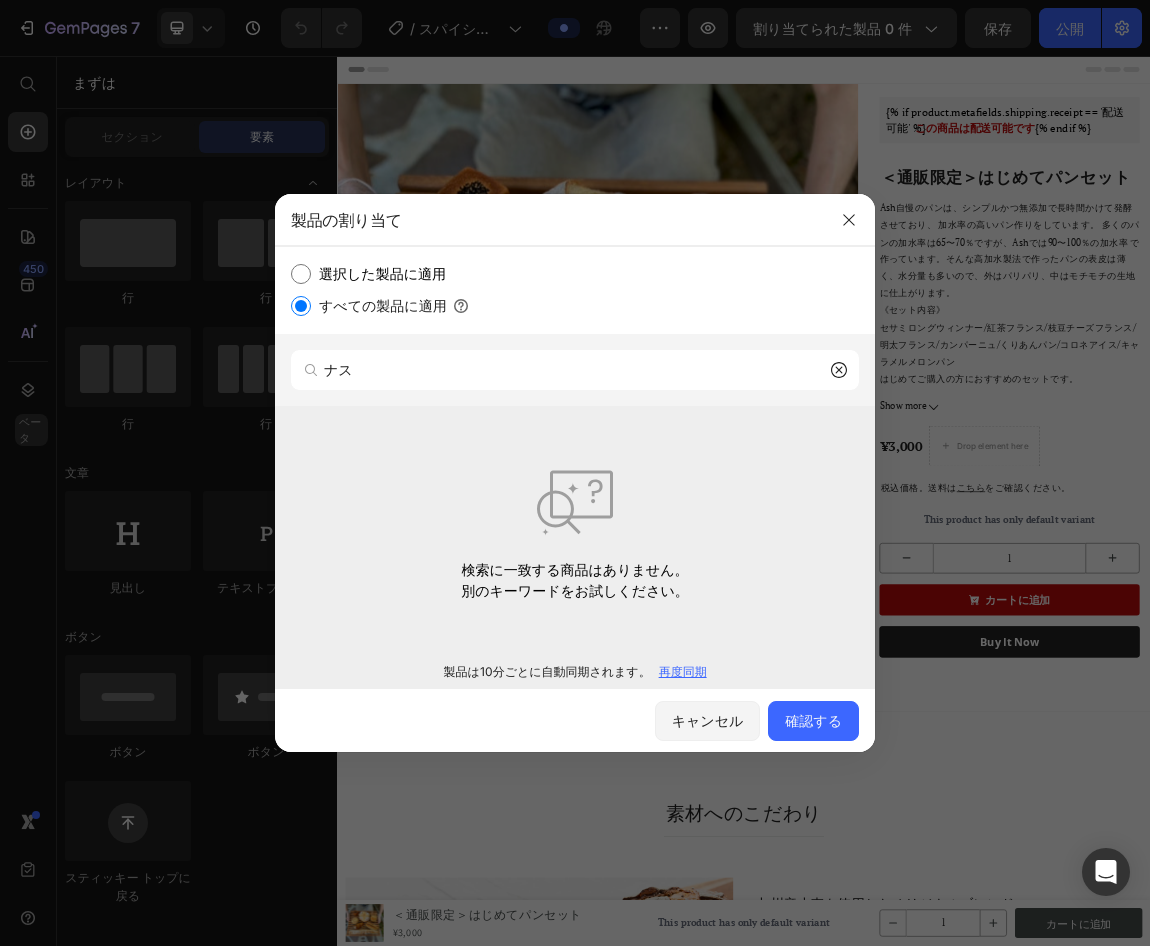 click on "再度同期" at bounding box center (683, 671) 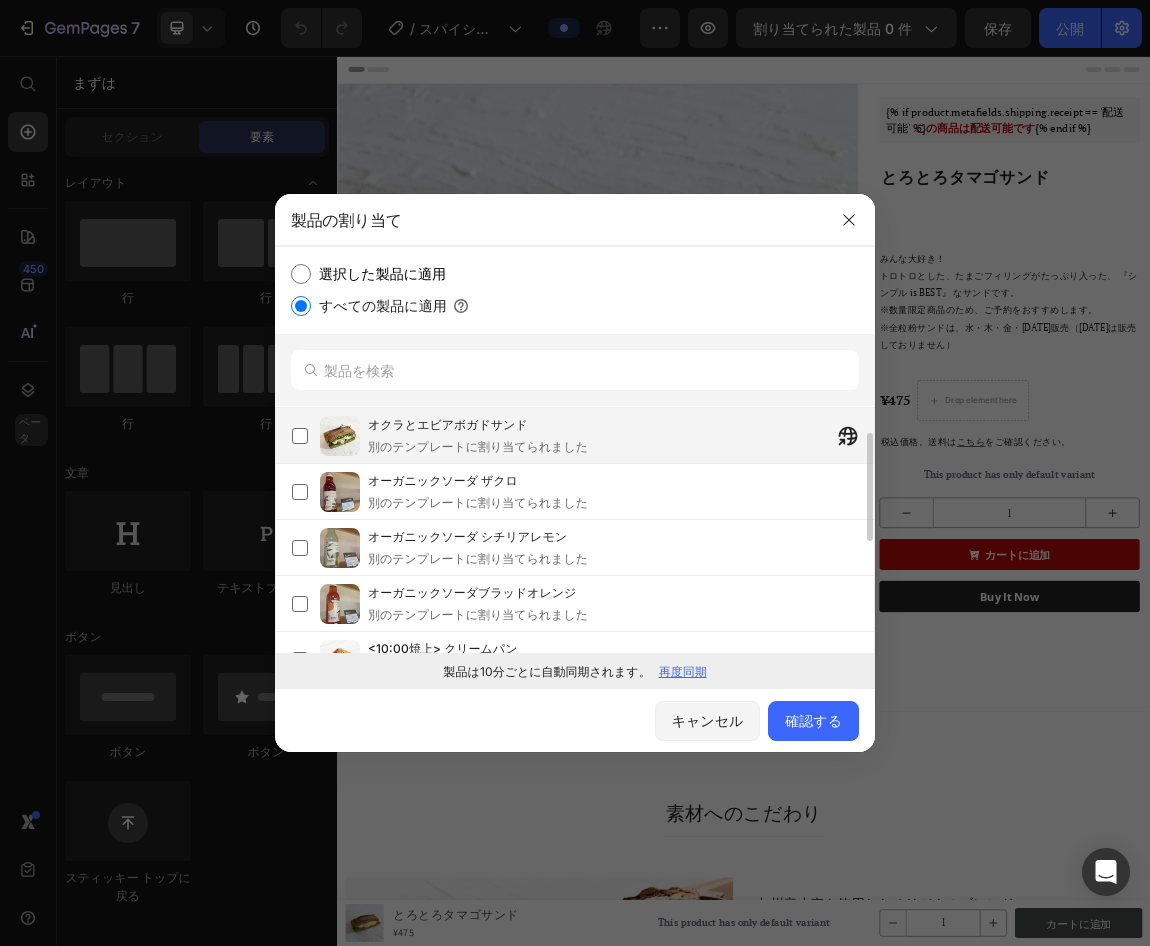 scroll, scrollTop: 60, scrollLeft: 0, axis: vertical 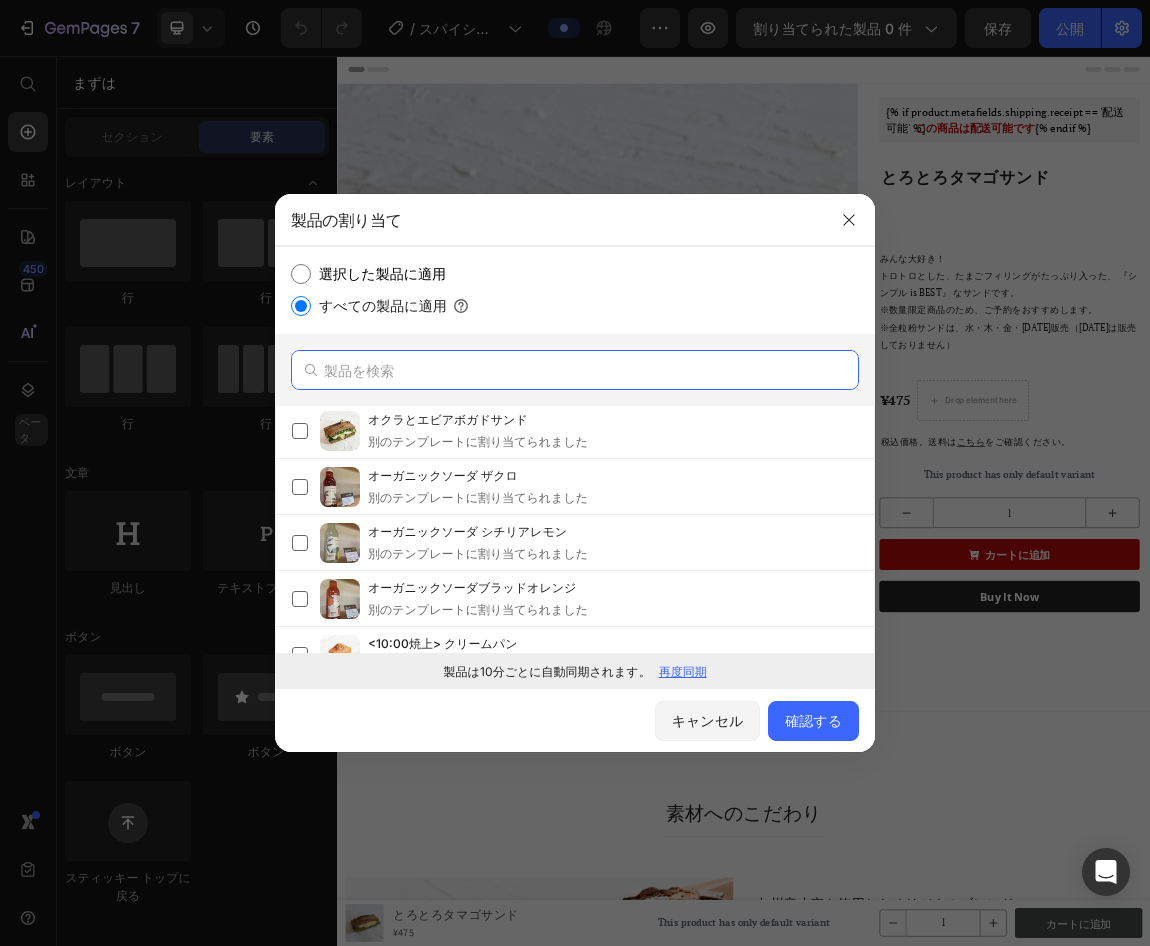 click at bounding box center (575, 370) 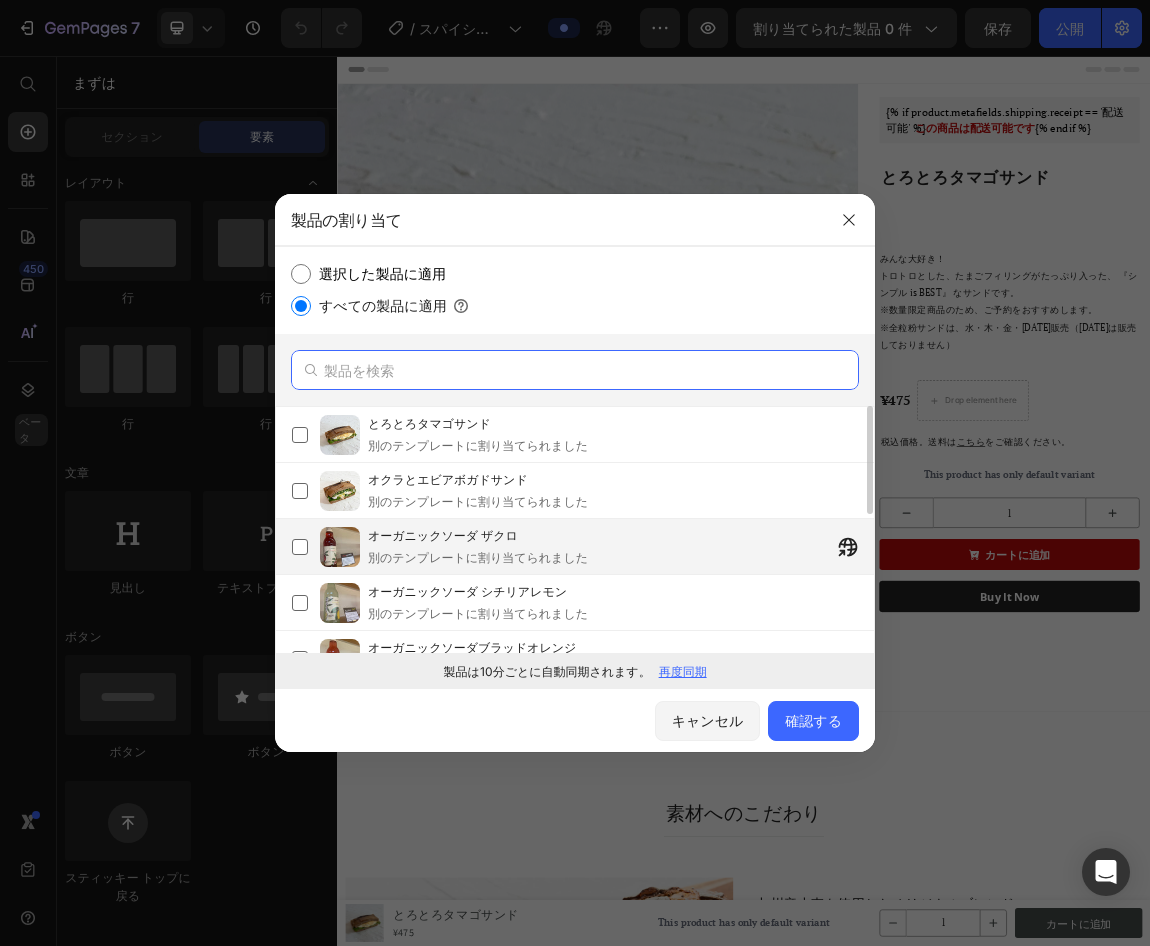 scroll, scrollTop: 313, scrollLeft: 0, axis: vertical 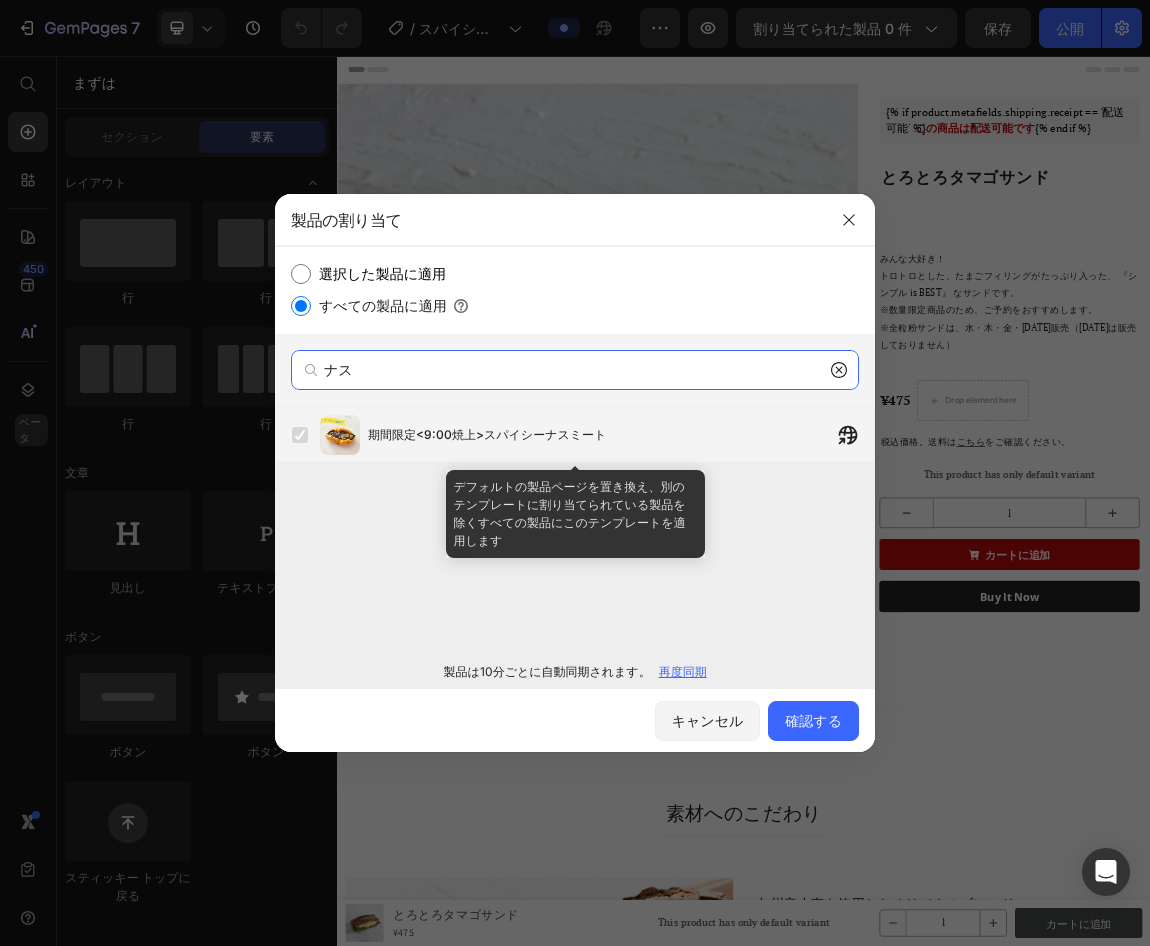 type on "ナス" 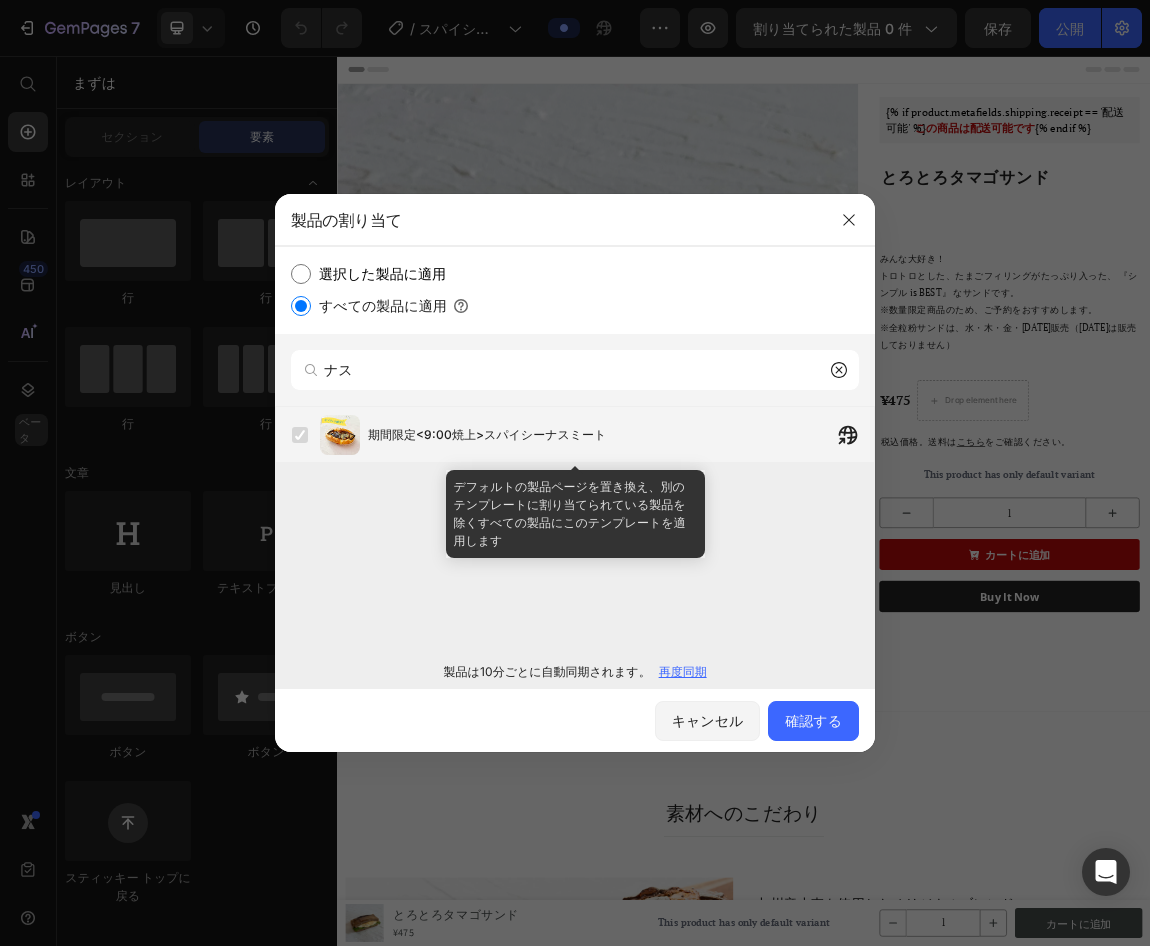 click at bounding box center (300, 435) 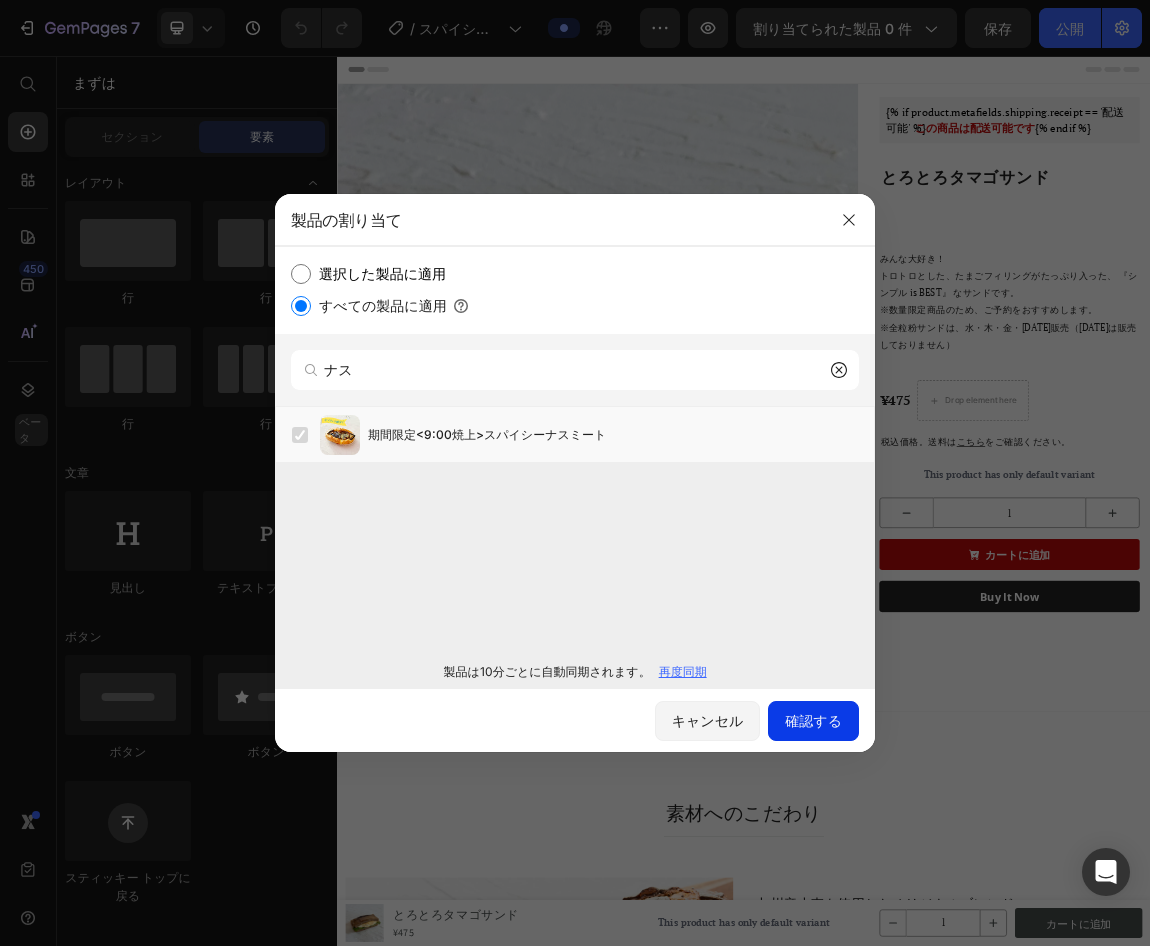 click on "確認する" at bounding box center (813, 720) 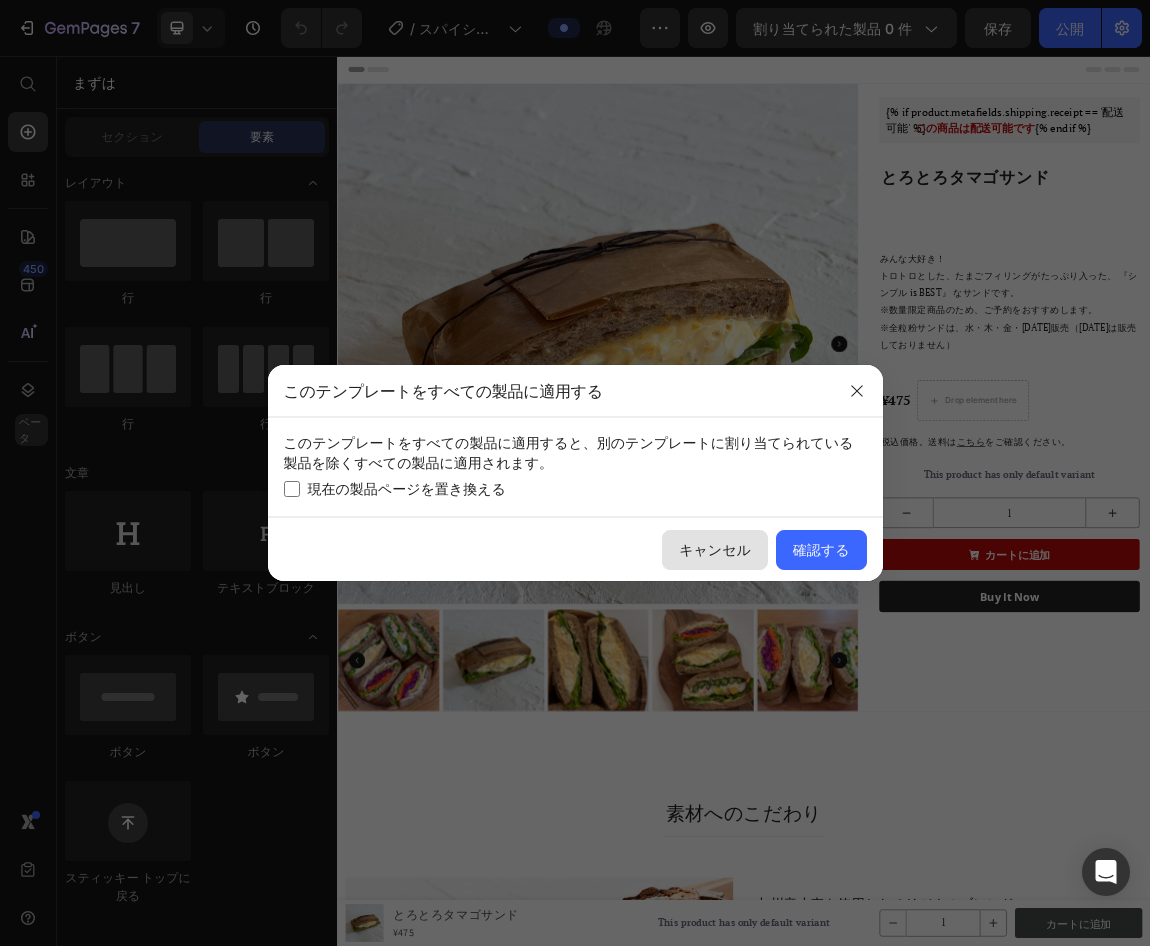 click on "キャンセル" 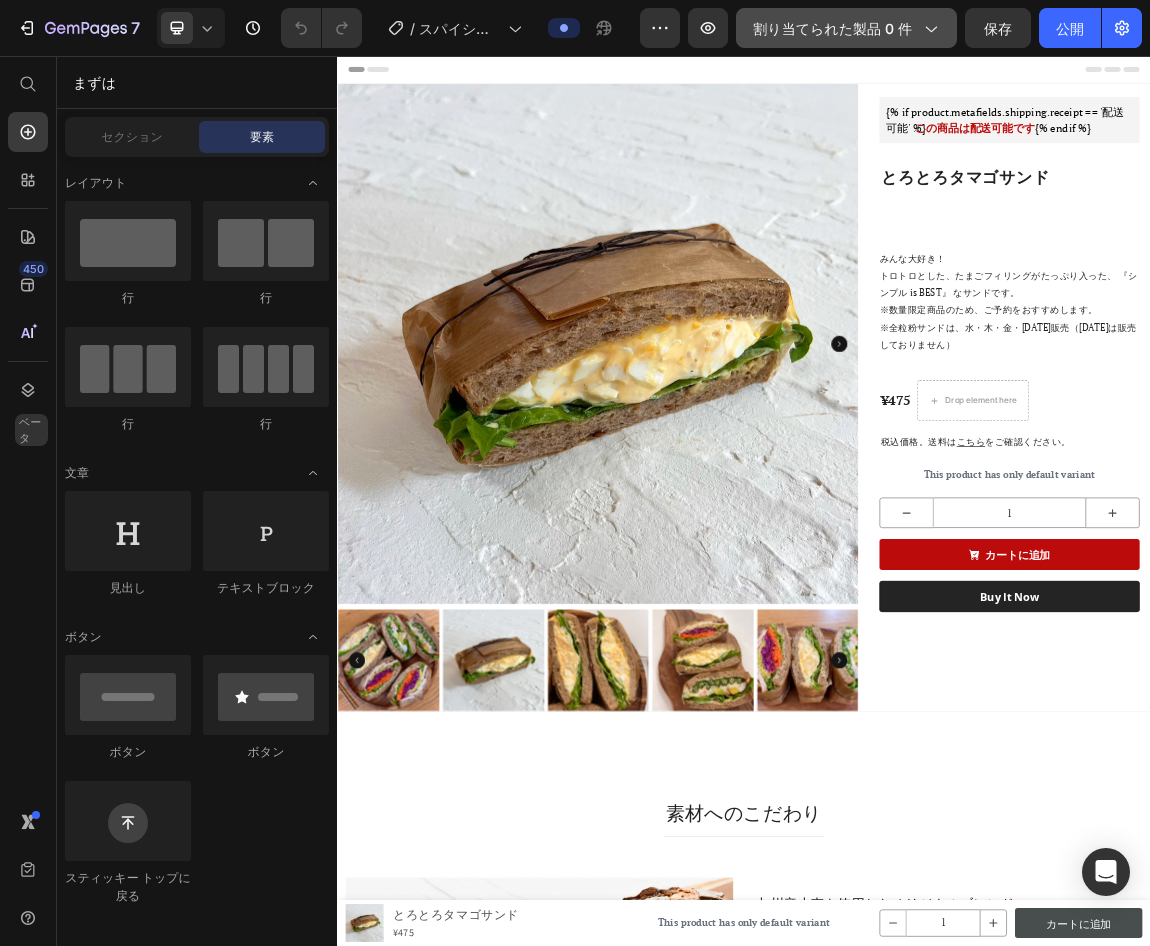 click on "割り当てられた製品 0 件" at bounding box center [832, 28] 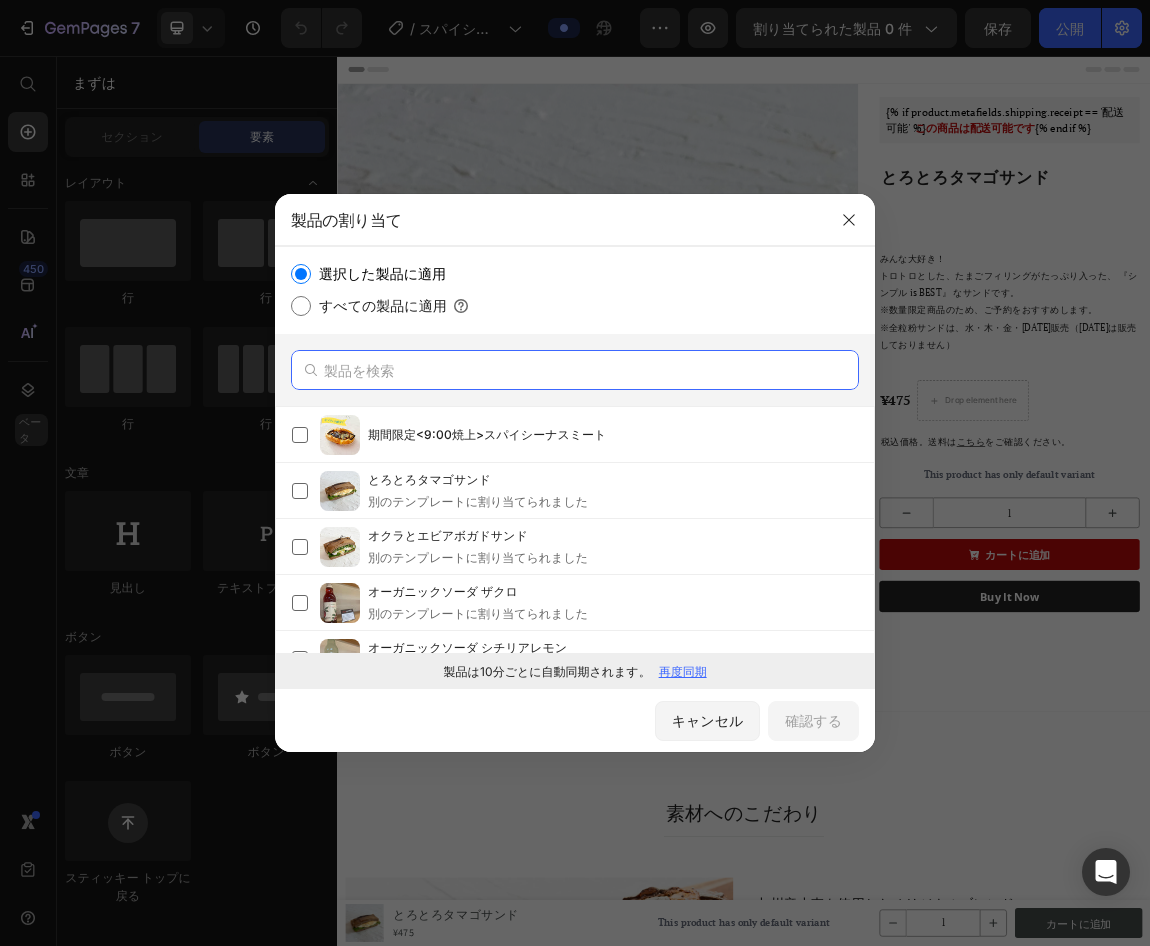 click at bounding box center [575, 370] 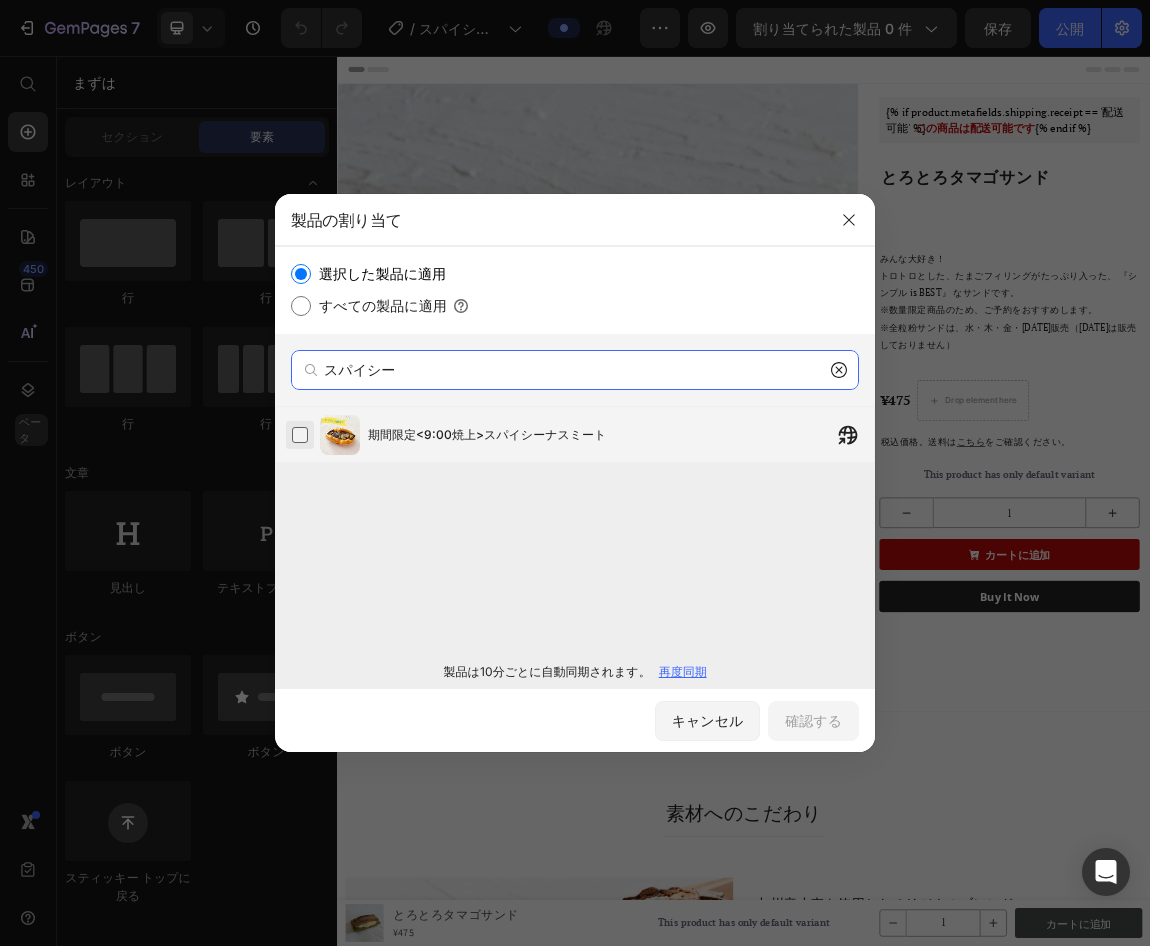 type on "スパイシー" 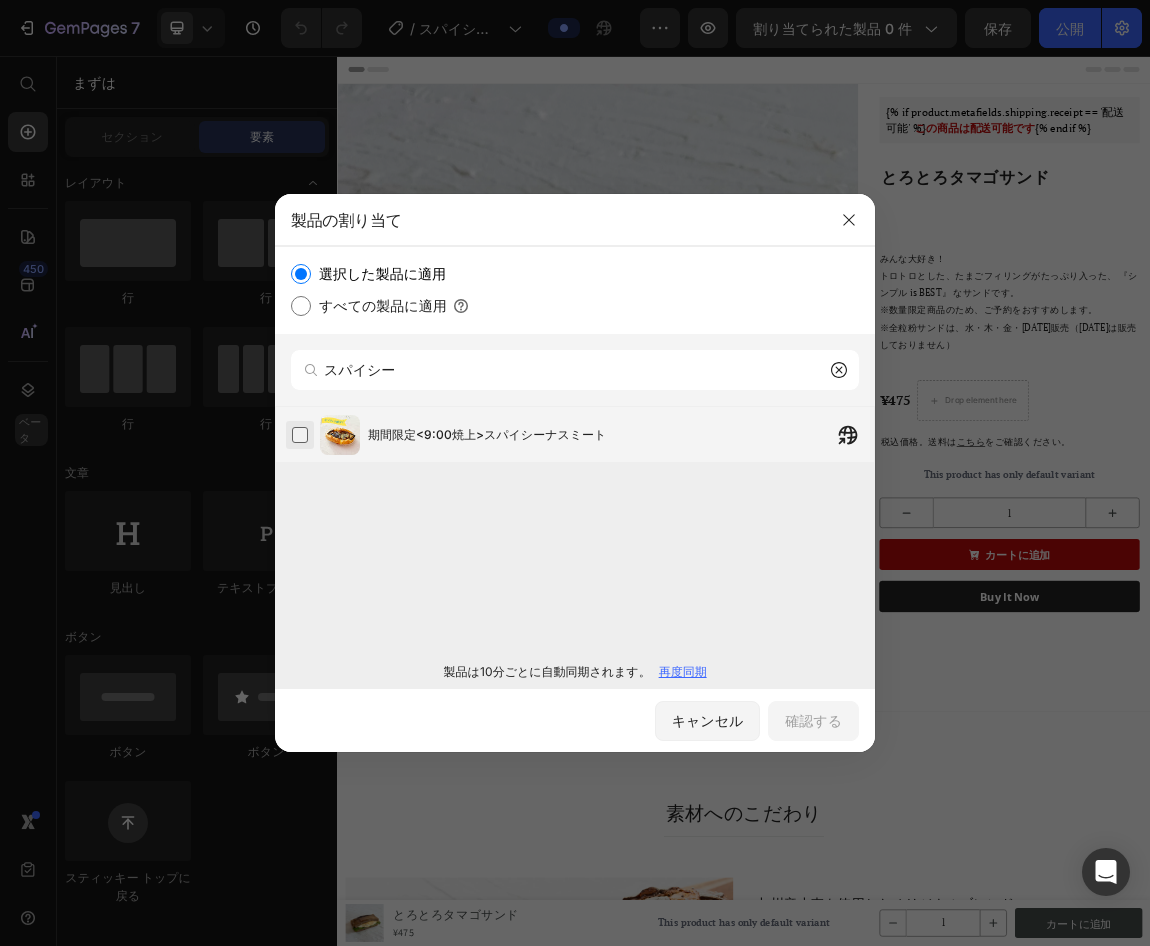 click at bounding box center [300, 435] 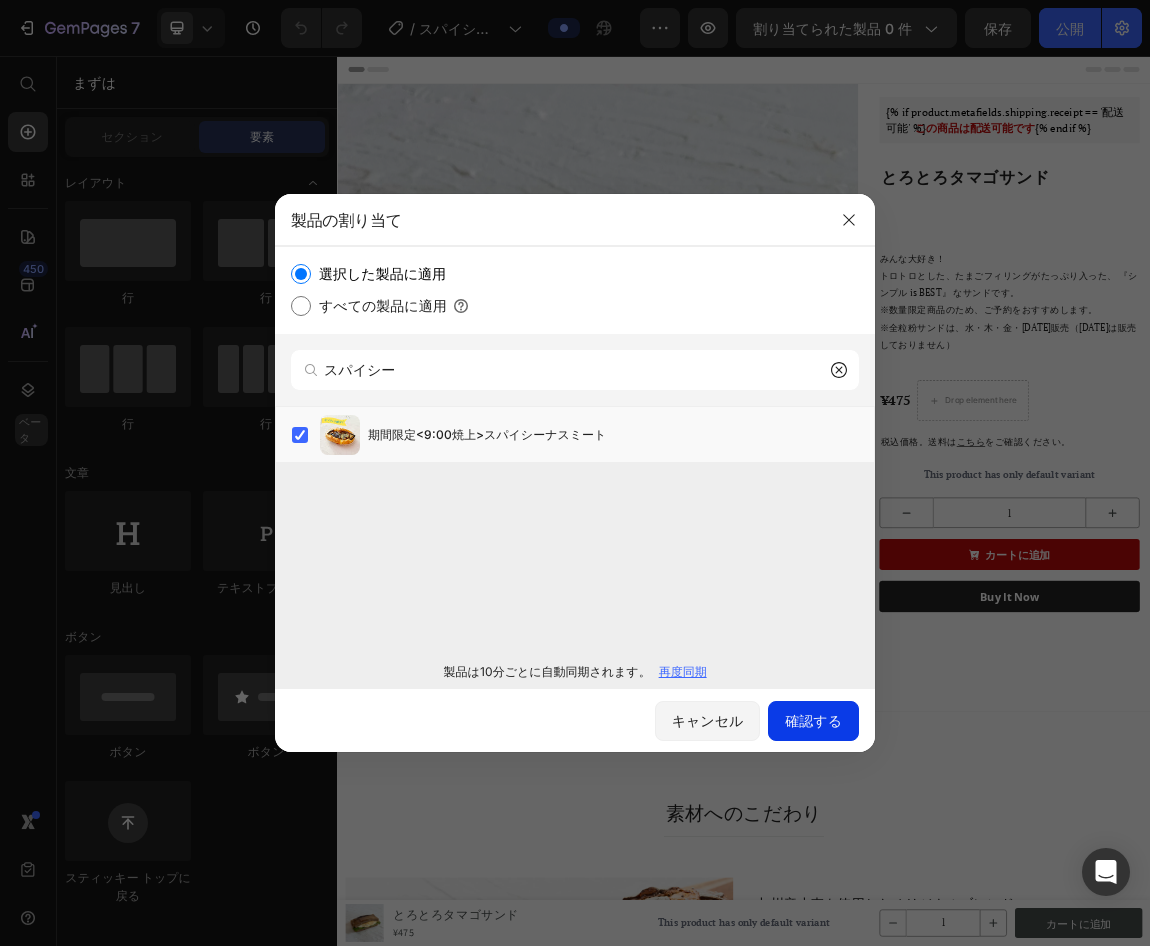 click on "確認する" at bounding box center (813, 720) 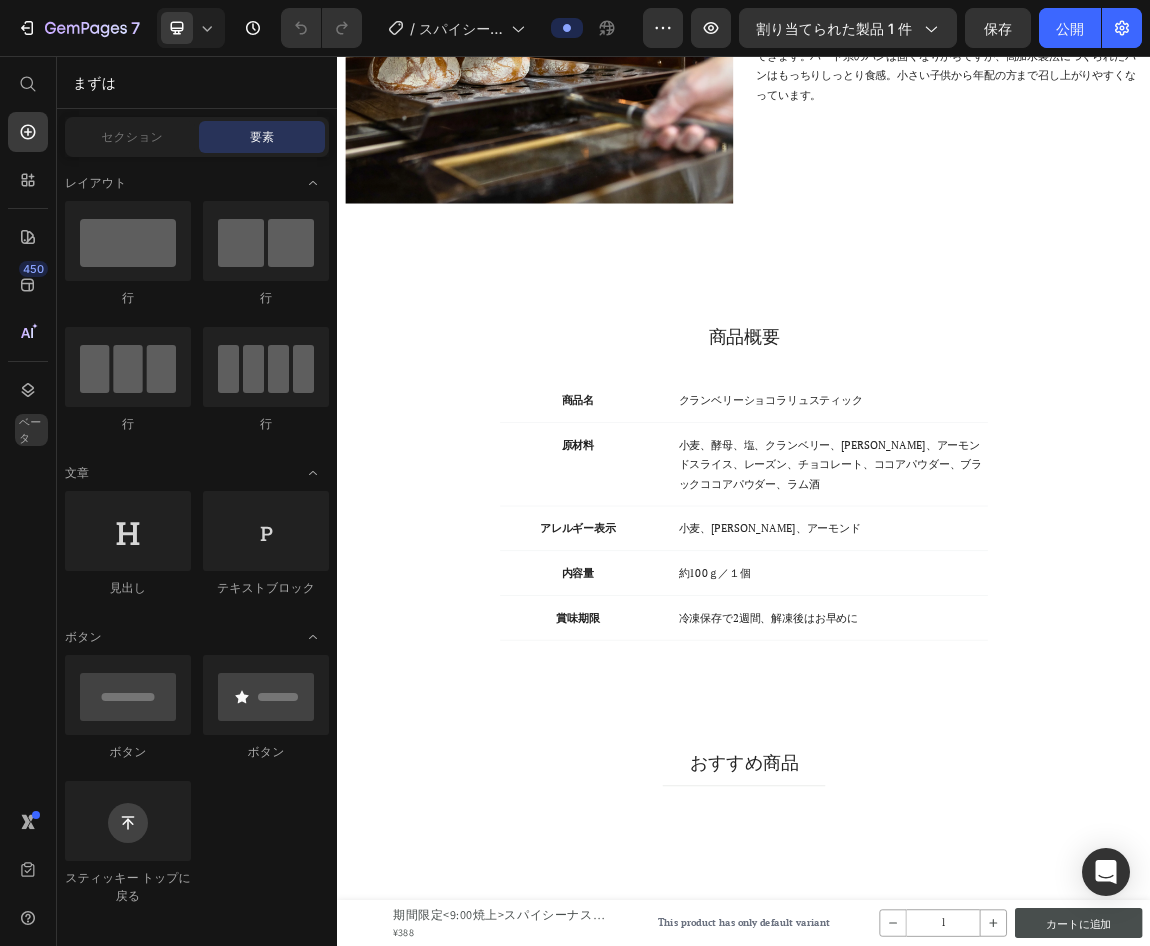 scroll, scrollTop: 1916, scrollLeft: 0, axis: vertical 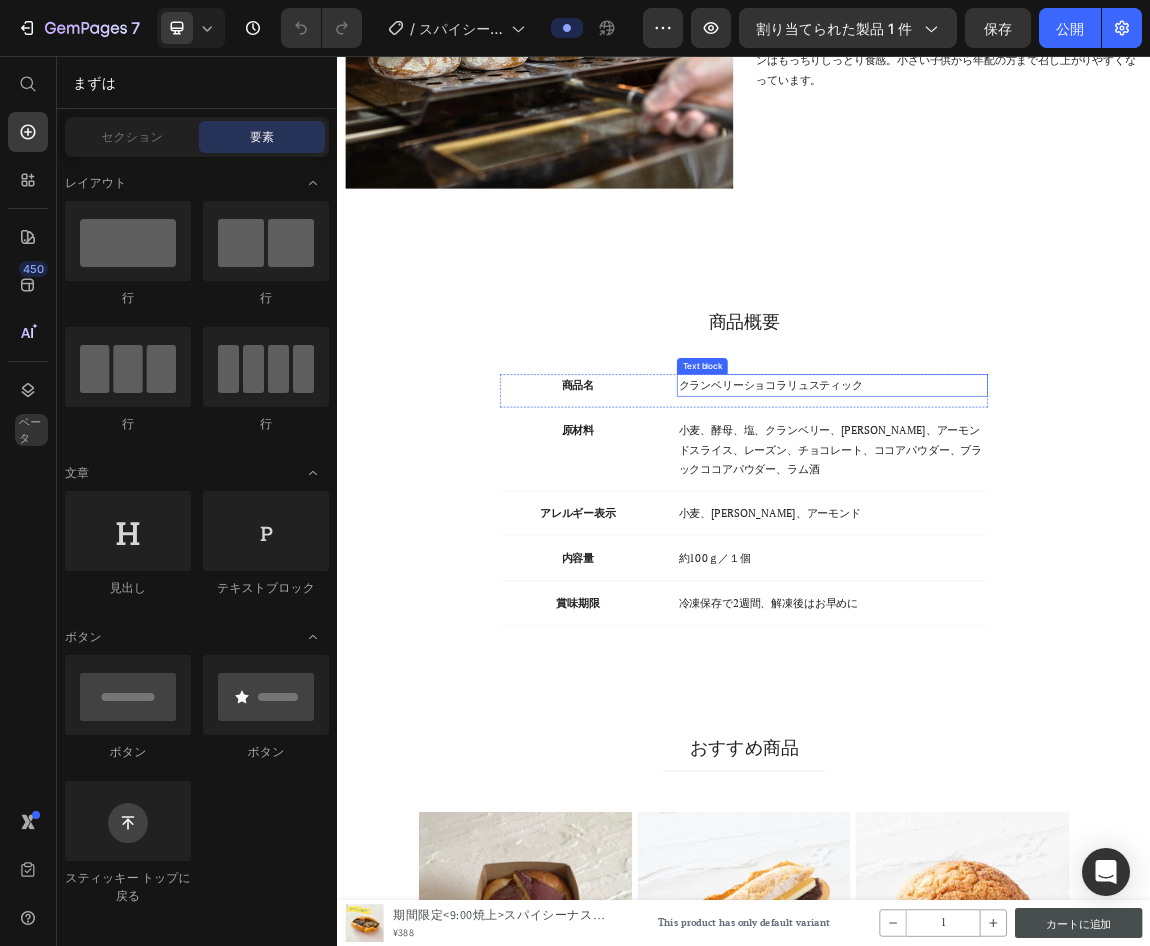 click on "クランベリーショコラリュスティック" at bounding box center [1067, 542] 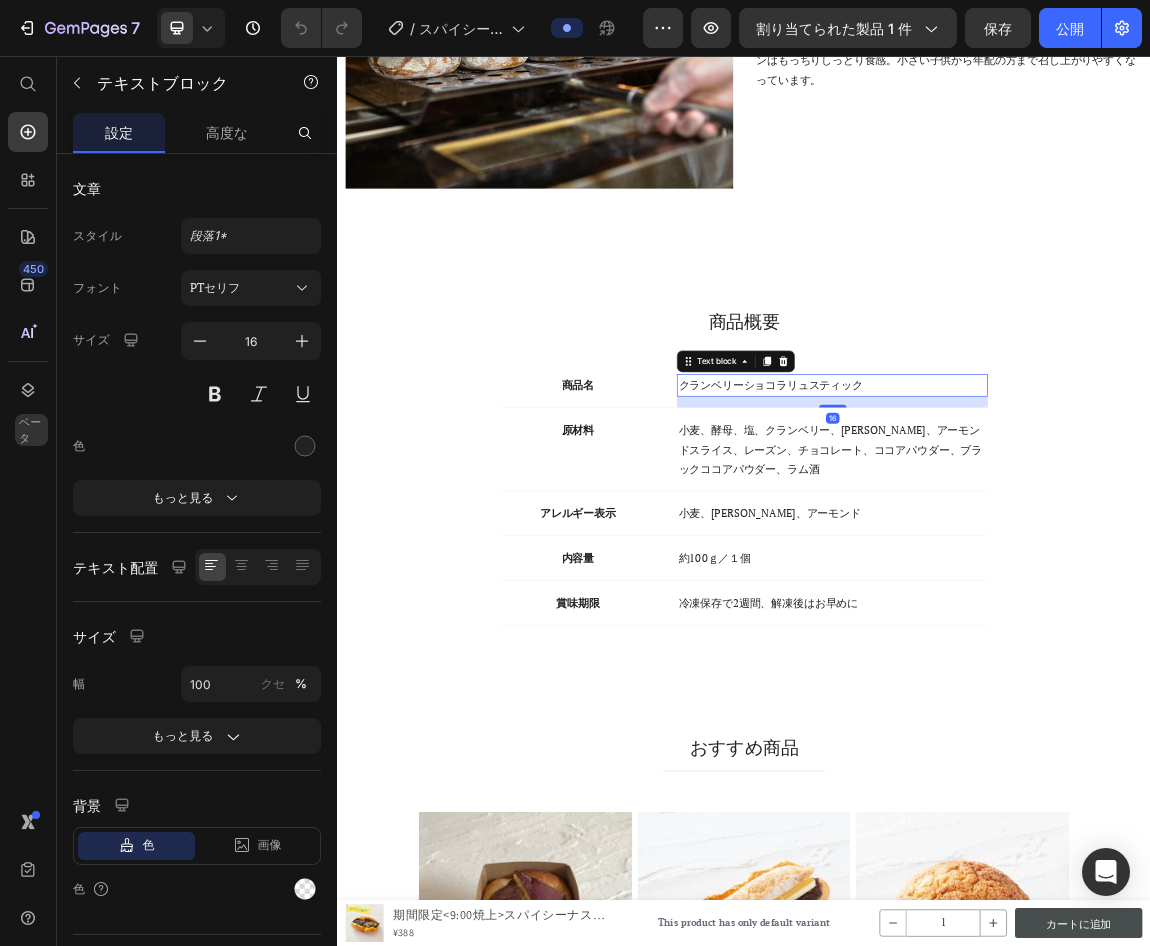 click on "クランベリーショコラリュスティック" at bounding box center (1067, 542) 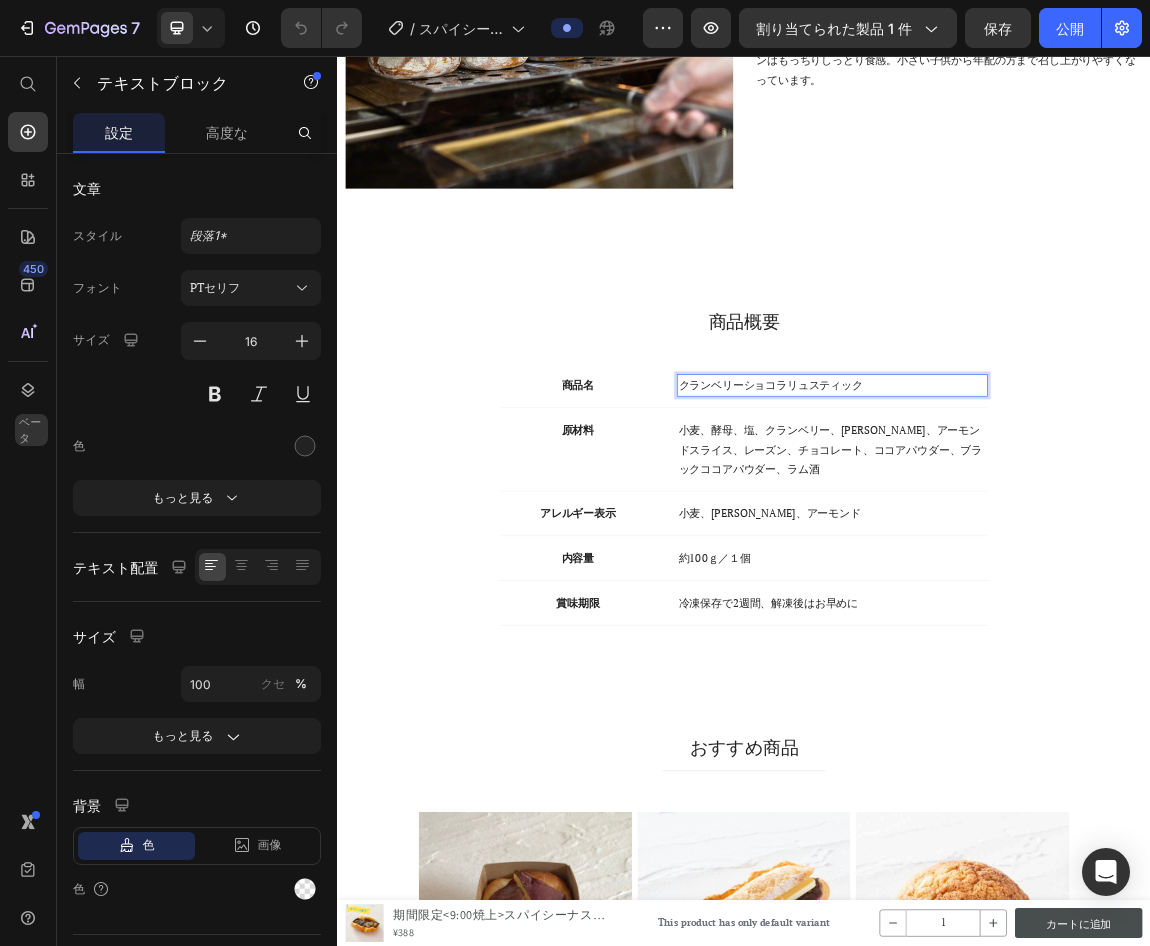 click on "クランベリーショコラリュスティック" at bounding box center (1067, 542) 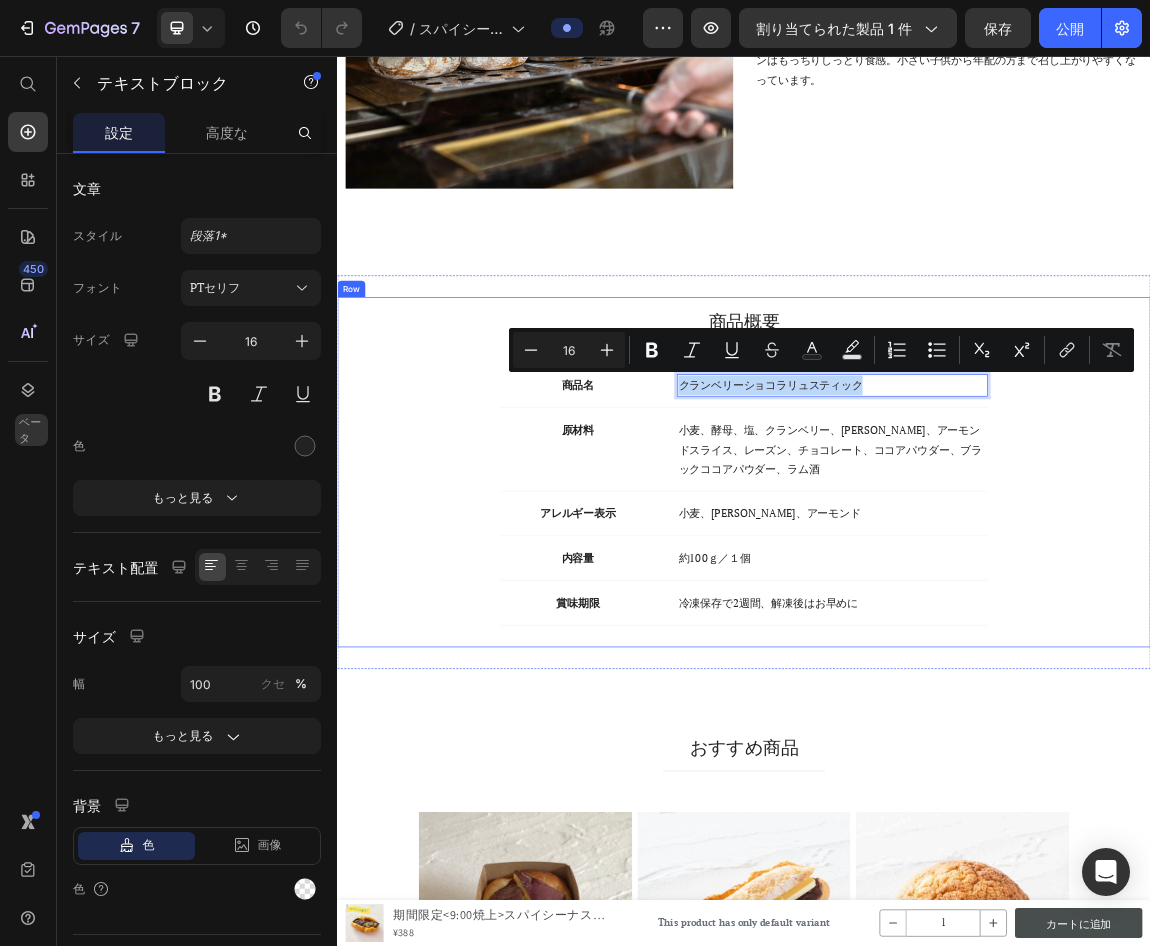 drag, startPoint x: 1127, startPoint y: 539, endPoint x: 802, endPoint y: 509, distance: 326.38168 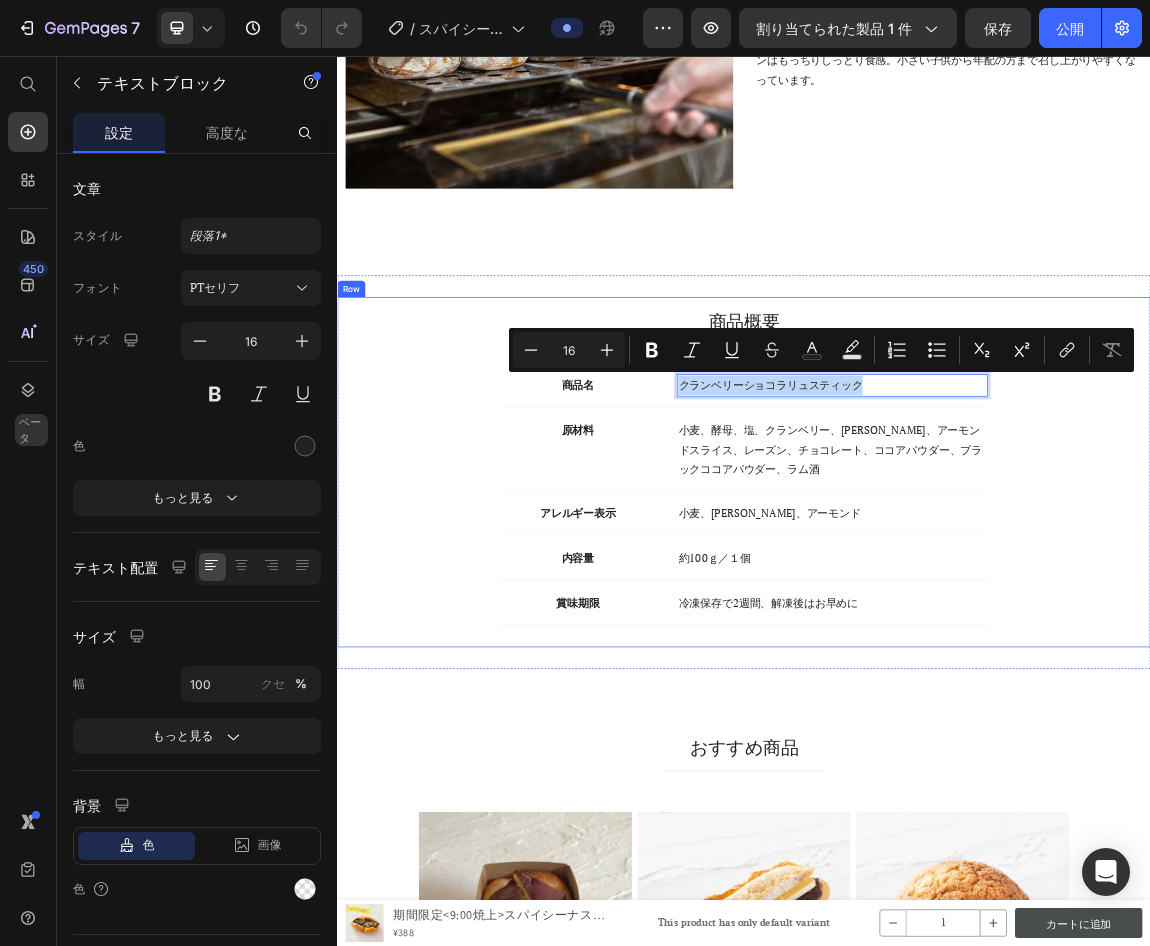 type 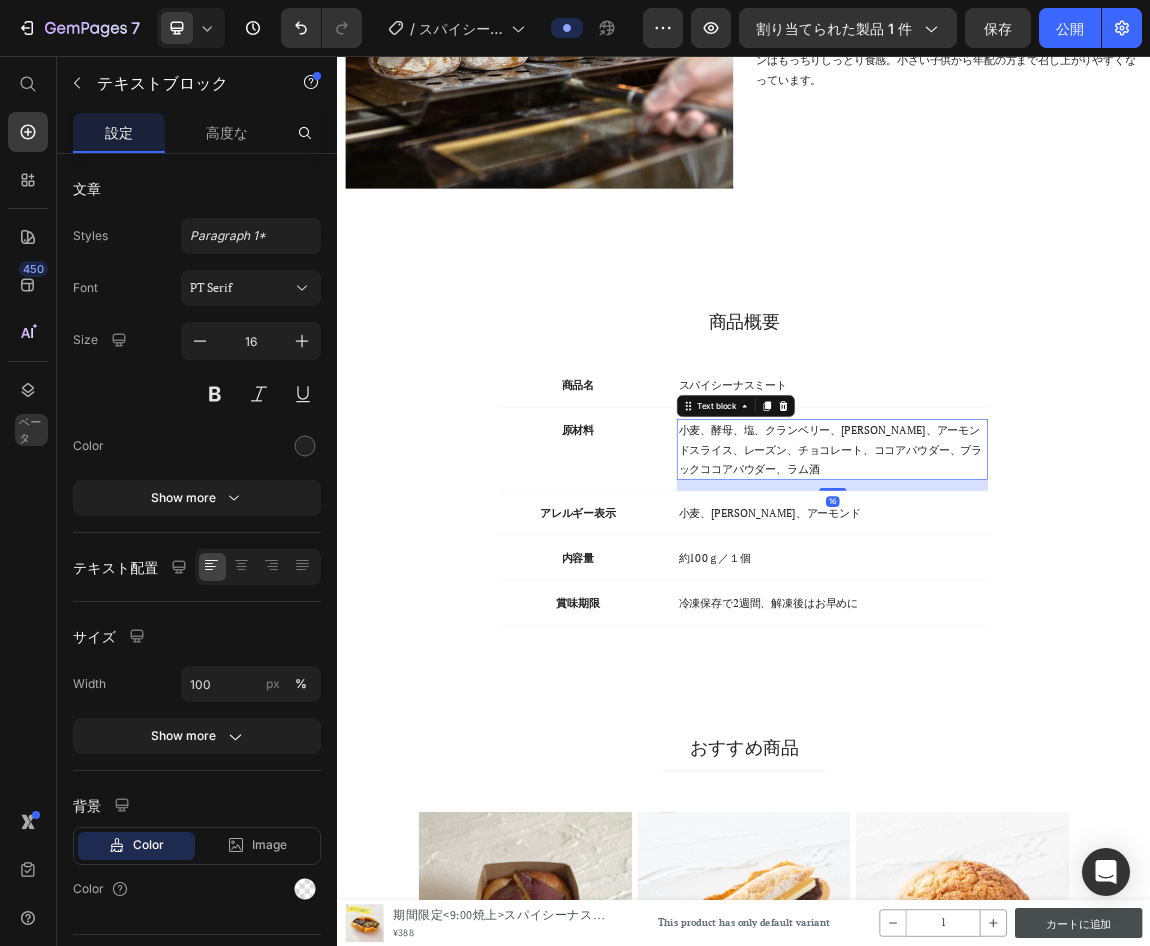 click on "小麦、酵母、塩、クランベリー、くるみ、アーモンドスライス、レーズン、チョコレート、ココアパウダー、ブラックココアパウダー、ラム酒" at bounding box center (1067, 637) 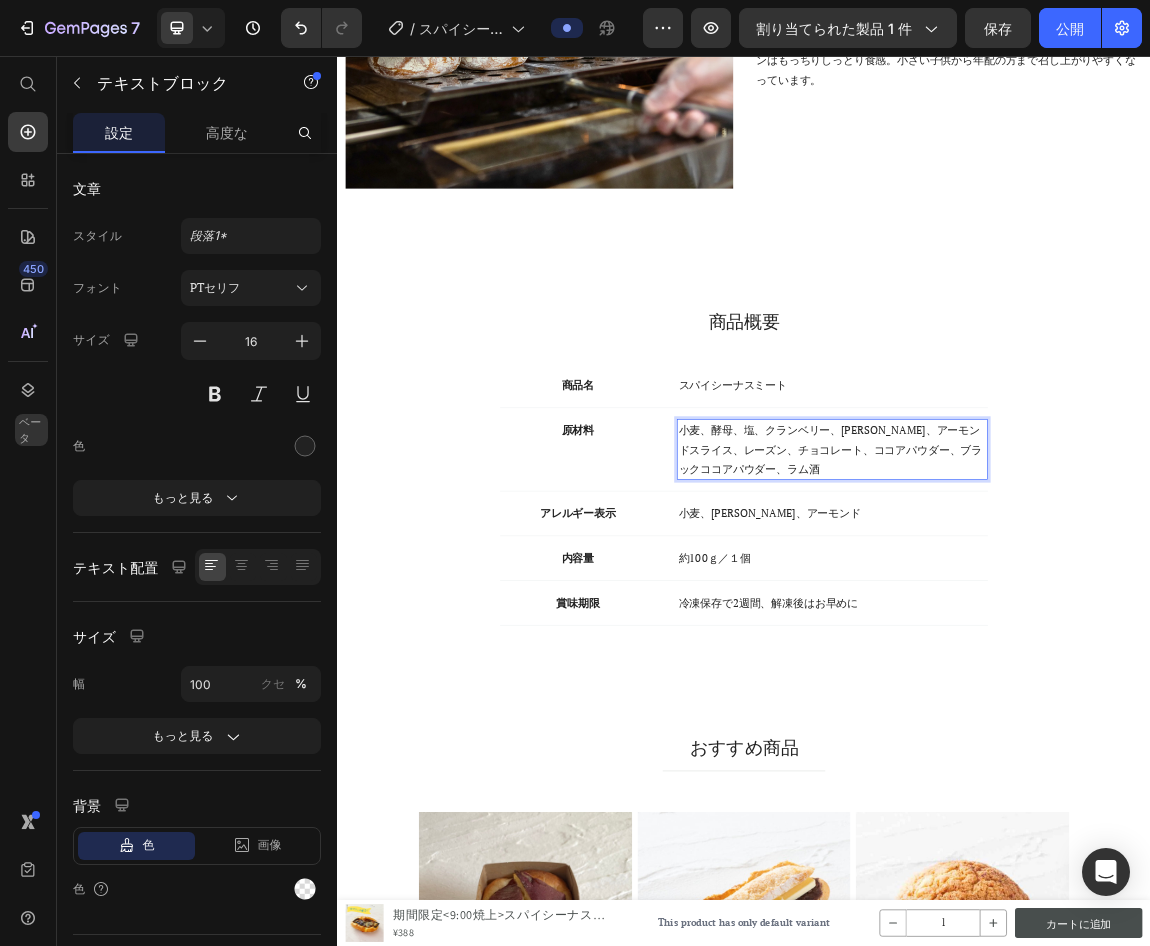 click on "小麦、酵母、塩、クランベリー、くるみ、アーモンドスライス、レーズン、チョコレート、ココアパウダー、ブラックココアパウダー、ラム酒" at bounding box center [1067, 637] 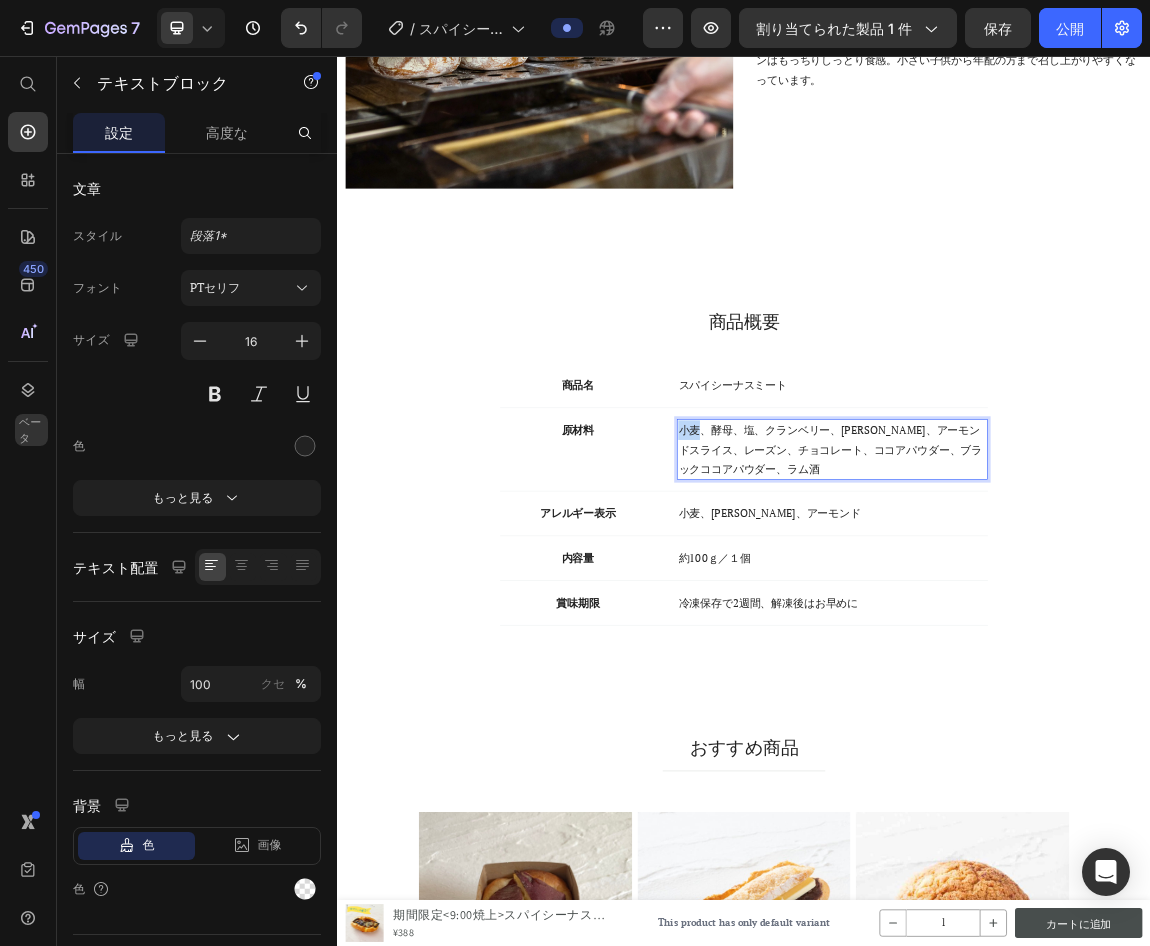 click on "小麦、酵母、塩、クランベリー、くるみ、アーモンドスライス、レーズン、チョコレート、ココアパウダー、ブラックココアパウダー、ラム酒" at bounding box center (1067, 637) 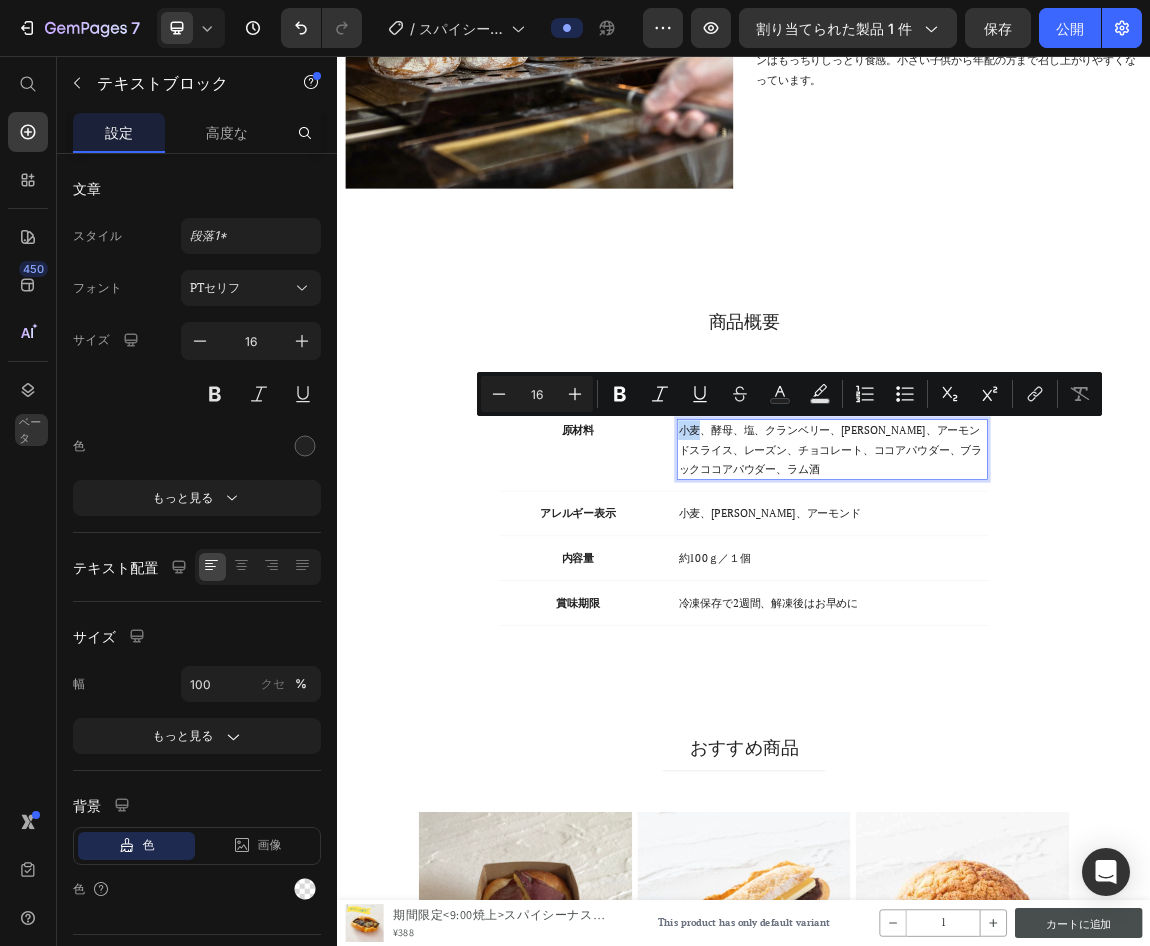 click on "小麦、酵母、塩、クランベリー、くるみ、アーモンドスライス、レーズン、チョコレート、ココアパウダー、ブラックココアパウダー、ラム酒" at bounding box center (1067, 637) 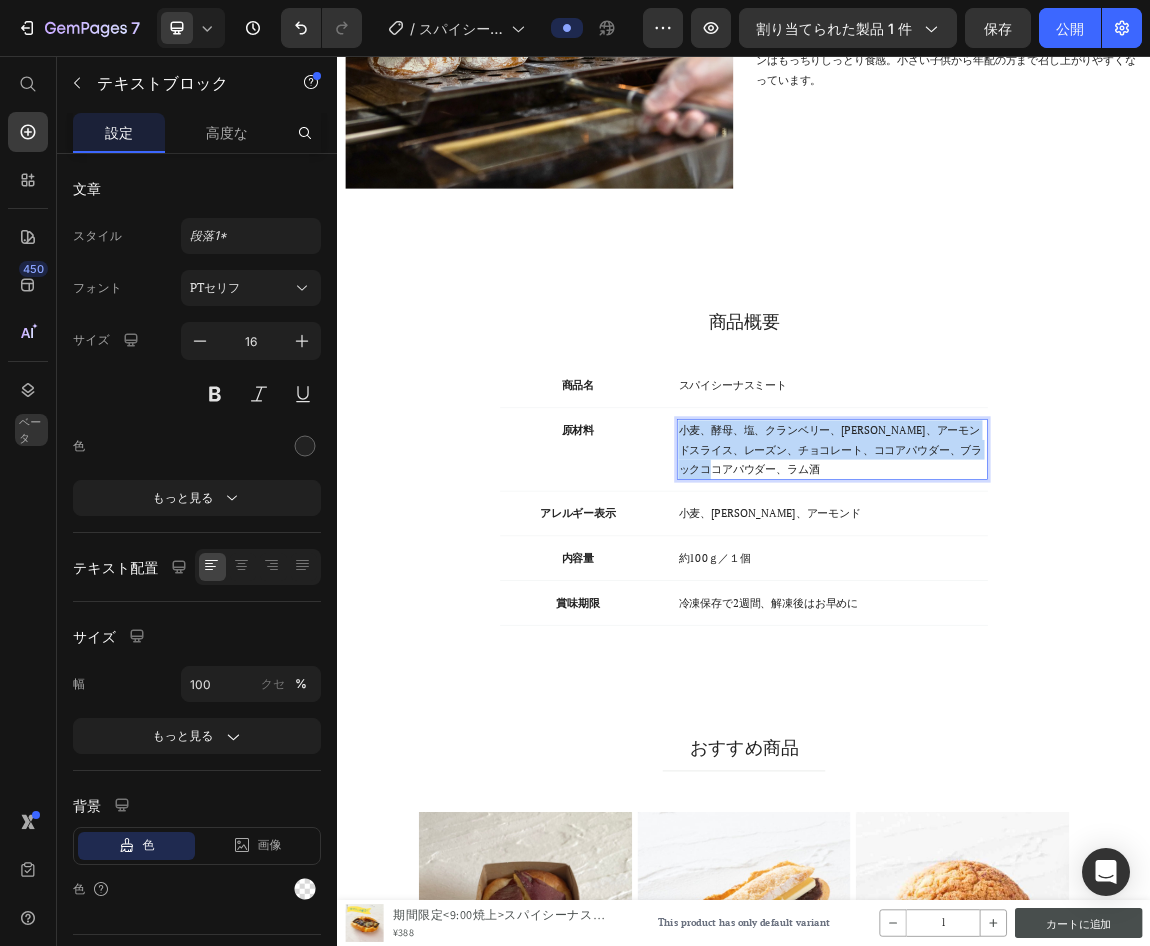 drag, startPoint x: 844, startPoint y: 608, endPoint x: 1011, endPoint y: 665, distance: 176.45963 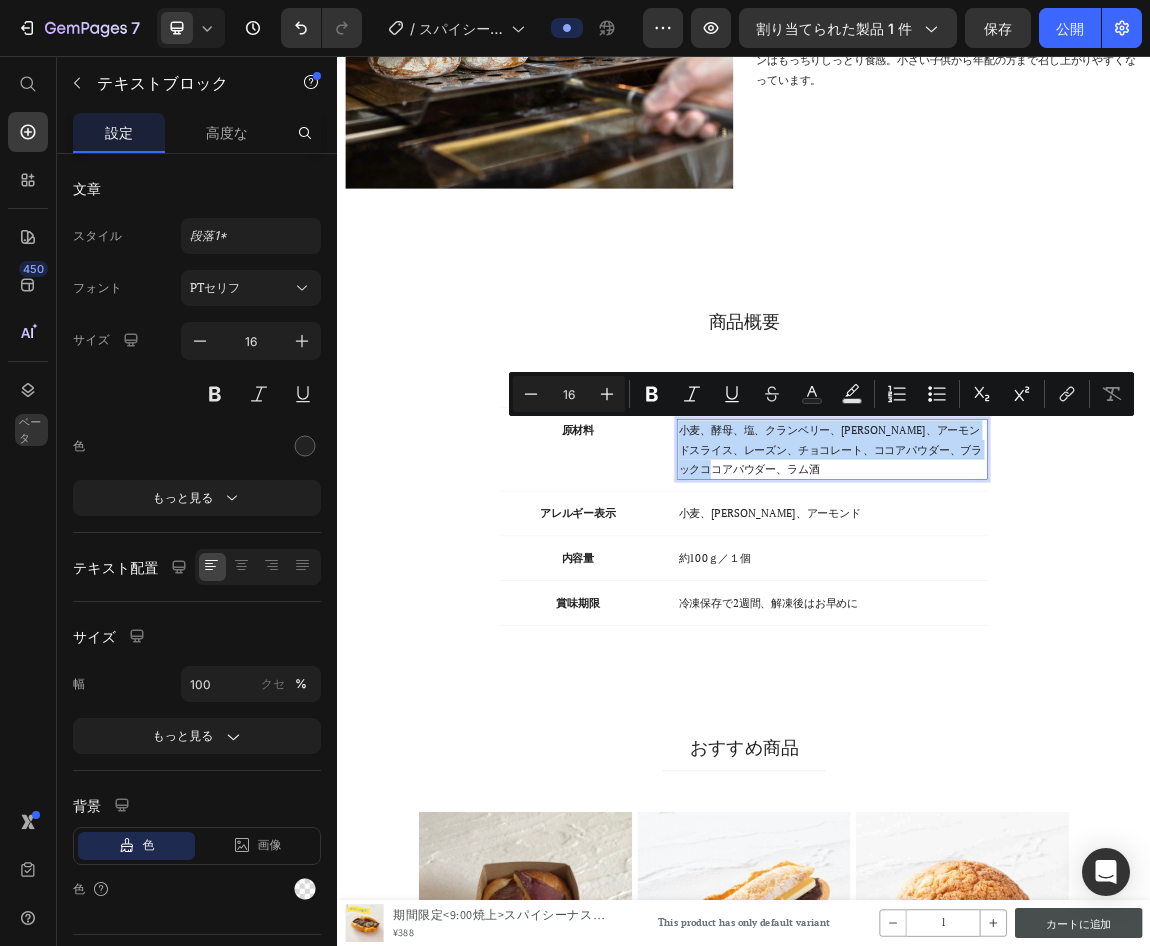 type on "28" 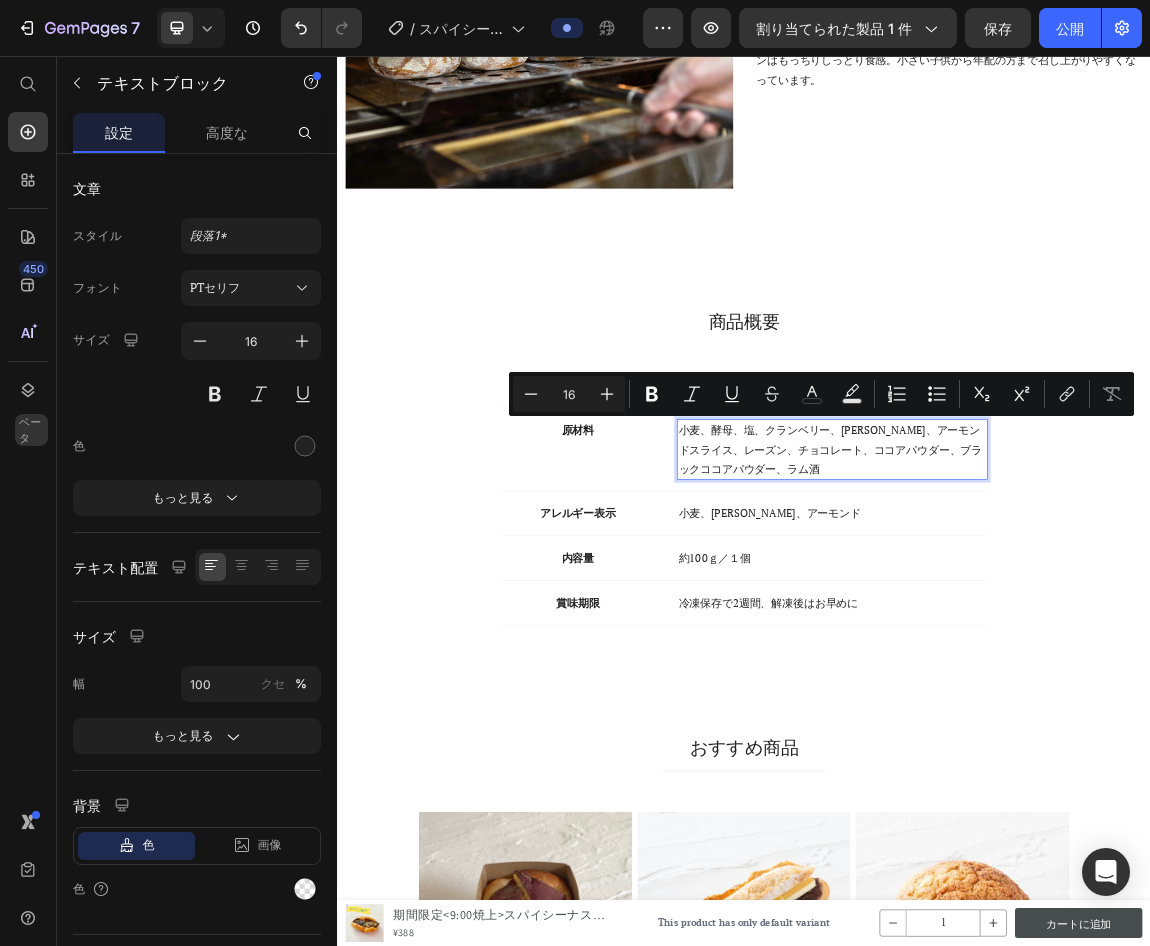 scroll, scrollTop: 1915, scrollLeft: 0, axis: vertical 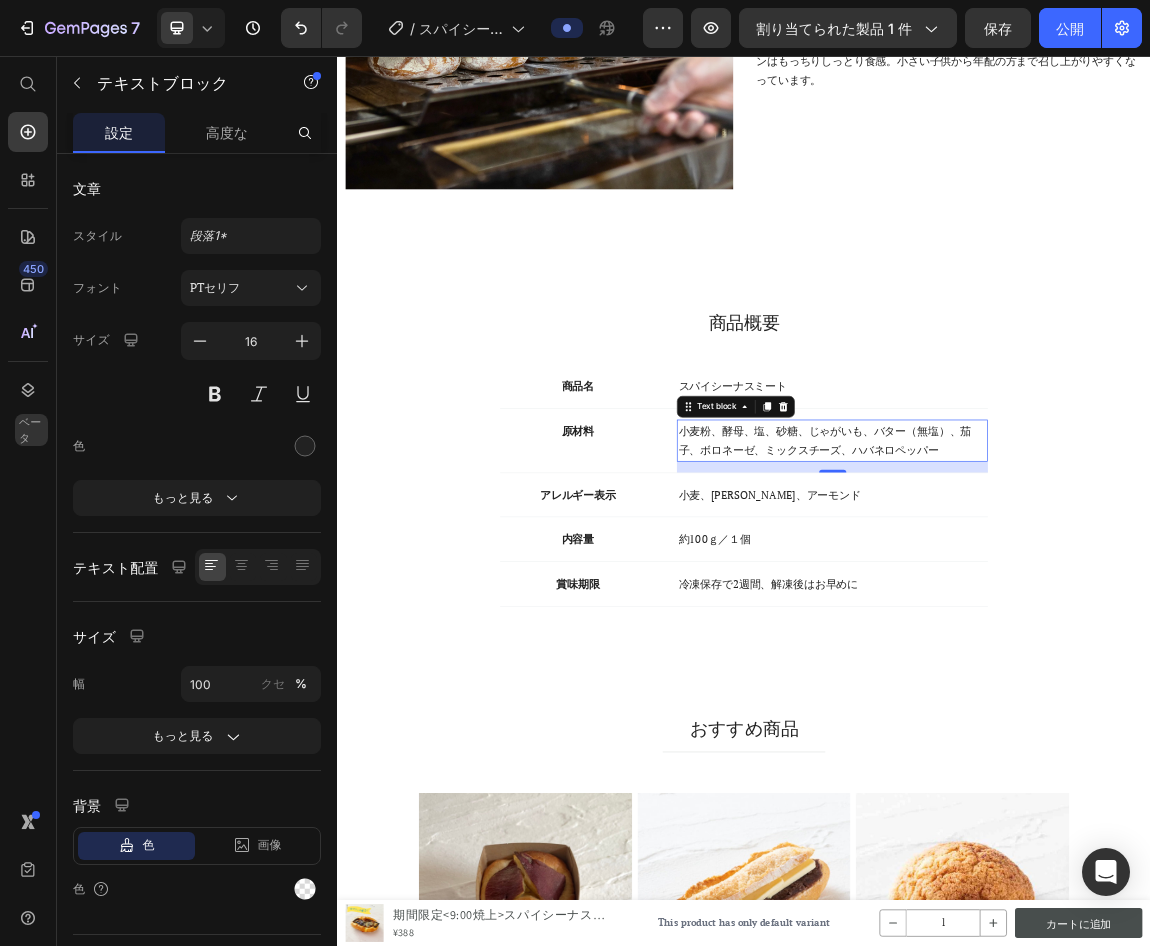 click on "小麦、くるみ、アーモンド" at bounding box center [1067, 704] 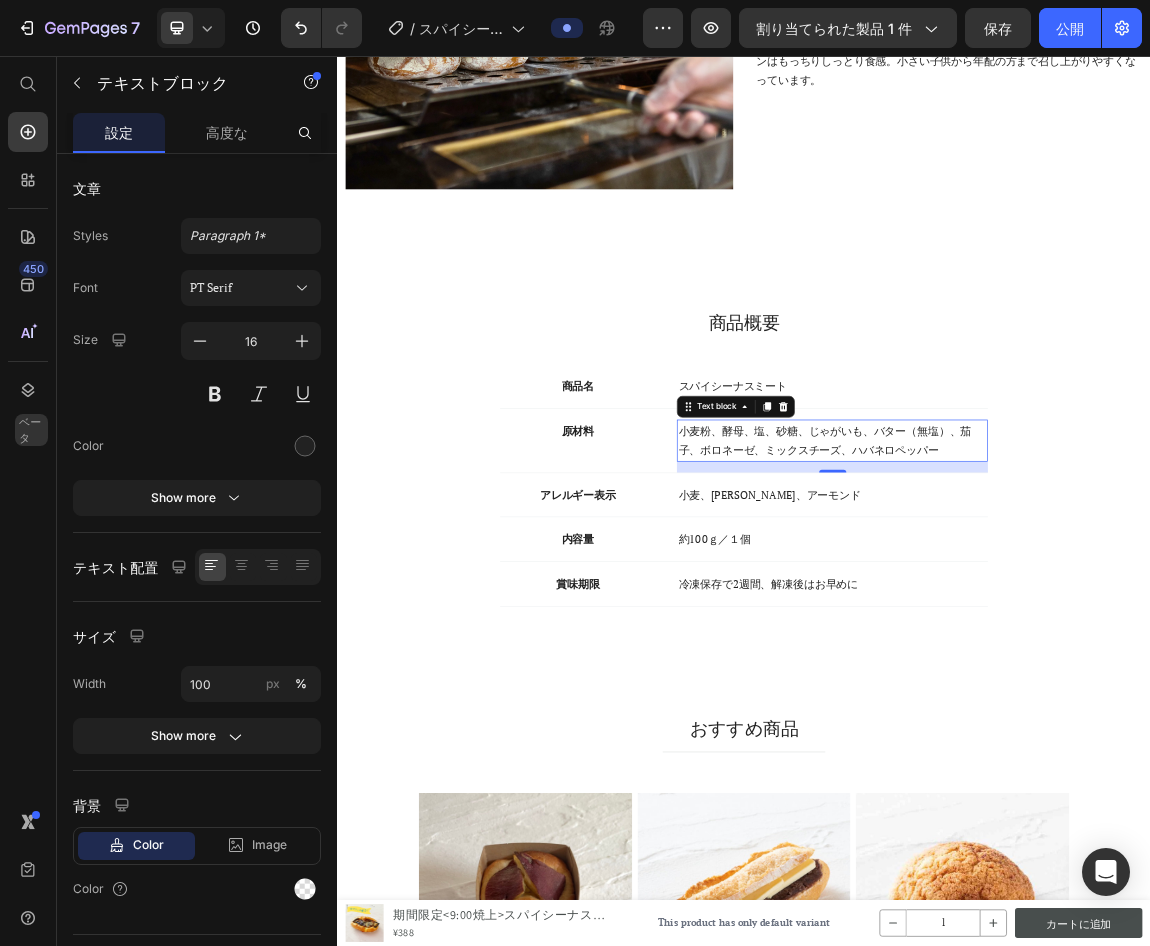 click on "小麦、くるみ、アーモンド" at bounding box center (1067, 704) 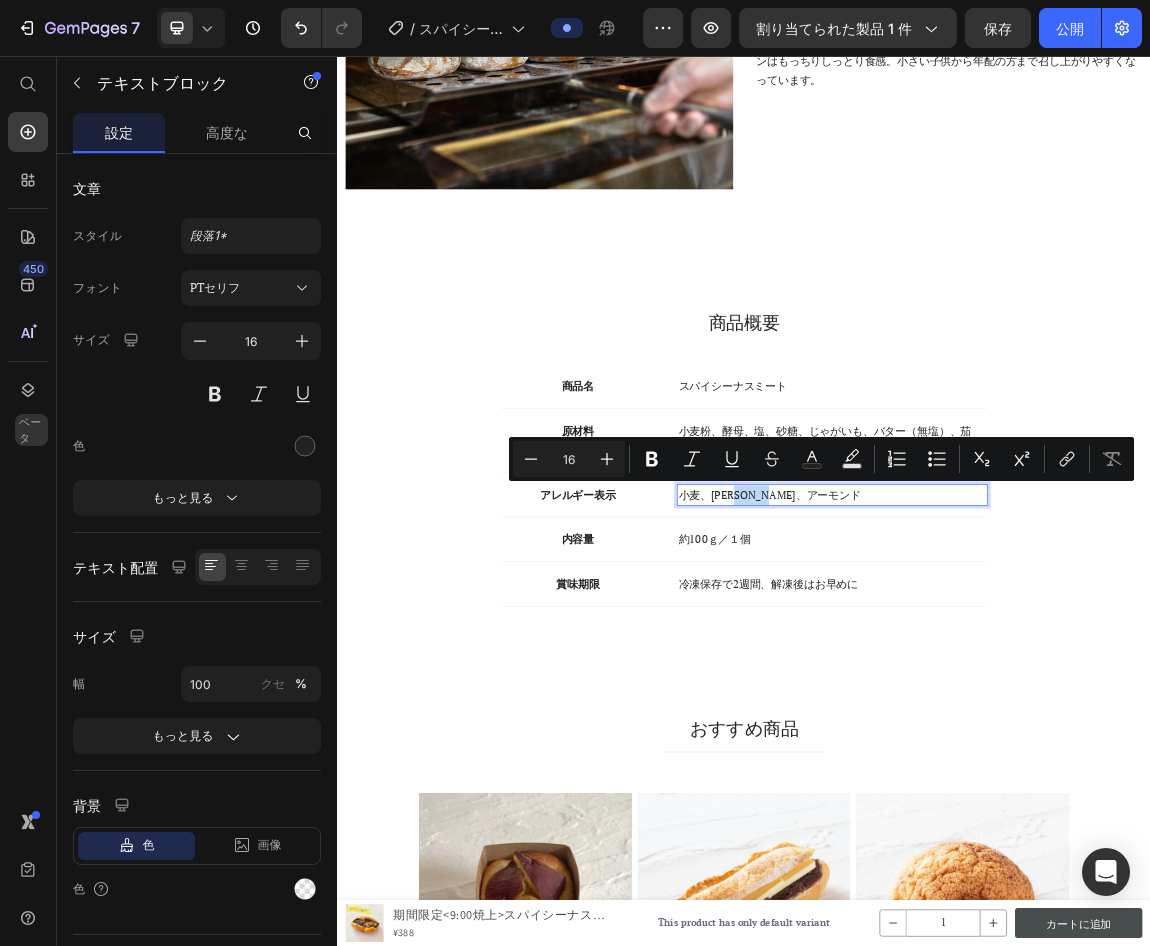 click on "小麦、くるみ、アーモンド" at bounding box center [1067, 704] 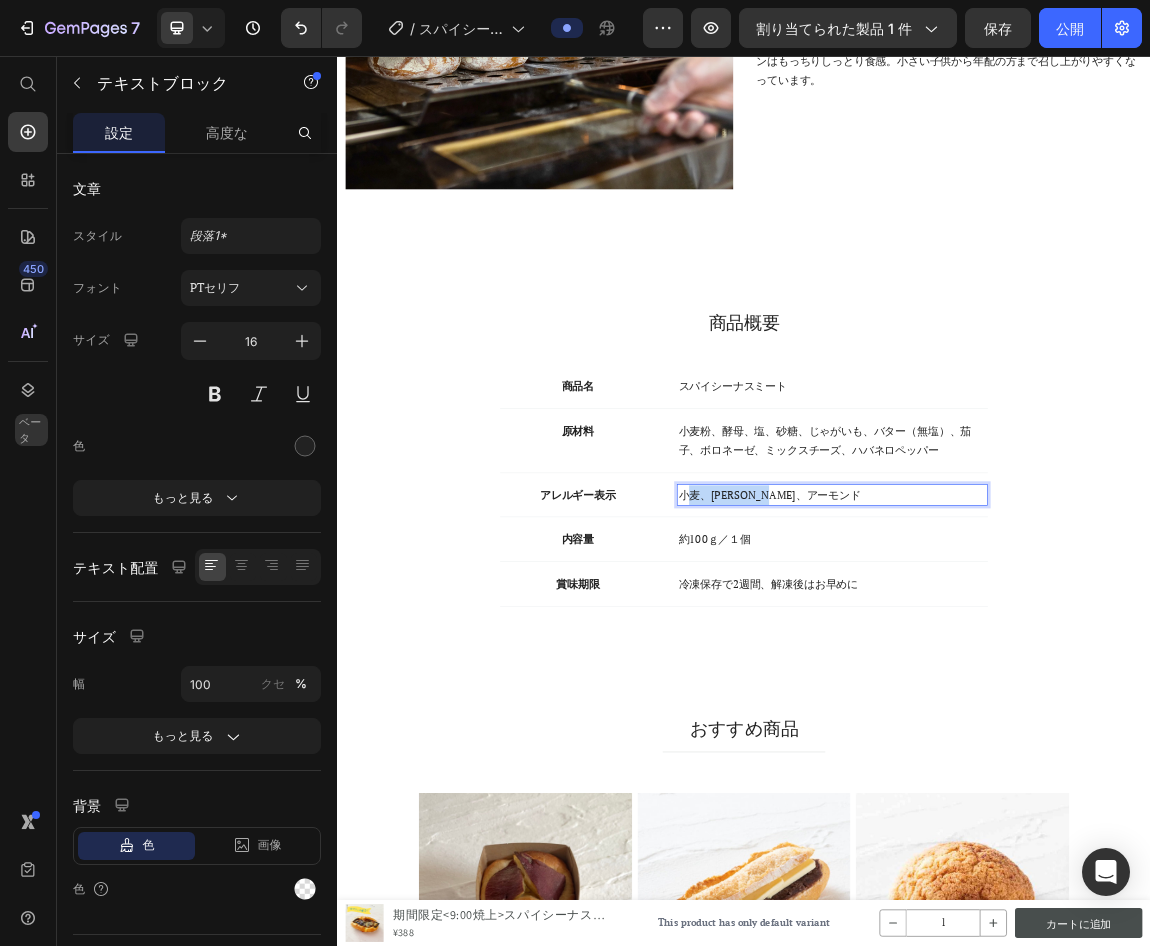 drag, startPoint x: 1050, startPoint y: 703, endPoint x: 846, endPoint y: 692, distance: 204.29636 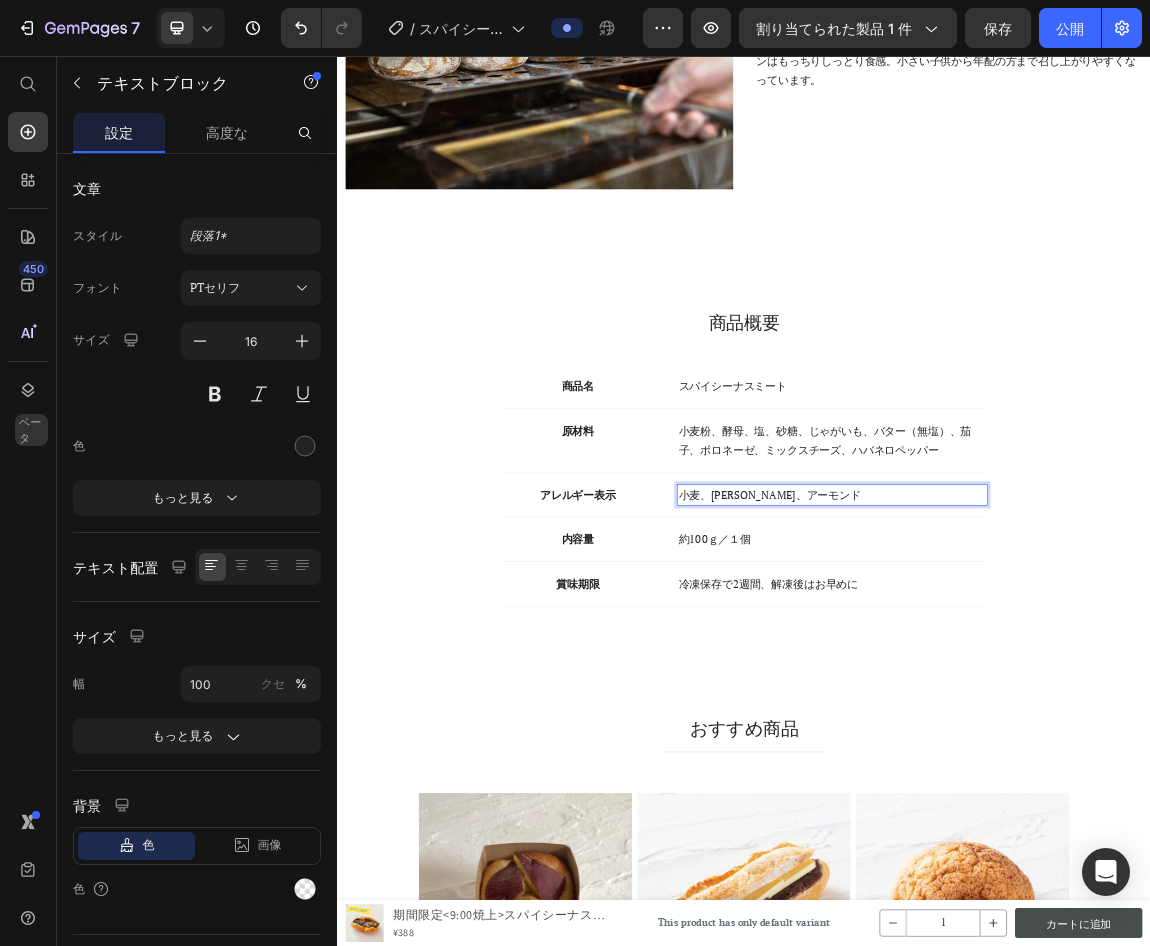 click on "小麦、くるみ、アーモンド" at bounding box center [1067, 704] 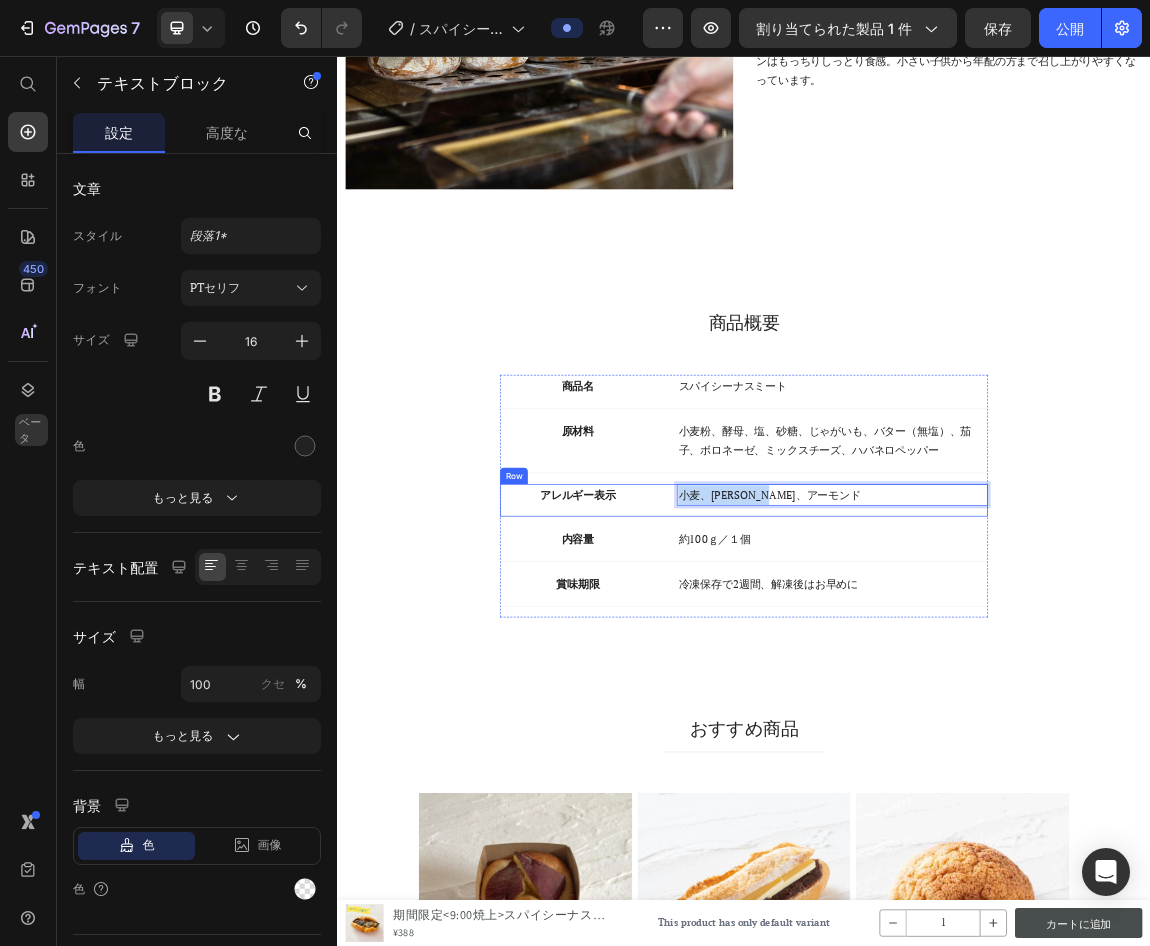 drag, startPoint x: 843, startPoint y: 703, endPoint x: 1034, endPoint y: 712, distance: 191.21193 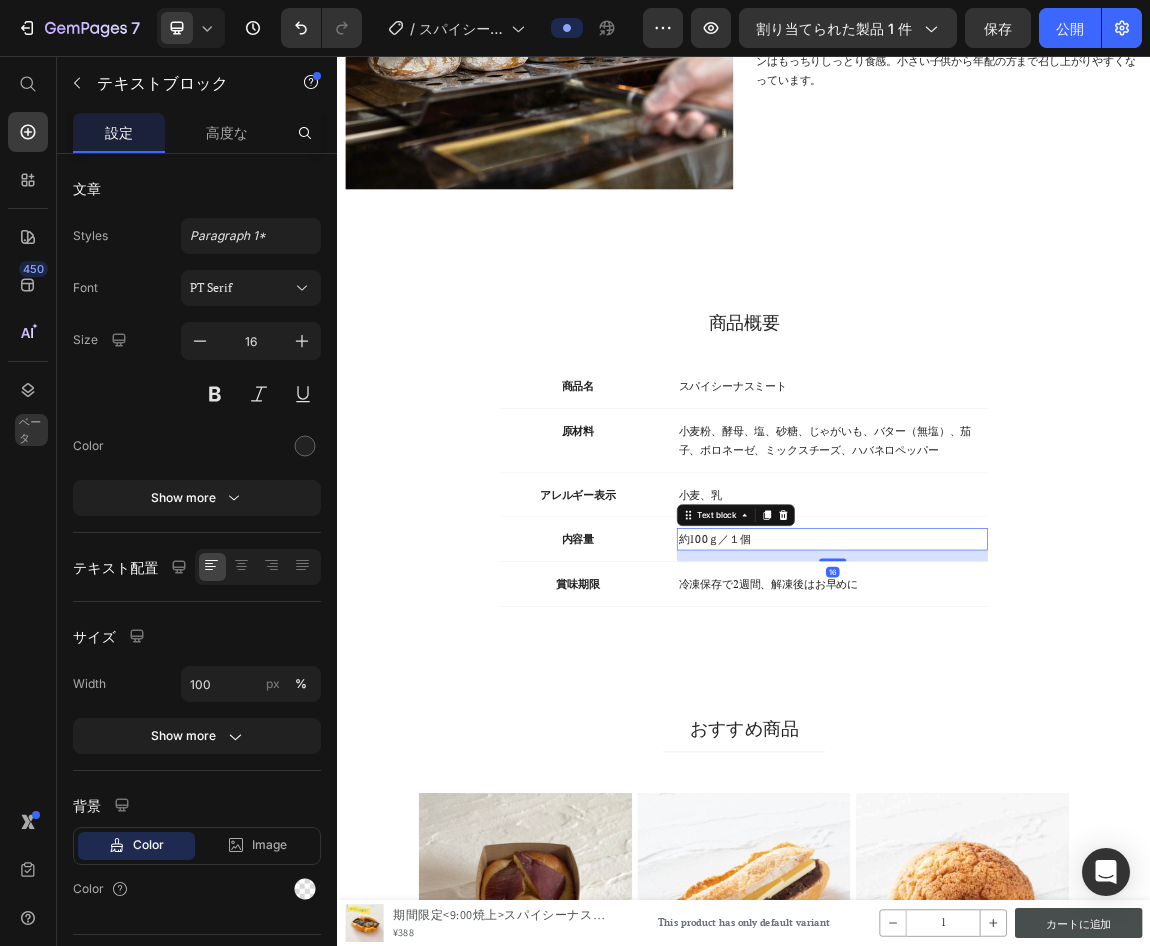 click on "約100ｇ／１個" at bounding box center (1067, 769) 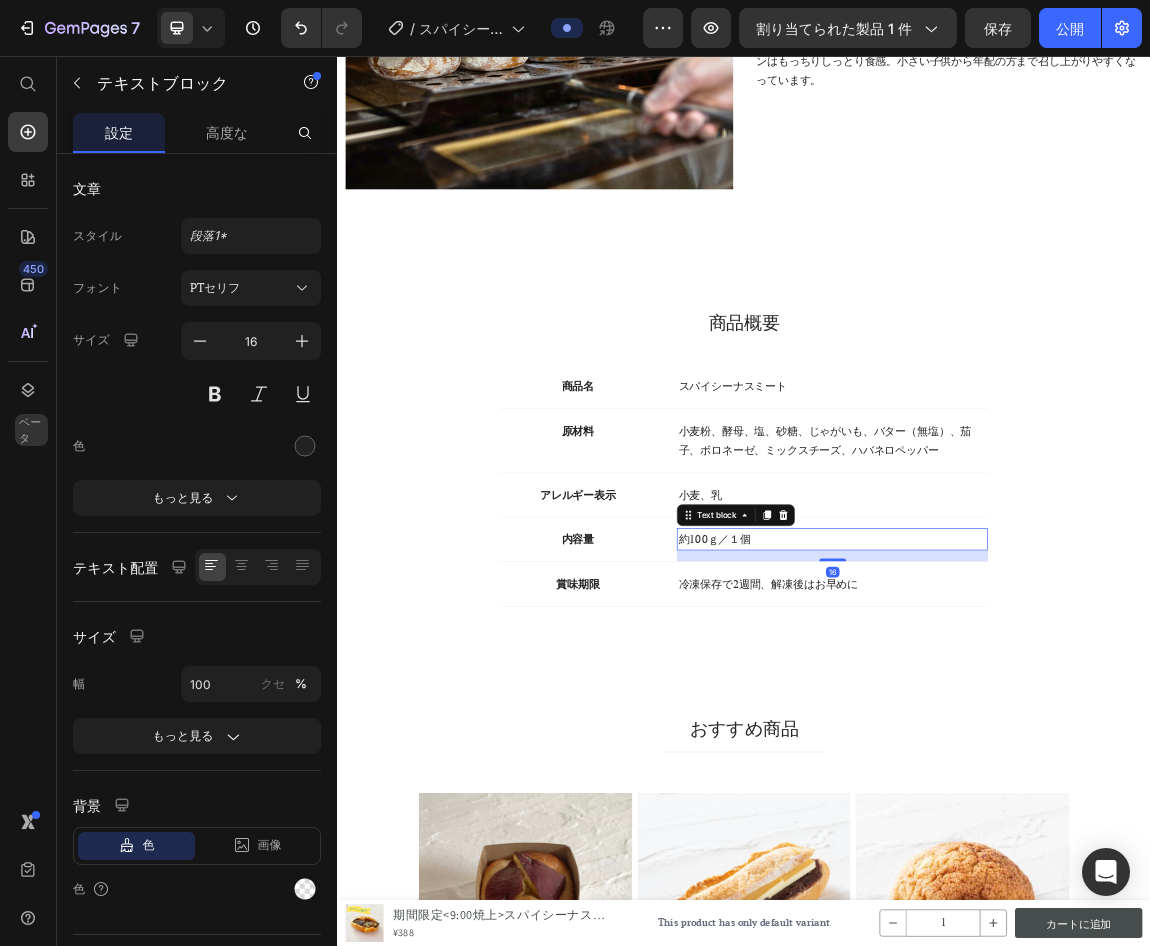 click on "約100ｇ／１個" at bounding box center (1067, 769) 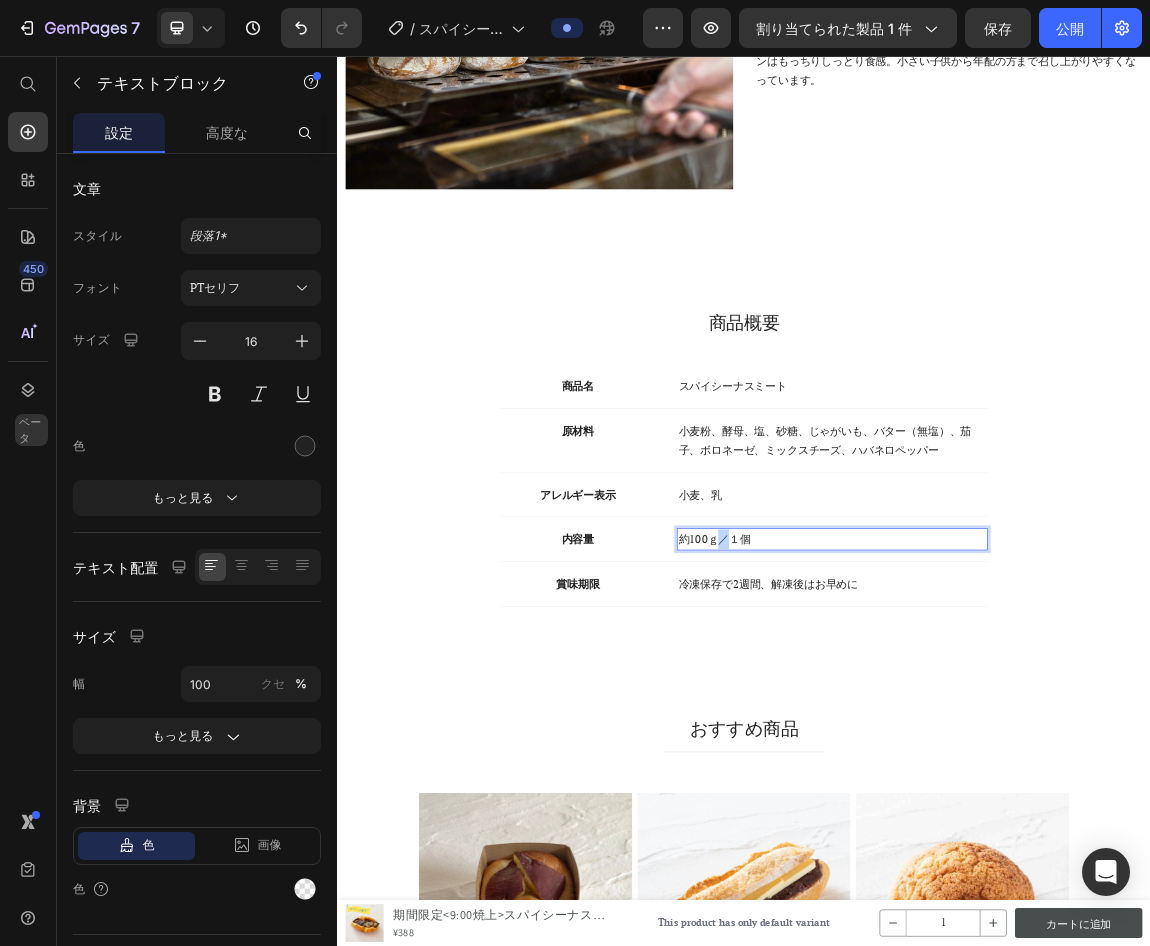 click on "約100ｇ／１個" at bounding box center (1067, 769) 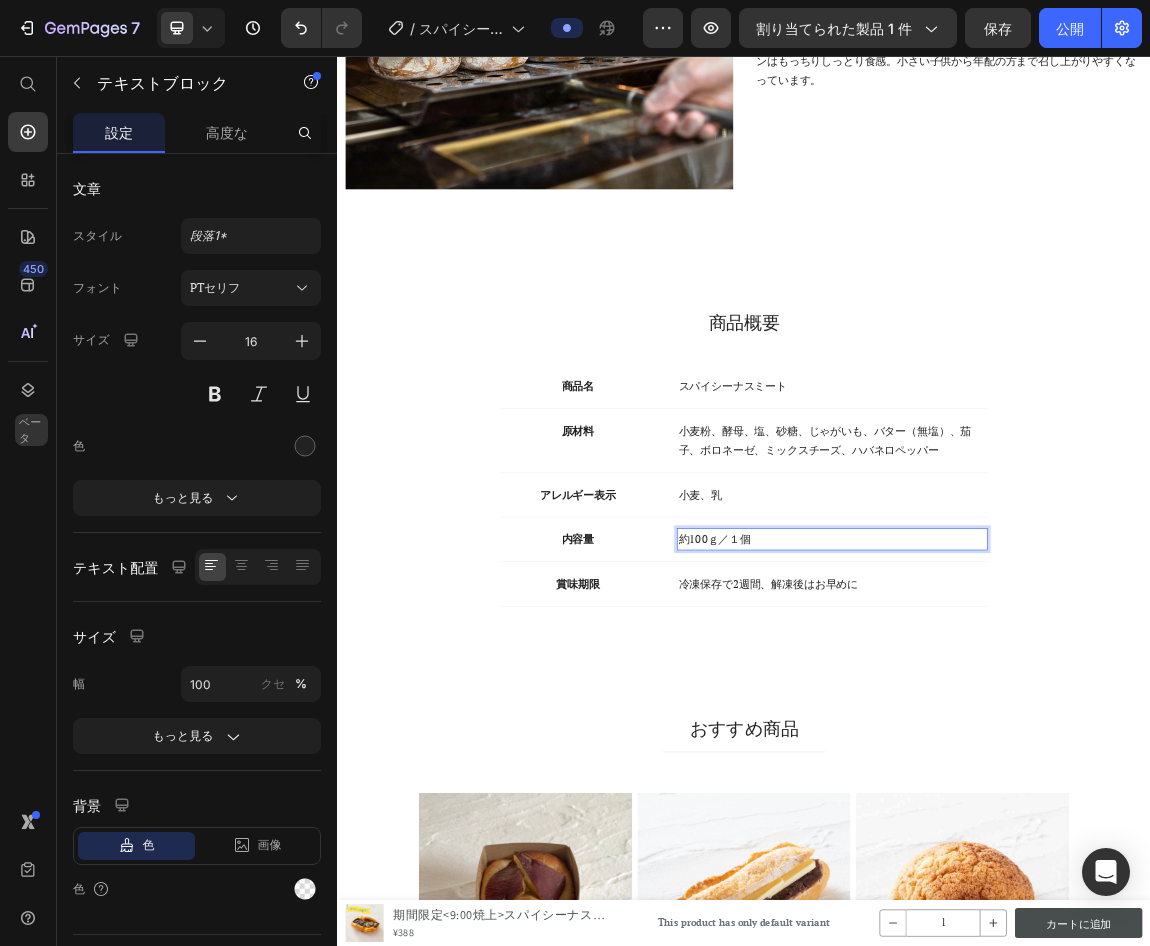 click on "約100ｇ／１個" at bounding box center [1067, 769] 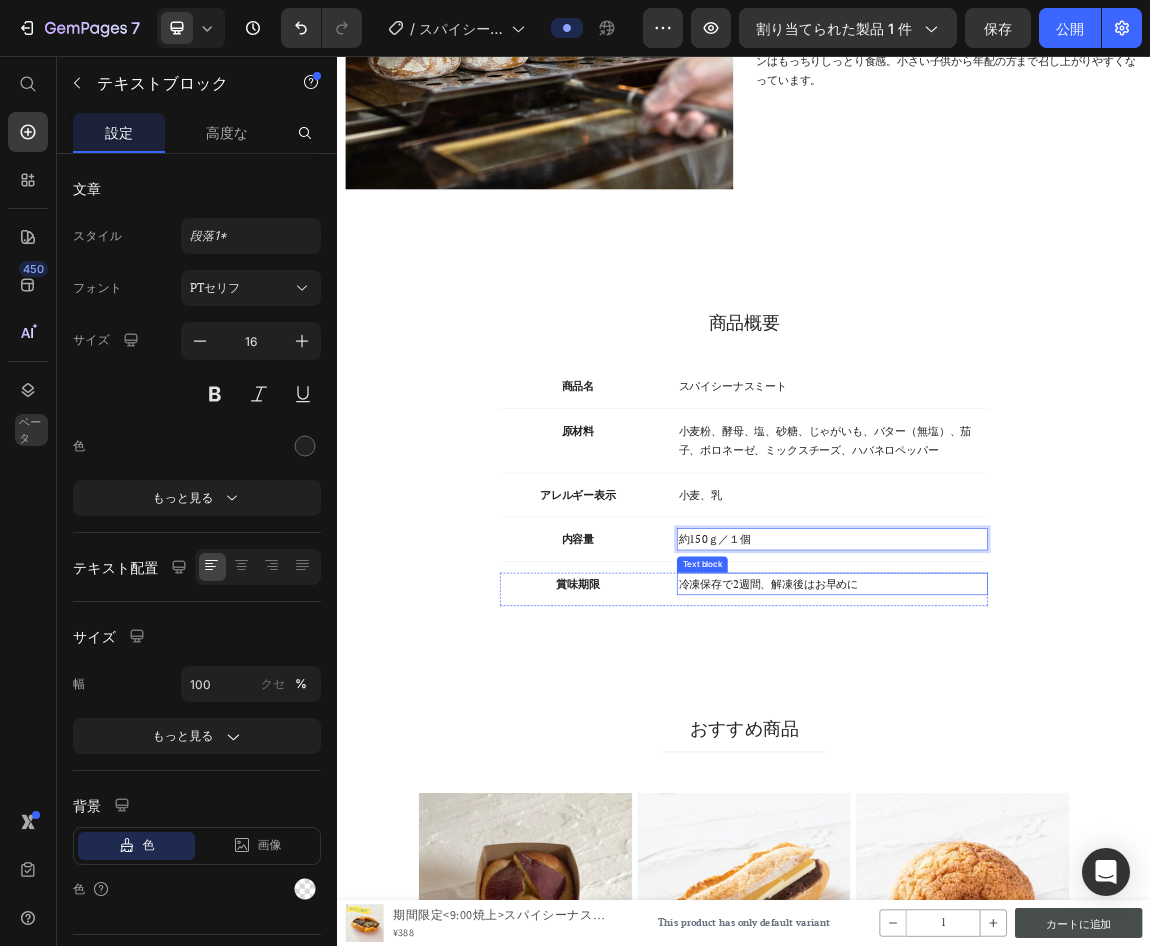 click on "冷凍保存で2週間、解凍後はお早めに" at bounding box center (1067, 835) 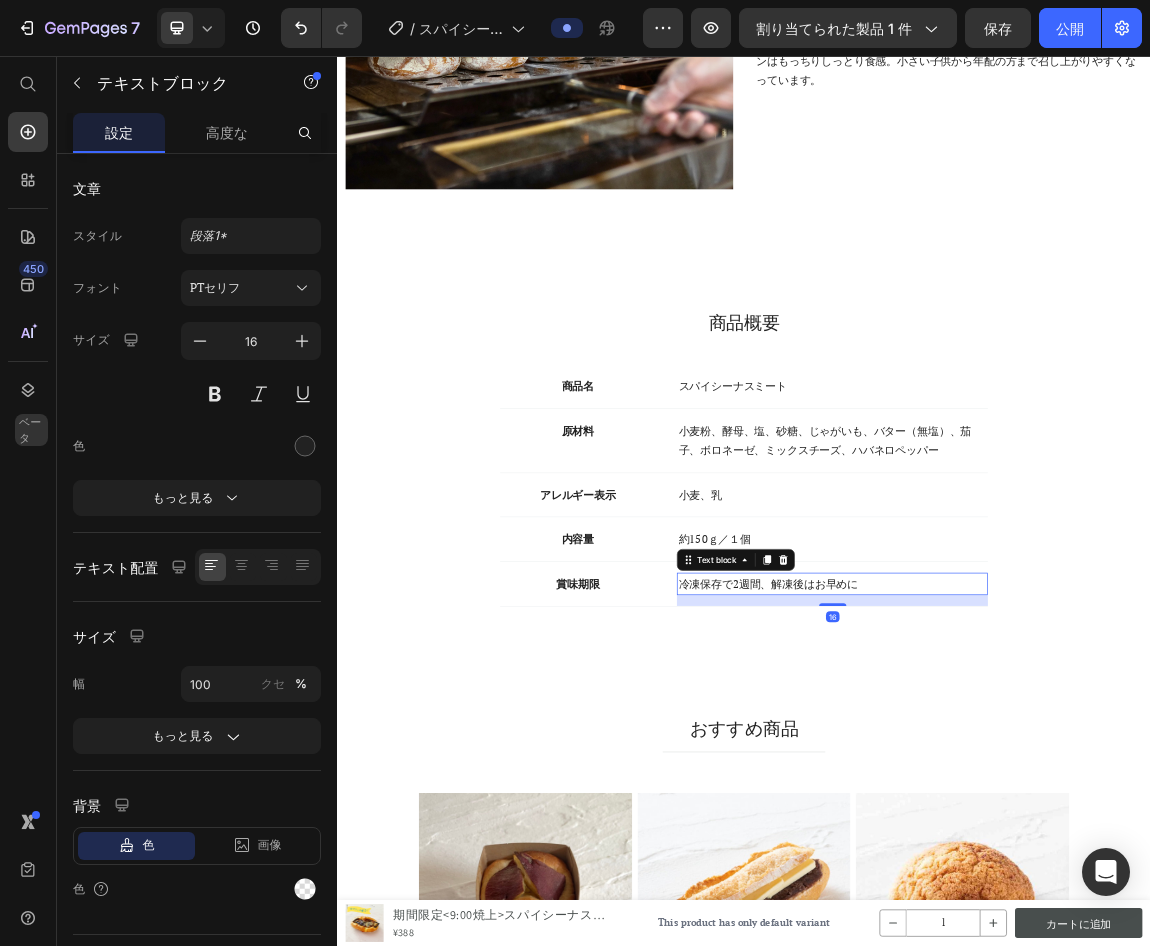 click on "冷凍保存で2週間、解凍後はお早めに" at bounding box center (1067, 835) 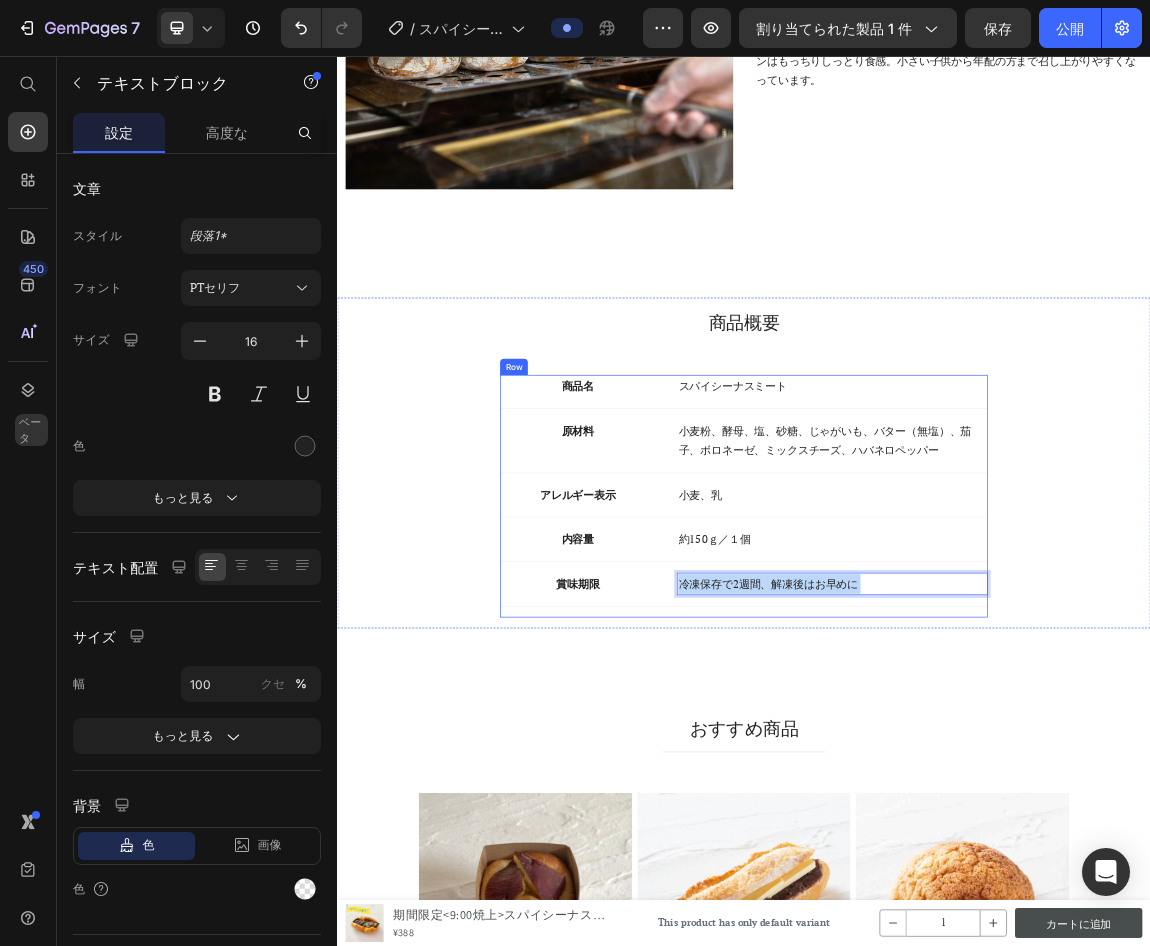 drag, startPoint x: 1122, startPoint y: 828, endPoint x: 856, endPoint y: 810, distance: 266.60834 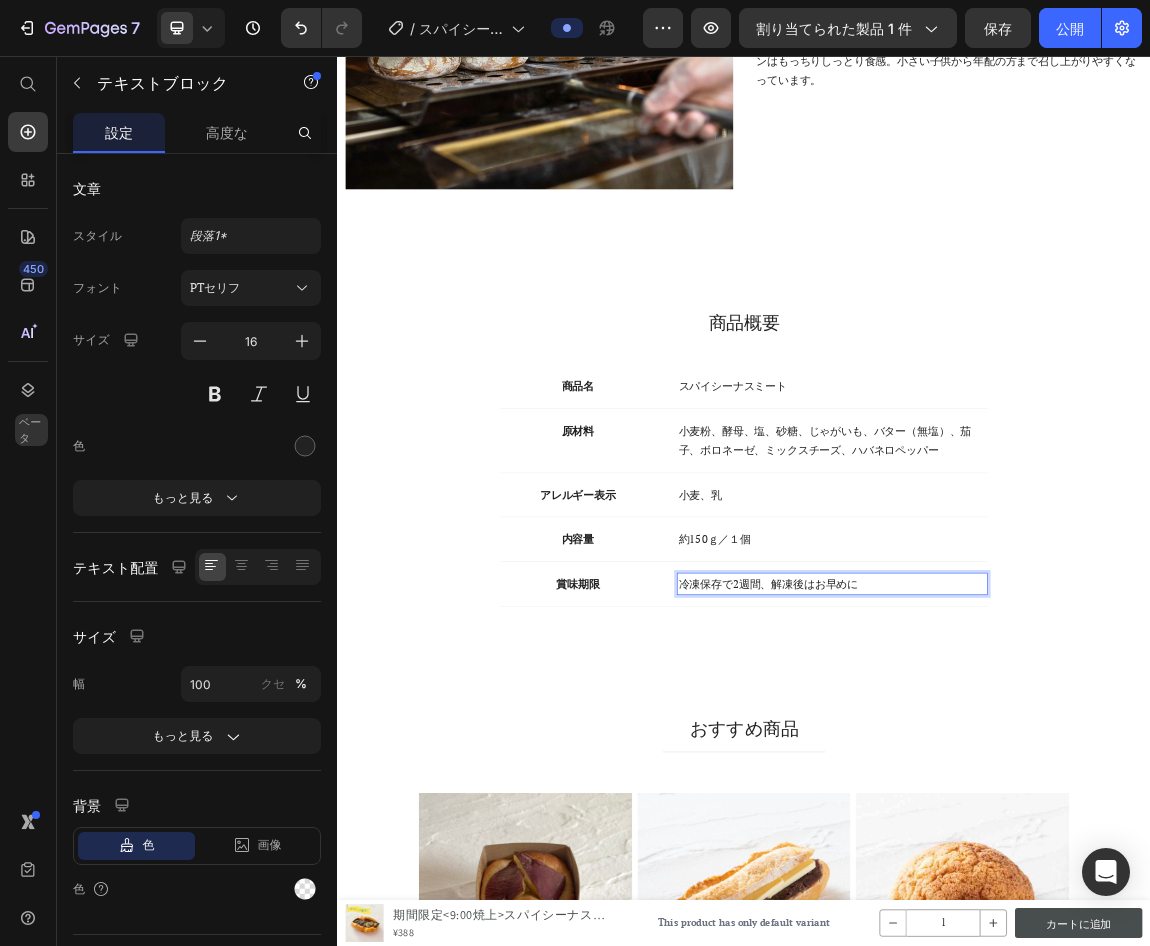 click on "冷凍保存で2週間、解凍後はお早めに" at bounding box center [1067, 835] 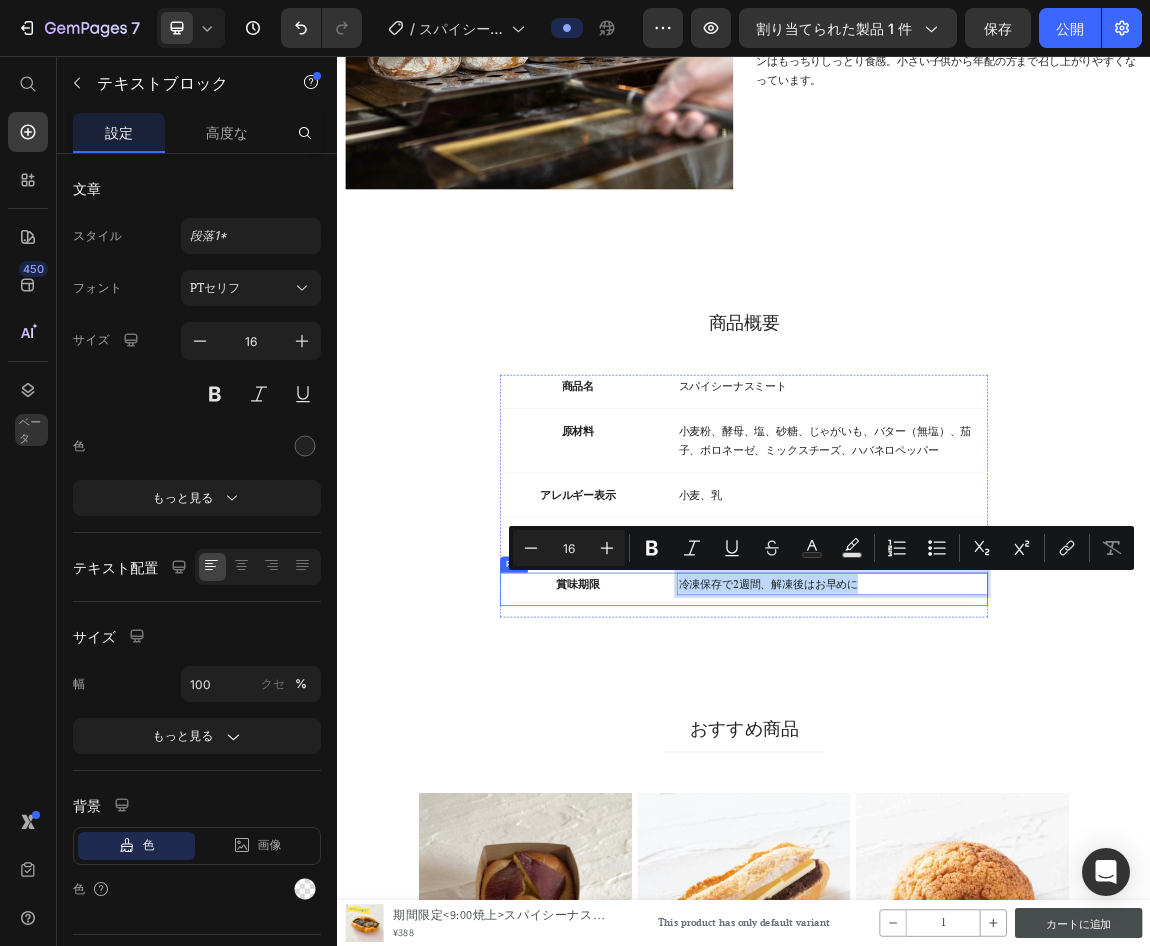 drag, startPoint x: 1112, startPoint y: 835, endPoint x: 826, endPoint y: 830, distance: 286.0437 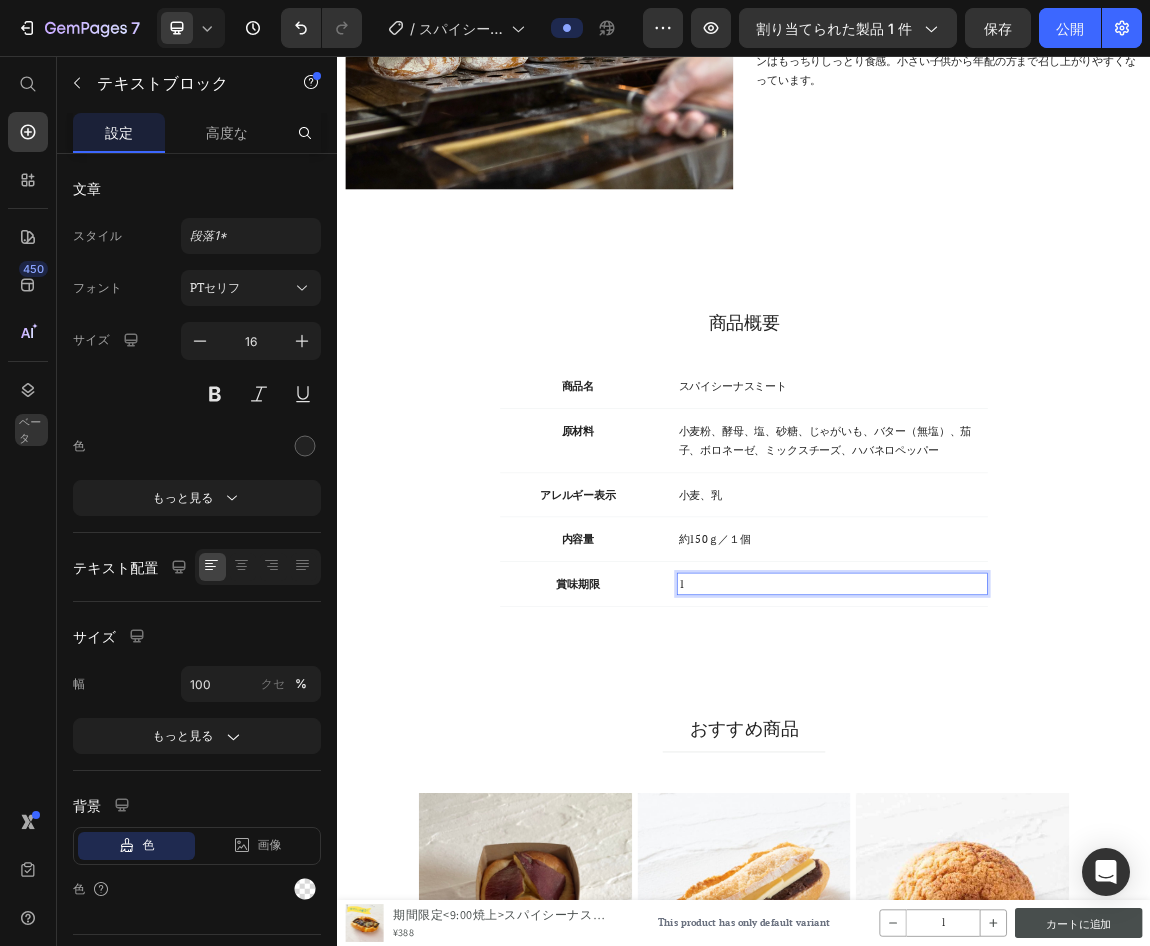 type 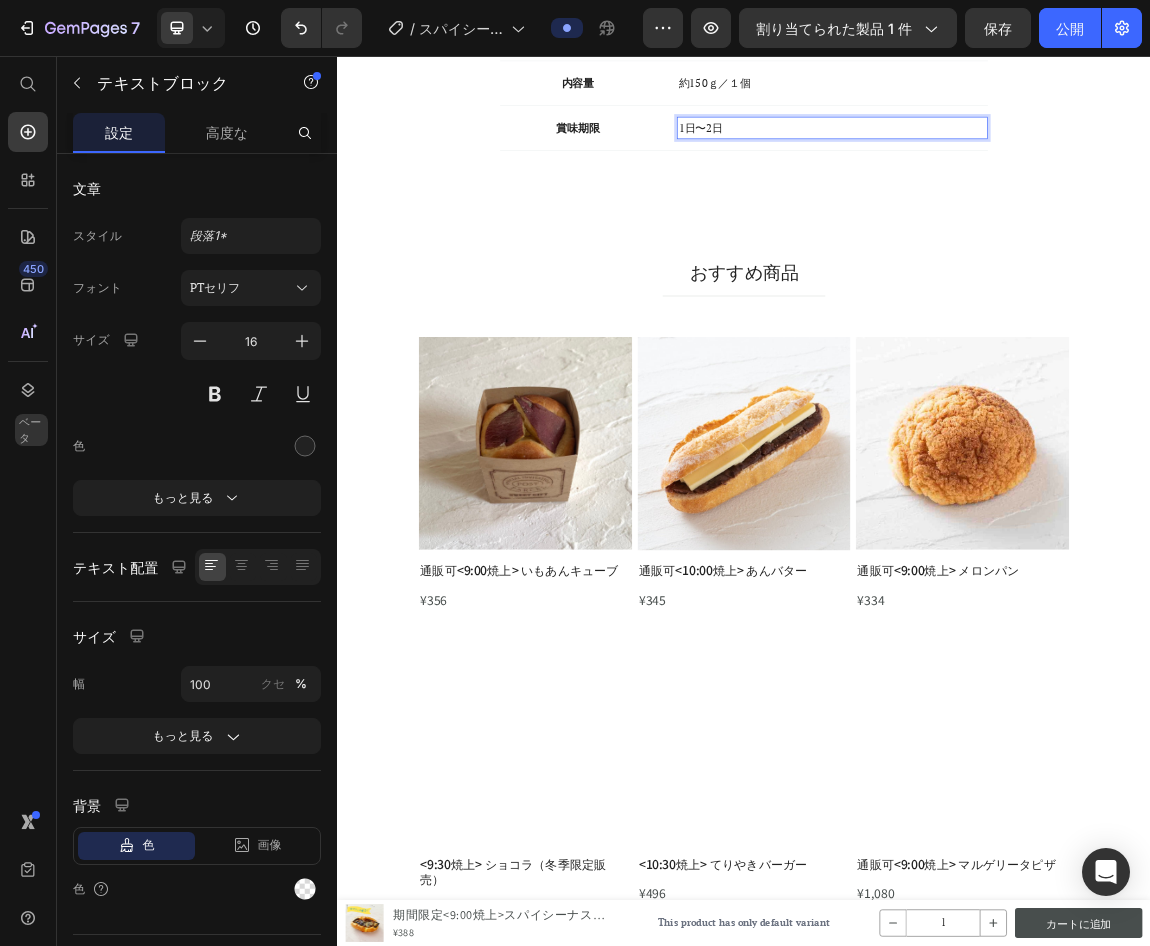 scroll, scrollTop: 2423, scrollLeft: 0, axis: vertical 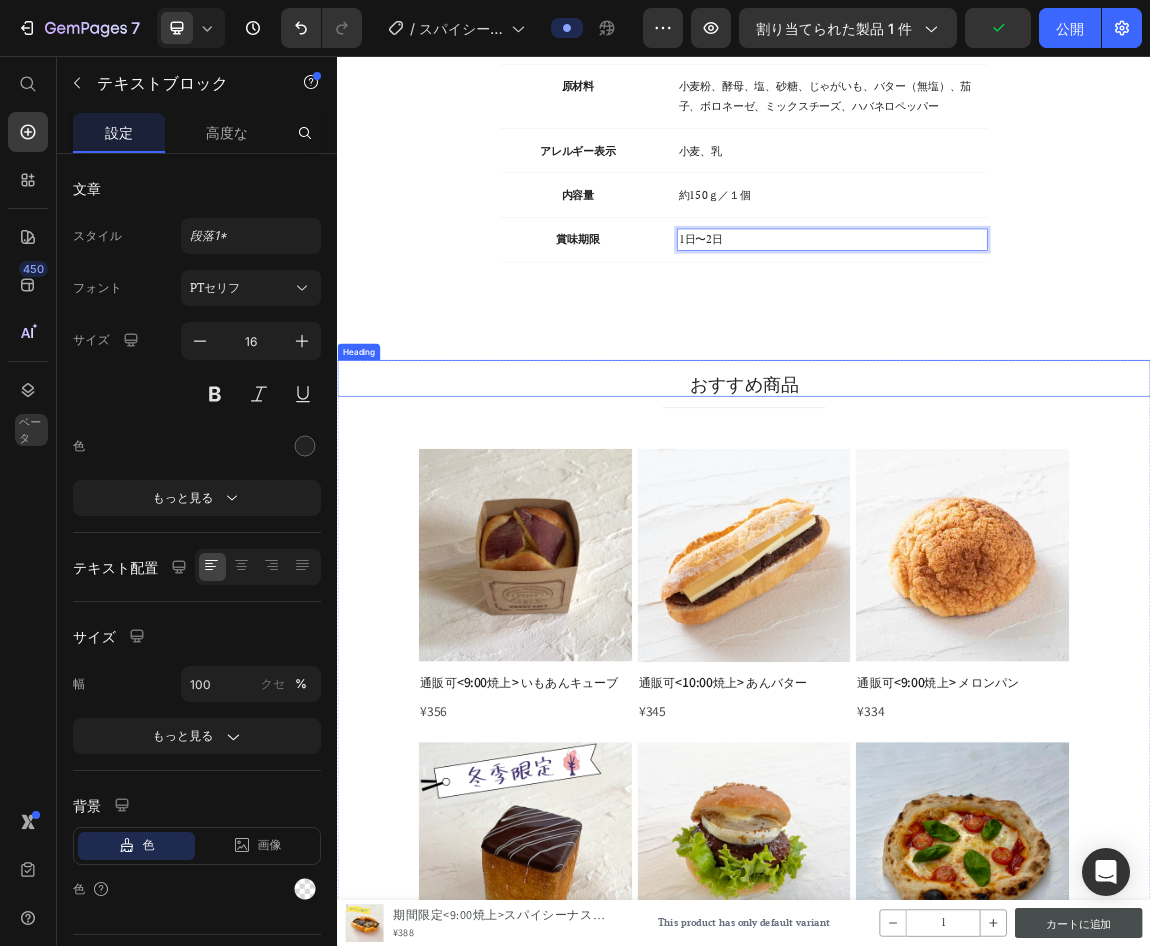 click on "おすすめ商品" at bounding box center [937, 540] 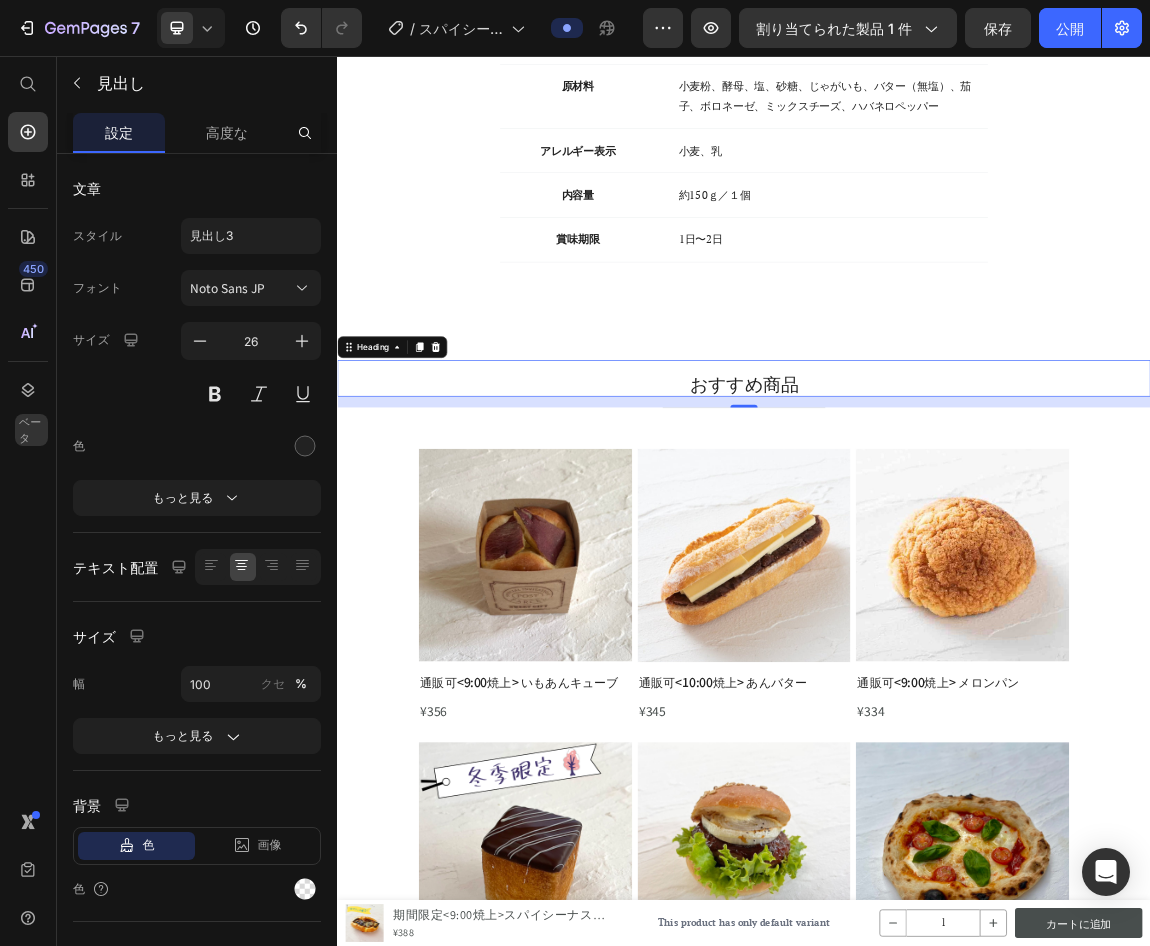 click on "おすすめ商品" at bounding box center [937, 540] 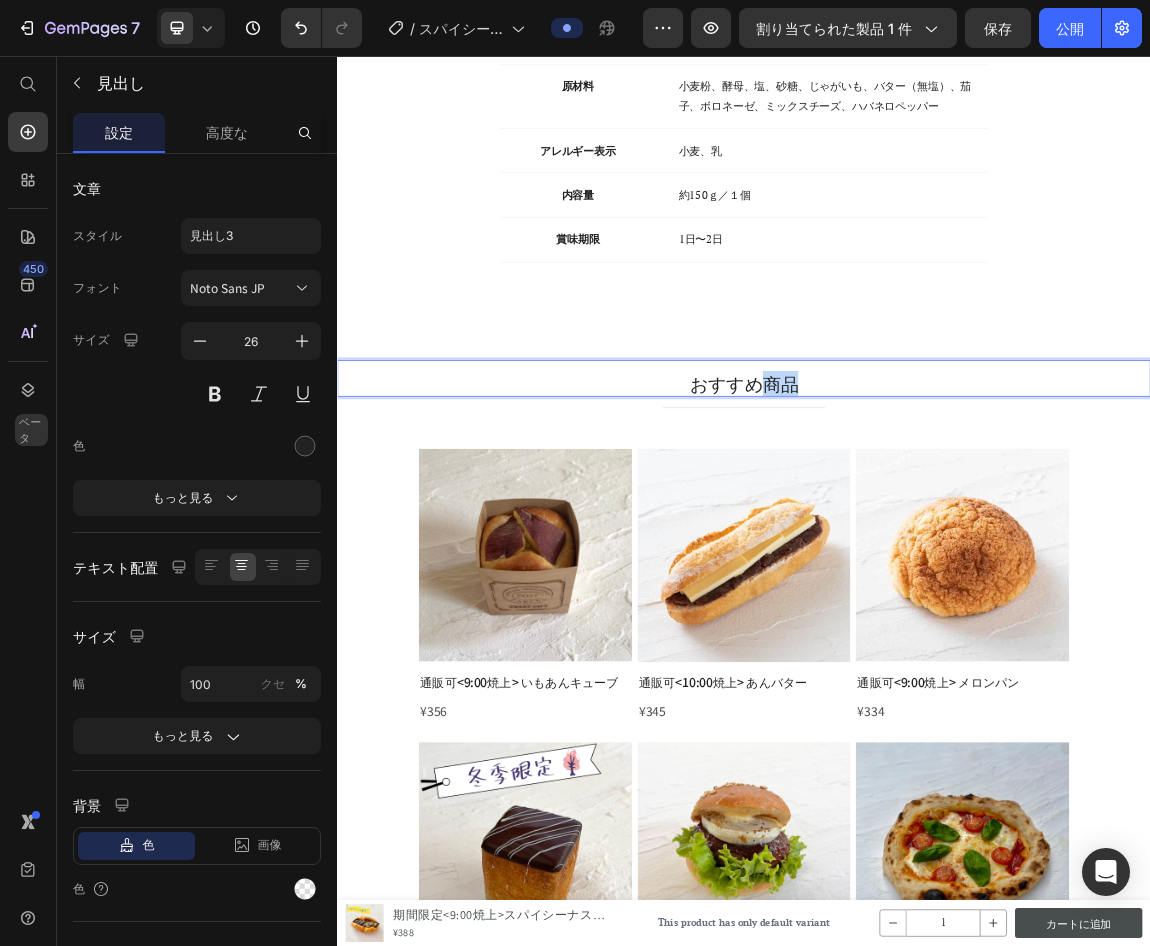 click on "おすすめ商品" at bounding box center [937, 540] 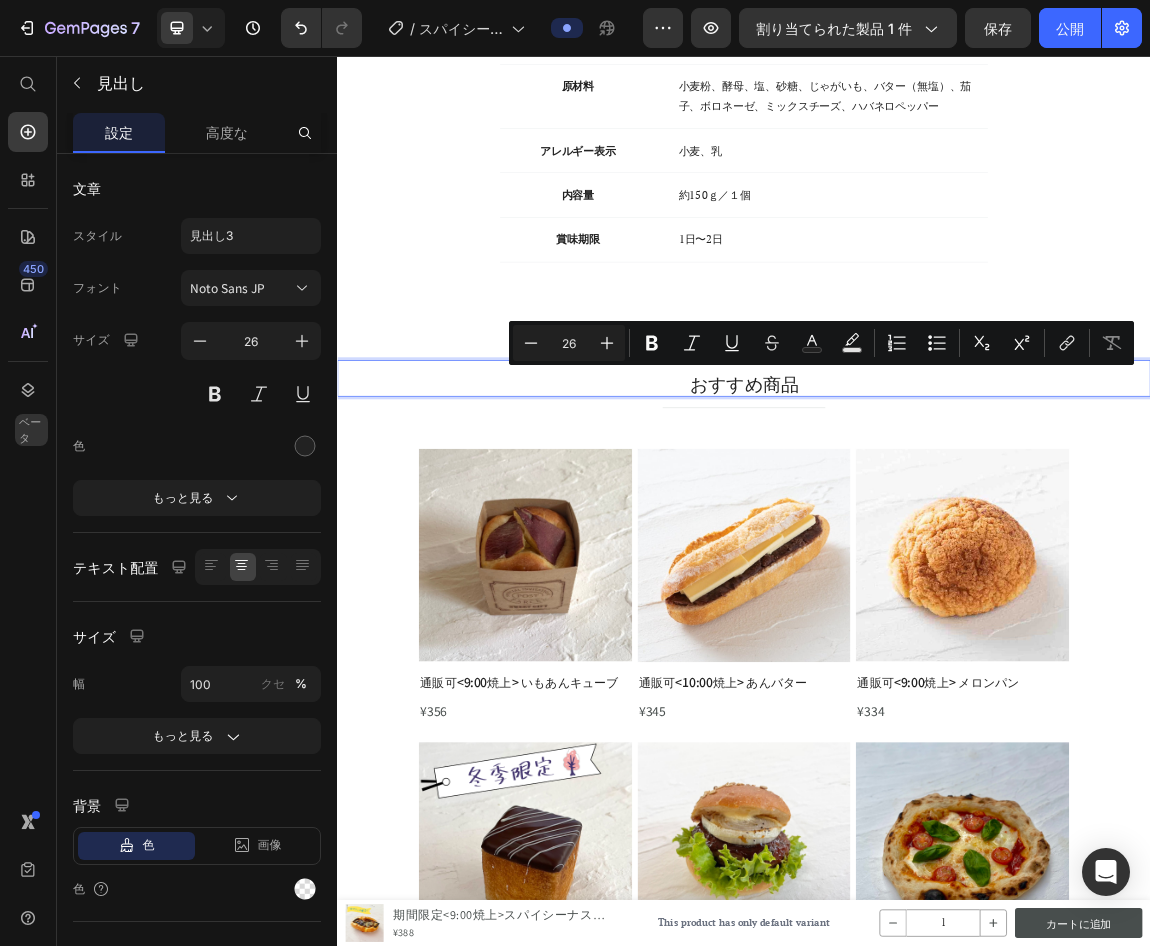 click on "おすすめ商品" at bounding box center [937, 540] 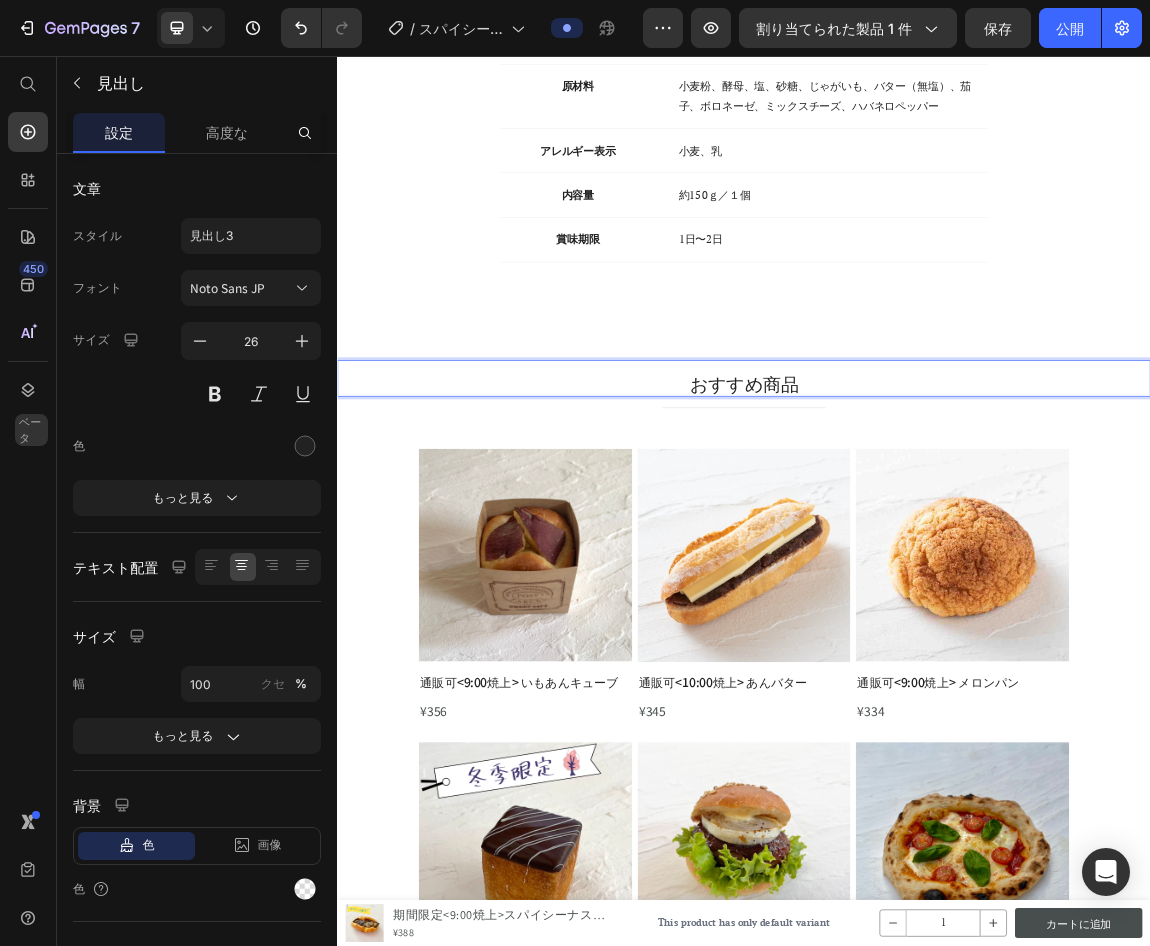 click on "おすすめ商品" at bounding box center (937, 540) 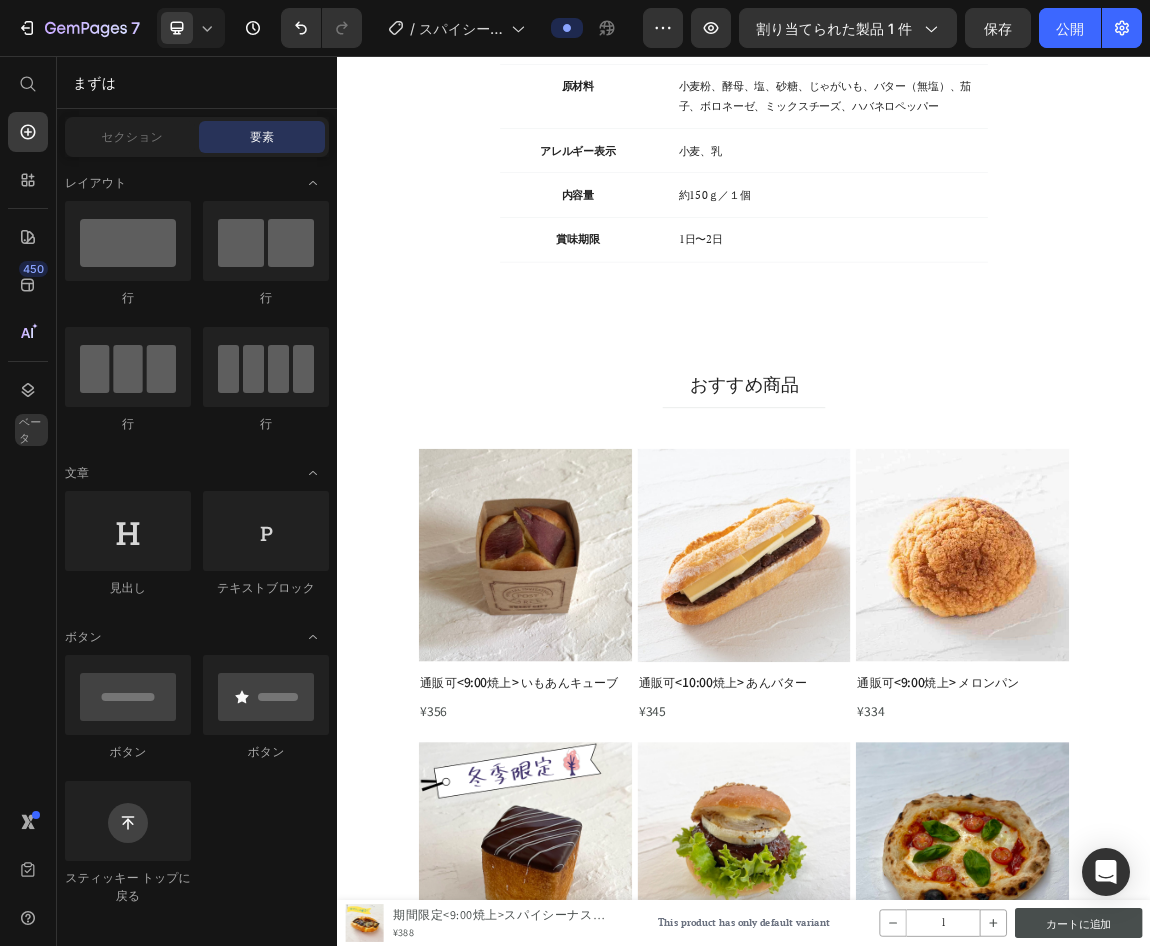click on "Product Images 期間限定<9:00焼上>スパイシーナスミート Product Title ¥388 Product Price Row This product has only default variant Product Variants & Swatches 1 Product Quantity カートに追加 Product Cart Button Row Product Sticky 製法へのこだわり Heading                Title Line Image 低温長時間発酵・高加水でつくられたもっちりしっとり食感。 Heading 低温長時間発酵は10時間以上かけてゆっくりと発酵させます。ゆっくりと発酵させることにより、生地にストレスを与えず、熟成した旨みを引き出すことができます。ハード系のパンは固くなりがちですが、高加水製法につくられたパンはもっちりしっとり食感。小さい子供から年配の方まで召し上がりやすくなっています。 Text block Row Row Section 4 商品概要 Heading 商品名 Text block スパイシーナスミート Text block Row 原材料 Text block Text block Row アレルギー表示" at bounding box center [937, -408] 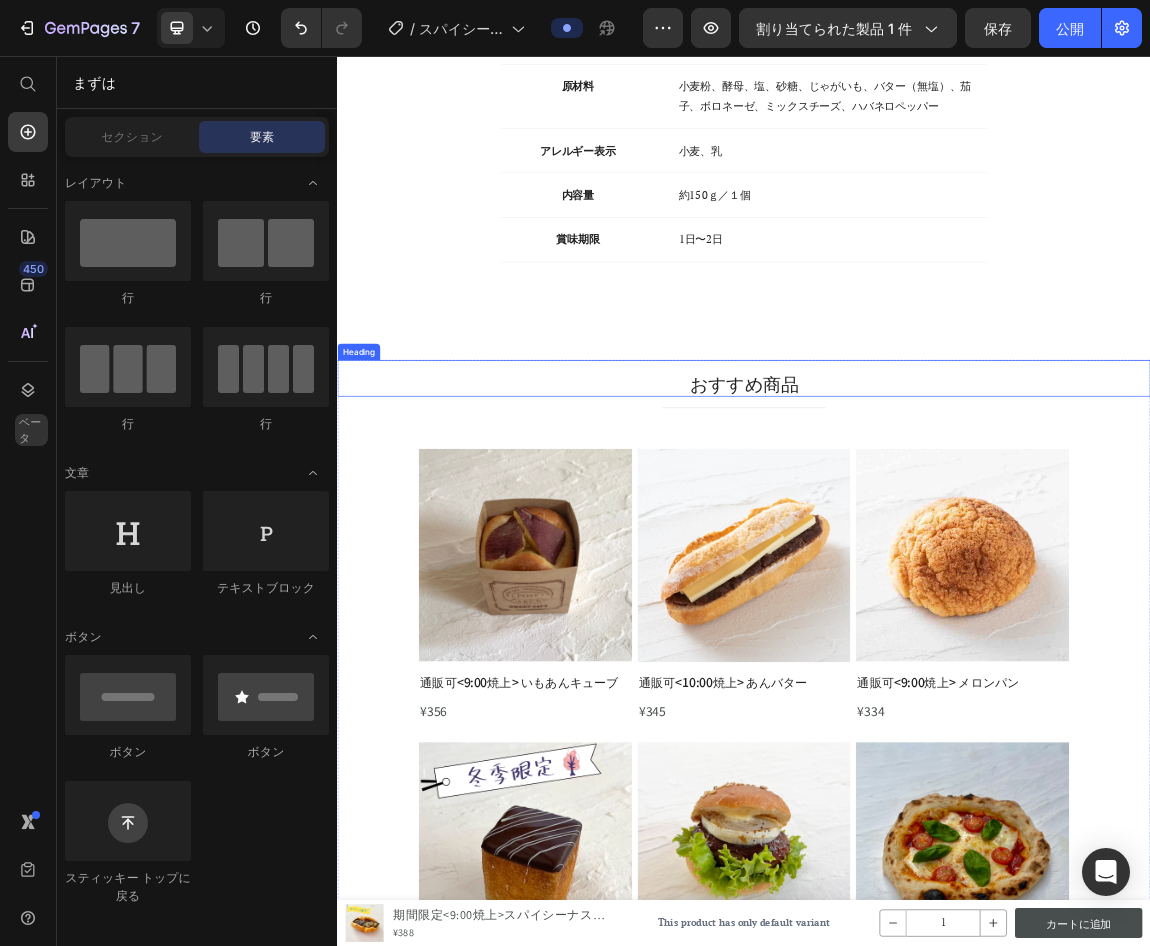 click on "おすすめ商品" at bounding box center [937, 540] 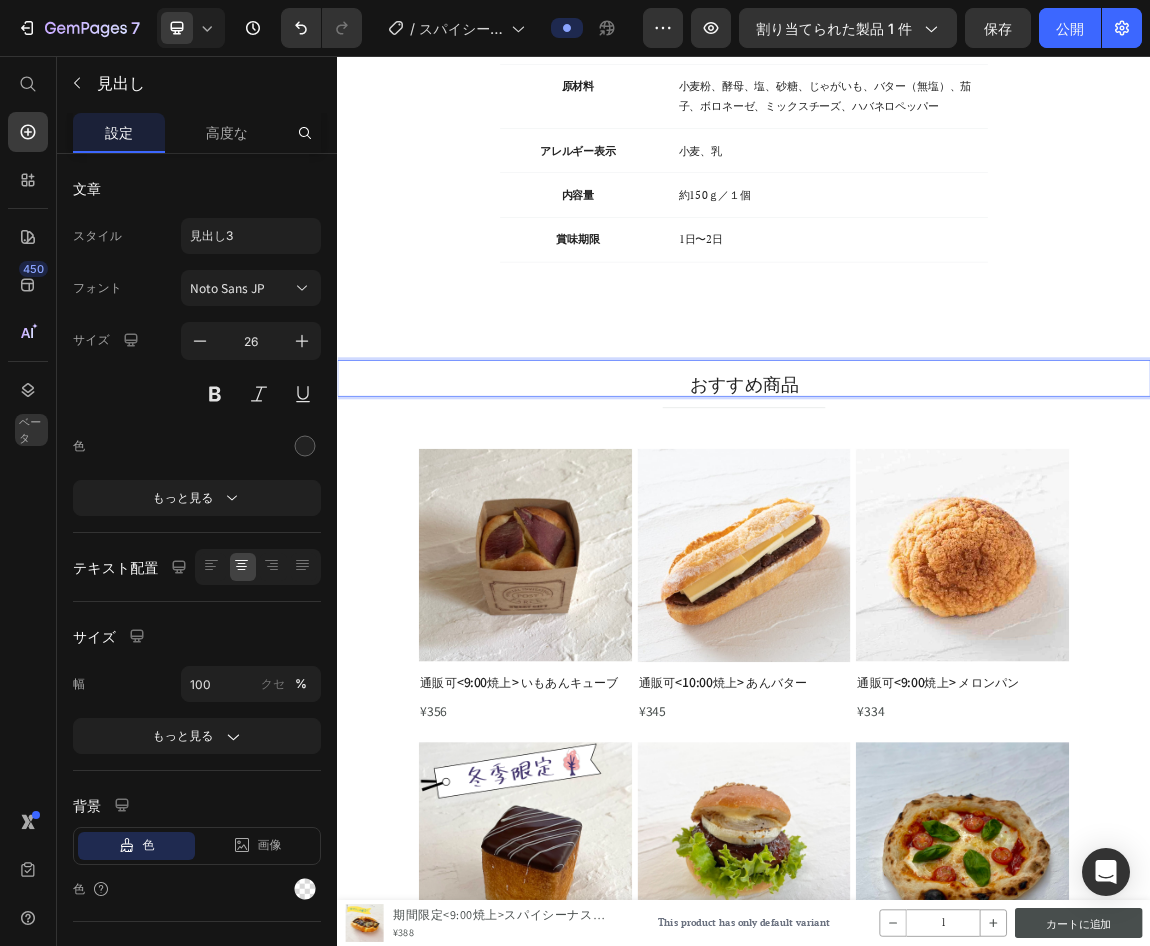click on "おすすめ商品" at bounding box center (937, 540) 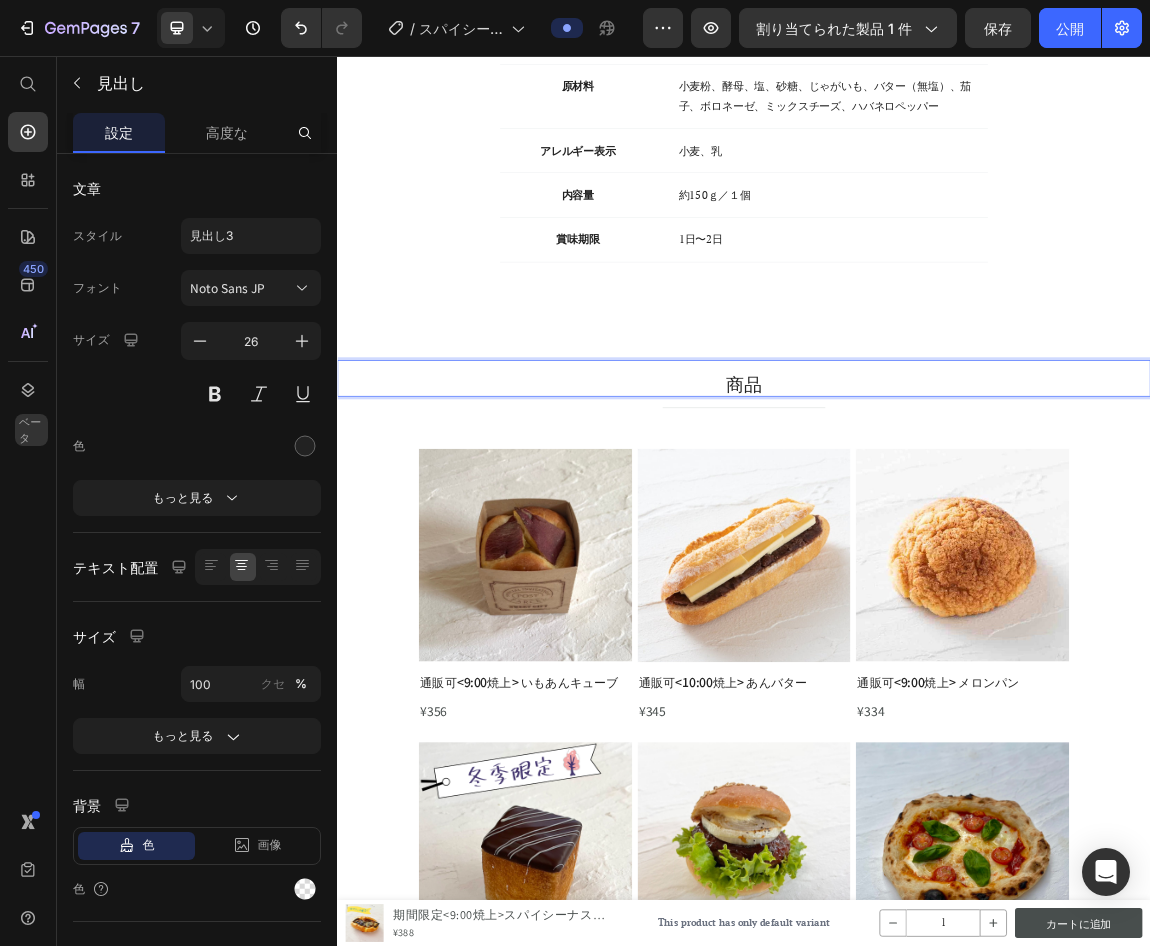 type 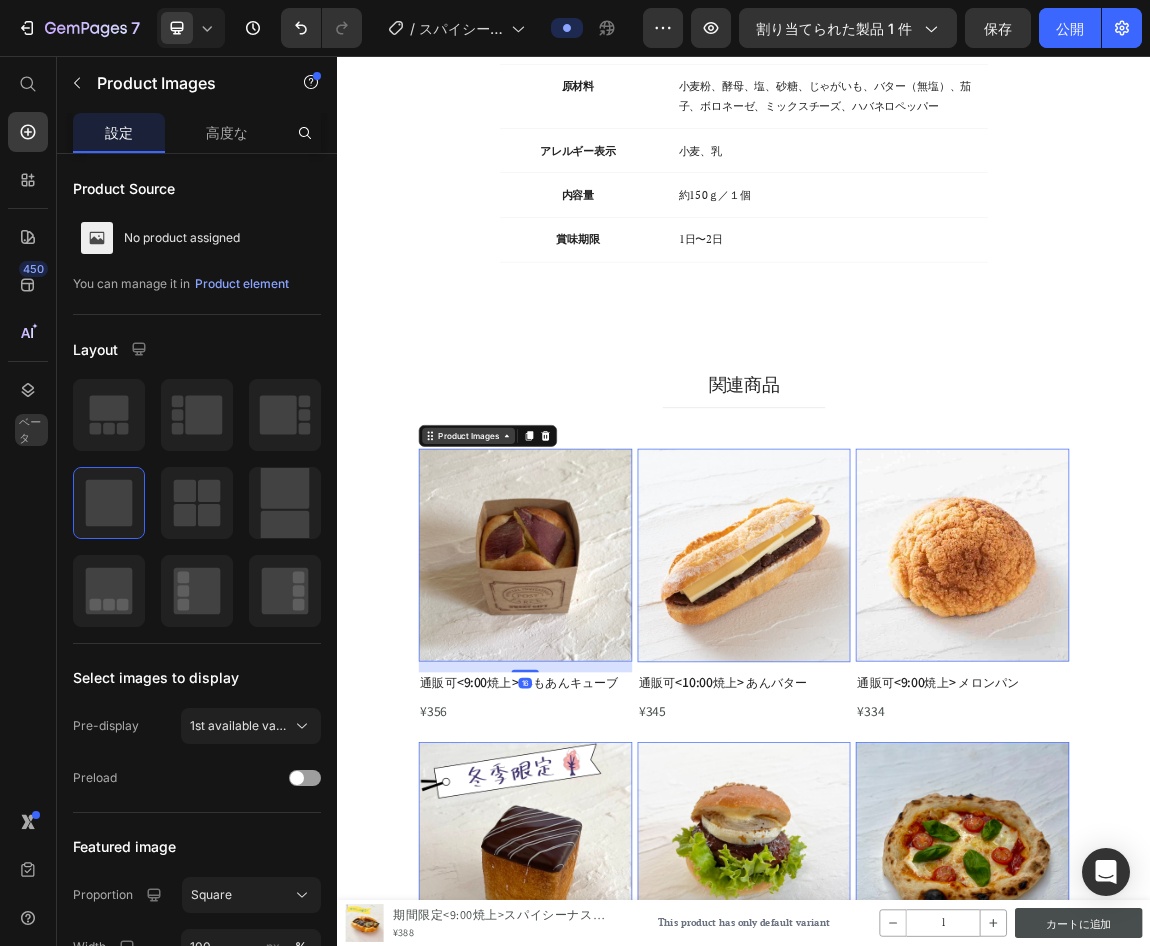 click on "Product Images" at bounding box center (559, 617) 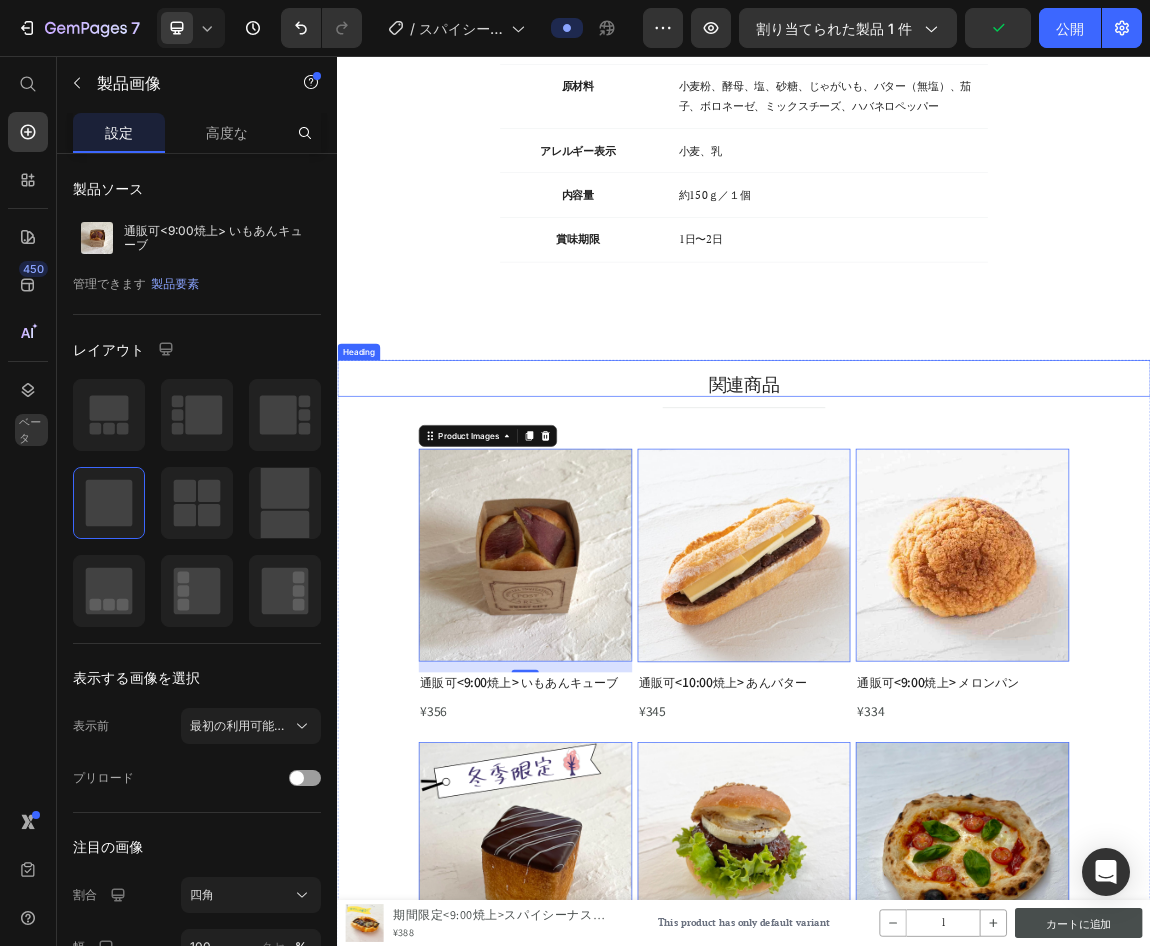 click on "関連商品" at bounding box center [937, 540] 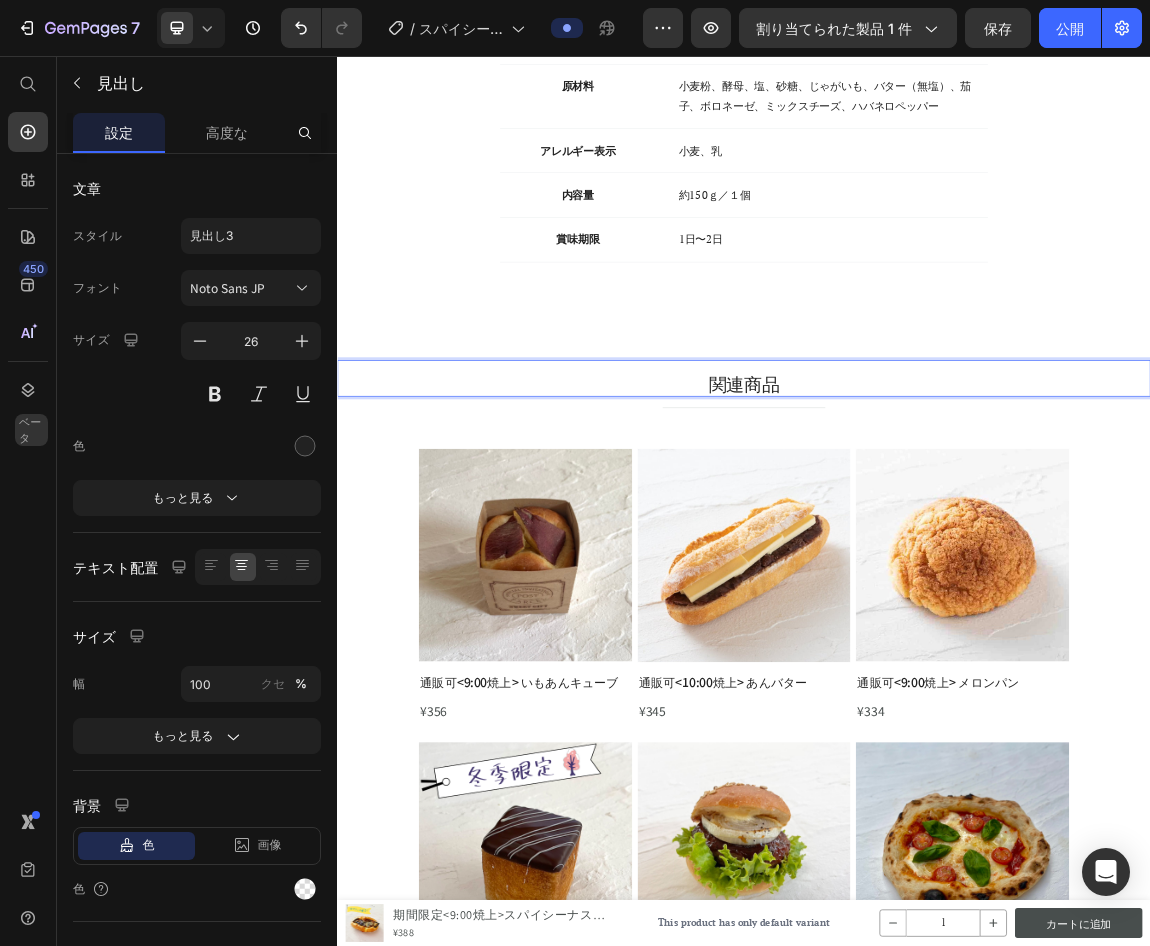 click on "関連商品" at bounding box center (937, 540) 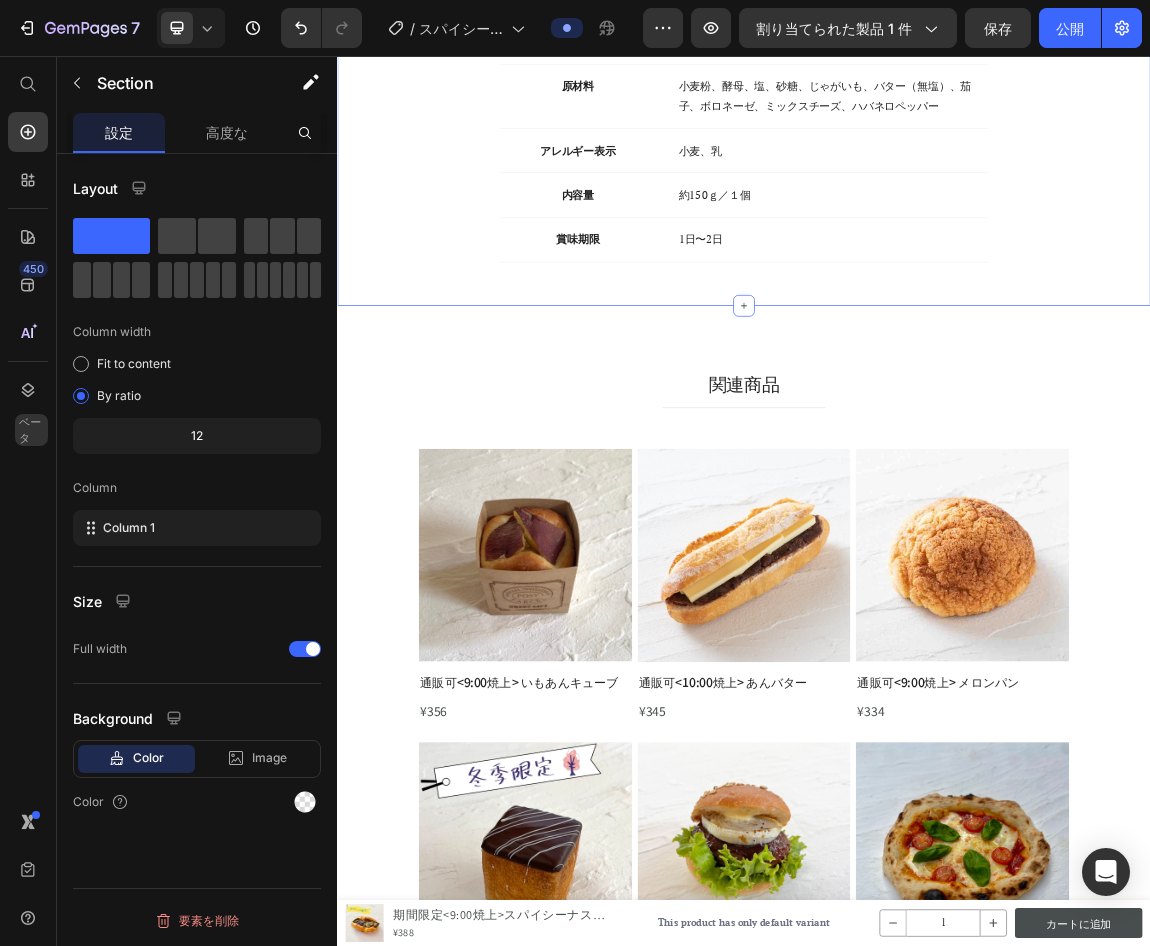 click on "商品概要 Heading 商品名 Text block スパイシーナスミート Text block Row 原材料 Text block 小麦粉、酵母、塩、砂糖、じゃがいも、バター（無塩）、茄子、ボロネーゼ、ミックスチーズ、ハバネロペッパー Text block Row アレルギー表示 Text block 小麦、乳 Text block Row 内容量 Text block 約150ｇ／１個 Text block Row 賞味期限 Text block 1日〜2日 Text block Row Row Row Section 5   Create Theme Section AI Content Write with GemAI What would you like to describe here? Tone and Voice Persuasive Product Getting products... Show more Generate" at bounding box center (937, 149) 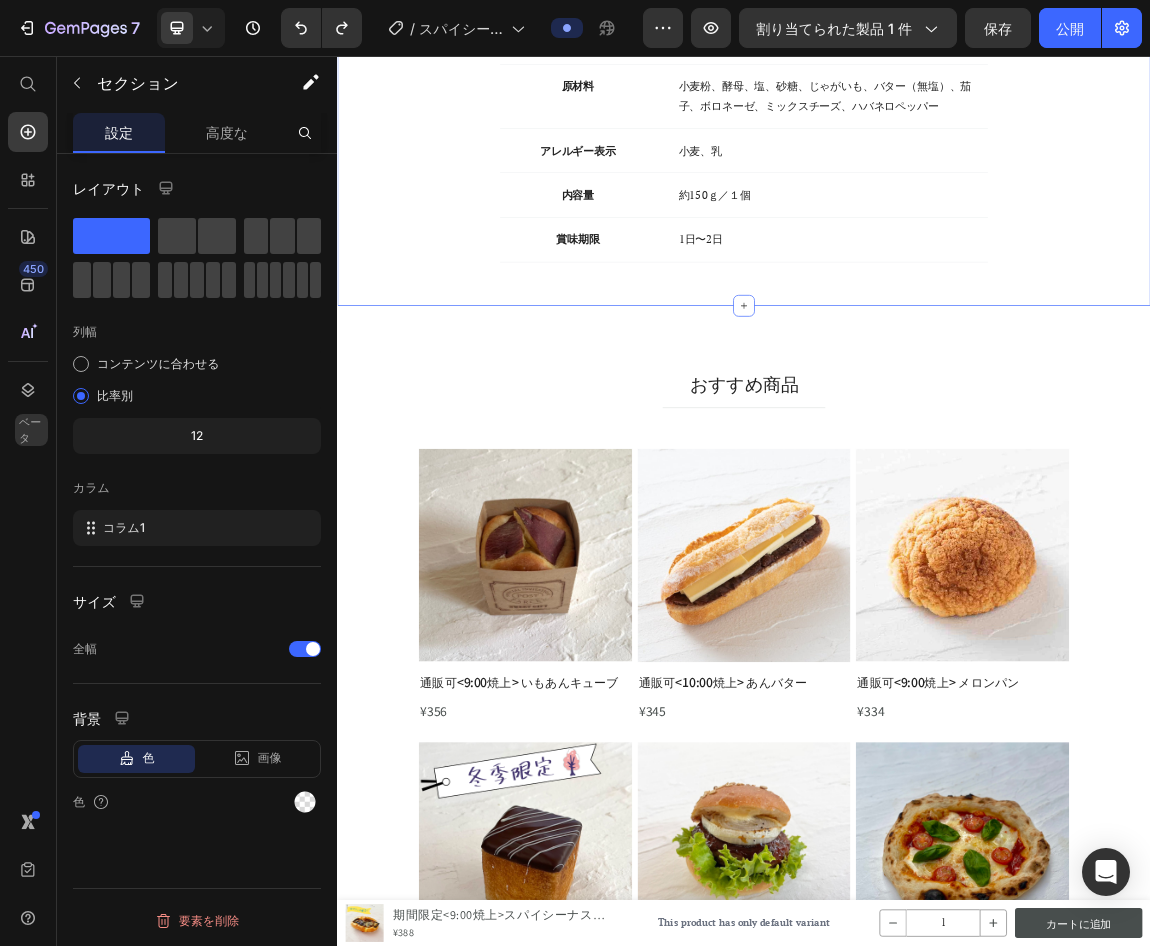 click on "Product Images 期間限定<9:00焼上>スパイシーナスミート Product Title ¥388 Product Price Row This product has only default variant Product Variants & Swatches 1 Product Quantity カートに追加 Product Cart Button Row Product Sticky 製法へのこだわり Heading                Title Line Image 低温長時間発酵・高加水でつくられたもっちりしっとり食感。 Heading 低温長時間発酵は10時間以上かけてゆっくりと発酵させます。ゆっくりと発酵させることにより、生地にストレスを与えず、熟成した旨みを引き出すことができます。ハード系のパンは固くなりがちですが、高加水製法につくられたパンはもっちりしっとり食感。小さい子供から年配の方まで召し上がりやすくなっています。 Text block Row Row Section 4 商品概要 Heading 商品名 Text block スパイシーナスミート Text block Row 原材料 Text block Text block Row アレルギー表示" at bounding box center (937, -408) 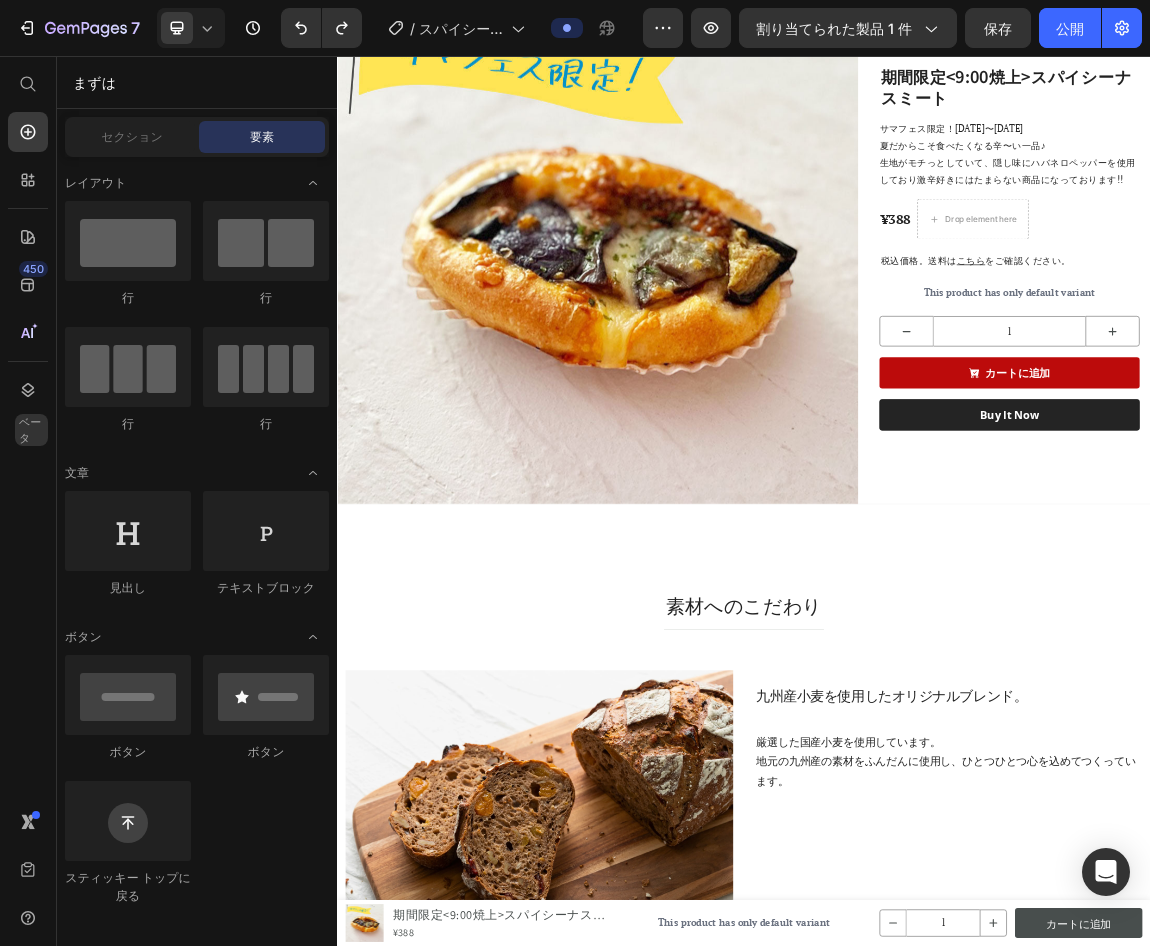 scroll, scrollTop: 0, scrollLeft: 0, axis: both 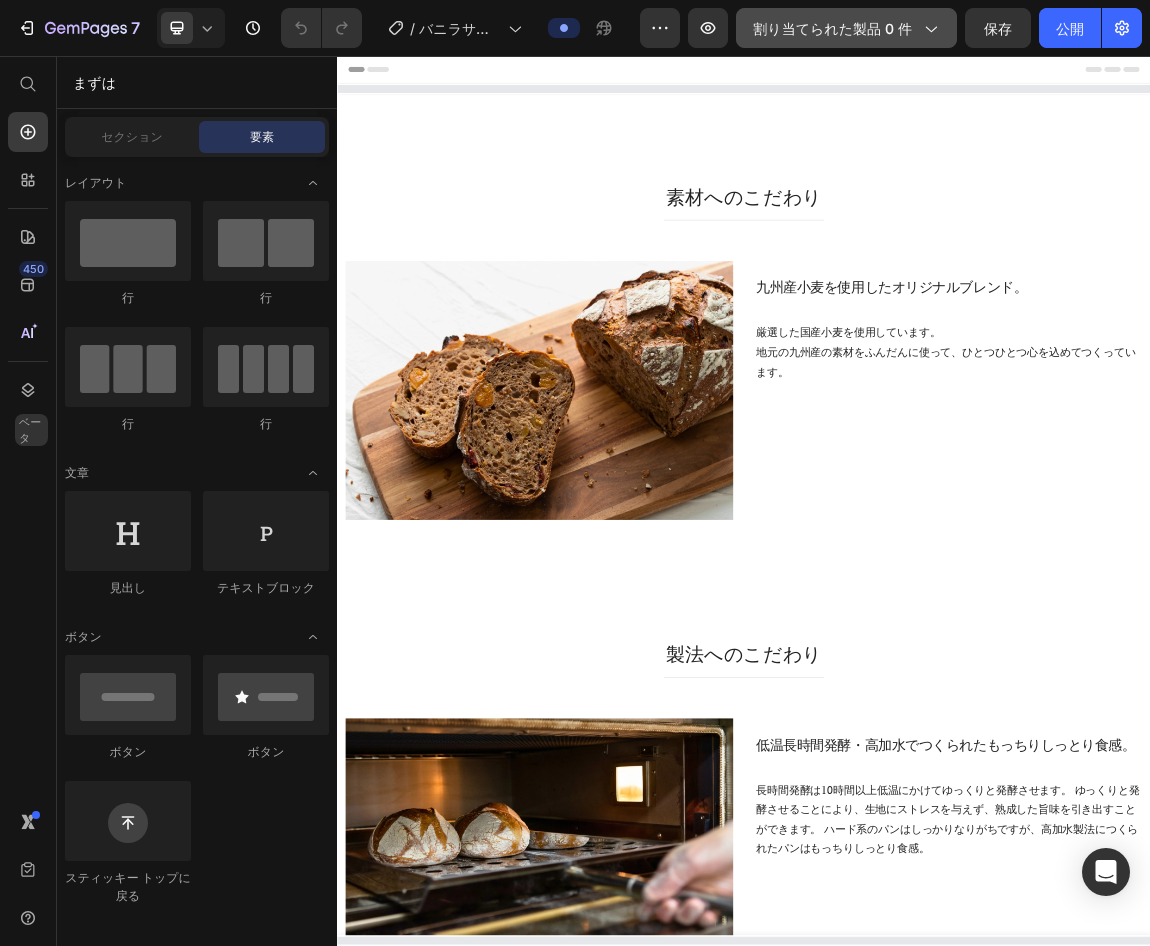 click on "割り当てられた製品 0 件" at bounding box center [832, 28] 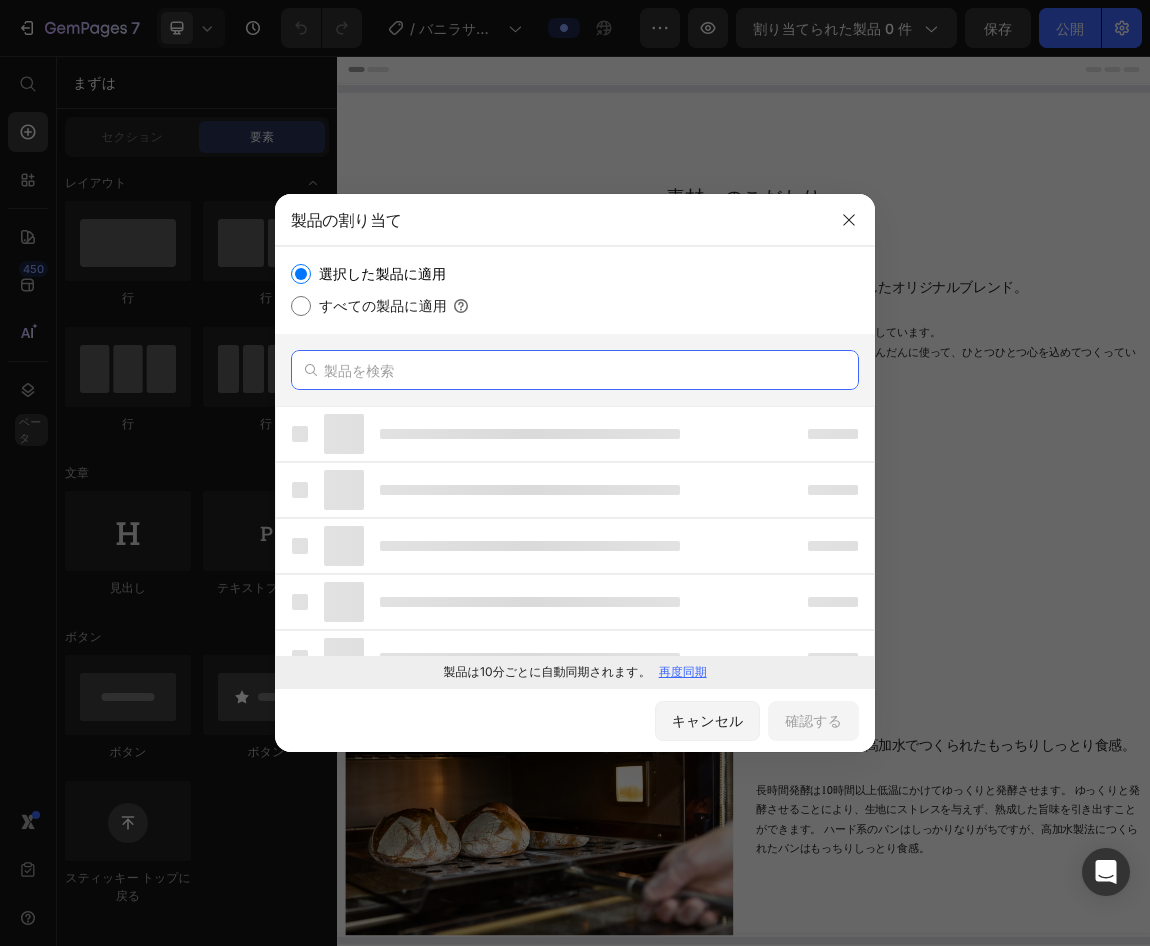 click at bounding box center [575, 370] 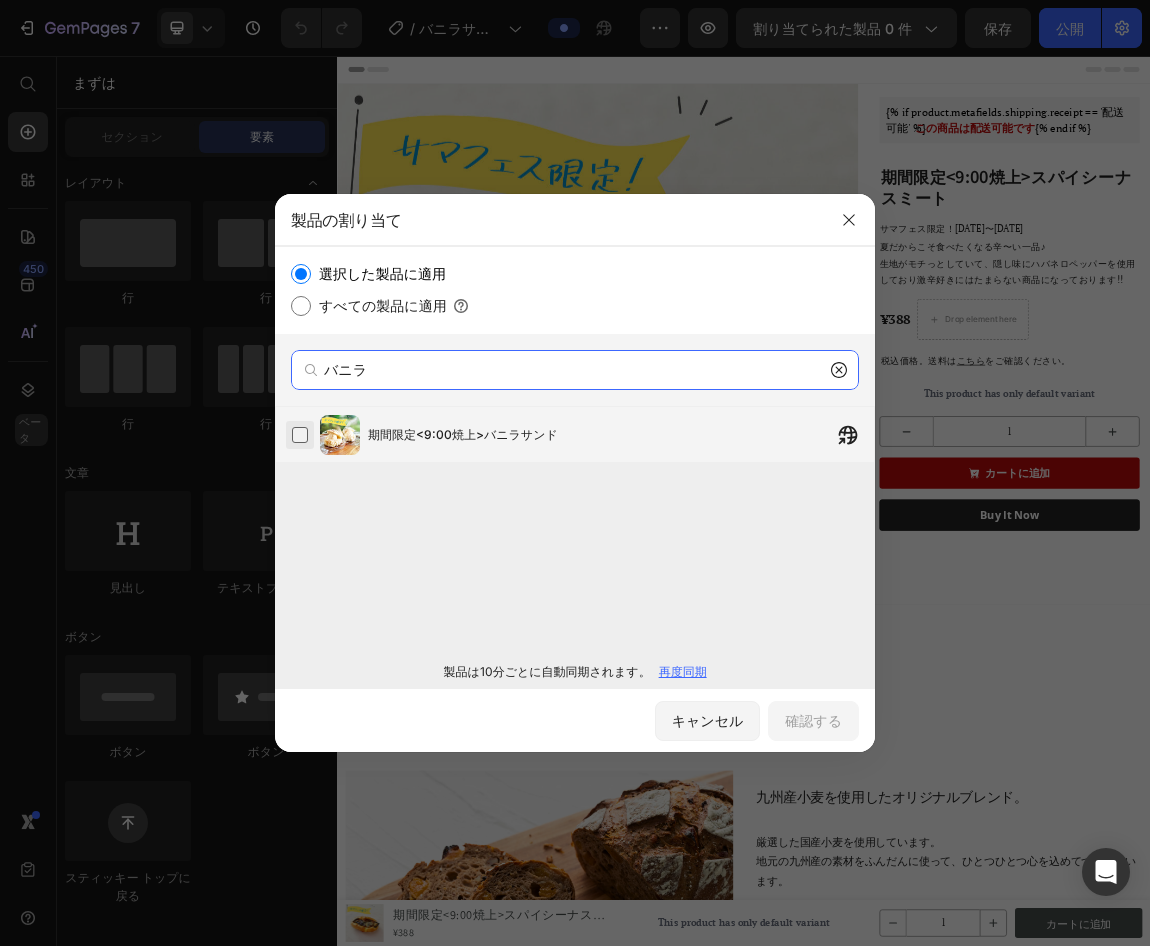 type on "バニラ" 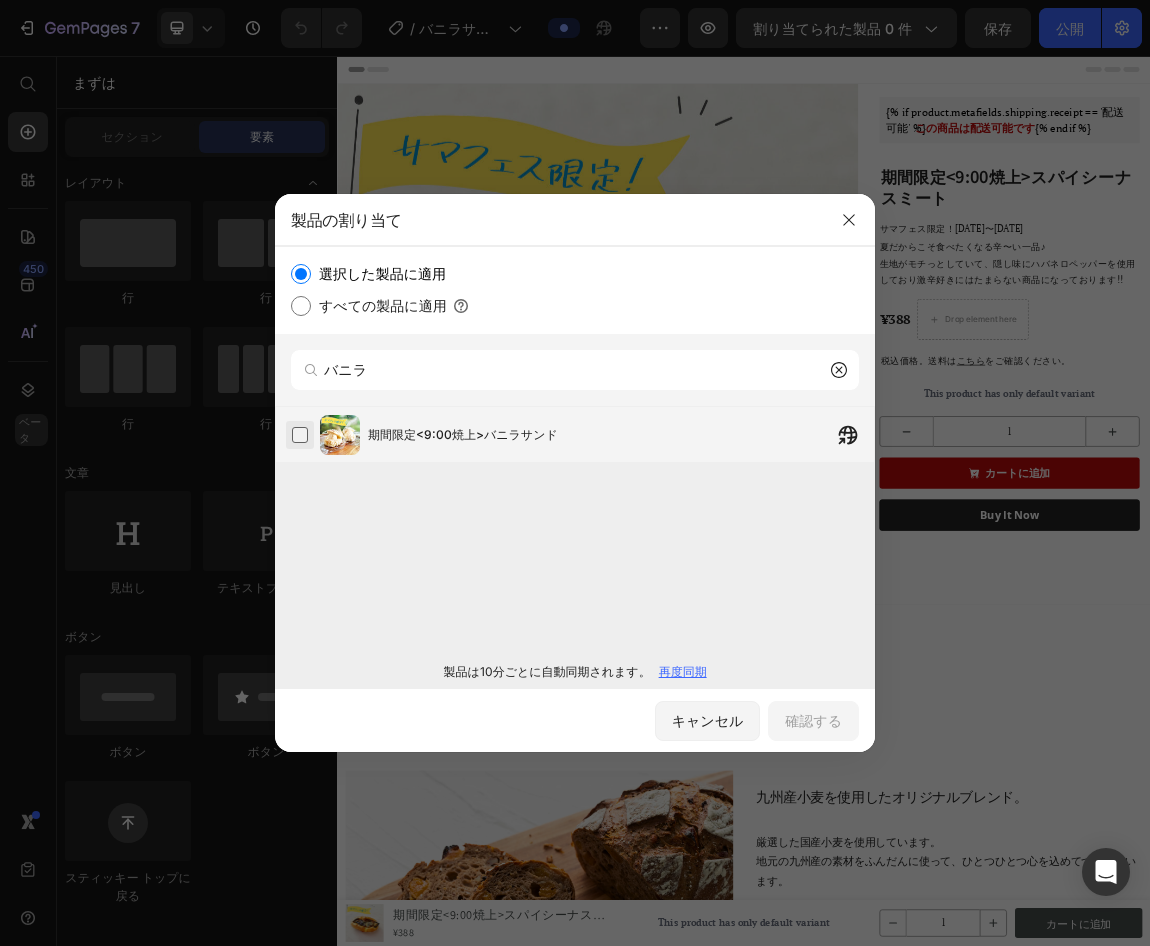 click at bounding box center (300, 435) 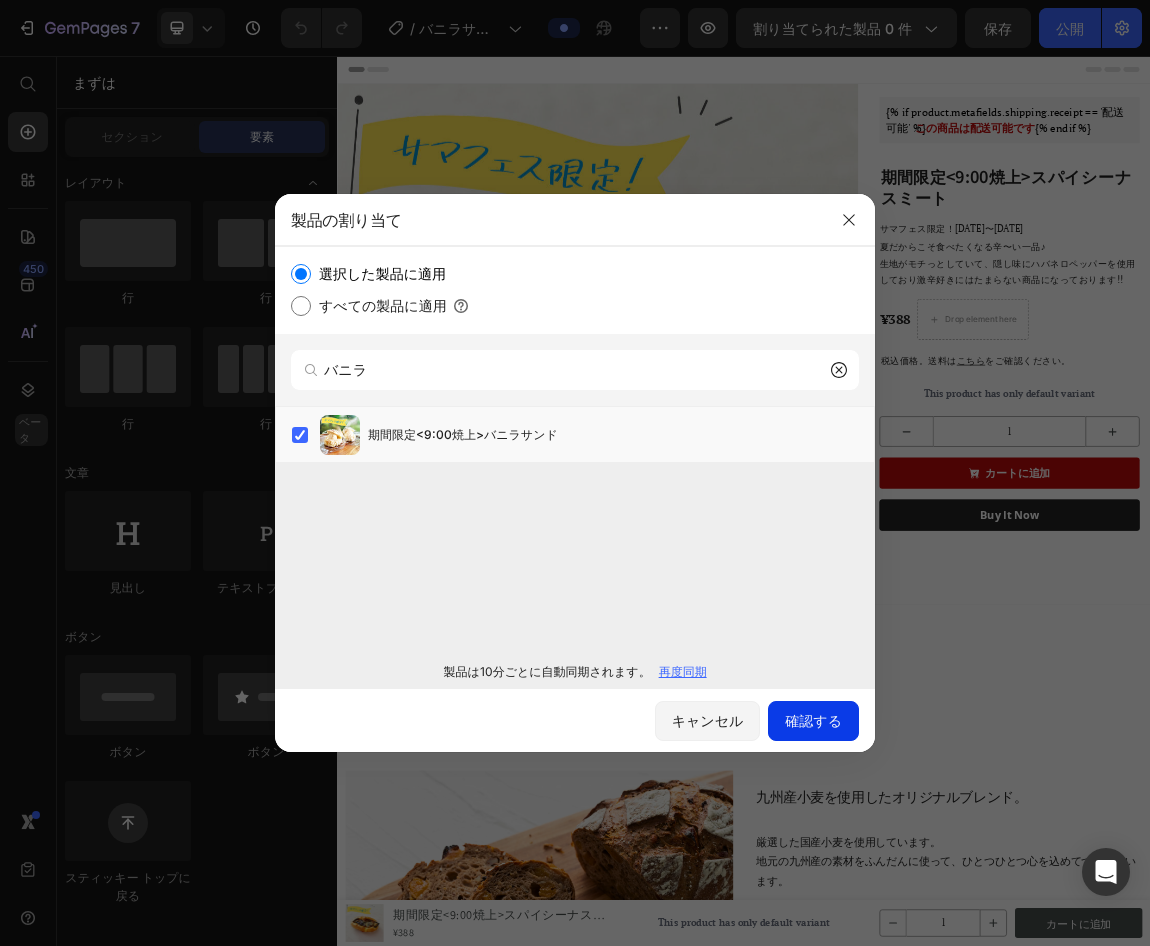 click on "確認する" 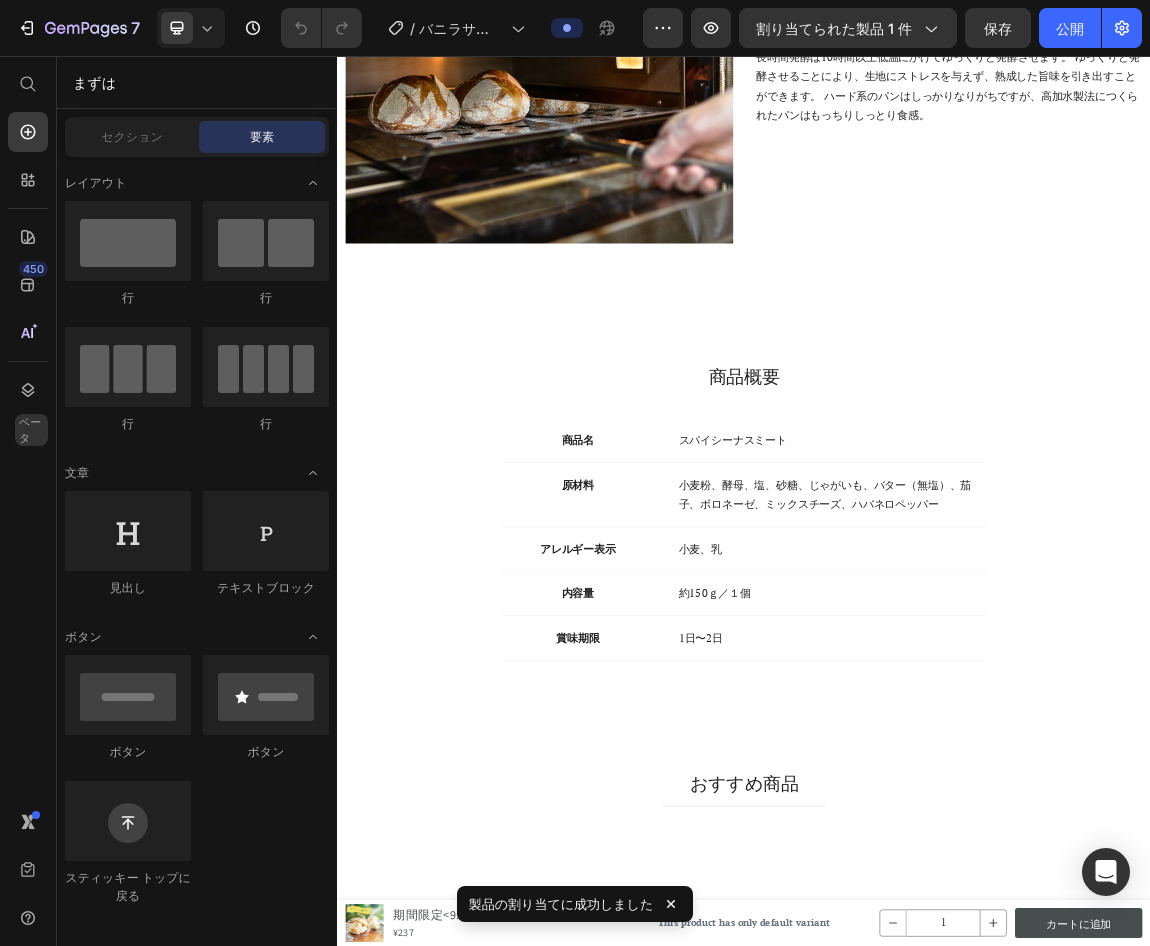 scroll, scrollTop: 1845, scrollLeft: 0, axis: vertical 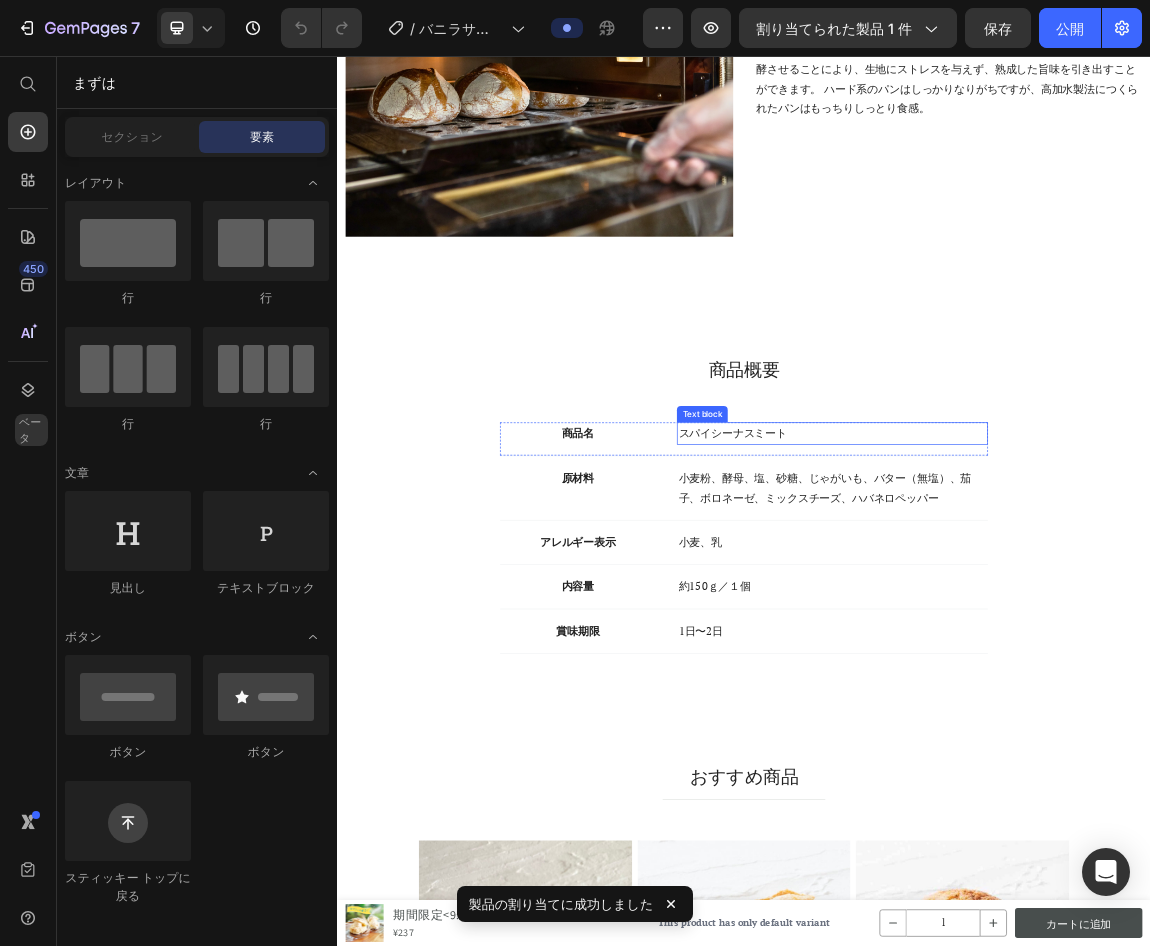 click on "スパイシーナスミート" at bounding box center [1067, 613] 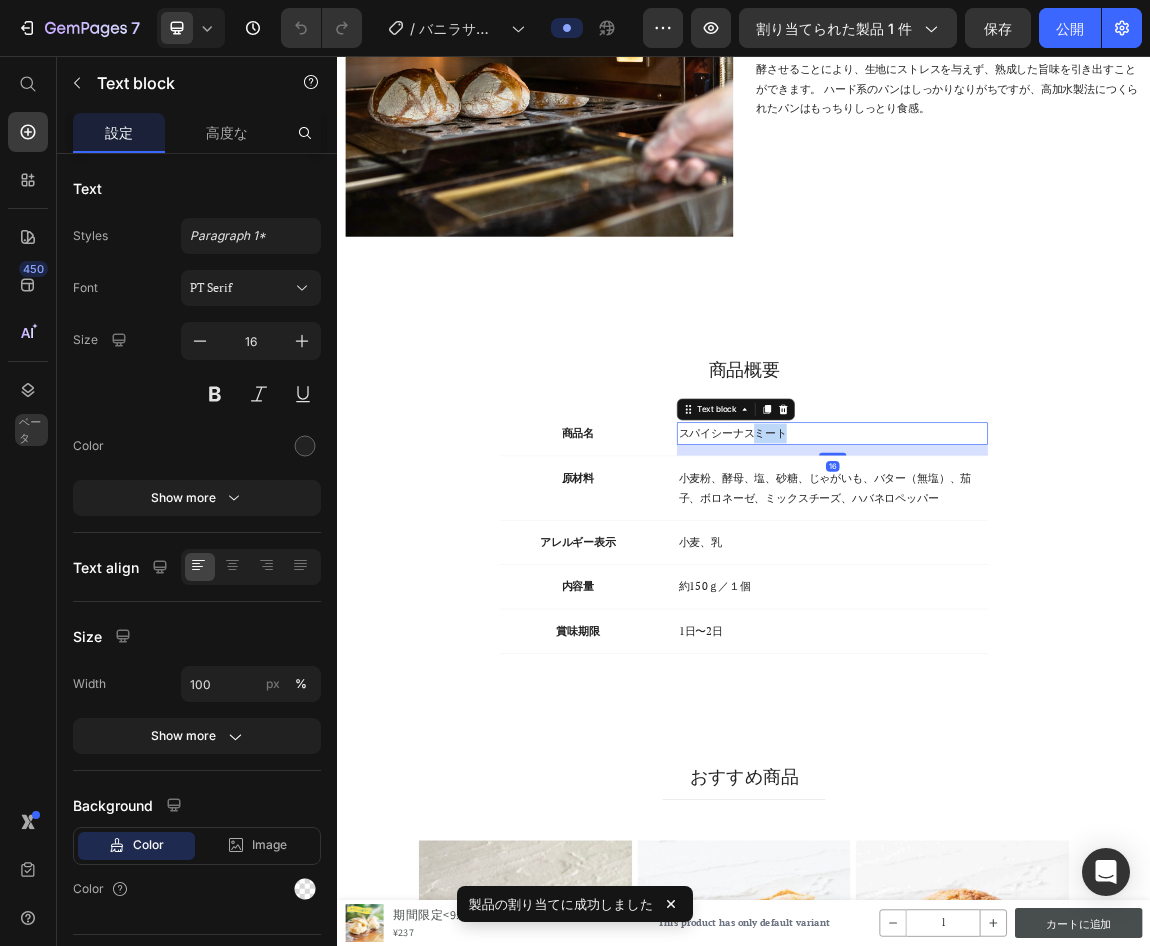 click on "スパイシーナスミート" at bounding box center [1067, 613] 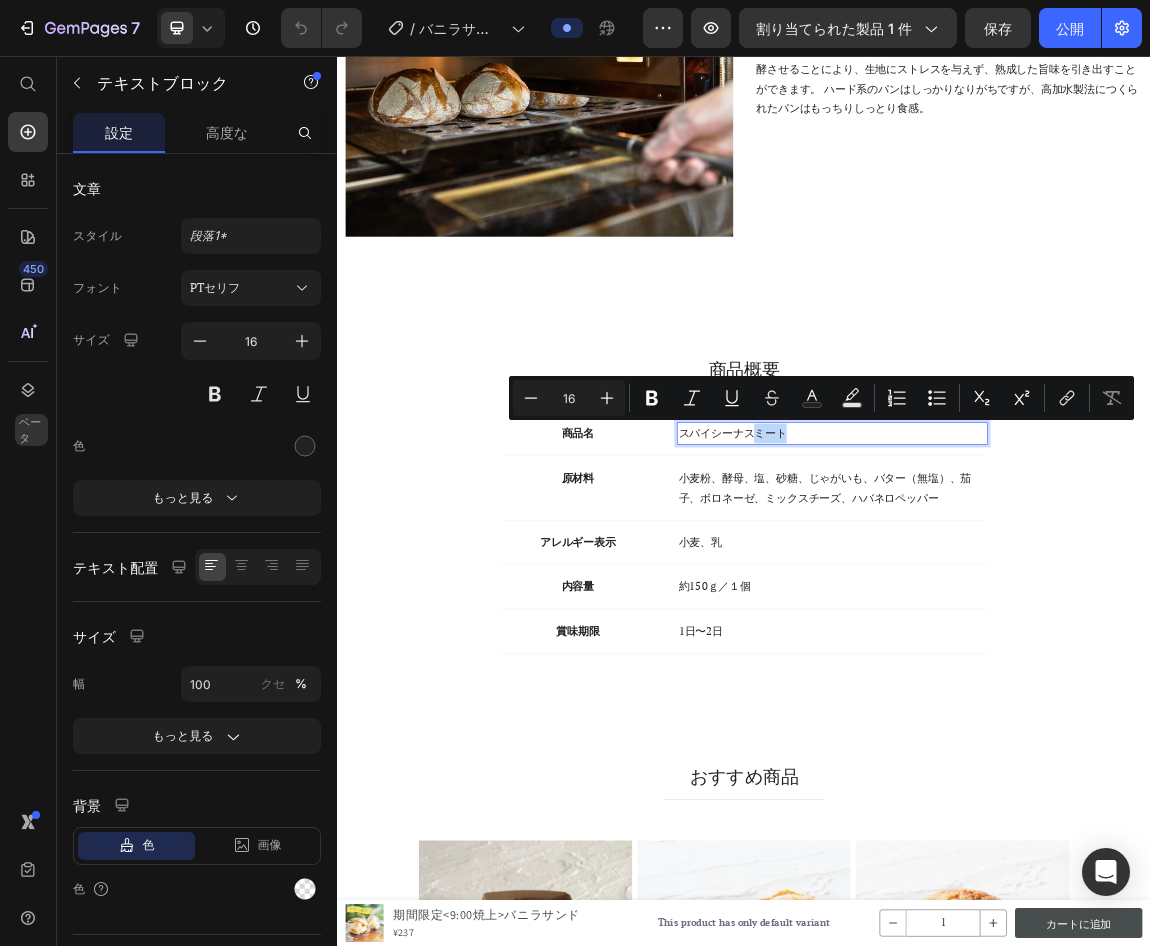 click on "スパイシーナスミート" at bounding box center [1067, 613] 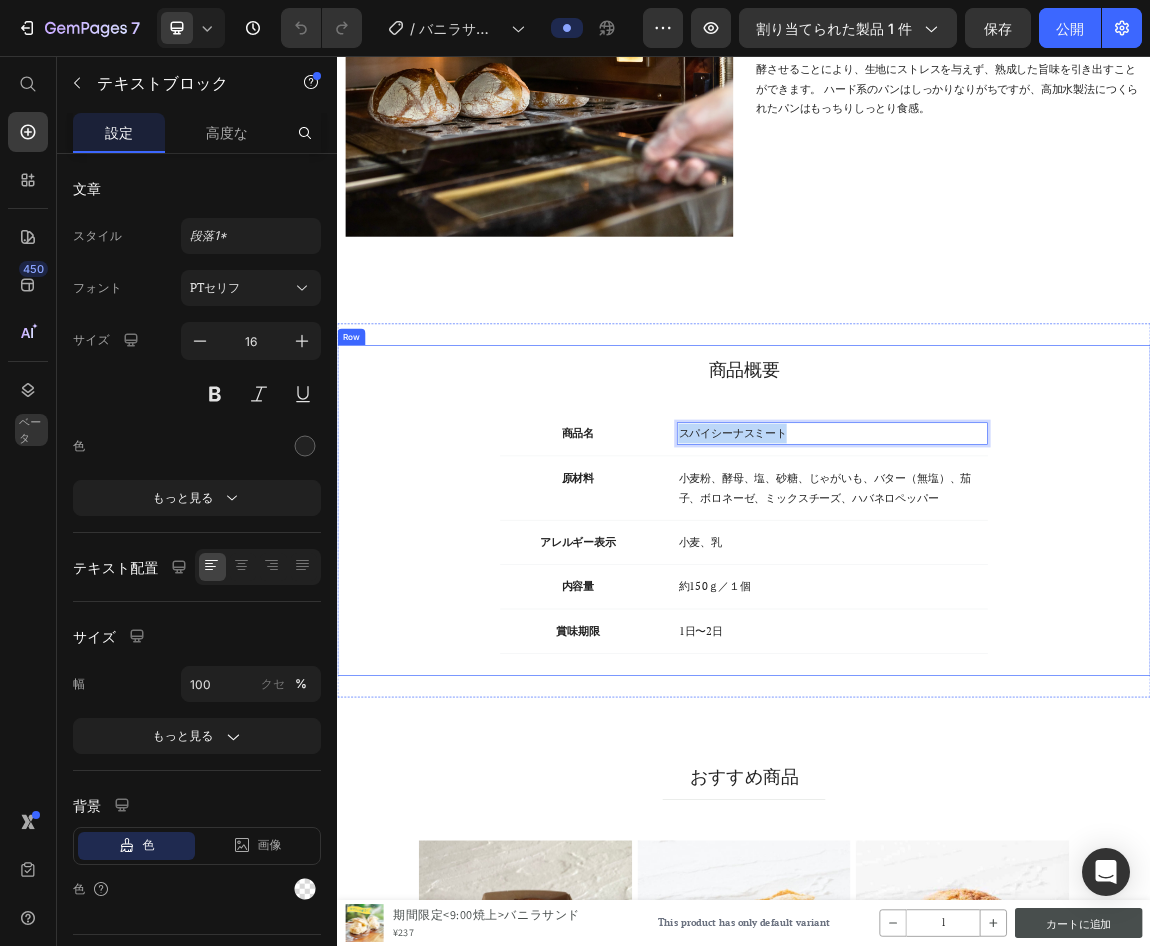 drag, startPoint x: 1021, startPoint y: 604, endPoint x: 762, endPoint y: 573, distance: 260.8486 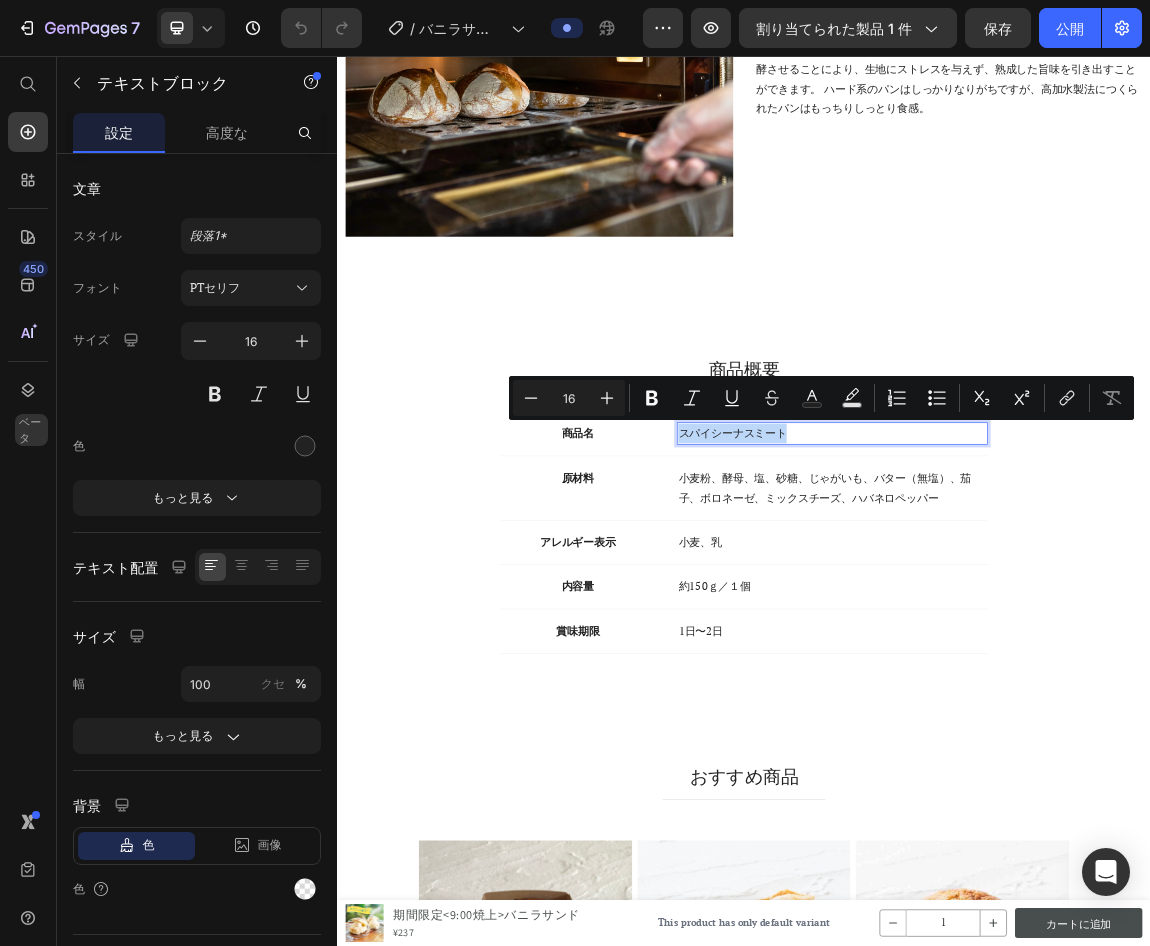 type 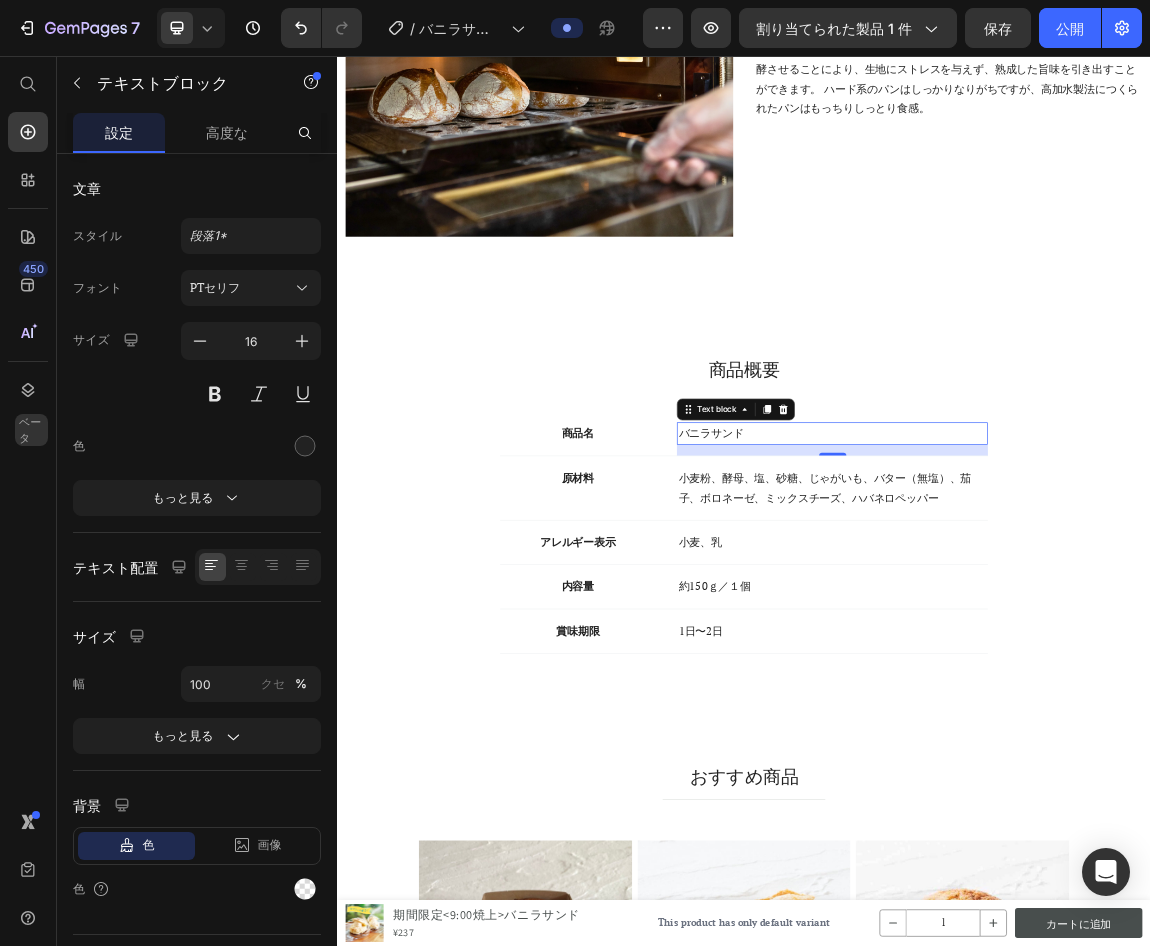 click on "小麦粉、酵母、塩、砂糖、じゃがいも、バター（無塩）、茄子、ボロネーゼ、ミックスチーズ、ハバネロペッパー" at bounding box center (1067, 694) 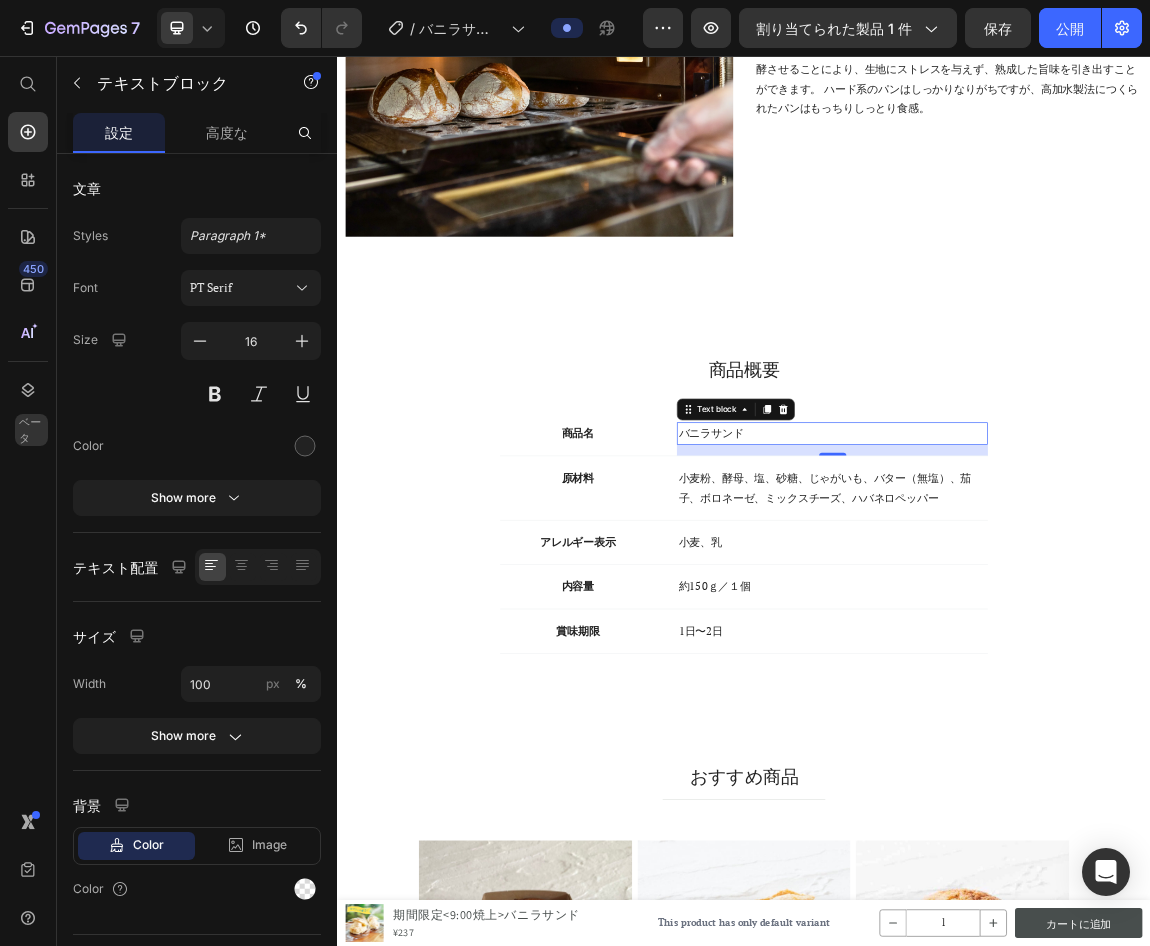 click on "小麦粉、酵母、塩、砂糖、じゃがいも、バター（無塩）、茄子、ボロネーゼ、ミックスチーズ、ハバネロペッパー" at bounding box center [1067, 694] 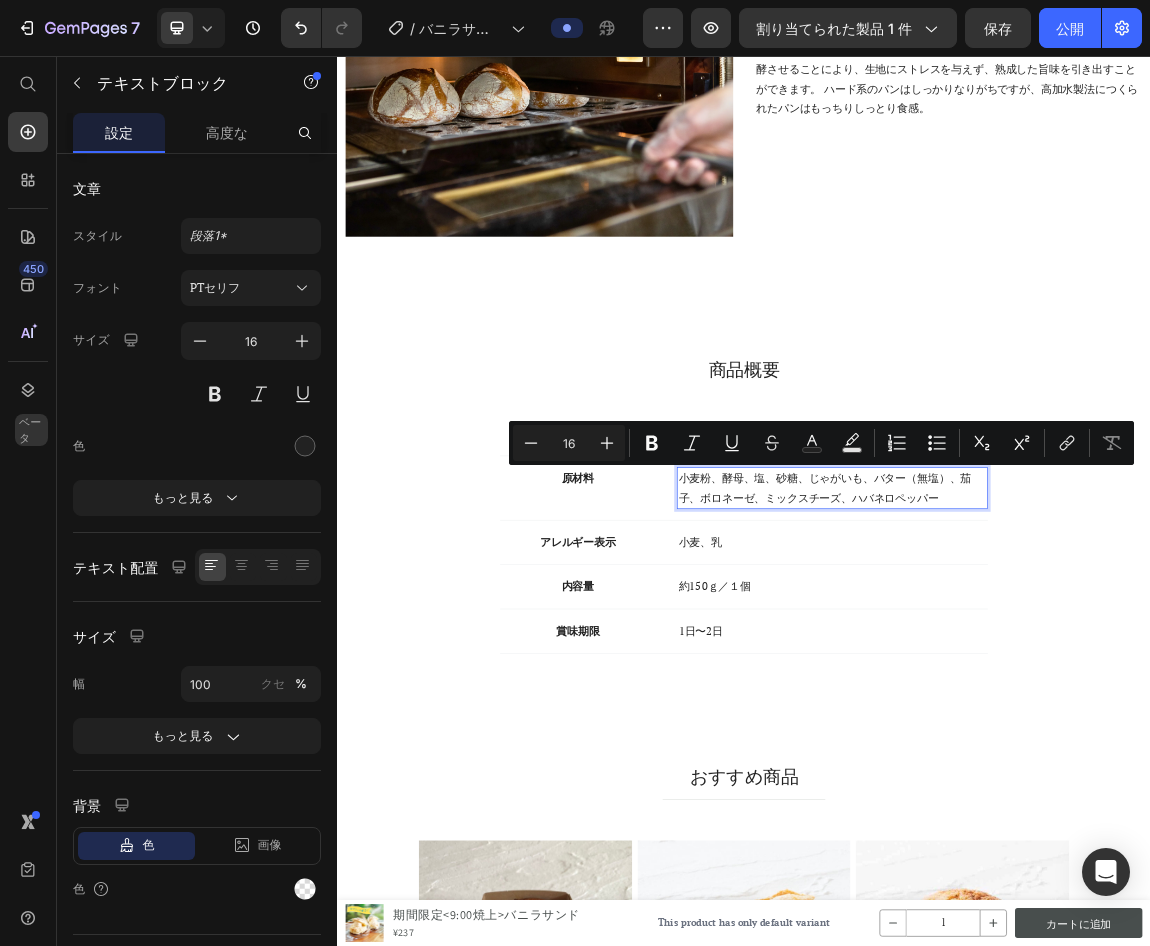 click on "小麦粉、酵母、塩、砂糖、じゃがいも、バター（無塩）、茄子、ボロネーゼ、ミックスチーズ、ハバネロペッパー" at bounding box center (1067, 694) 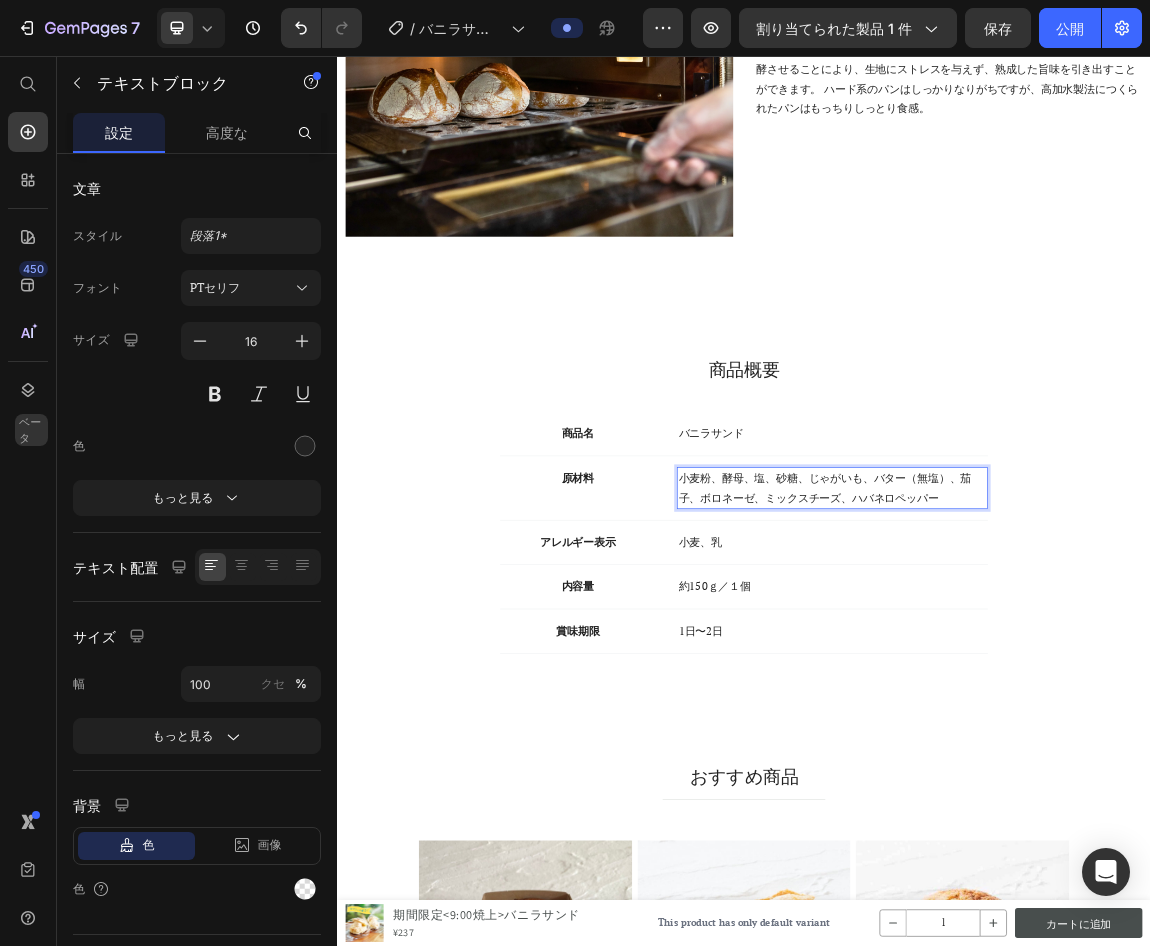 drag, startPoint x: 849, startPoint y: 683, endPoint x: 909, endPoint y: 681, distance: 60.033325 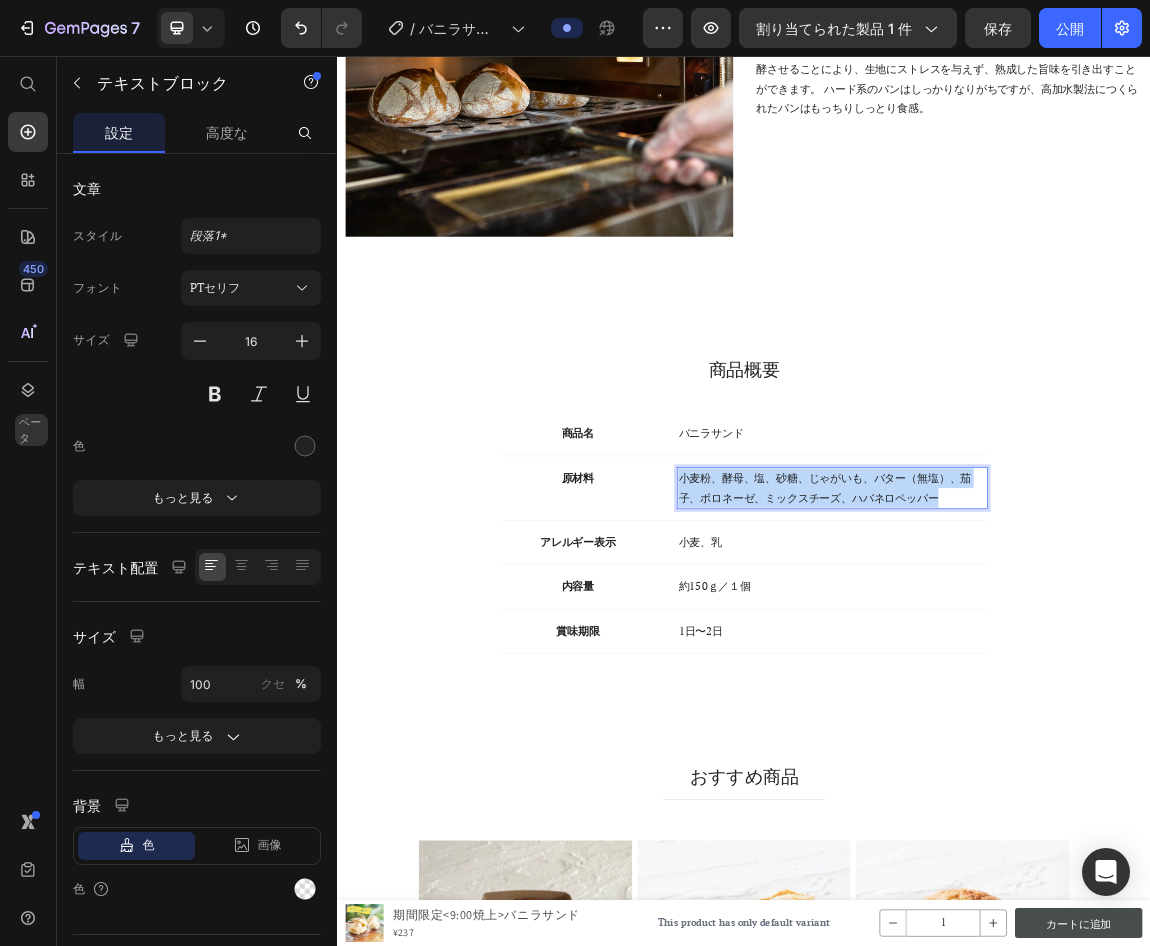 drag, startPoint x: 846, startPoint y: 677, endPoint x: 1272, endPoint y: 713, distance: 427.51843 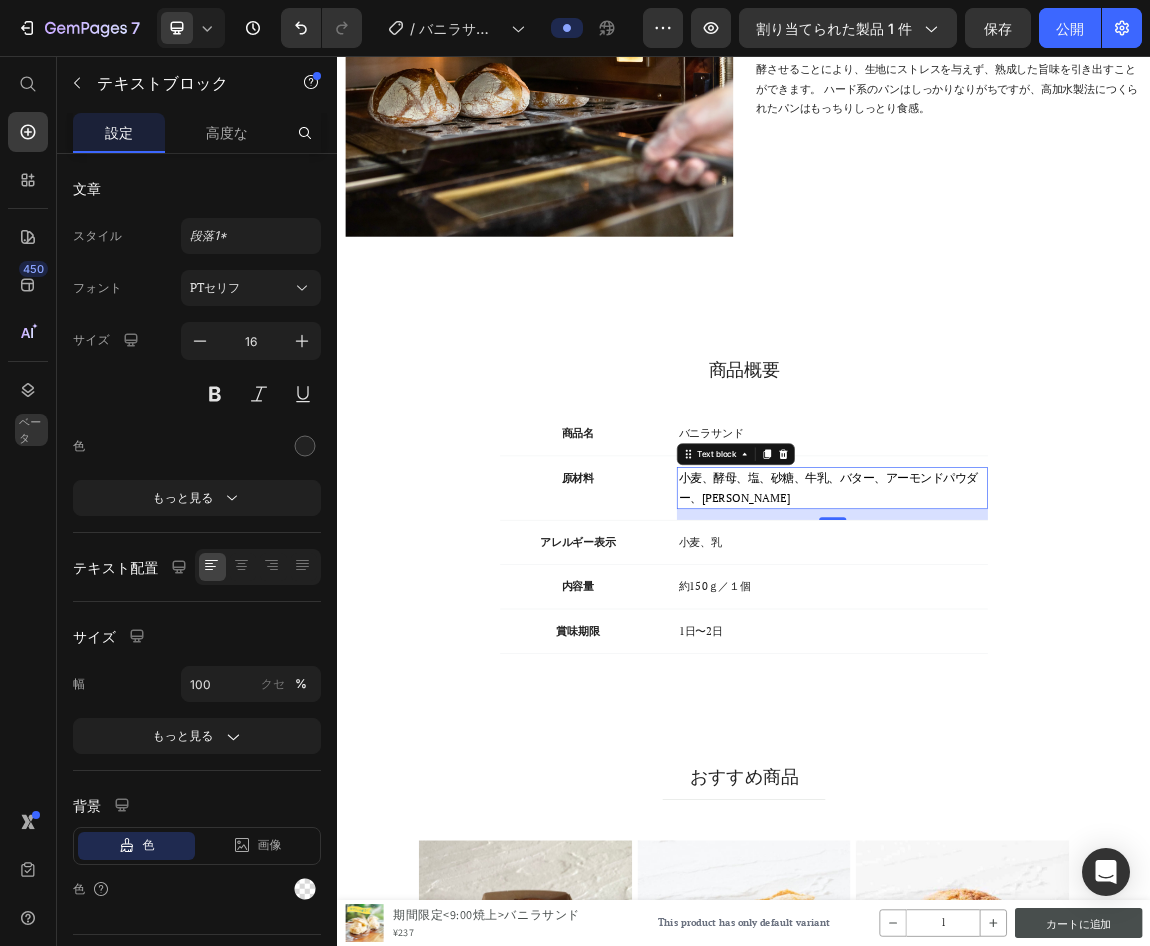 click on "小麦、乳" at bounding box center (1067, 774) 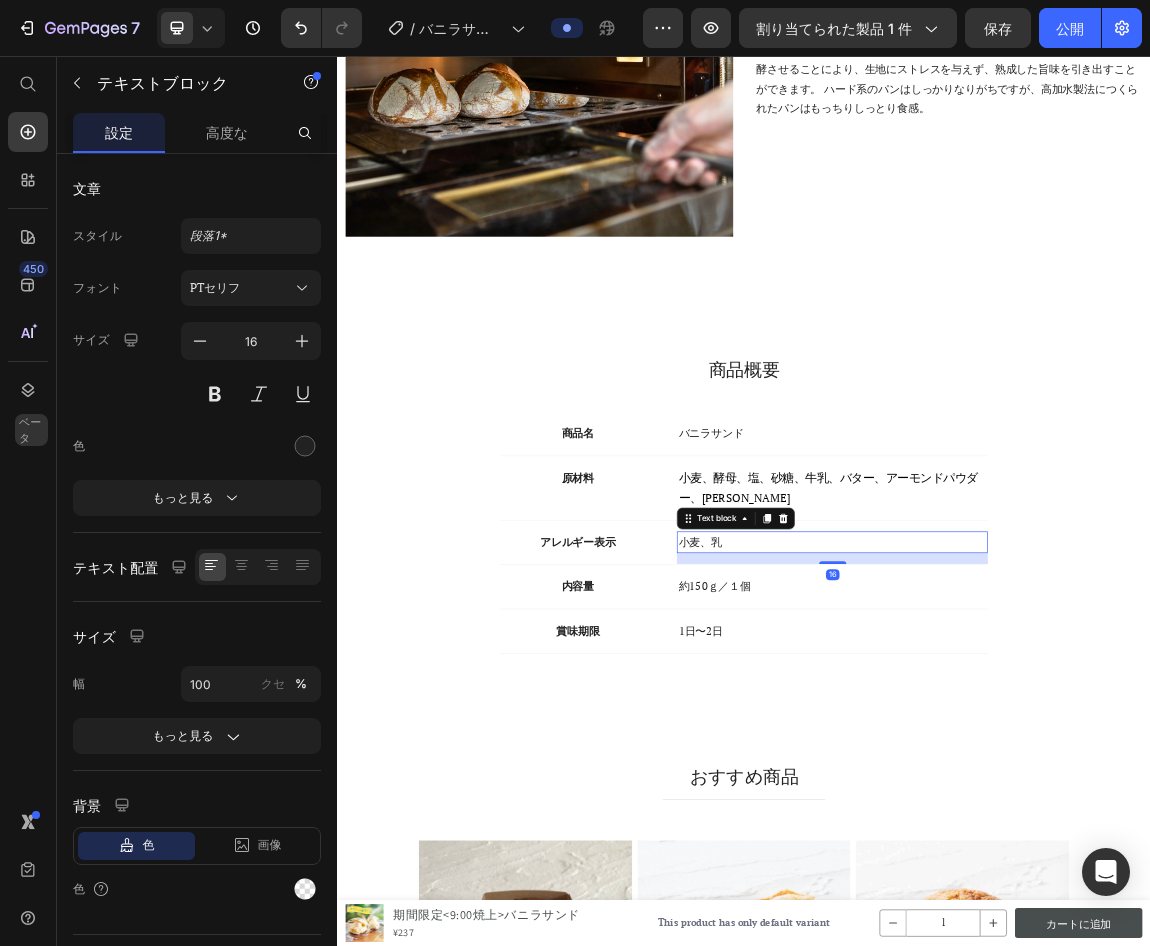 click on "小麦、乳" at bounding box center (1067, 774) 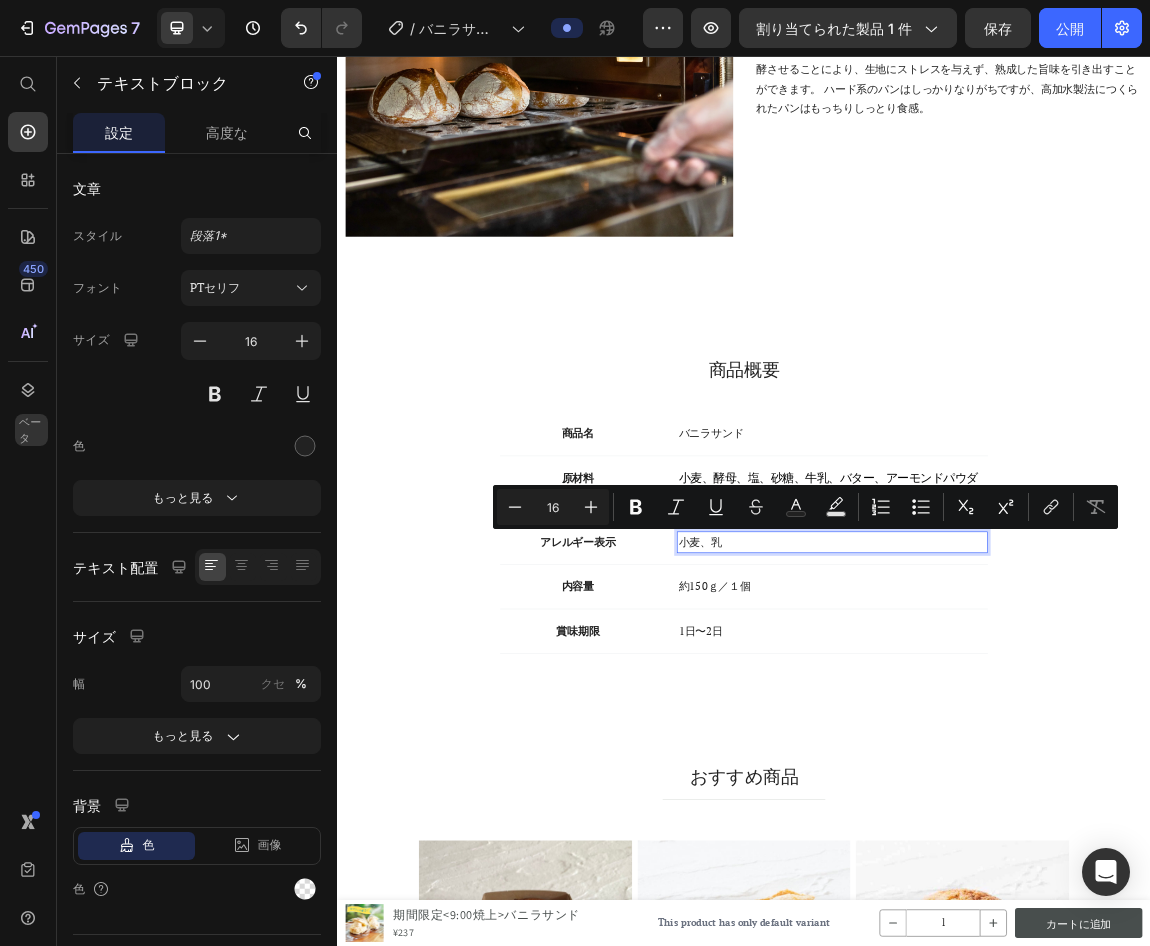 click on "小麦、乳" at bounding box center [1067, 774] 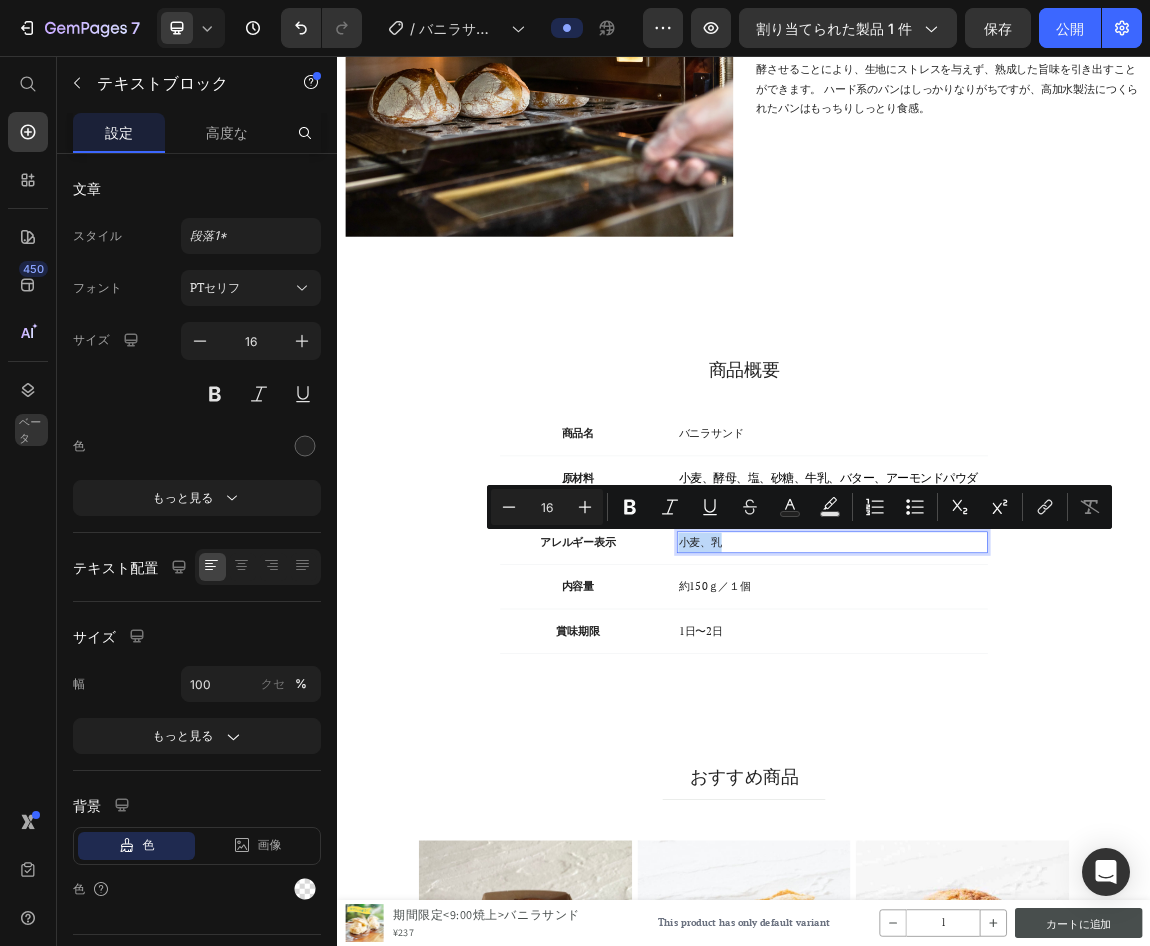 drag, startPoint x: 933, startPoint y: 772, endPoint x: 842, endPoint y: 770, distance: 91.02197 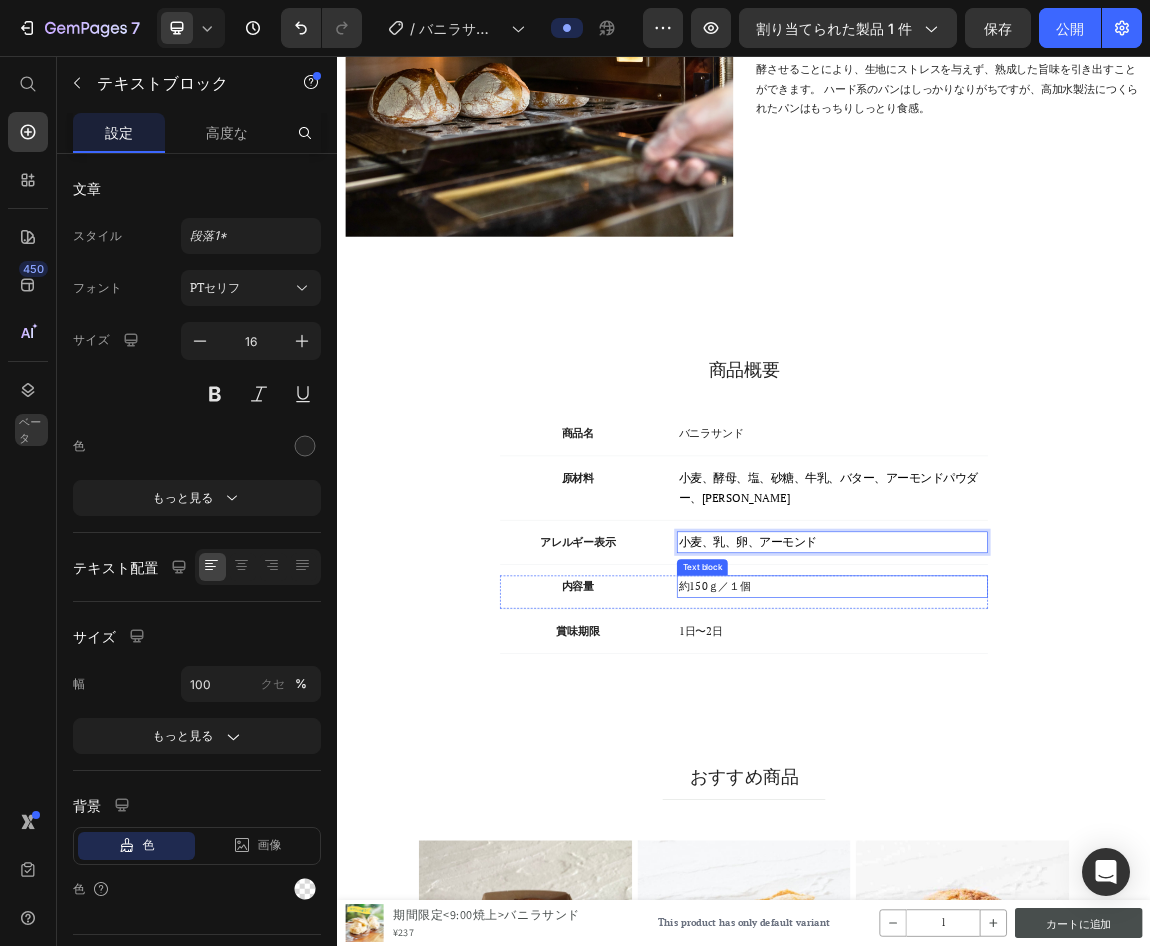 click on "約150ｇ／１個" at bounding box center [1067, 839] 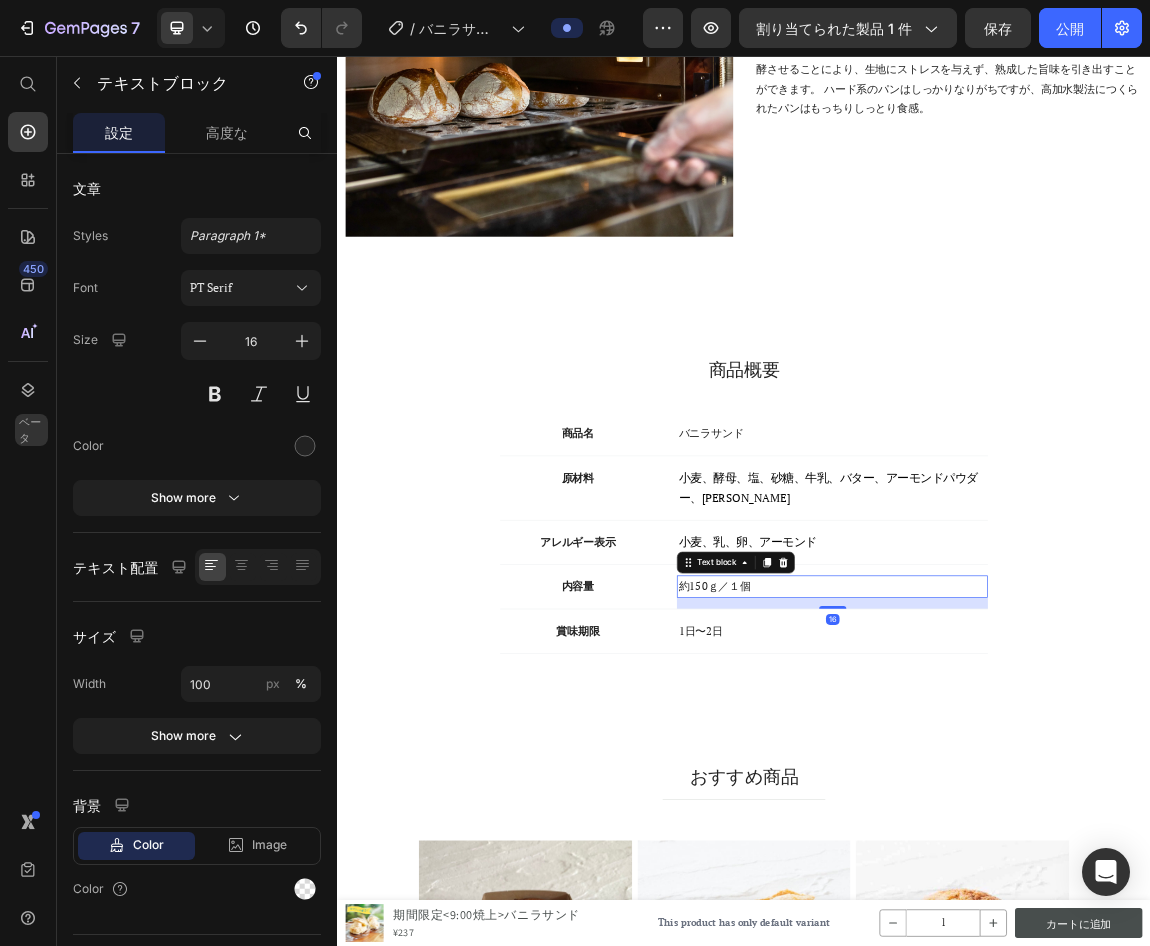 click on "約150ｇ／１個" at bounding box center (1067, 839) 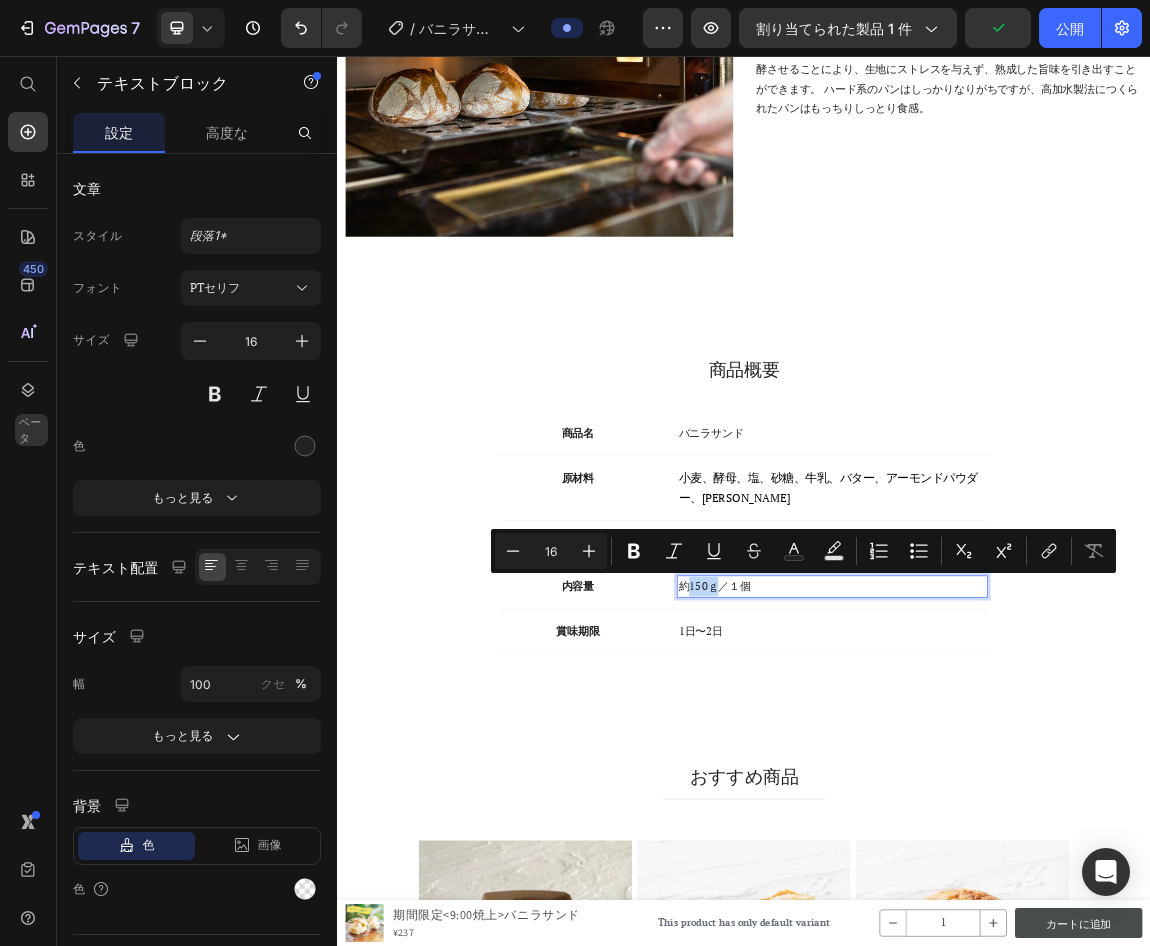 click on "約150ｇ／１個" at bounding box center [1067, 839] 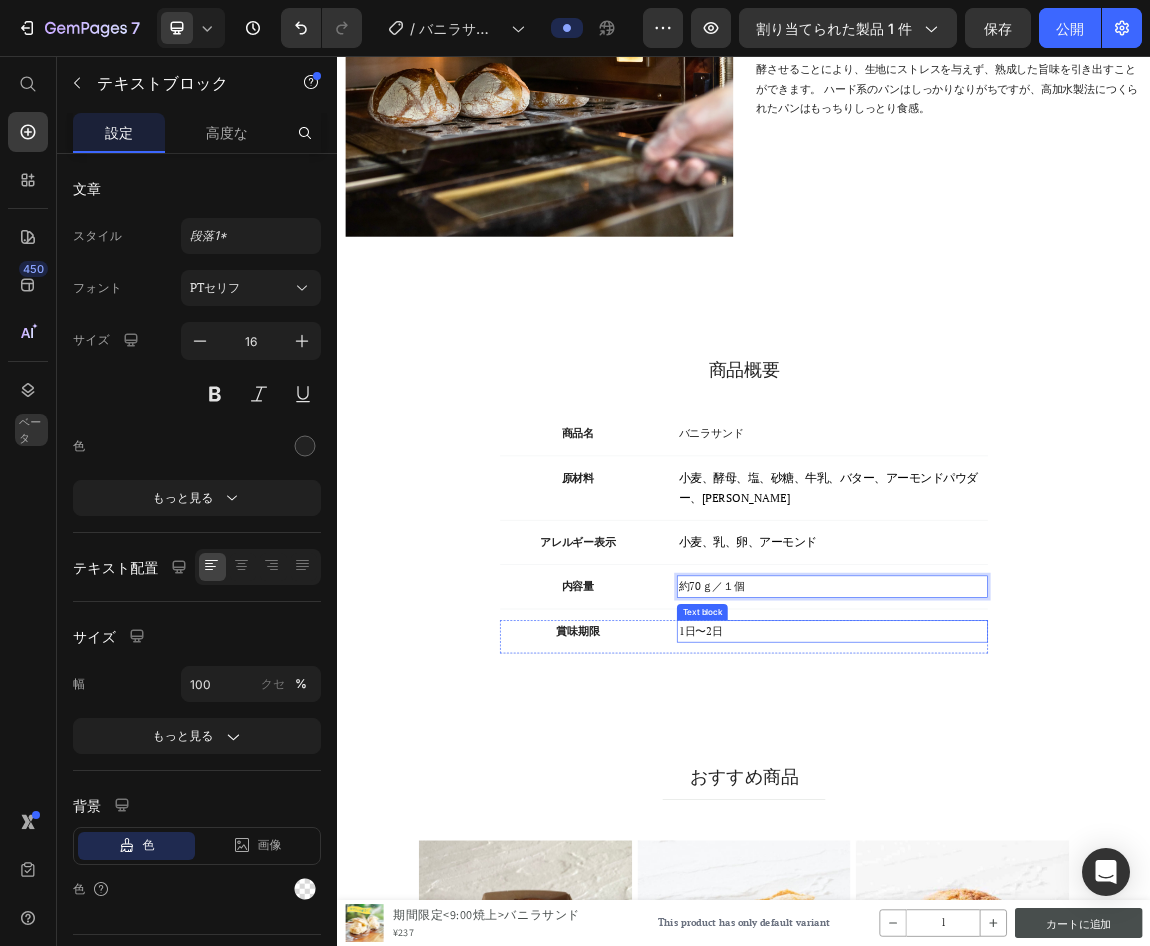 click on "1日〜2日" at bounding box center (1067, 905) 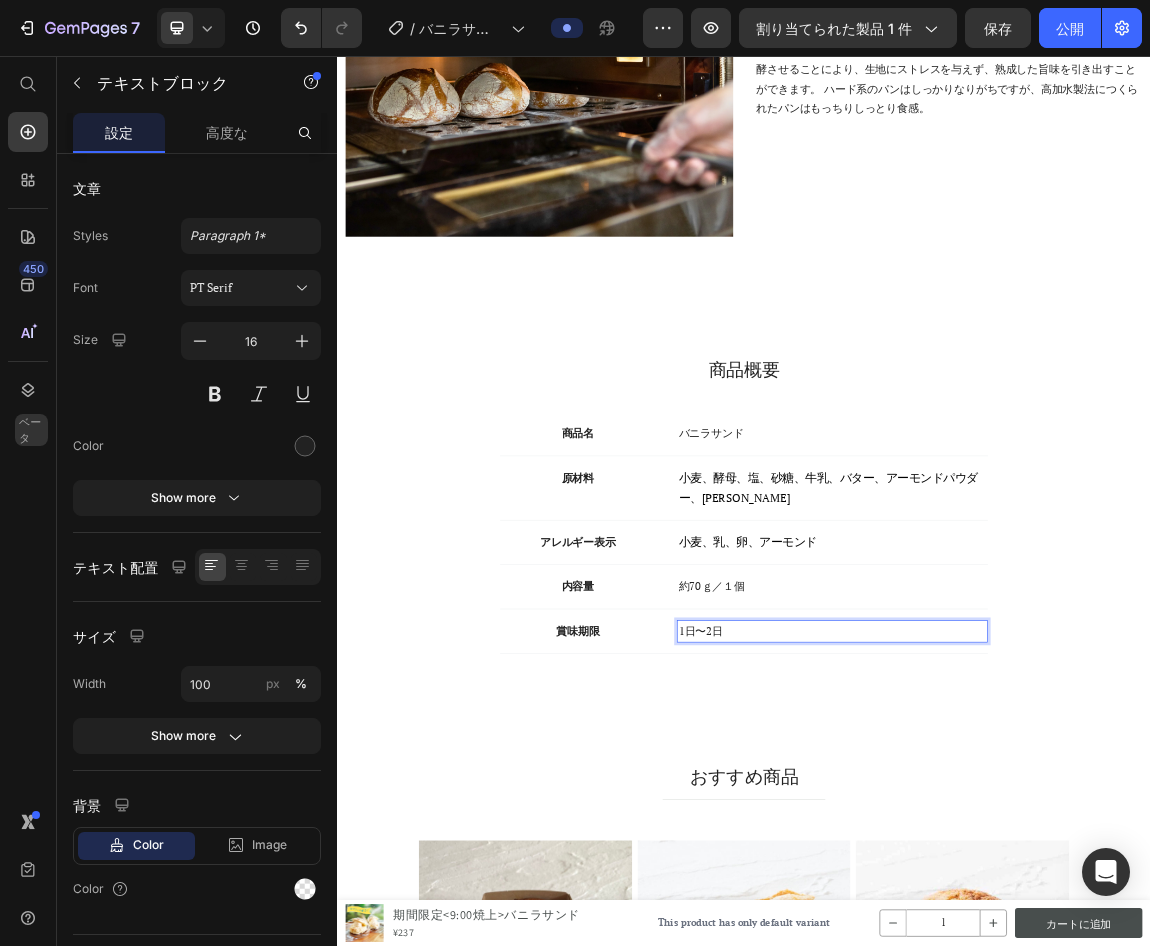 click on "1日〜2日" at bounding box center (1067, 905) 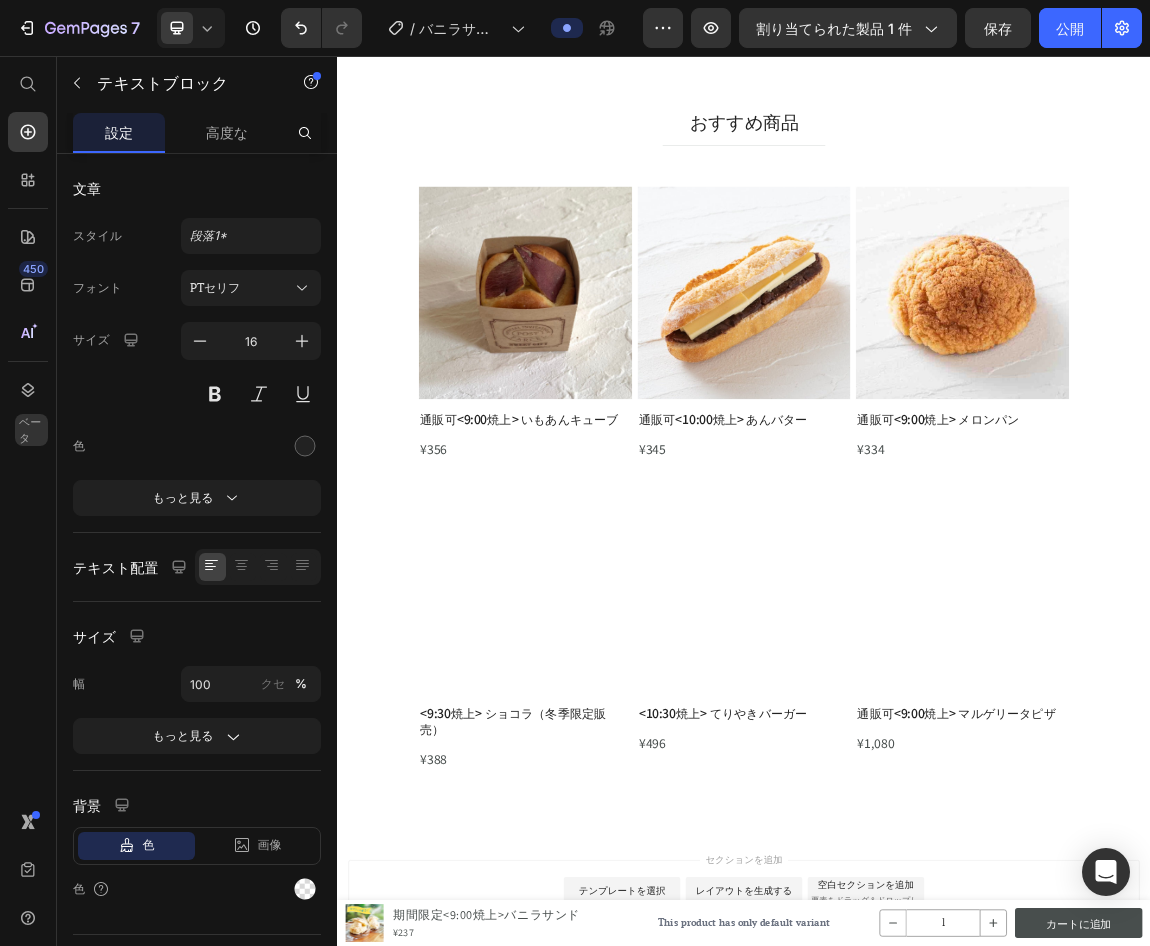 scroll, scrollTop: 2746, scrollLeft: 0, axis: vertical 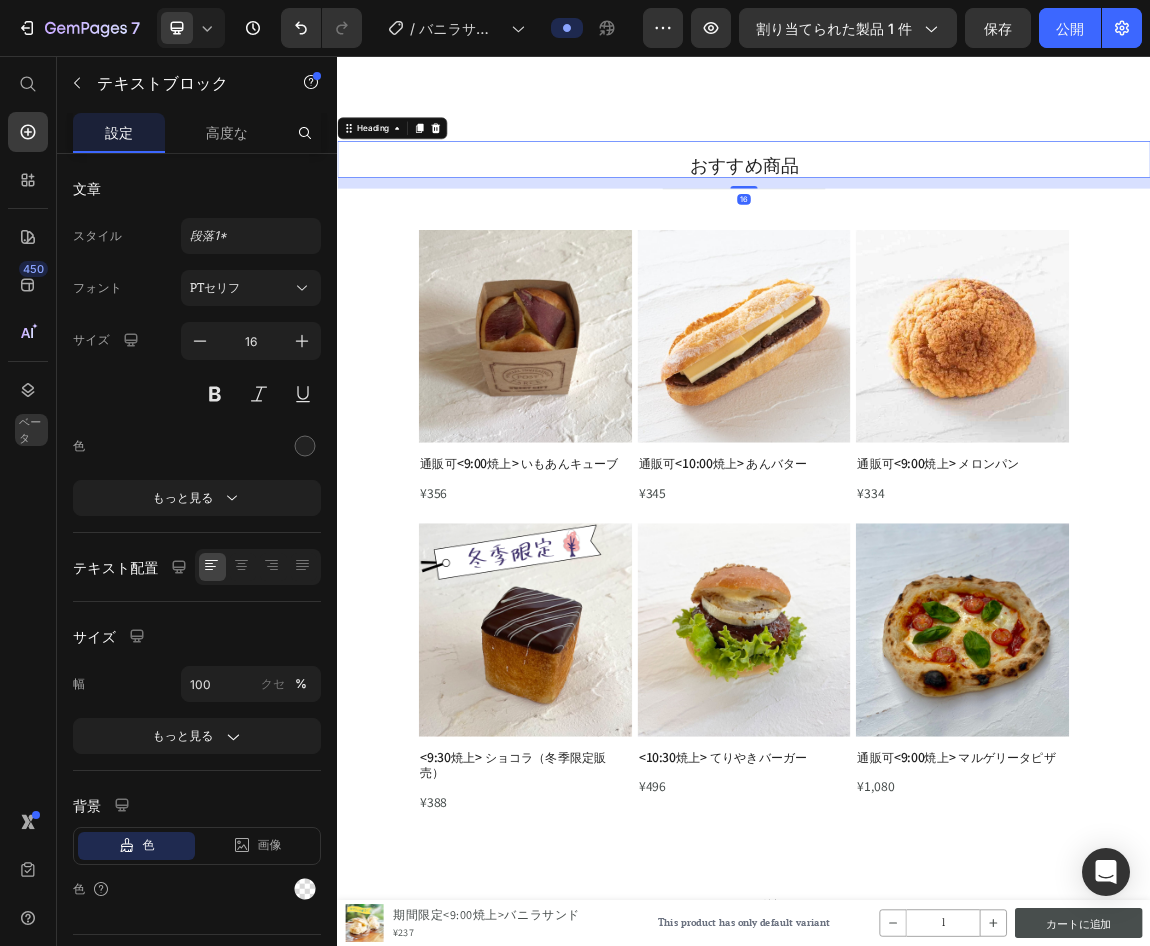 click on "おすすめ商品" at bounding box center [937, 217] 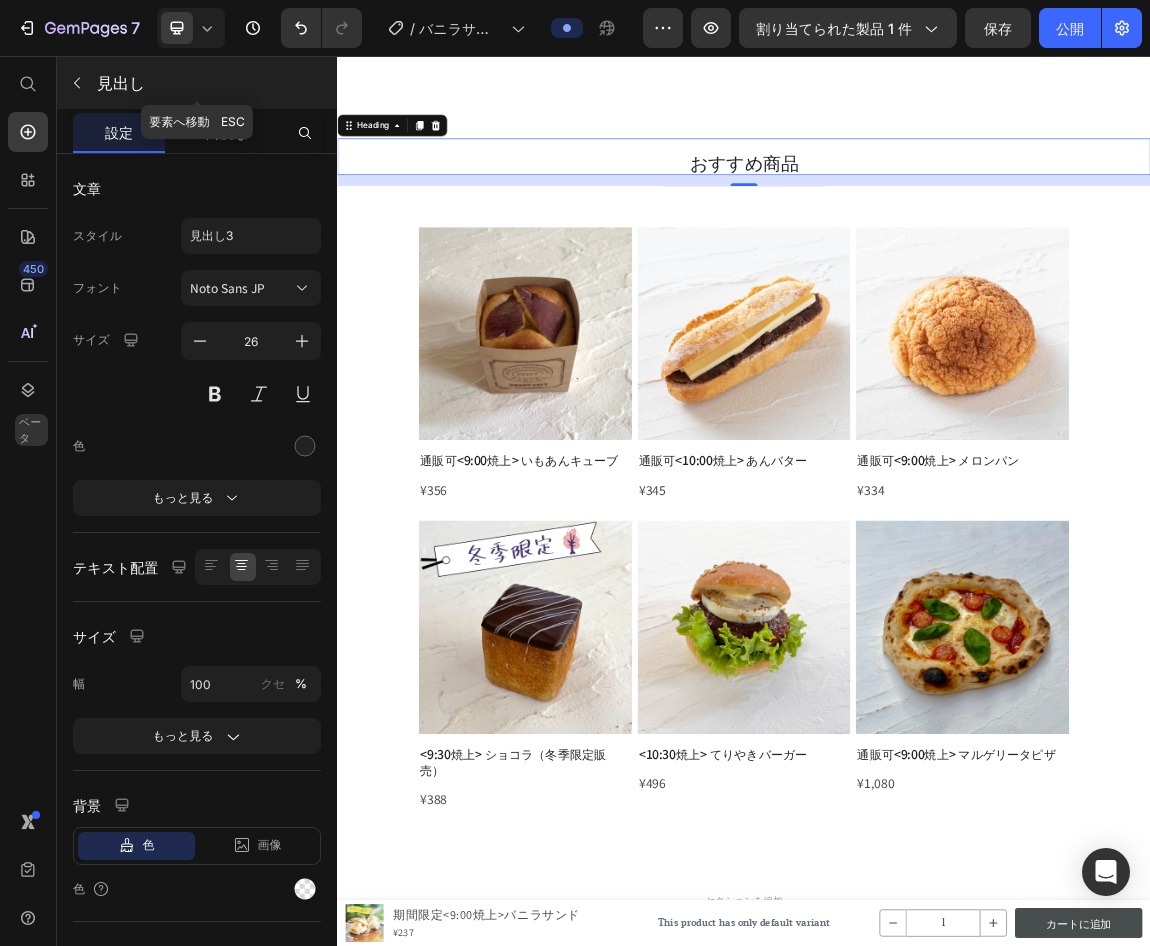 click at bounding box center (77, 83) 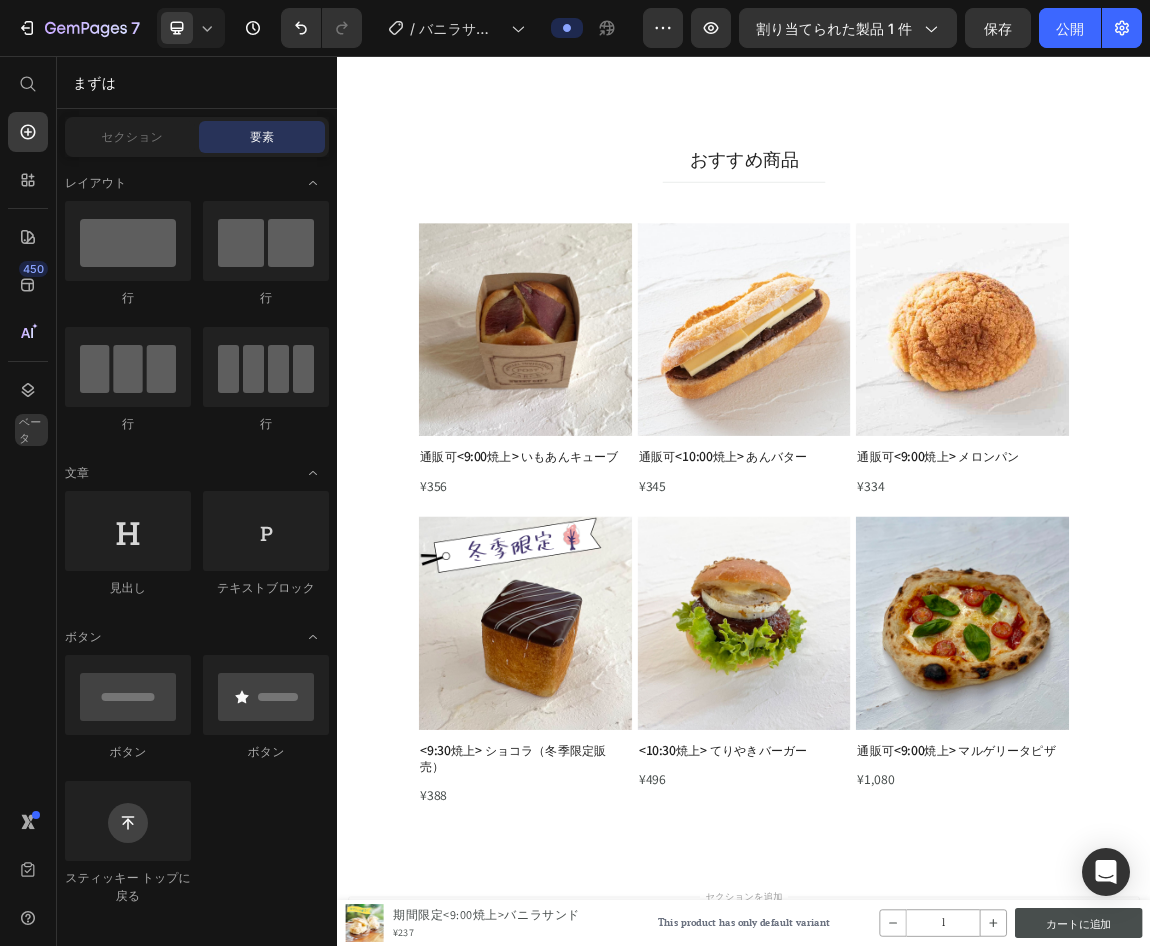scroll, scrollTop: 2754, scrollLeft: 0, axis: vertical 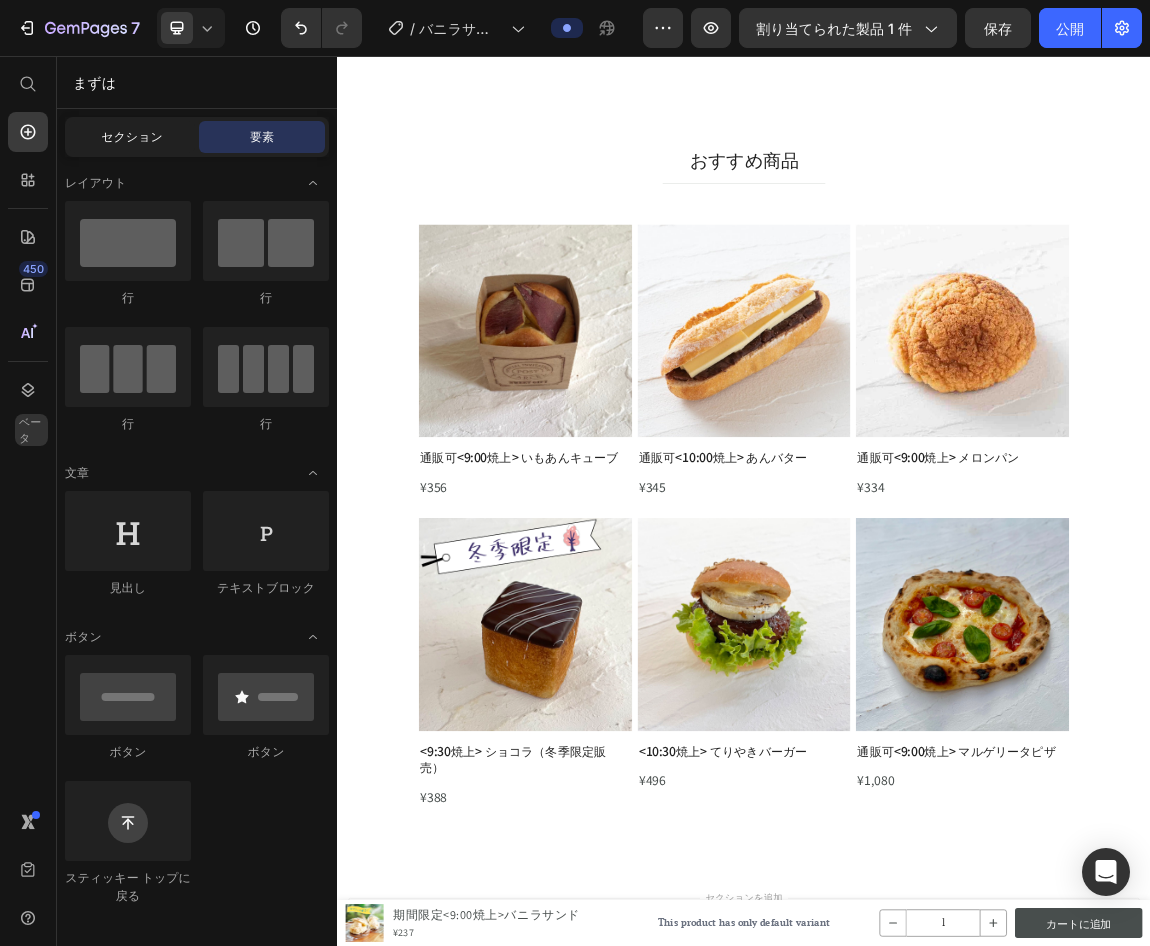 click on "セクション" at bounding box center [131, 136] 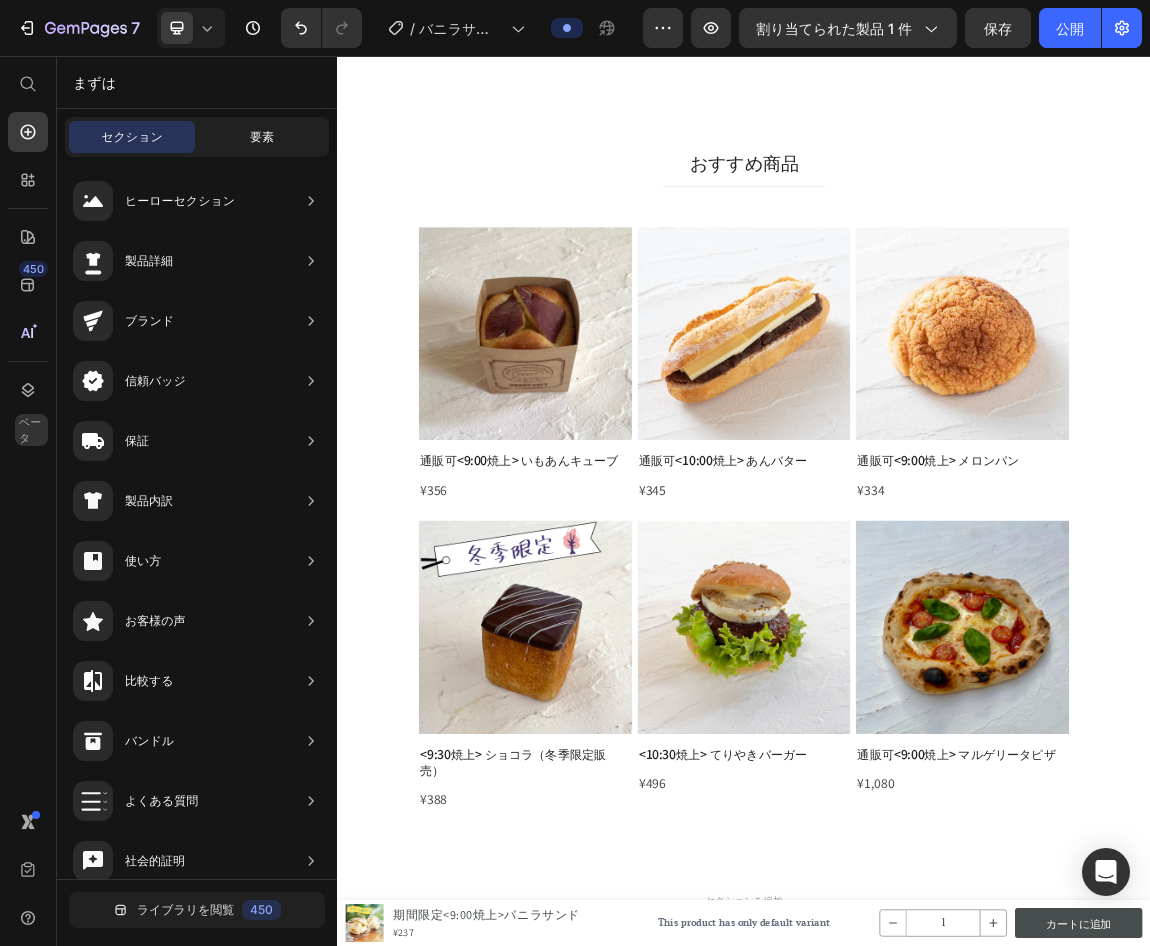 scroll, scrollTop: 2744, scrollLeft: 0, axis: vertical 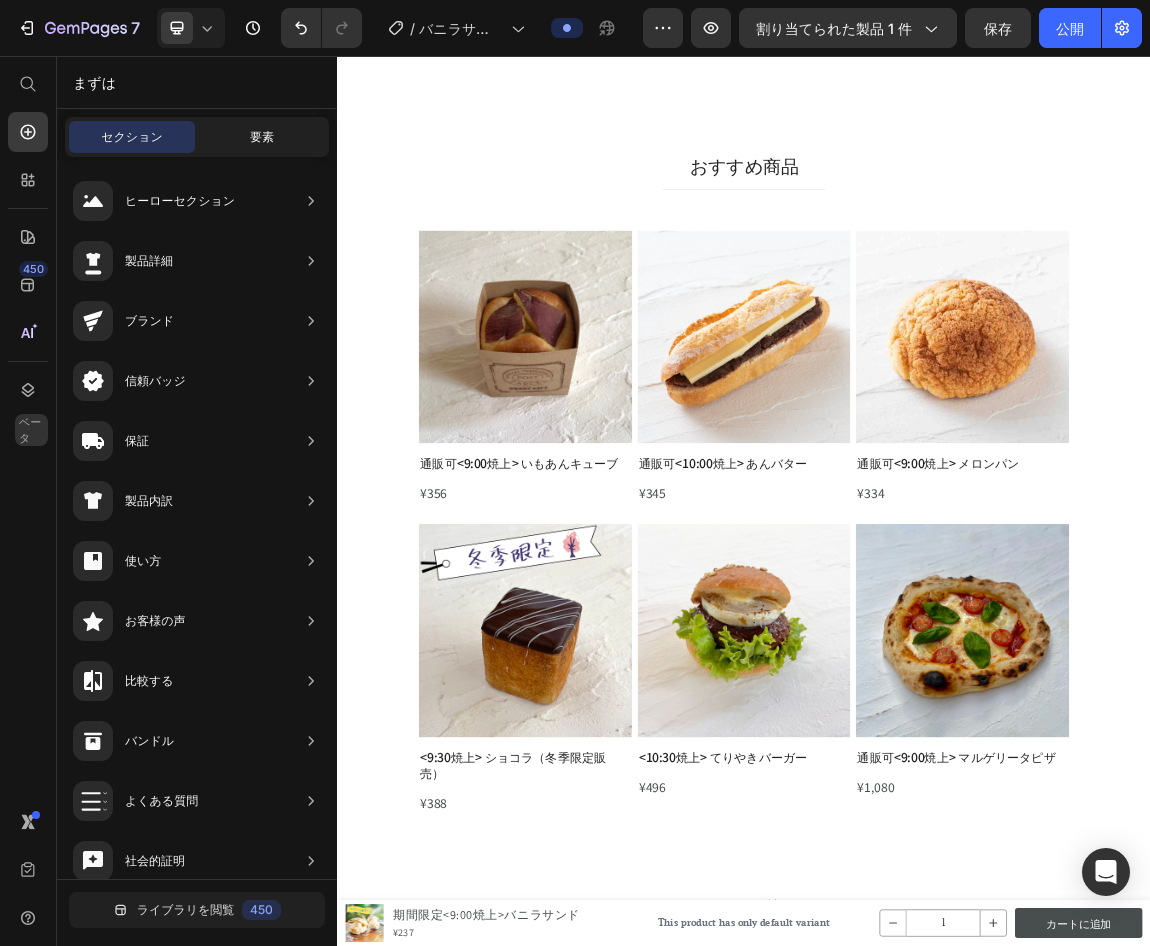 click on "要素" 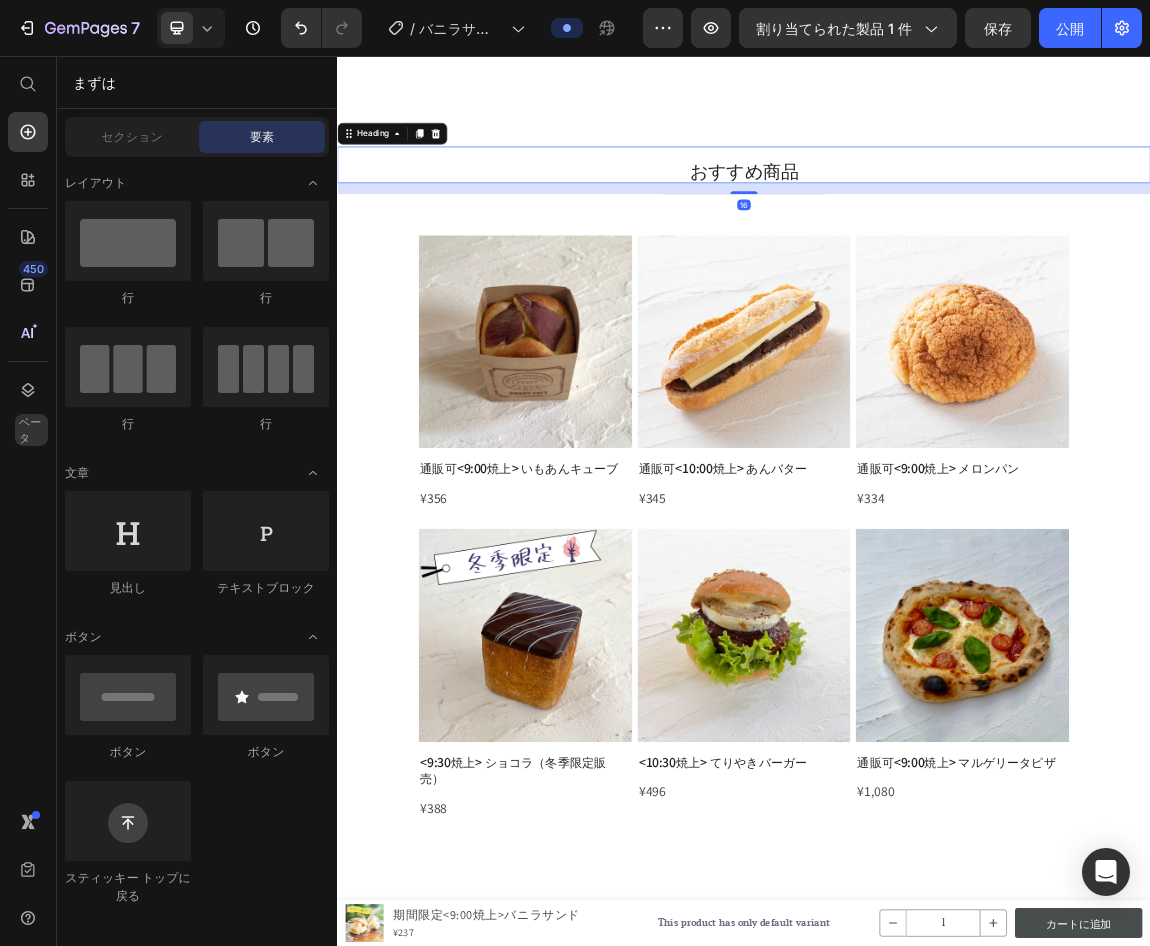 click on "おすすめ商品" at bounding box center [937, 225] 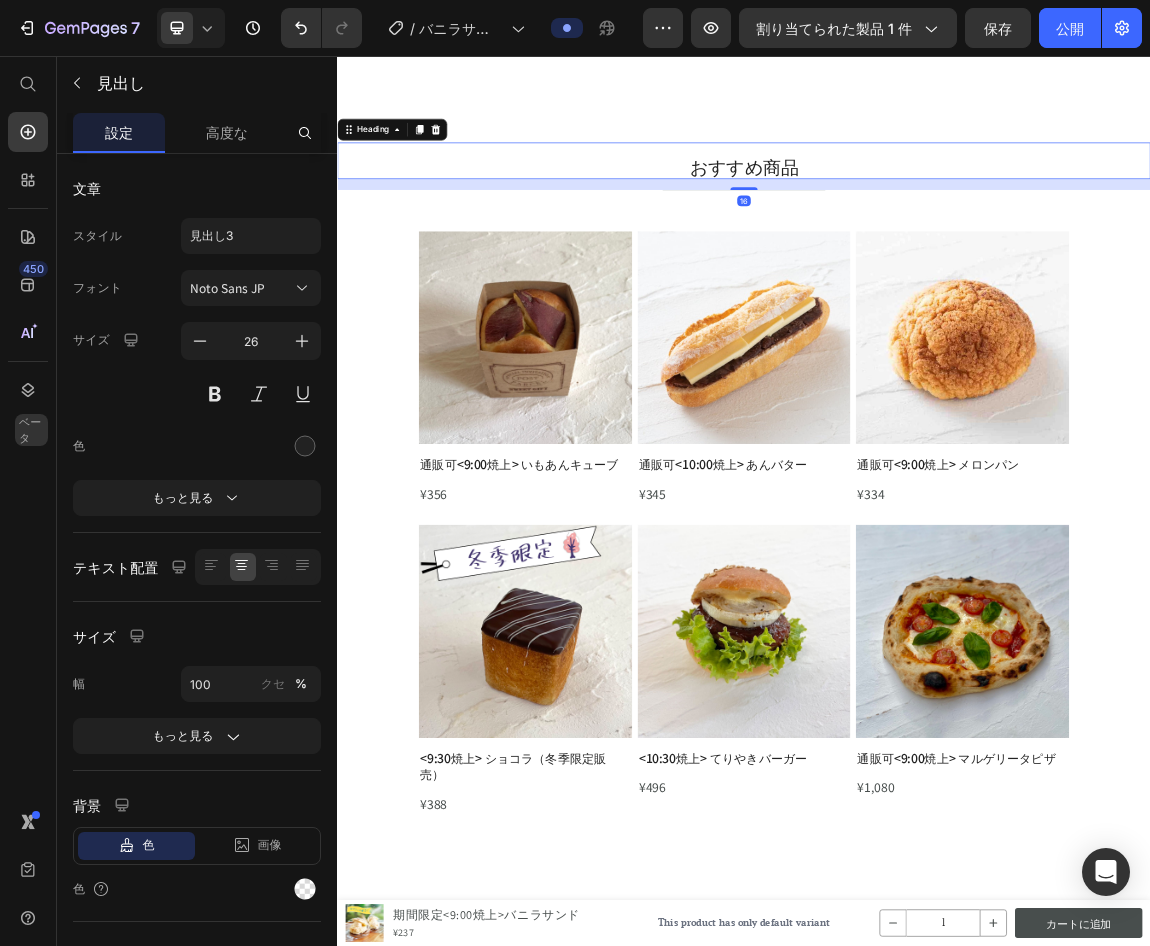click on "おすすめ商品" at bounding box center (937, 219) 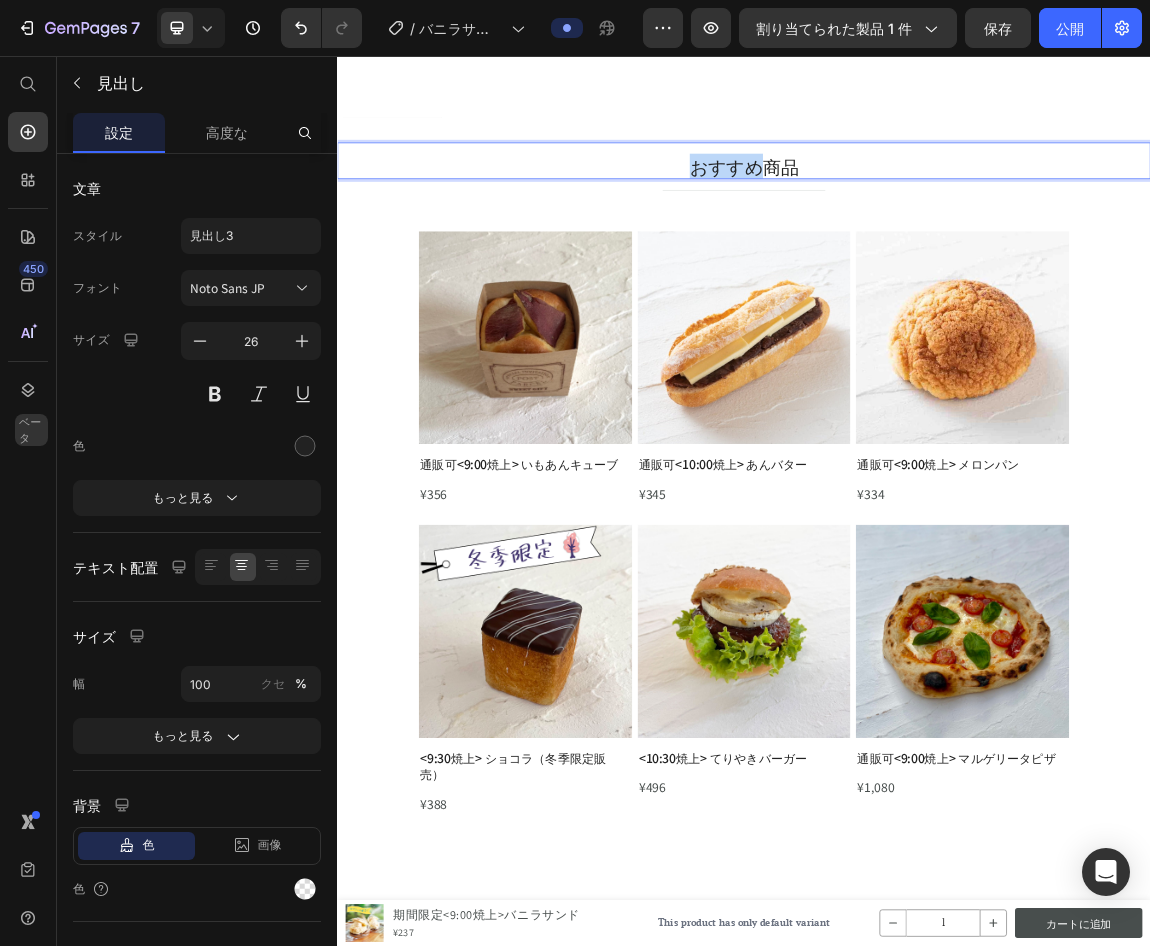 click on "おすすめ商品" at bounding box center [937, 219] 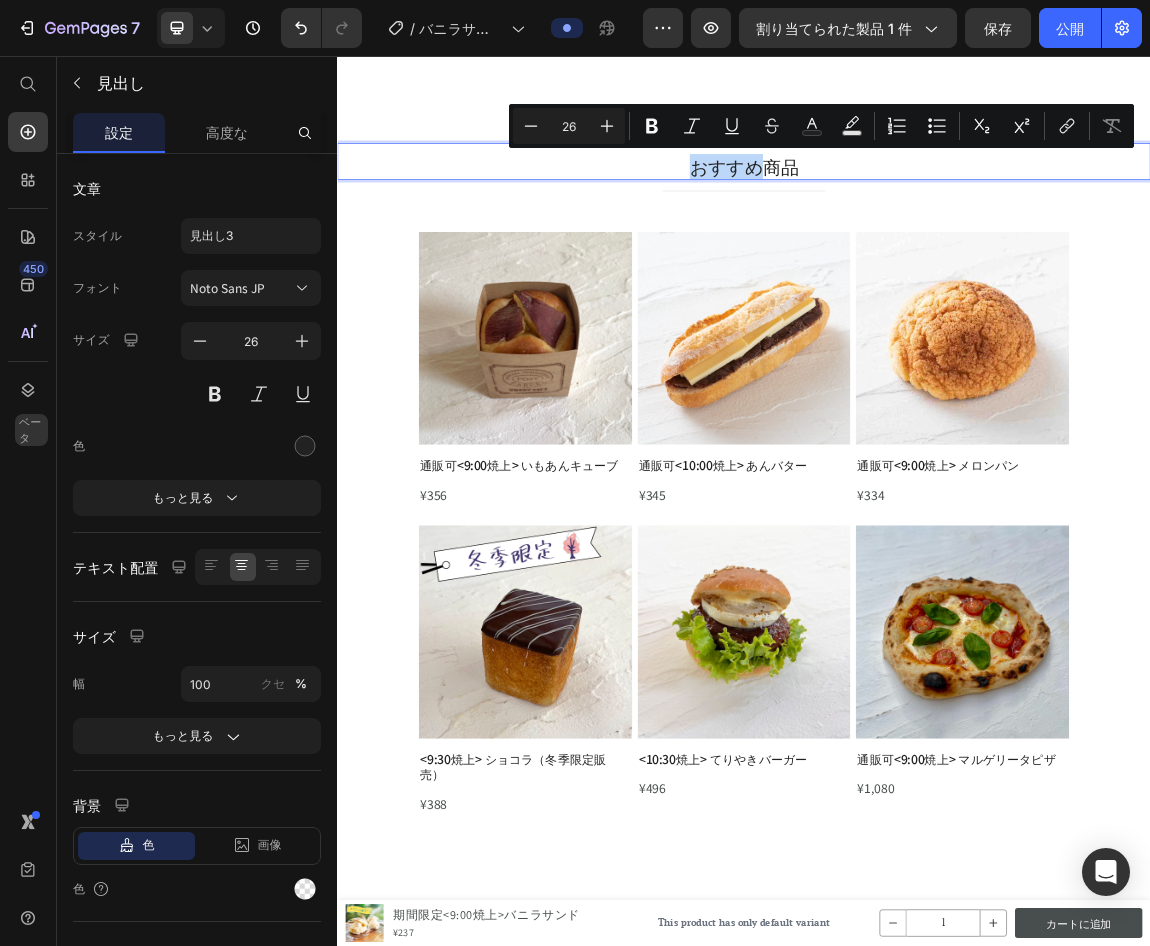 scroll, scrollTop: 2744, scrollLeft: 0, axis: vertical 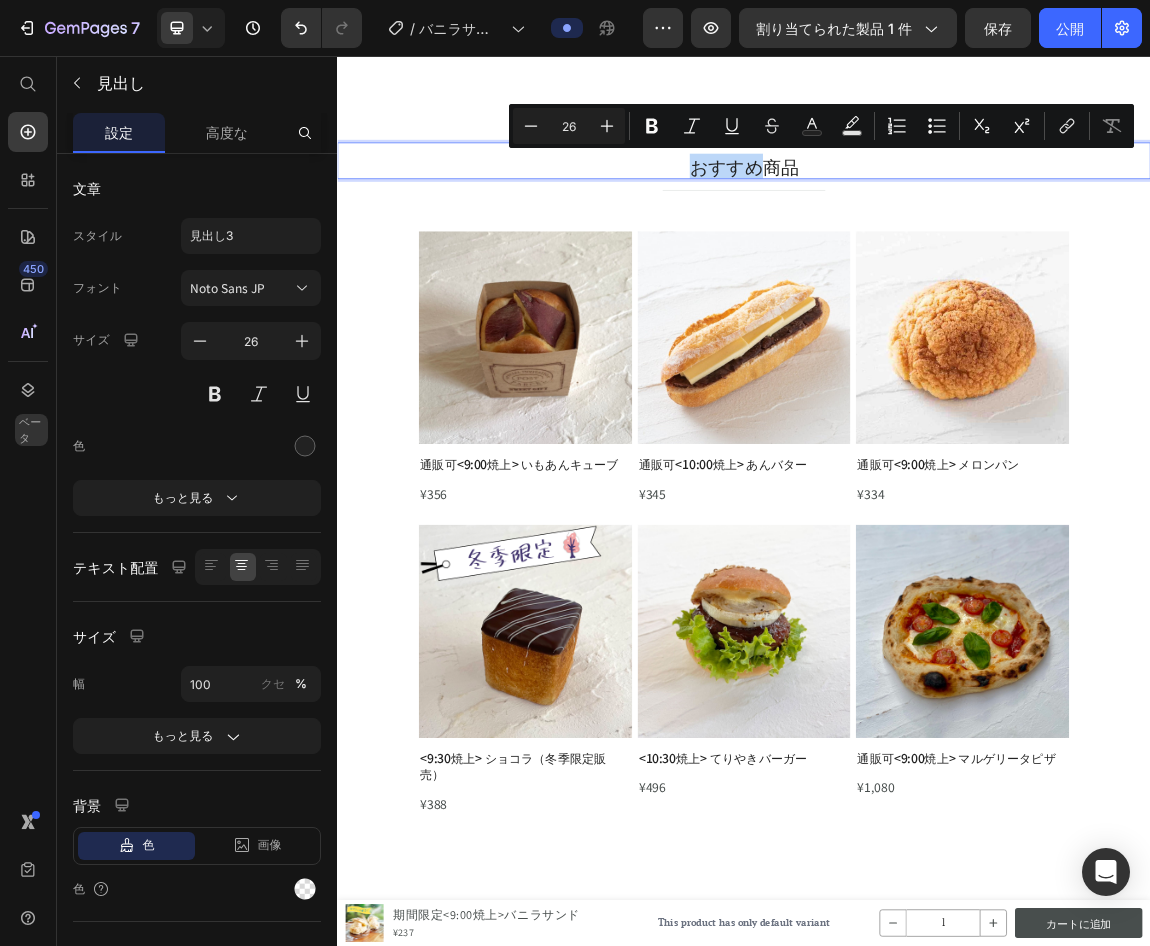 type 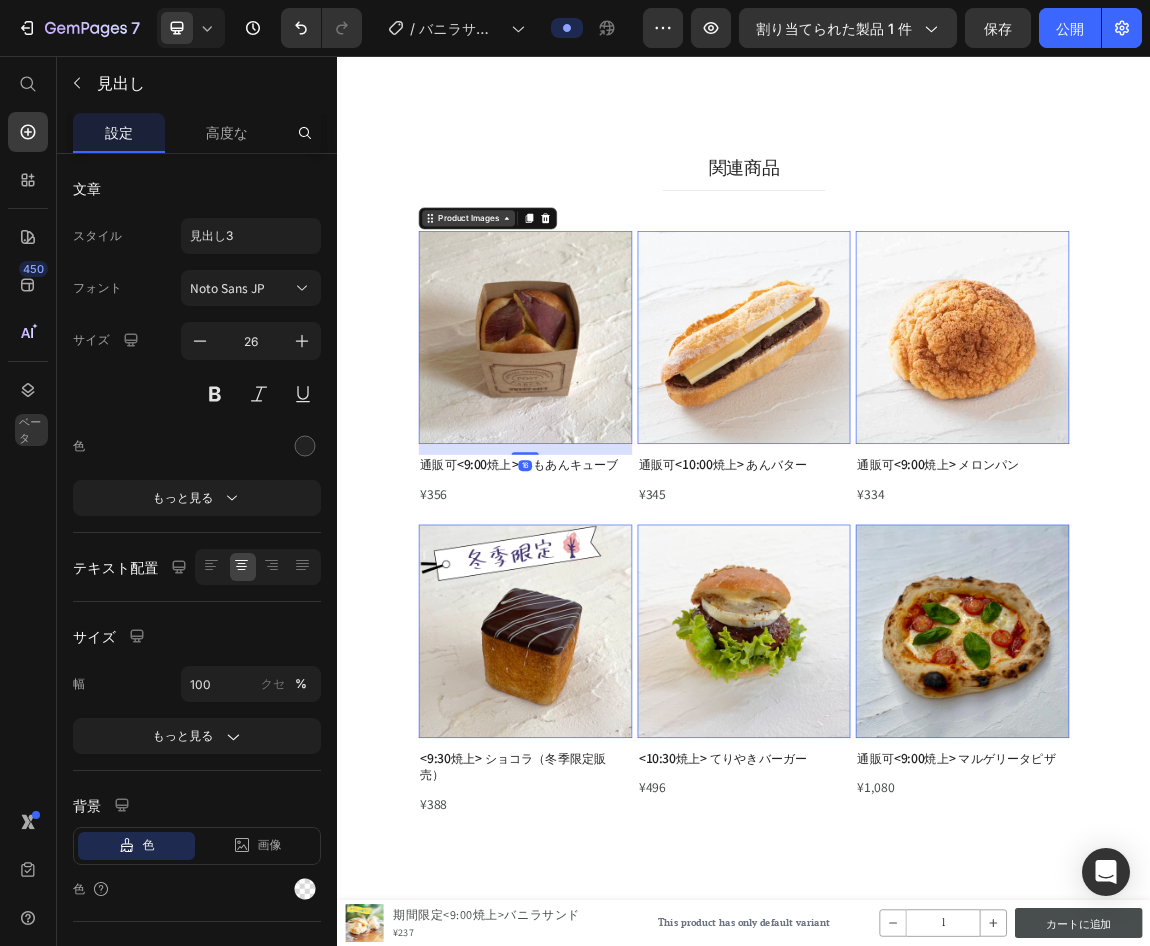 click on "Product Images" at bounding box center (530, 296) 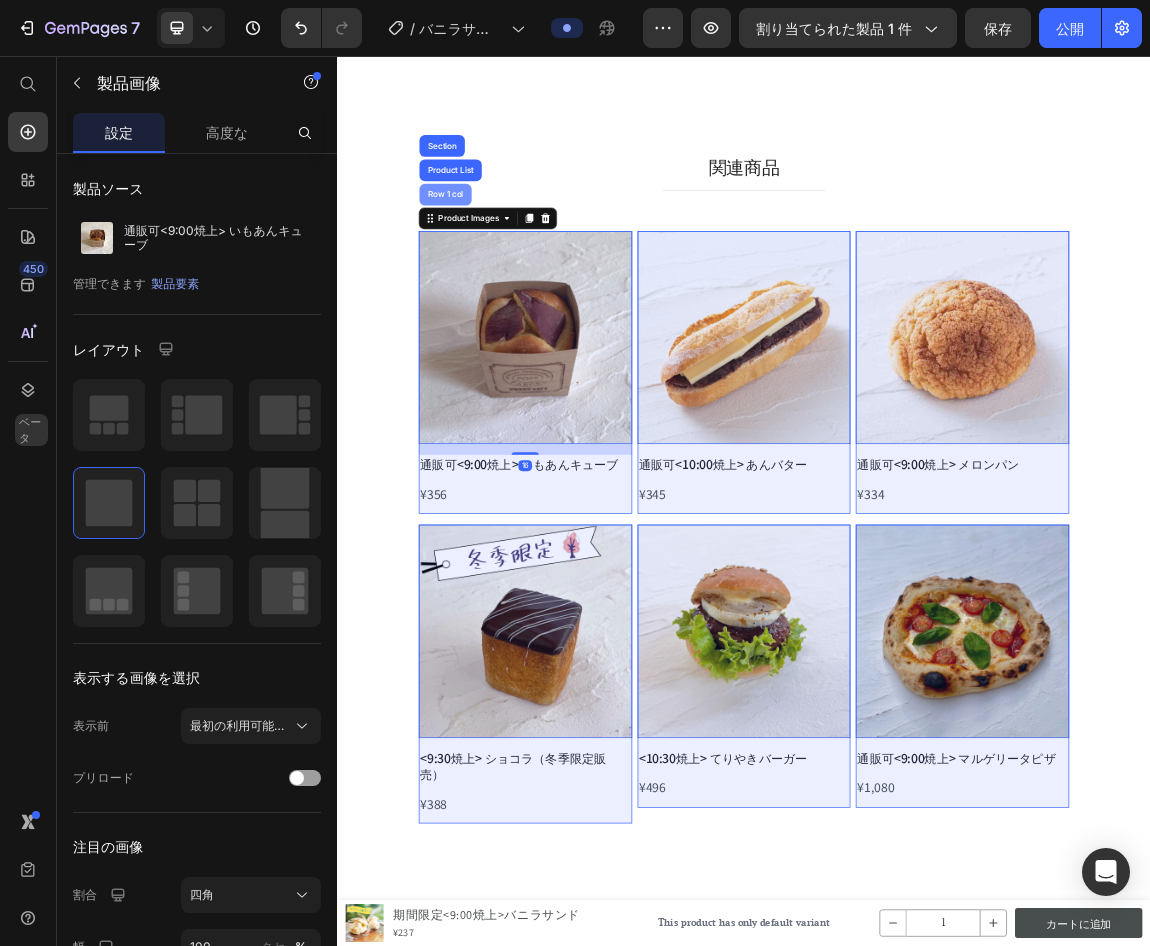 click on "Row 1 col" at bounding box center (496, 261) 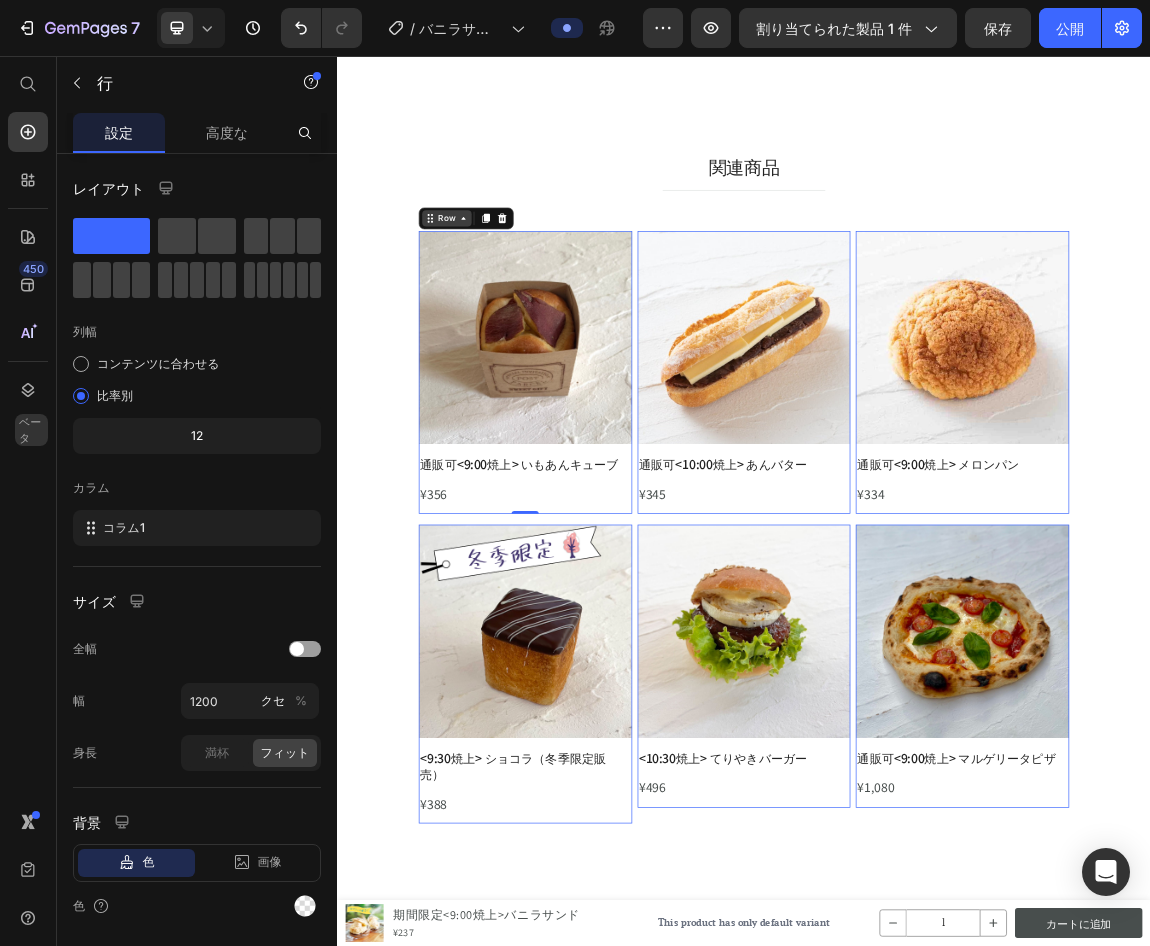 click on "Row" at bounding box center [498, 296] 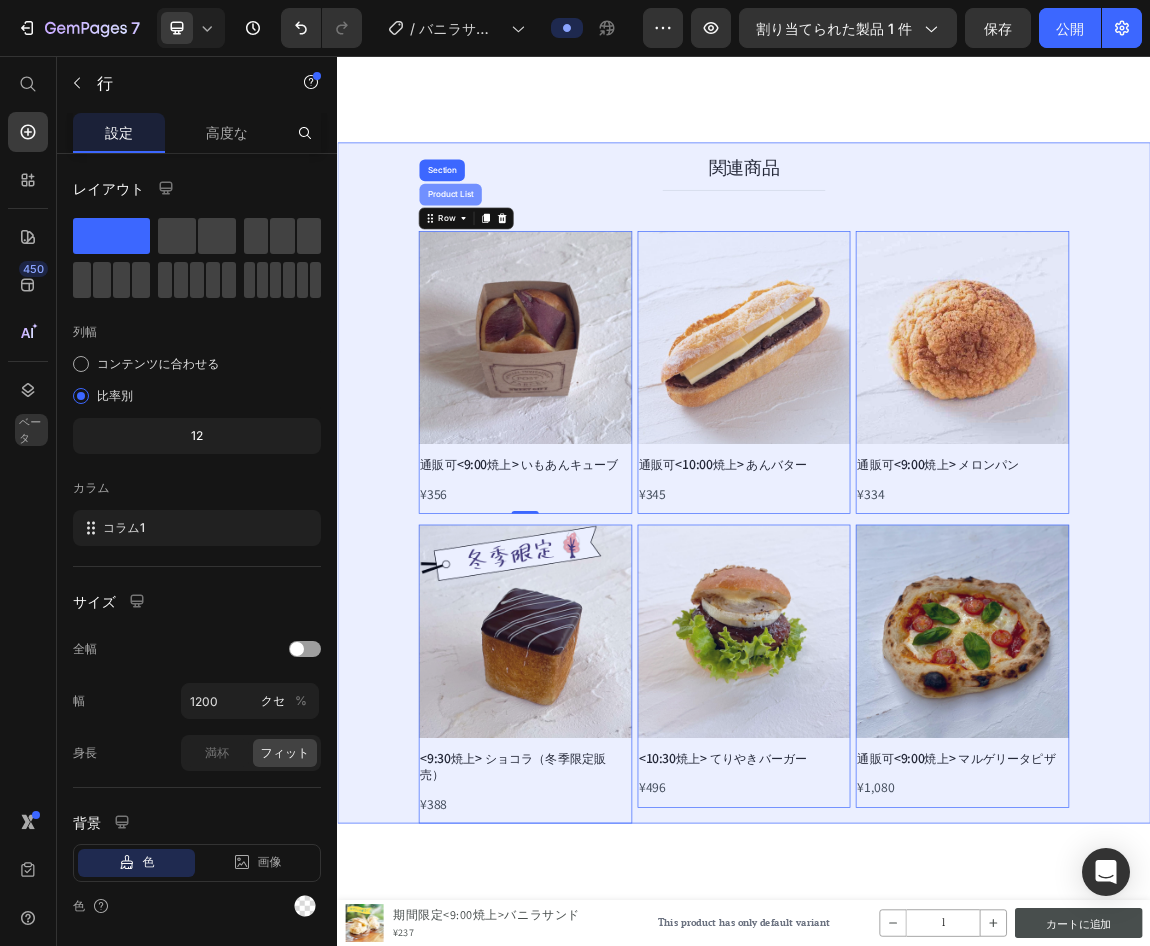 click on "Product List" at bounding box center [504, 261] 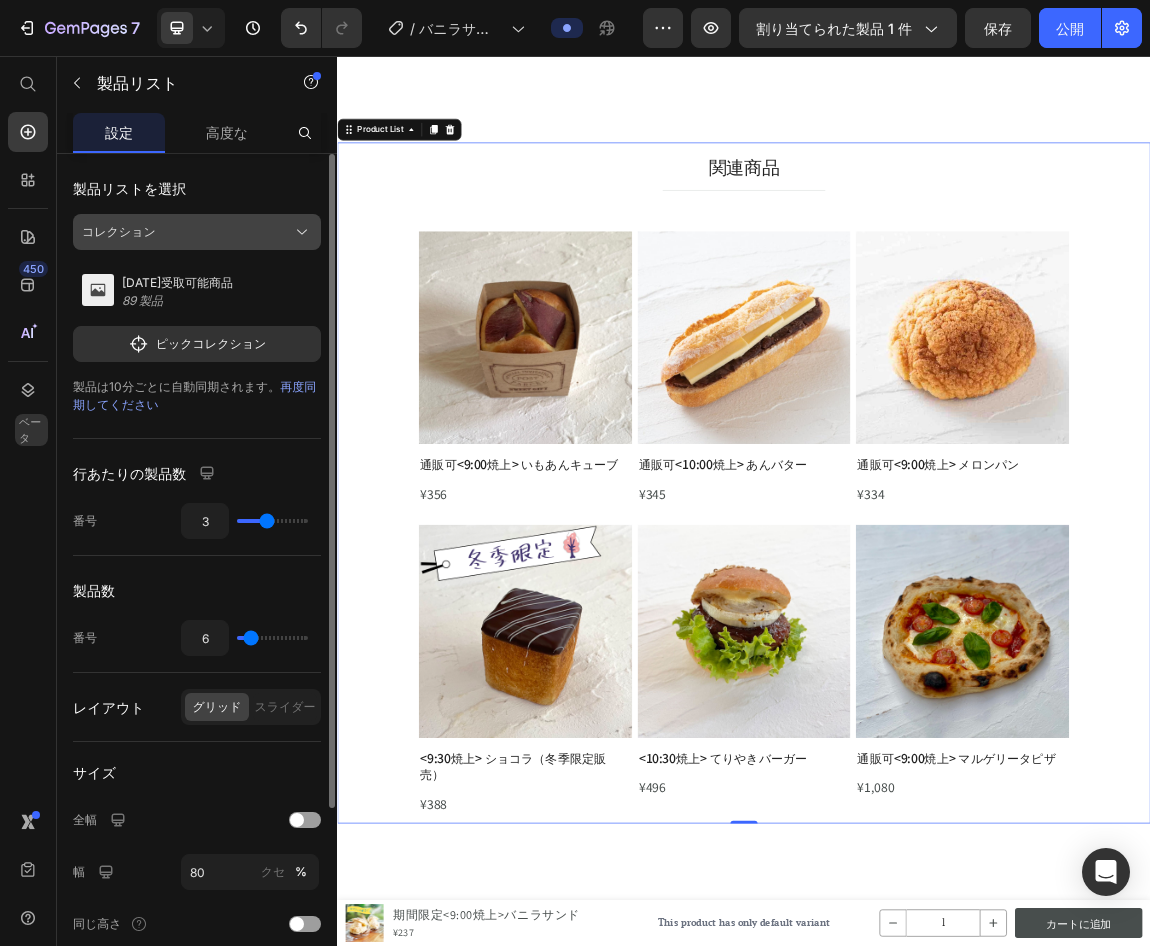 click on "コレクション" 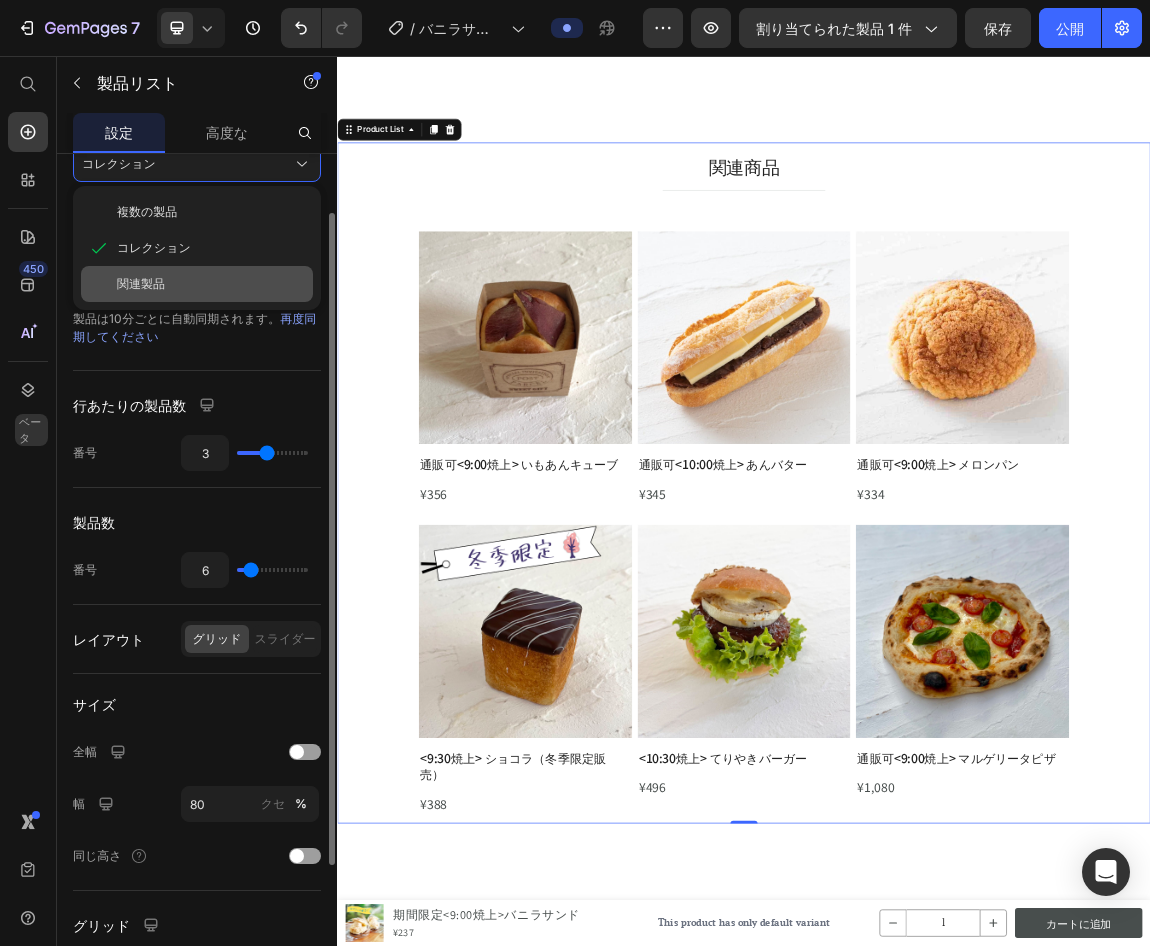 scroll, scrollTop: 68, scrollLeft: 0, axis: vertical 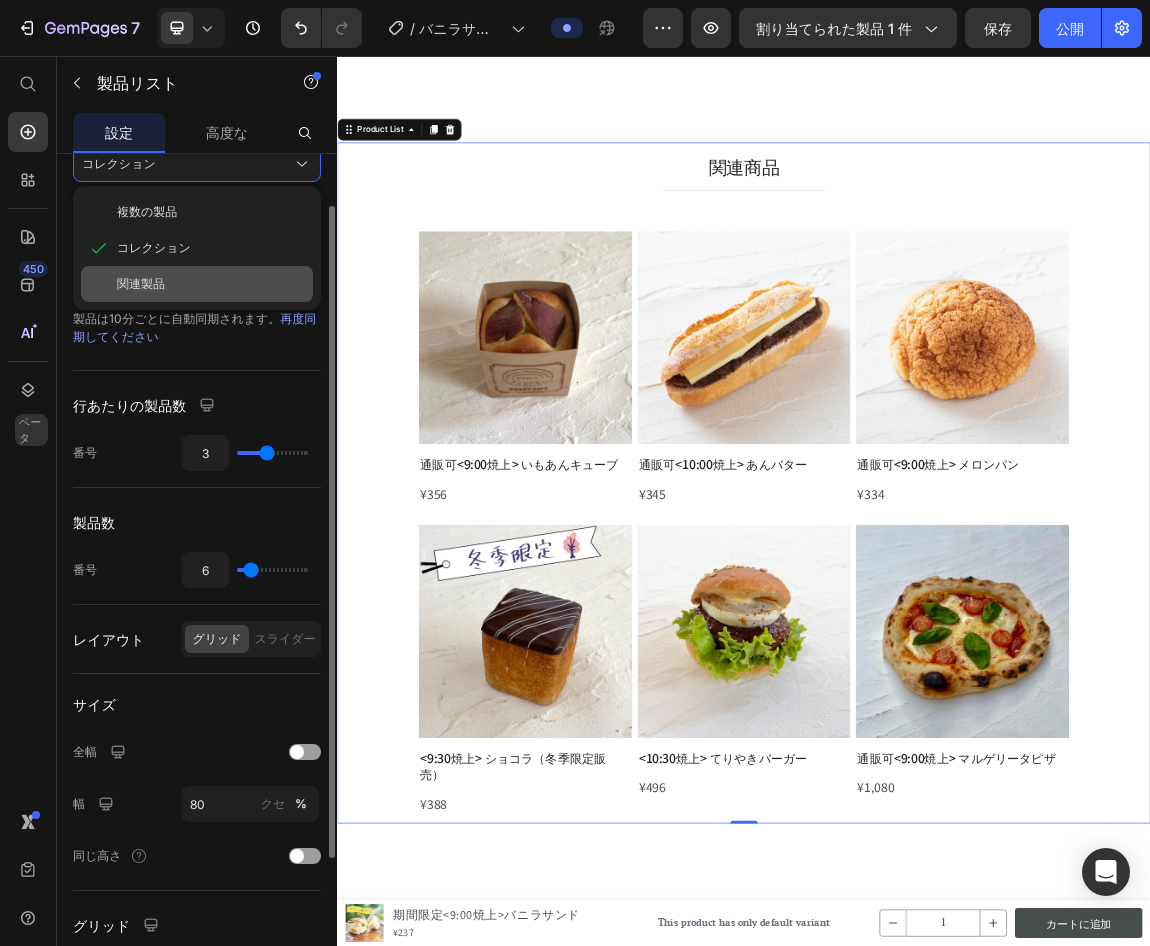 click on "関連製品" 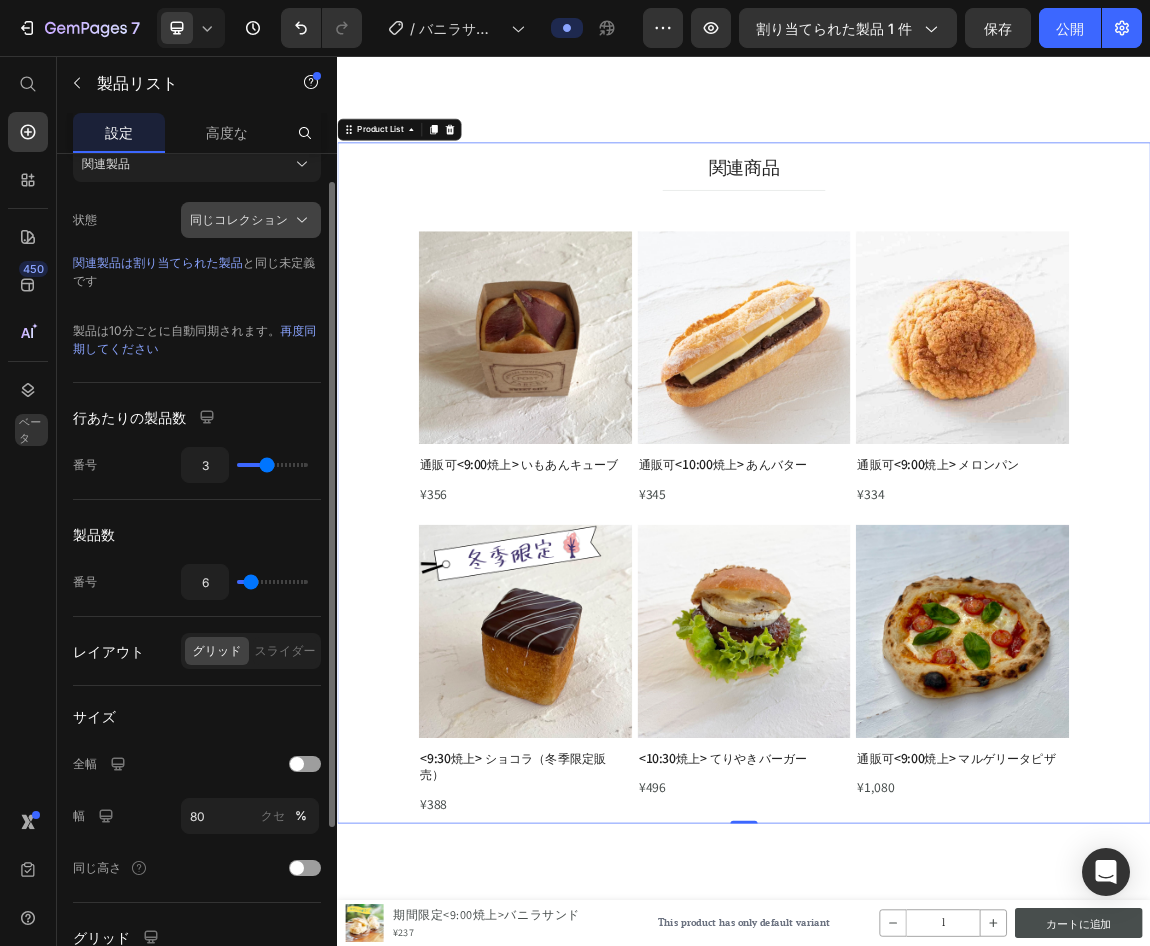 scroll, scrollTop: 0, scrollLeft: 0, axis: both 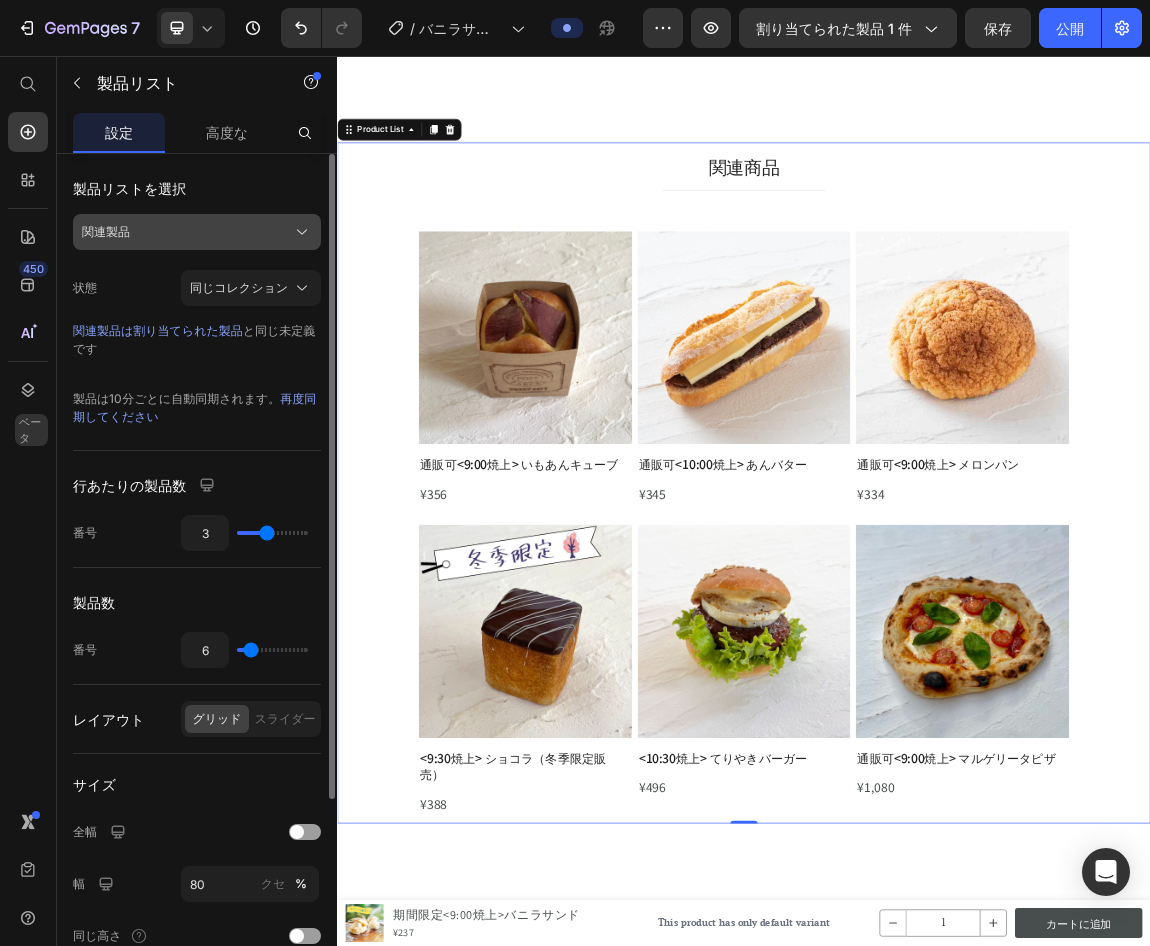 click on "関連製品" 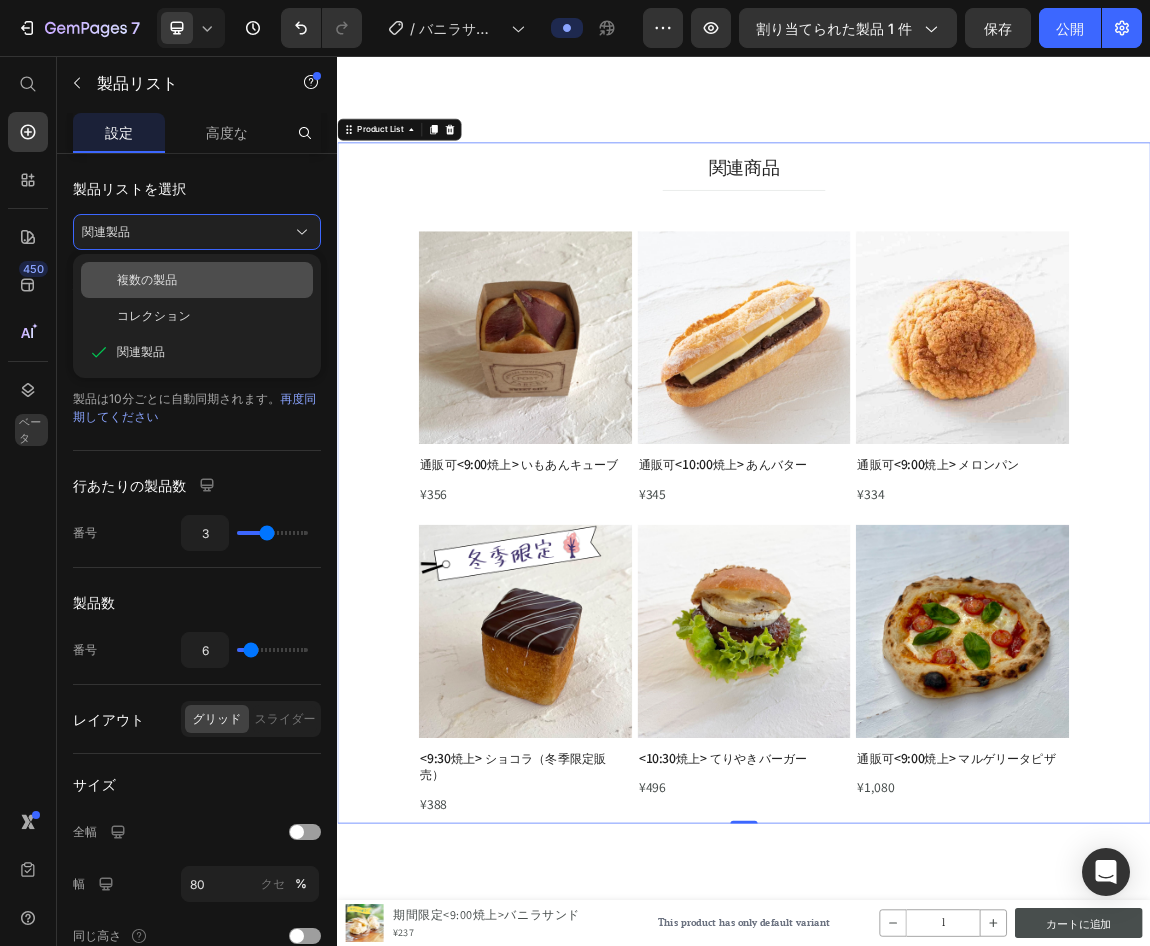 click on "複数の製品" at bounding box center (211, 280) 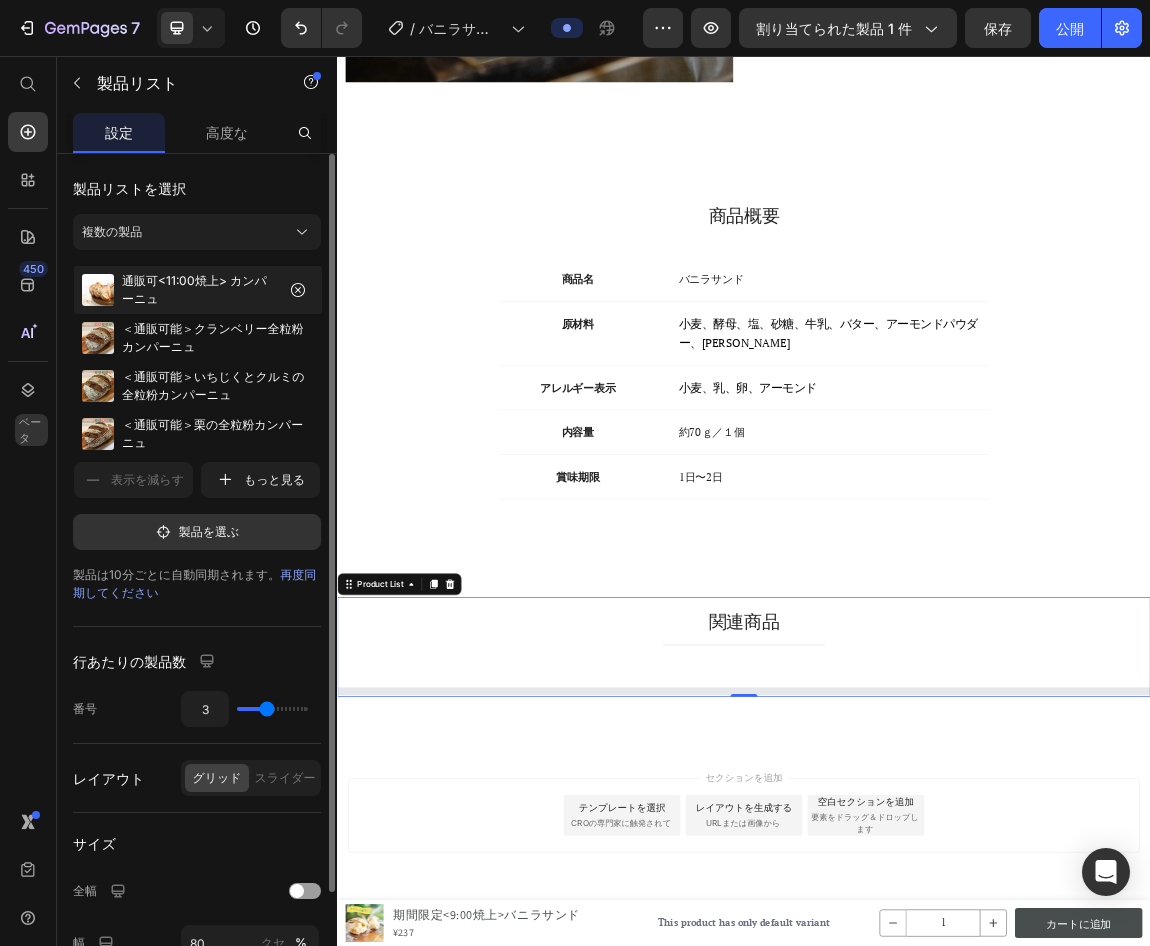 scroll, scrollTop: 2744, scrollLeft: 0, axis: vertical 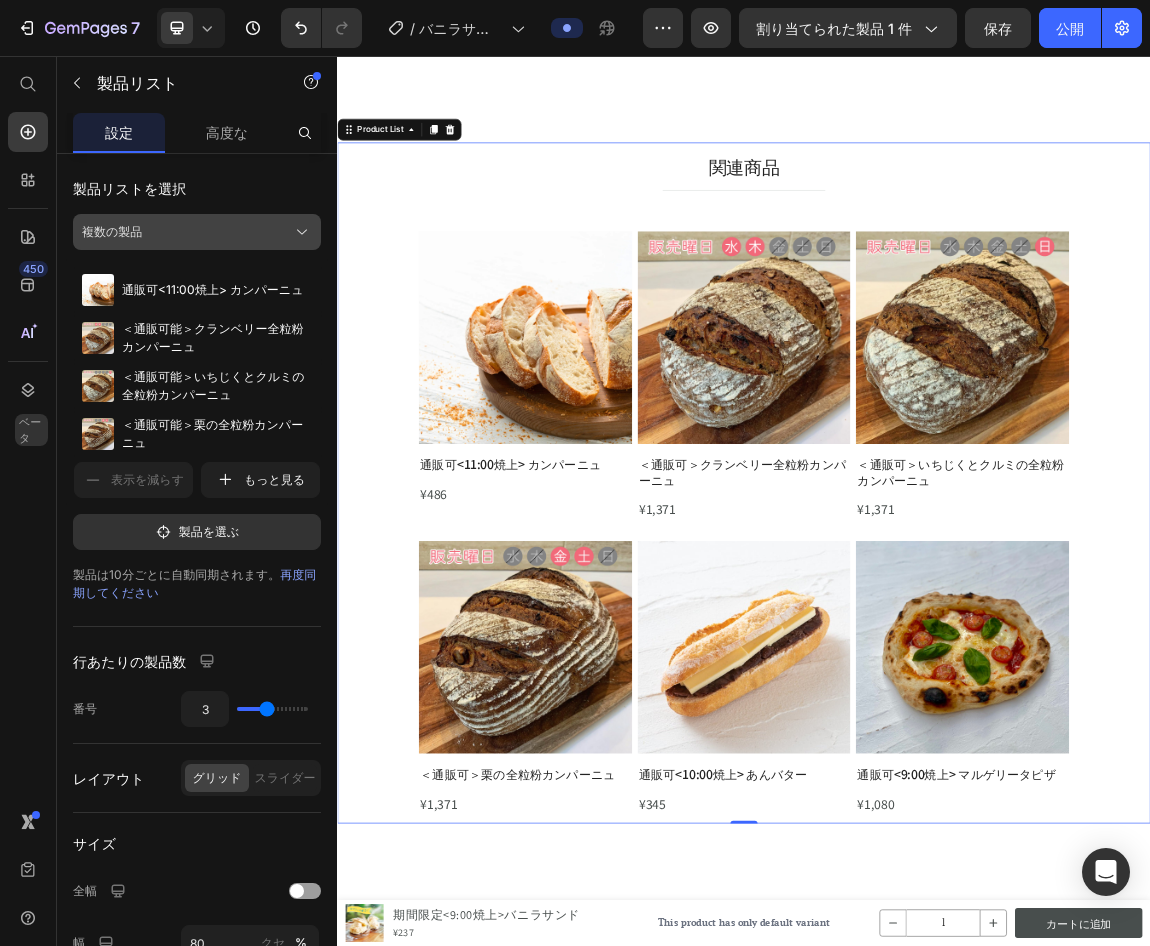 click on "複数の製品" 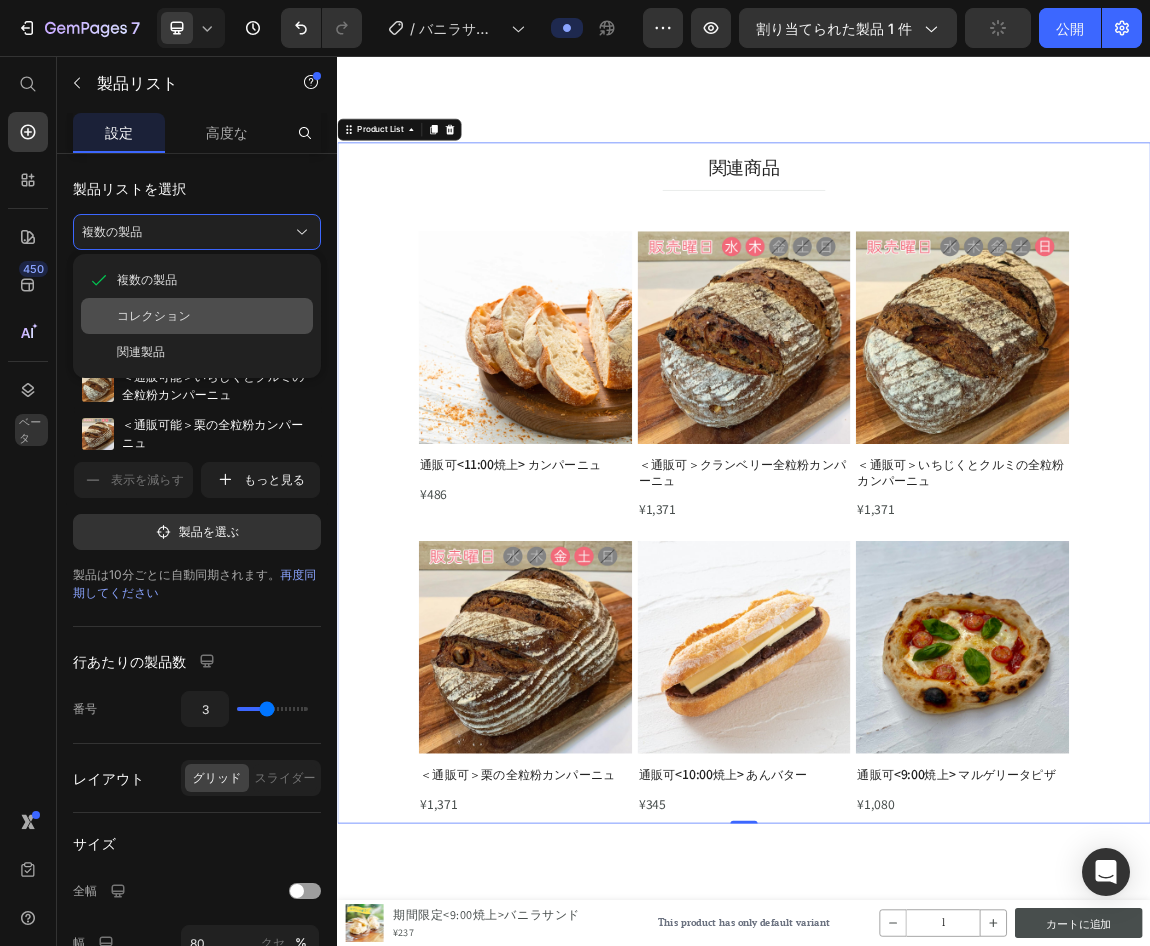 click on "コレクション" 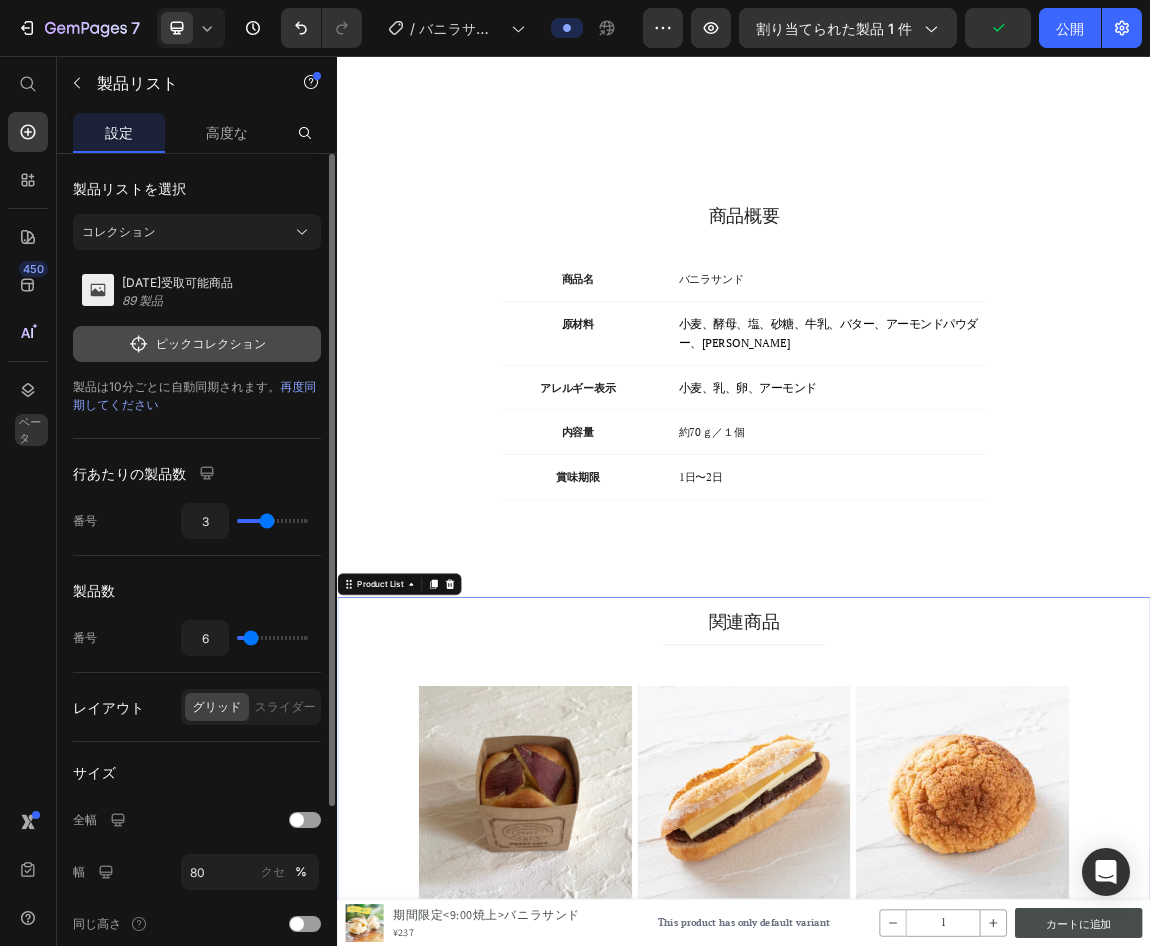 scroll, scrollTop: 2744, scrollLeft: 0, axis: vertical 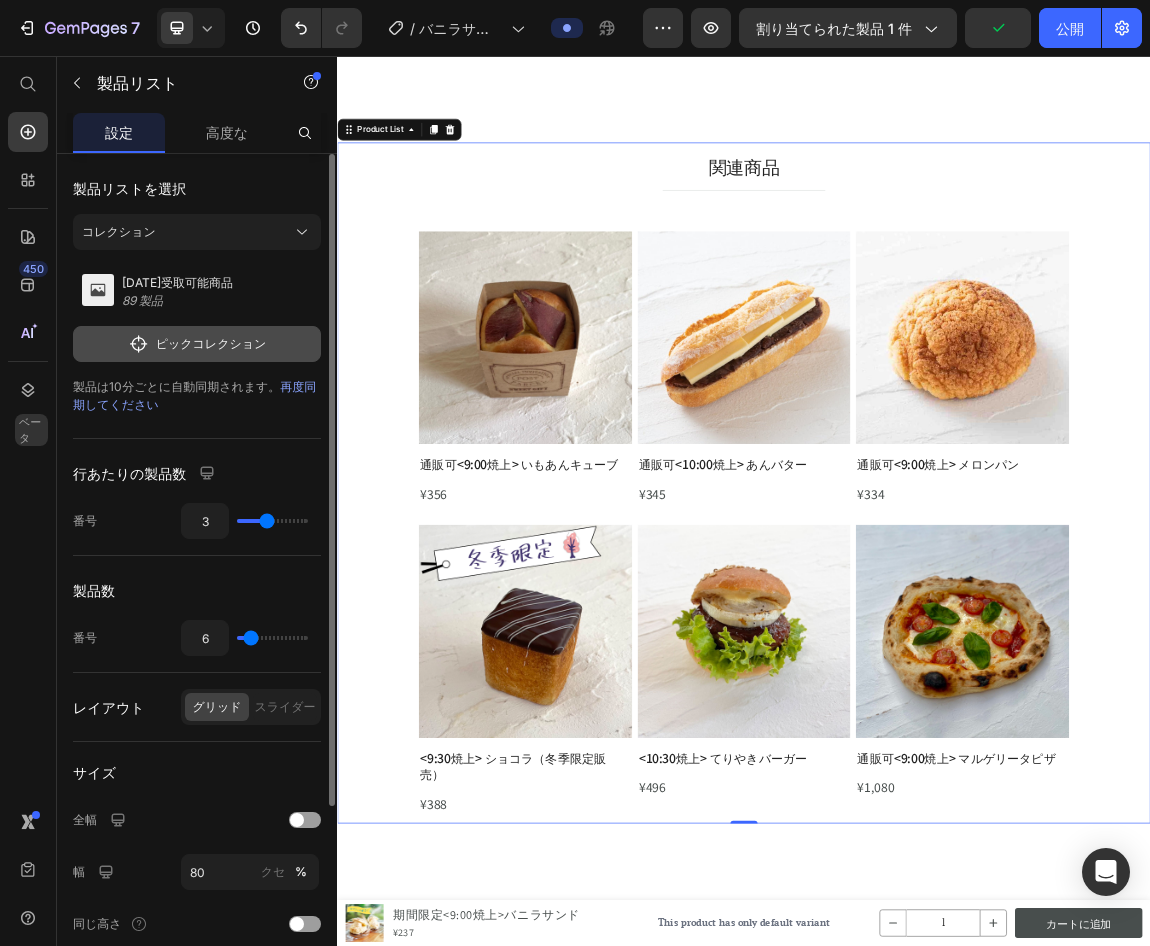 click on "ピックコレクション" at bounding box center [211, 343] 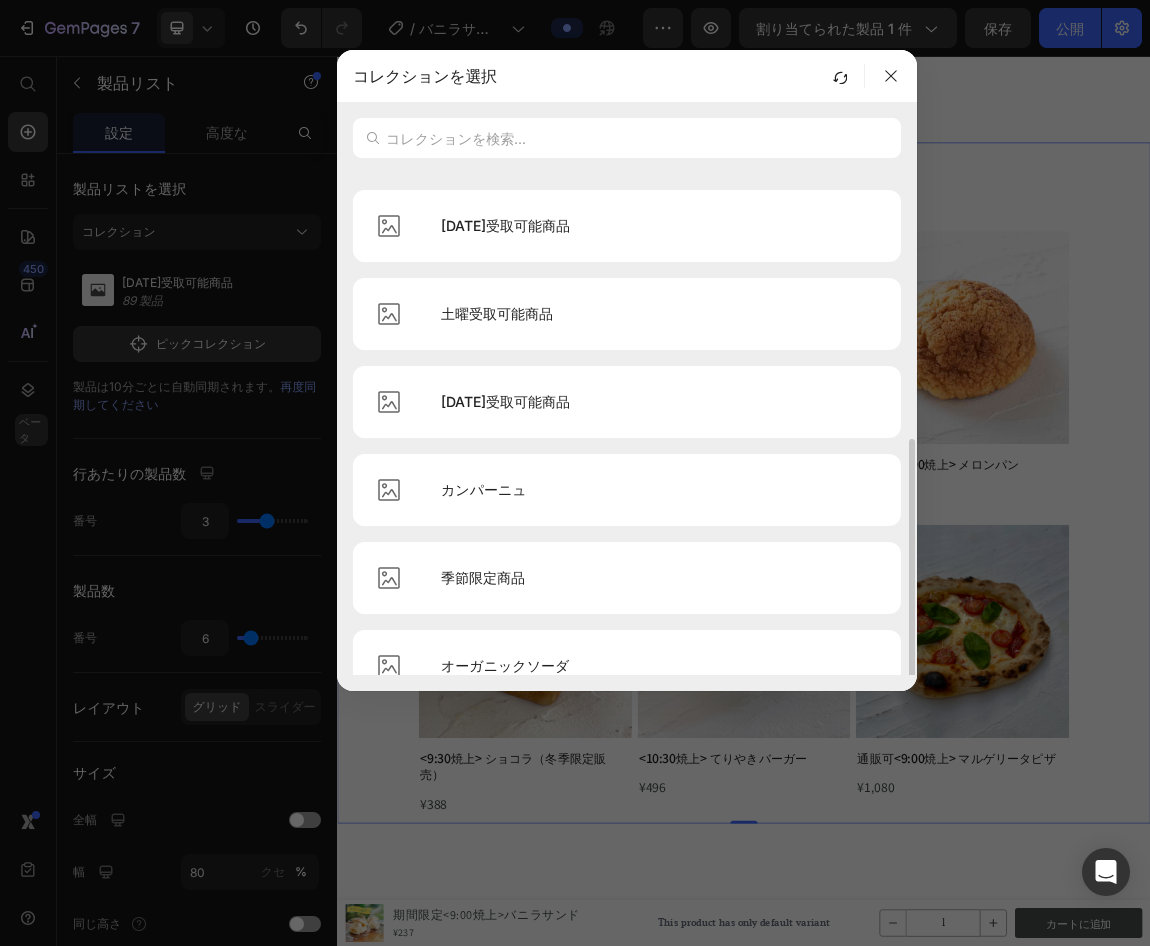 scroll, scrollTop: 453, scrollLeft: 0, axis: vertical 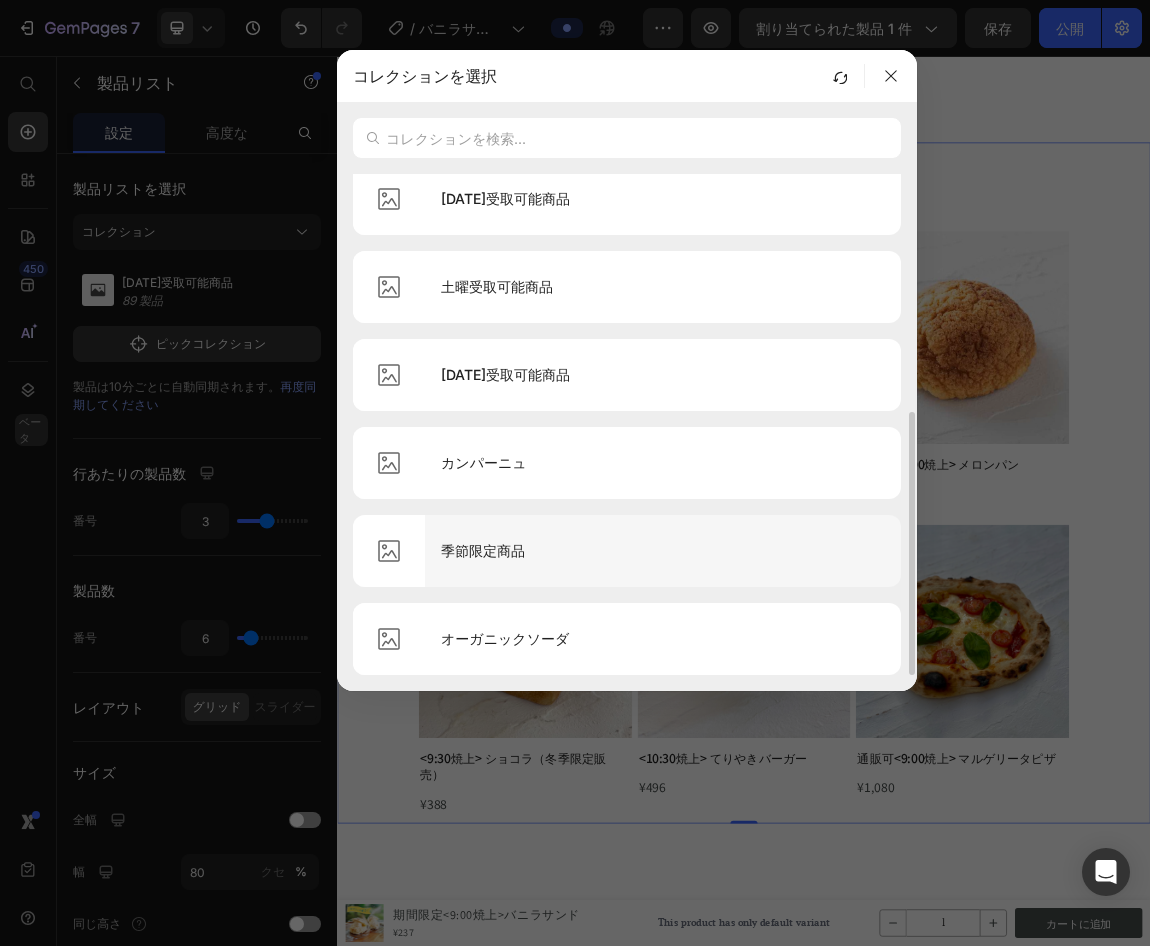 click on "季節限定商品" at bounding box center (663, 551) 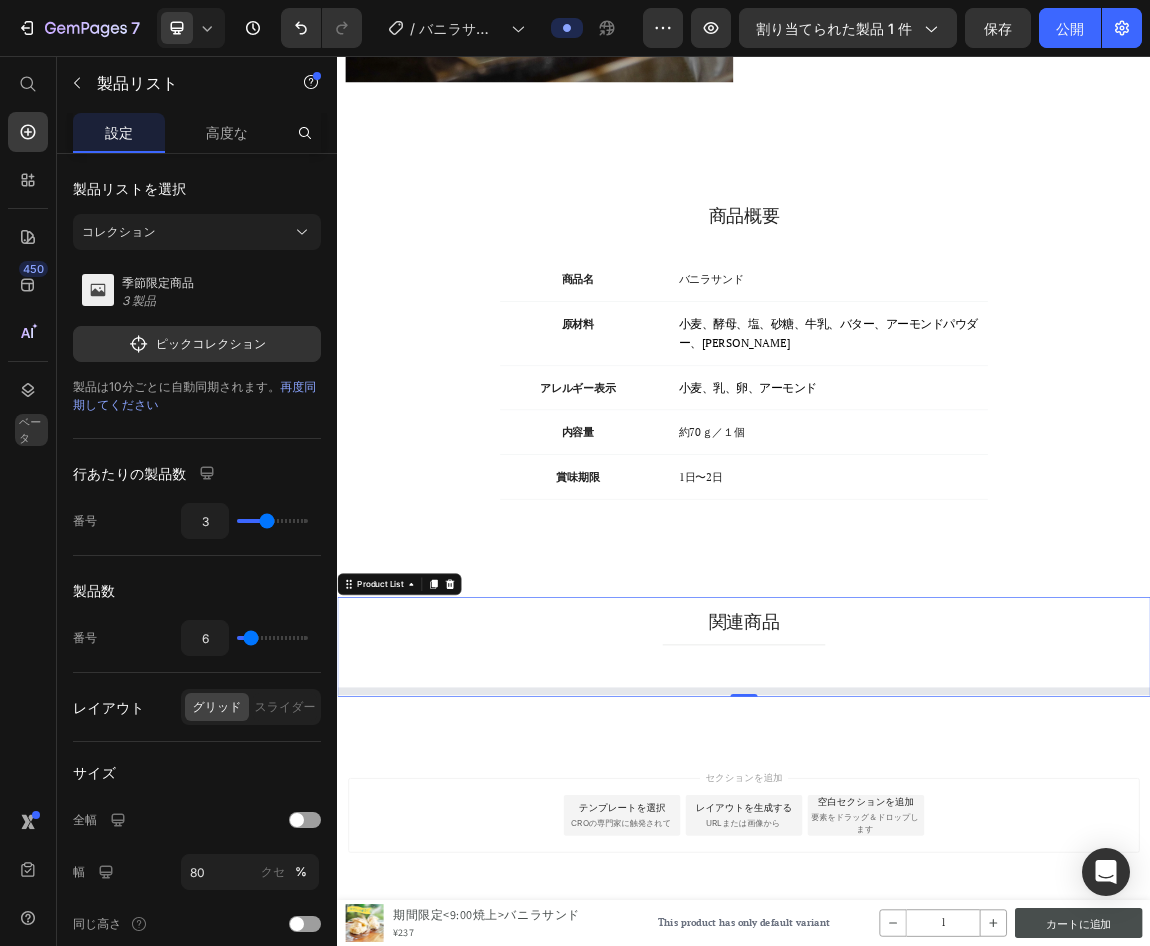 scroll, scrollTop: 2498, scrollLeft: 0, axis: vertical 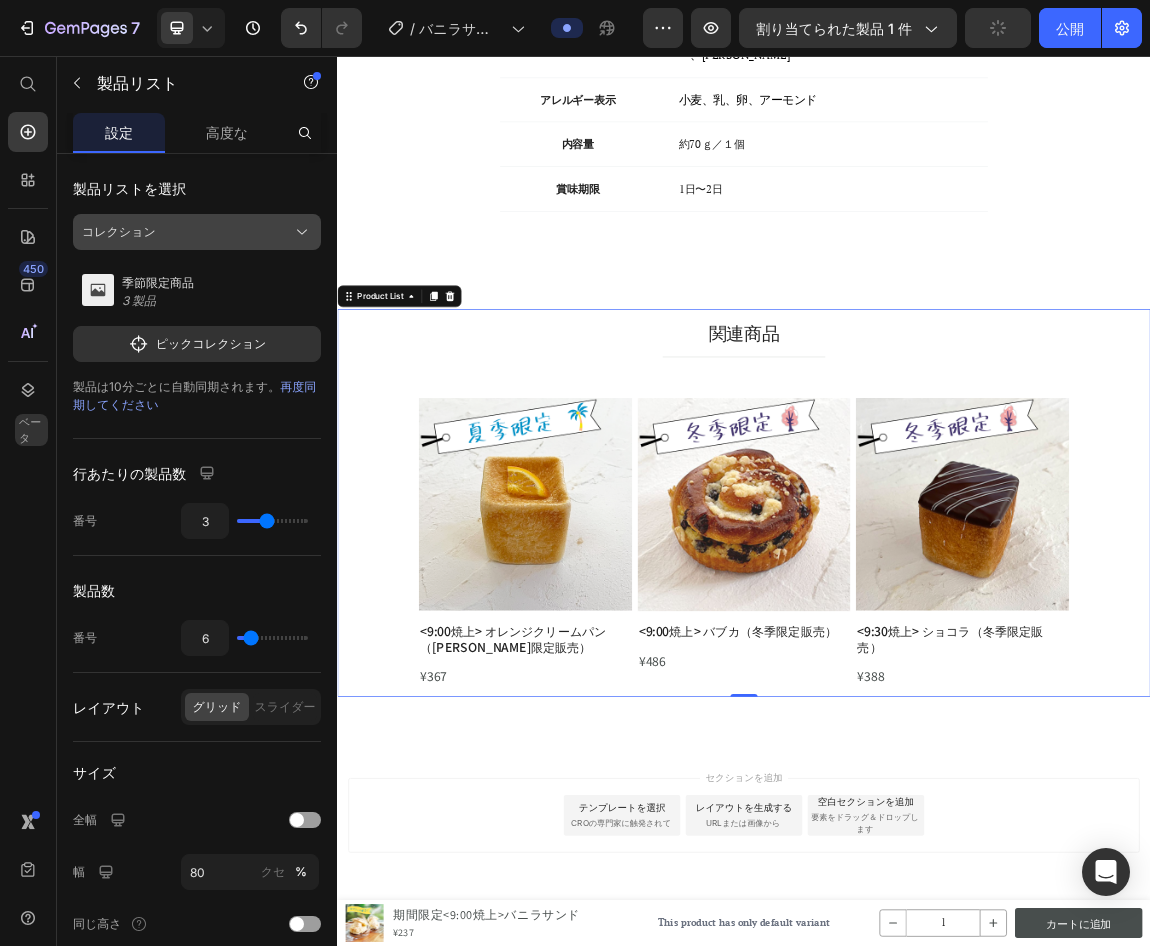 click on "コレクション" 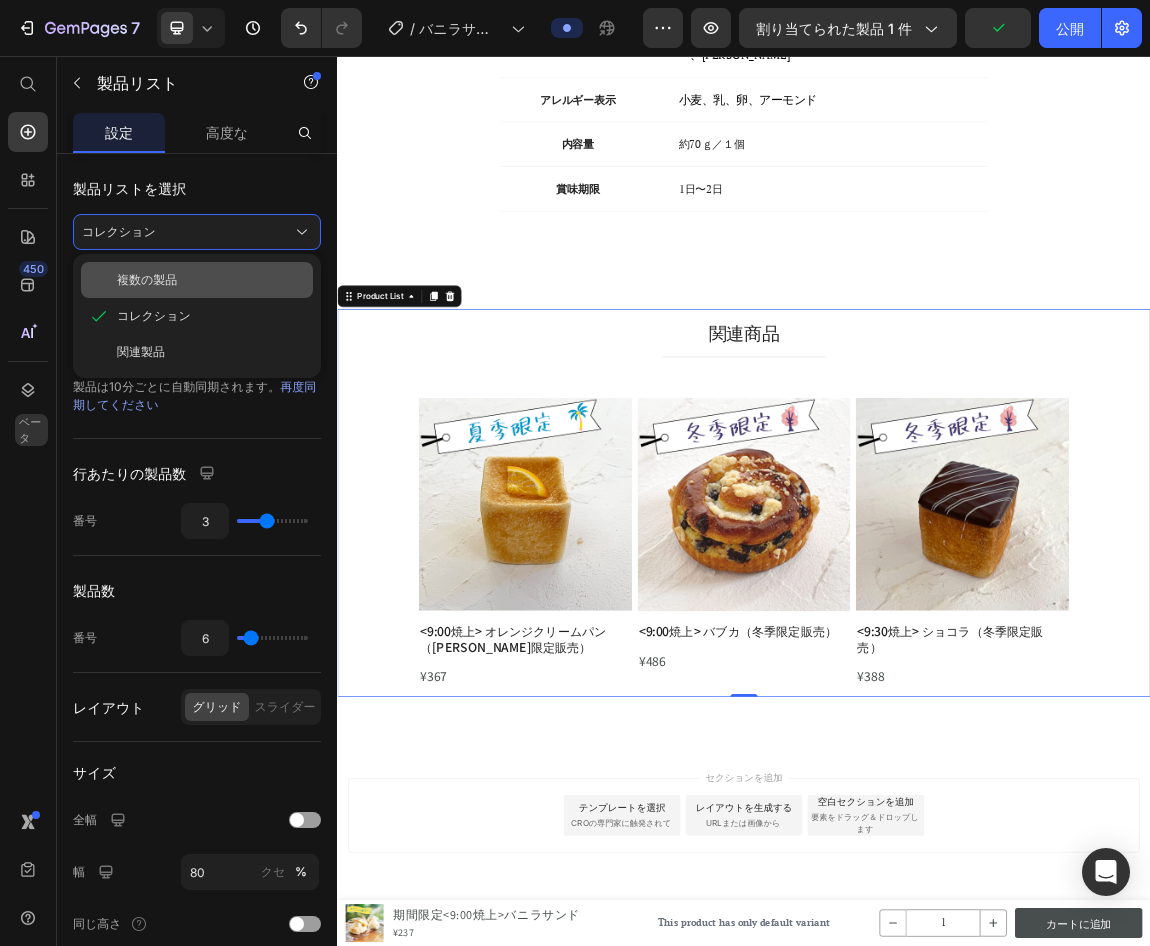 click on "複数の製品" 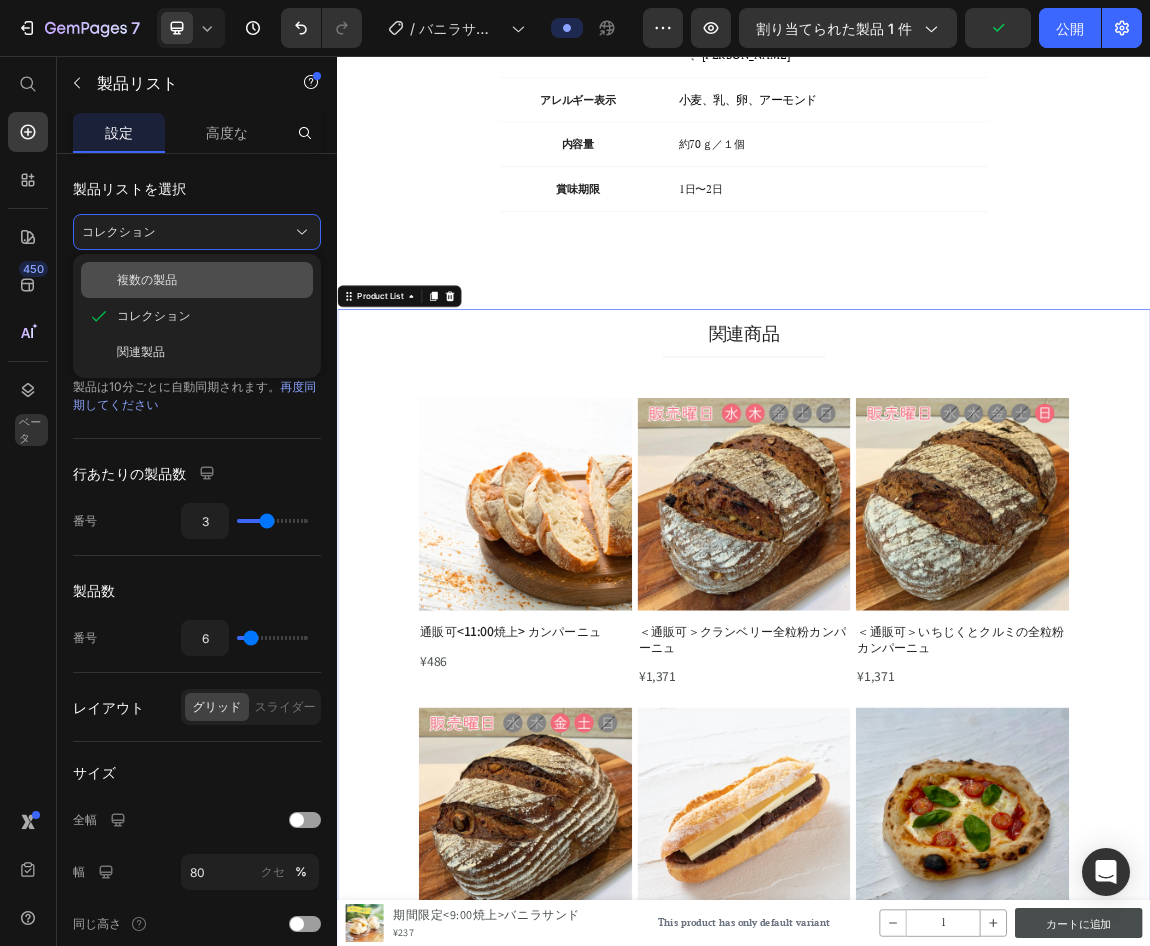 scroll, scrollTop: 2744, scrollLeft: 0, axis: vertical 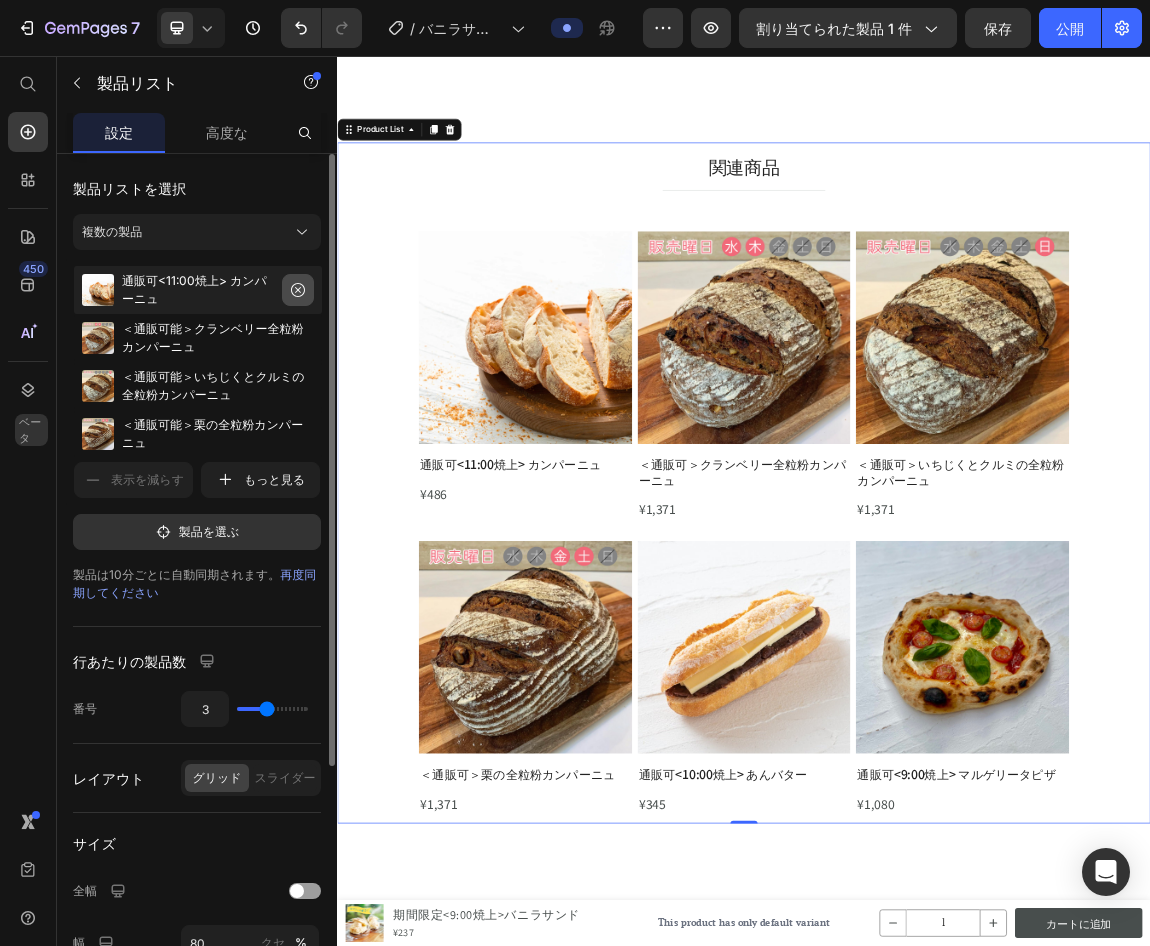 click 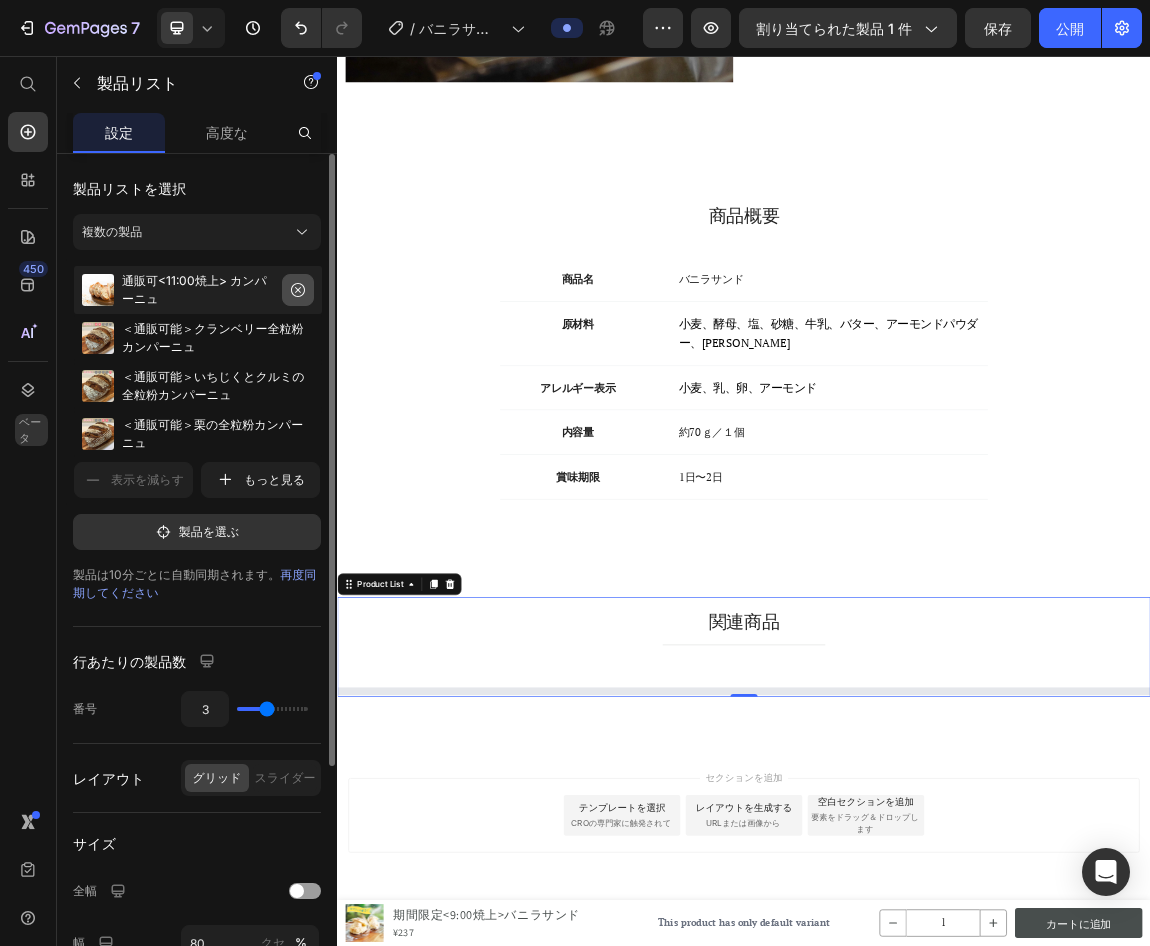 scroll, scrollTop: 2073, scrollLeft: 0, axis: vertical 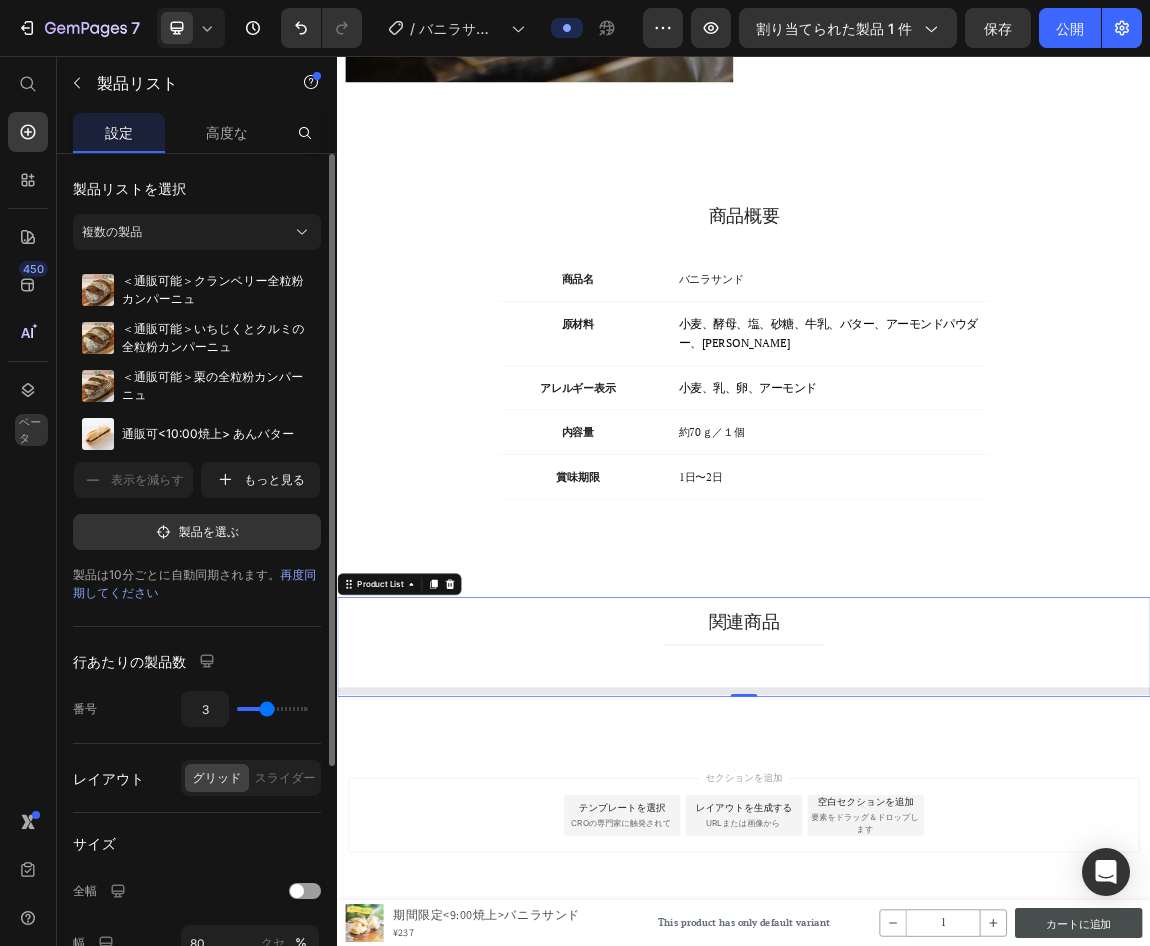 click 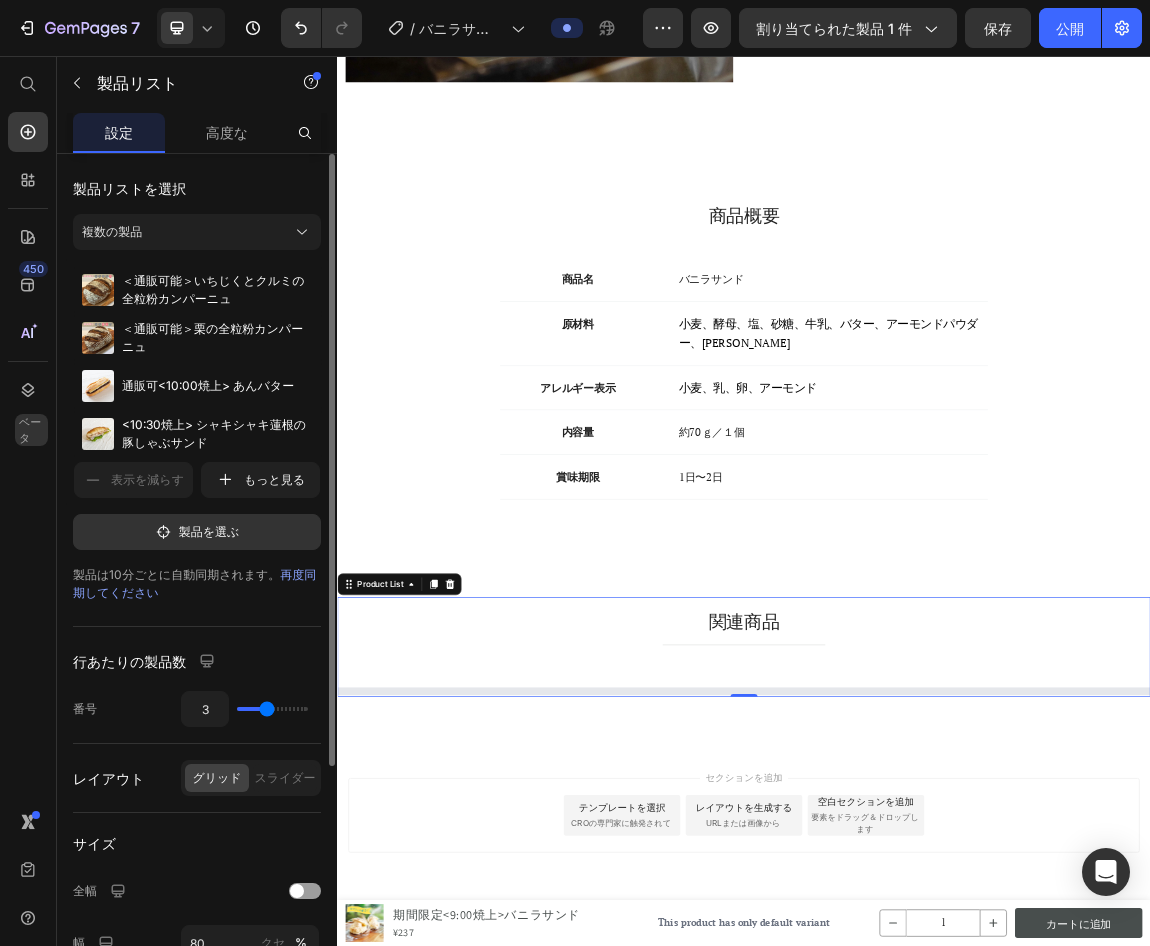click 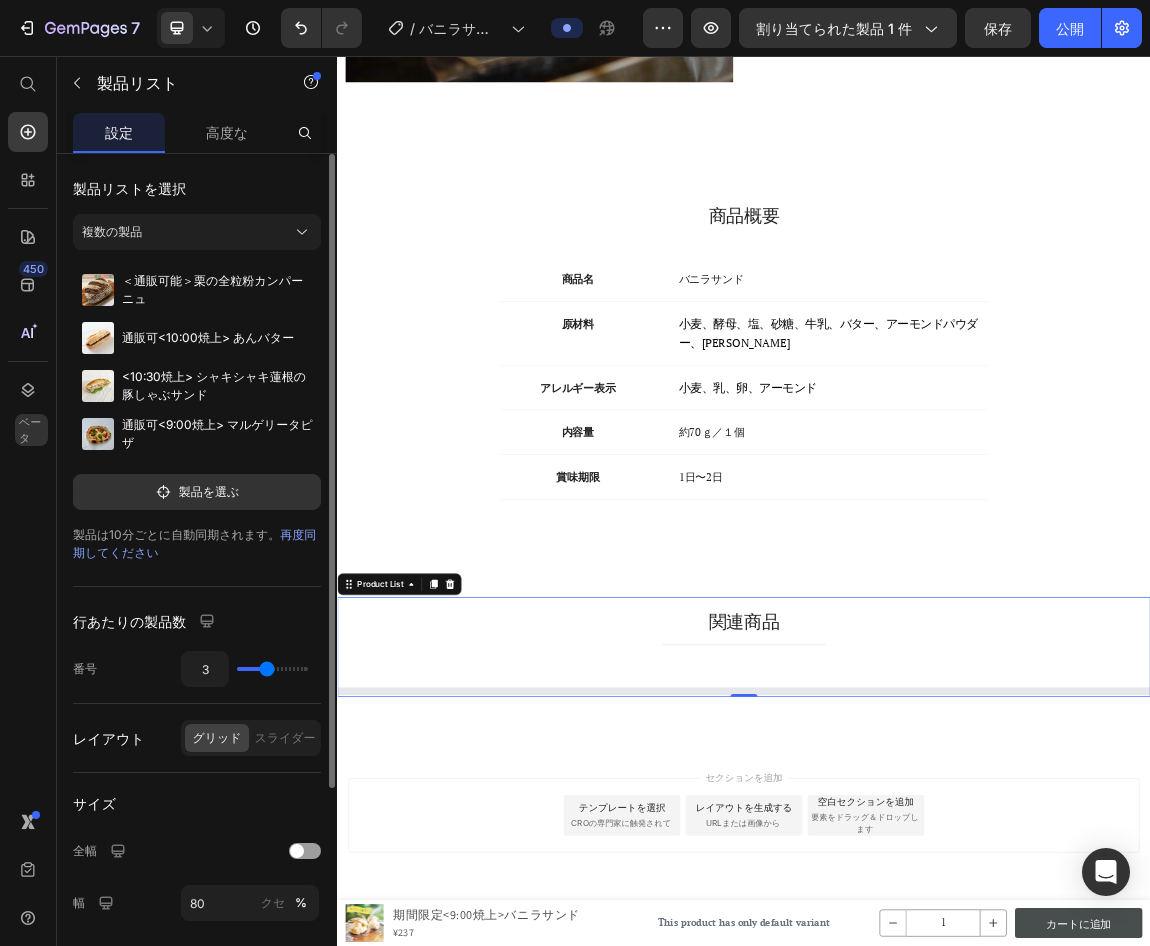 click 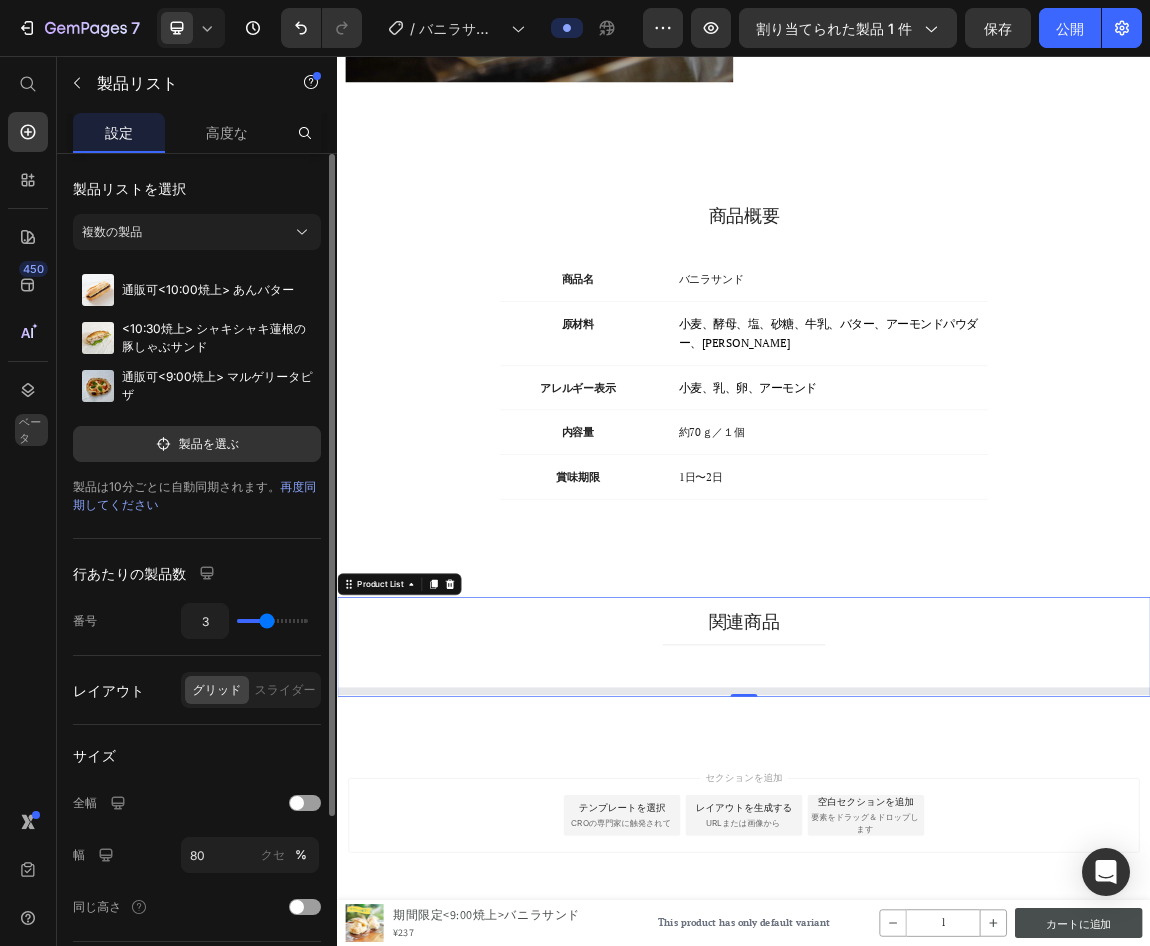 click 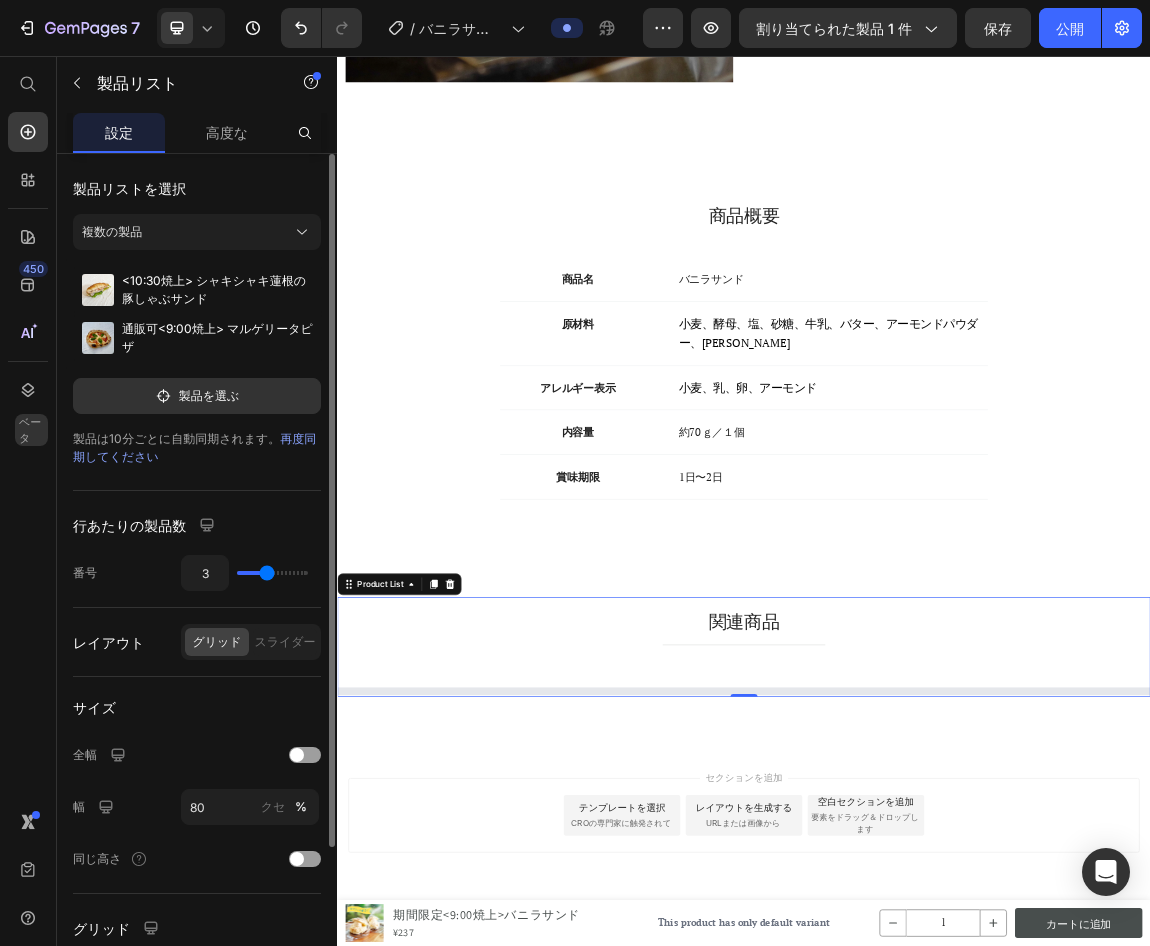 click 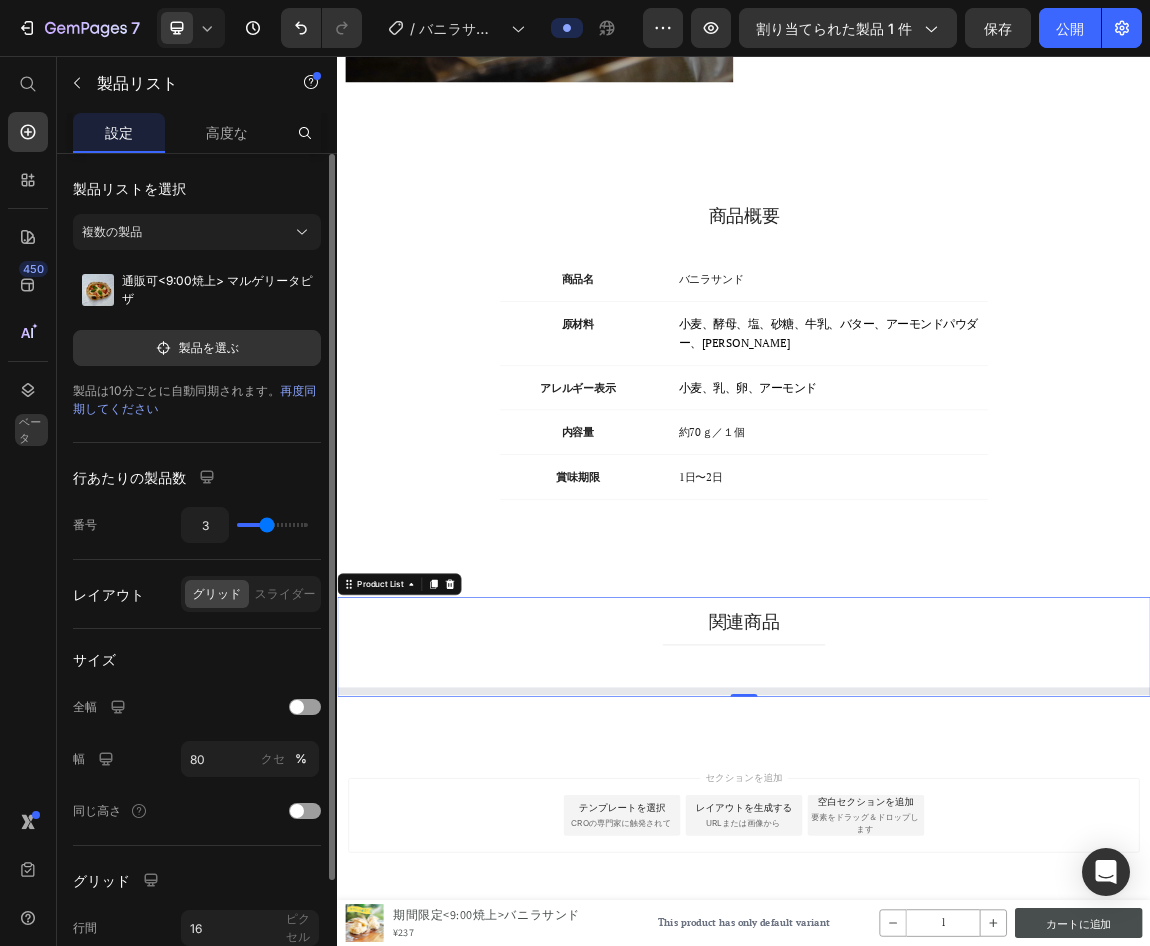click on "通販可<9:00焼上> マルゲリータピザ" at bounding box center [218, 290] 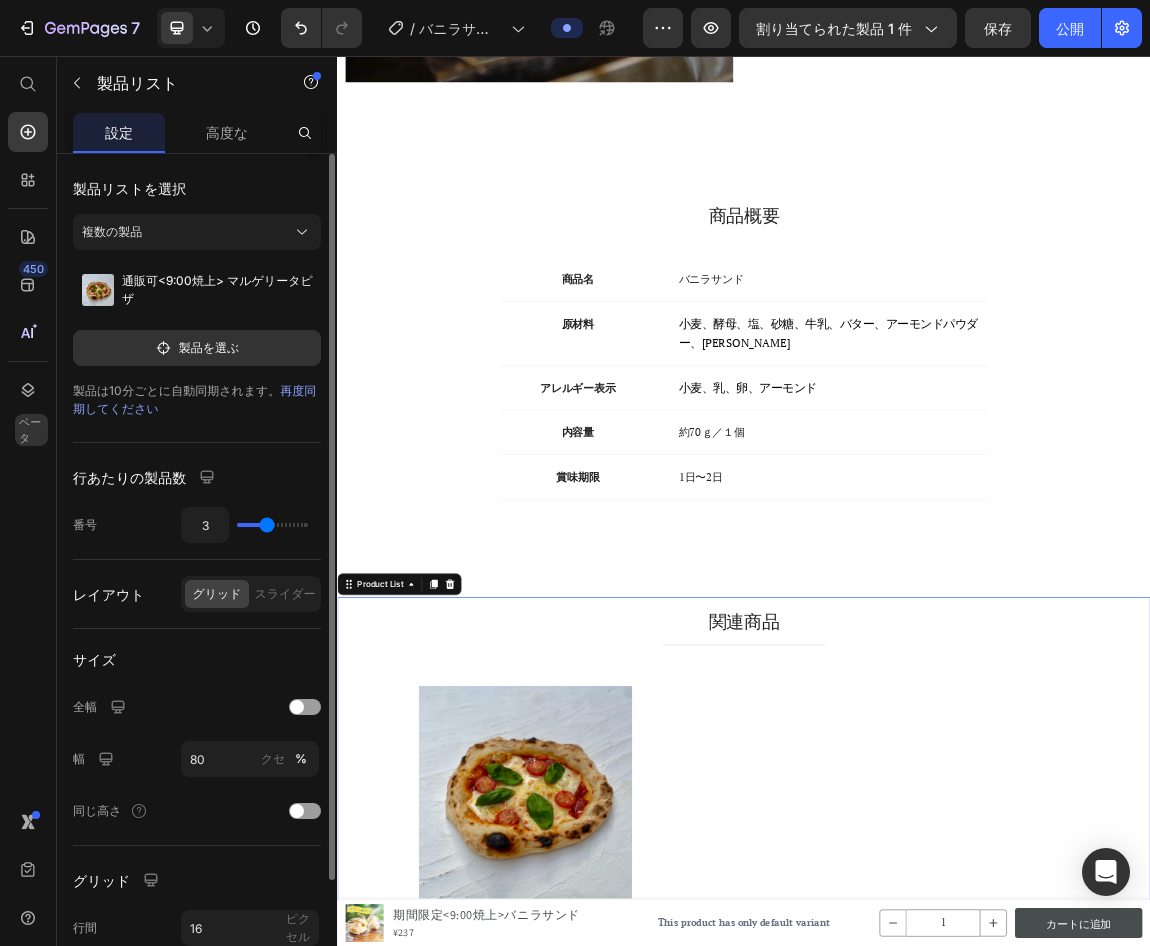 scroll, scrollTop: 2474, scrollLeft: 0, axis: vertical 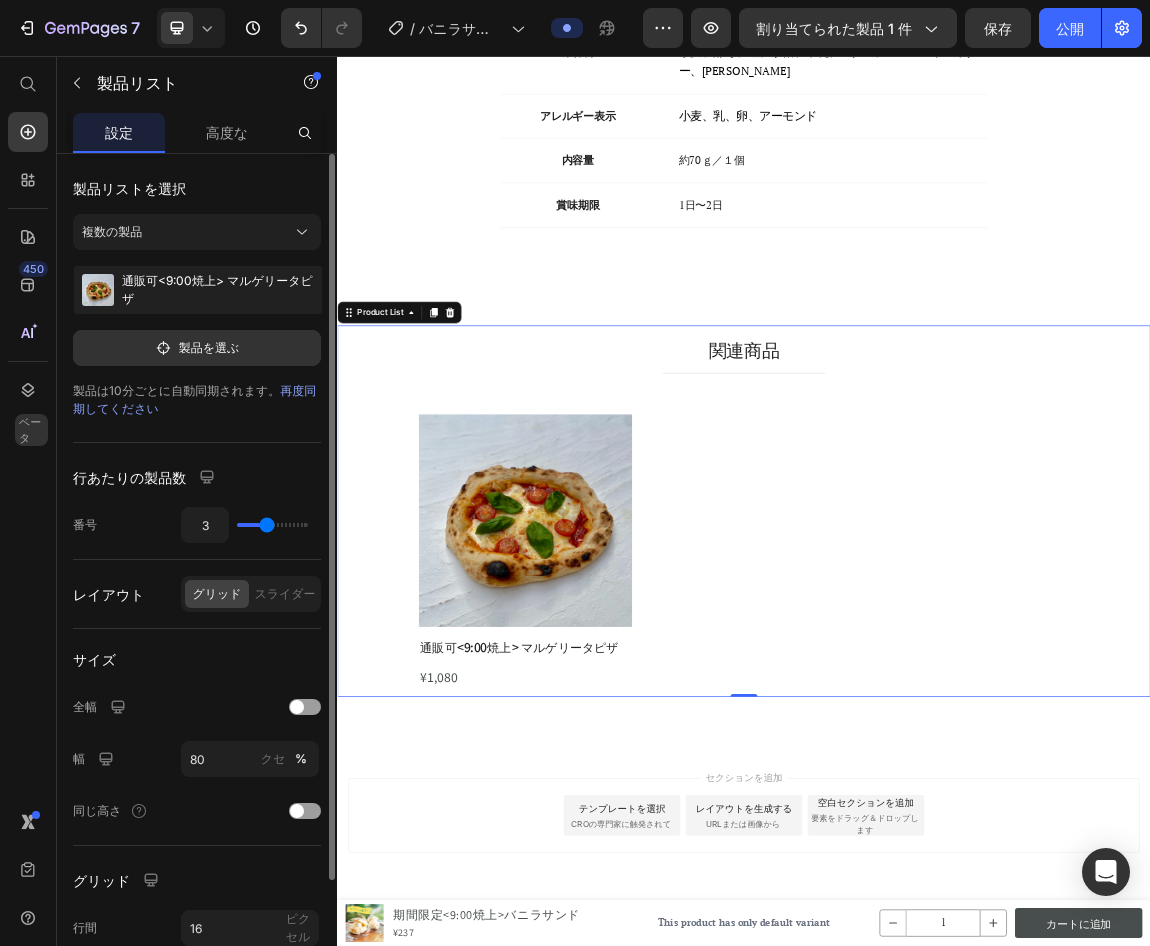click on "通販可<9:00焼上> マルゲリータピザ" at bounding box center [218, 290] 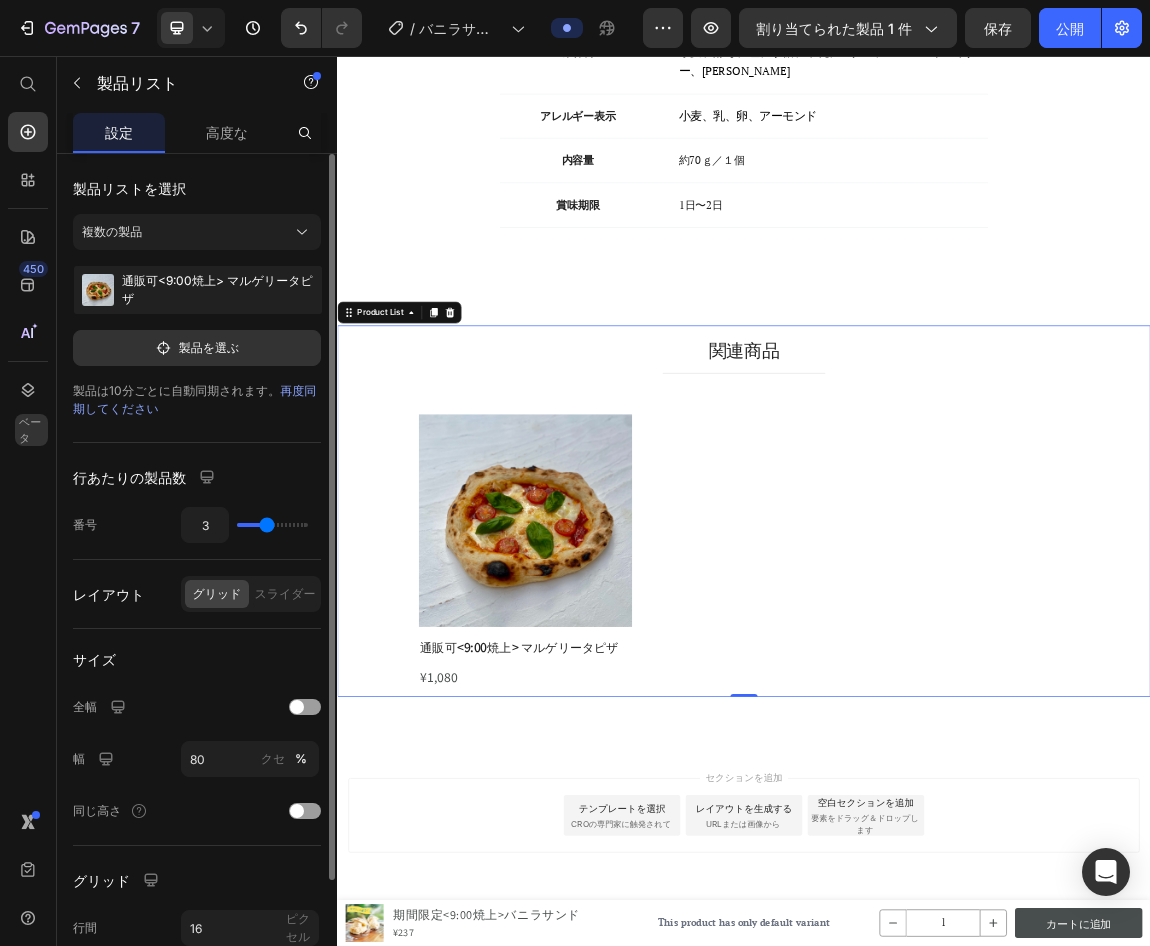 click on "通販可<9:00焼上> マルゲリータピザ" at bounding box center (218, 290) 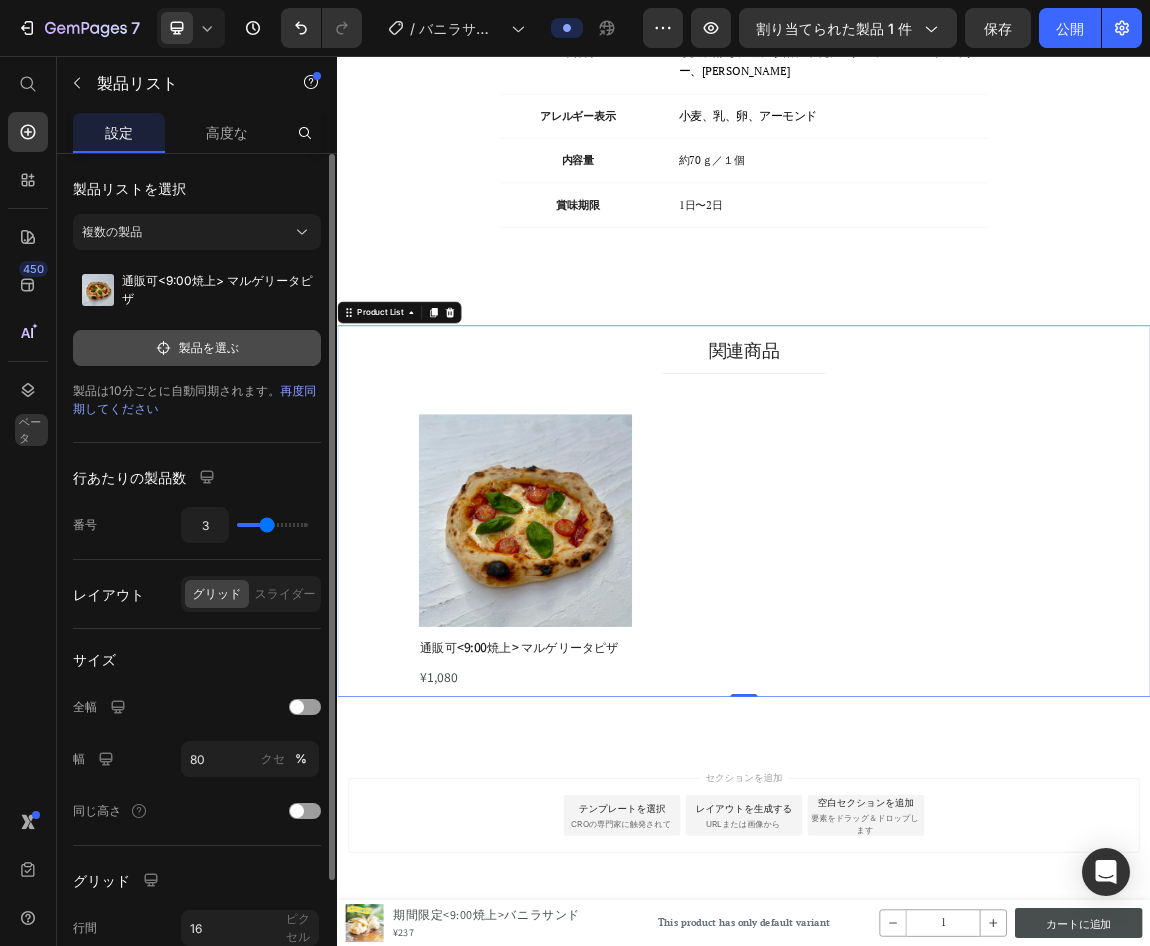 click on "製品を選ぶ" at bounding box center [209, 347] 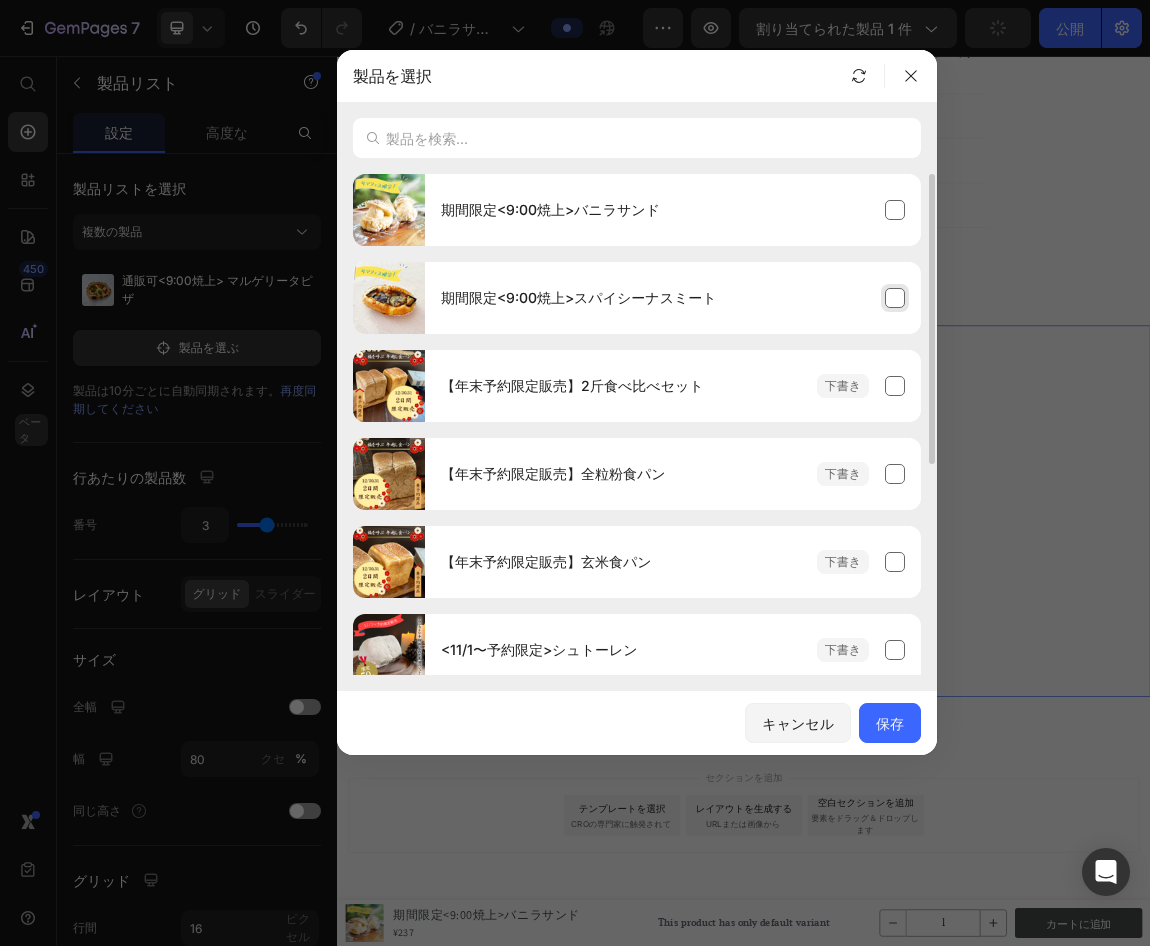 click on "期間限定<9:00焼上>スパイシーナスミート" at bounding box center (673, 298) 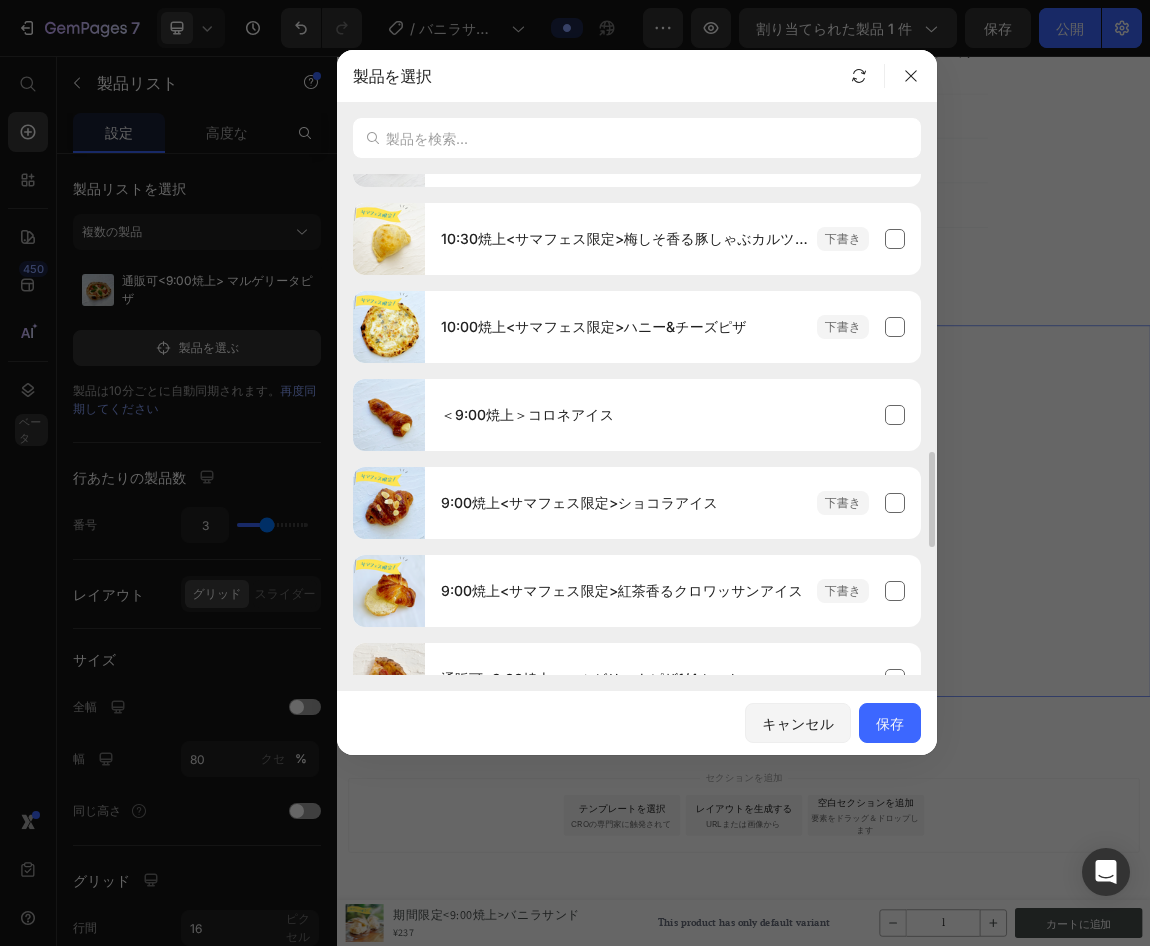 scroll, scrollTop: 1469, scrollLeft: 0, axis: vertical 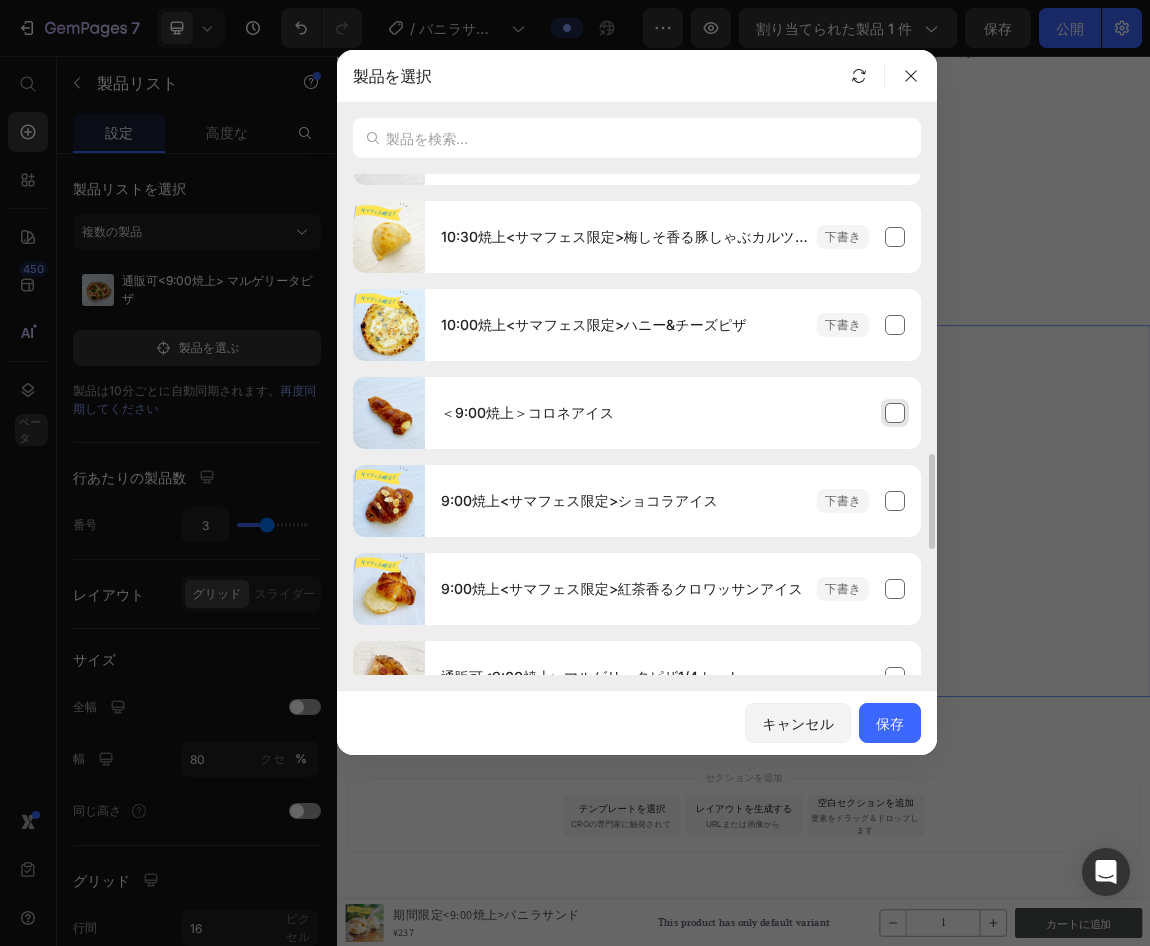 click on "＜9:00焼上＞コロネアイス" at bounding box center (673, 413) 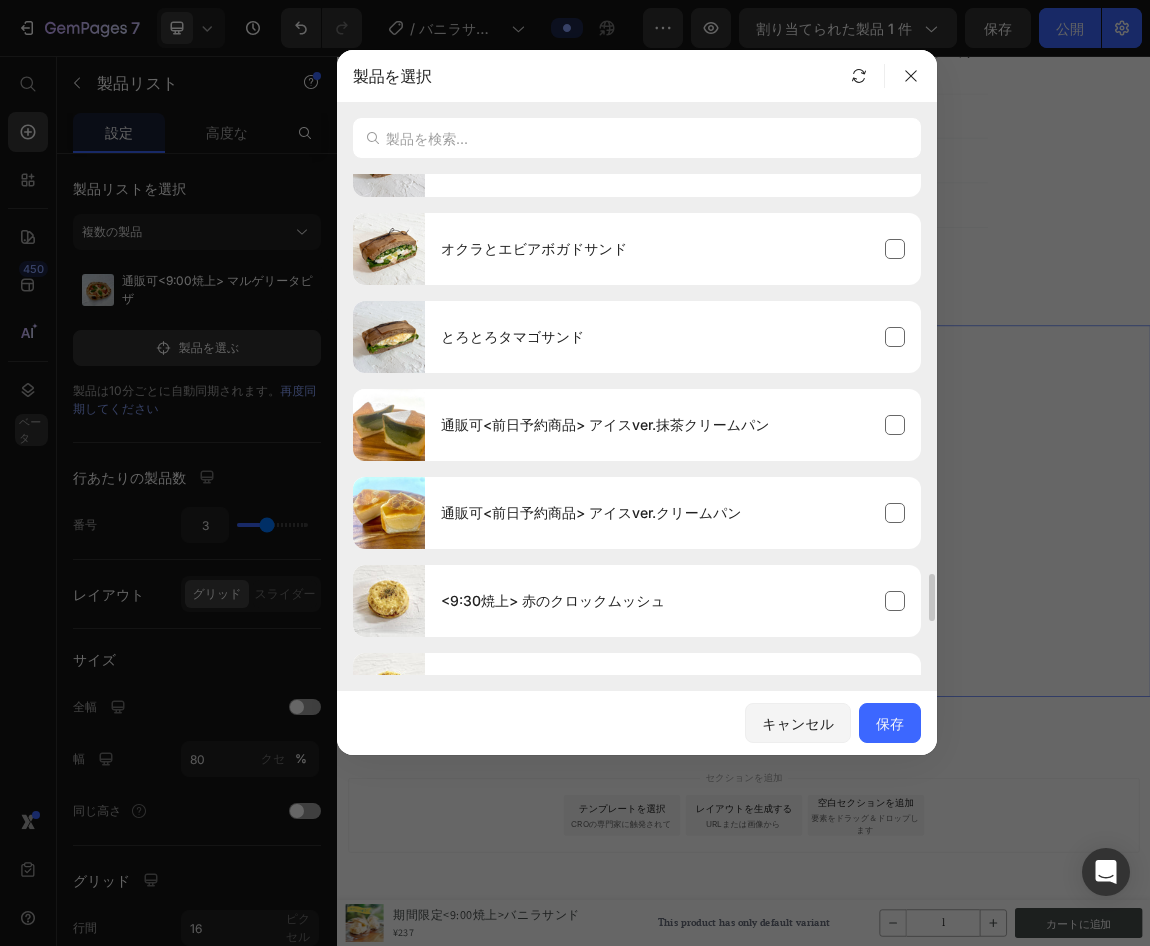 scroll, scrollTop: 3877, scrollLeft: 0, axis: vertical 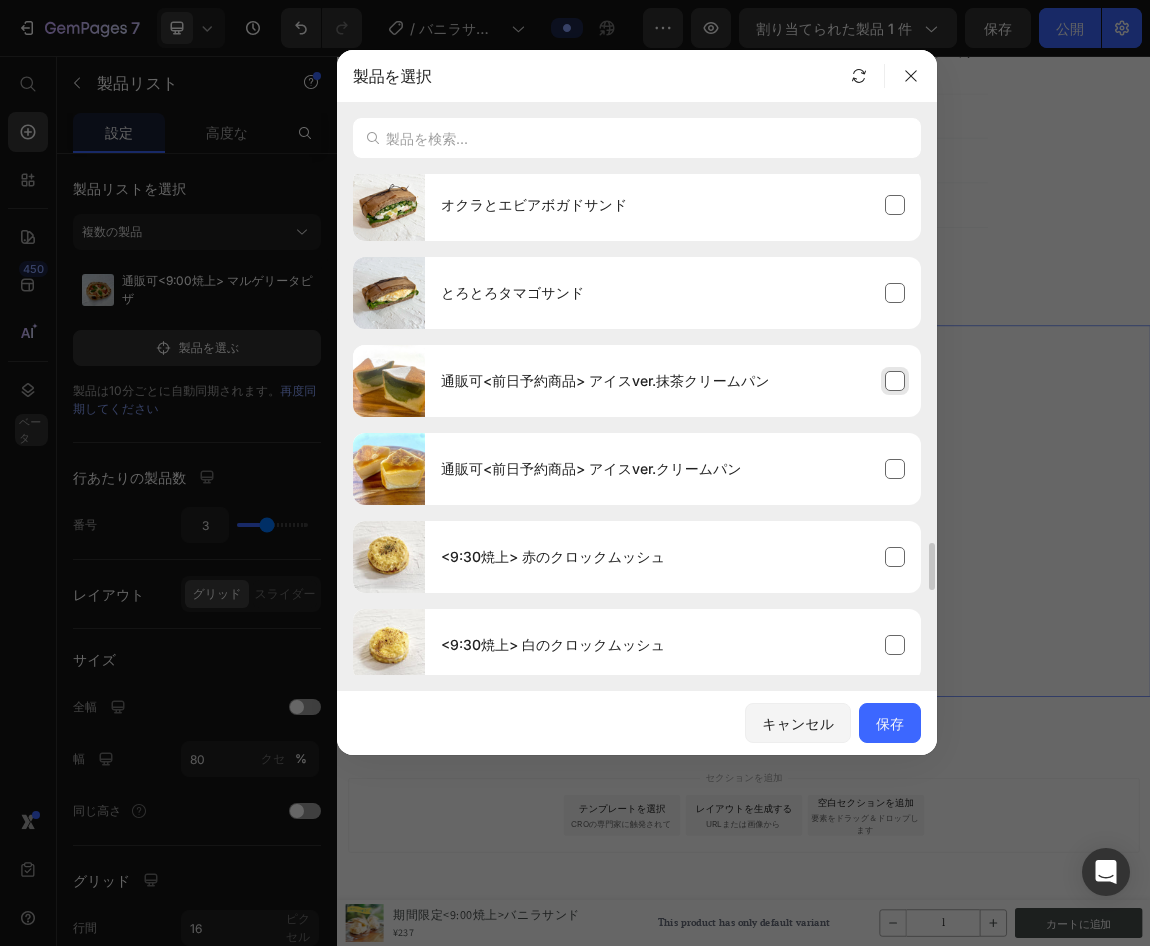 click on "通販可<前日予約商品> アイスver.抹茶クリームパン" at bounding box center (673, 381) 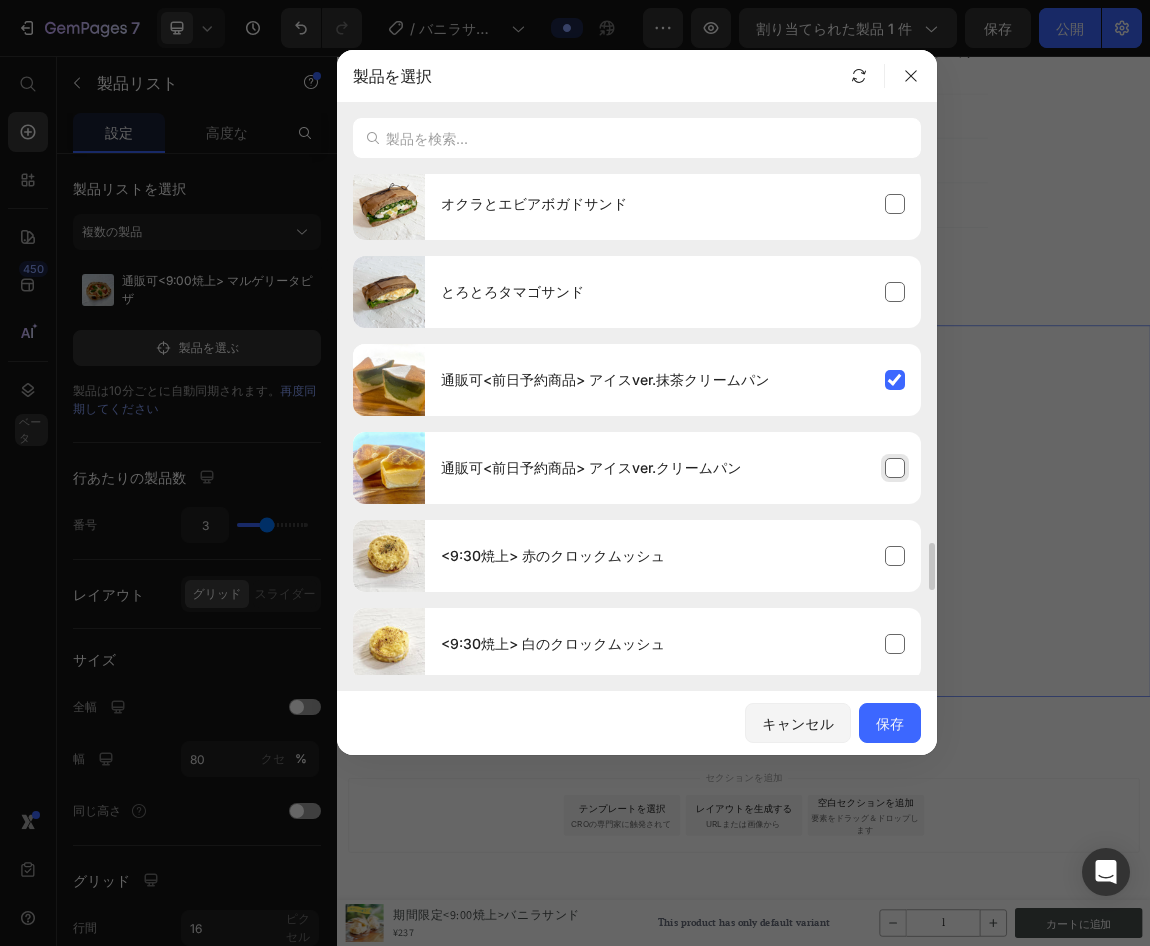 click on "通販可<前日予約商品> アイスver.クリームパン" at bounding box center (673, 468) 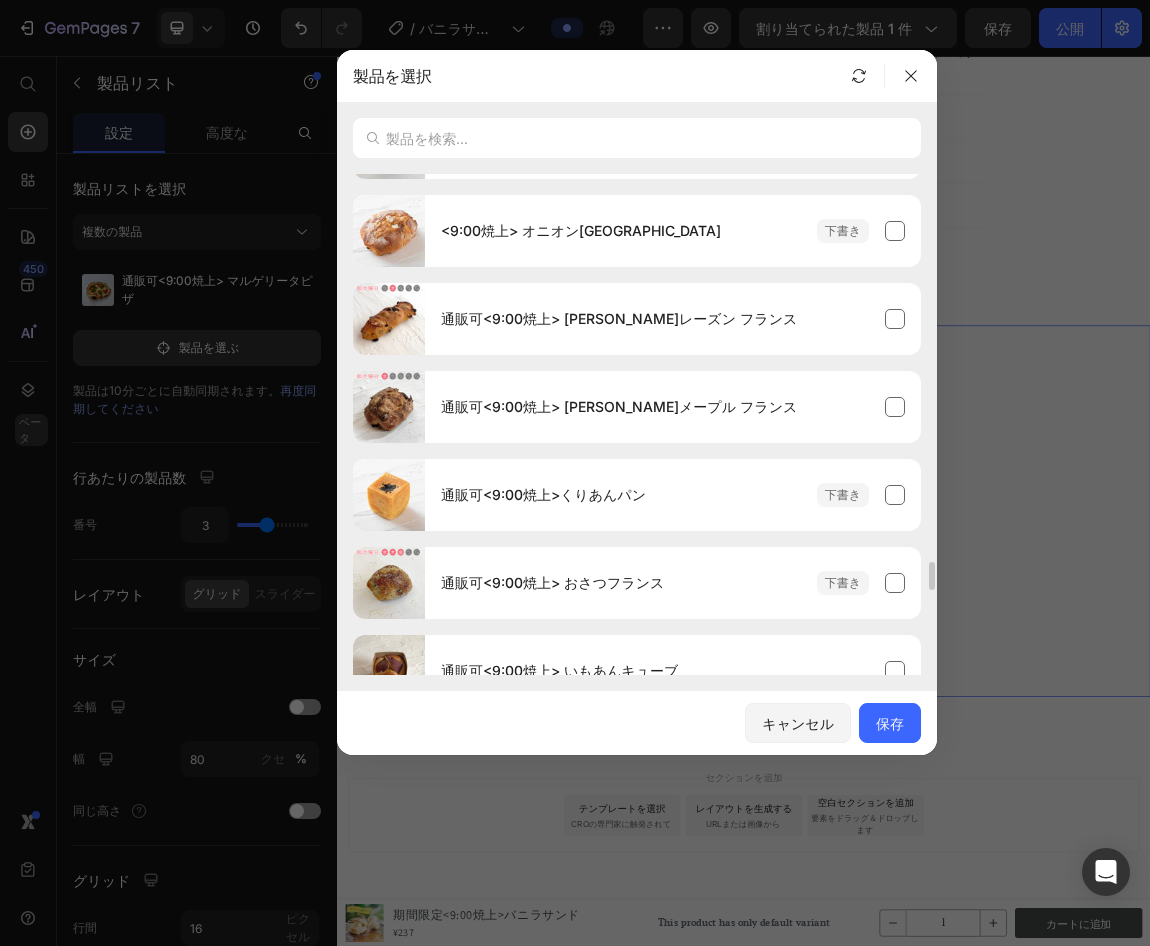 scroll, scrollTop: 7158, scrollLeft: 0, axis: vertical 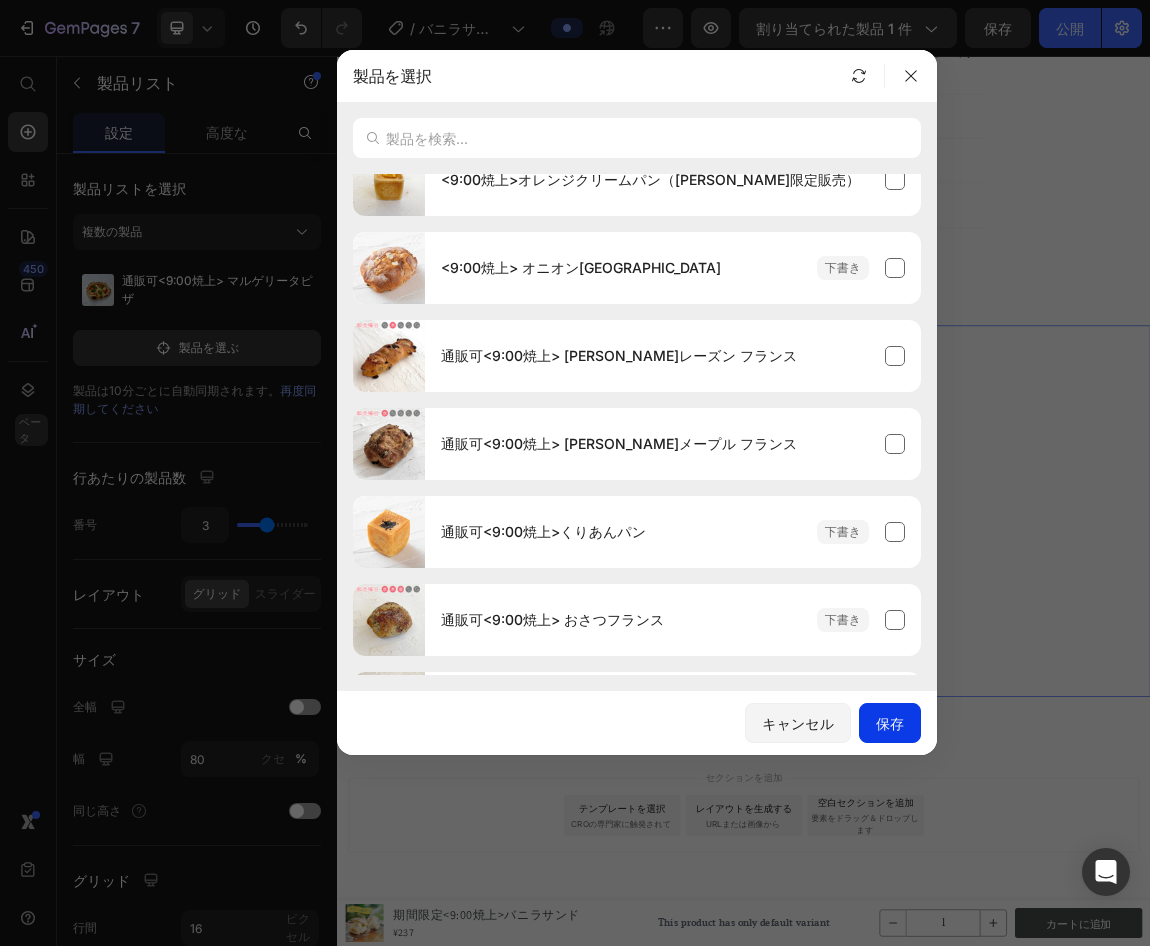 click on "保存" at bounding box center (890, 723) 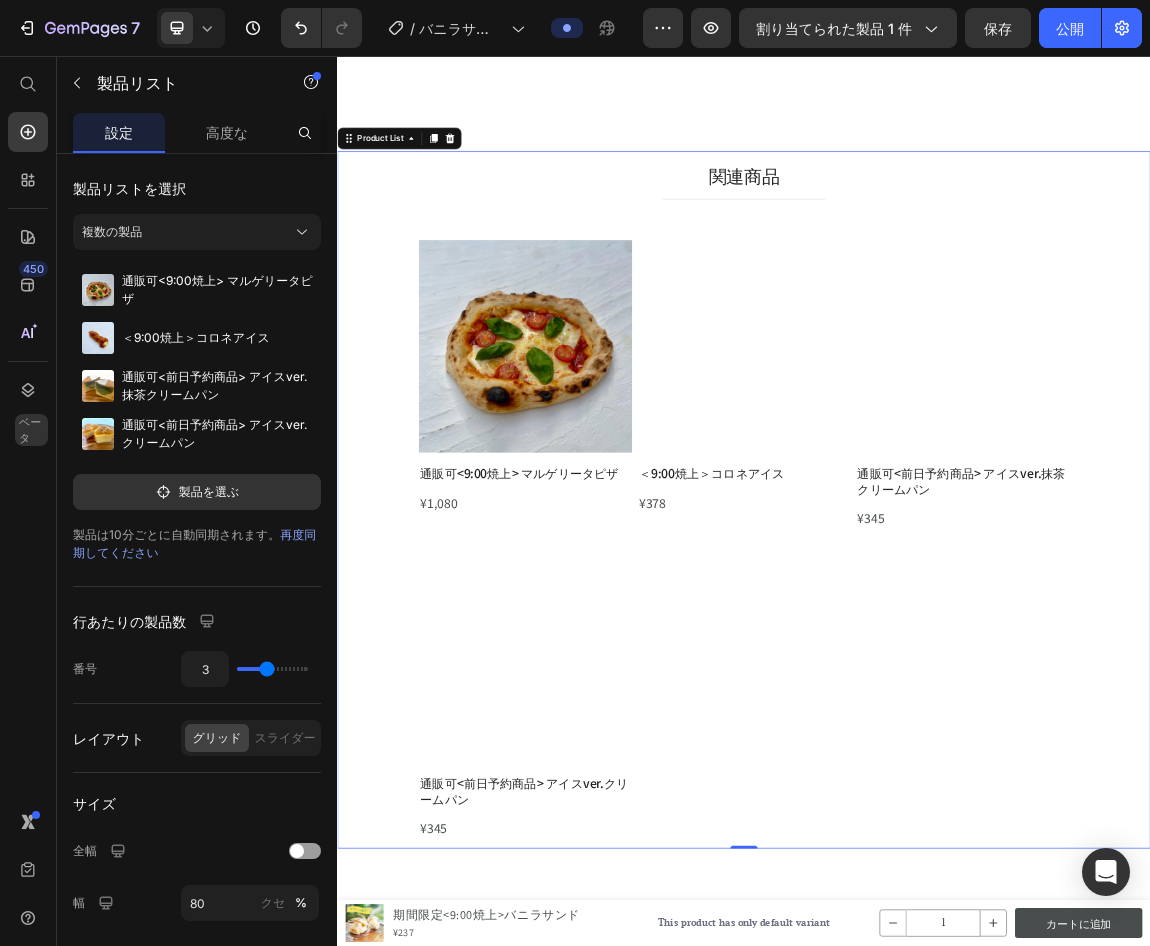 scroll, scrollTop: 2729, scrollLeft: 0, axis: vertical 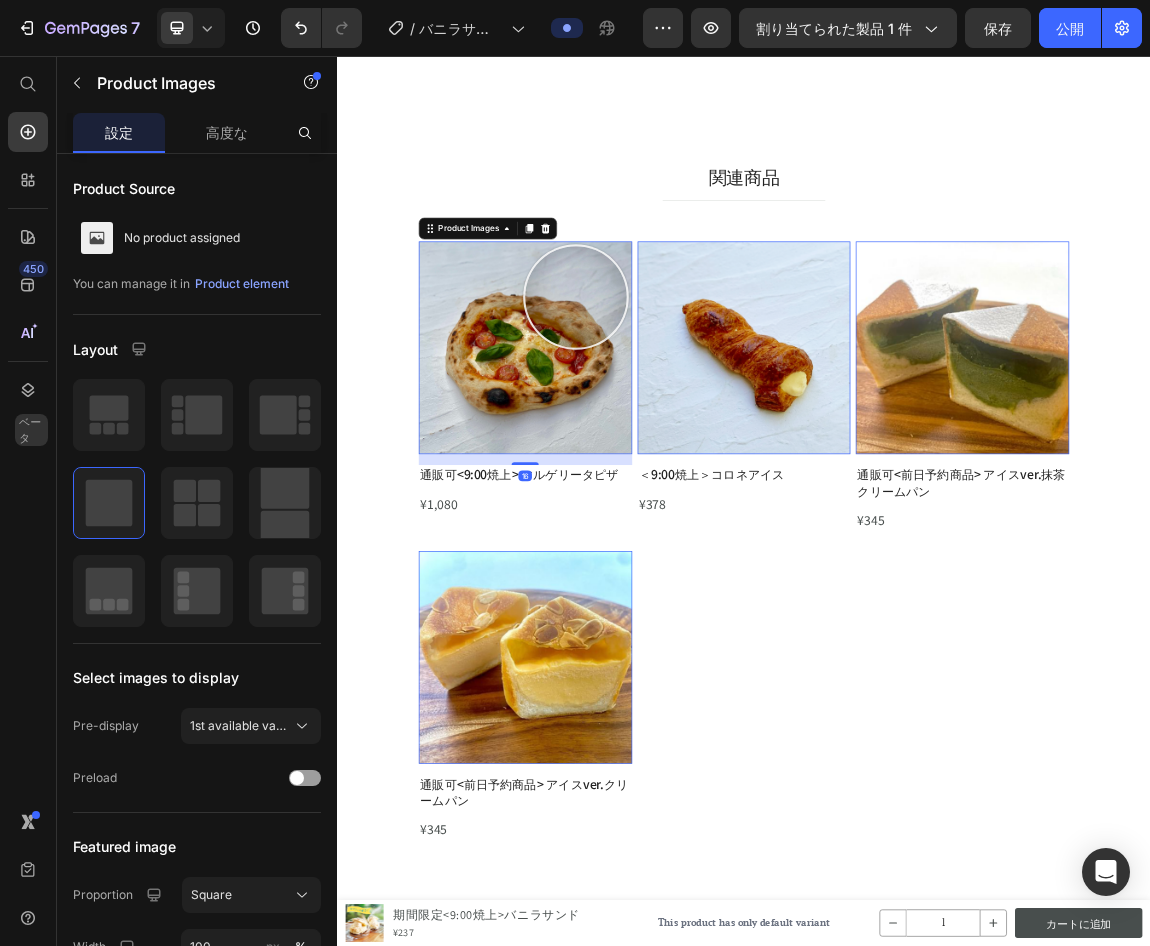 click at bounding box center (614, 487) 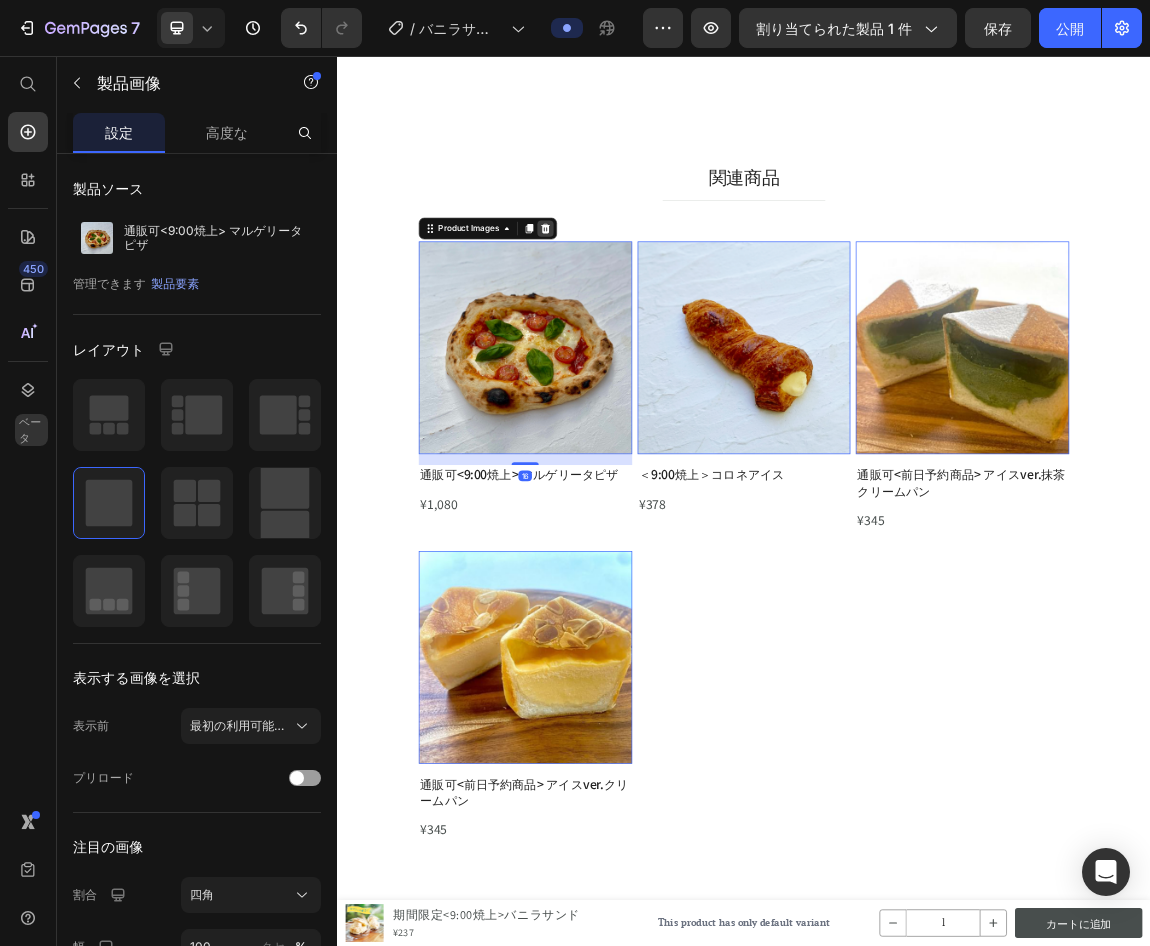 click 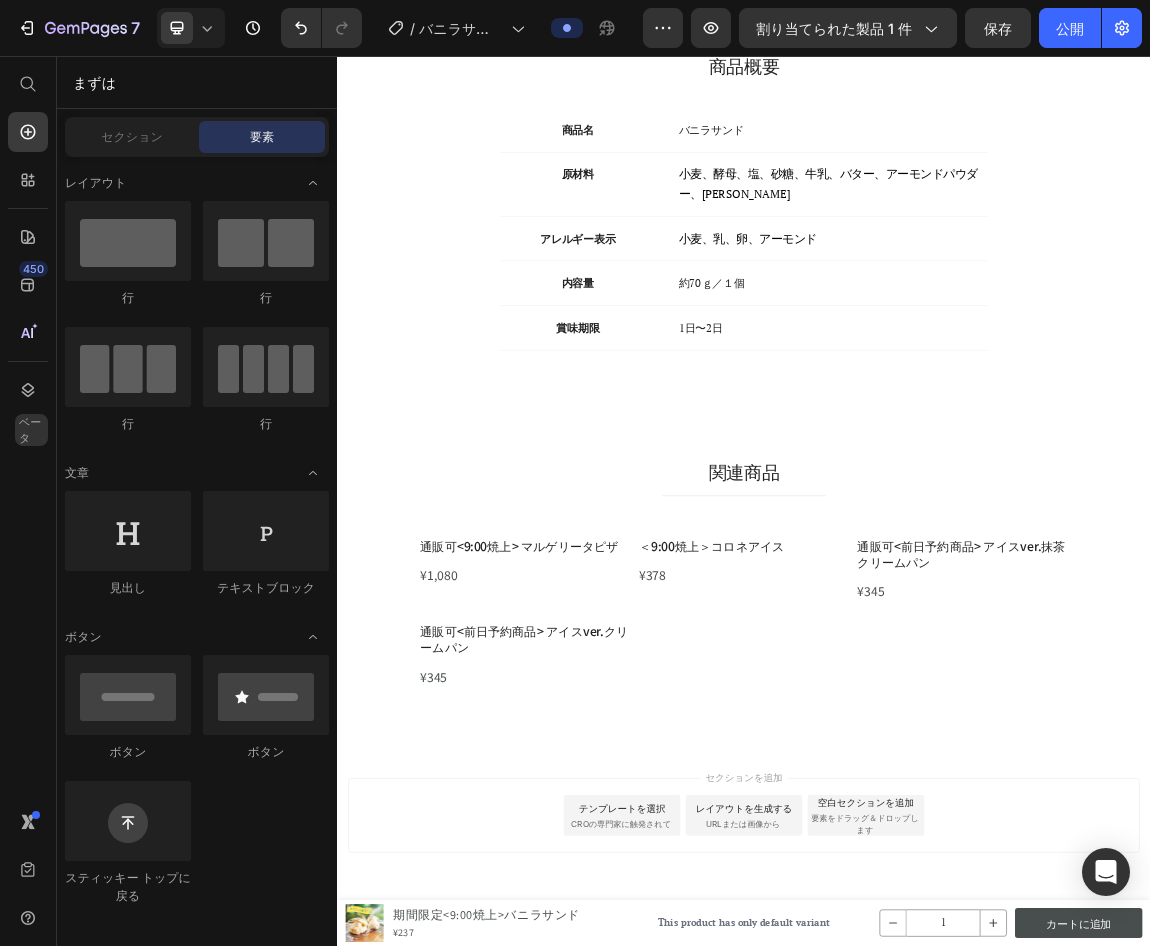 scroll, scrollTop: 2293, scrollLeft: 0, axis: vertical 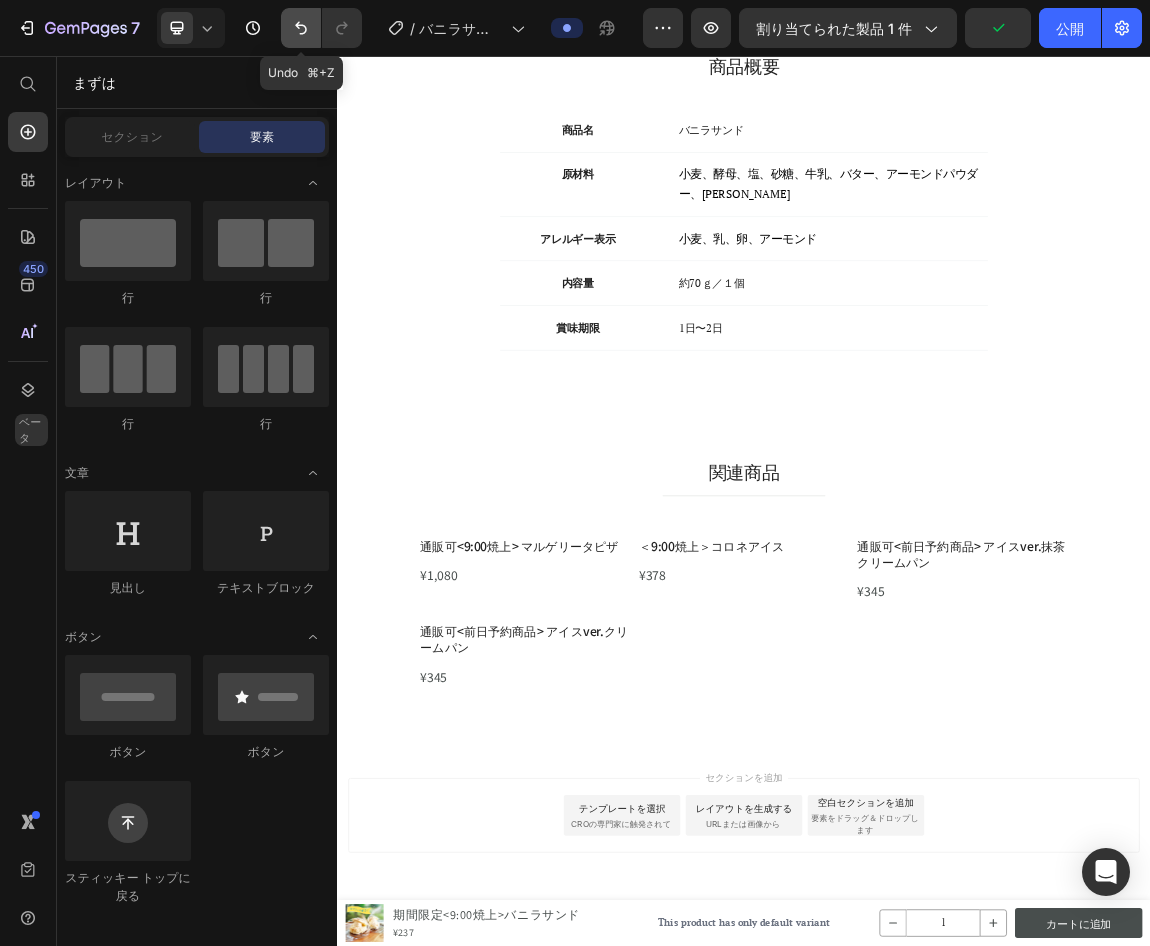 click 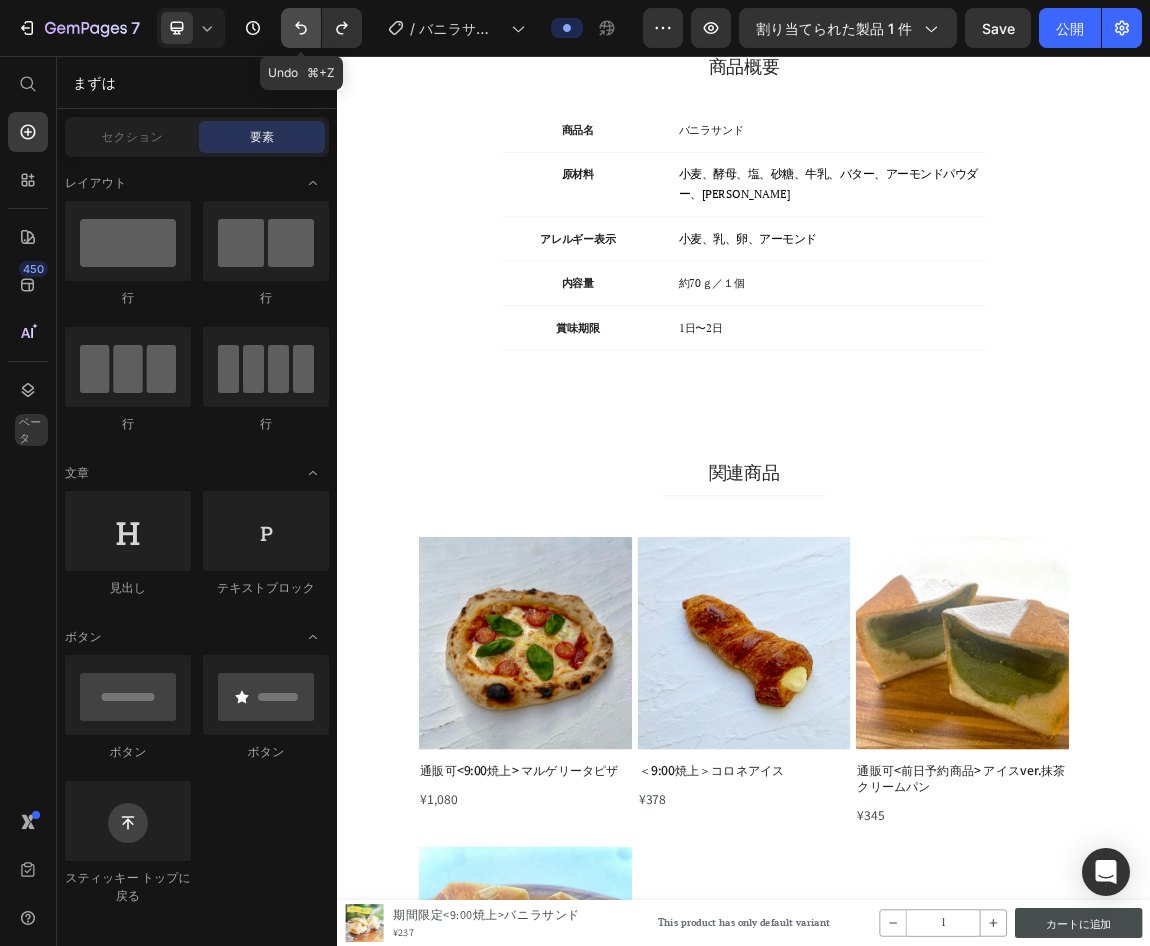scroll, scrollTop: 2729, scrollLeft: 0, axis: vertical 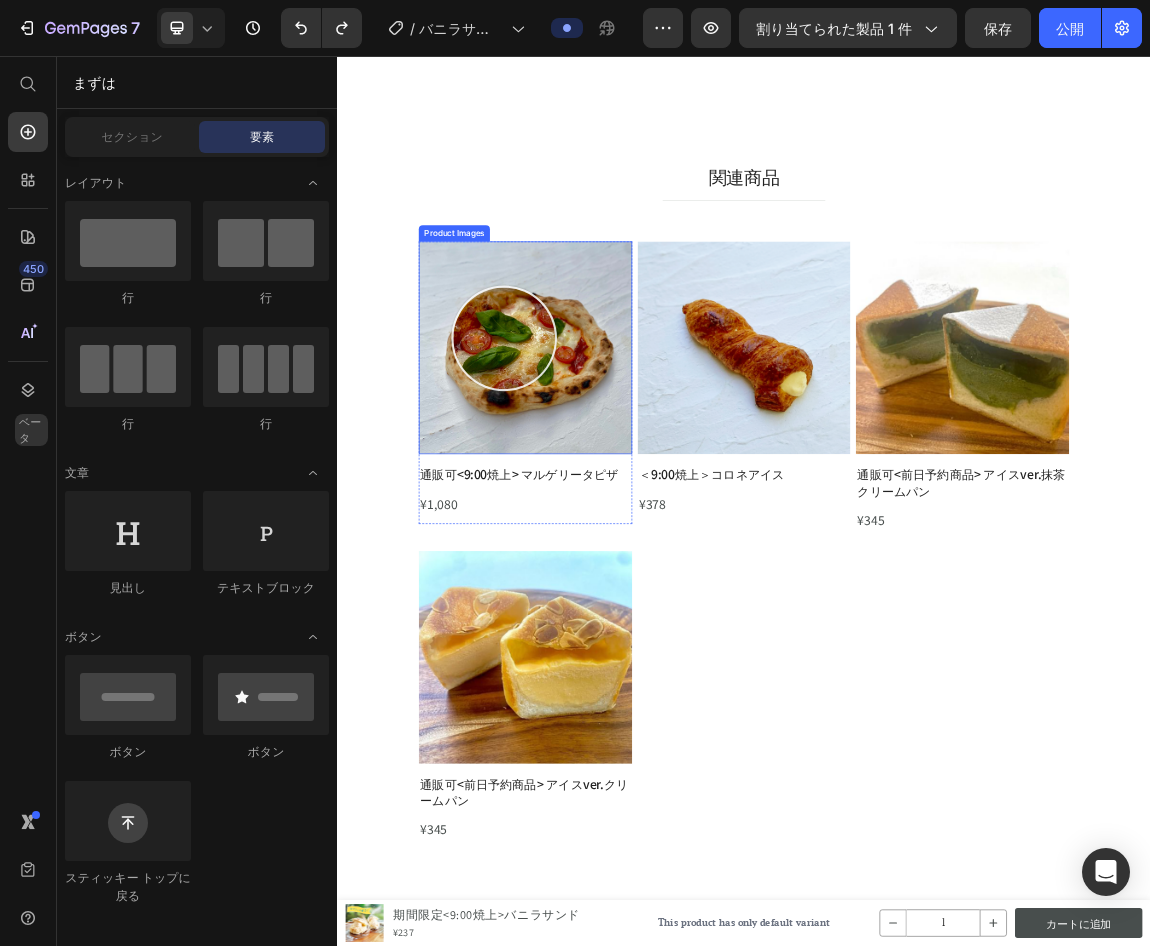 click at bounding box center [614, 487] 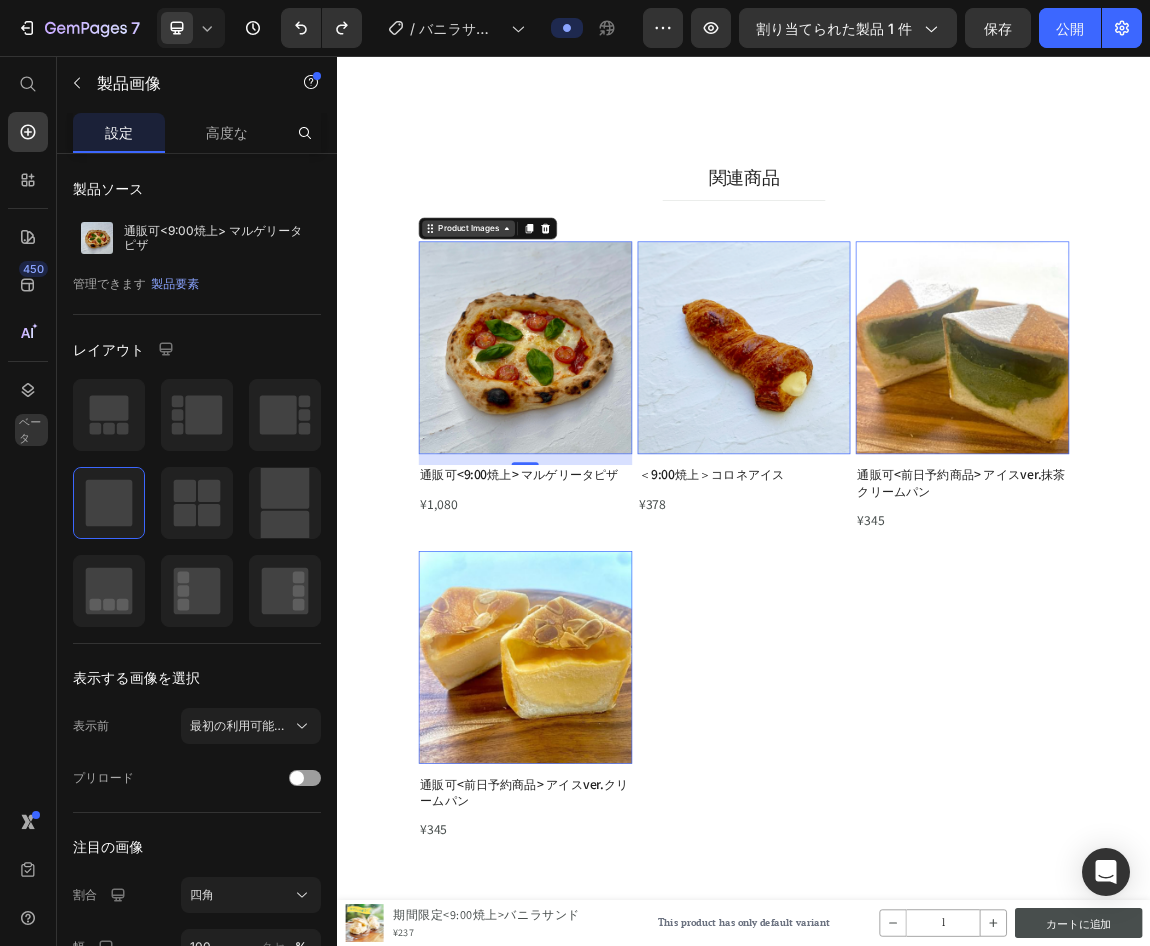 click on "Product Images" at bounding box center [530, 311] 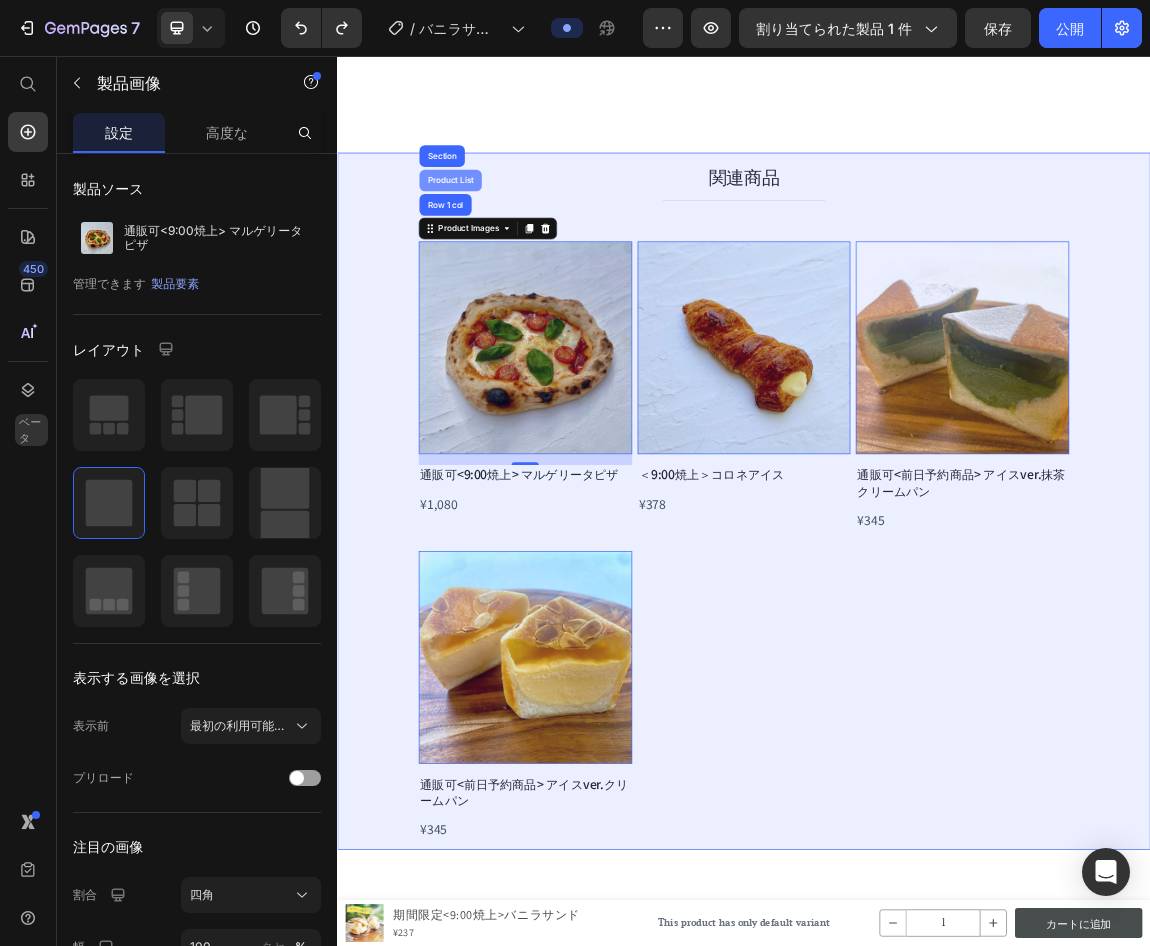 click on "Product List" at bounding box center [504, 240] 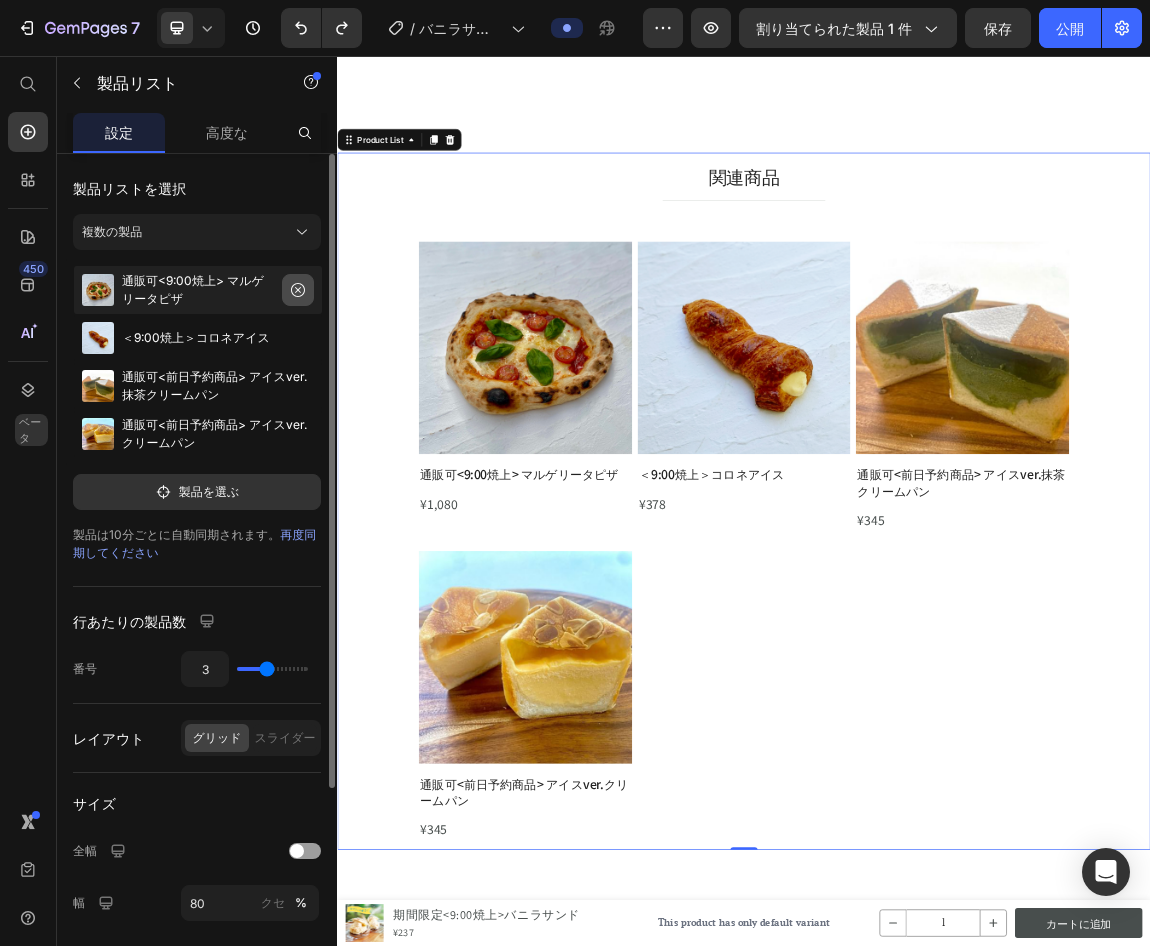 click 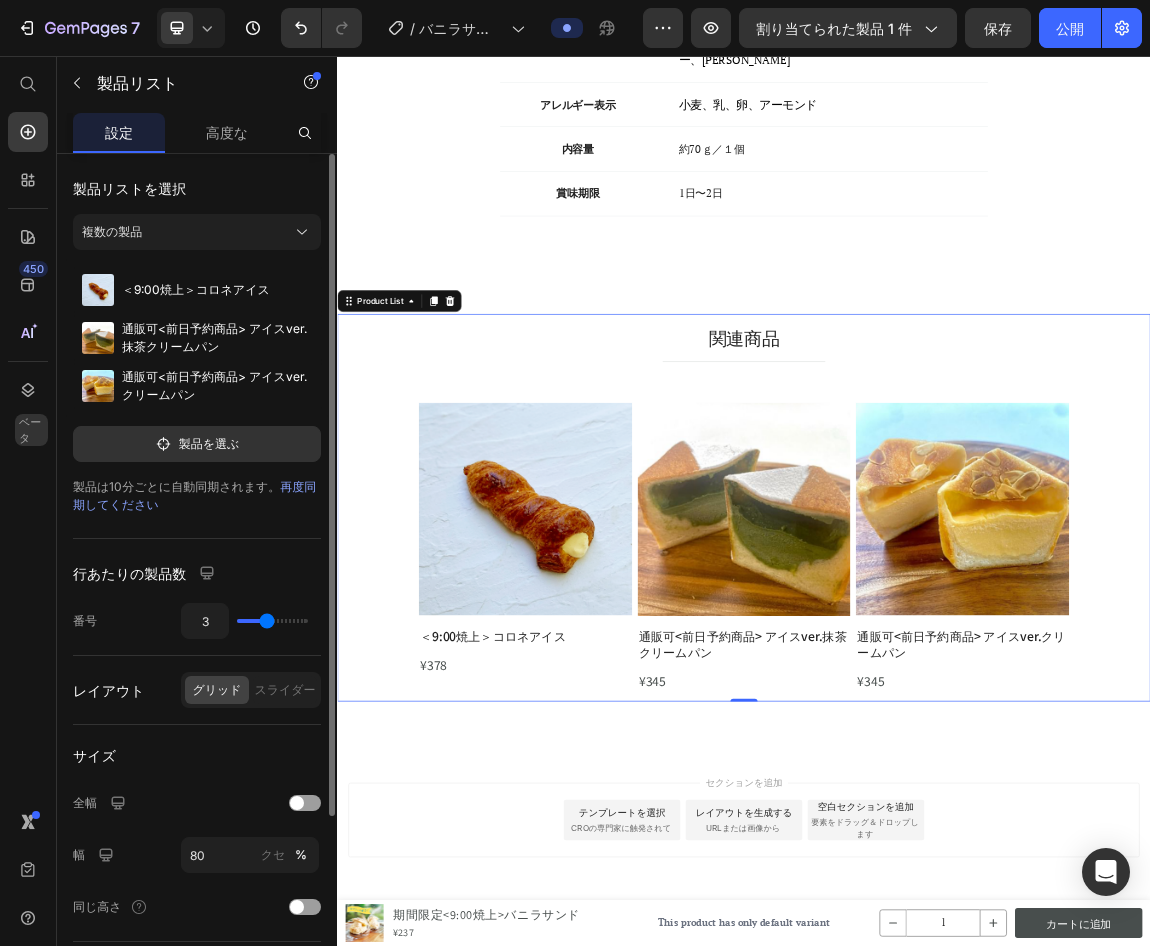 scroll, scrollTop: 2498, scrollLeft: 0, axis: vertical 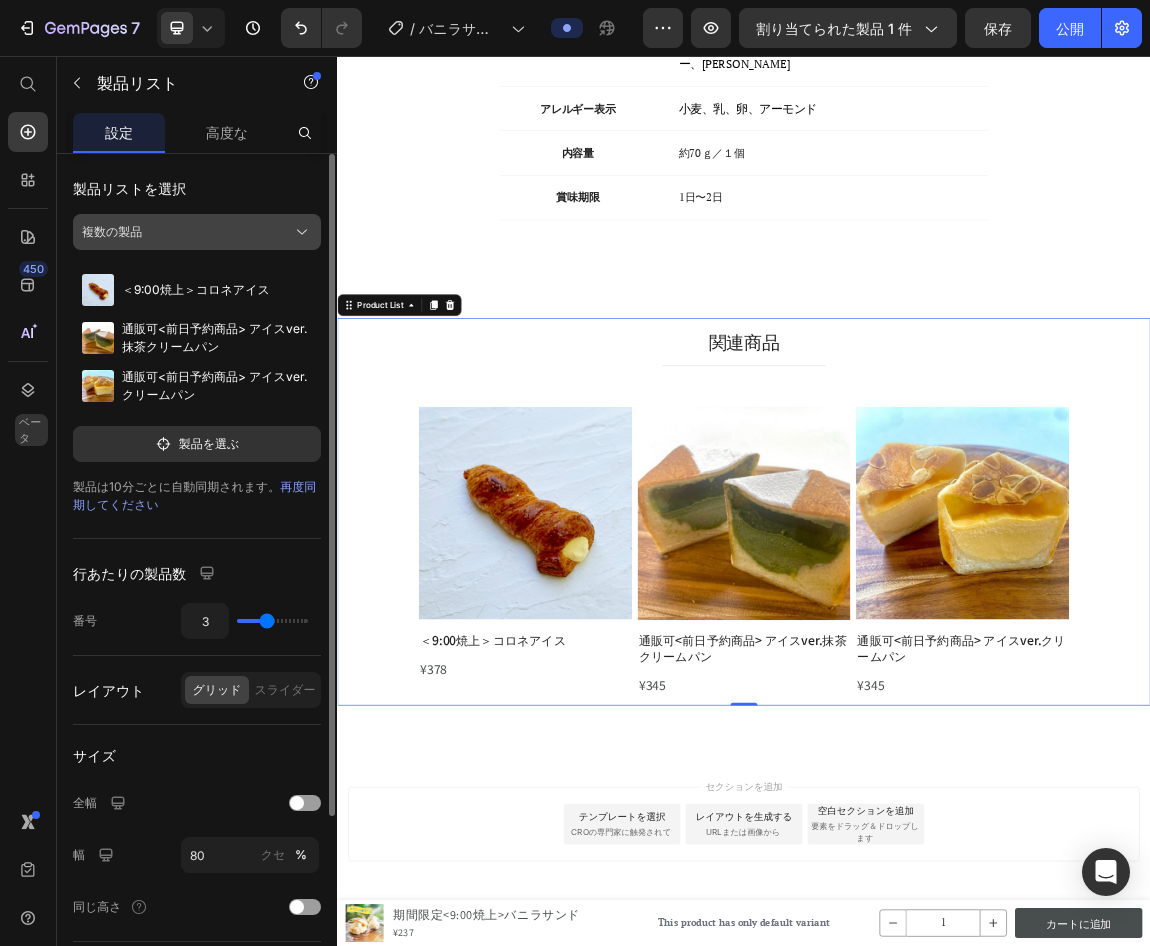 click on "複数の製品" 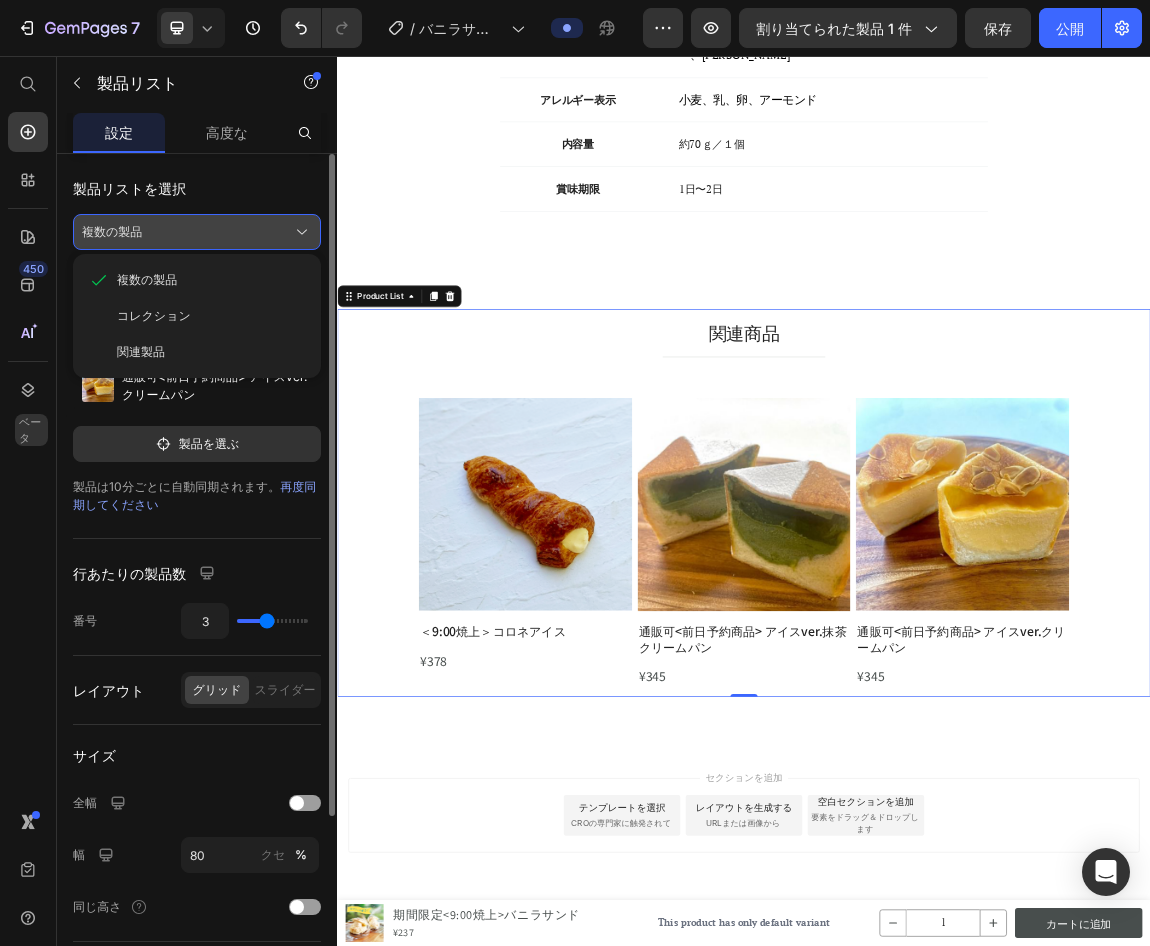 click on "複数の製品" 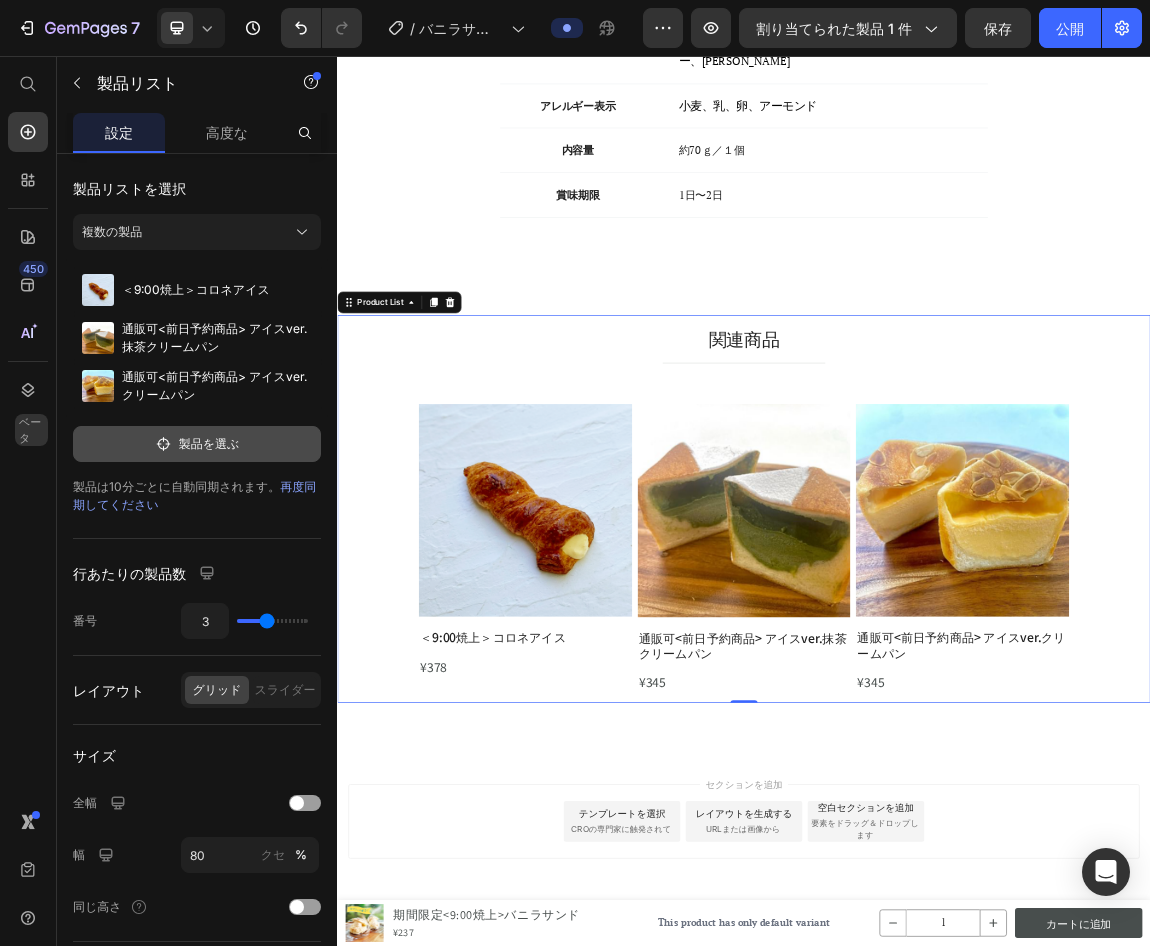 click on "製品を選ぶ" at bounding box center (209, 443) 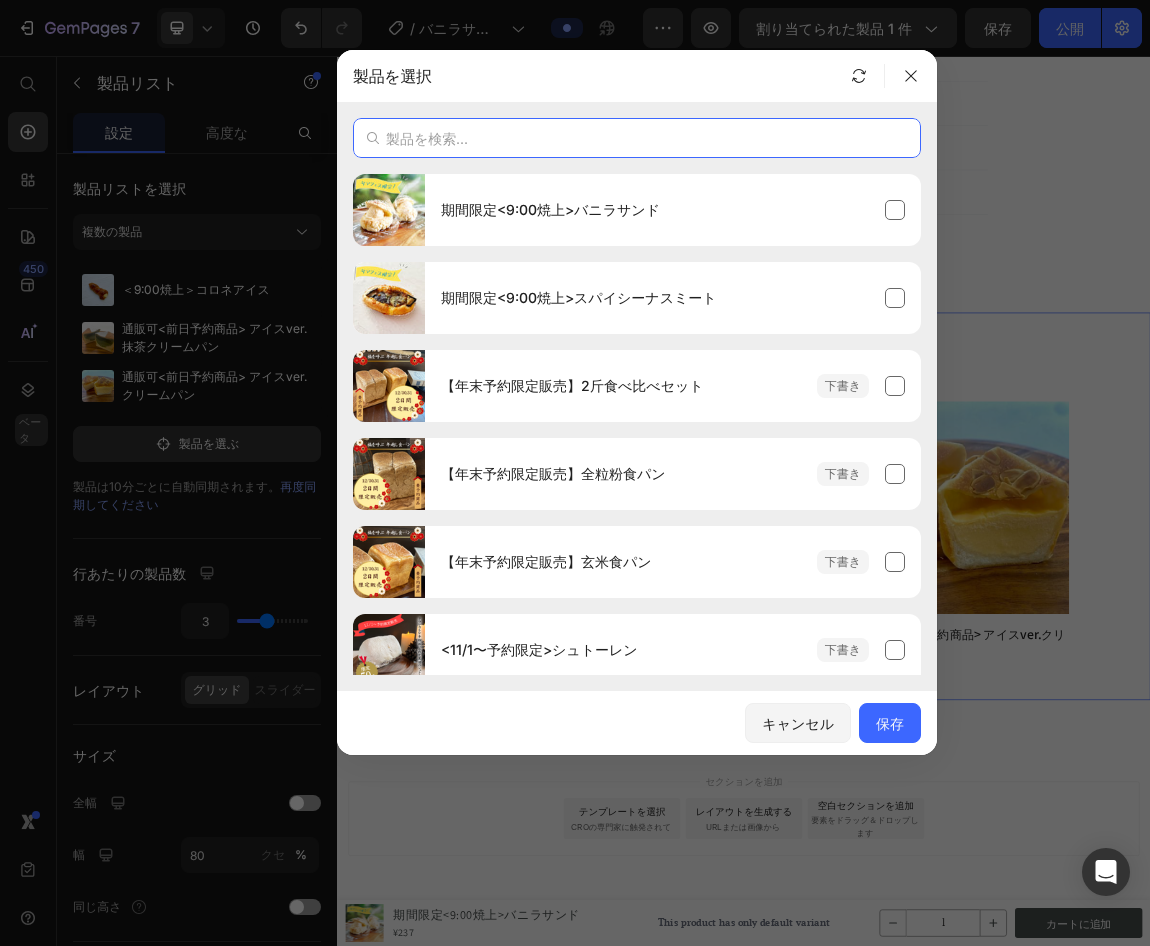 click at bounding box center (637, 138) 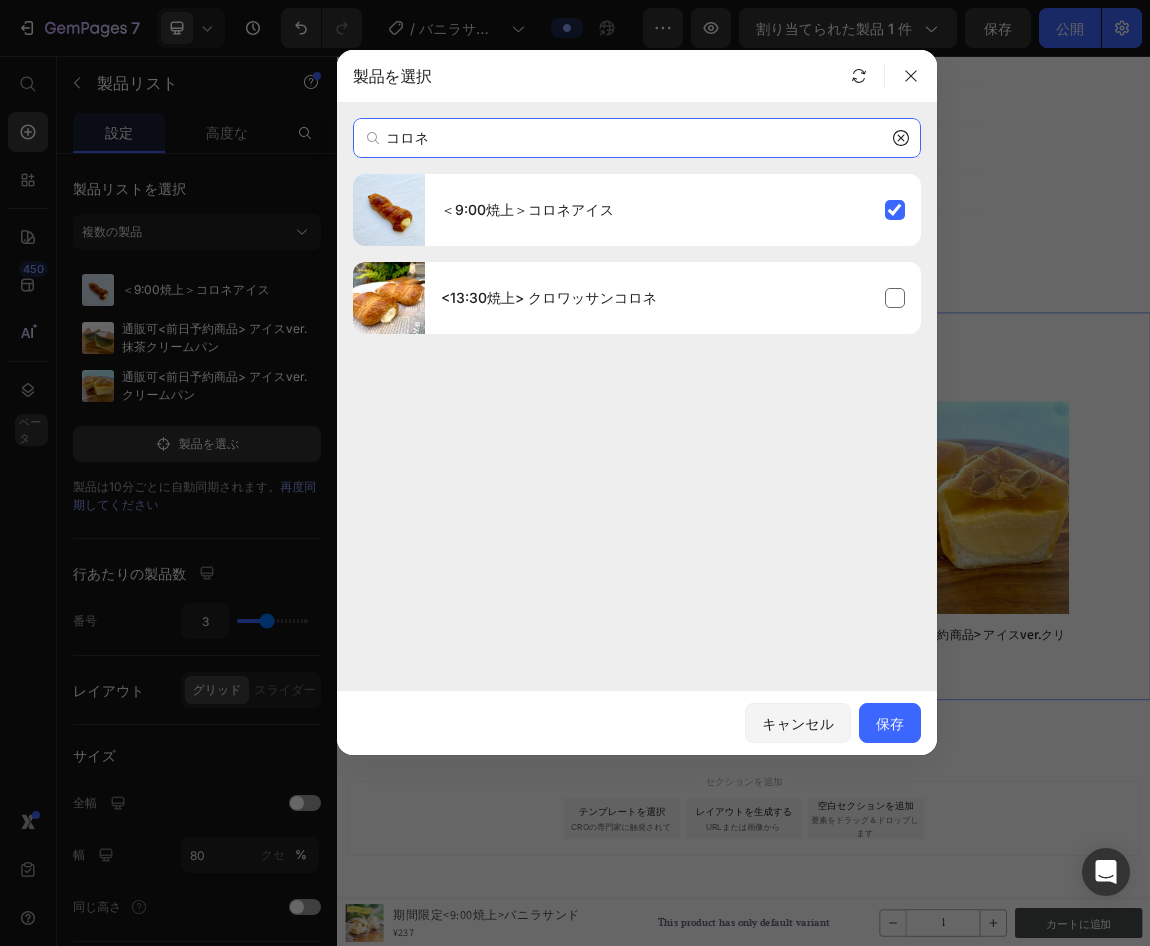 drag, startPoint x: 460, startPoint y: 133, endPoint x: 276, endPoint y: 122, distance: 184.3285 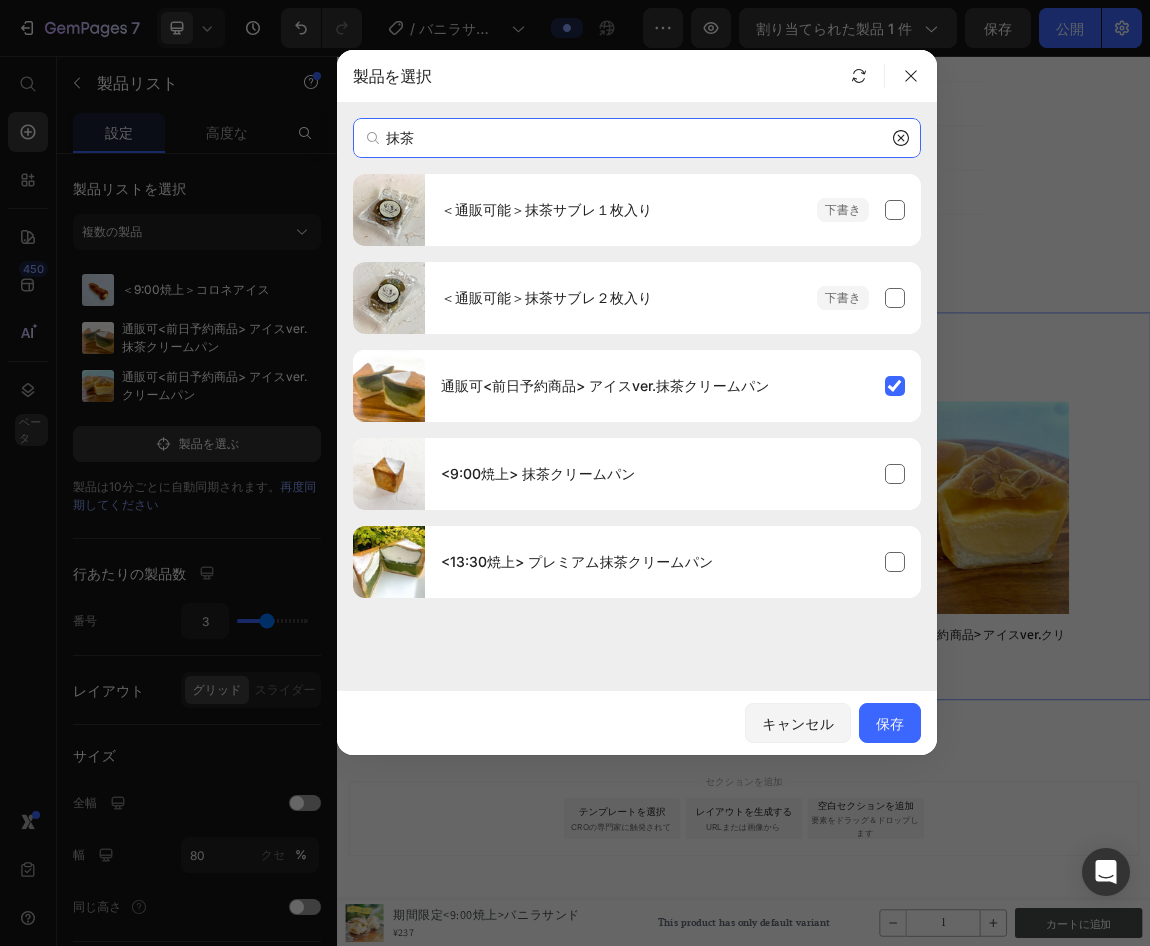 type on "抹茶" 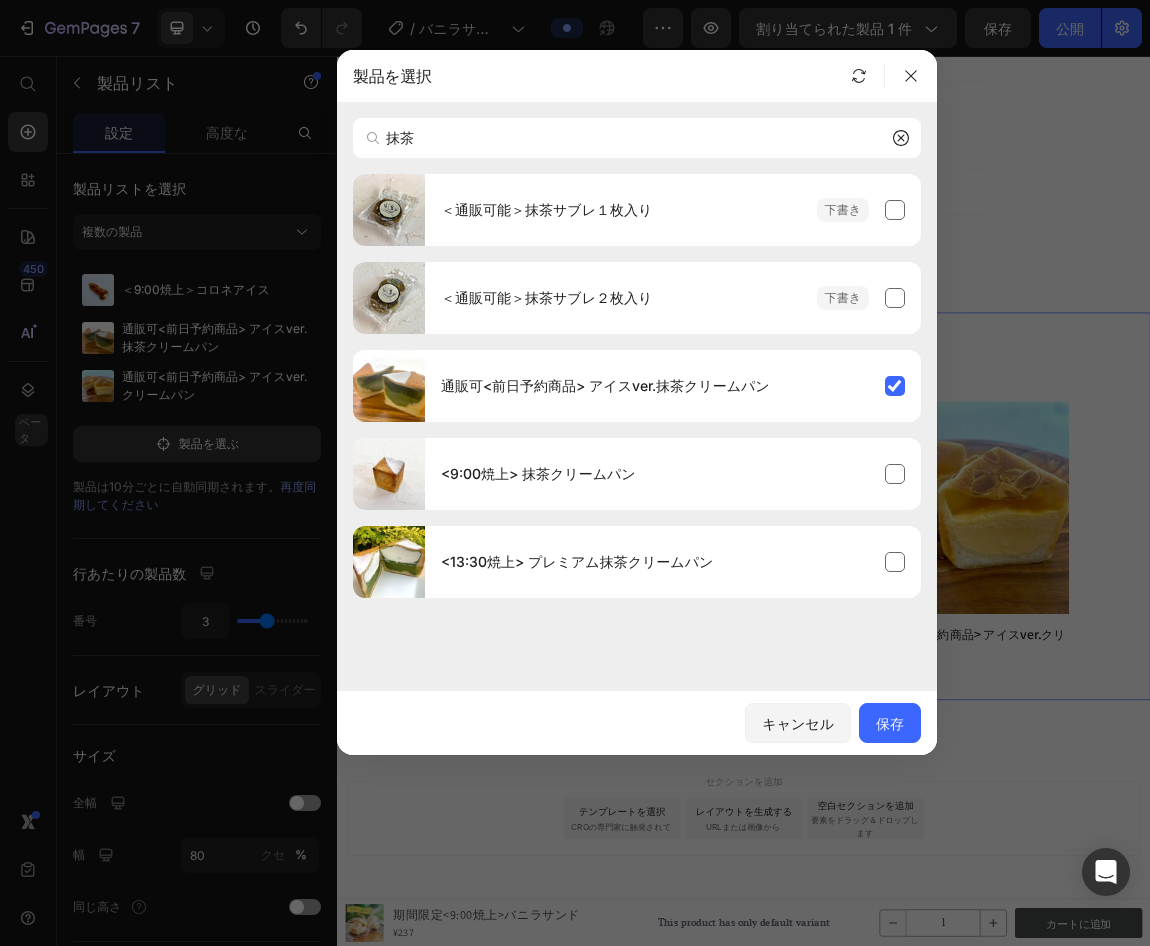 click on "キャンセル 保存" at bounding box center (637, 723) 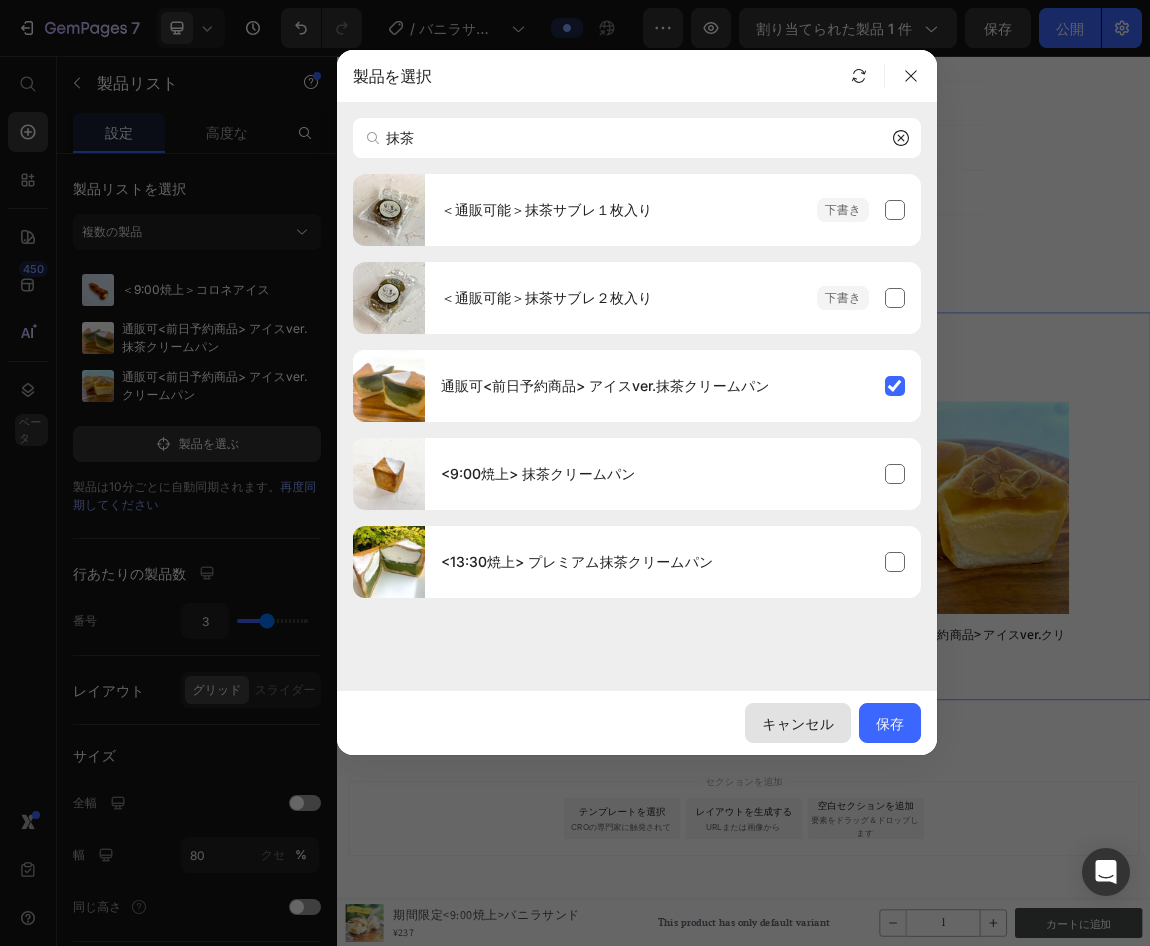 click on "キャンセル" 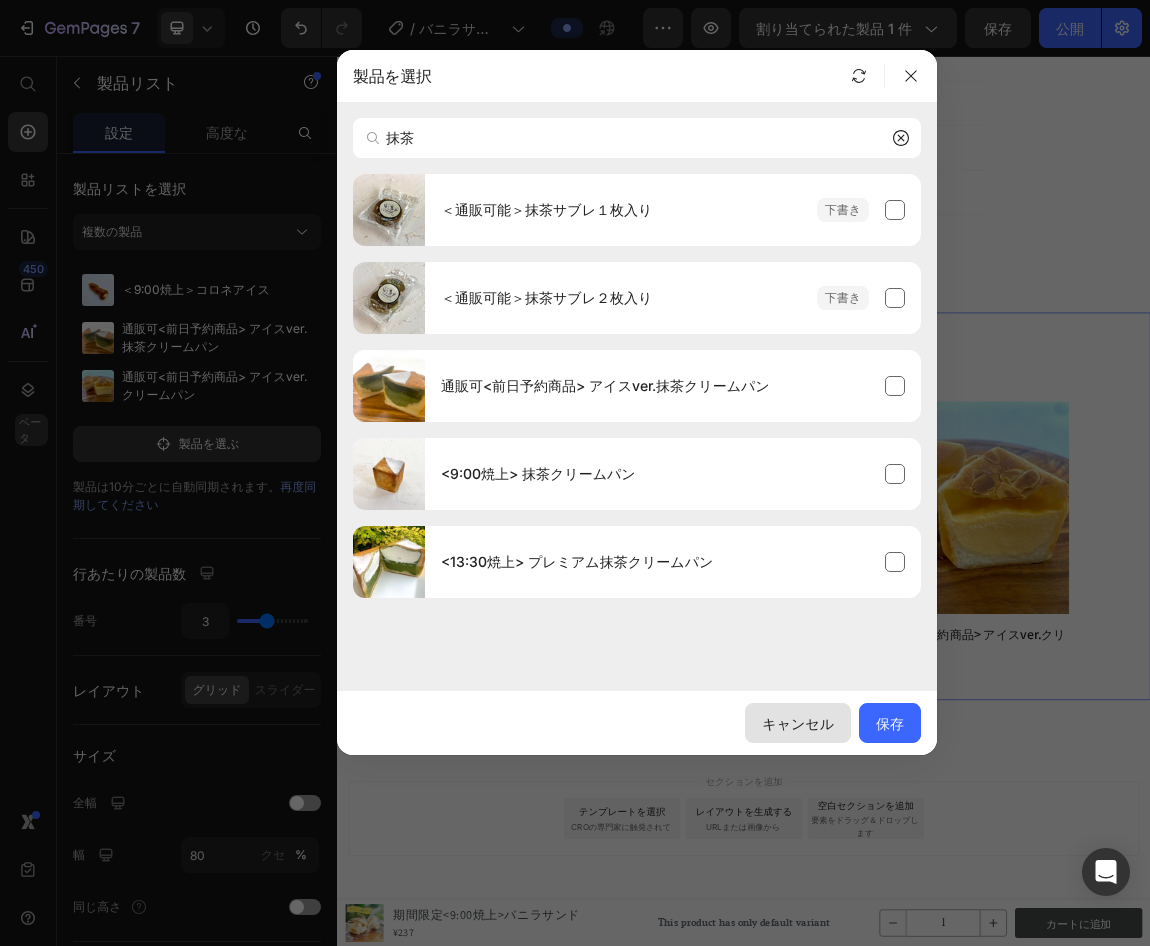 type 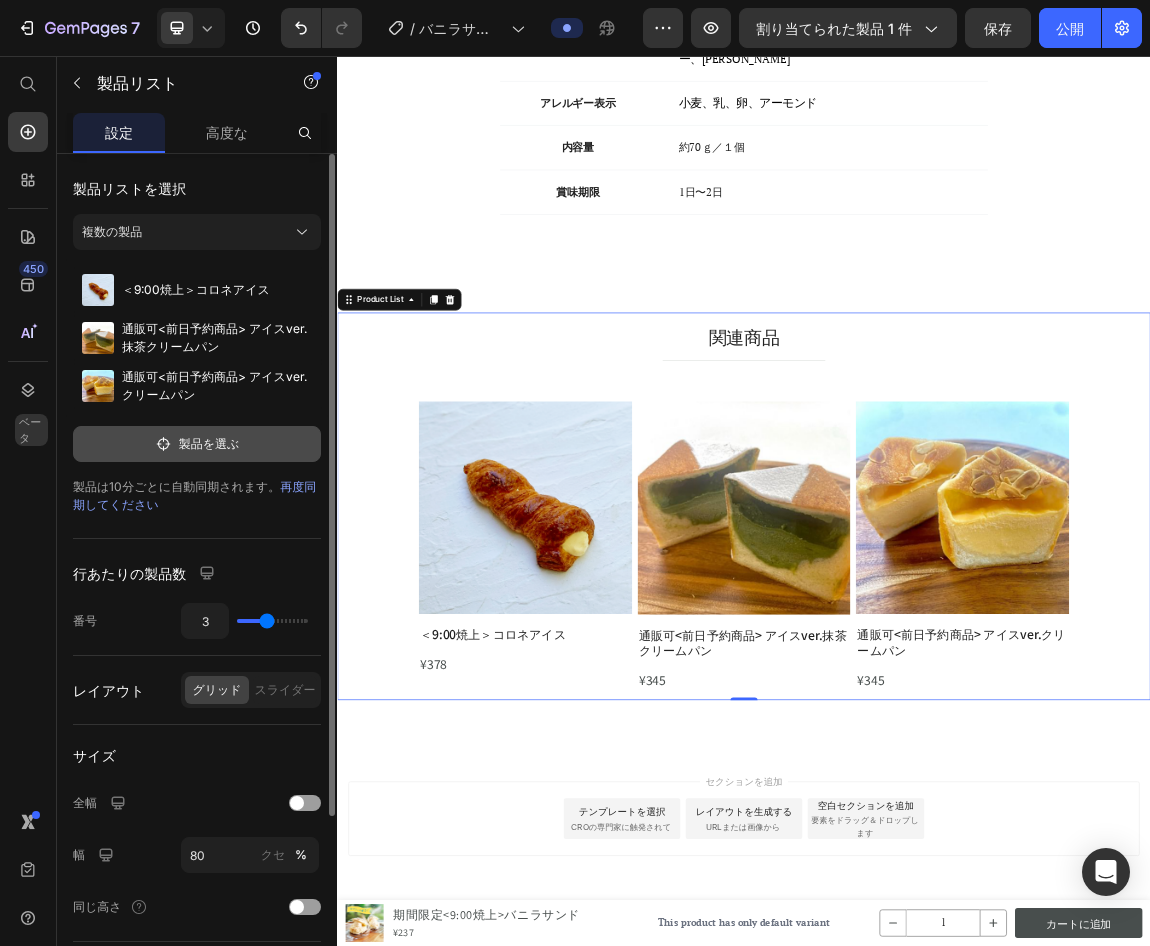 click on "製品を選ぶ" at bounding box center (209, 443) 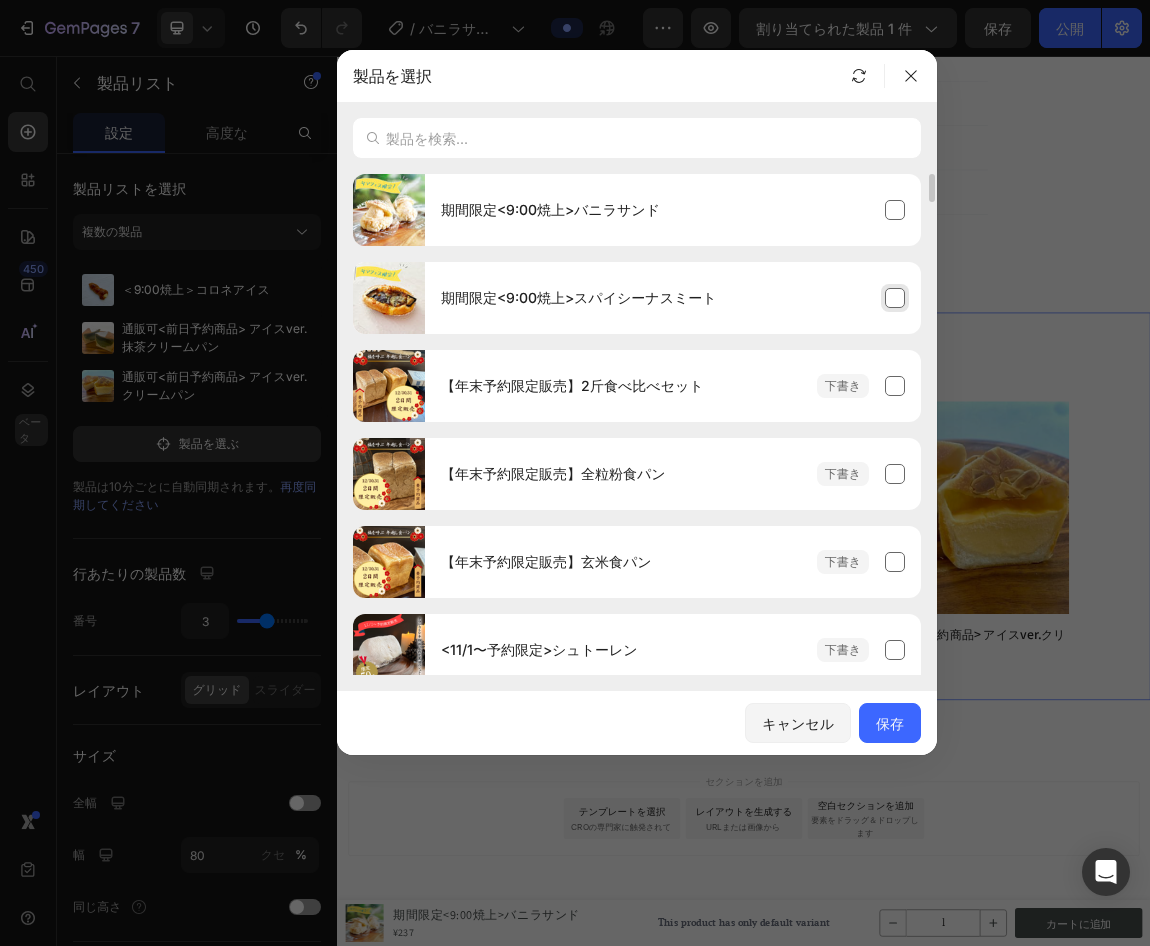 click on "期間限定<9:00焼上>スパイシーナスミート" at bounding box center [673, 298] 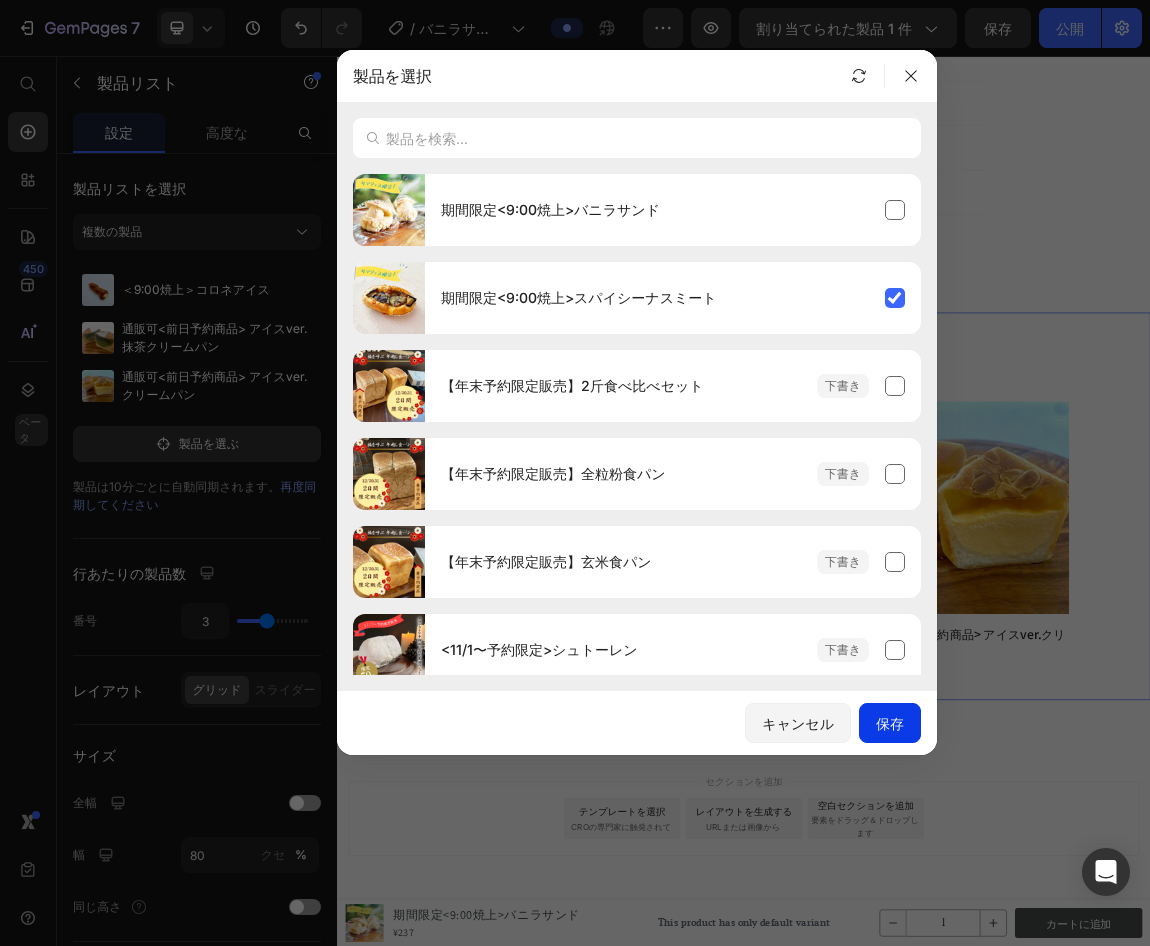 click on "保存" 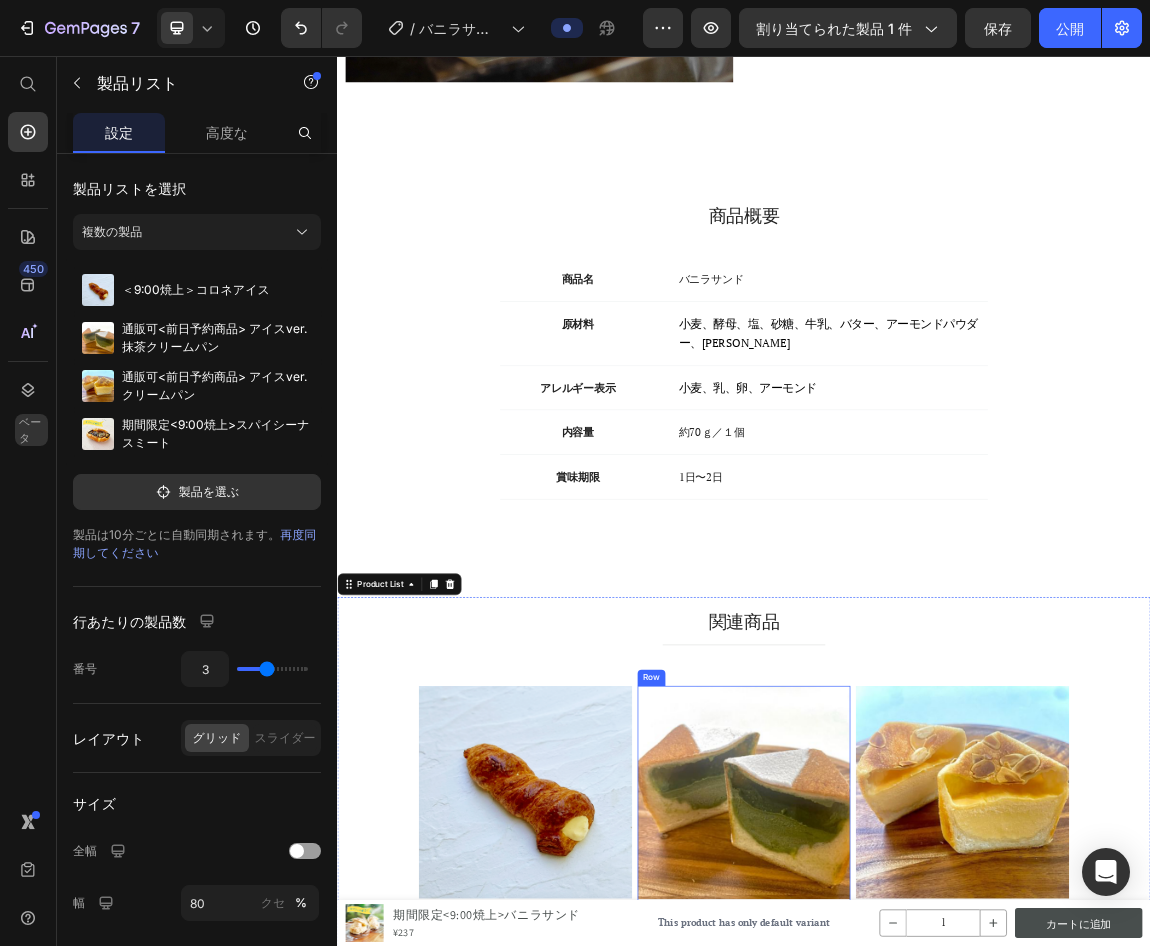scroll, scrollTop: 2493, scrollLeft: 0, axis: vertical 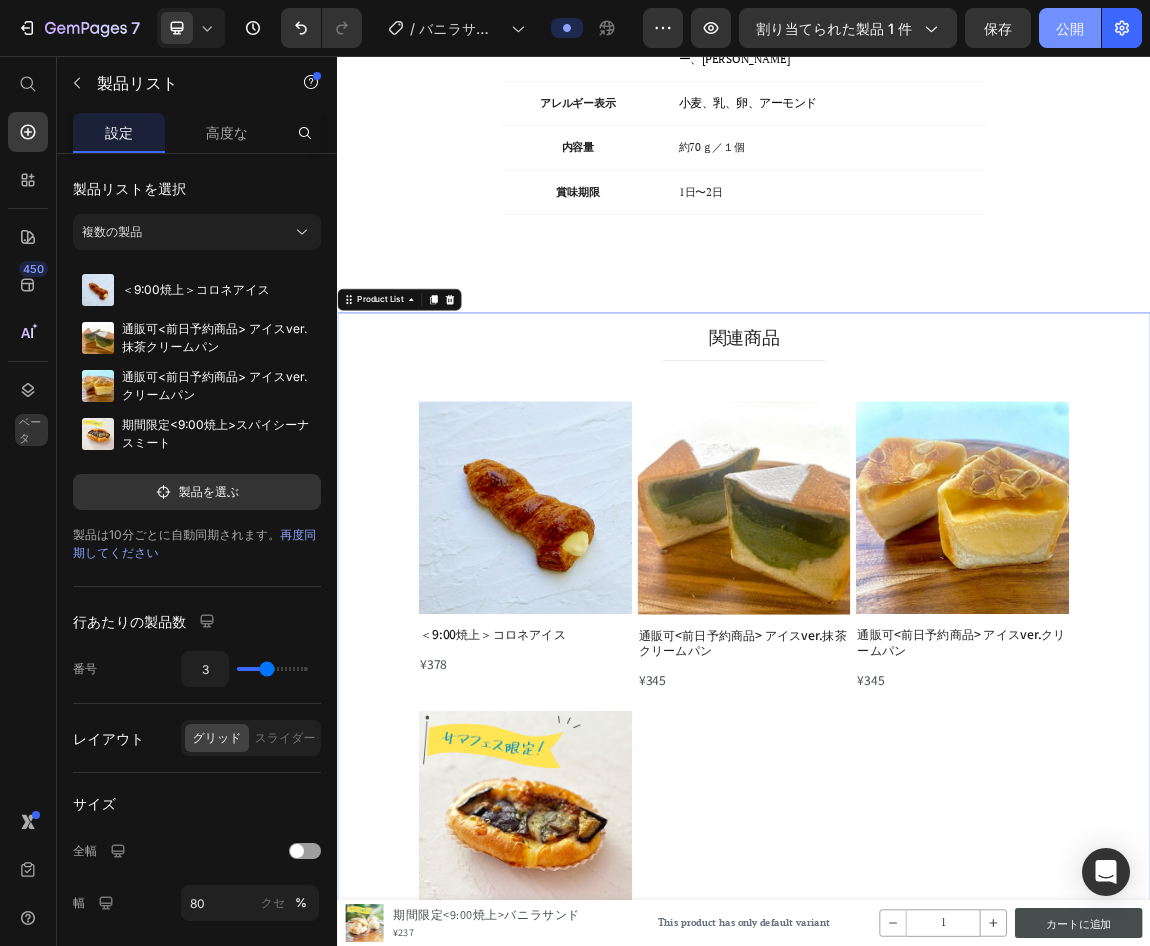 click on "公開" at bounding box center (1070, 28) 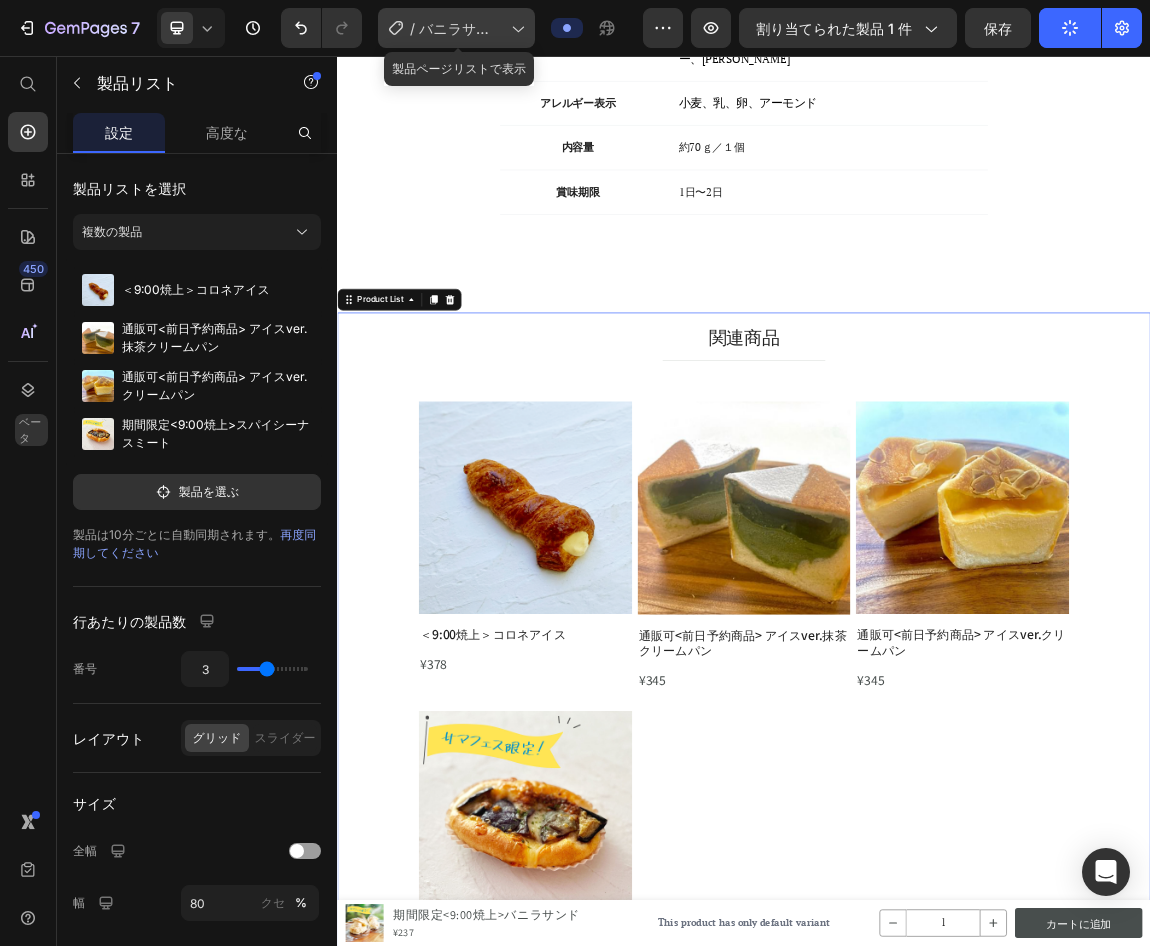 click 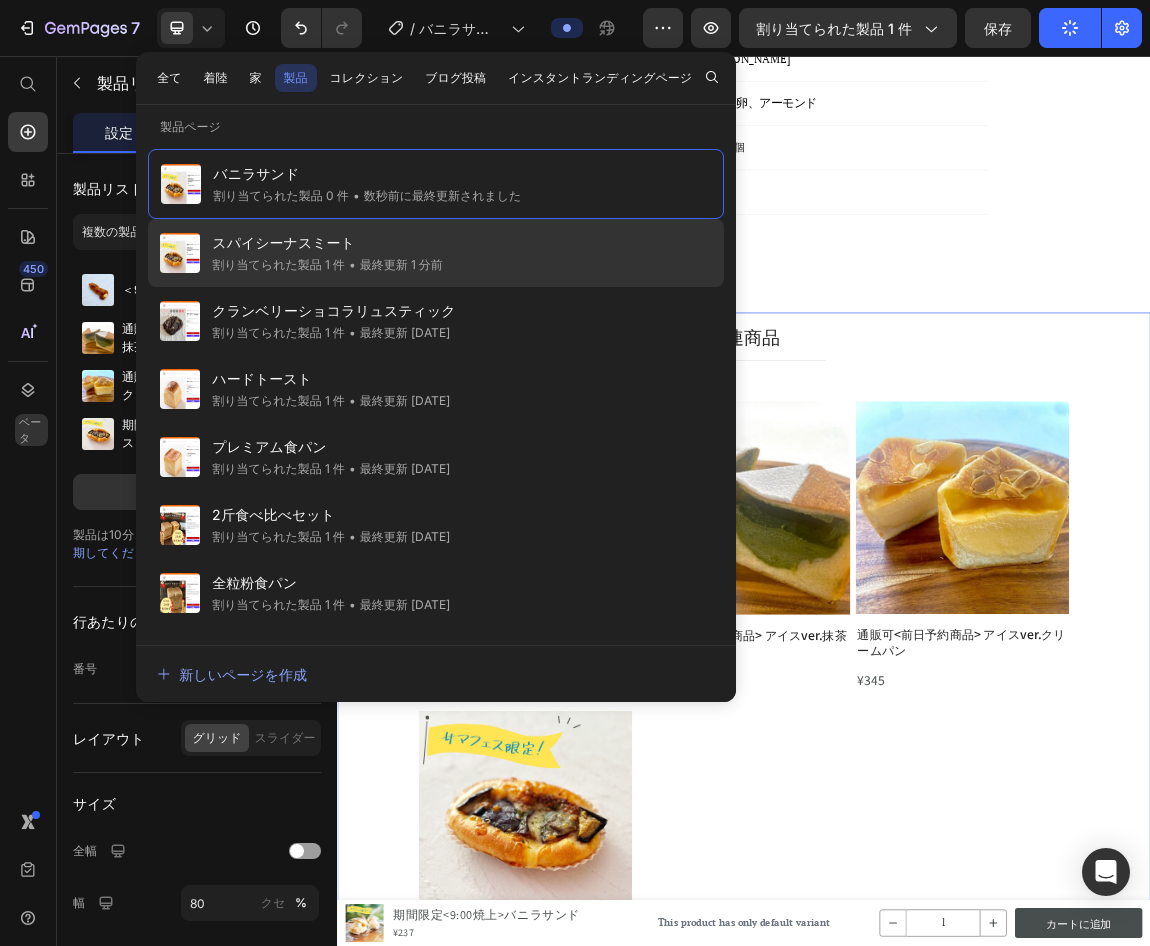click on "スパイシーナスミート" at bounding box center [327, 243] 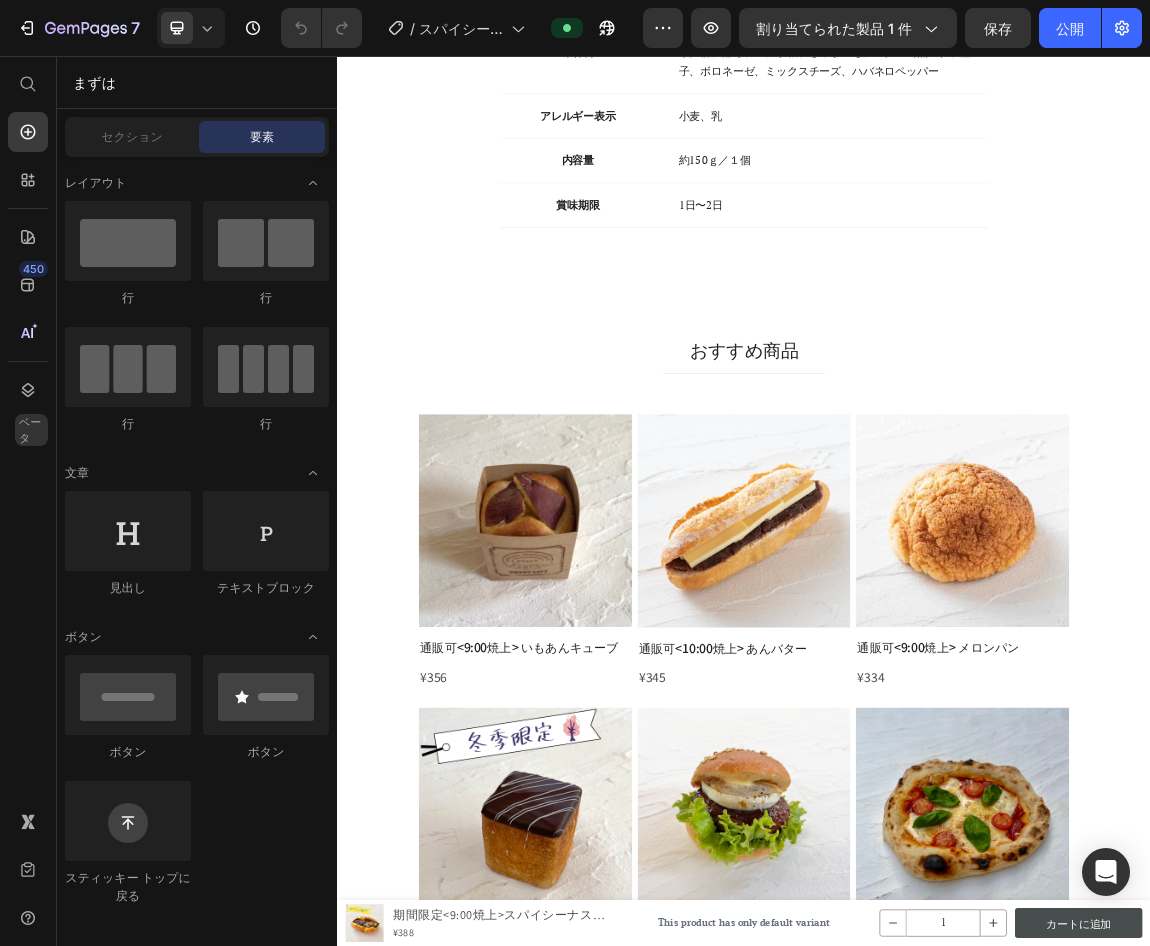 scroll, scrollTop: 2582, scrollLeft: 0, axis: vertical 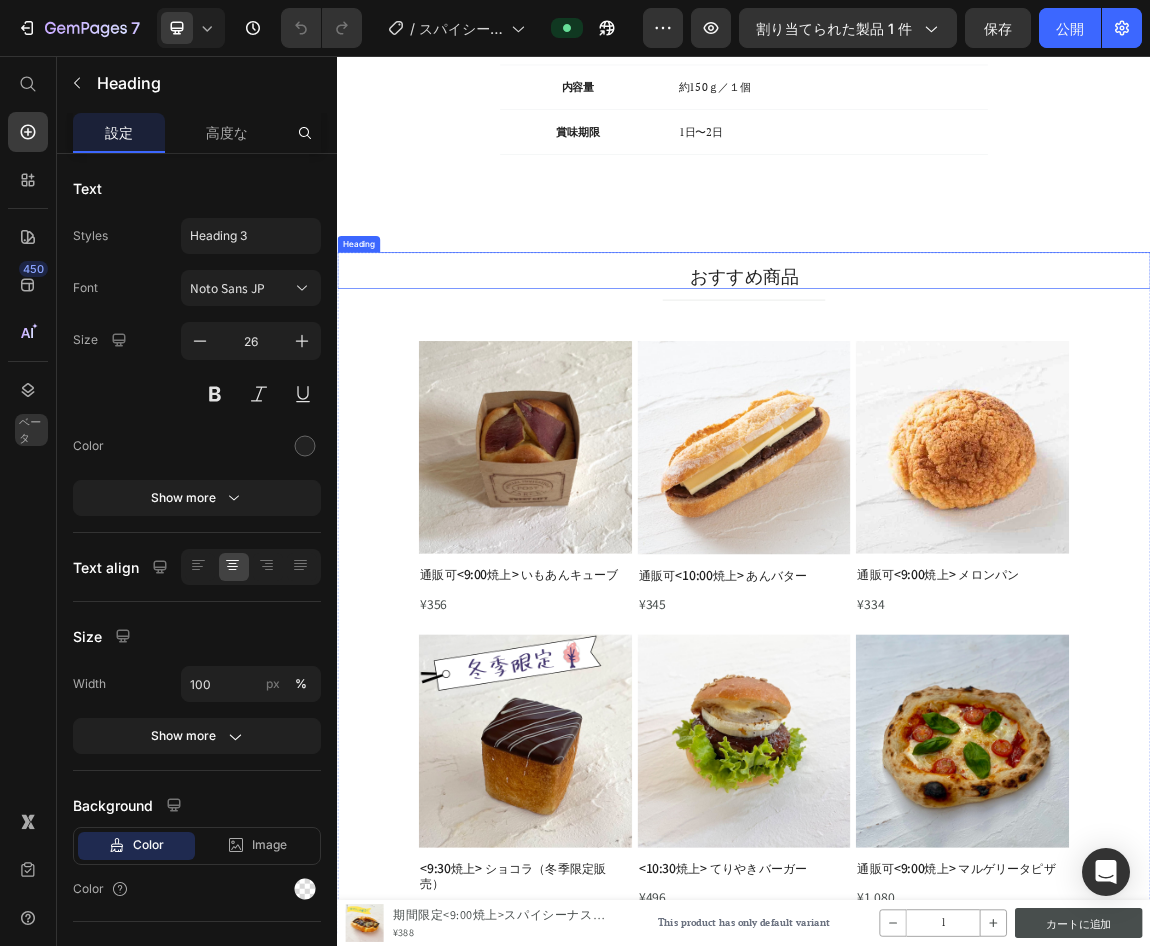 click on "おすすめ商品" at bounding box center [937, 381] 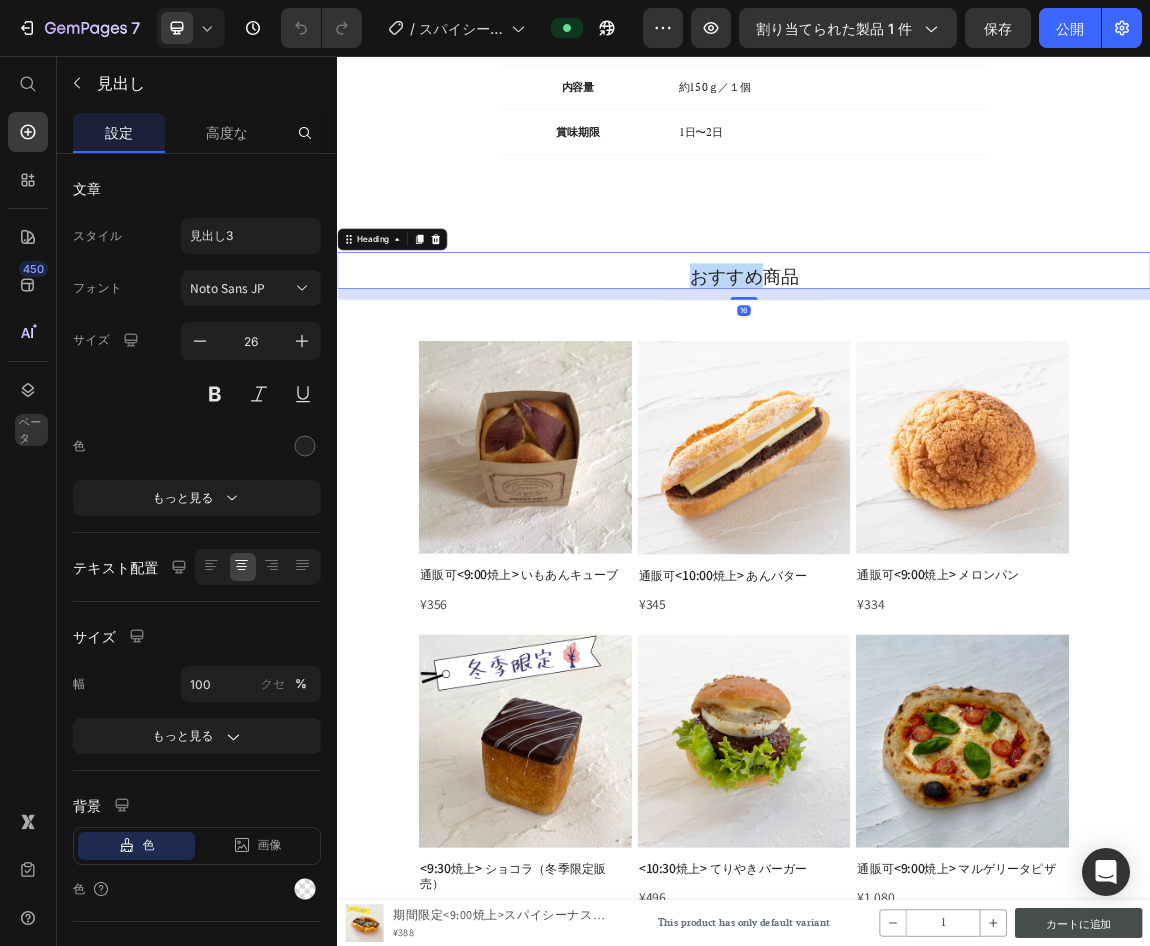 click on "おすすめ商品" at bounding box center [937, 381] 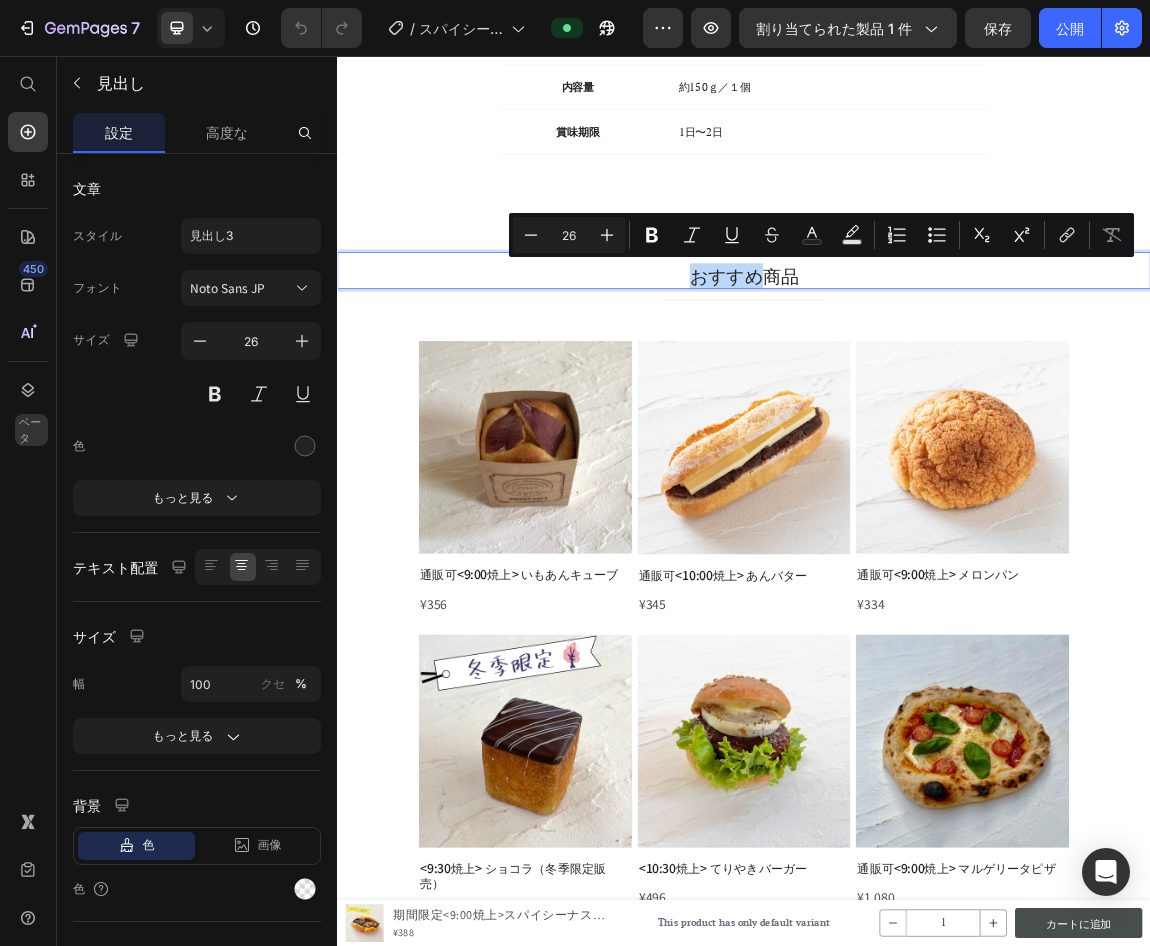 type 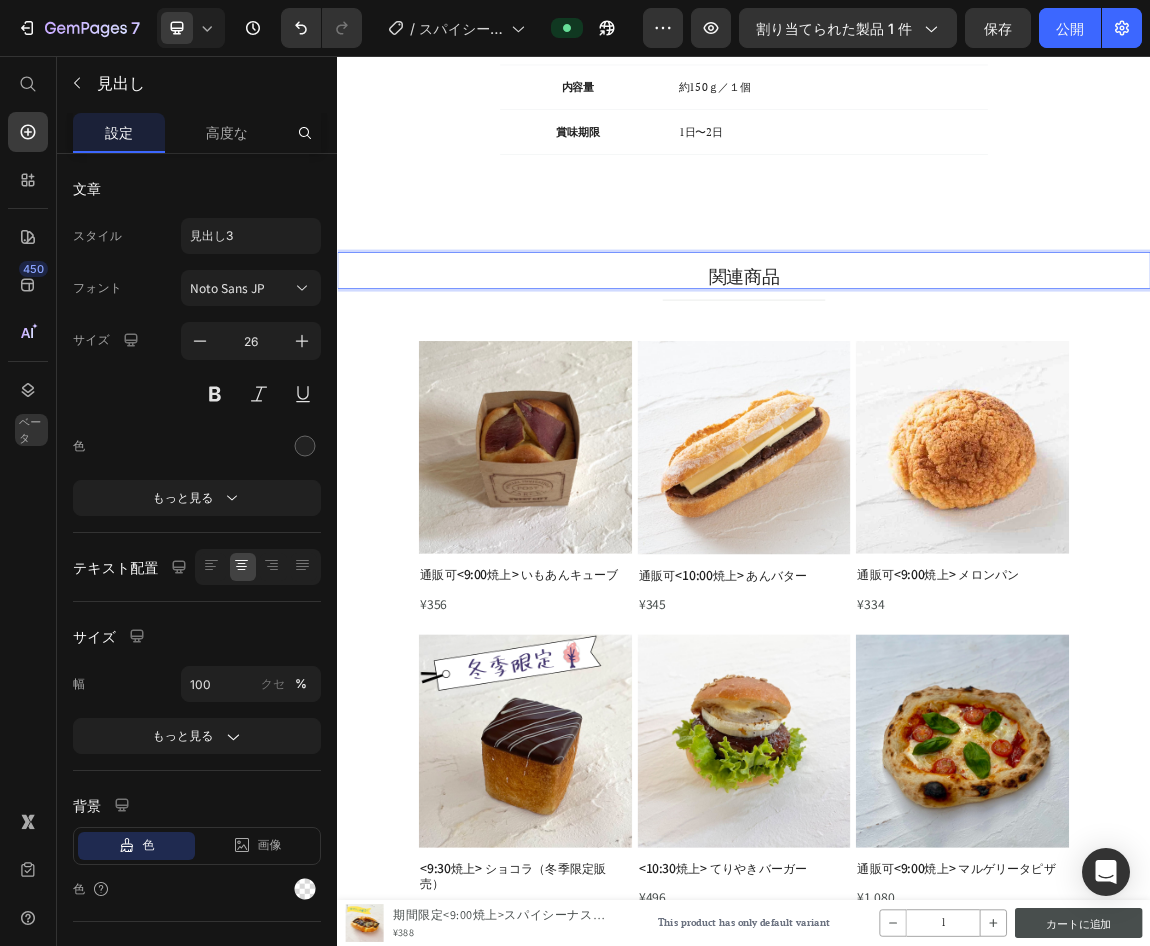 scroll, scrollTop: 2605, scrollLeft: 0, axis: vertical 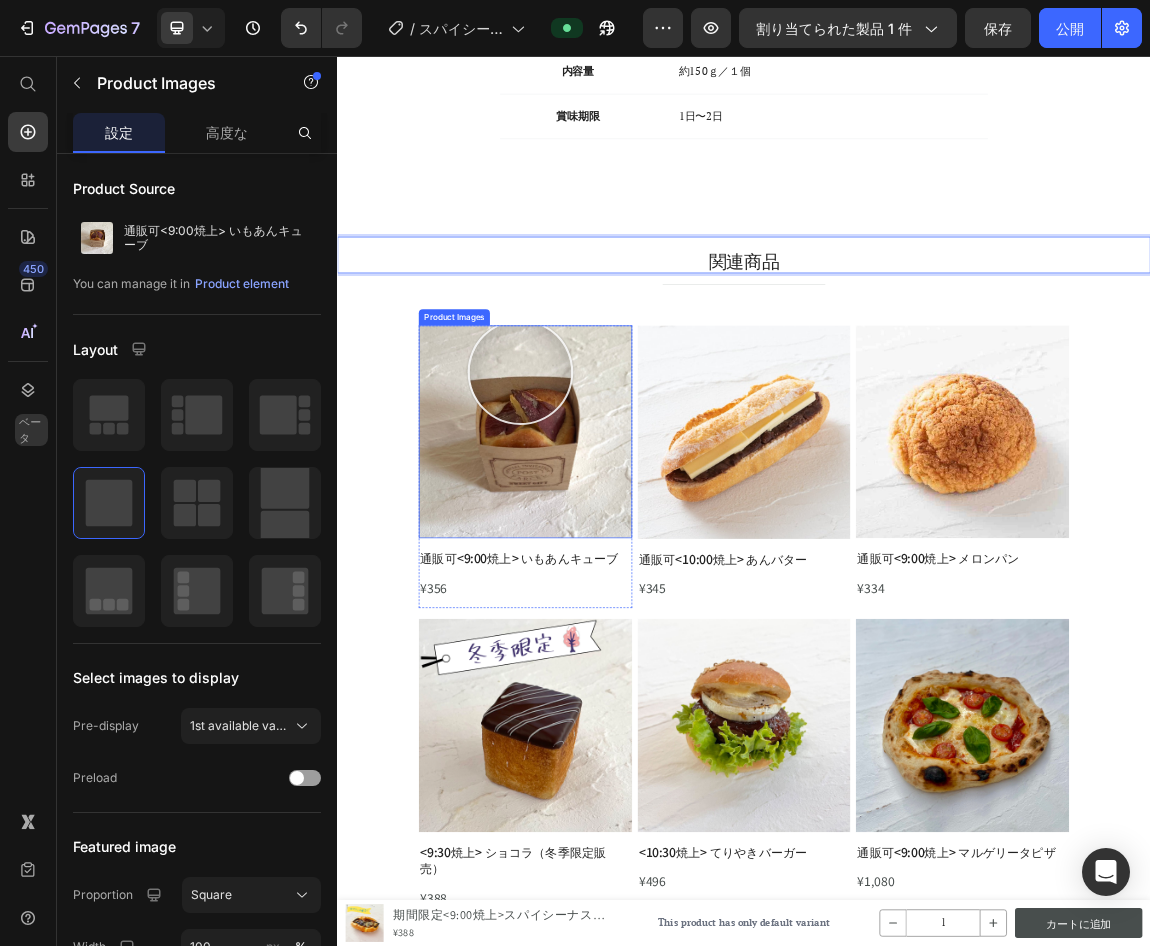 click at bounding box center (614, 611) 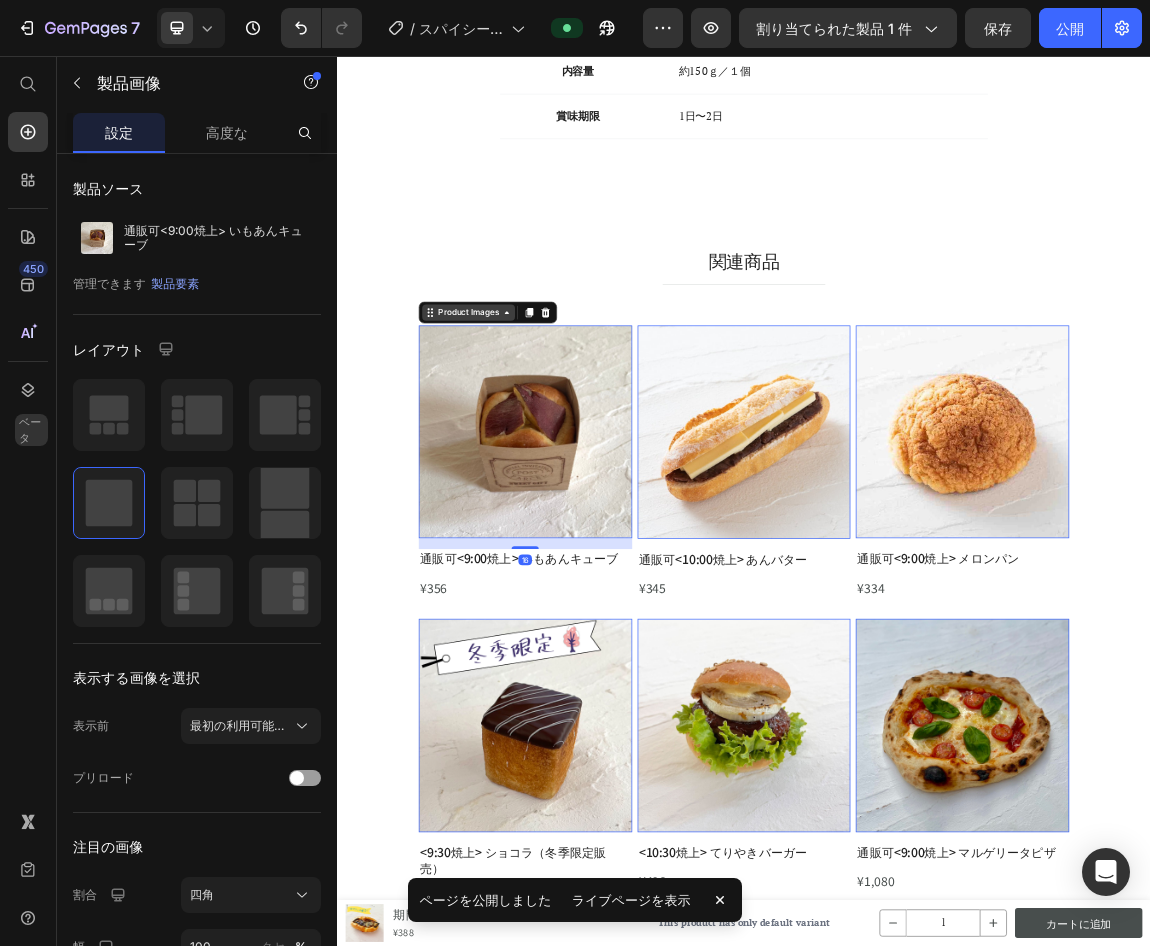 click on "Product Images" at bounding box center (530, 435) 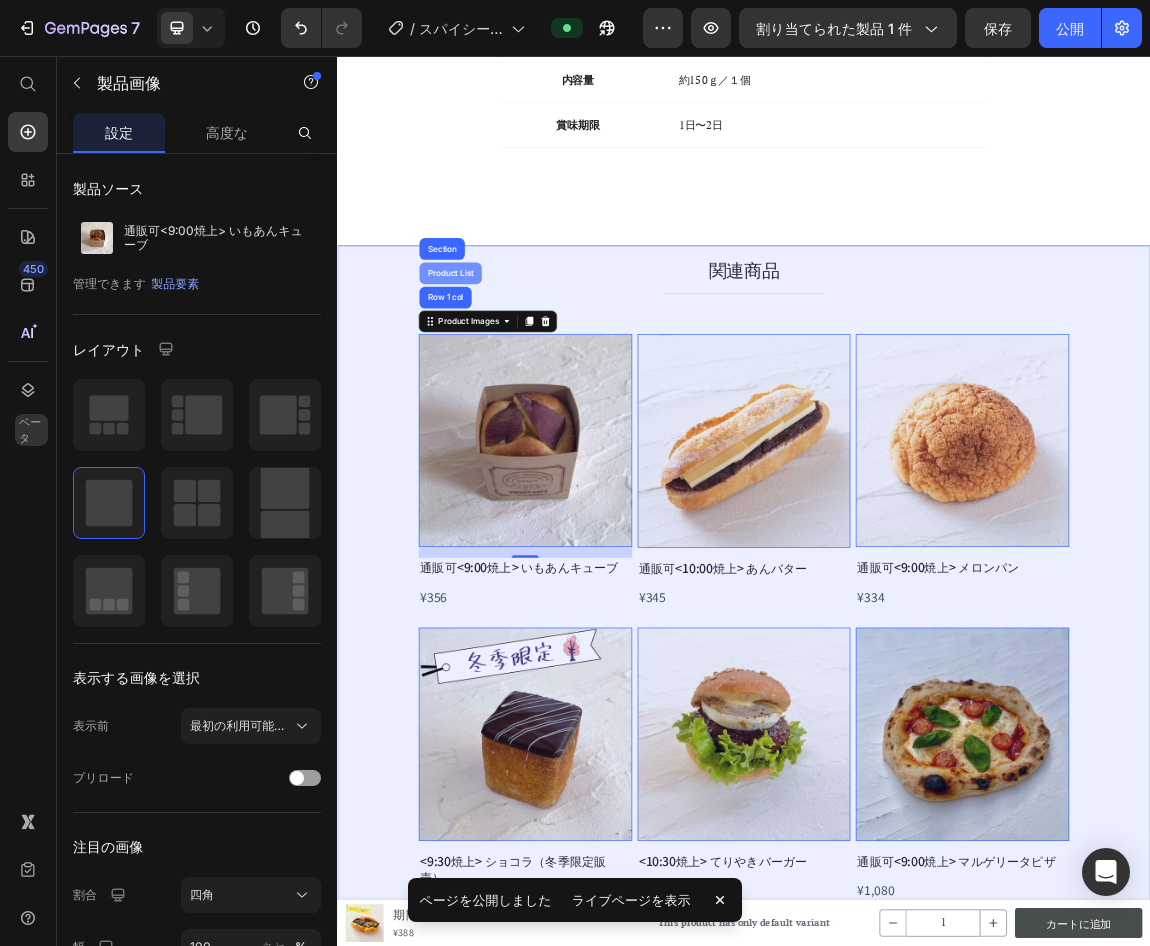 click on "Product List" at bounding box center (504, 377) 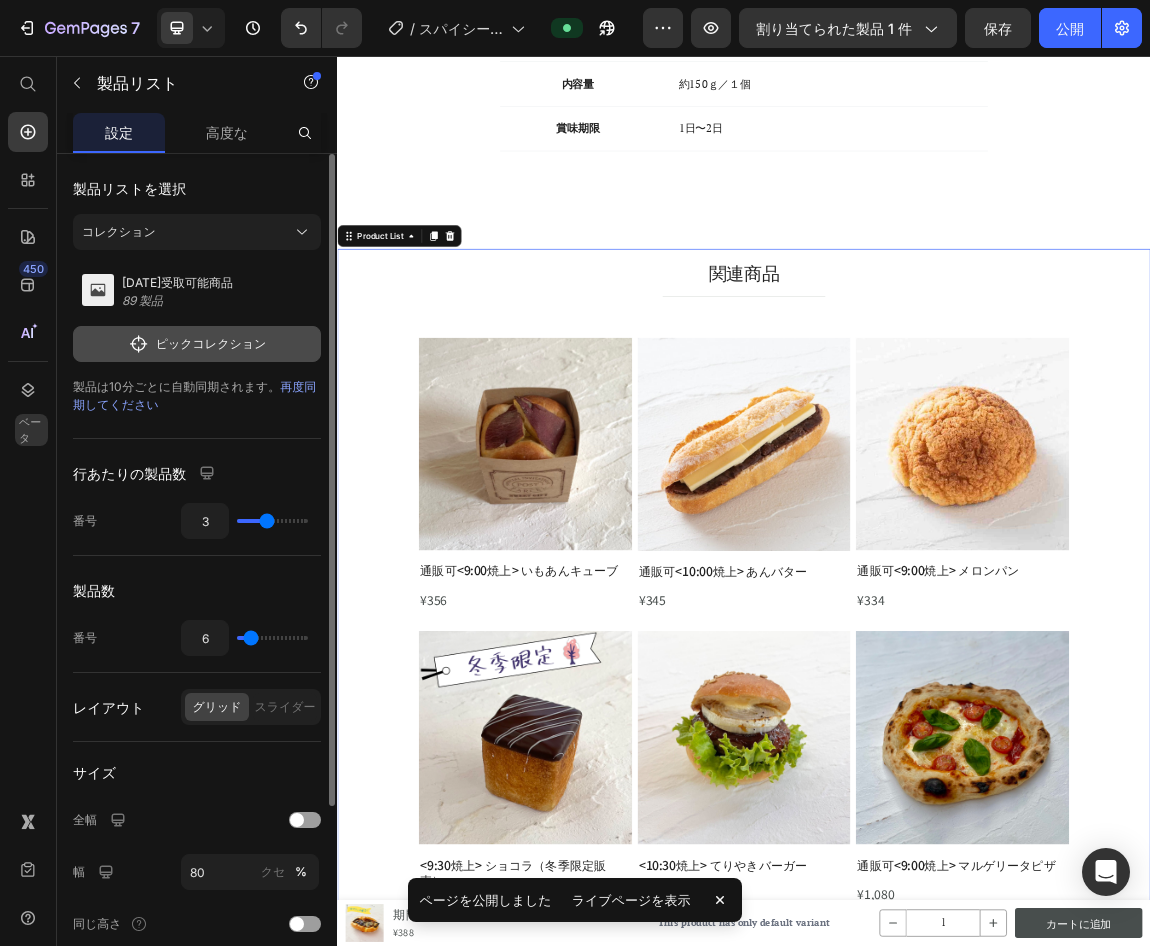 scroll, scrollTop: 2581, scrollLeft: 0, axis: vertical 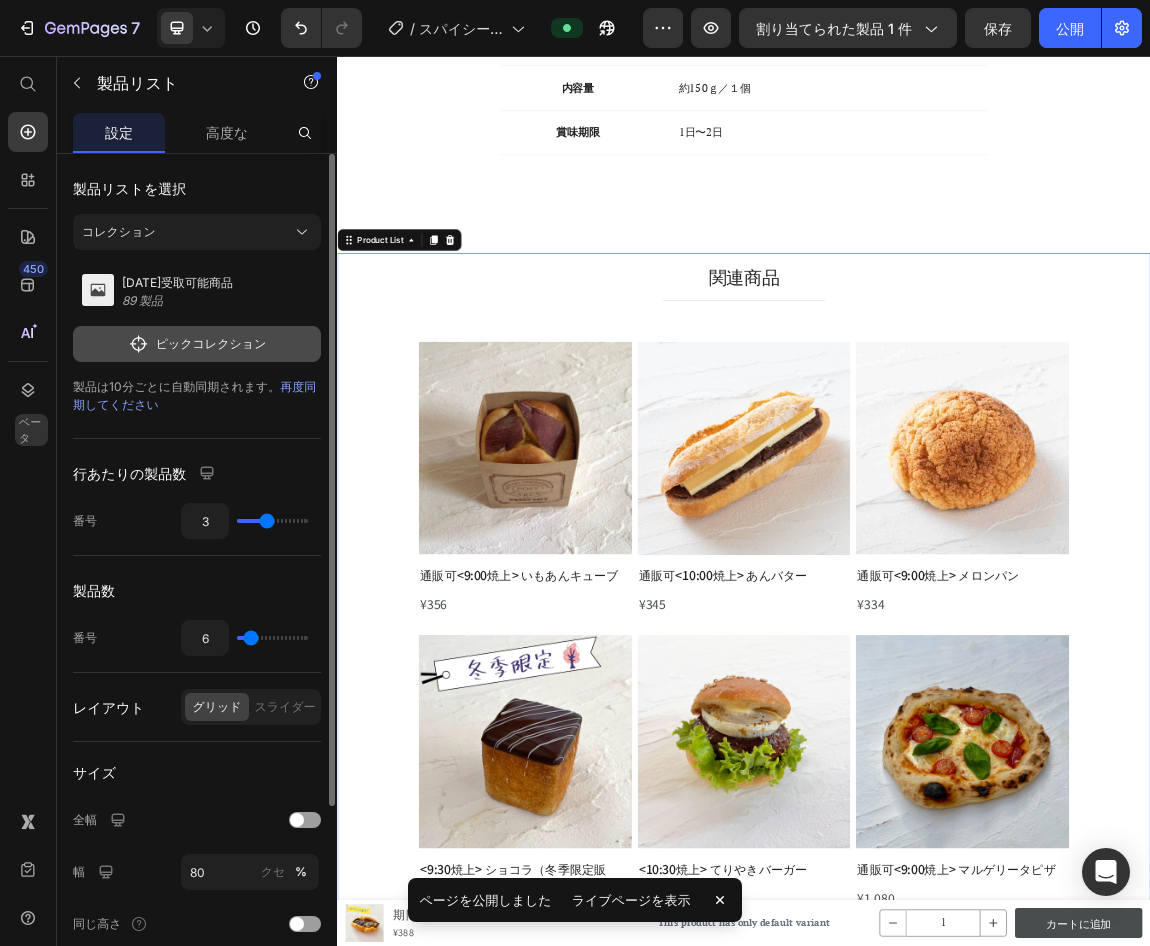 click on "ピックコレクション" at bounding box center [211, 343] 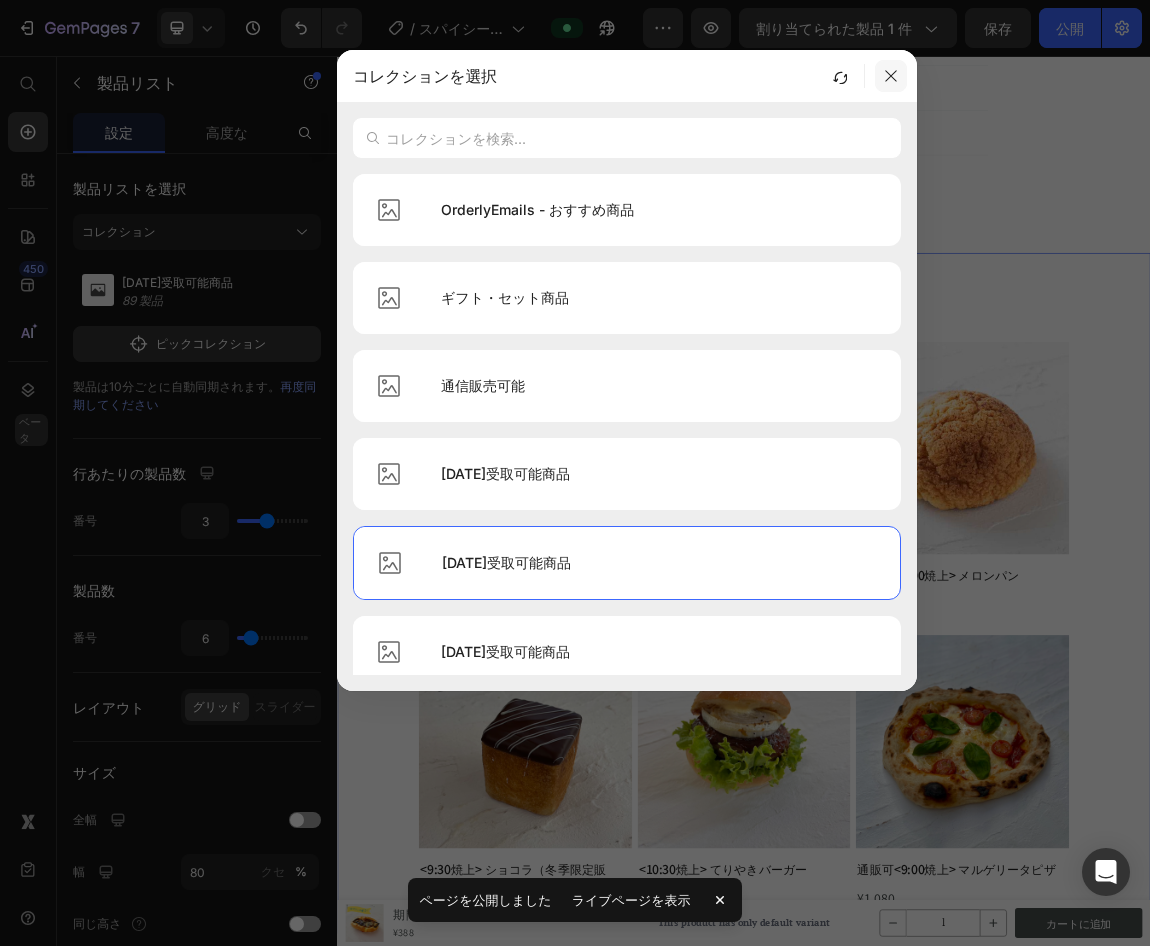 click 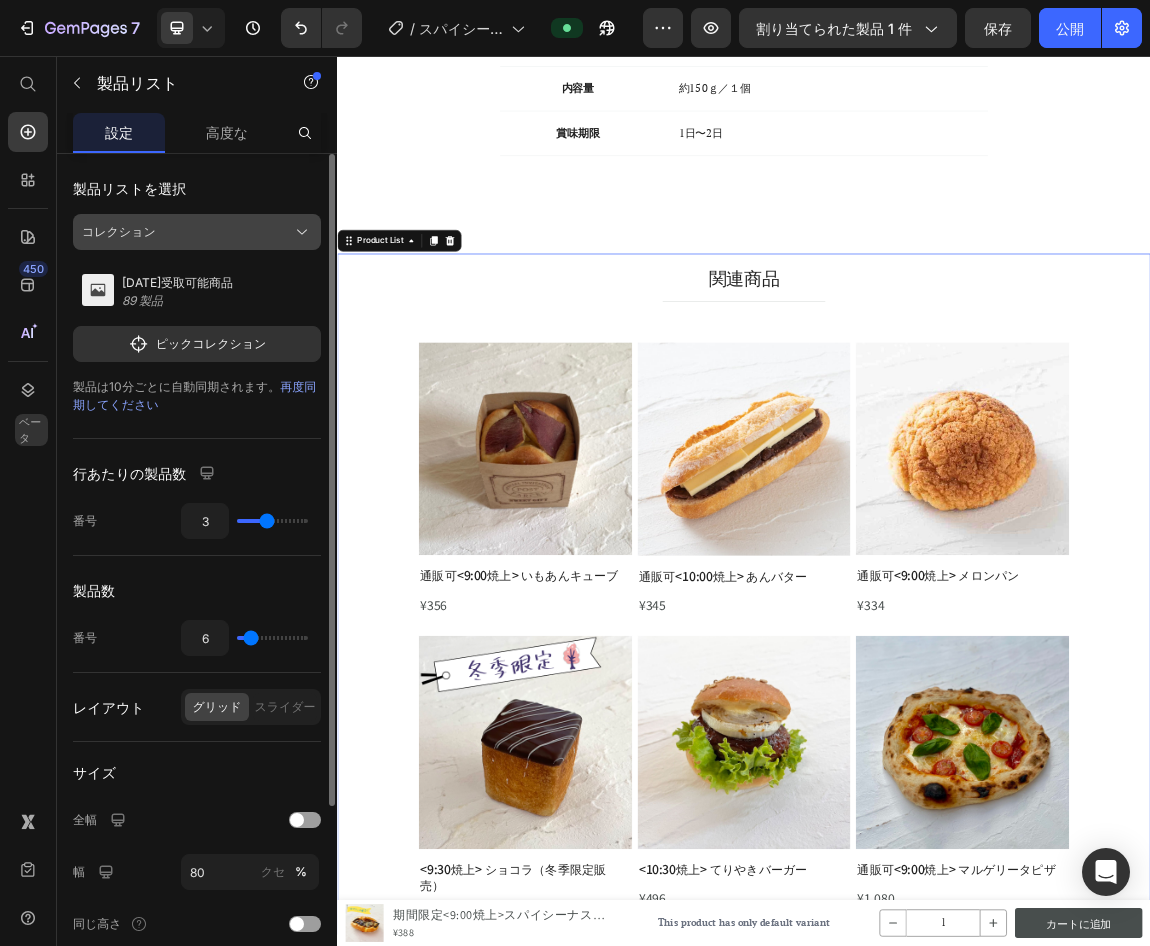 click on "コレクション" 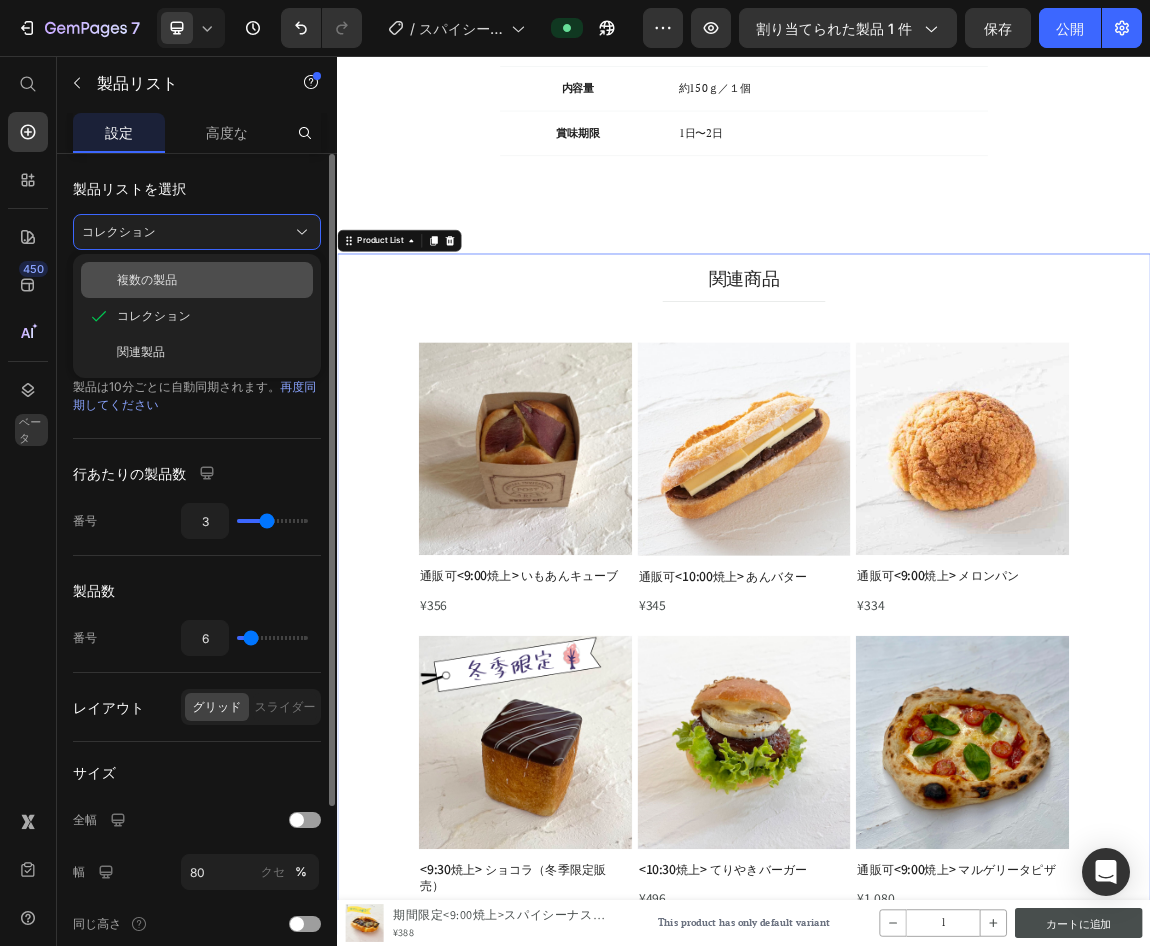 scroll, scrollTop: 2563, scrollLeft: 0, axis: vertical 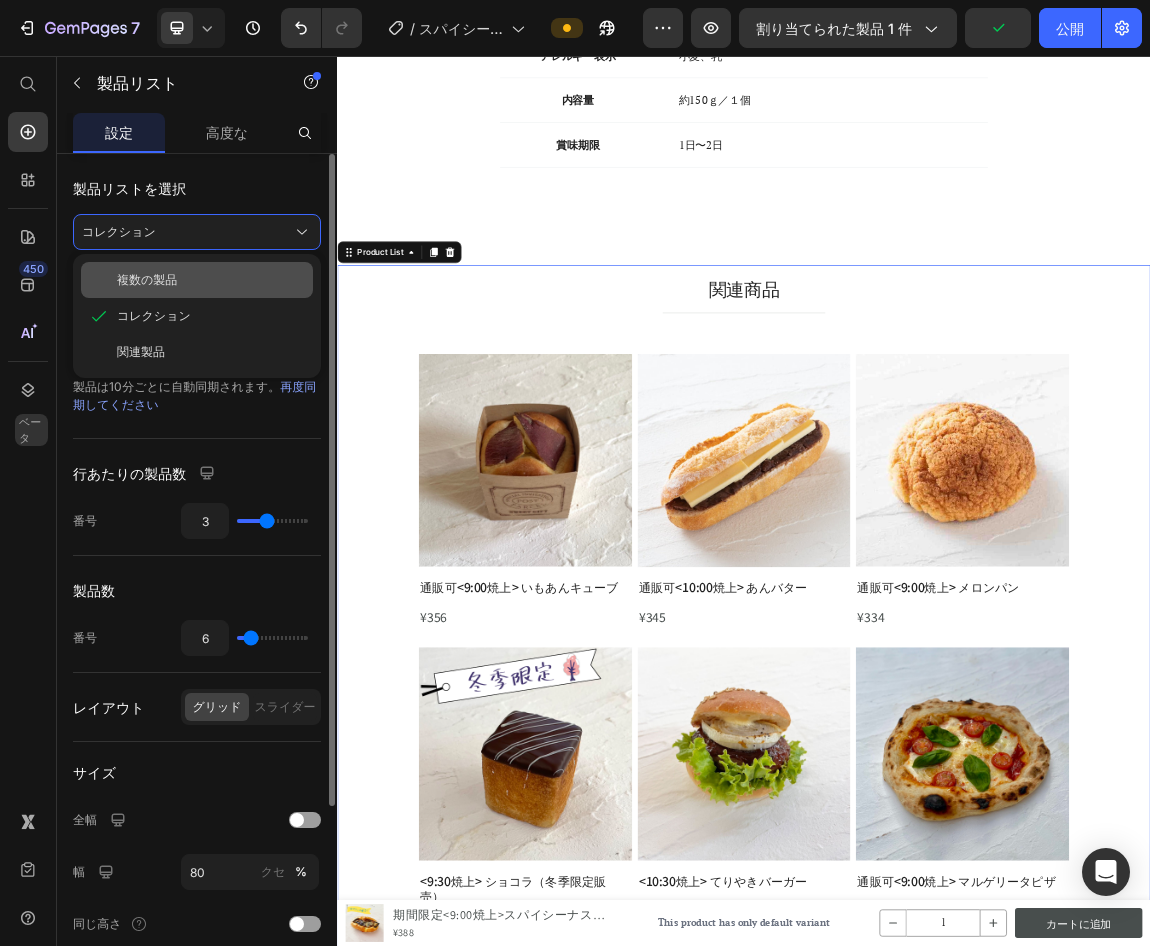click on "複数の製品" at bounding box center (211, 280) 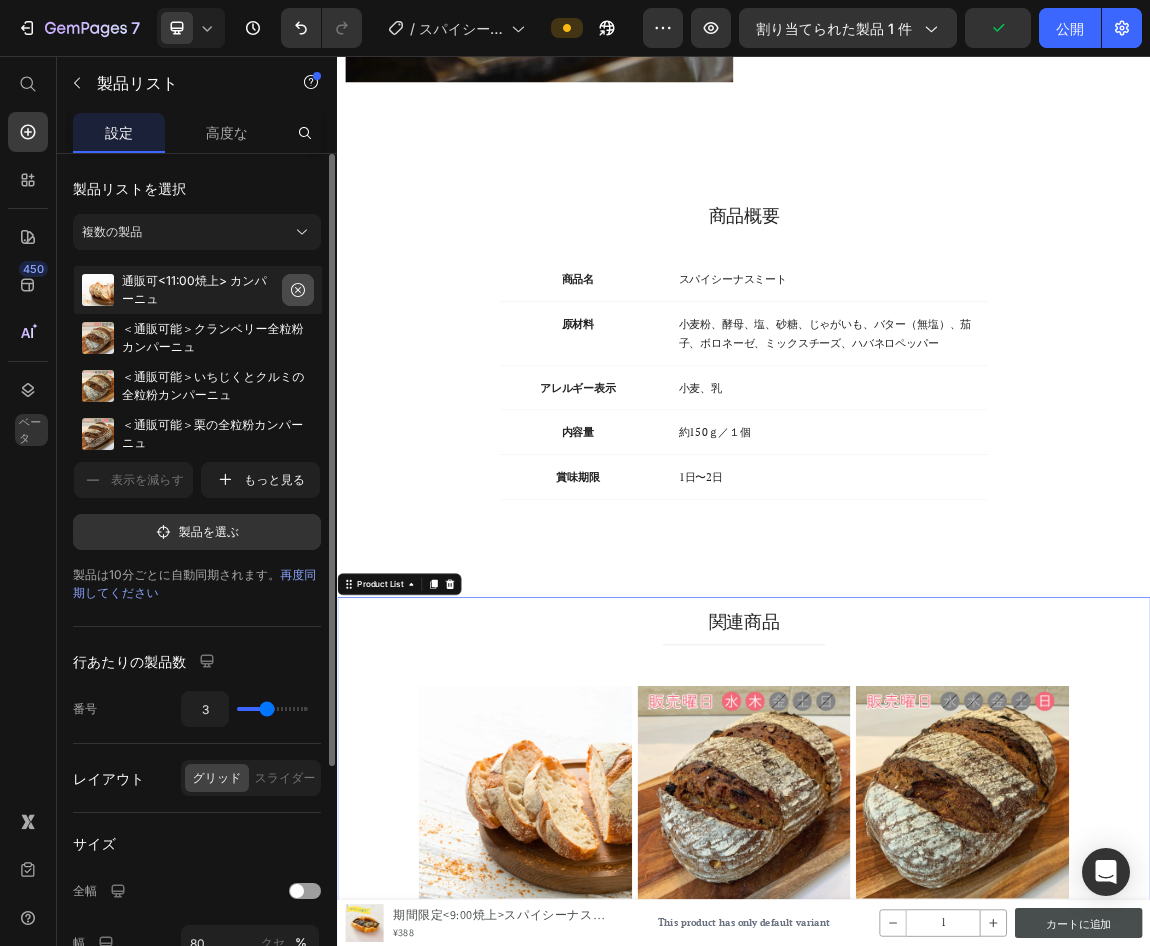 scroll, scrollTop: 2563, scrollLeft: 0, axis: vertical 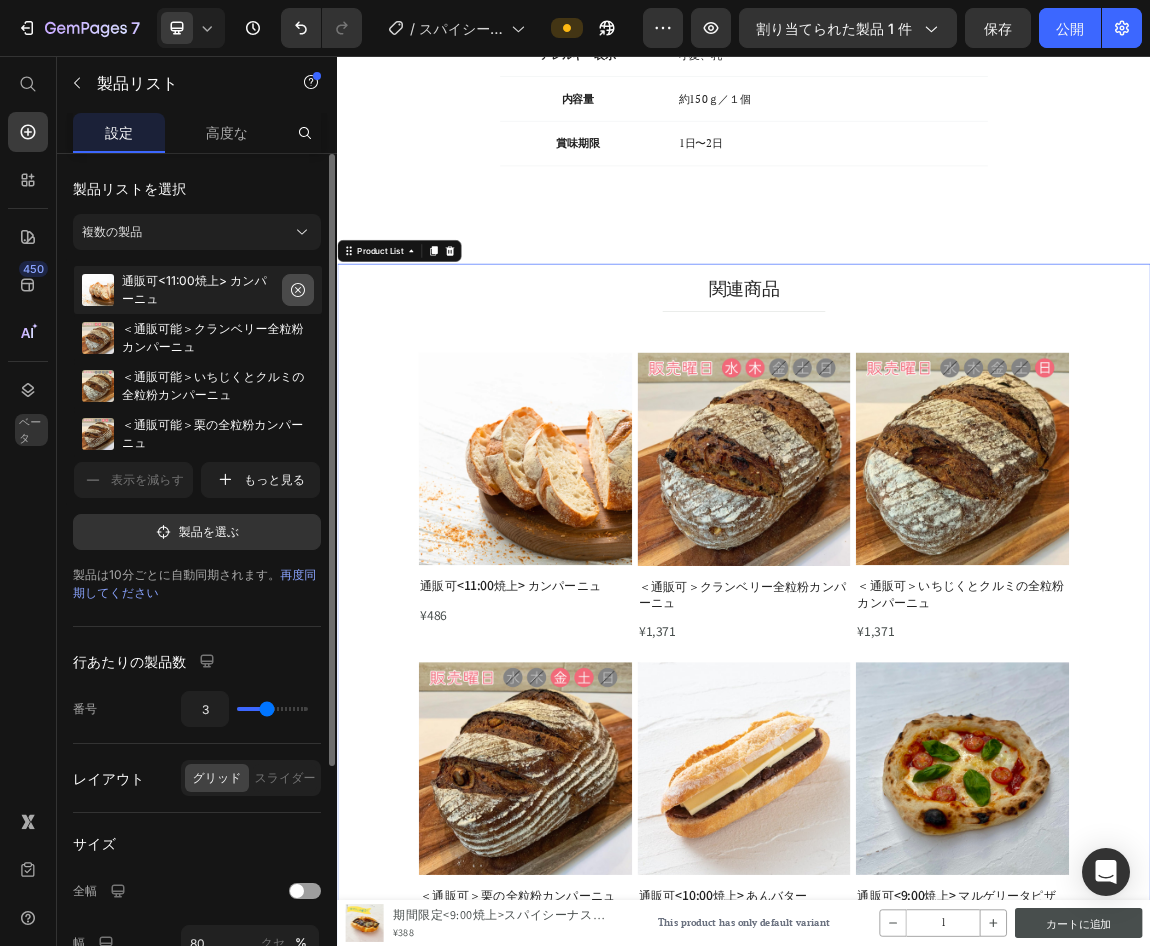click 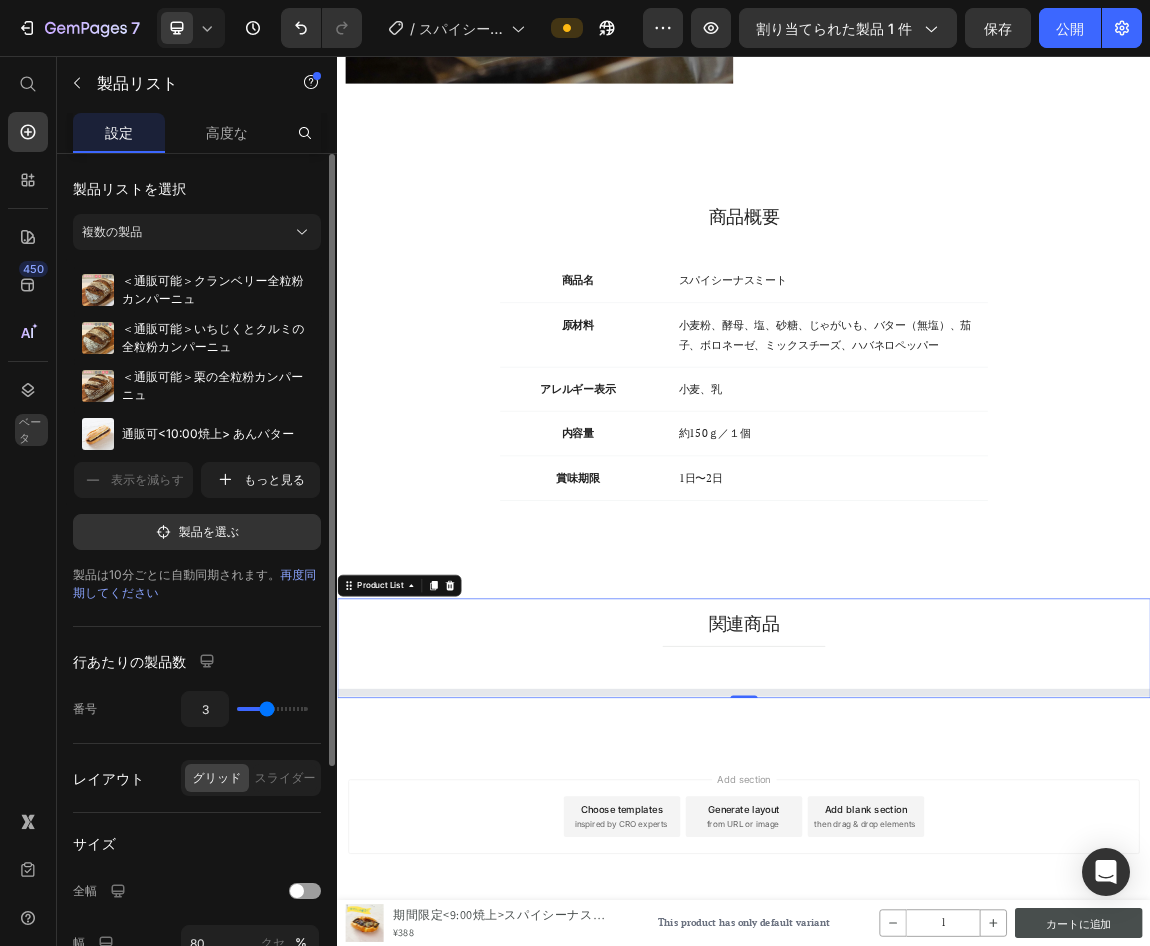 click 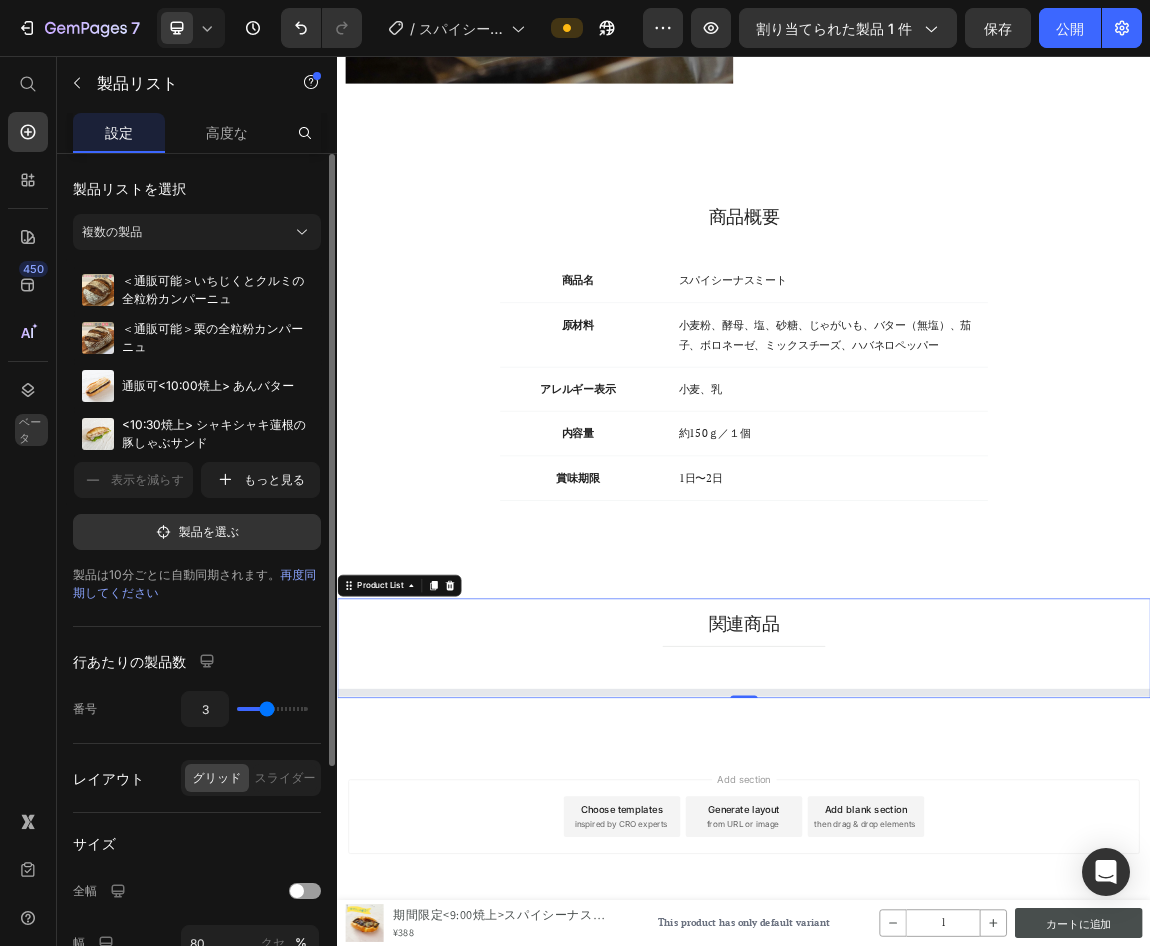 scroll, scrollTop: 2071, scrollLeft: 0, axis: vertical 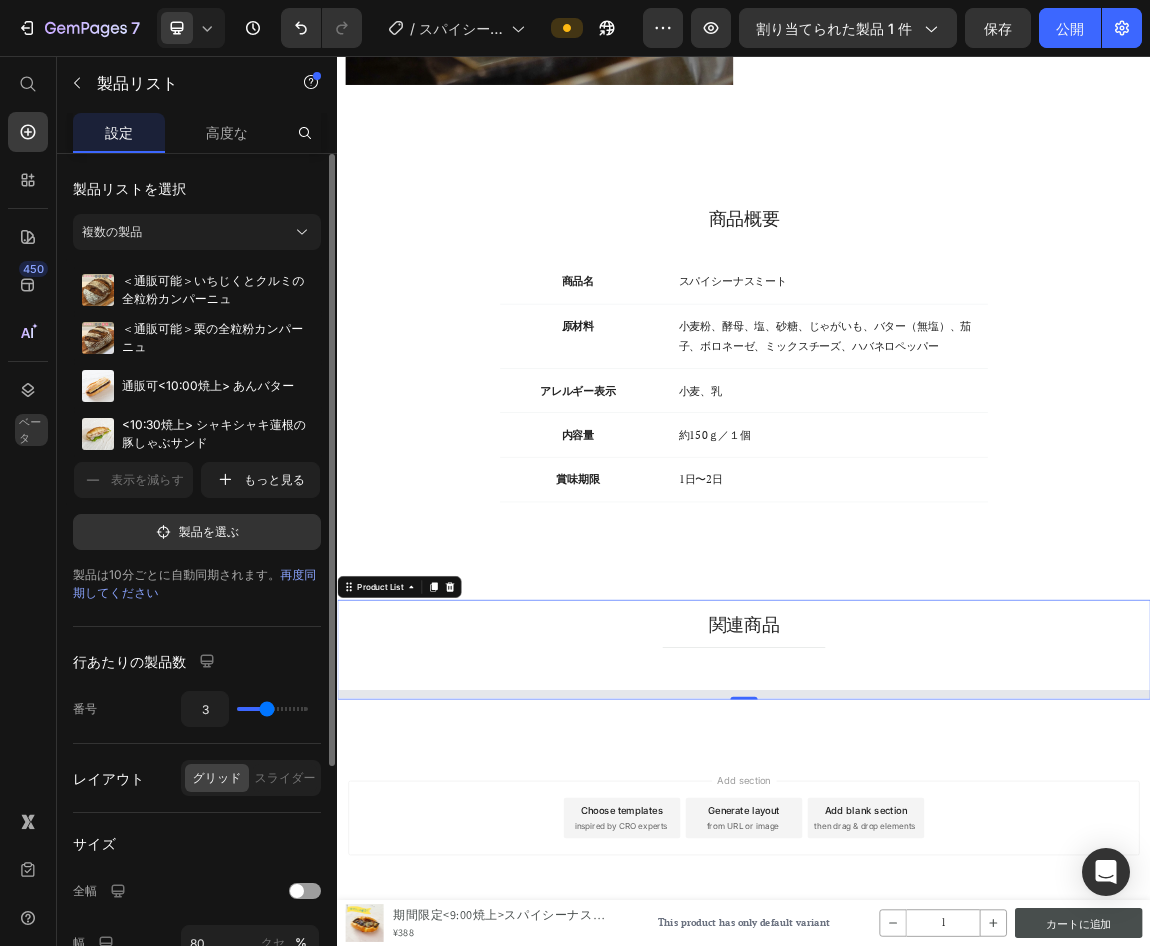 click 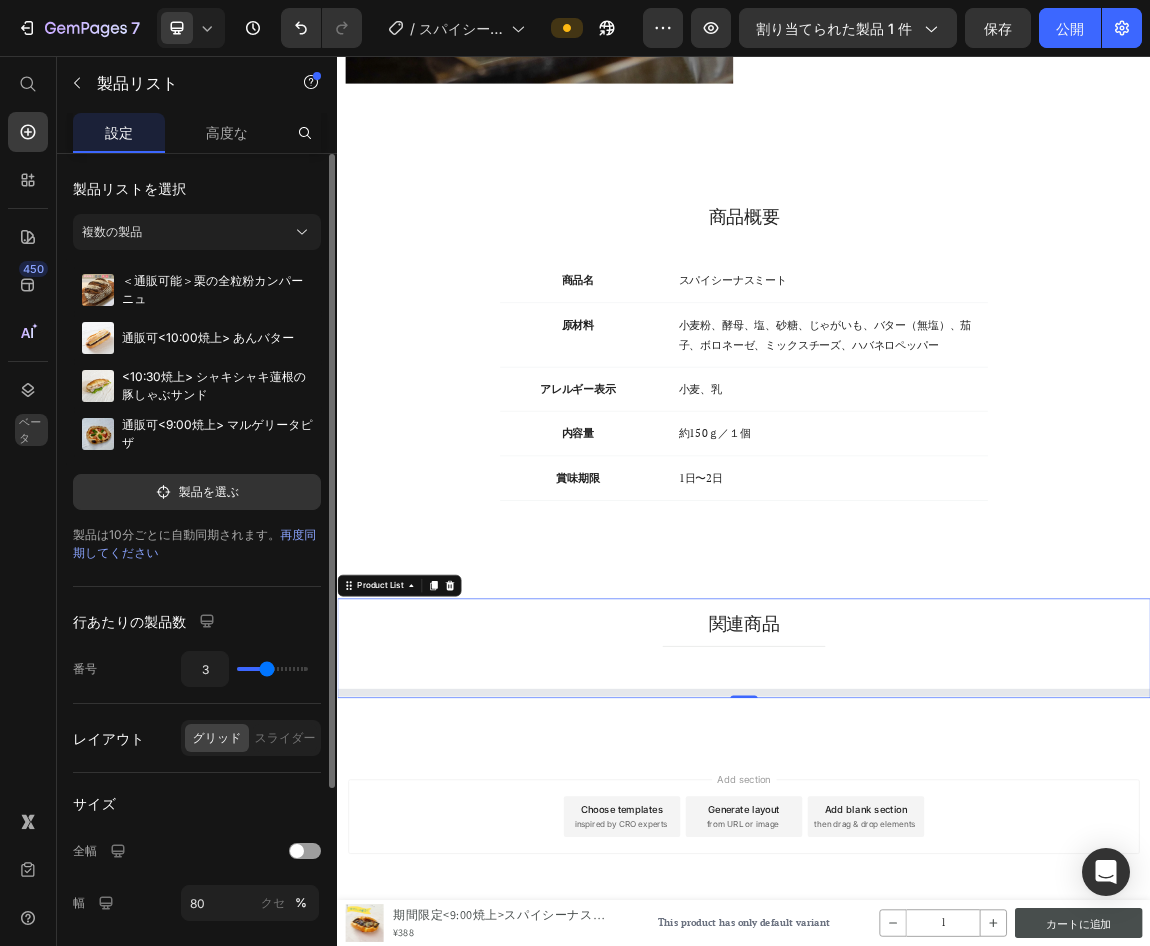 click 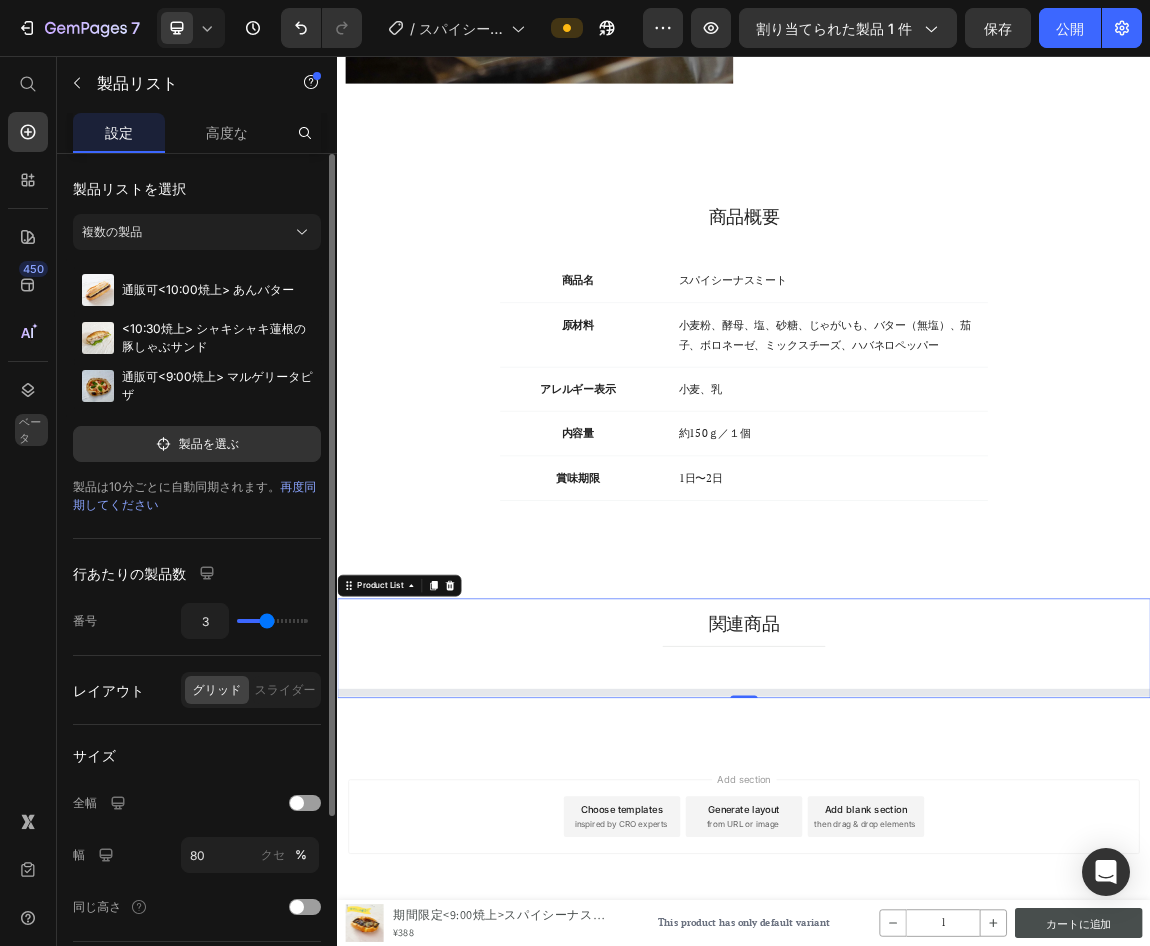 click 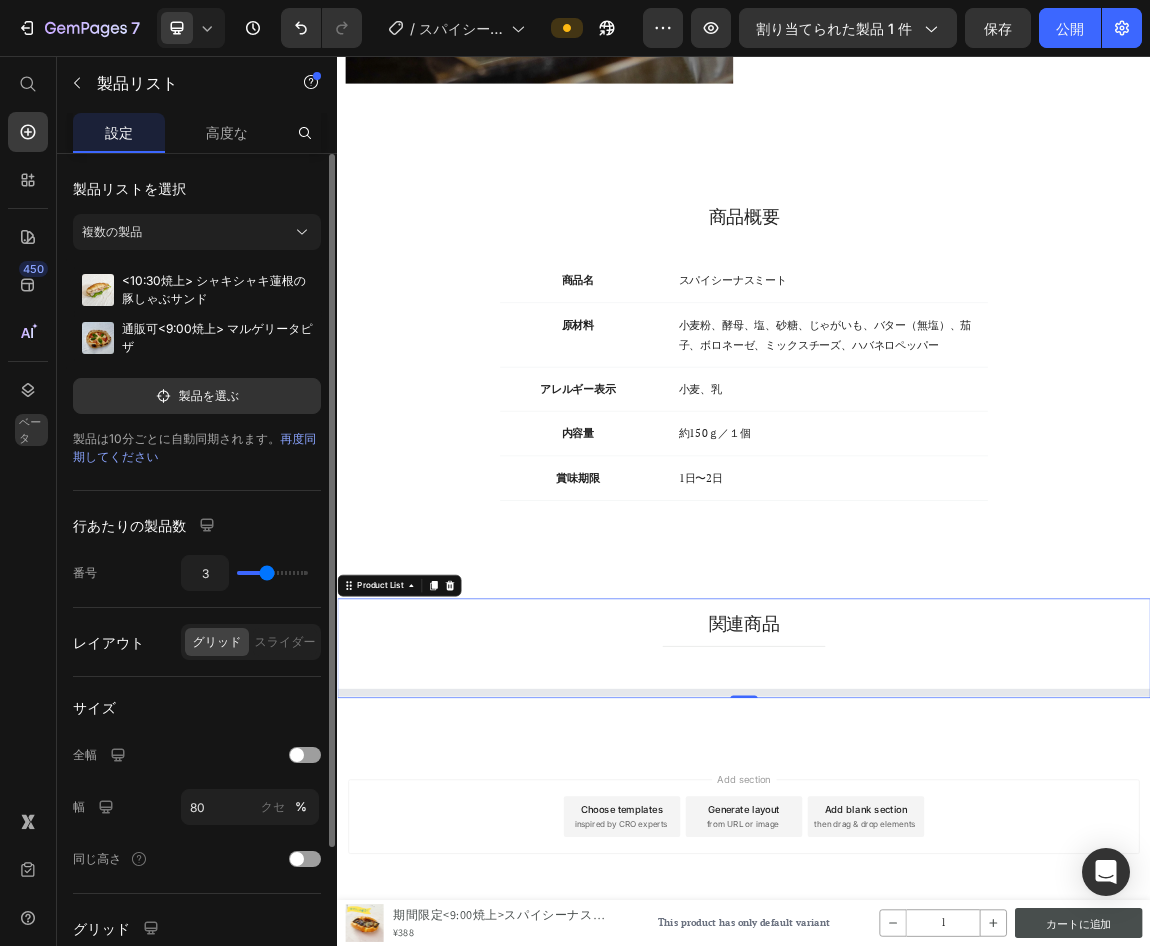 click 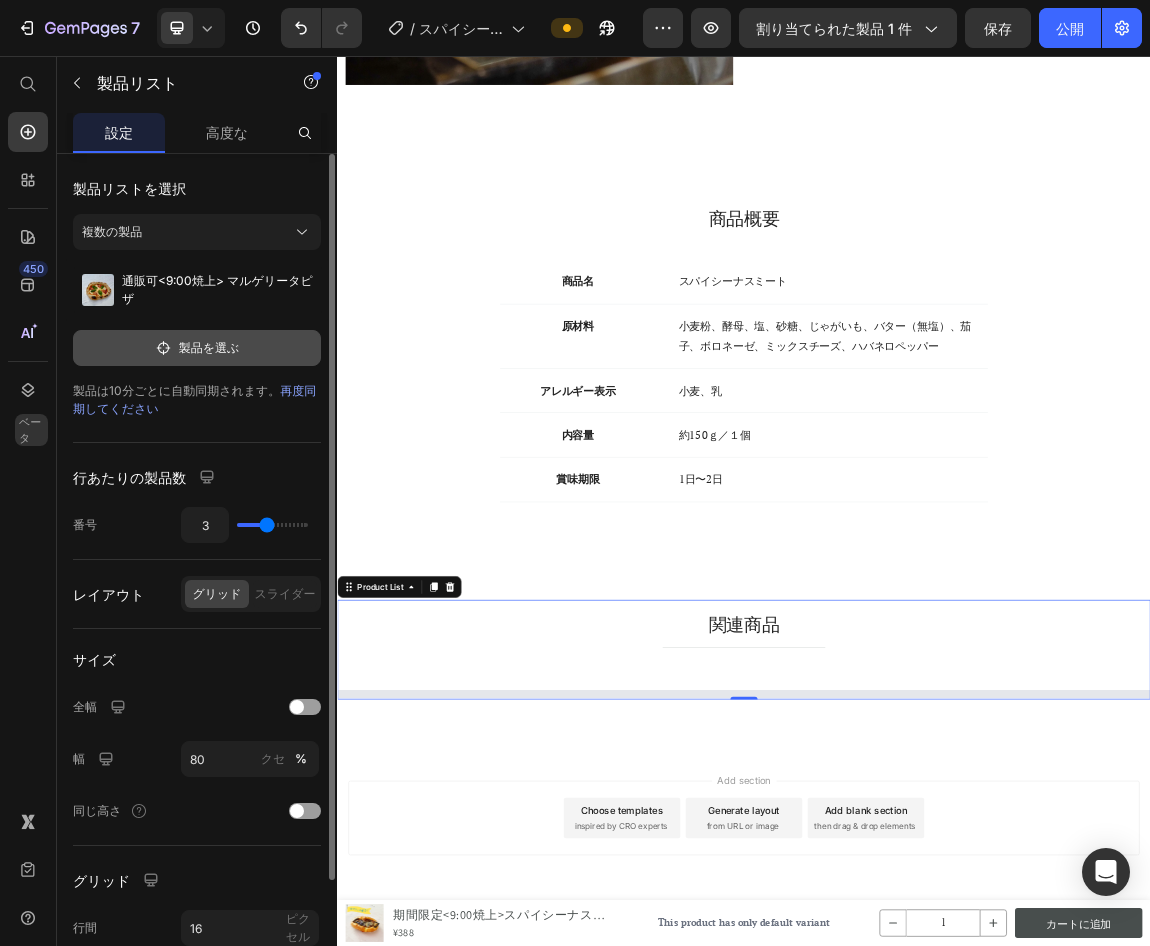 click on "製品を選ぶ" at bounding box center (197, 348) 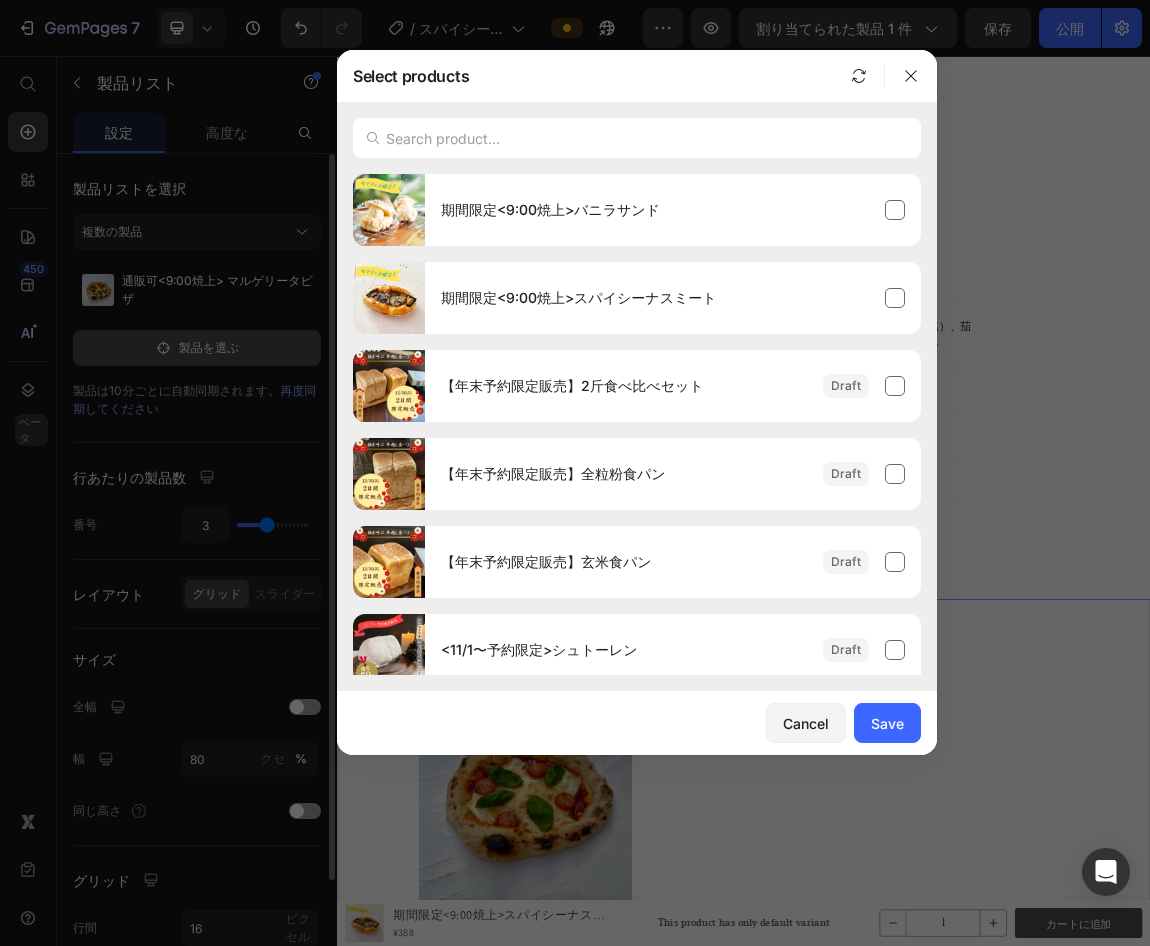 scroll, scrollTop: 2071, scrollLeft: 0, axis: vertical 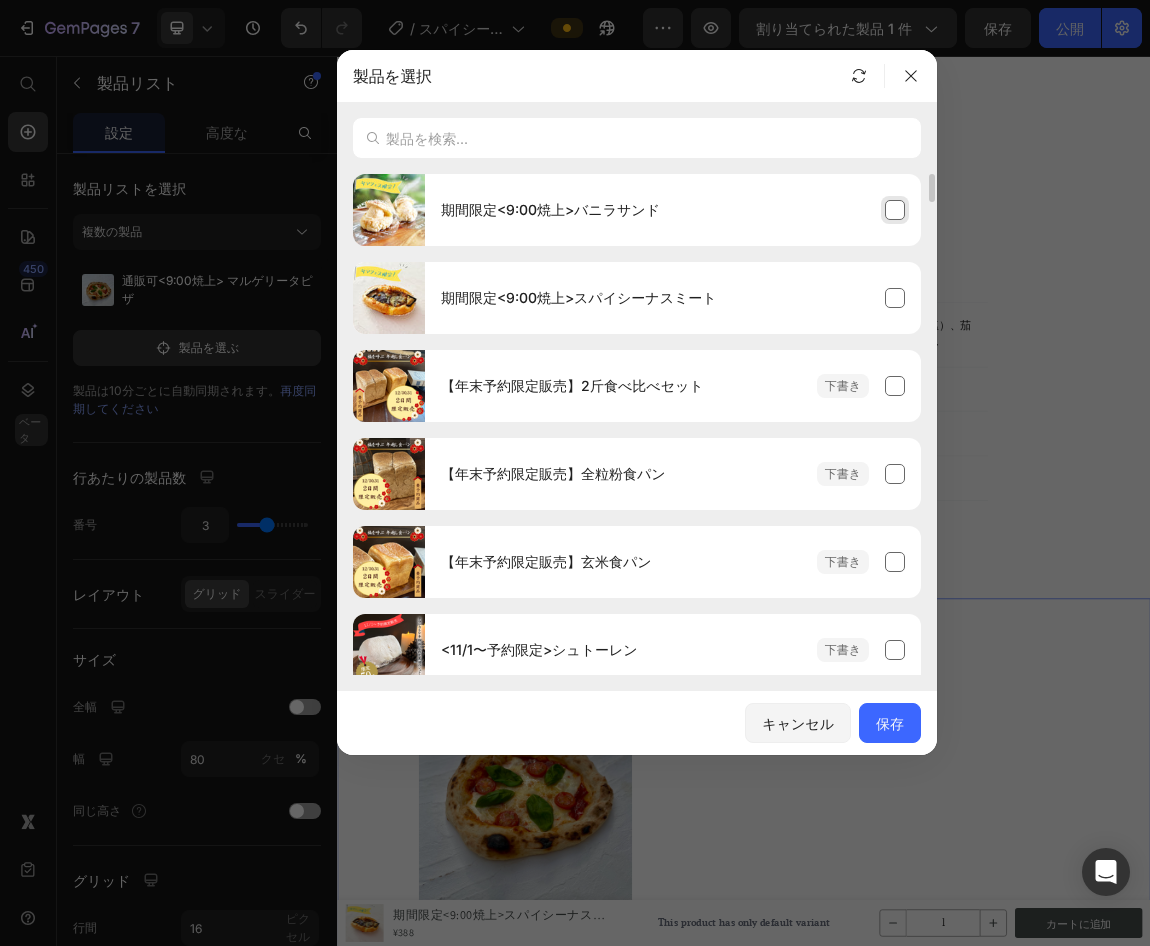 click on "期間限定<9:00焼上>バニラサンド" at bounding box center (673, 210) 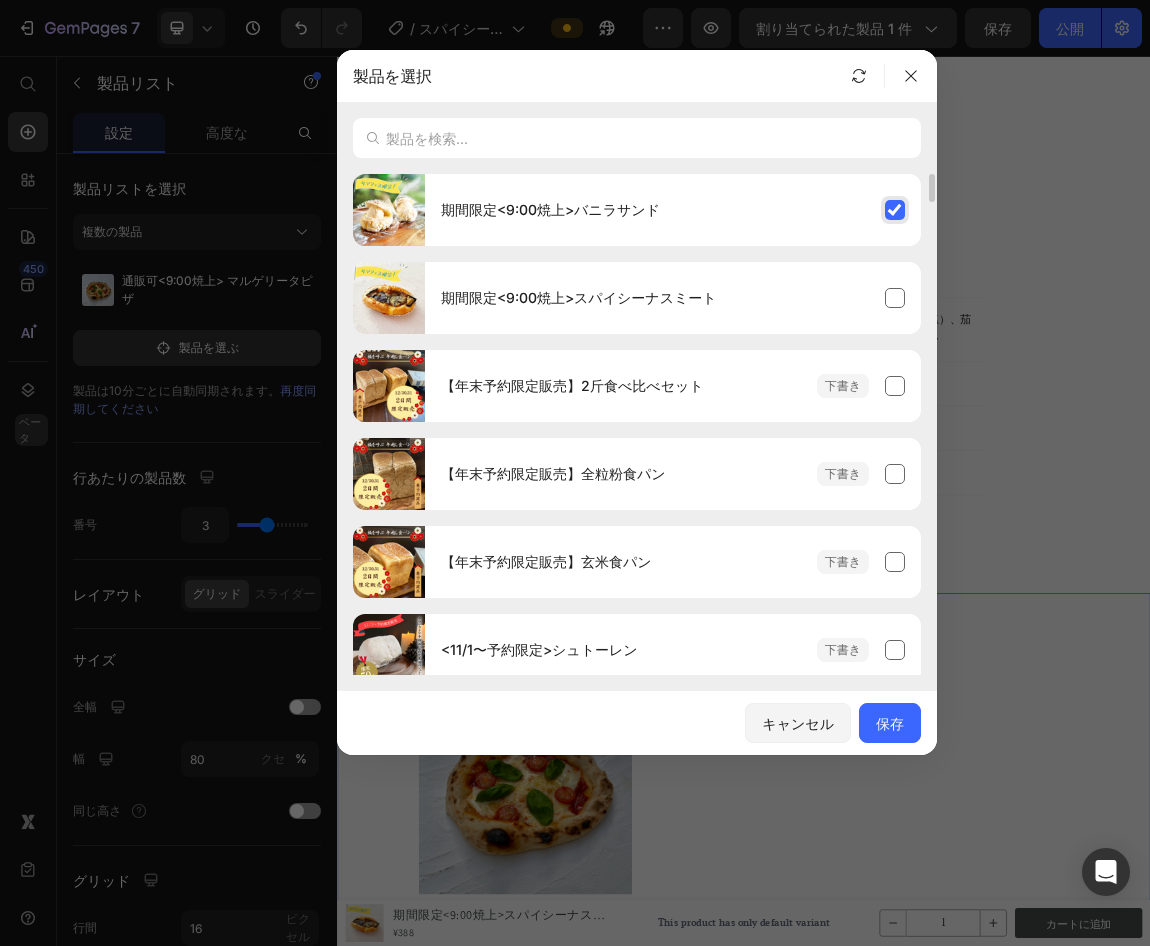 scroll, scrollTop: 2087, scrollLeft: 0, axis: vertical 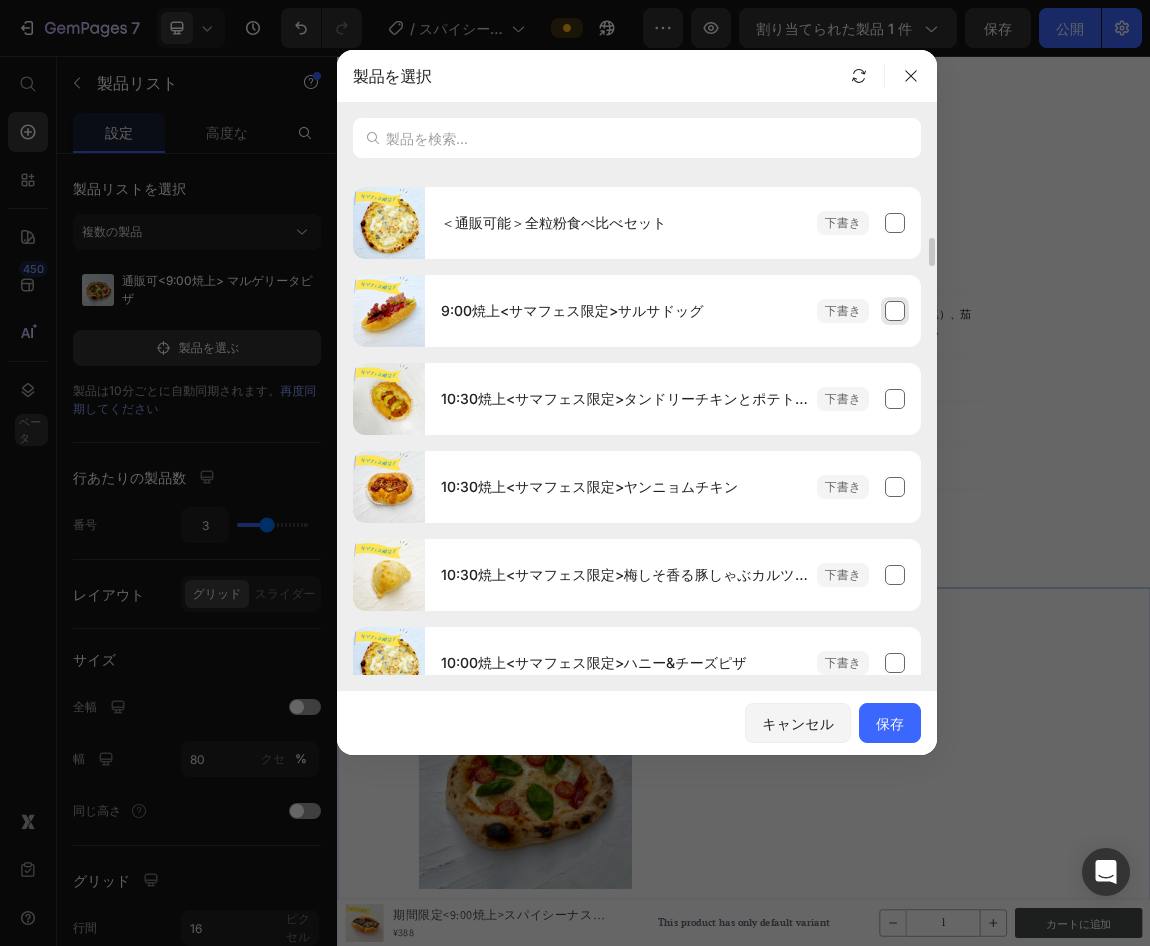 click on "9:00焼上<サマフェス限定>サルサドッグ" at bounding box center (673, 311) 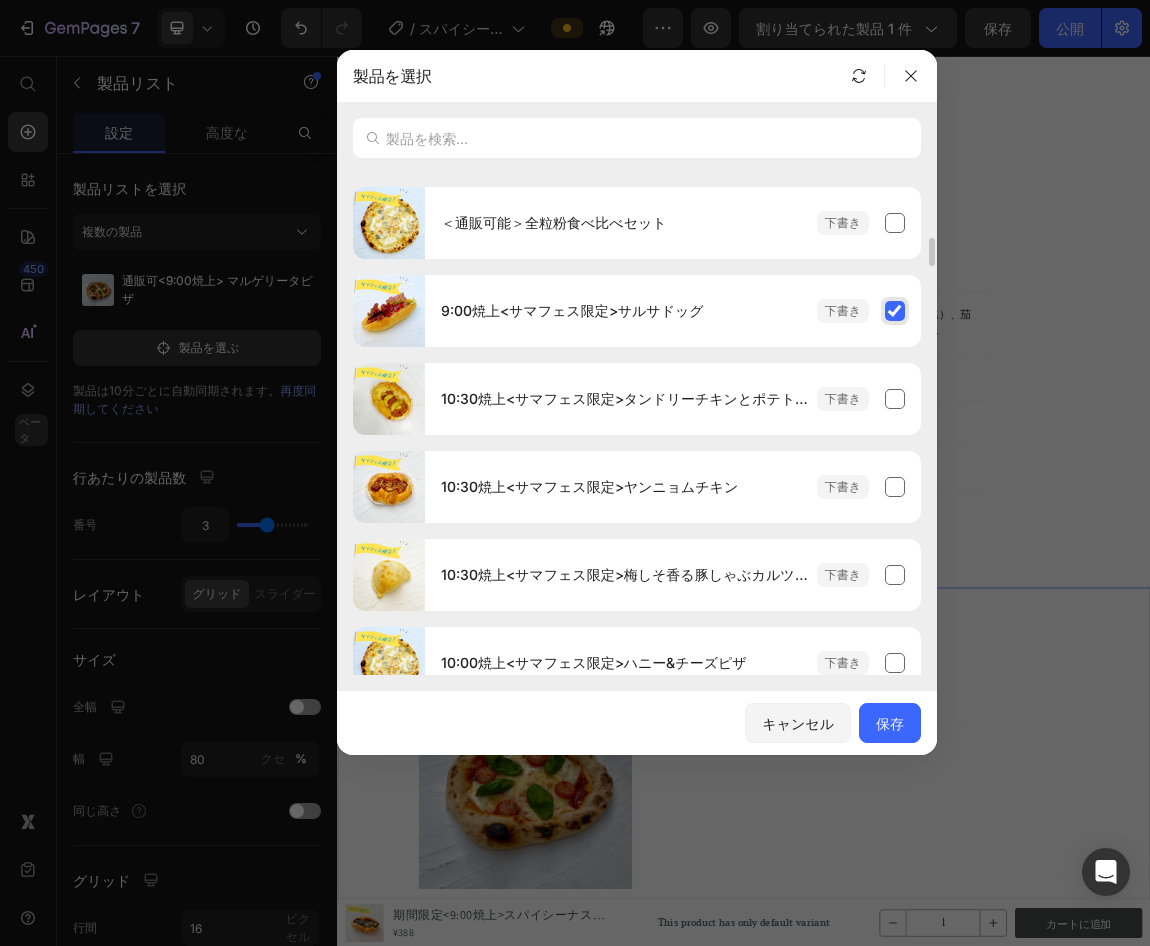 click on "9:00焼上<サマフェス限定>サルサドッグ" at bounding box center [673, 311] 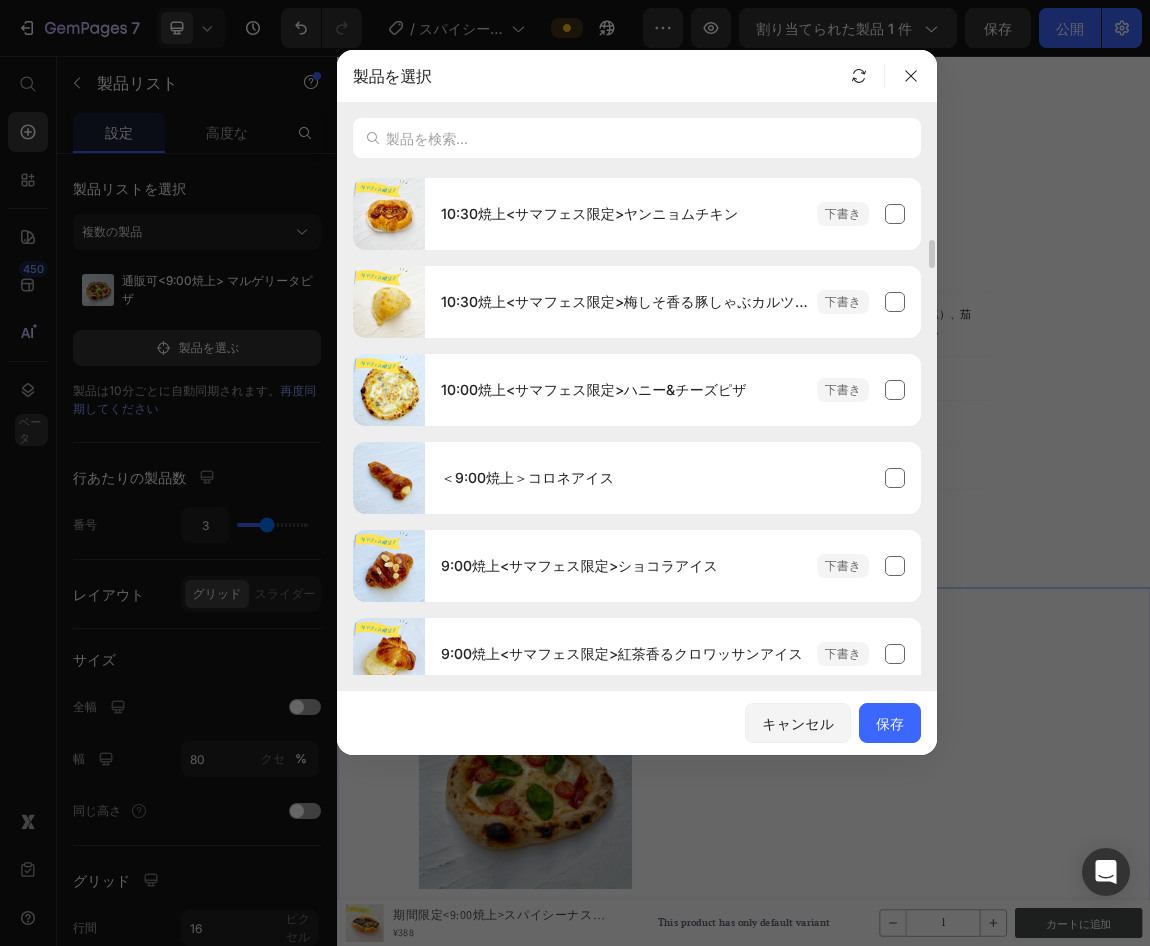 scroll, scrollTop: 1418, scrollLeft: 0, axis: vertical 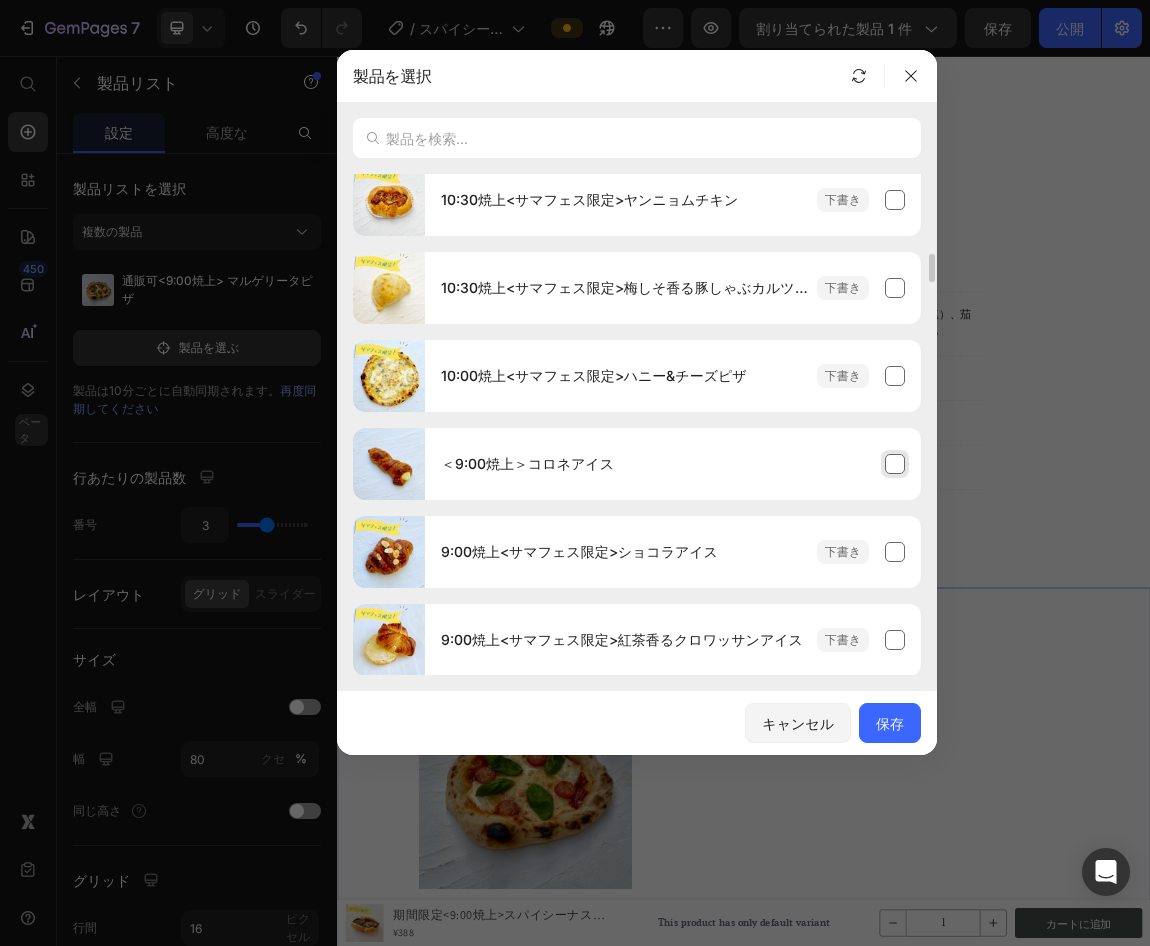 click on "＜9:00焼上＞コロネアイス" at bounding box center (673, 464) 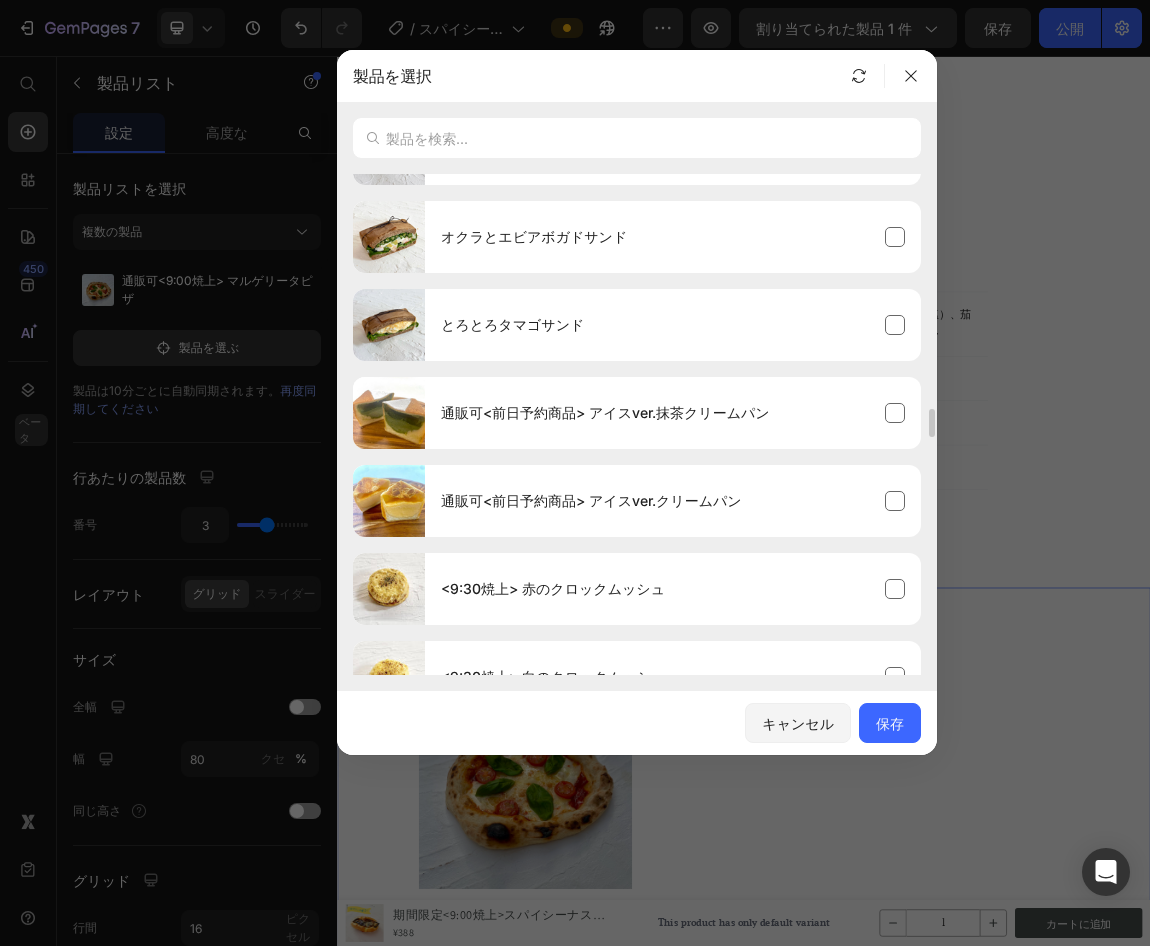 scroll, scrollTop: 3870, scrollLeft: 0, axis: vertical 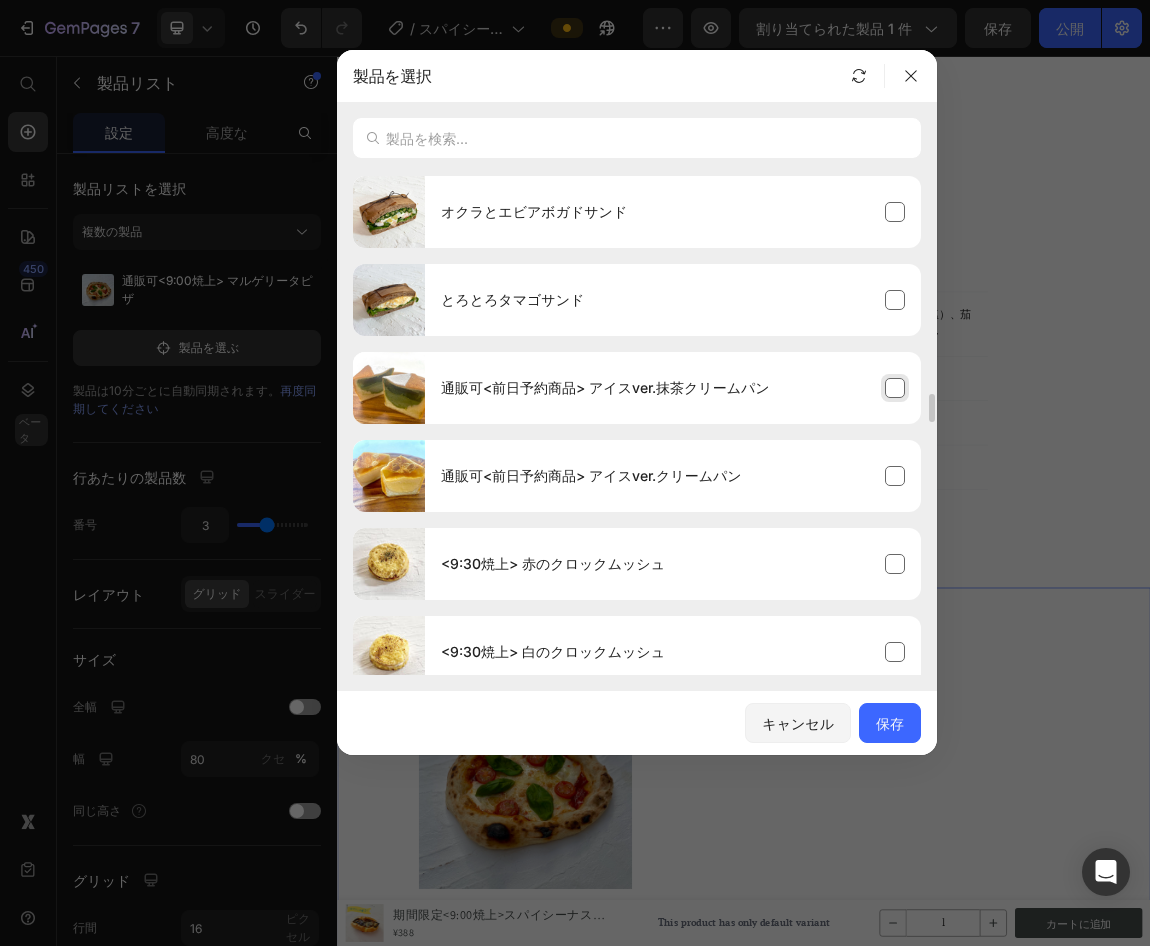 click on "通販可<前日予約商品> アイスver.抹茶クリームパン" at bounding box center (673, 388) 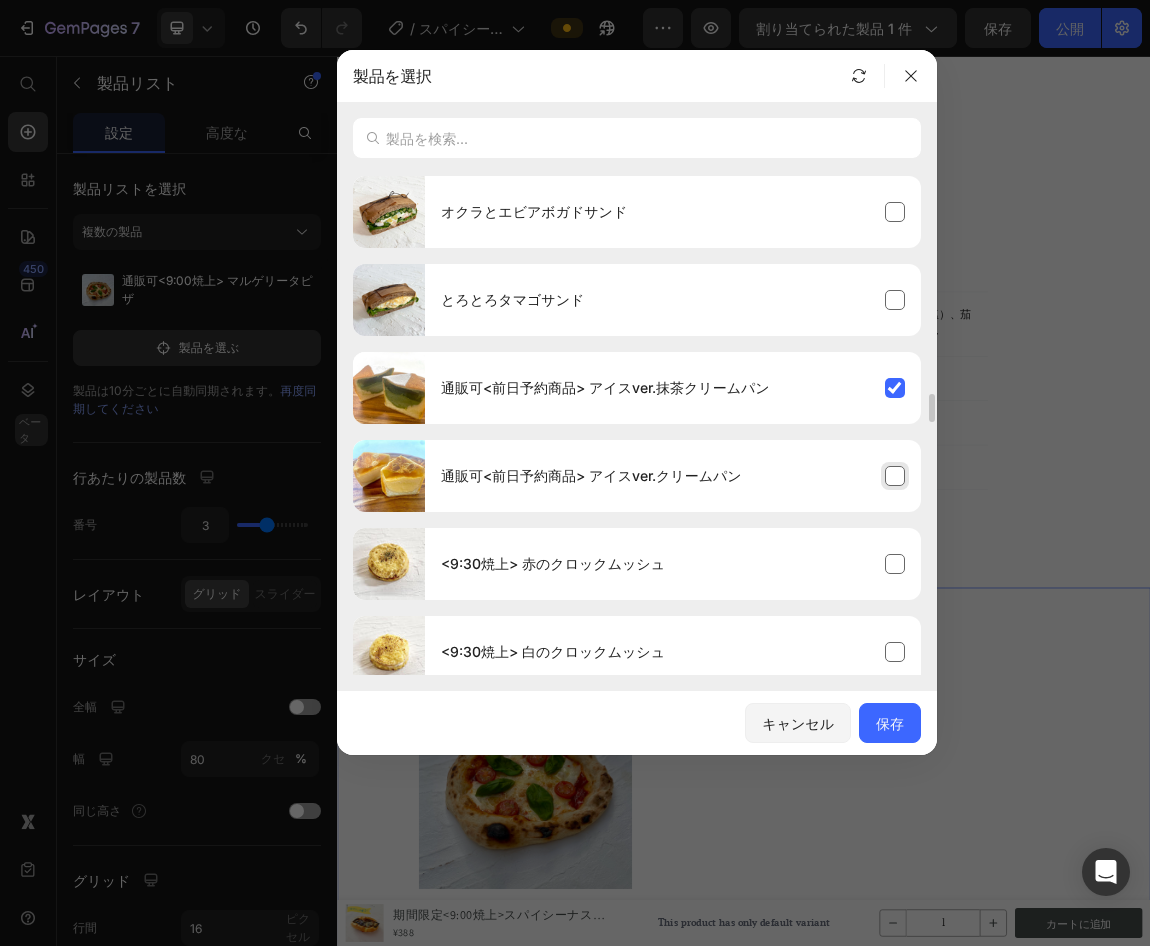 click on "通販可<前日予約商品> アイスver.クリームパン" at bounding box center (673, 476) 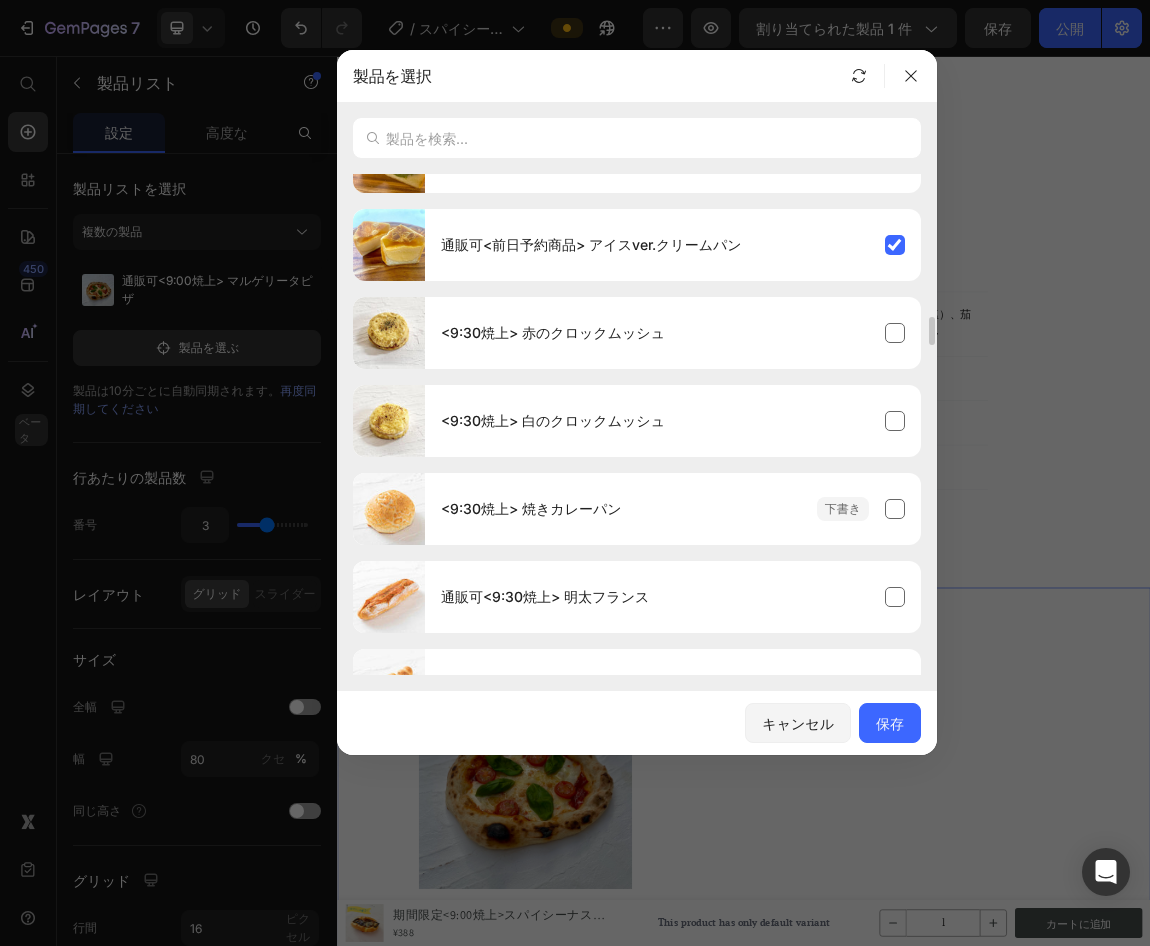 scroll, scrollTop: 4116, scrollLeft: 0, axis: vertical 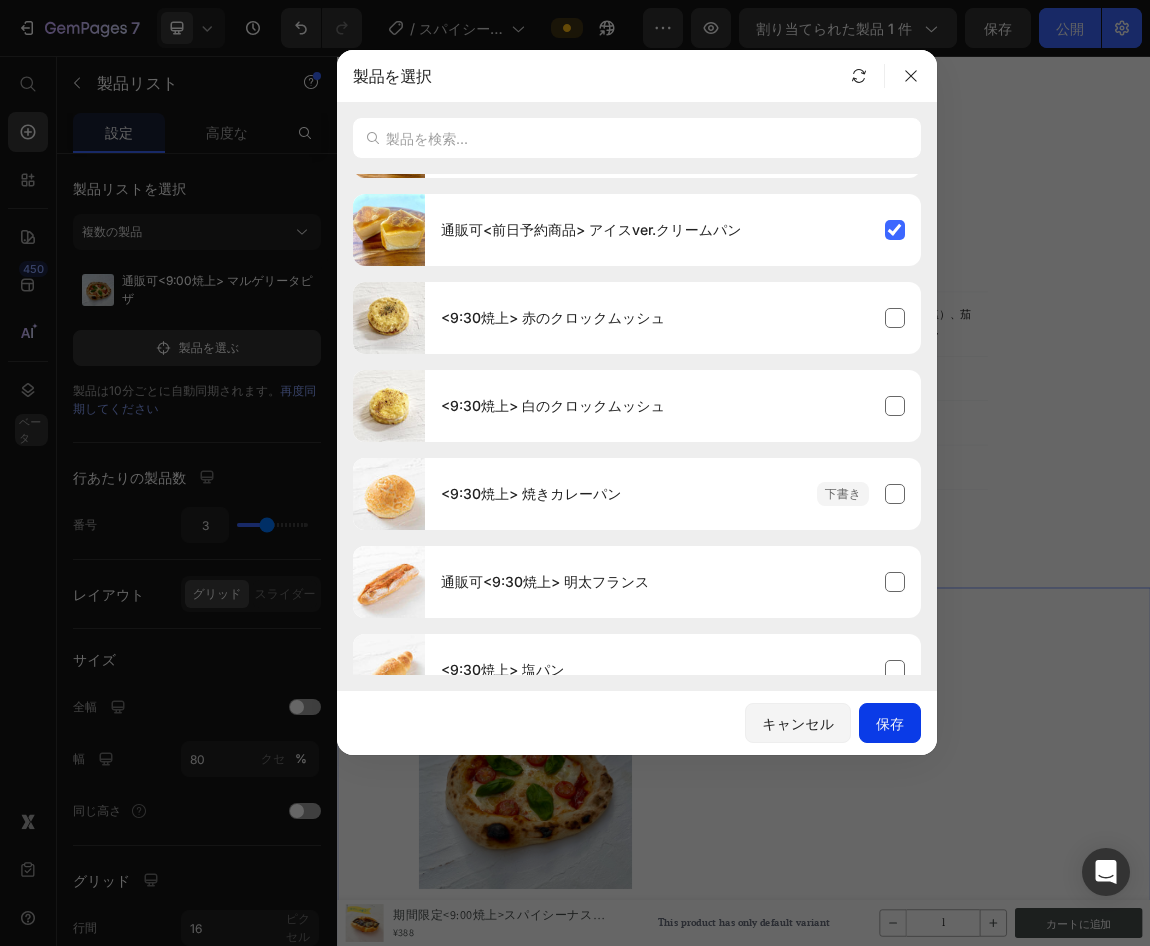 click on "保存" at bounding box center [890, 723] 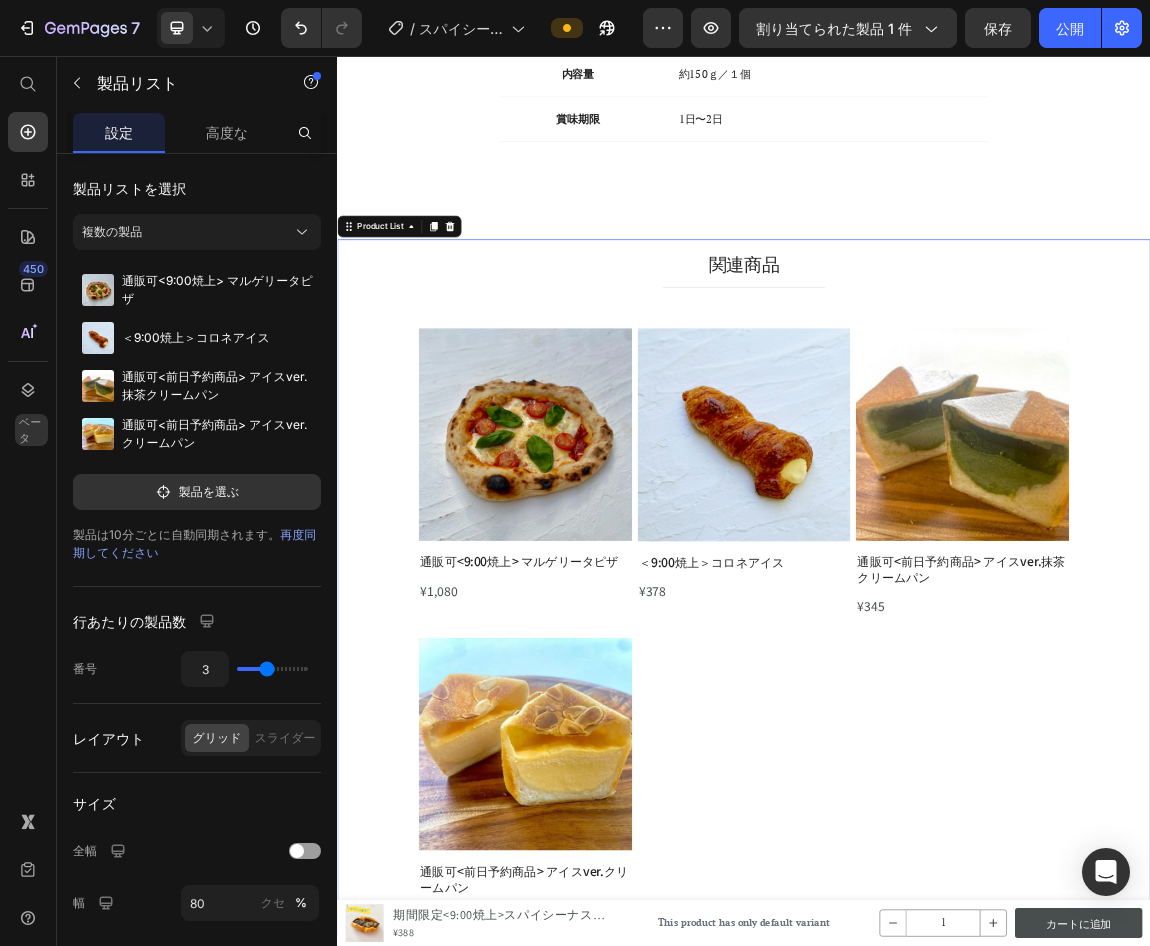 scroll, scrollTop: 2599, scrollLeft: 0, axis: vertical 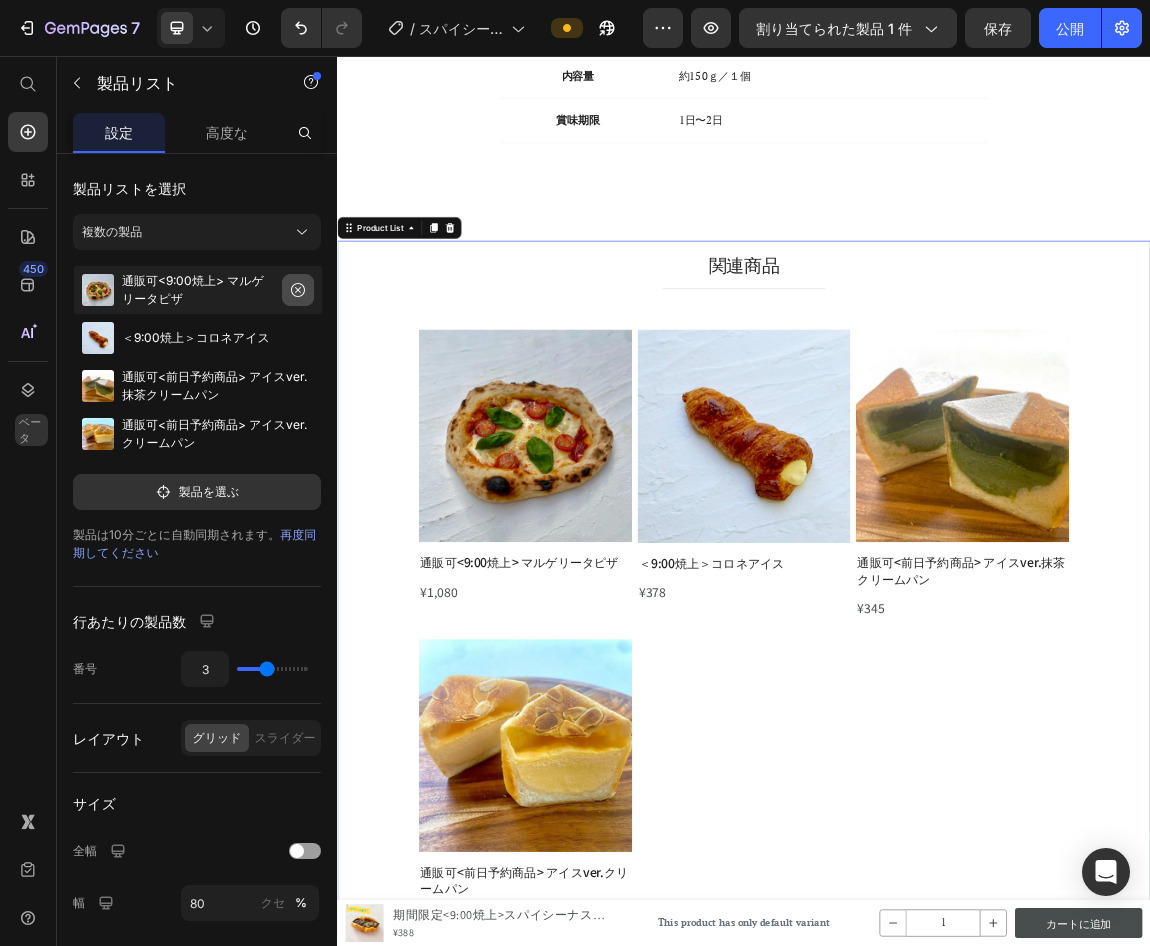 click 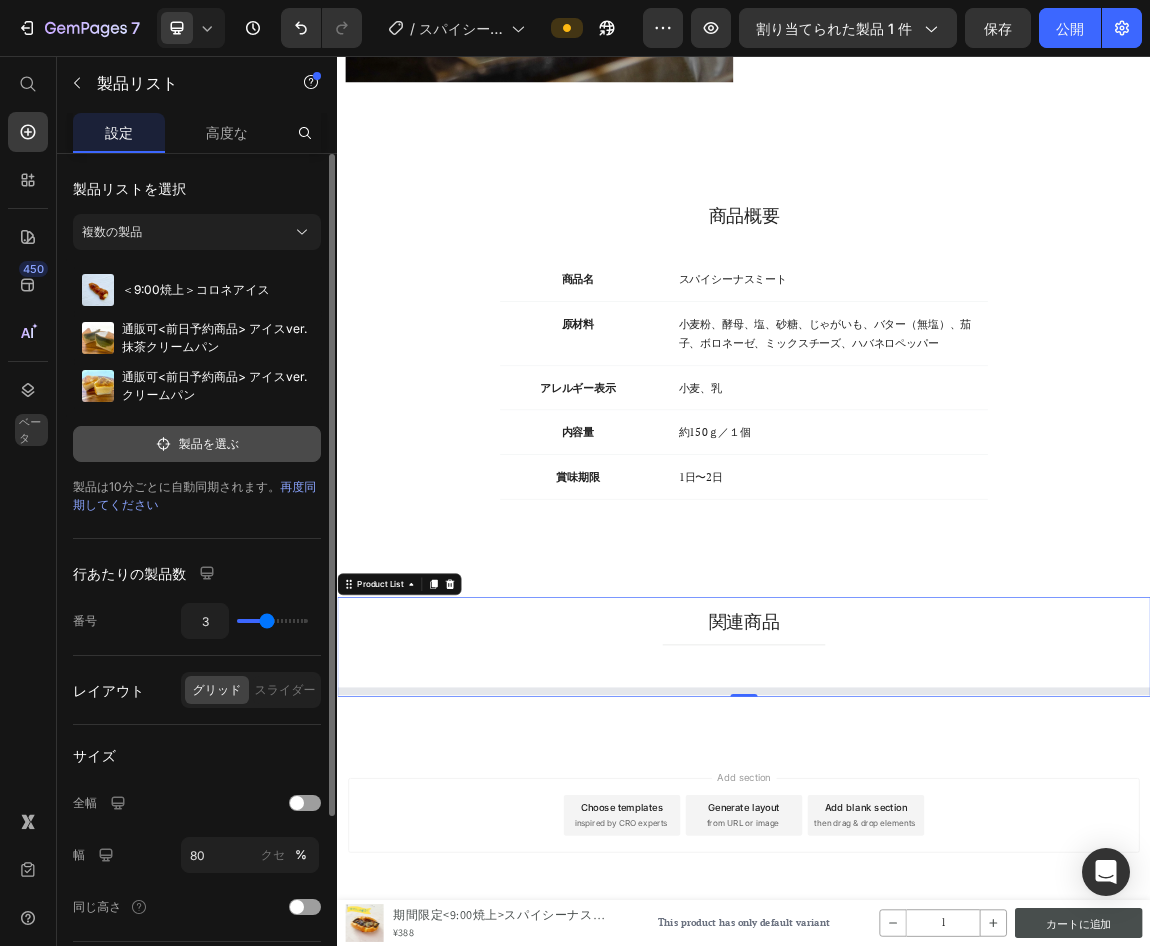 scroll, scrollTop: 2498, scrollLeft: 0, axis: vertical 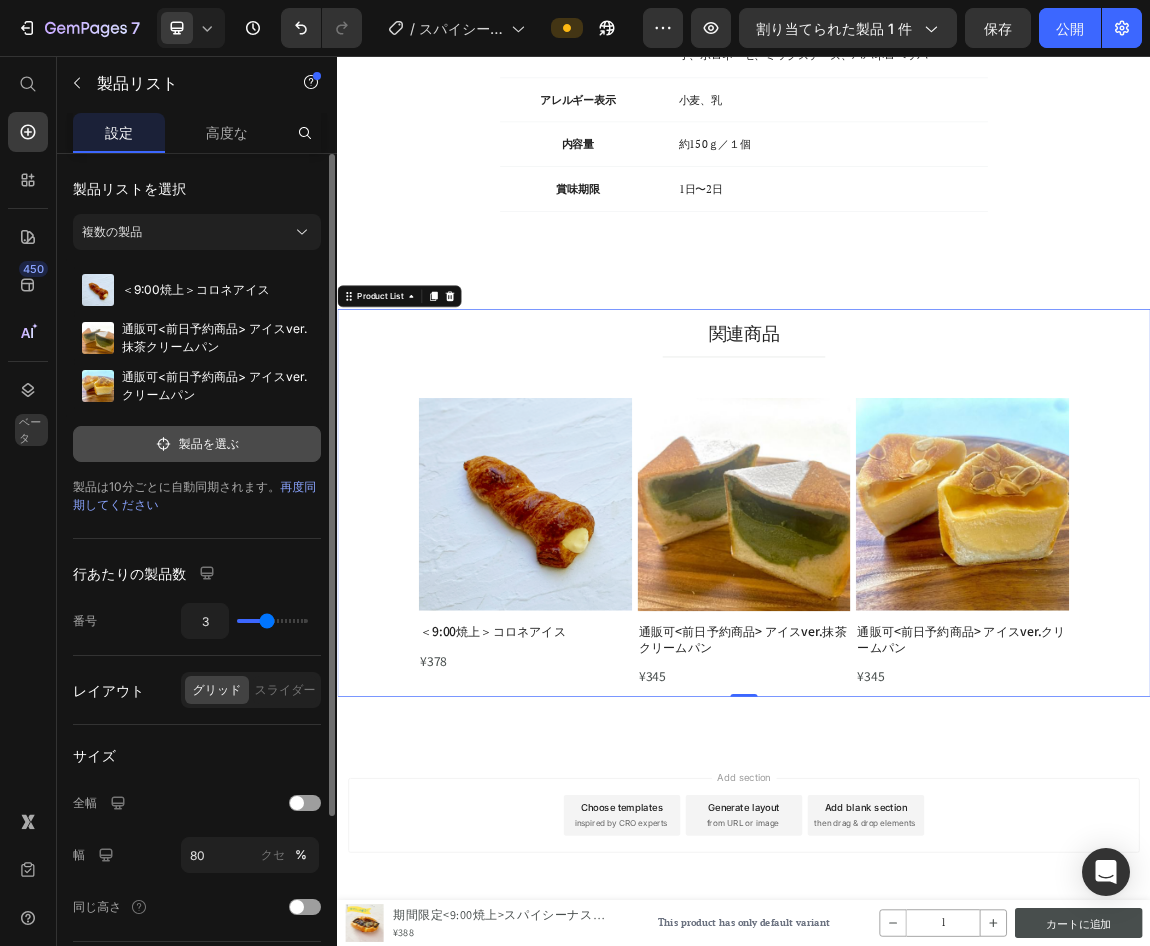 click on "製品を選ぶ" at bounding box center (209, 443) 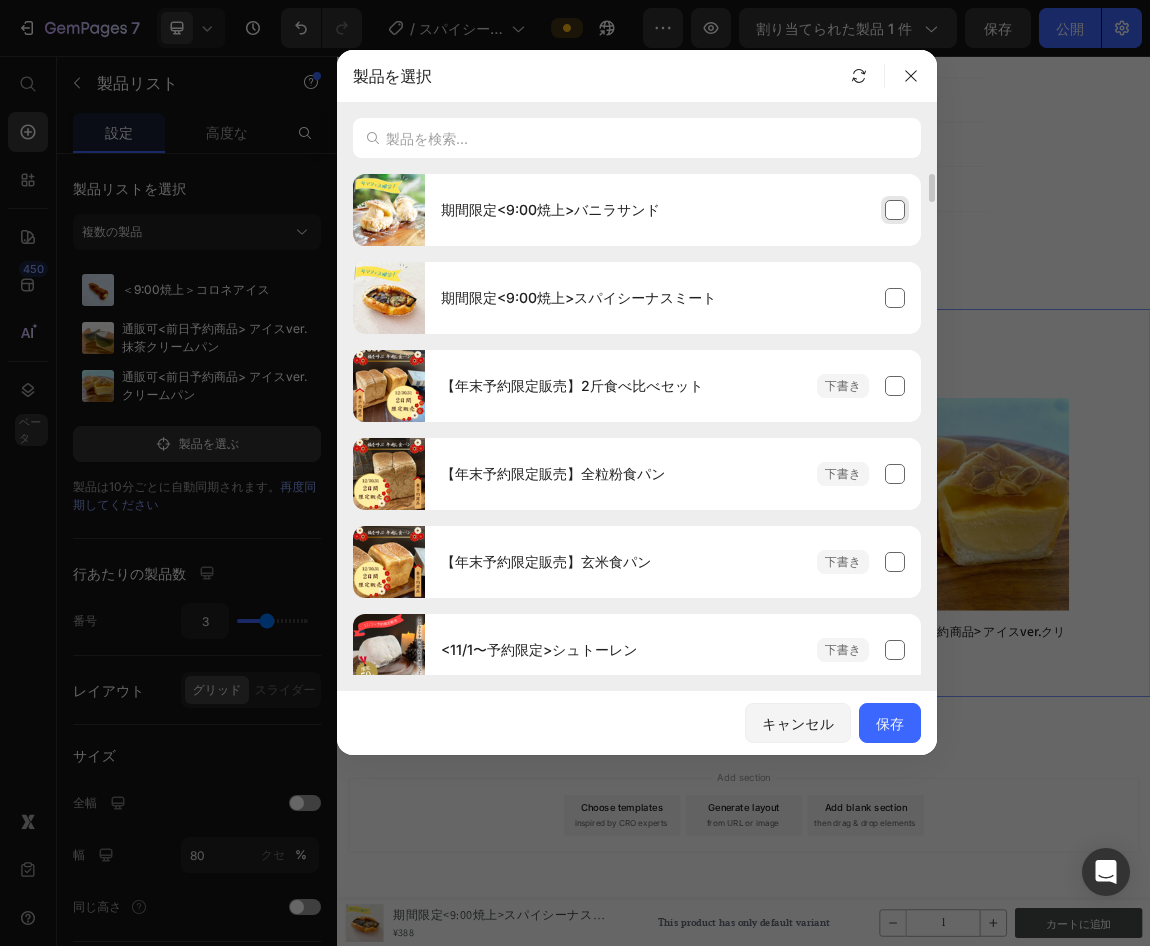 click on "期間限定<9:00焼上>バニラサンド" at bounding box center (673, 210) 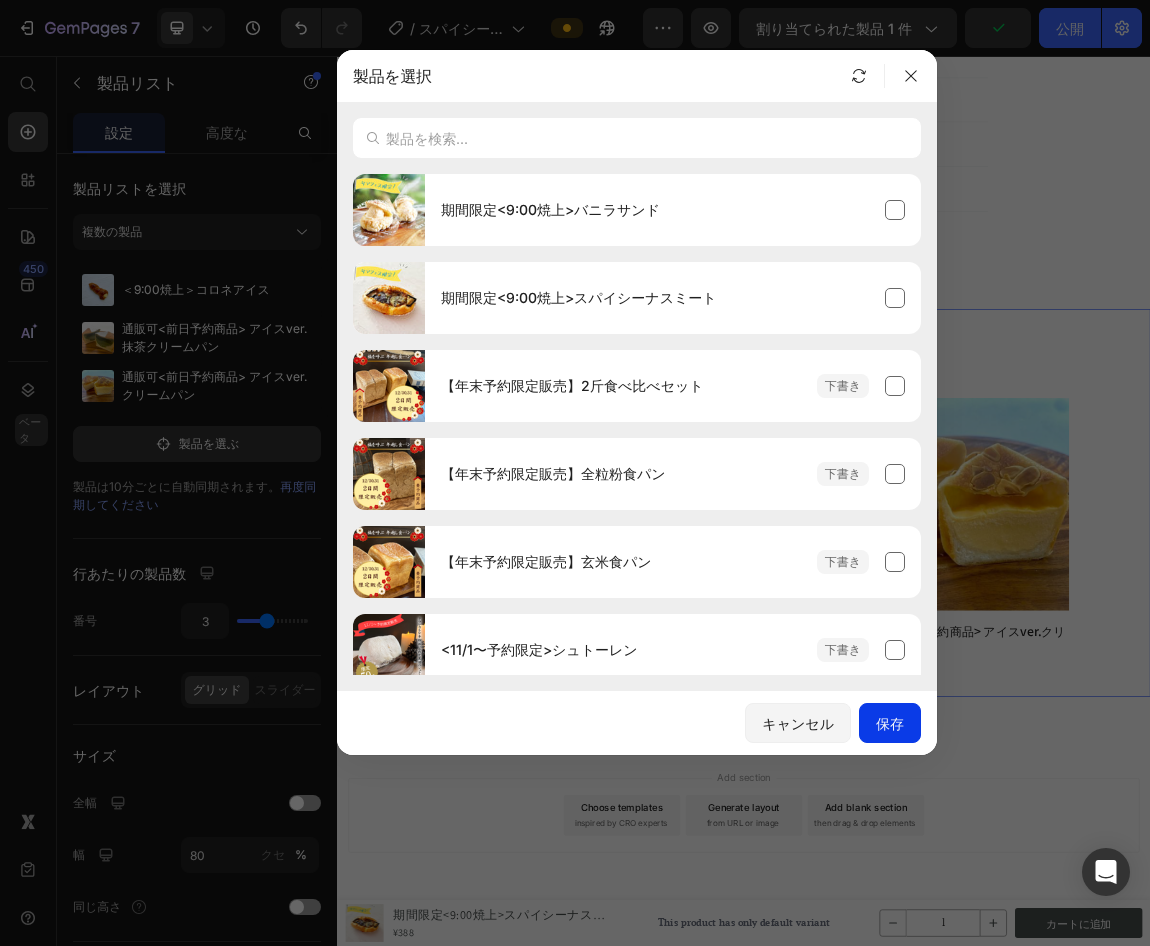 click on "保存" at bounding box center (890, 723) 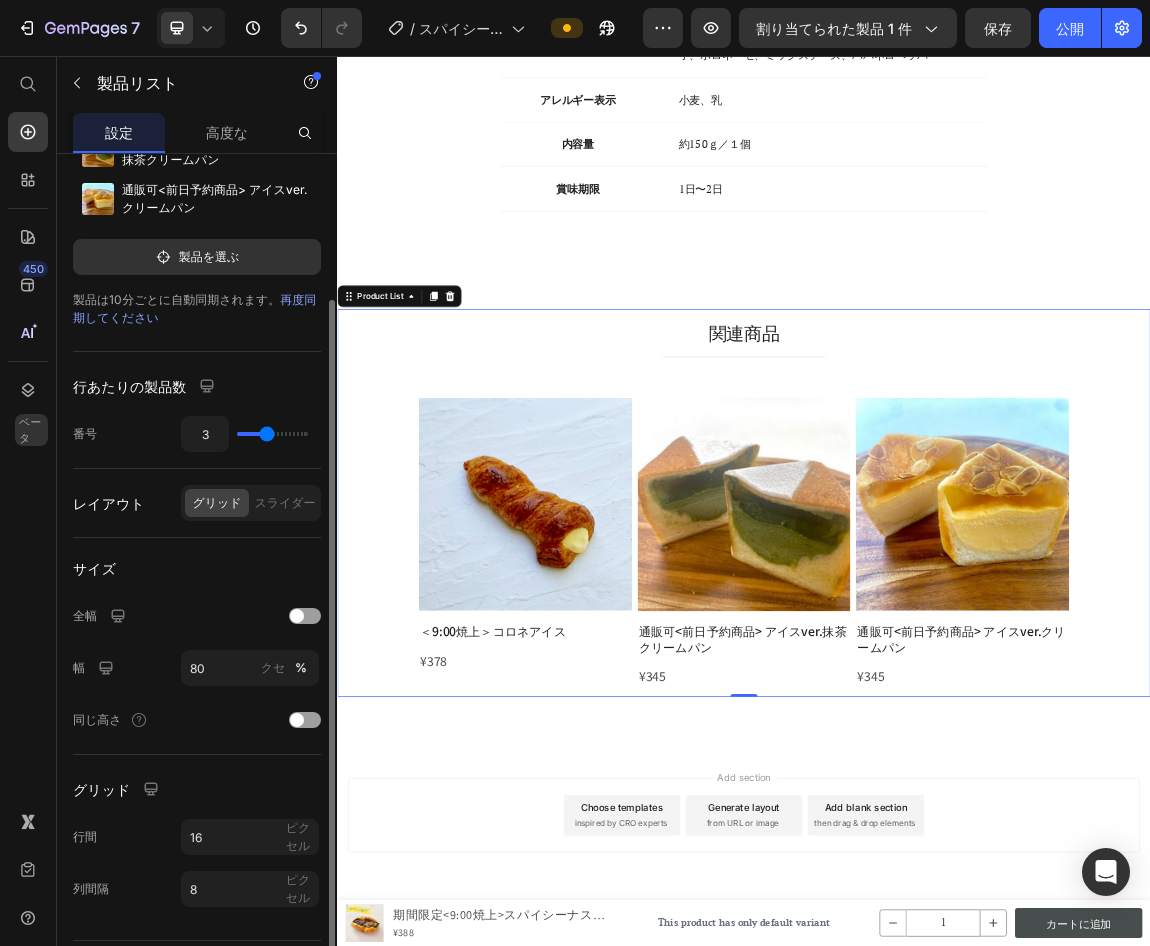 scroll, scrollTop: 216, scrollLeft: 0, axis: vertical 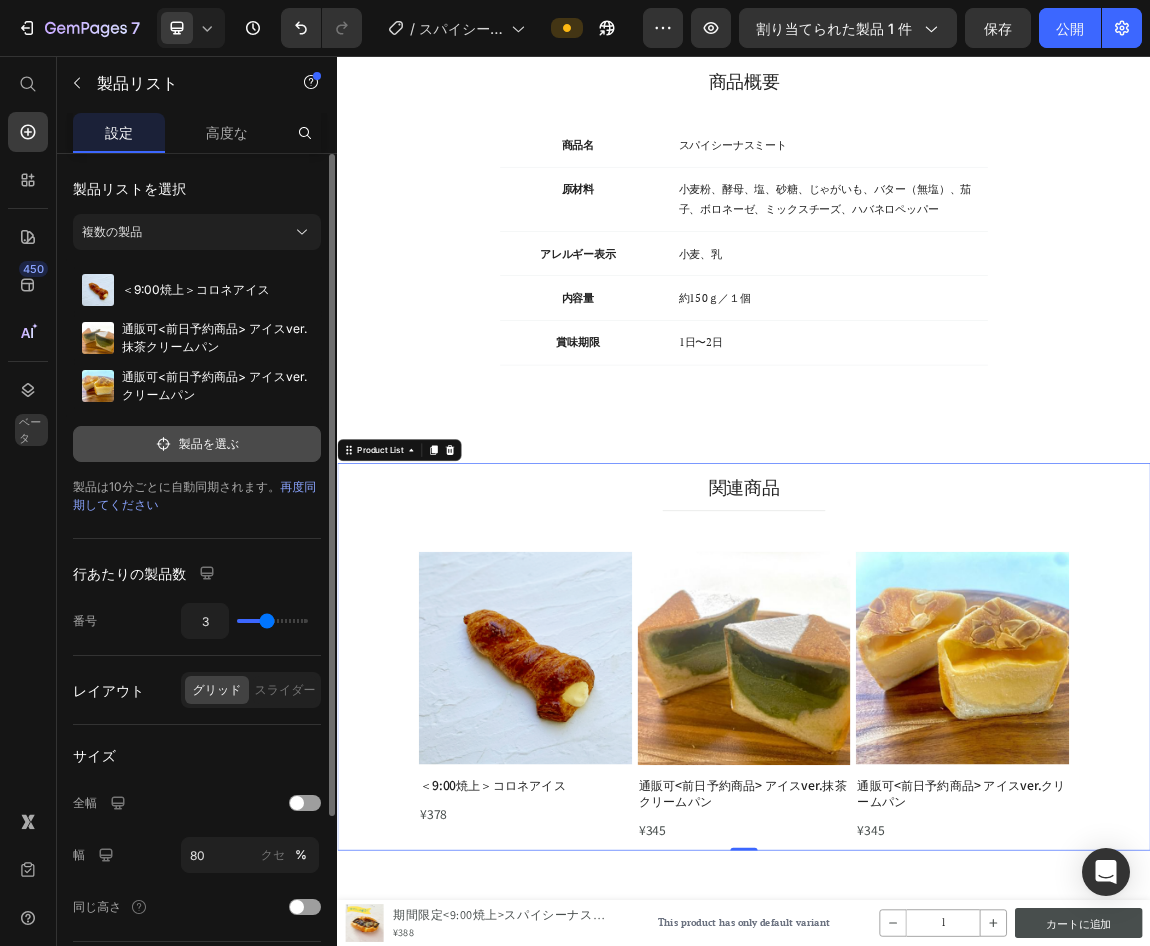 click on "製品を選ぶ" at bounding box center (197, 444) 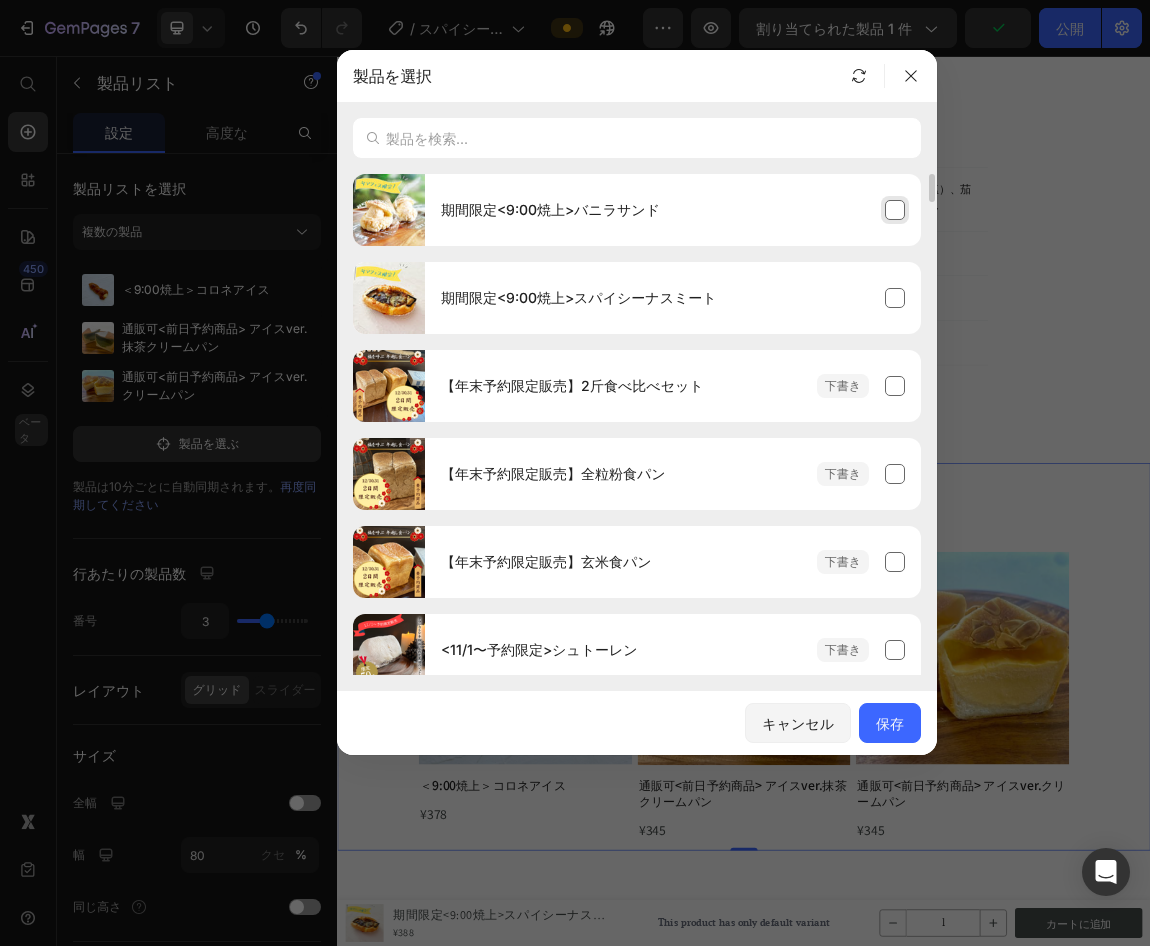 click on "期間限定<9:00焼上>バニラサンド" at bounding box center (673, 210) 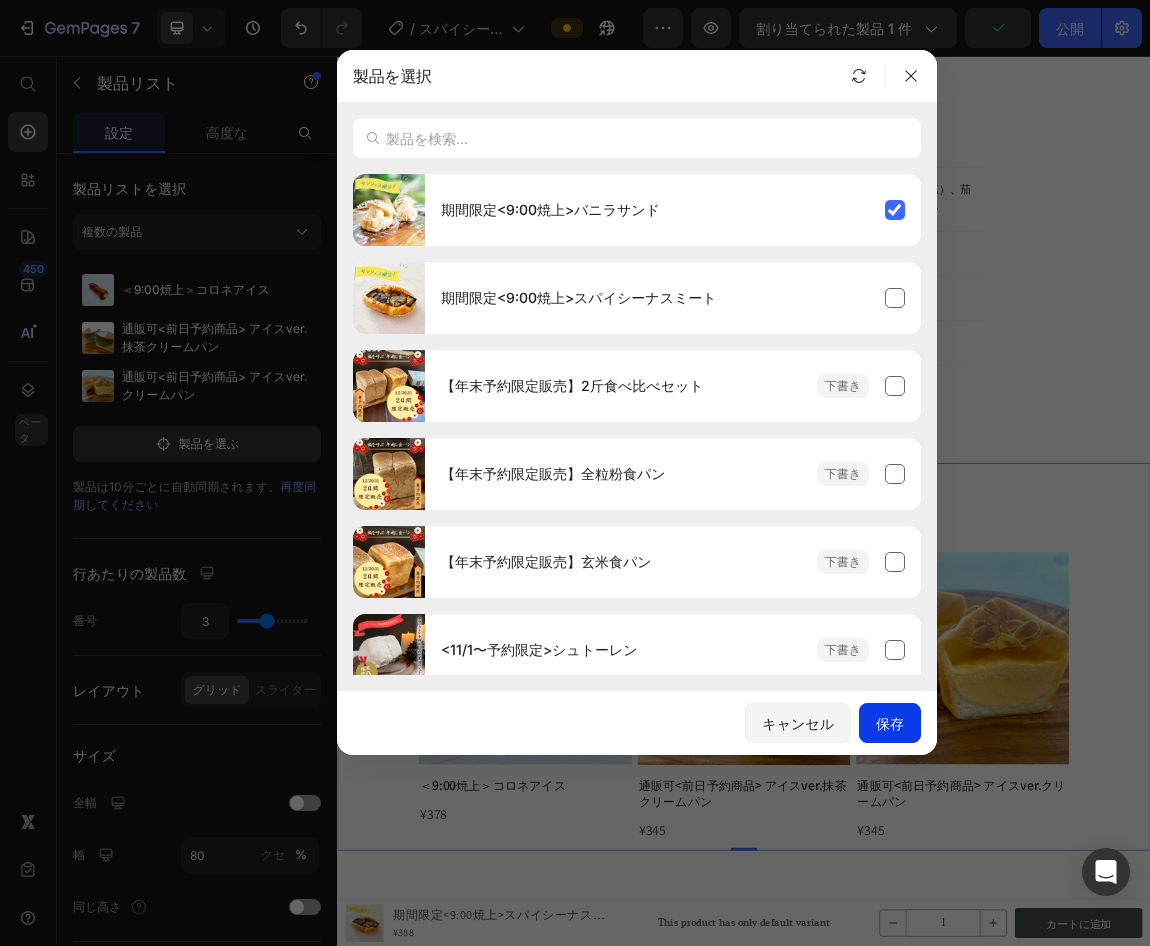 click on "保存" at bounding box center [890, 723] 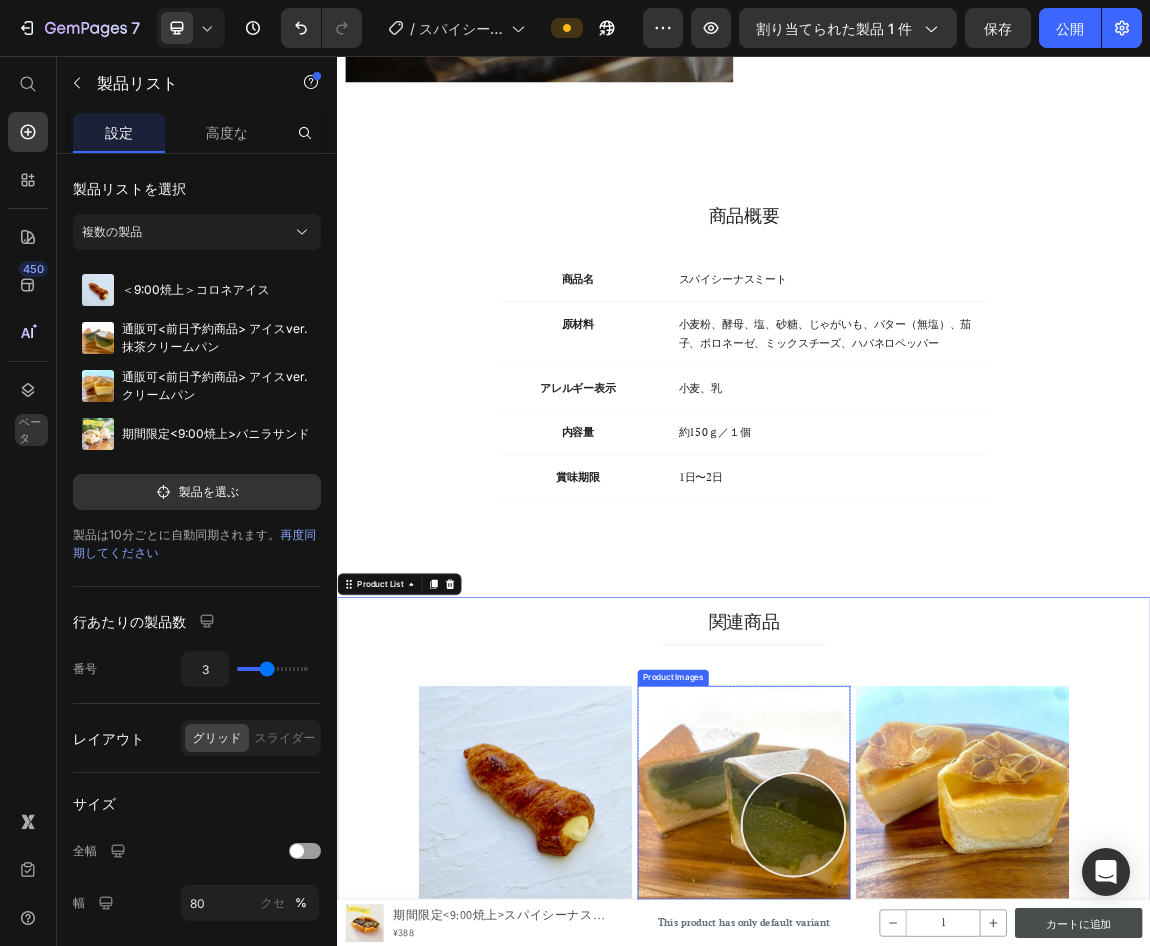 scroll, scrollTop: 2271, scrollLeft: 0, axis: vertical 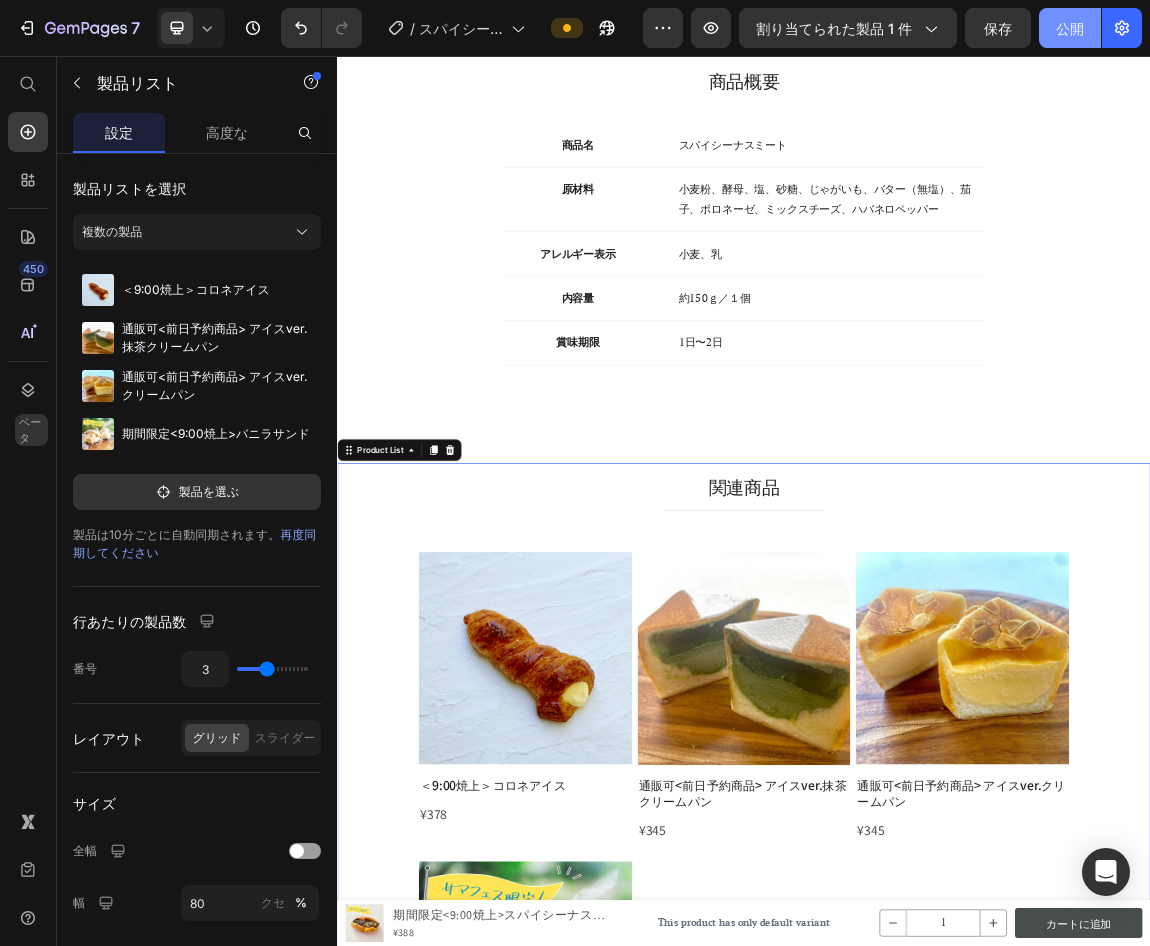 click on "公開" at bounding box center [1070, 28] 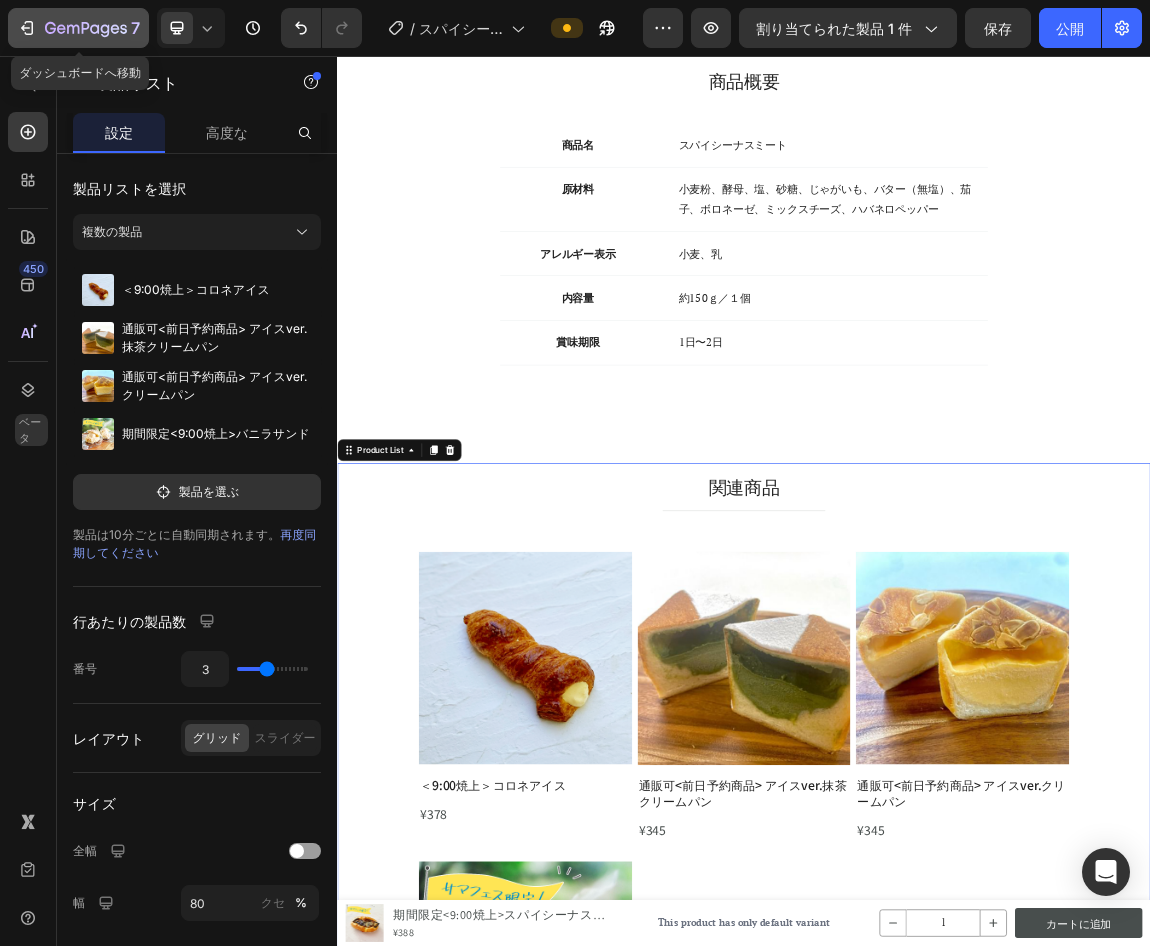 click 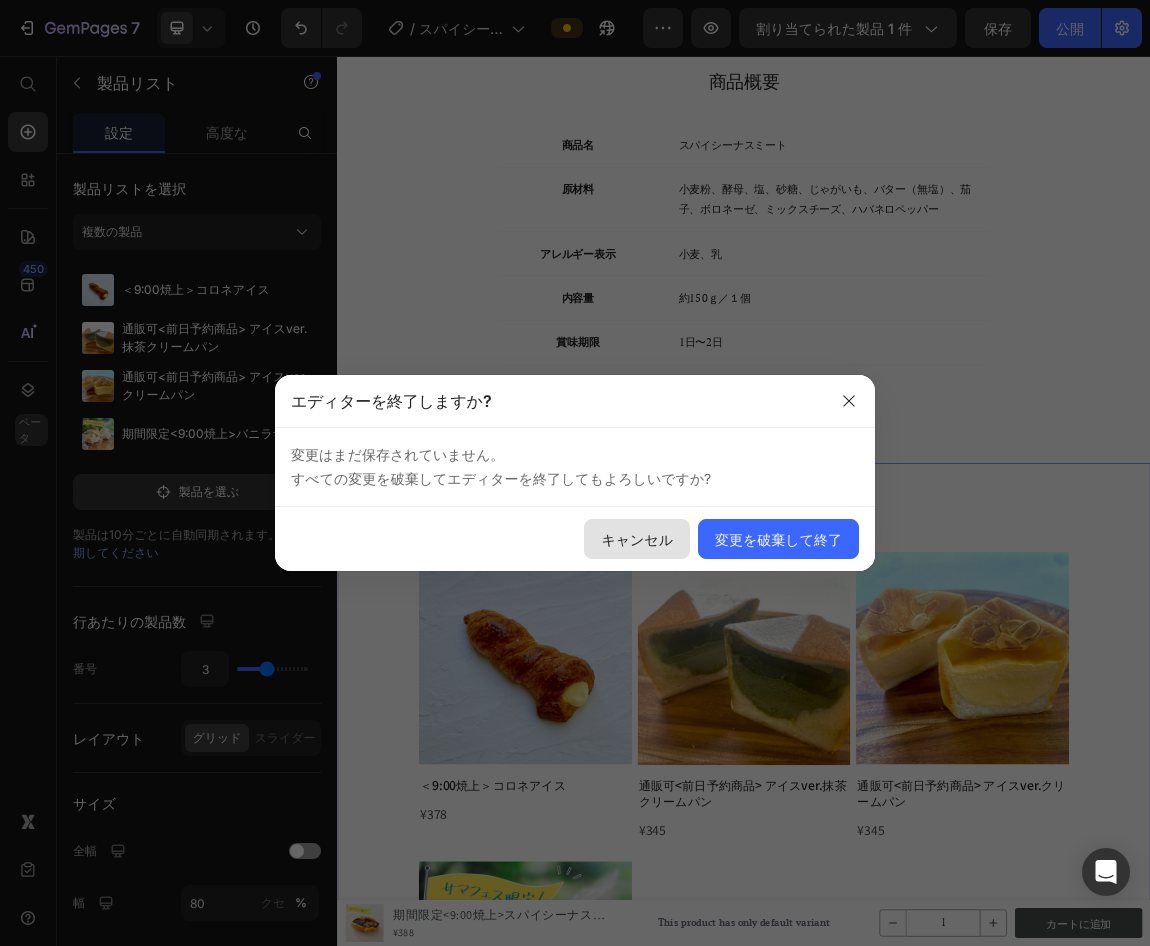 click on "キャンセル" at bounding box center [637, 539] 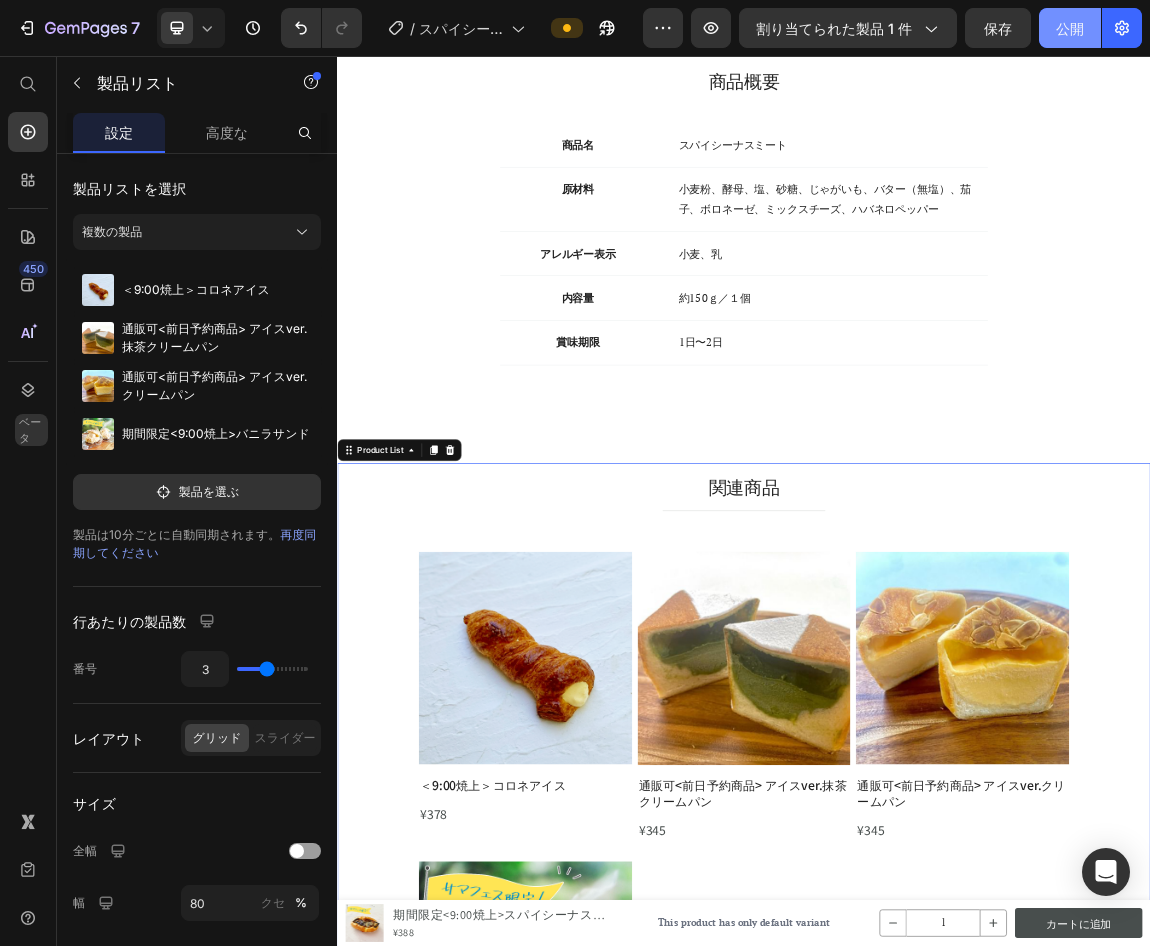 click on "公開" at bounding box center [1070, 28] 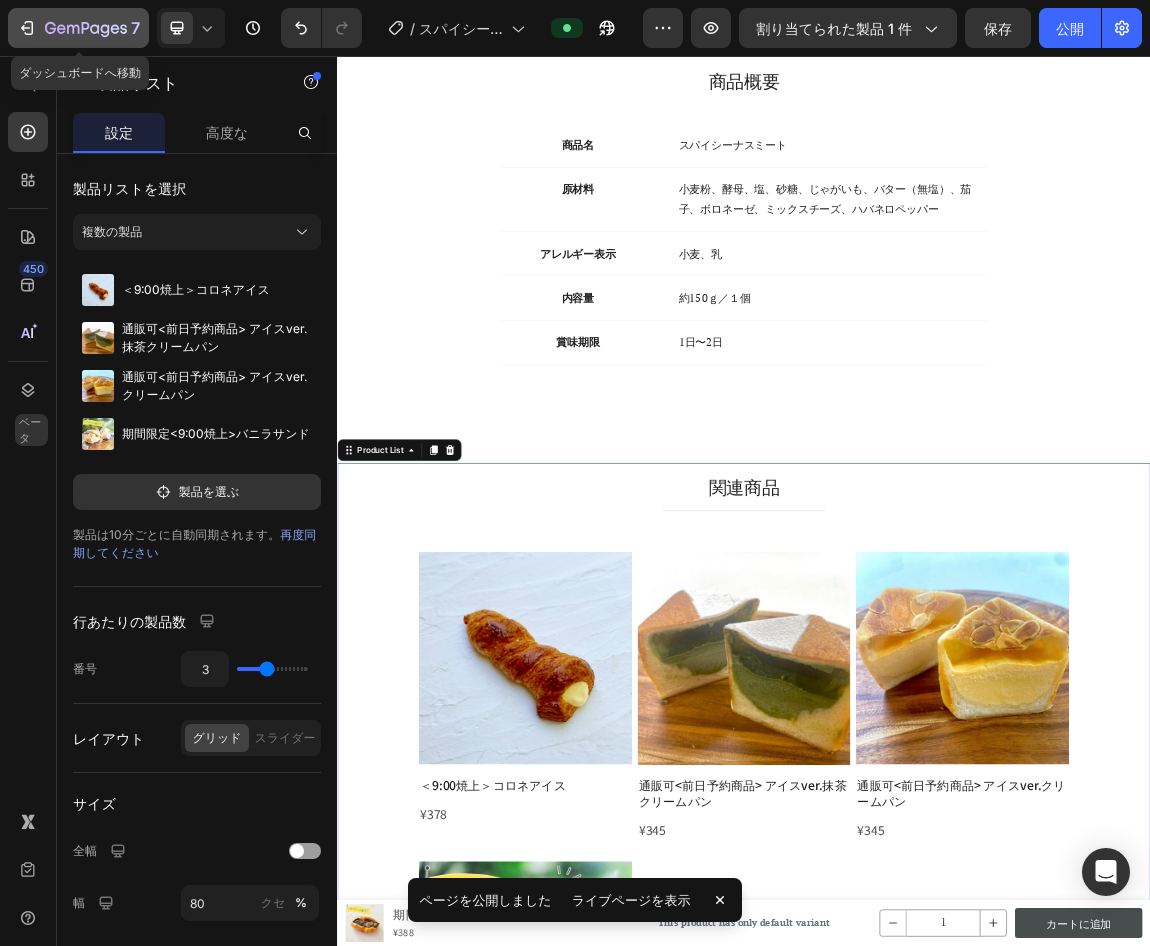 click 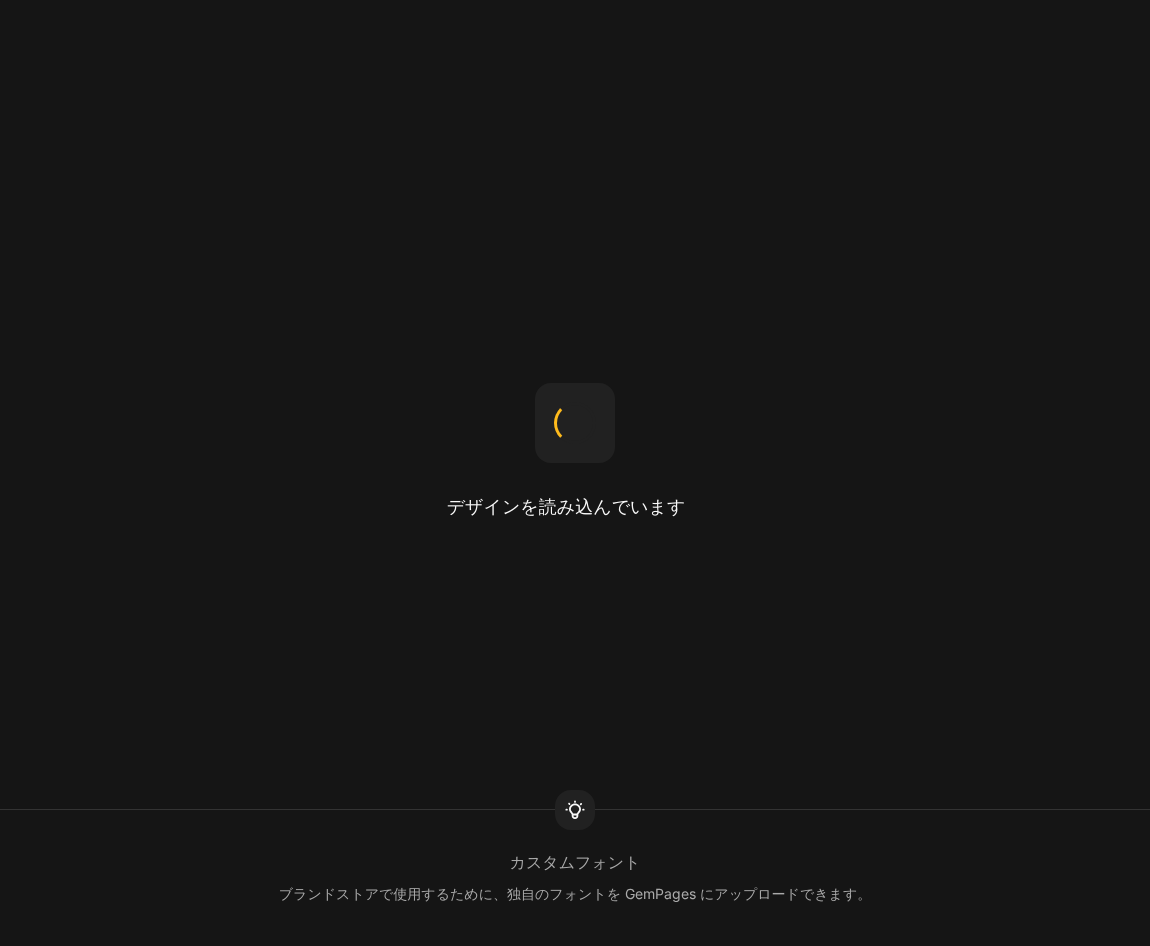 scroll, scrollTop: 0, scrollLeft: 0, axis: both 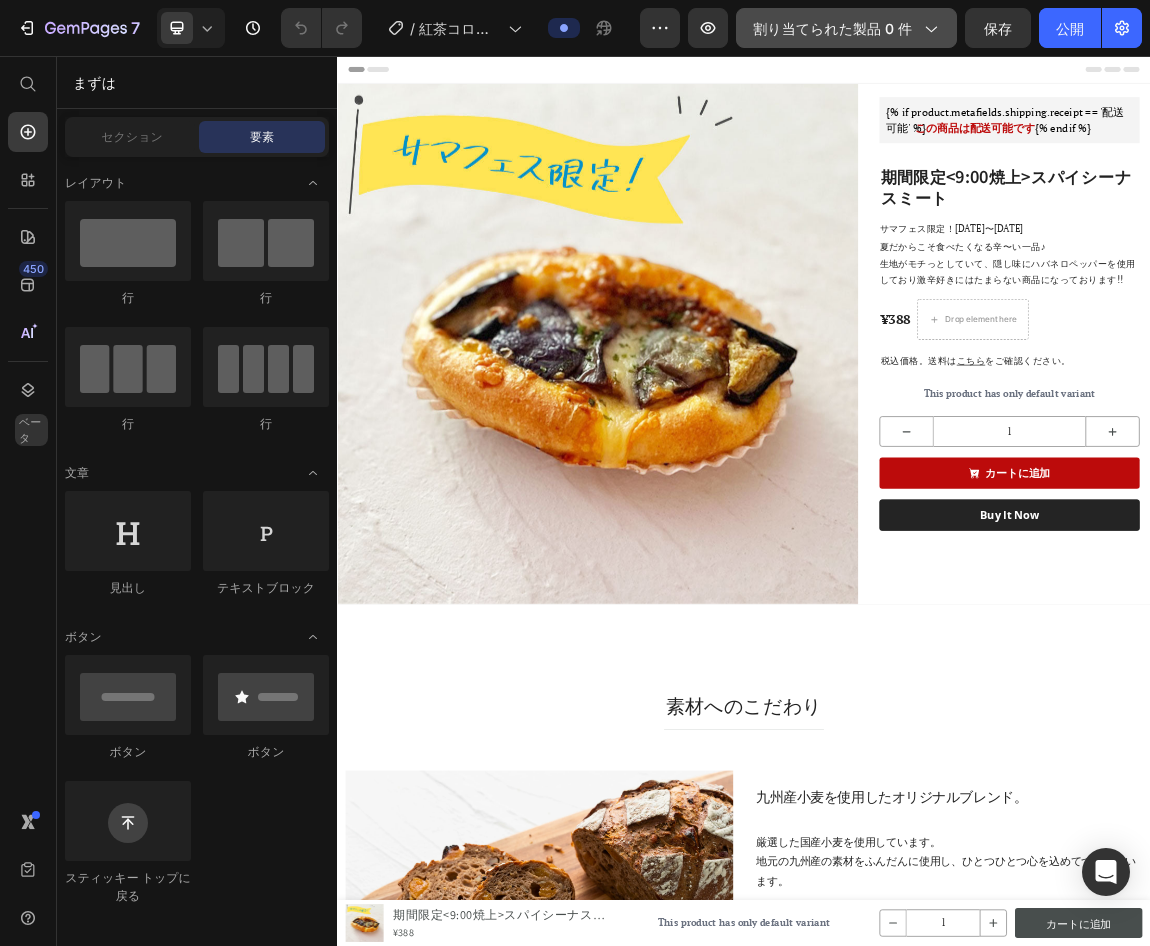 click on "割り当てられた製品 0 件" at bounding box center [832, 28] 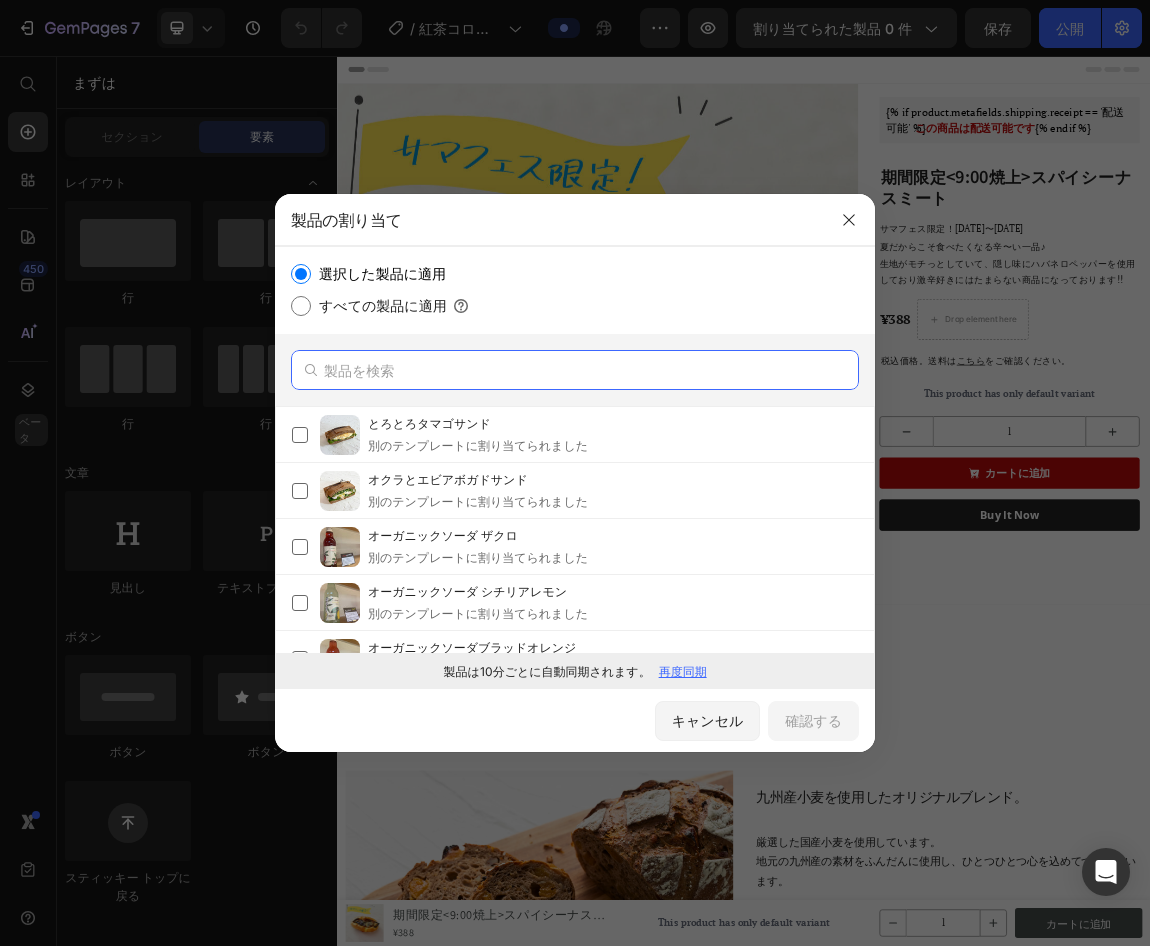 click at bounding box center (575, 370) 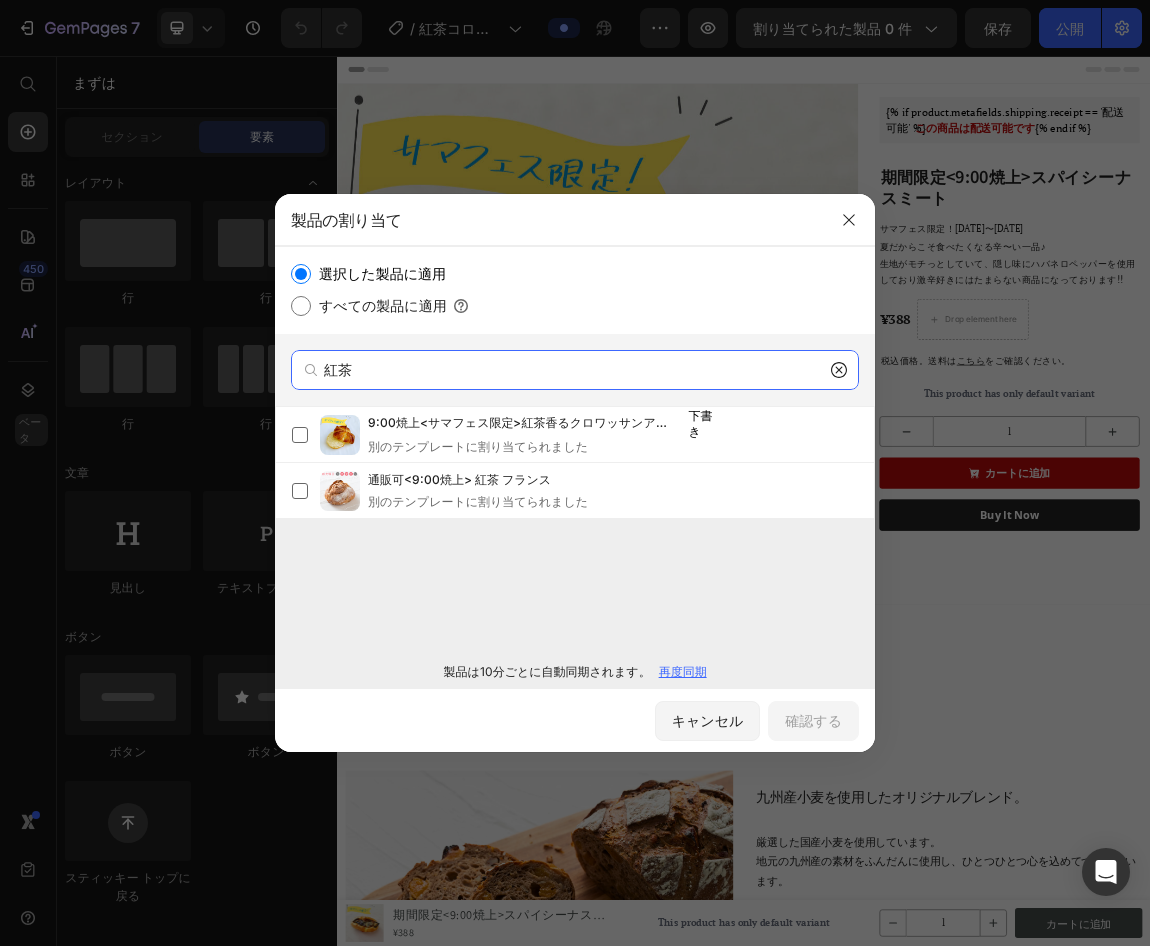 type on "紅茶" 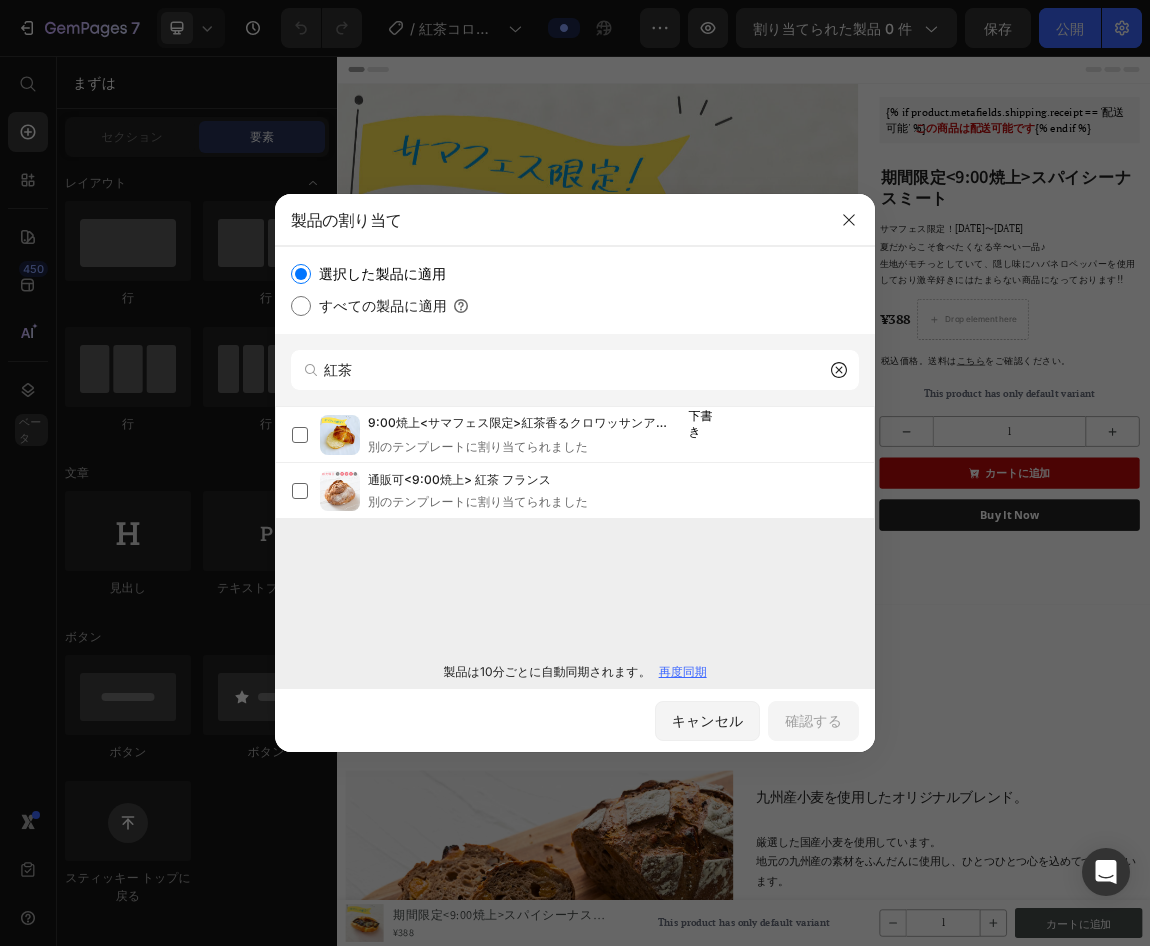 click on "再度同期" at bounding box center (683, 671) 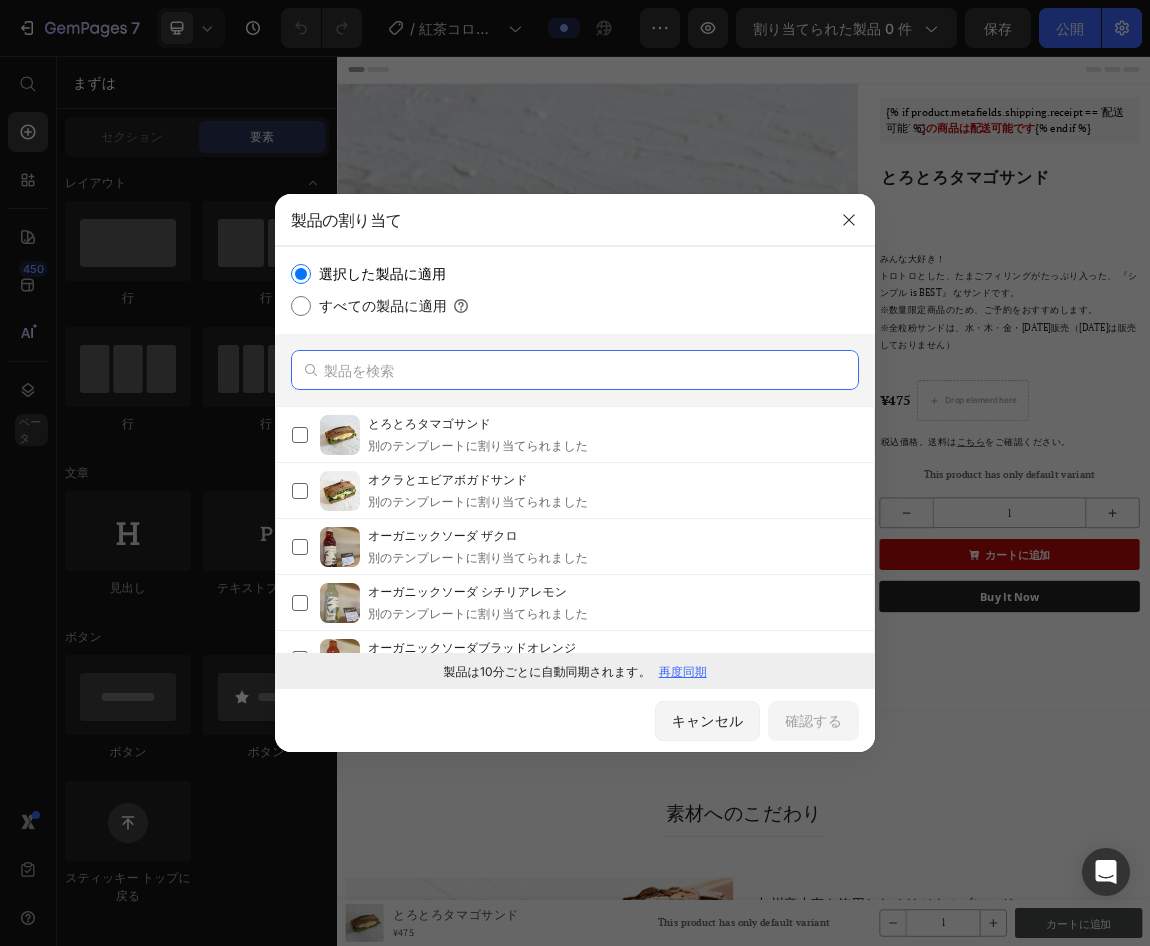 click at bounding box center (575, 370) 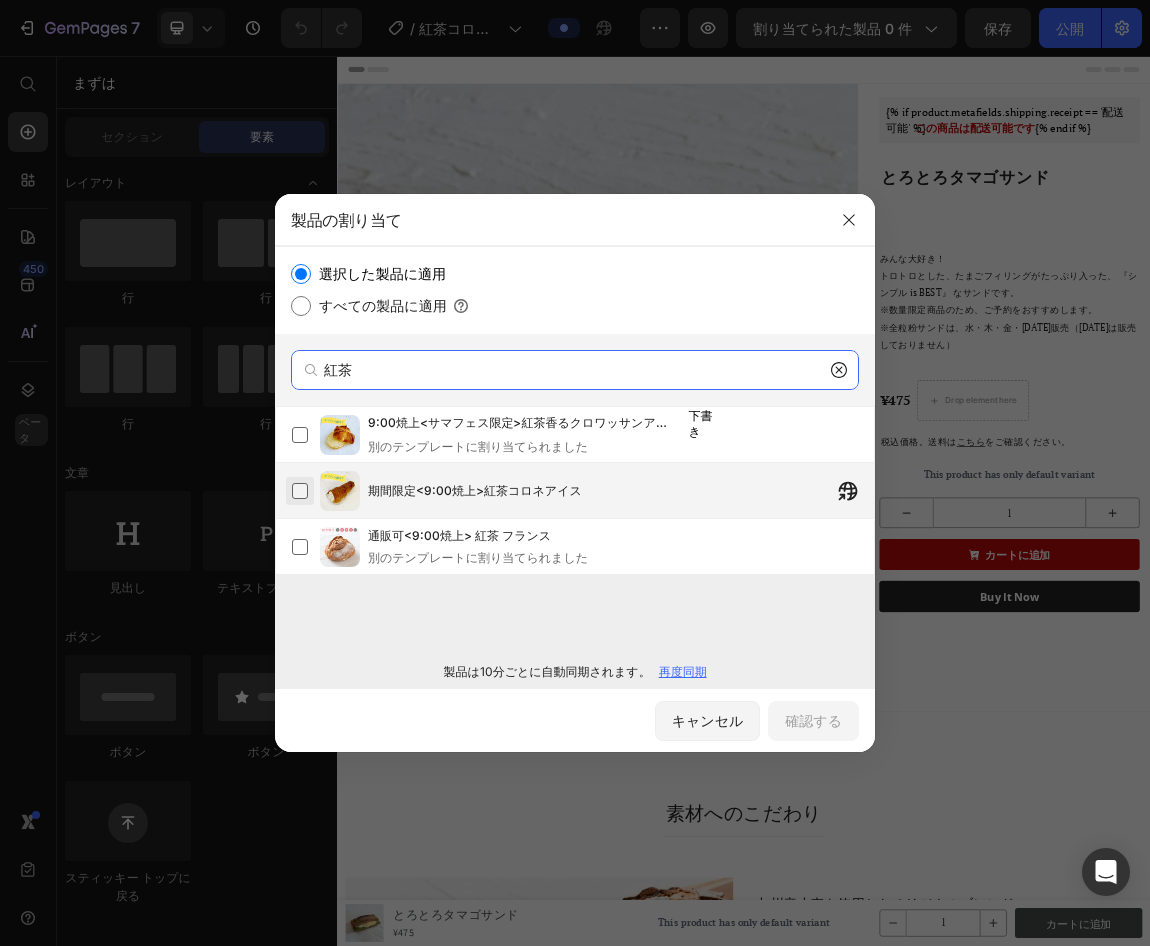 type on "紅茶" 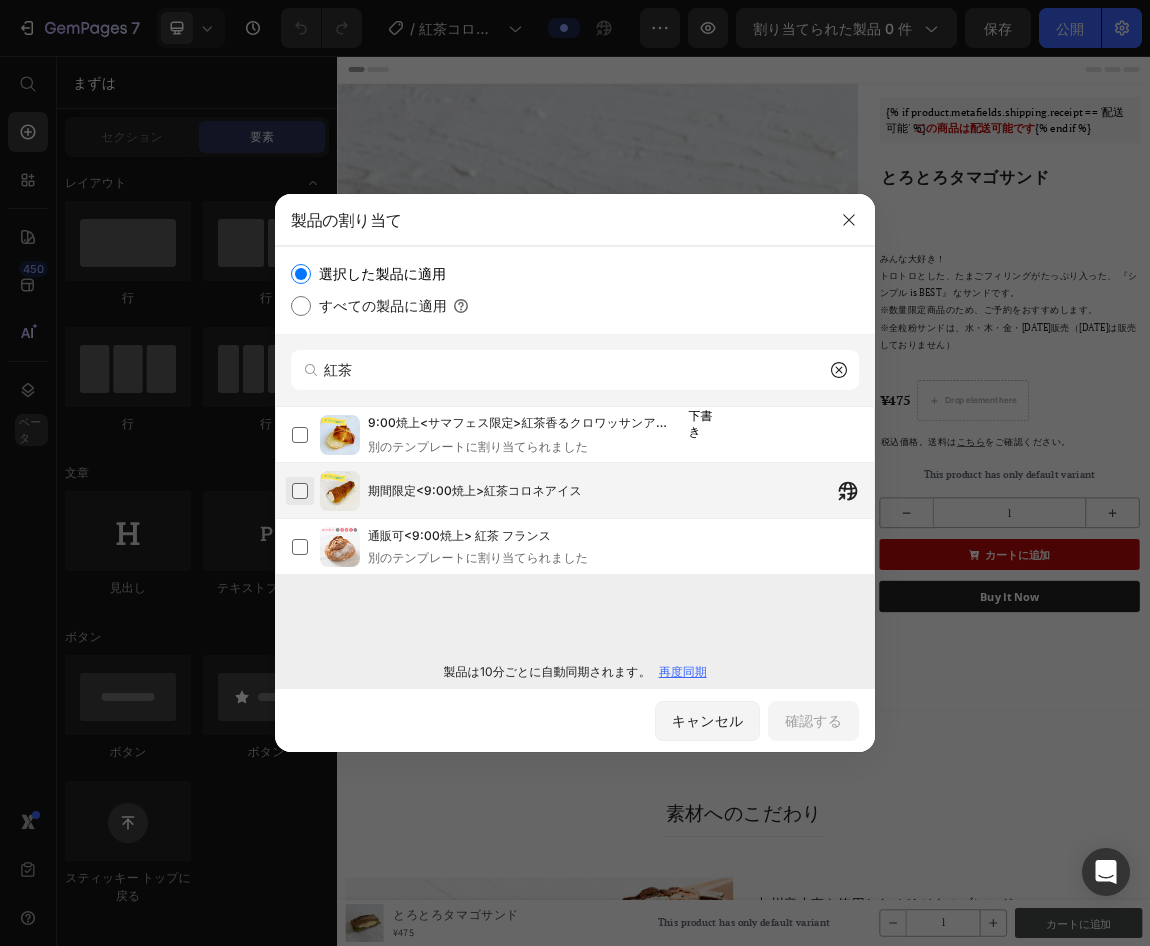 click at bounding box center (300, 491) 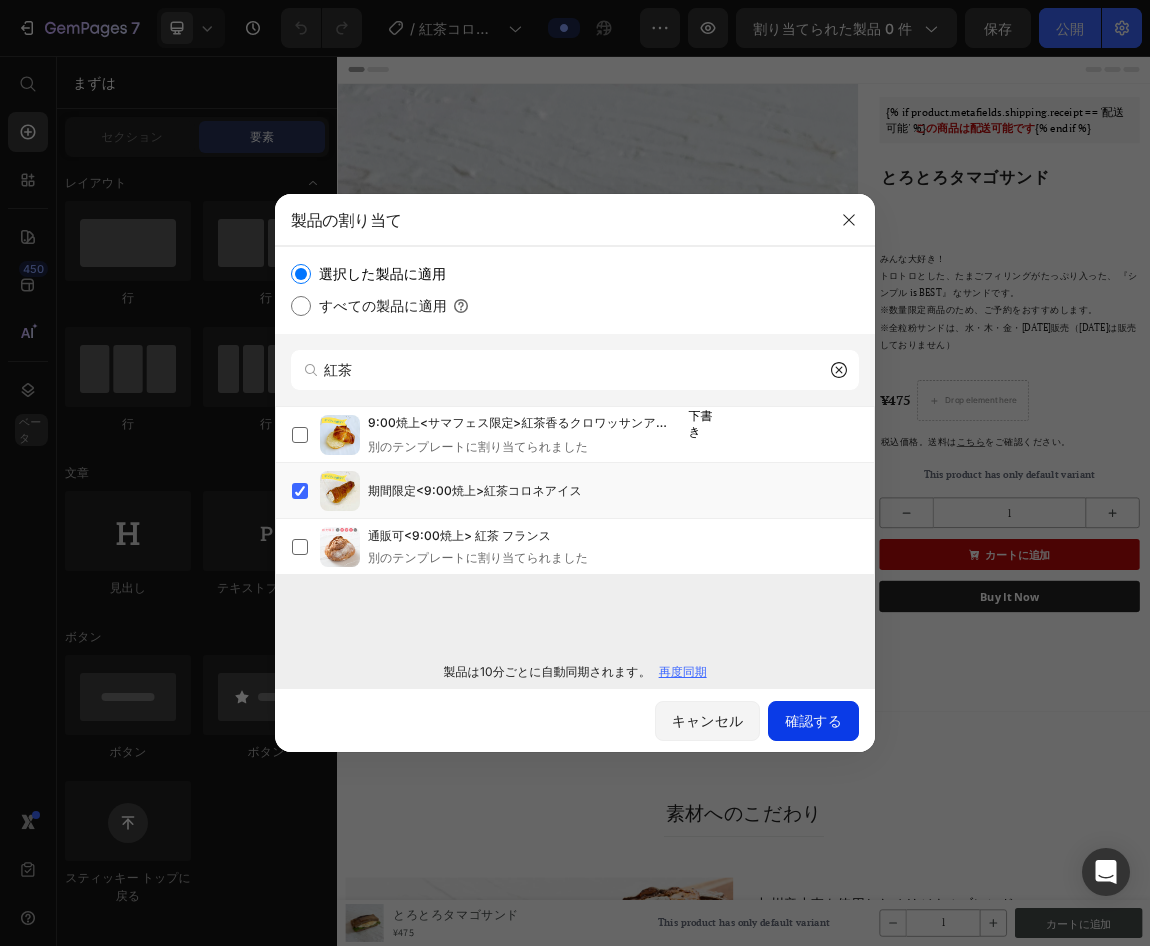 click on "確認する" at bounding box center [813, 720] 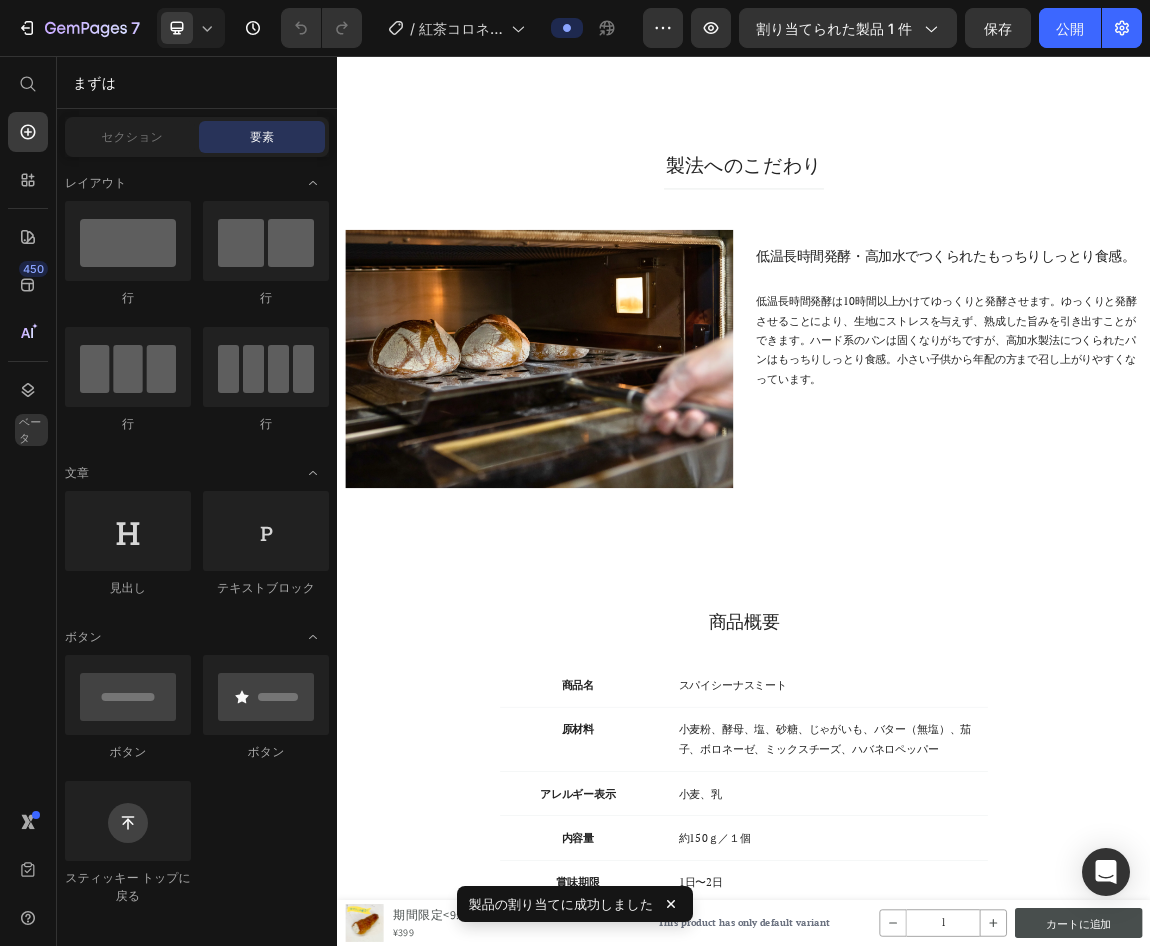 scroll, scrollTop: 1533, scrollLeft: 0, axis: vertical 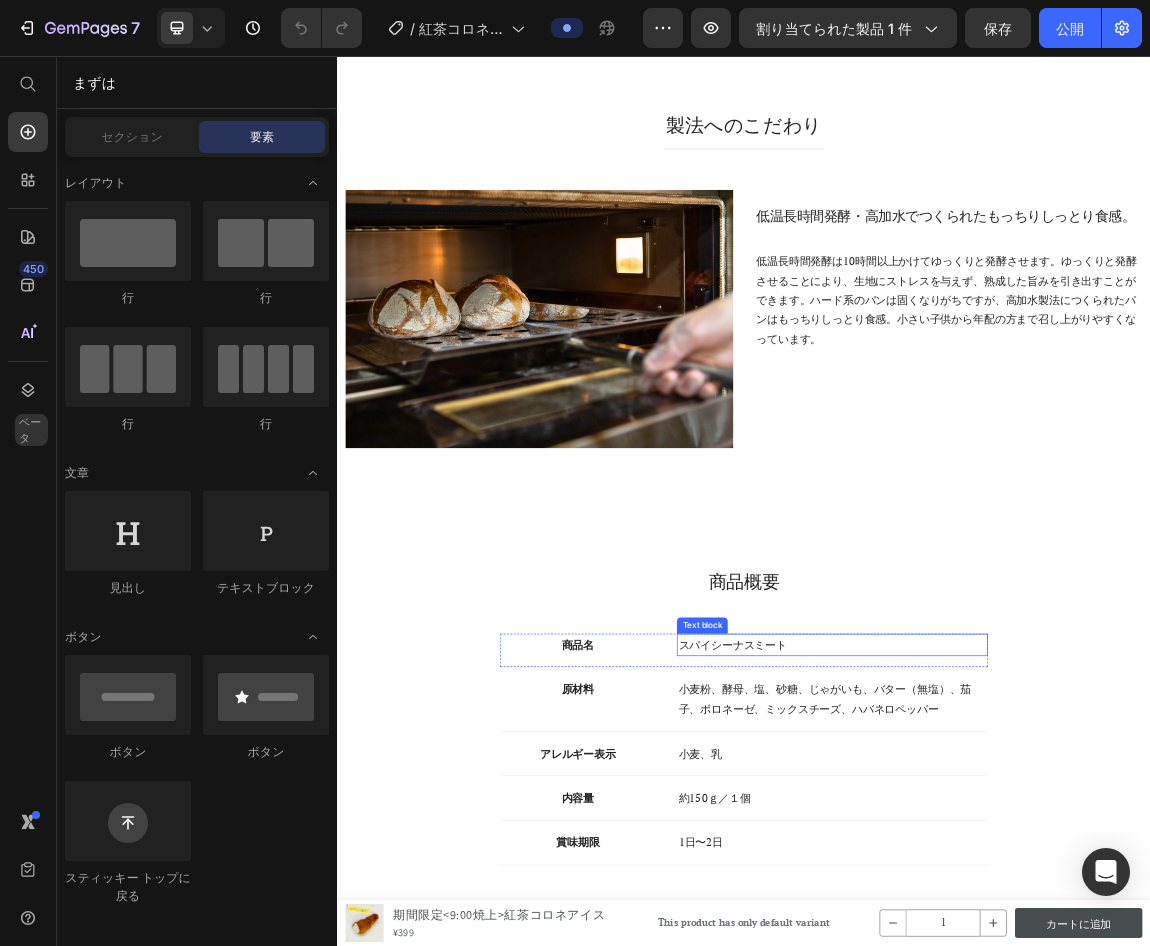 click on "スパイシーナスミート" at bounding box center (1067, 925) 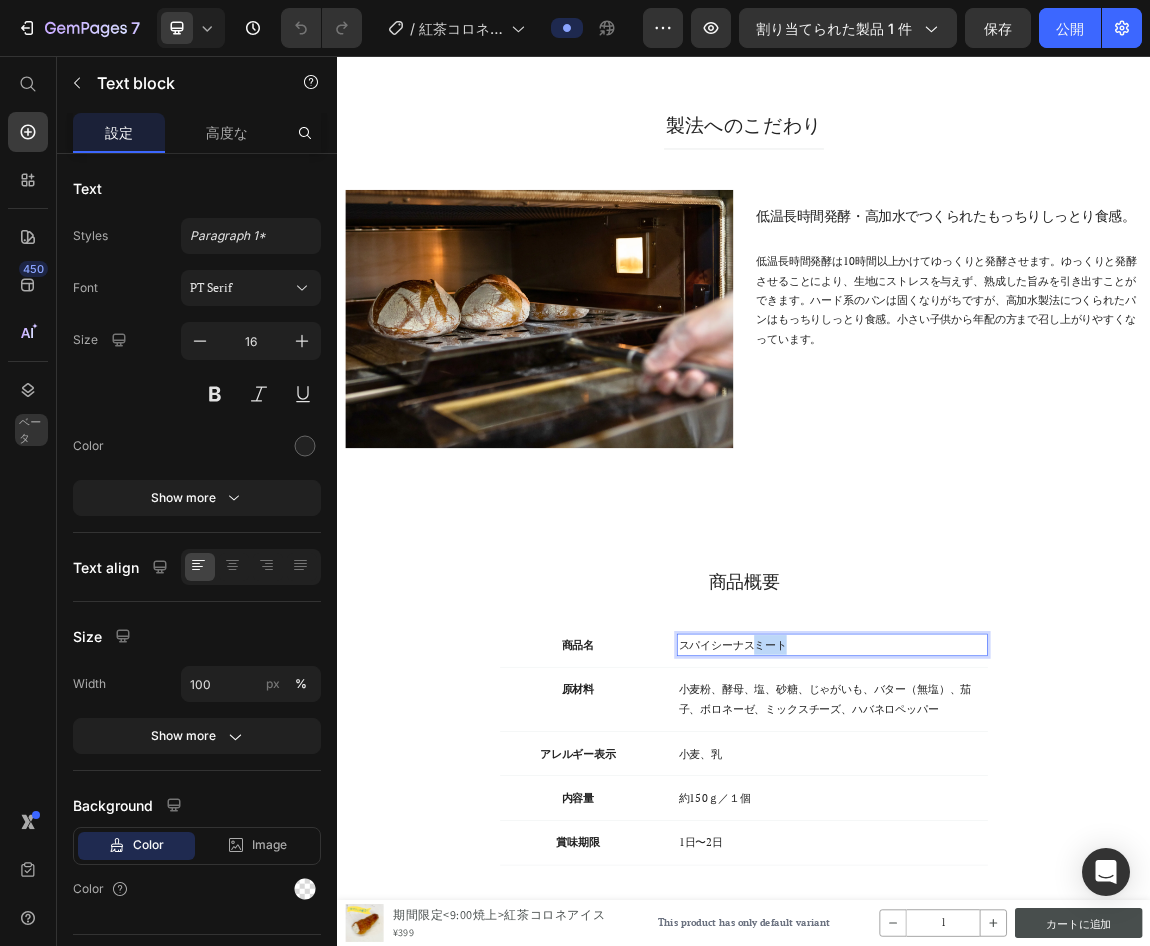 click on "スパイシーナスミート" at bounding box center [1067, 925] 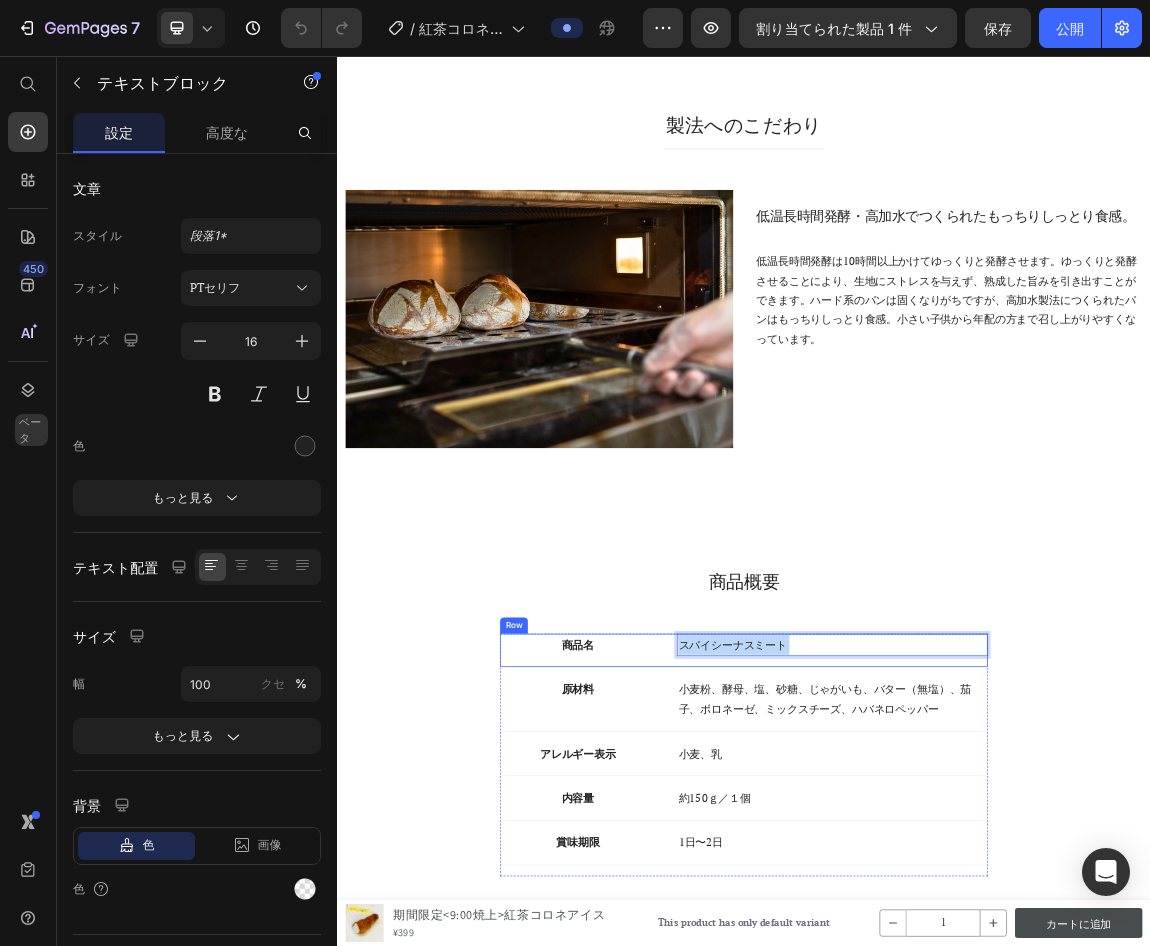 drag, startPoint x: 1036, startPoint y: 922, endPoint x: 891, endPoint y: 920, distance: 145.0138 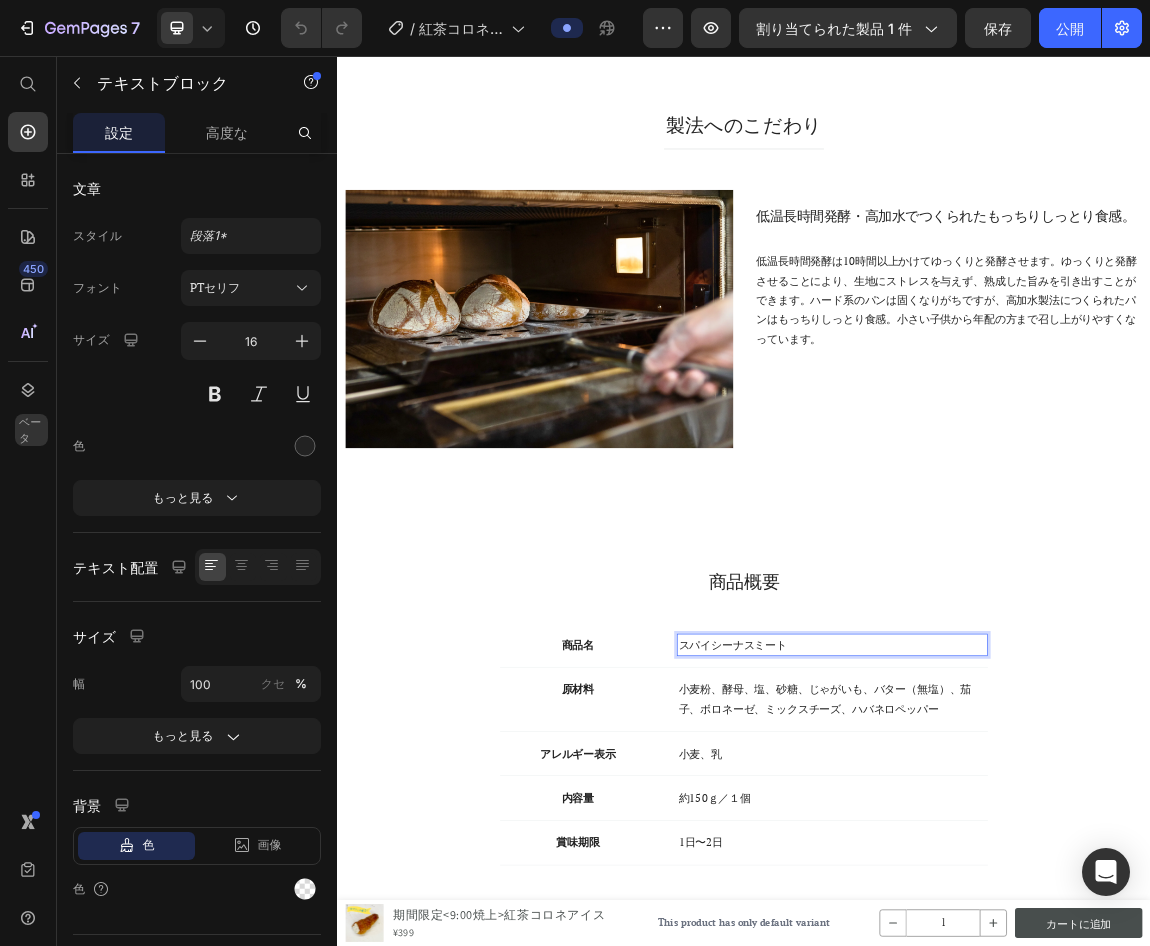 click on "スパイシーナスミート" at bounding box center [1067, 925] 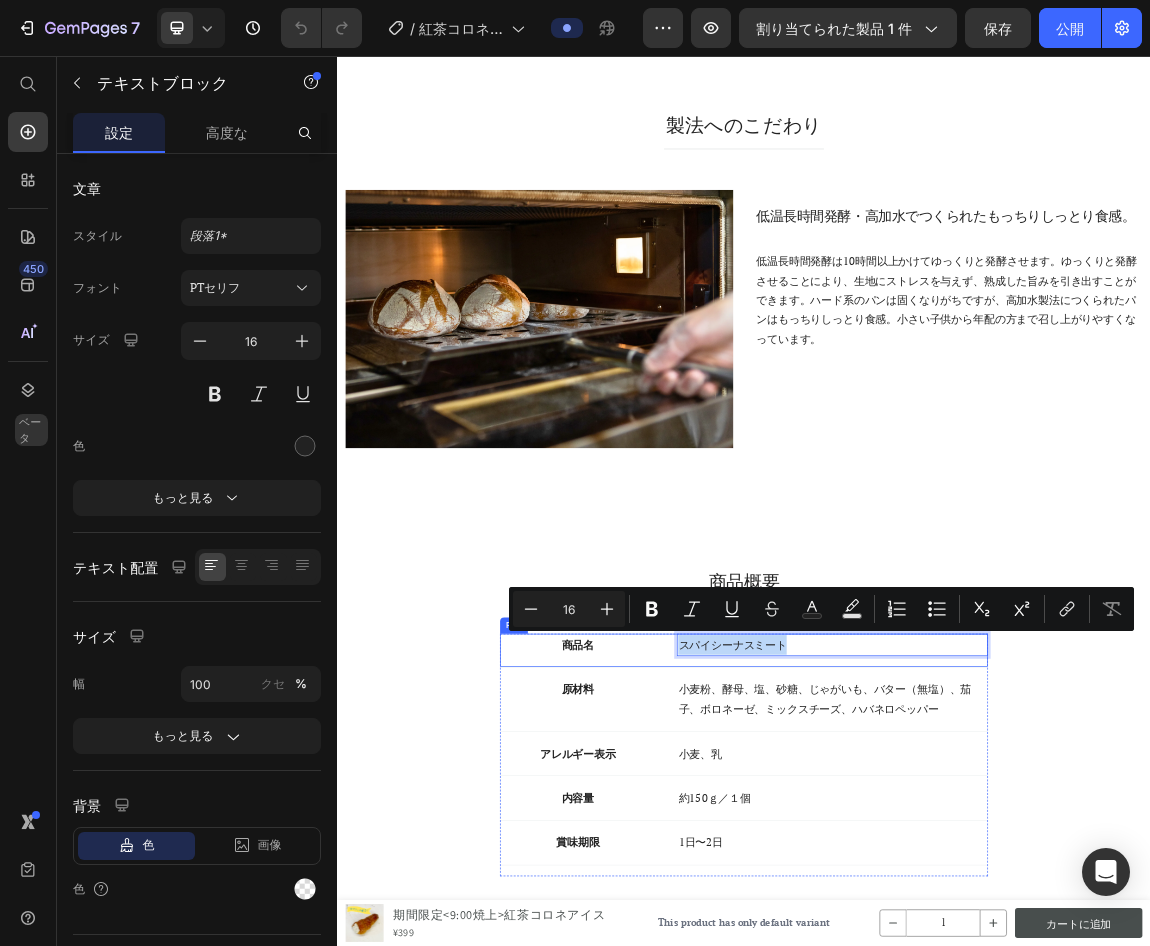 drag, startPoint x: 1003, startPoint y: 922, endPoint x: 814, endPoint y: 916, distance: 189.09521 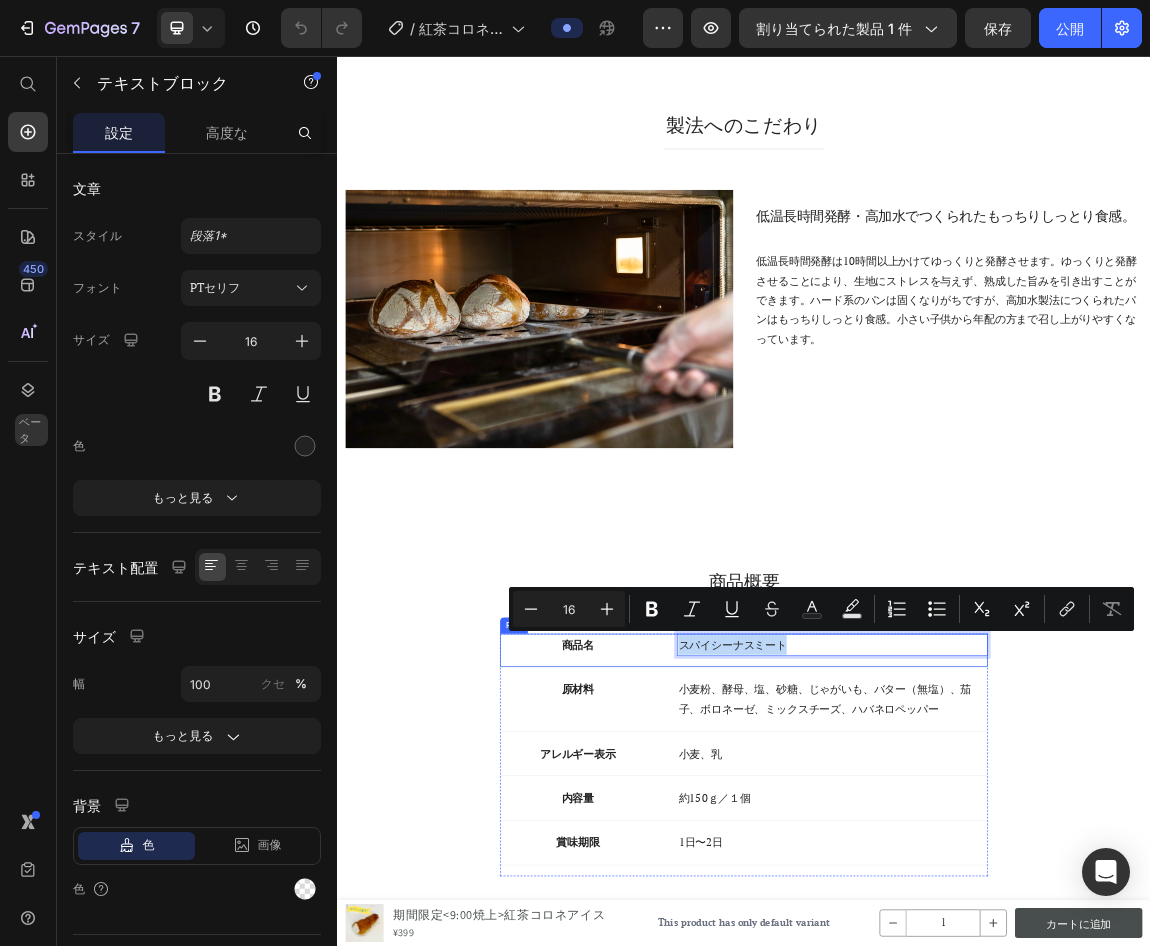 type 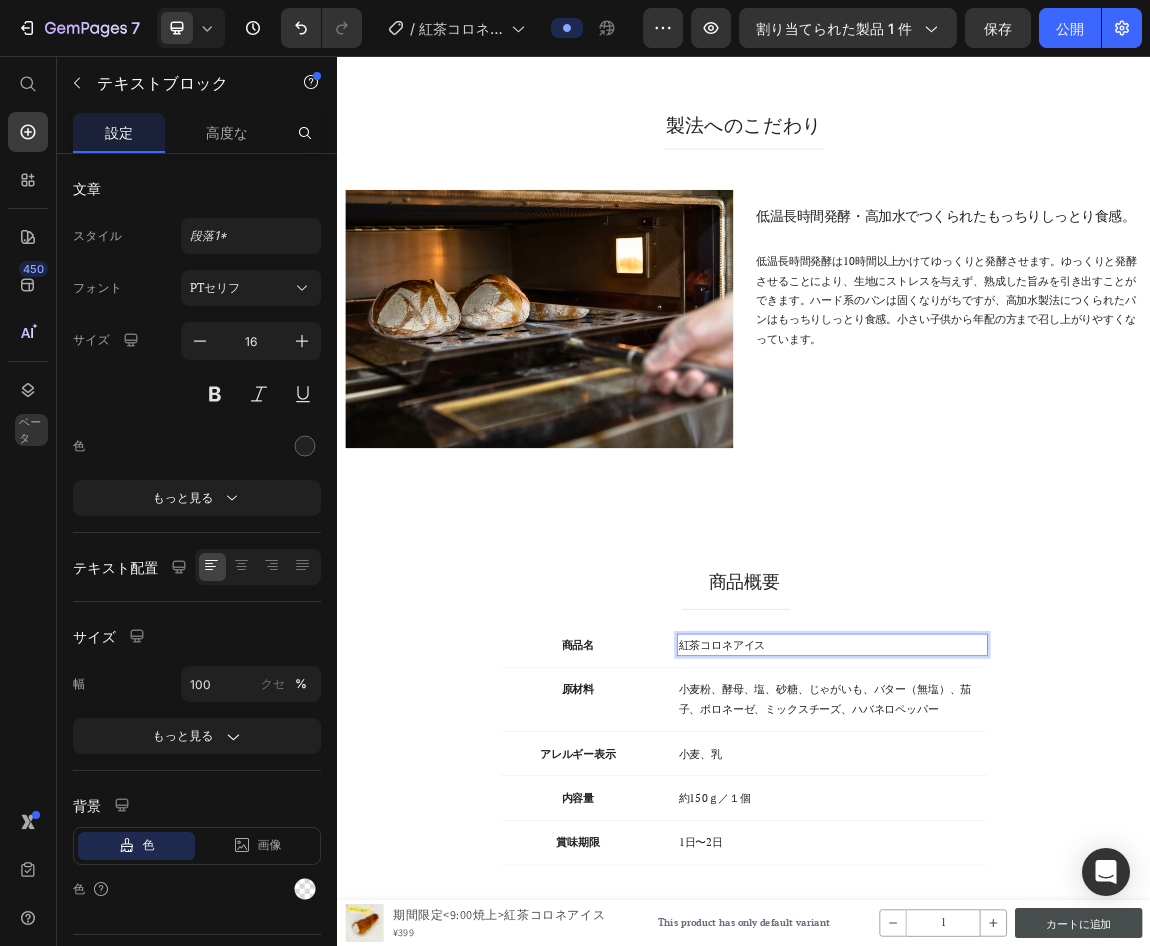 click on "小麦粉、酵母、塩、砂糖、じゃがいも、バター（無塩）、茄子、ボロネーゼ、ミックスチーズ、ハバネロペッパー" at bounding box center [1067, 1006] 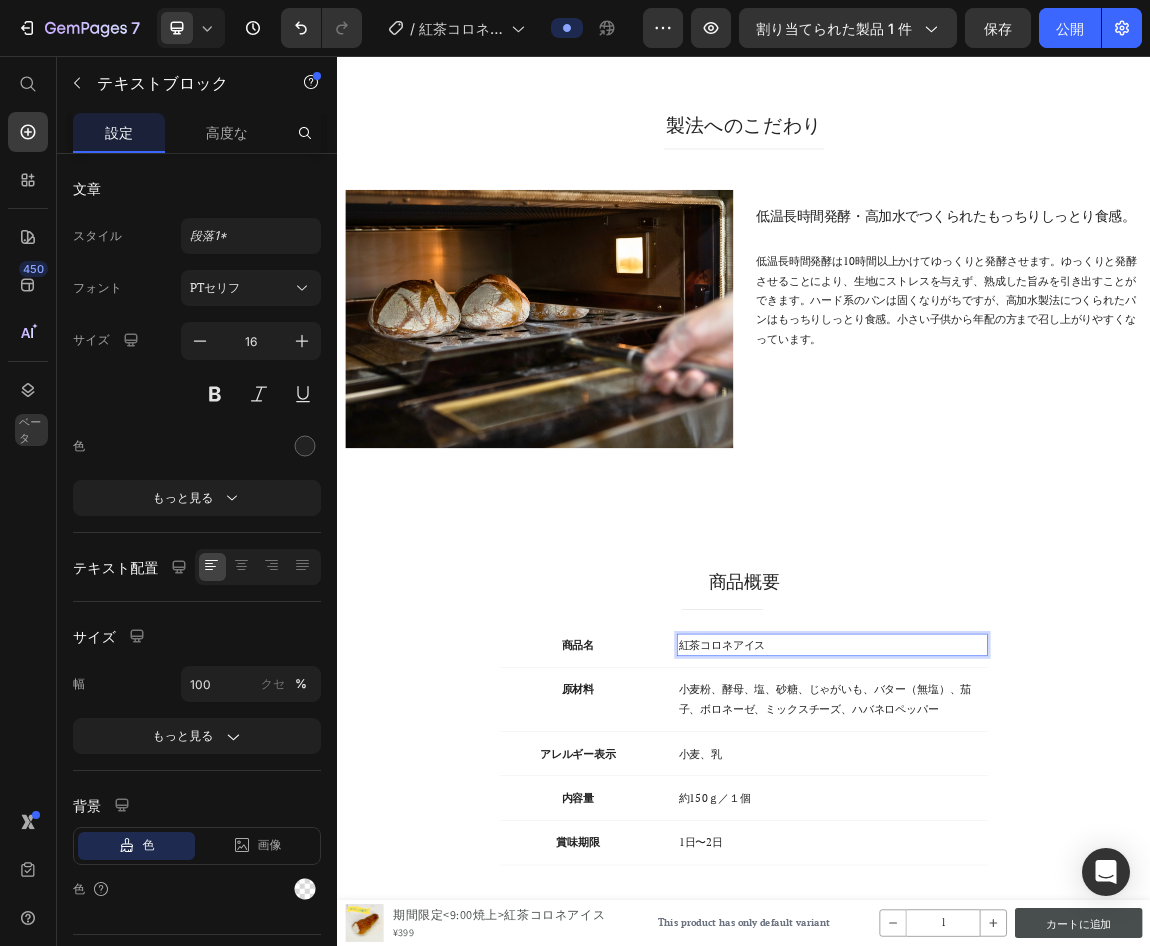 click on "小麦粉、酵母、塩、砂糖、じゃがいも、バター（無塩）、茄子、ボロネーゼ、ミックスチーズ、ハバネロペッパー" at bounding box center (1067, 1006) 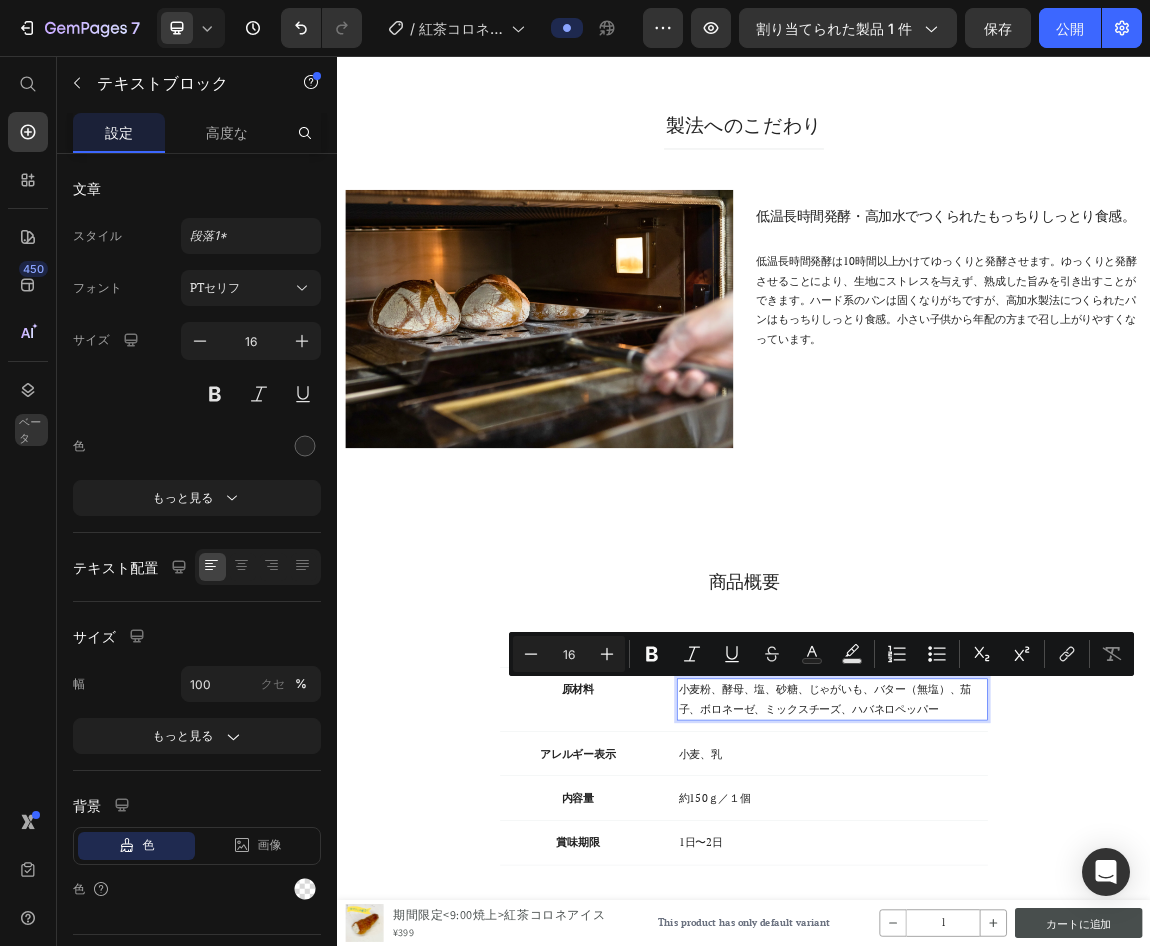 click on "小麦粉、酵母、塩、砂糖、じゃがいも、バター（無塩）、茄子、ボロネーゼ、ミックスチーズ、ハバネロペッパー" at bounding box center (1067, 1006) 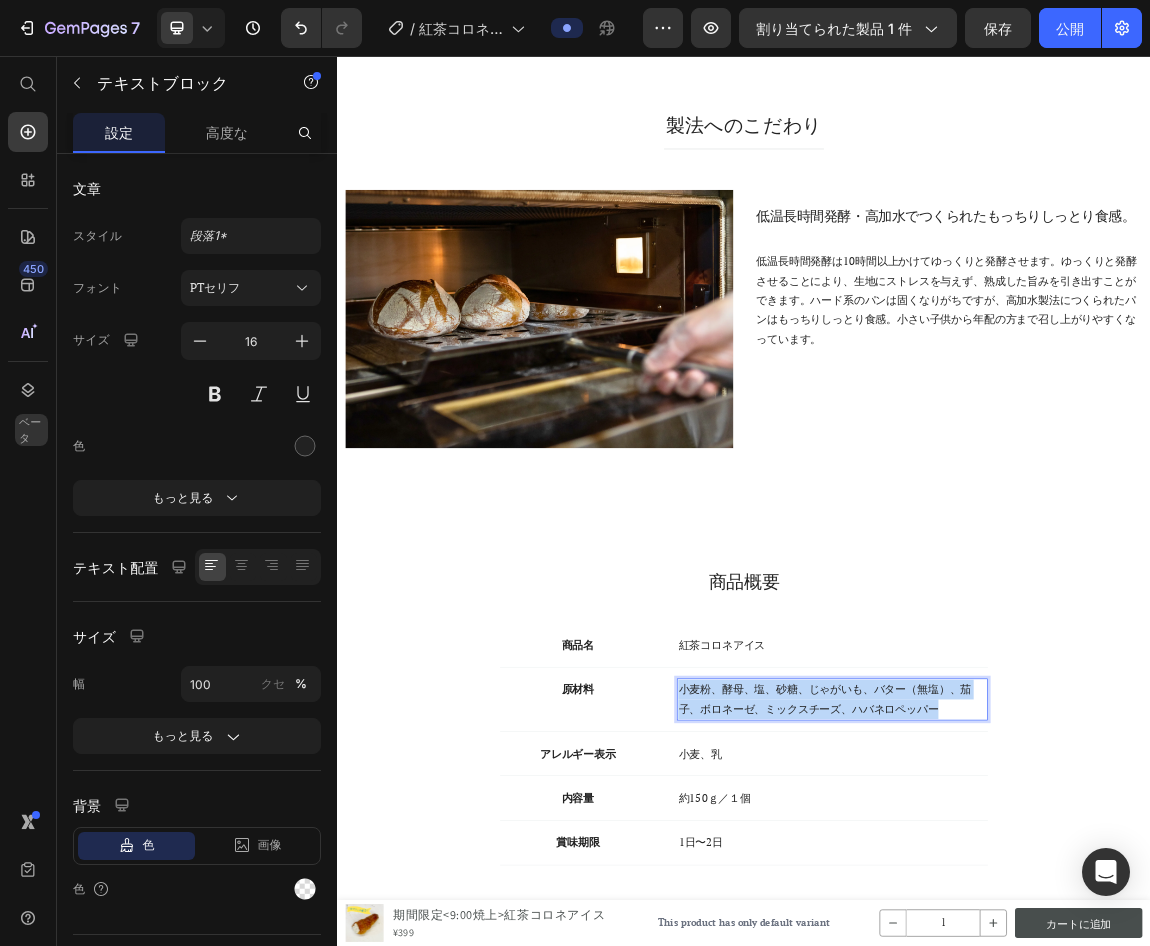 drag, startPoint x: 847, startPoint y: 992, endPoint x: 1218, endPoint y: 1035, distance: 373.4836 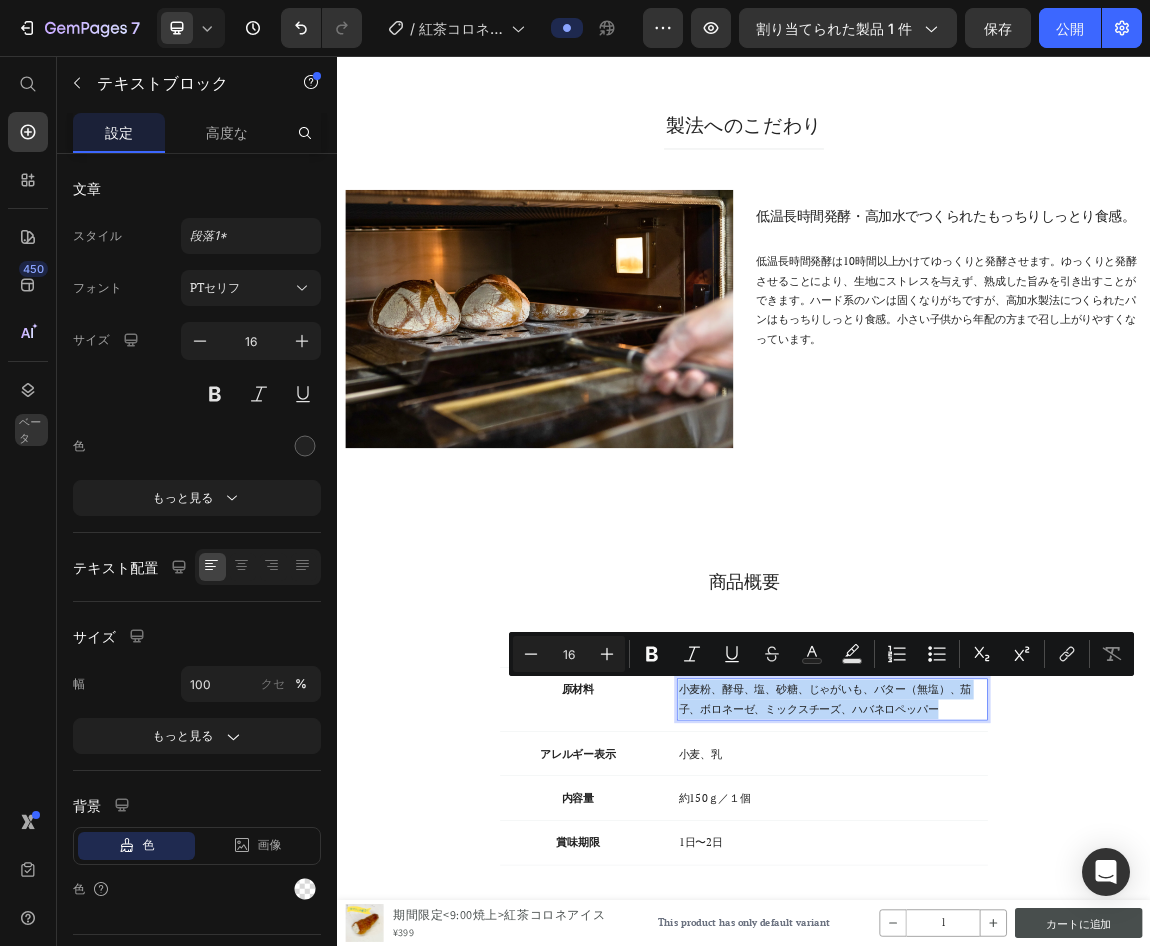 click on "小麦粉、酵母、塩、砂糖、じゃがいも、バター（無塩）、茄子、ボロネーゼ、ミックスチーズ、ハバネロペッパー" at bounding box center (1067, 1006) 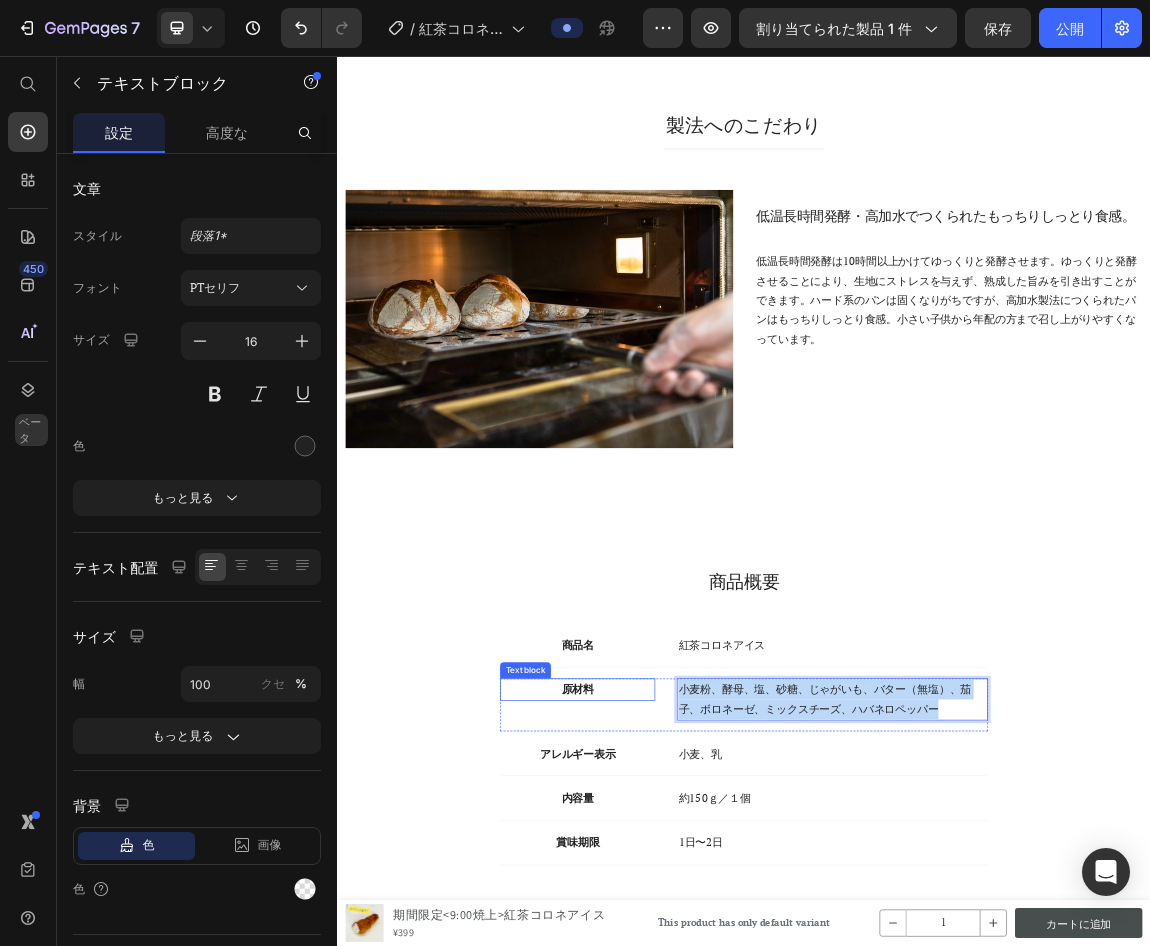 drag, startPoint x: 1221, startPoint y: 1022, endPoint x: 791, endPoint y: 991, distance: 431.116 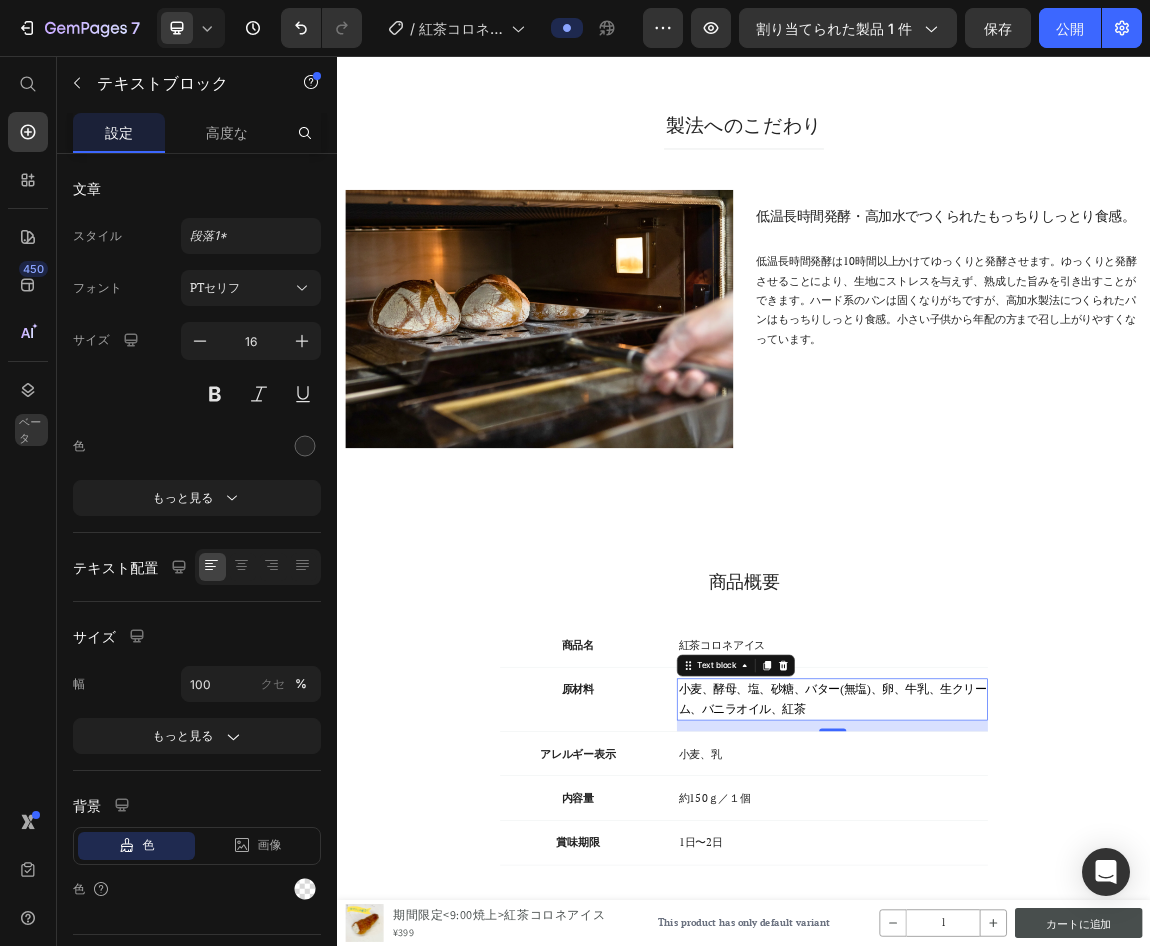 click on "小麦、乳" at bounding box center (1067, 1086) 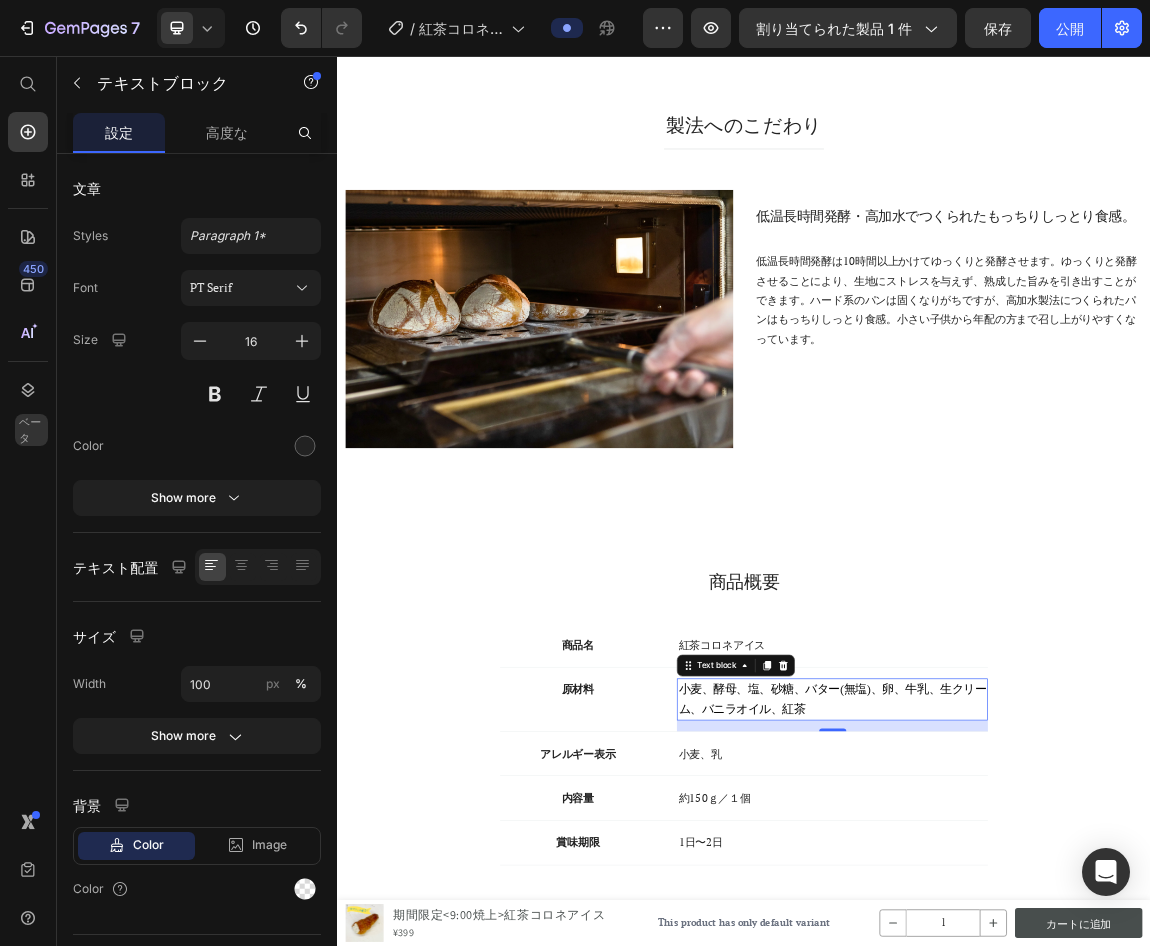 click on "小麦、乳" at bounding box center (1067, 1086) 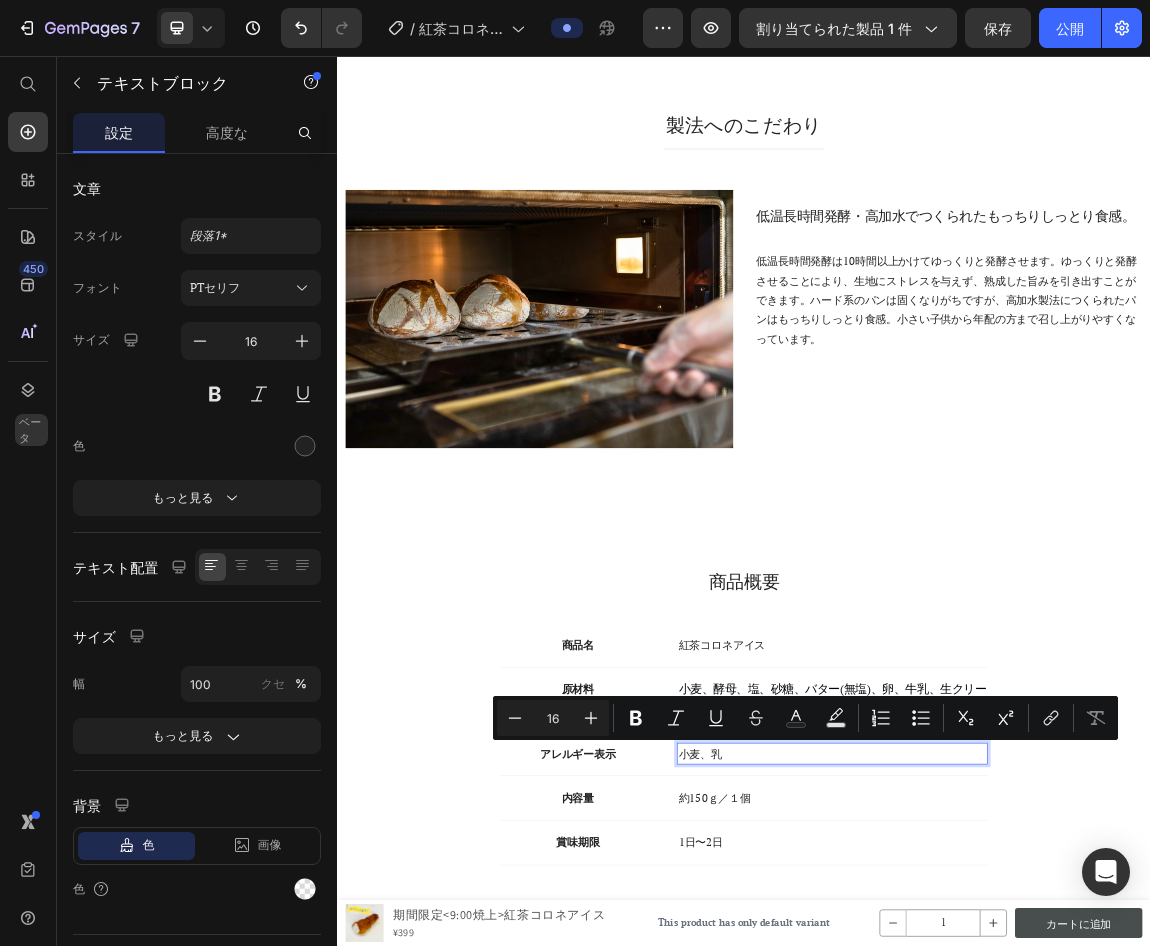 click on "小麦、乳" at bounding box center [1067, 1086] 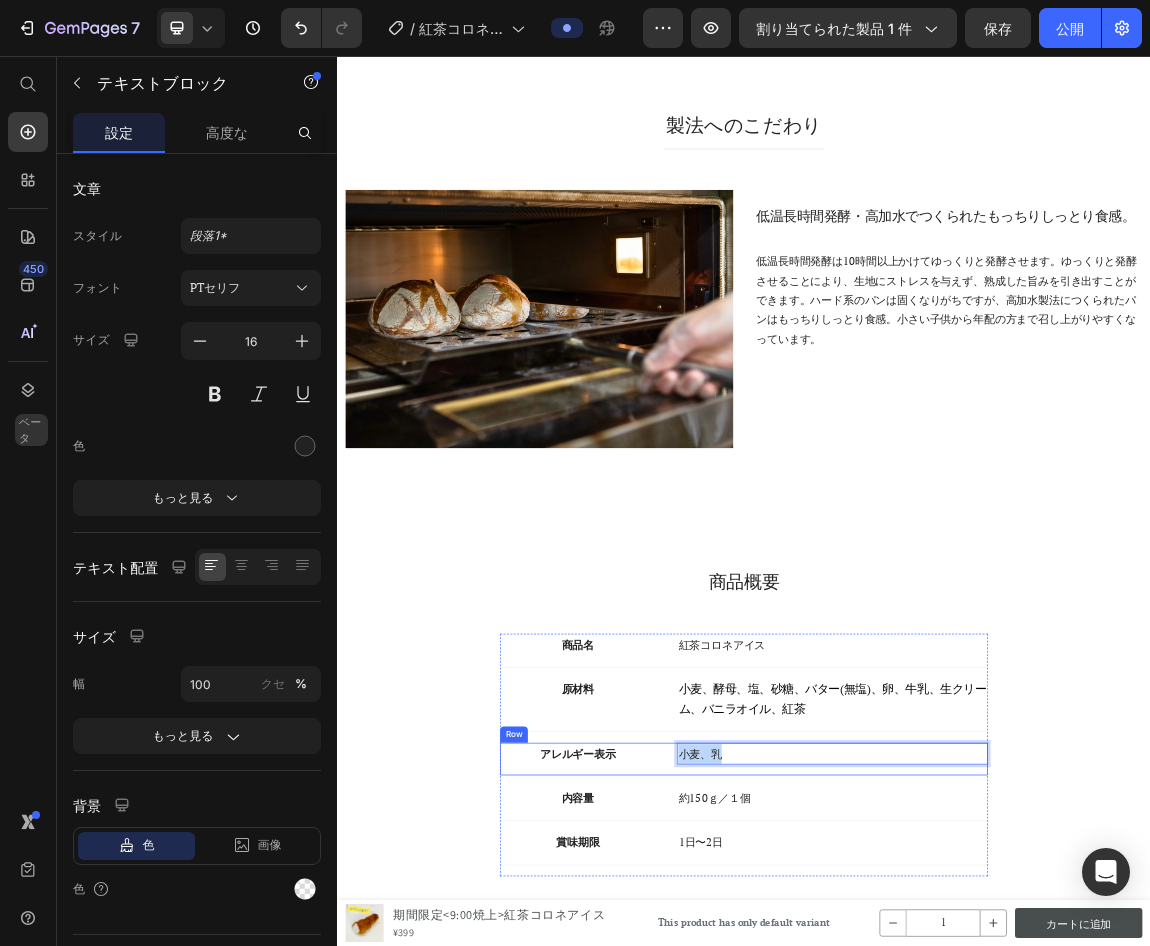 drag, startPoint x: 932, startPoint y: 1088, endPoint x: 836, endPoint y: 1080, distance: 96.332756 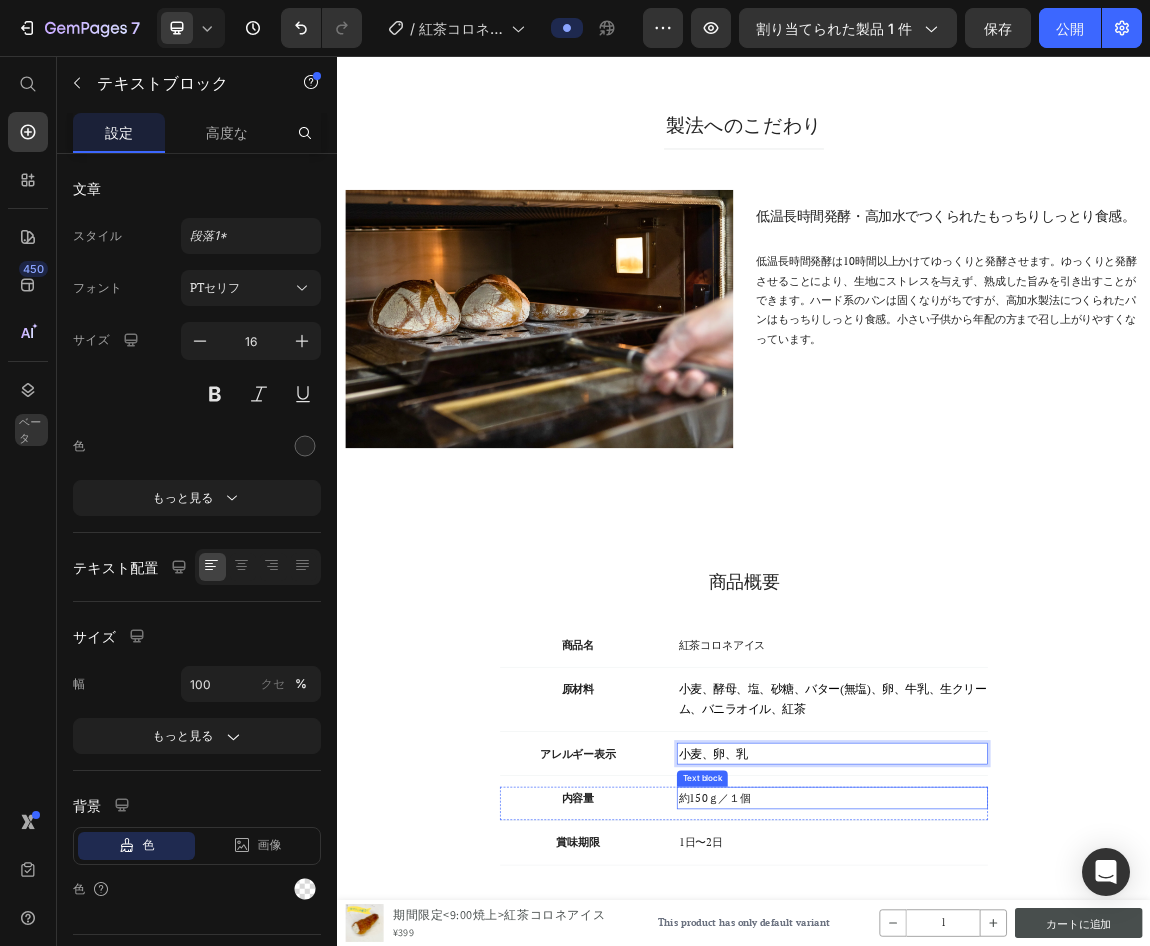 click on "約150ｇ／１個" at bounding box center [1067, 1151] 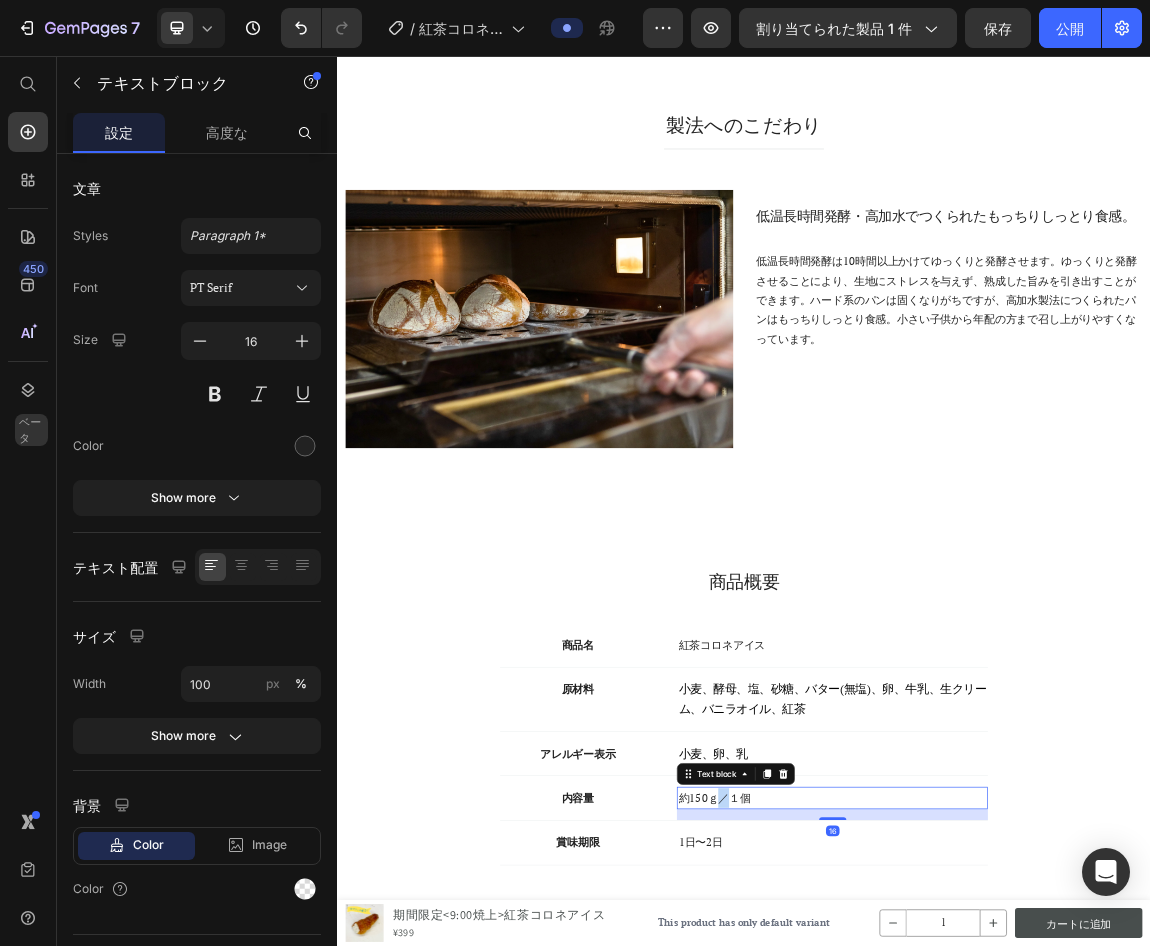 click on "約150ｇ／１個" at bounding box center (1067, 1151) 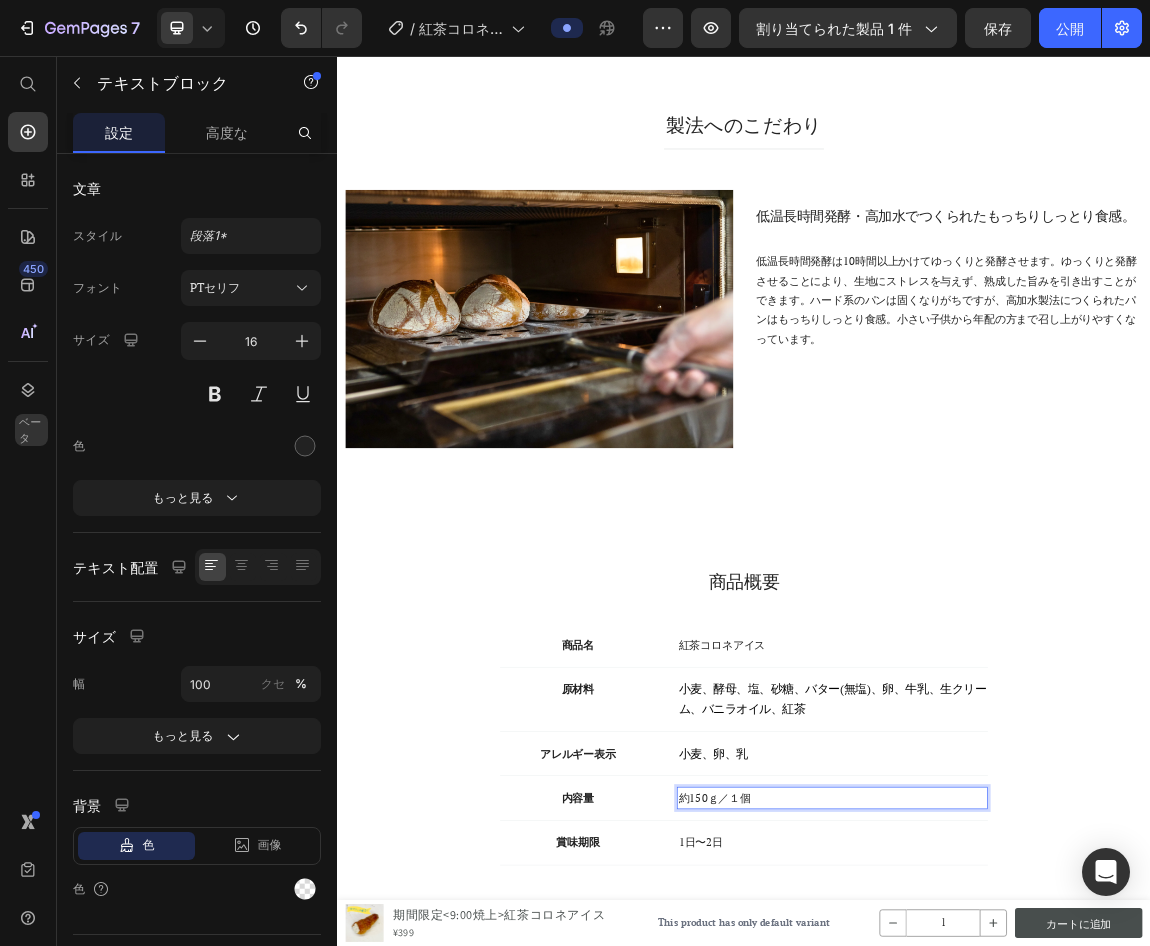 click on "約150ｇ／１個" at bounding box center (1067, 1151) 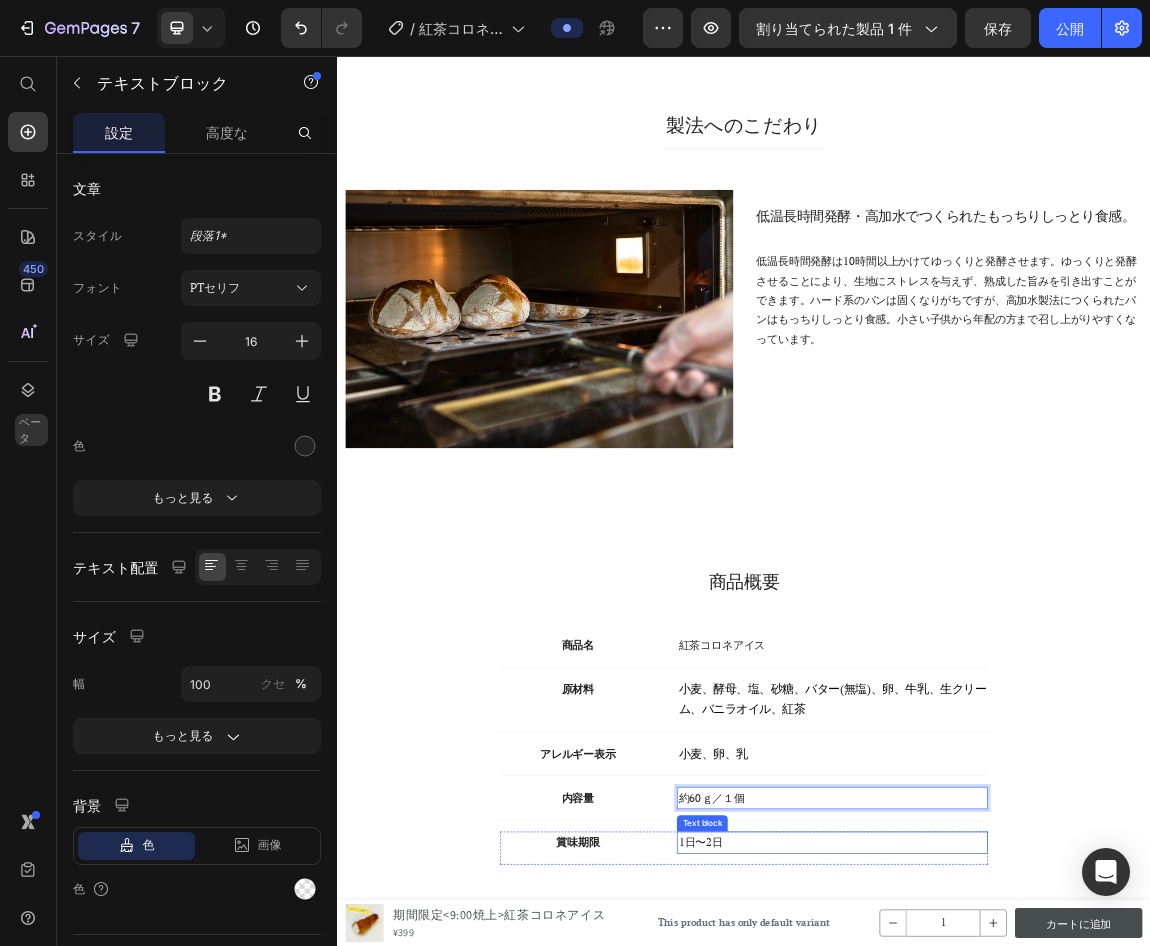 click on "1日〜2日" at bounding box center (1067, 1217) 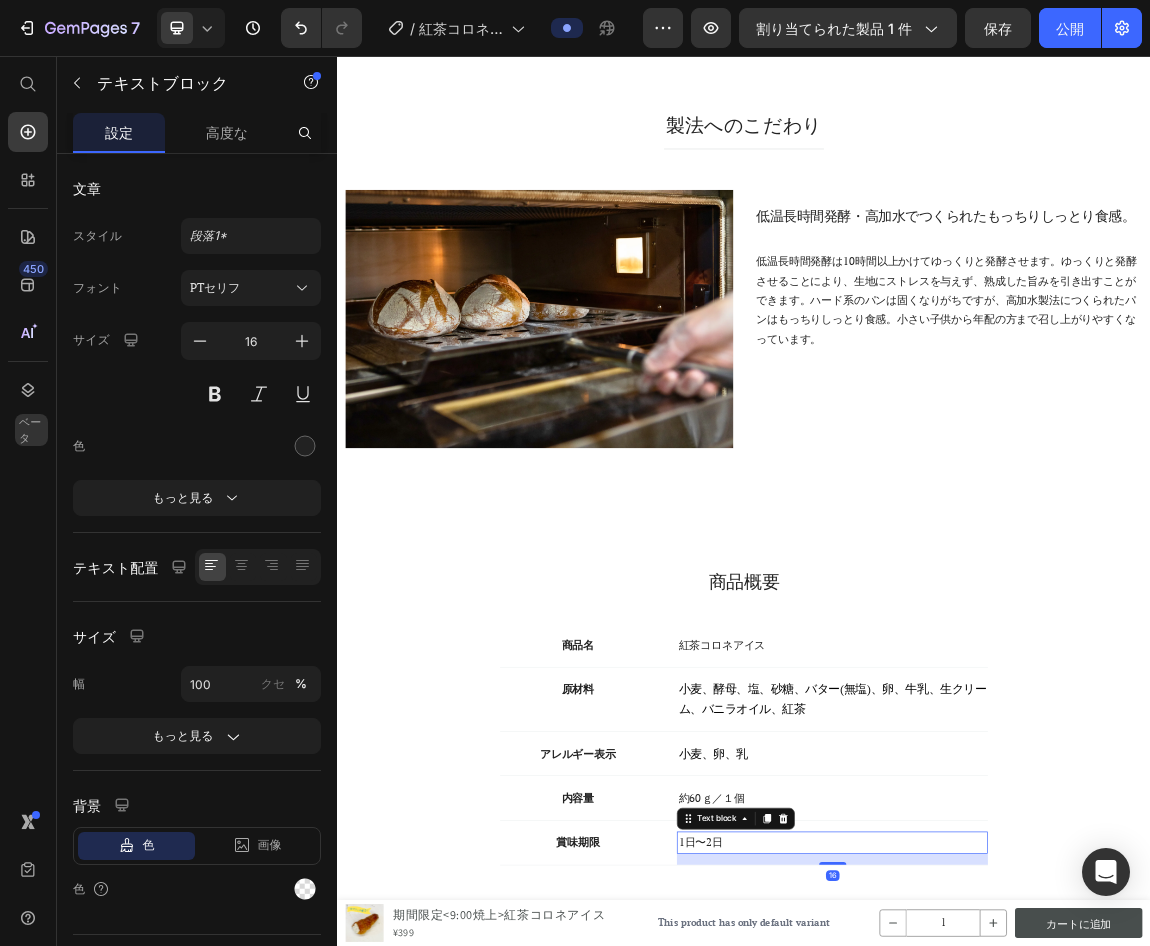 click on "1日〜2日" at bounding box center (1067, 1217) 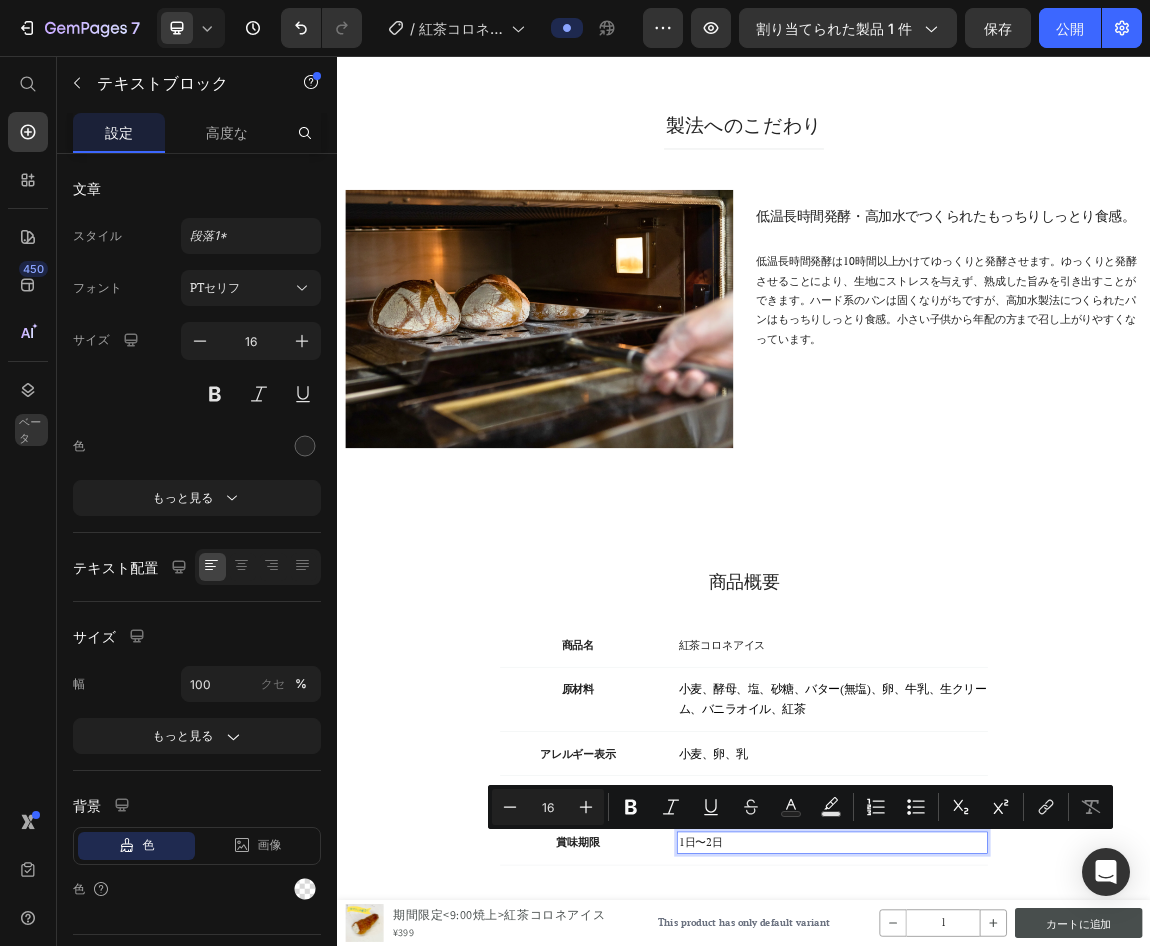 click on "1日〜2日" at bounding box center (1067, 1217) 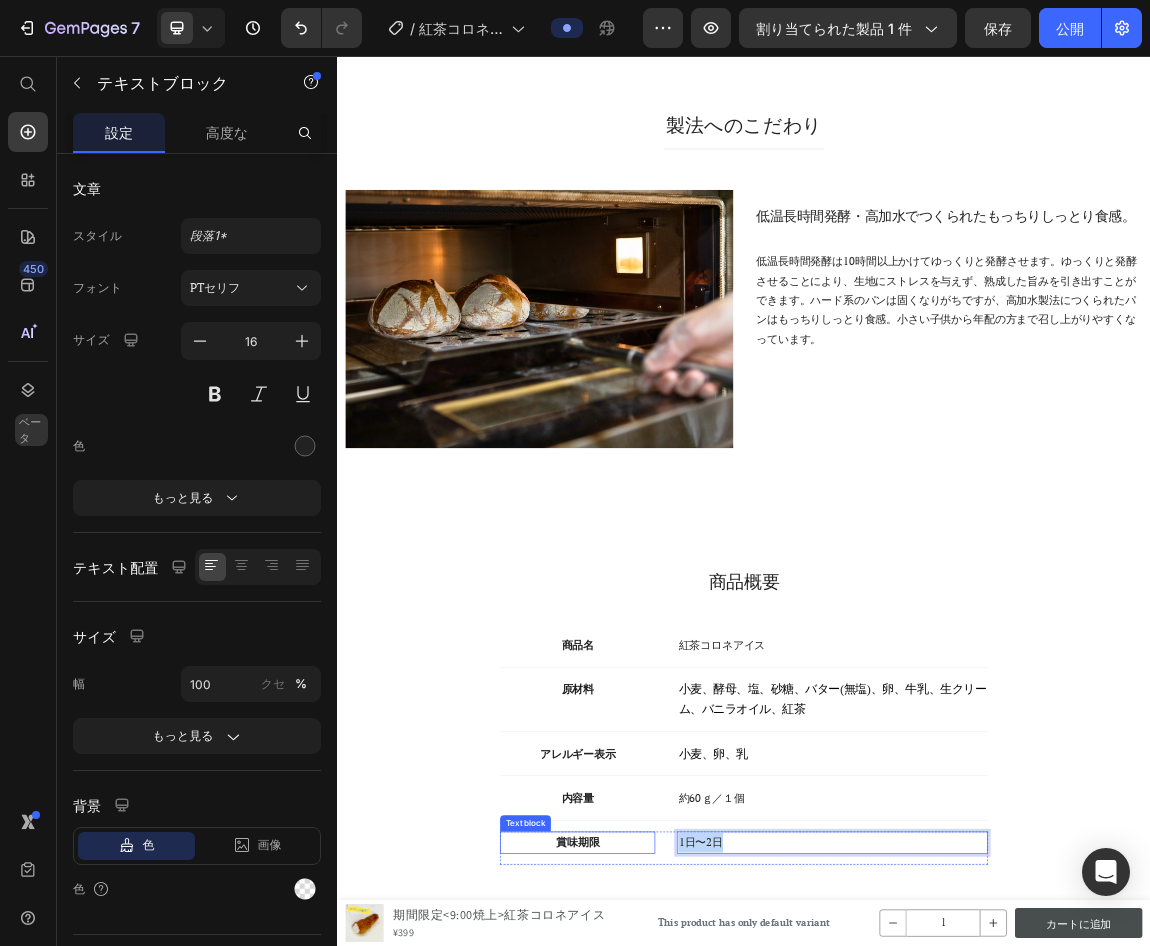 drag, startPoint x: 923, startPoint y: 1214, endPoint x: 781, endPoint y: 1207, distance: 142.17242 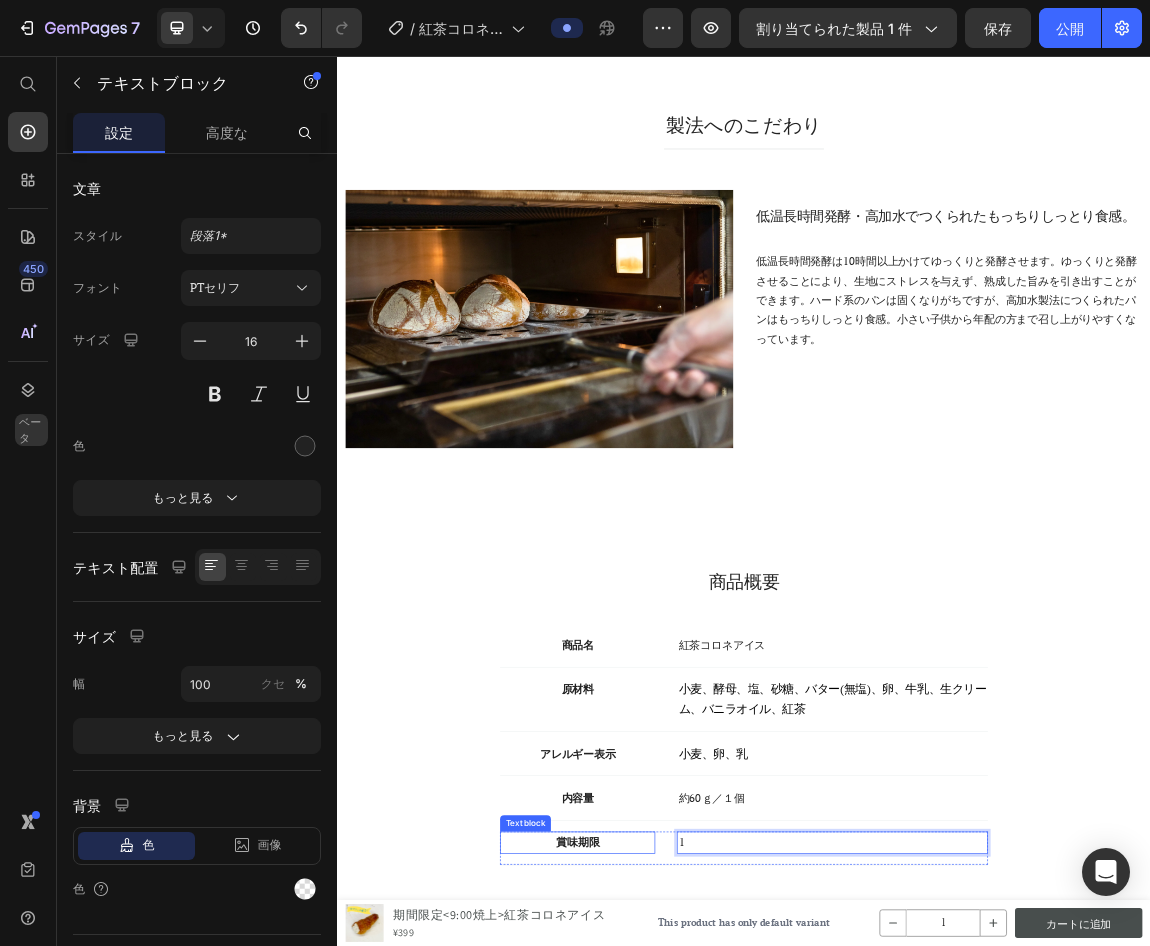 type 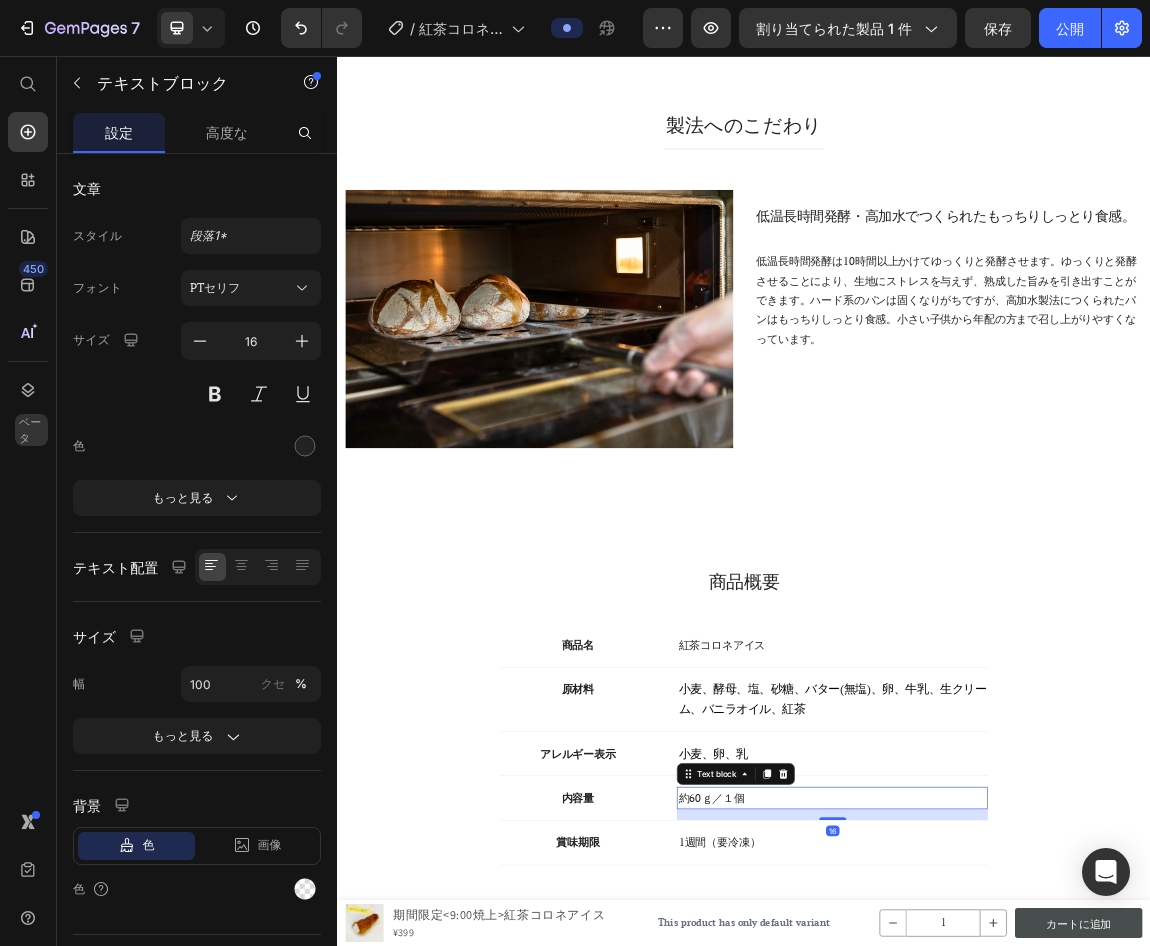 click on "約60ｇ／１個" at bounding box center (1067, 1151) 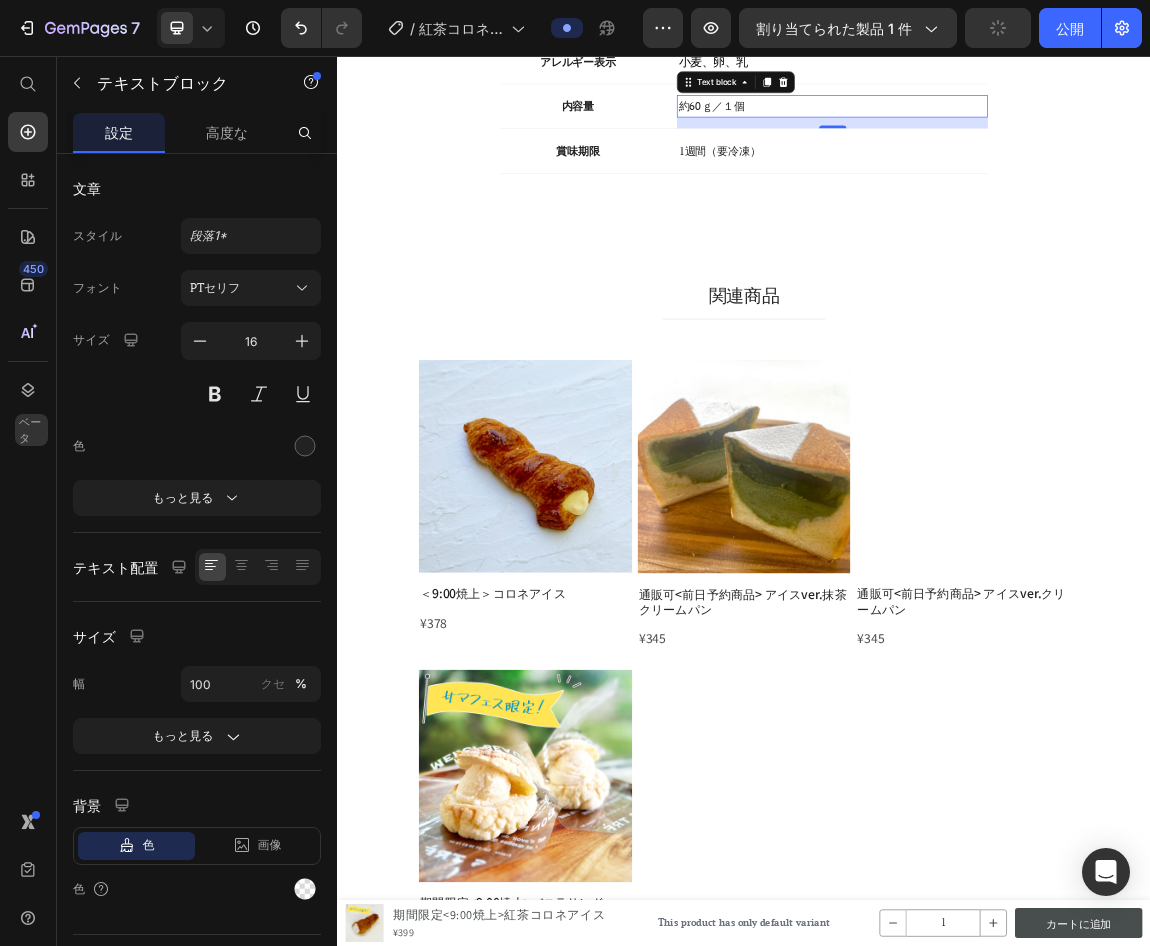 scroll, scrollTop: 2559, scrollLeft: 0, axis: vertical 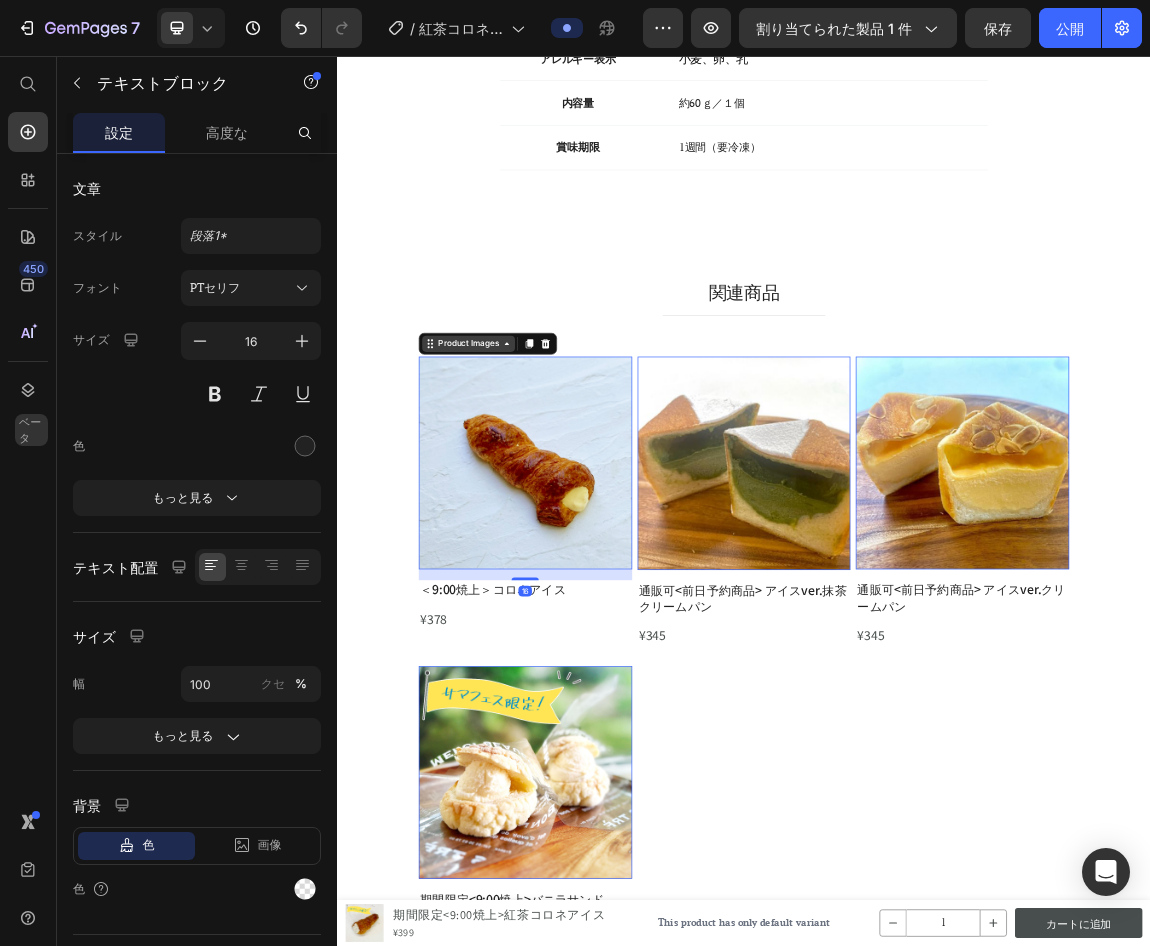 click on "Product Images" at bounding box center [530, 481] 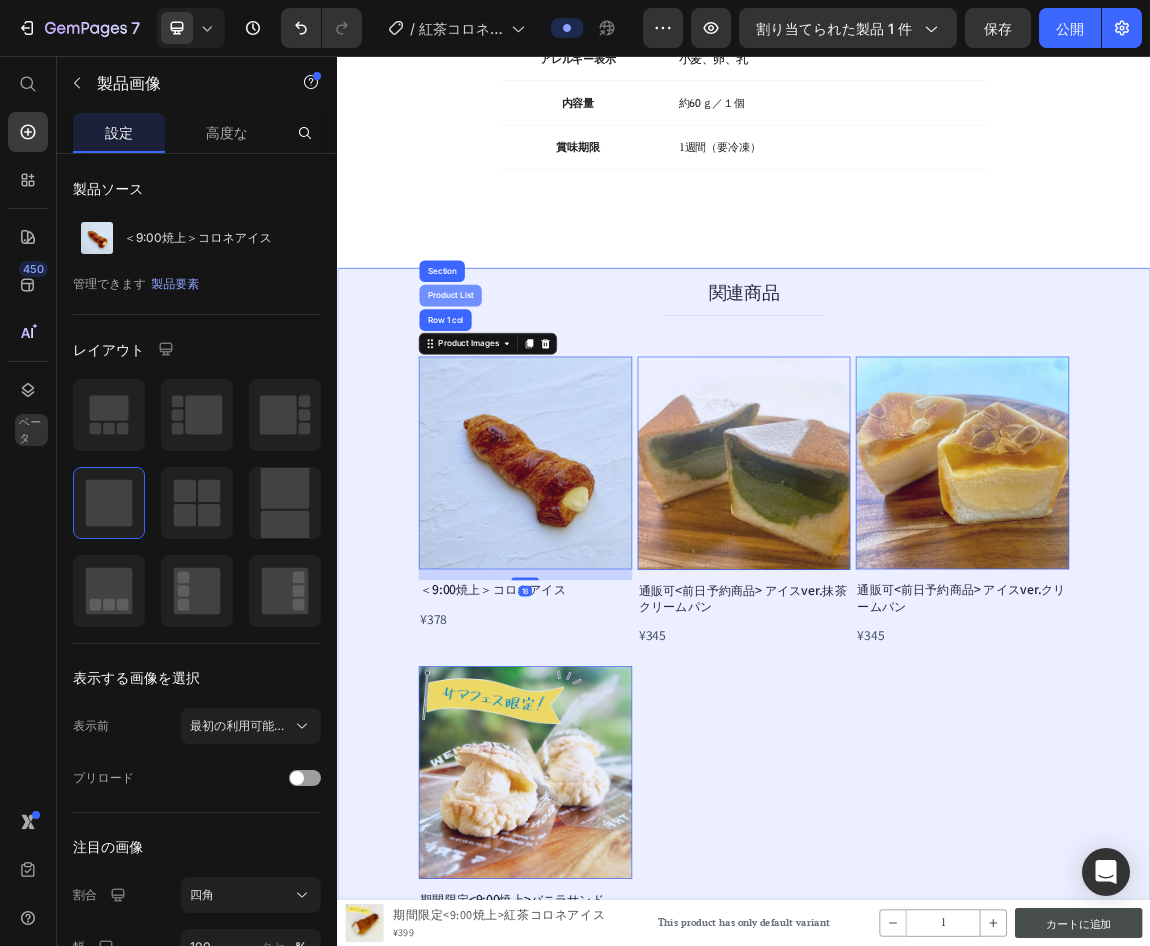 click on "Product List" at bounding box center [504, 410] 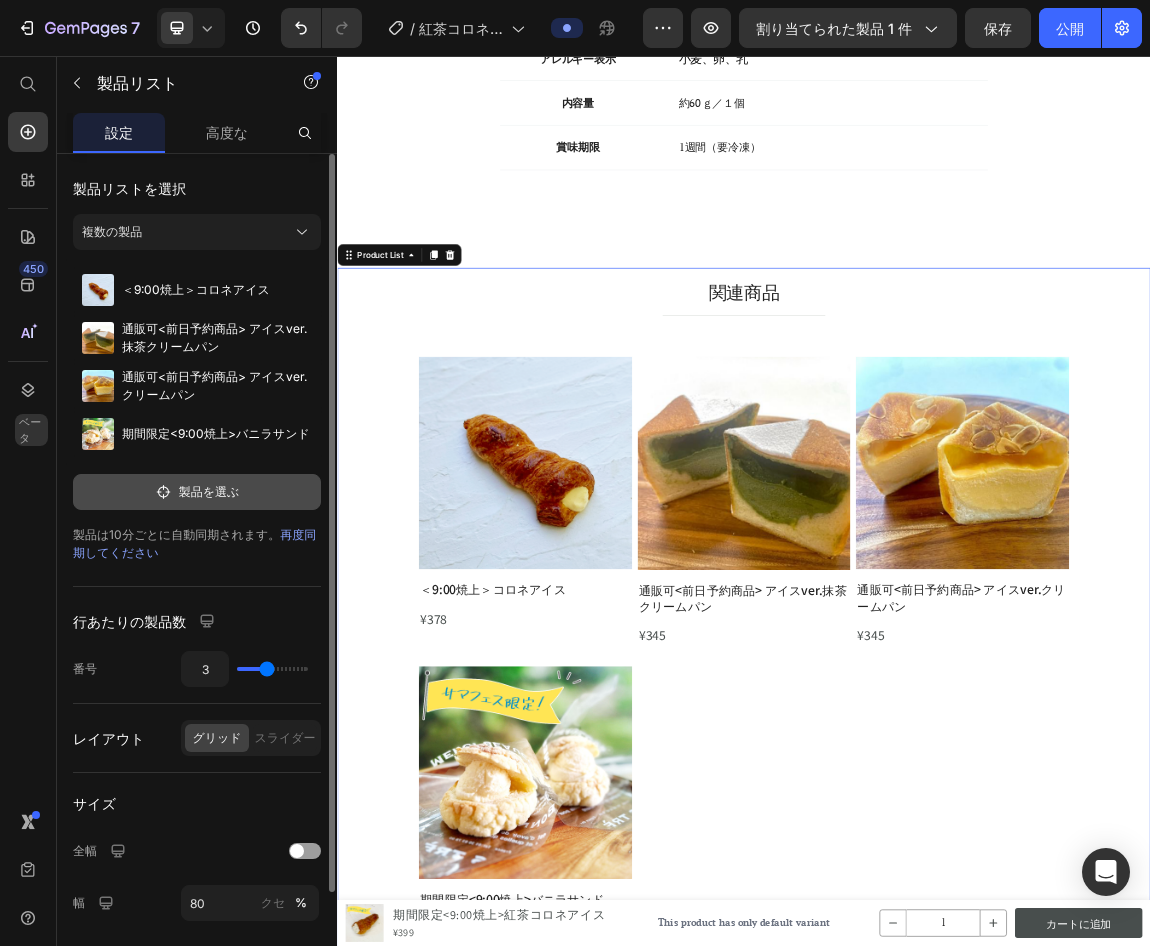 click on "製品を選ぶ" at bounding box center (209, 491) 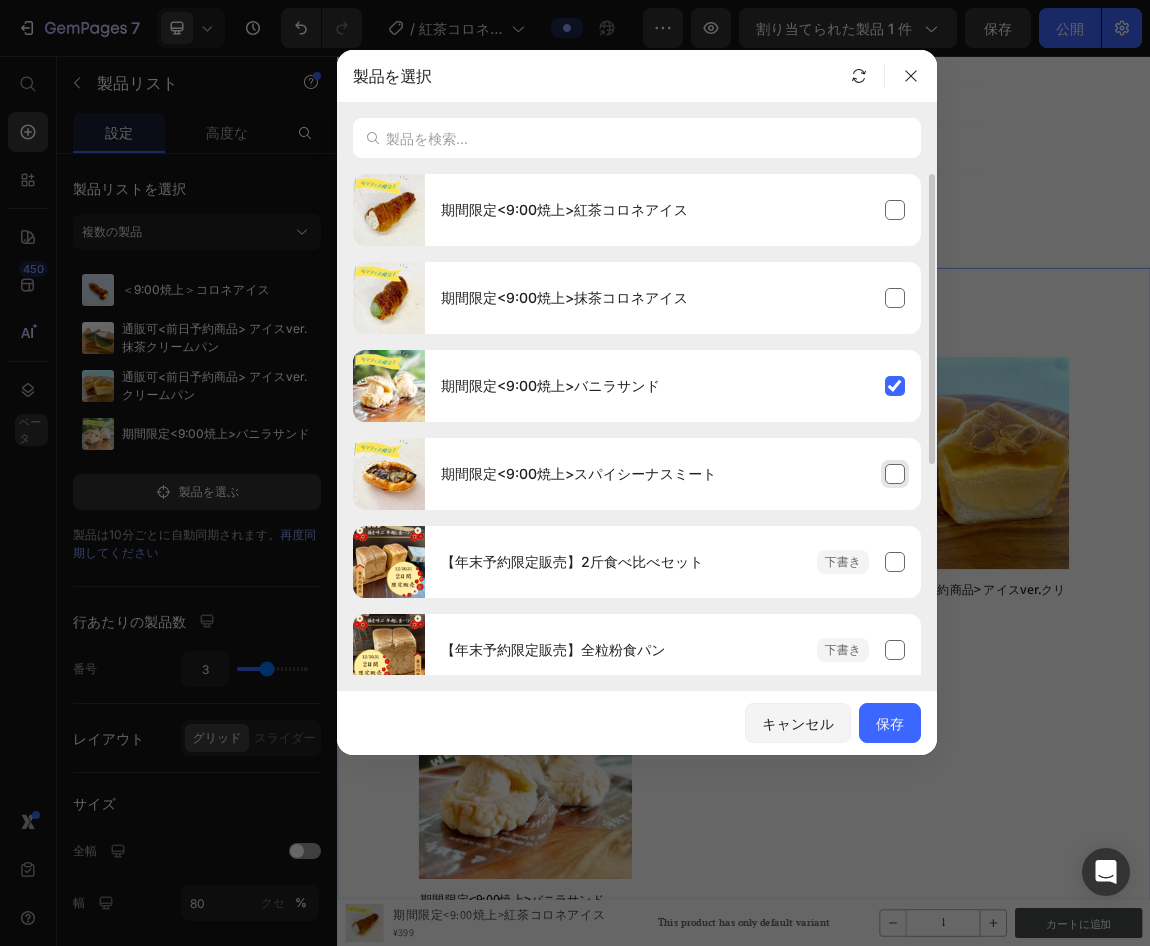 click on "期間限定<9:00焼上>スパイシーナスミート" at bounding box center (673, 474) 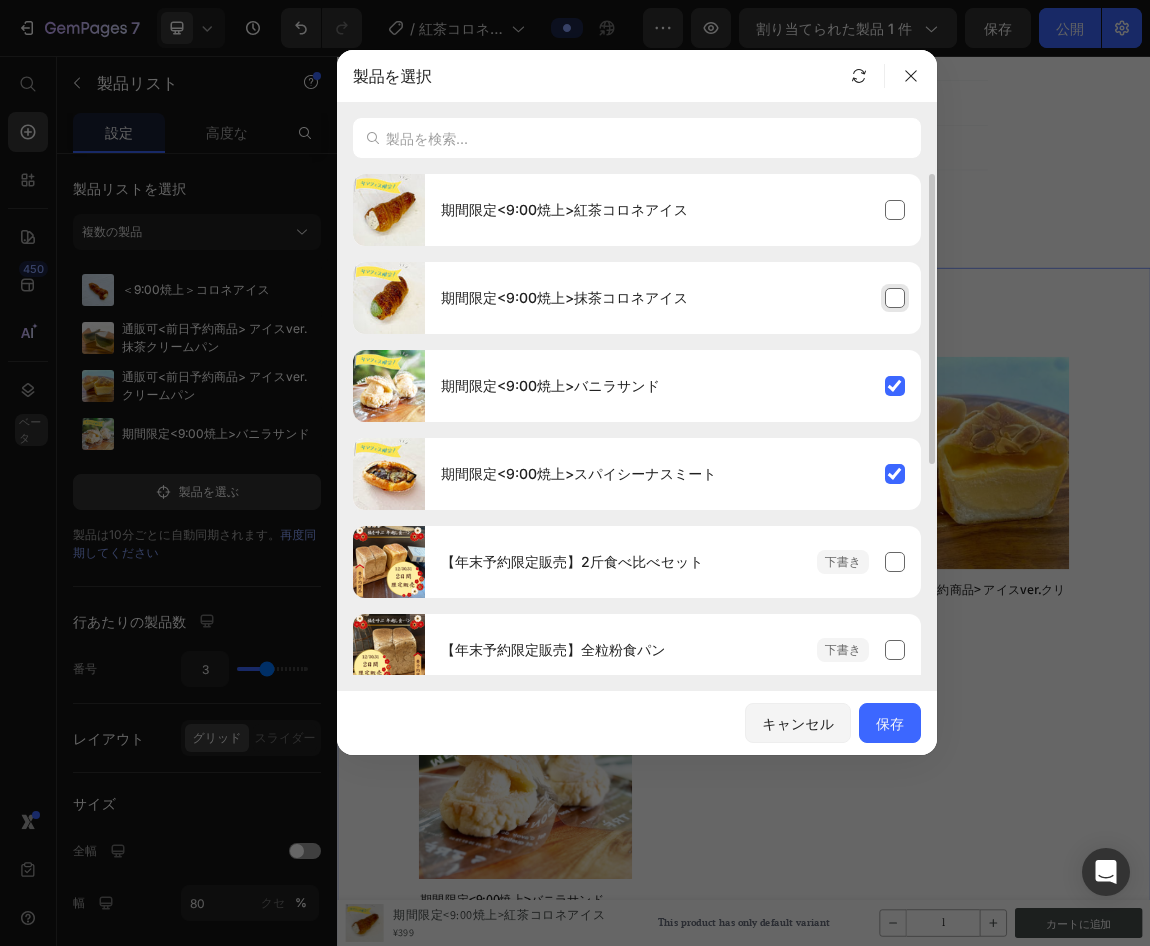 click on "期間限定<9:00焼上>抹茶コロネアイス" at bounding box center [673, 298] 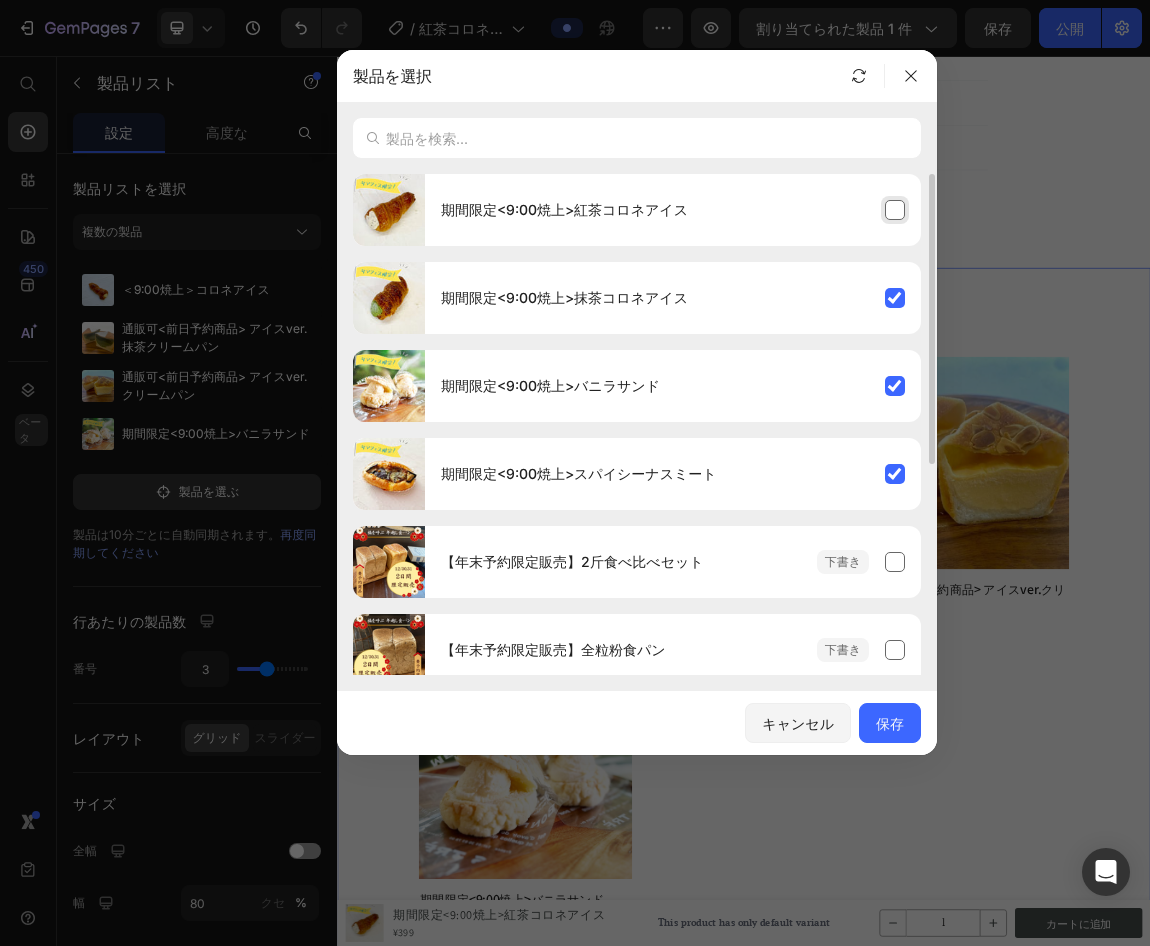 click on "期間限定<9:00焼上>紅茶コロネアイス" at bounding box center [673, 210] 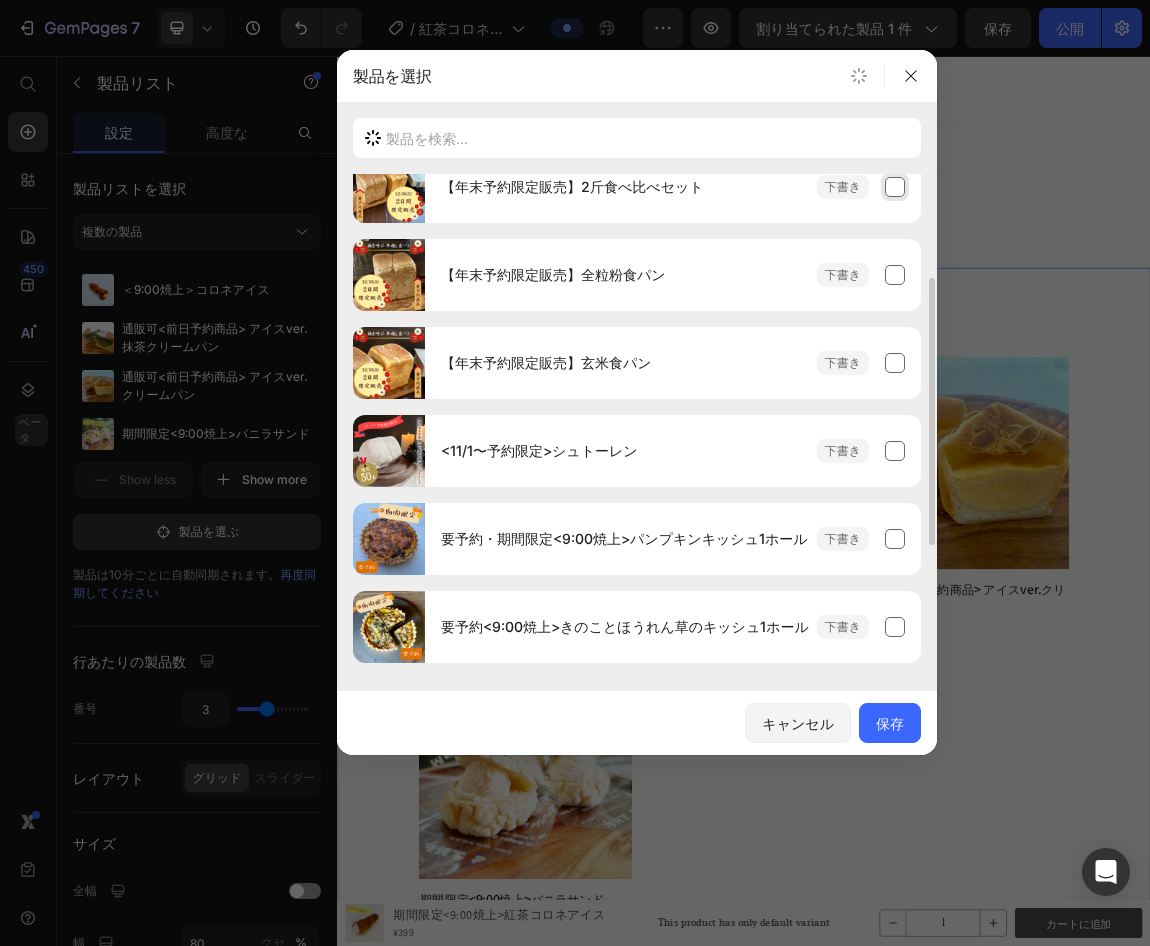 scroll, scrollTop: 400, scrollLeft: 0, axis: vertical 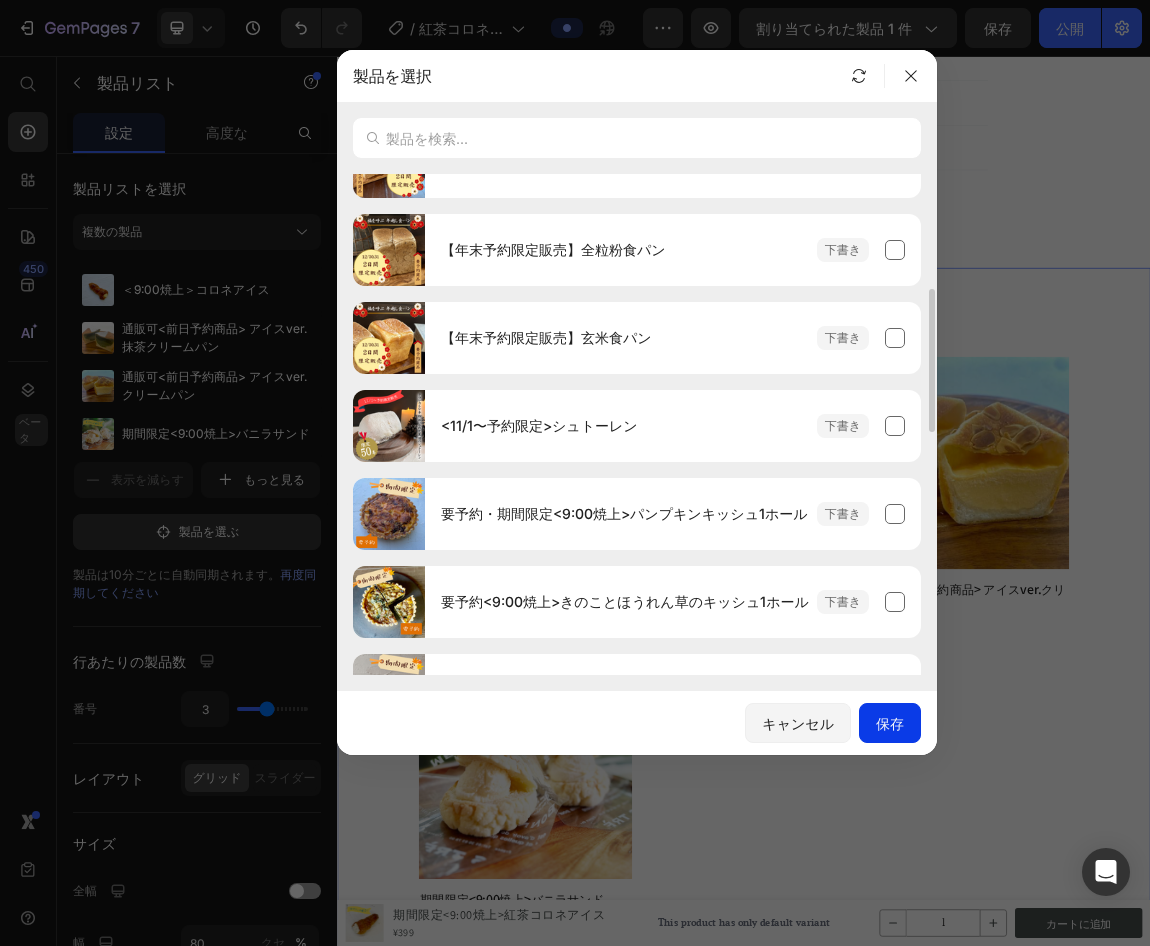 click on "保存" 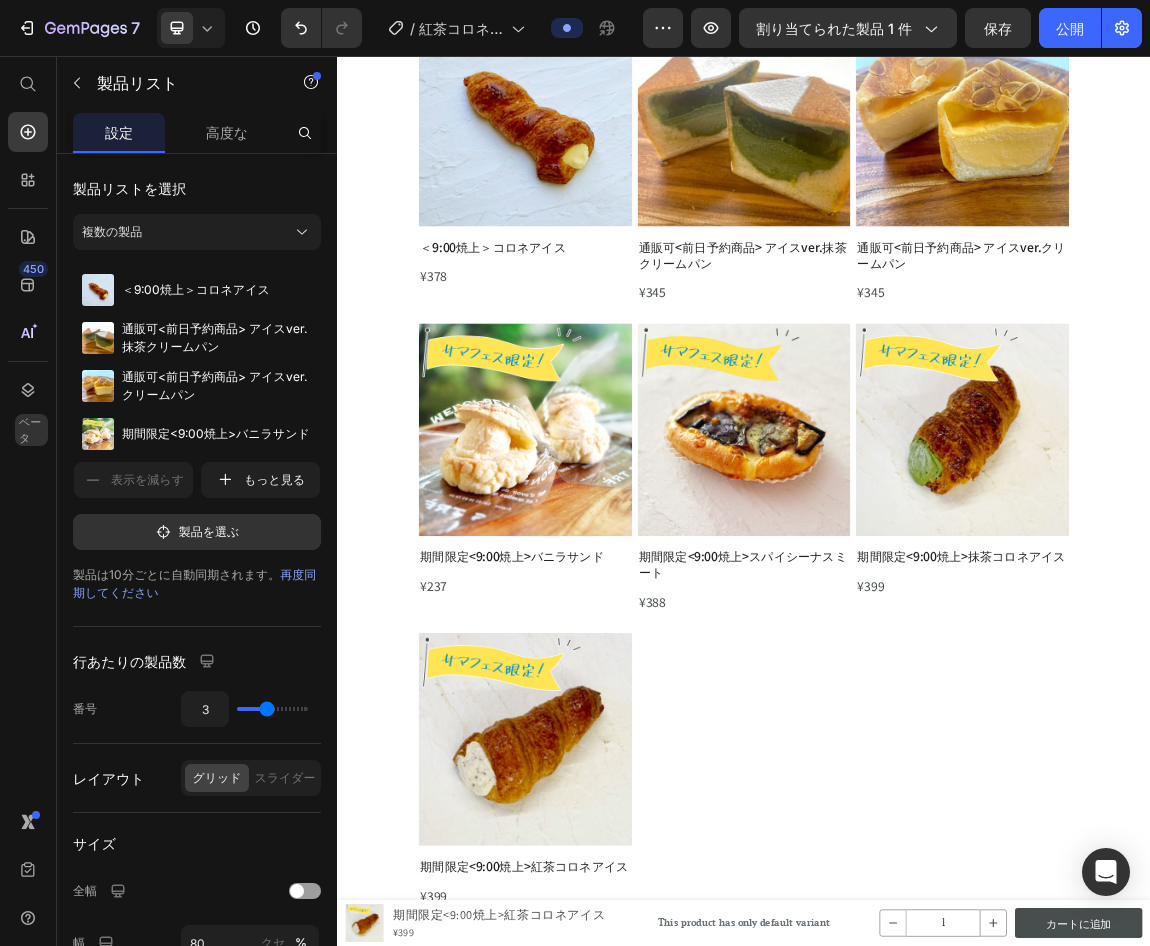 scroll, scrollTop: 3070, scrollLeft: 0, axis: vertical 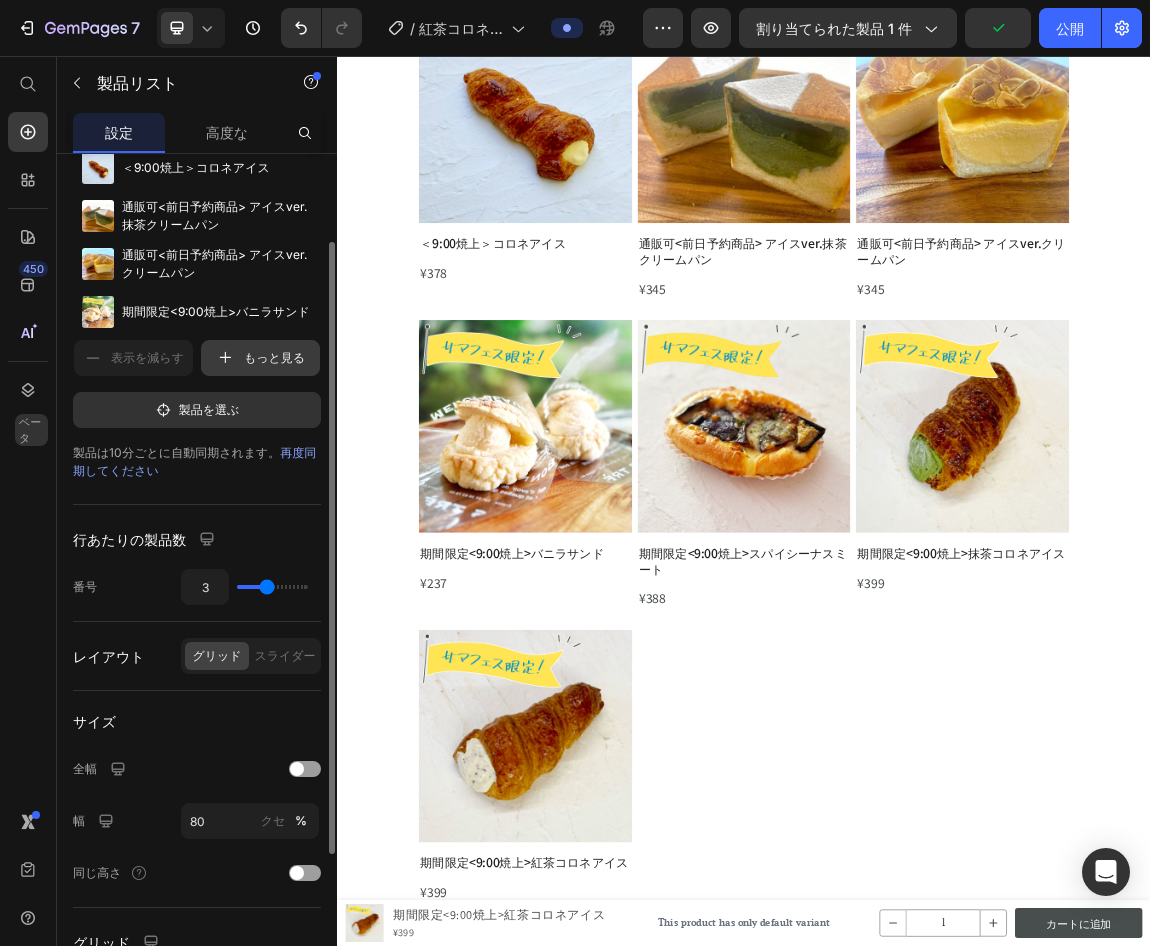 click on "もっと見る" at bounding box center [274, 357] 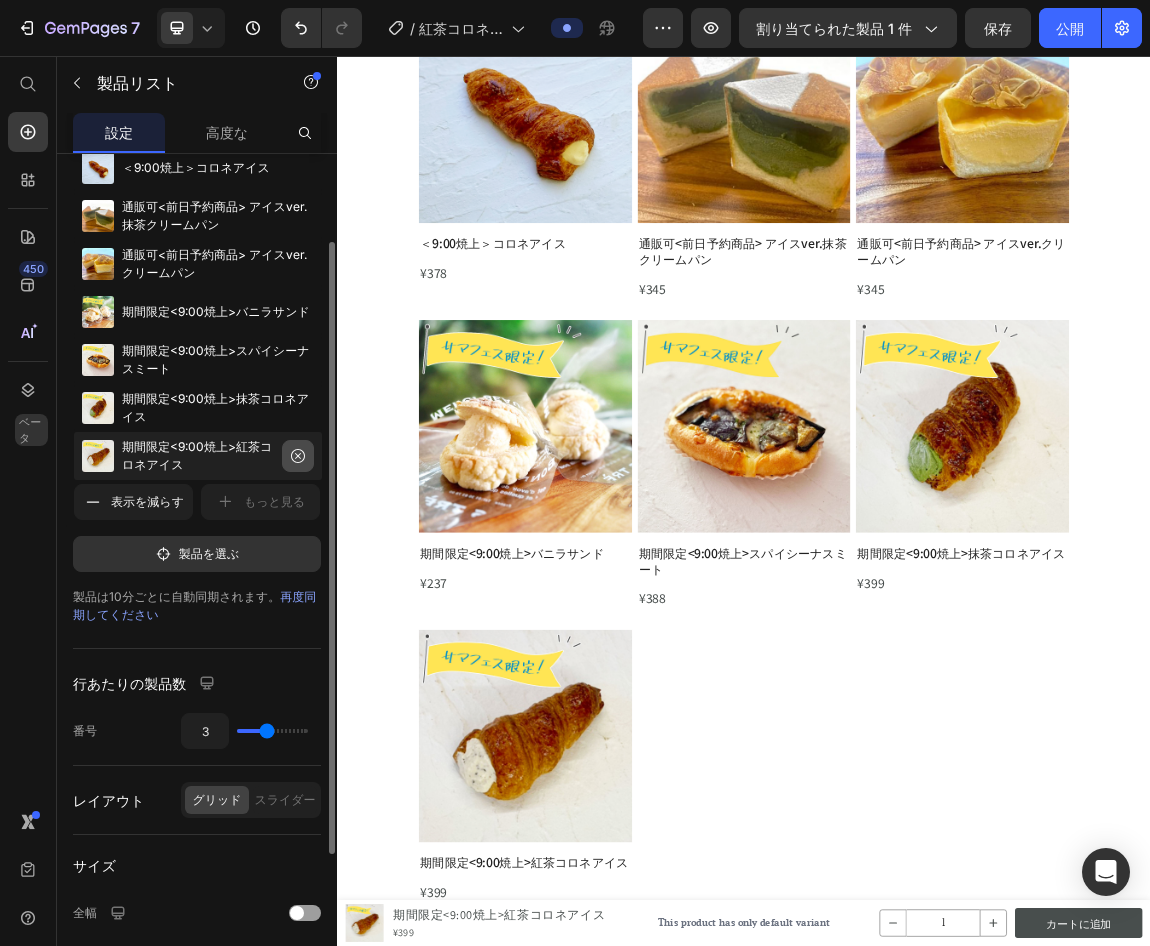 click 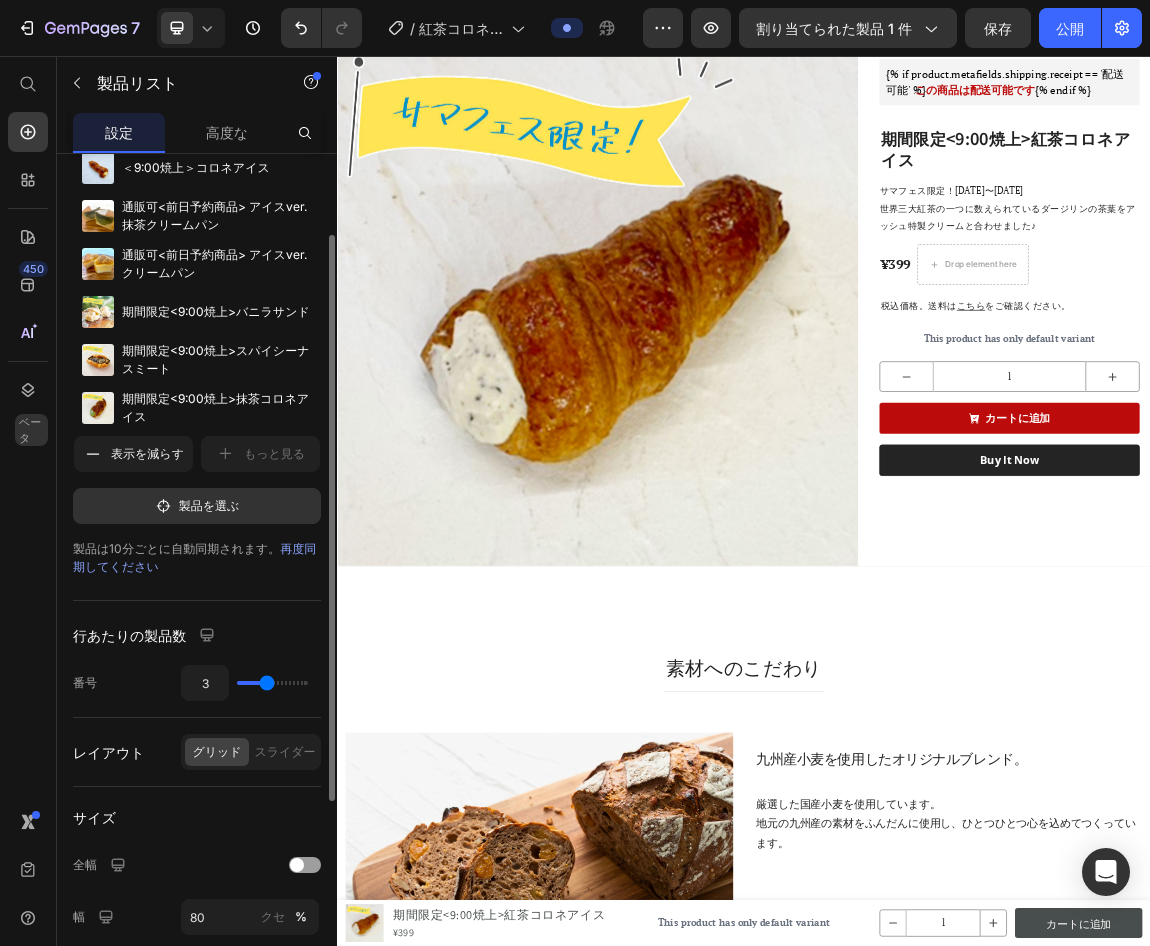 scroll, scrollTop: 0, scrollLeft: 0, axis: both 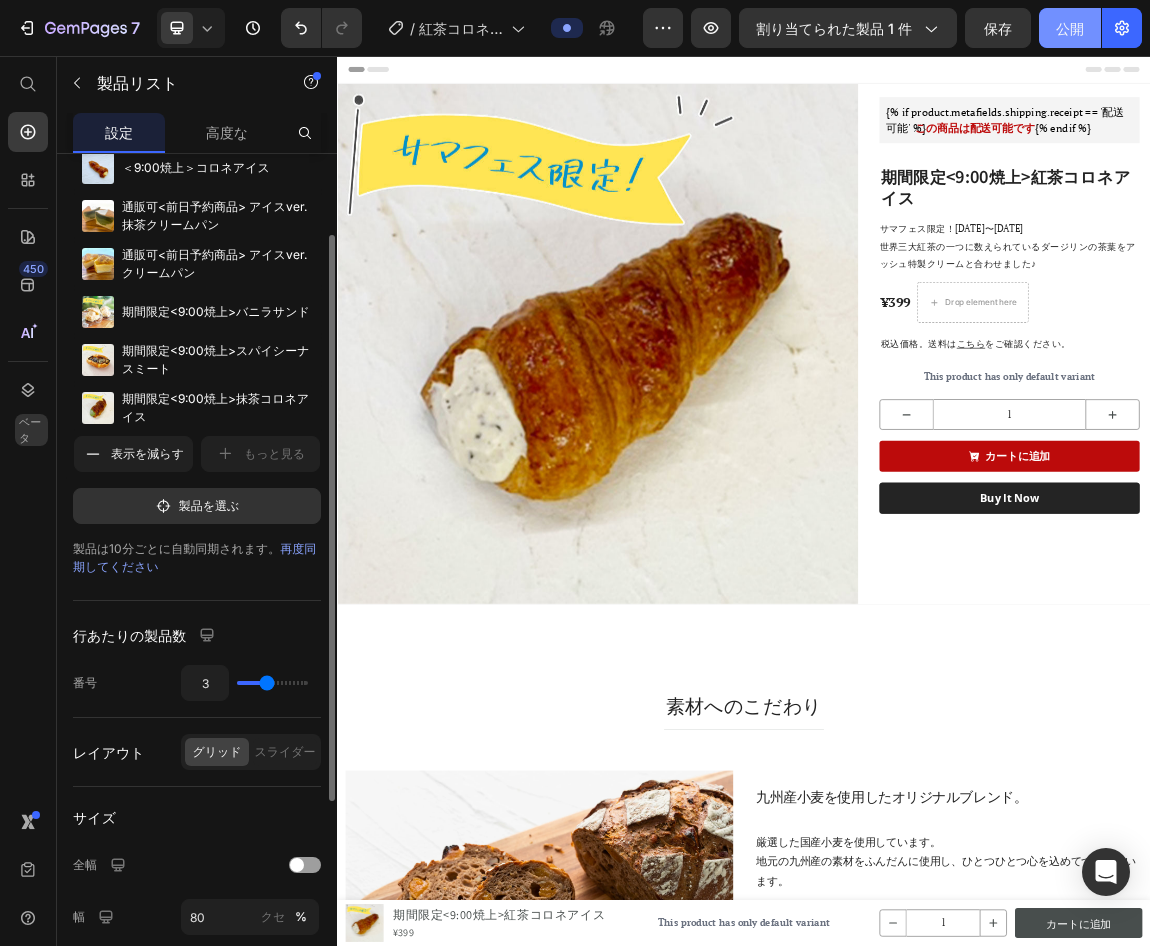 click on "公開" 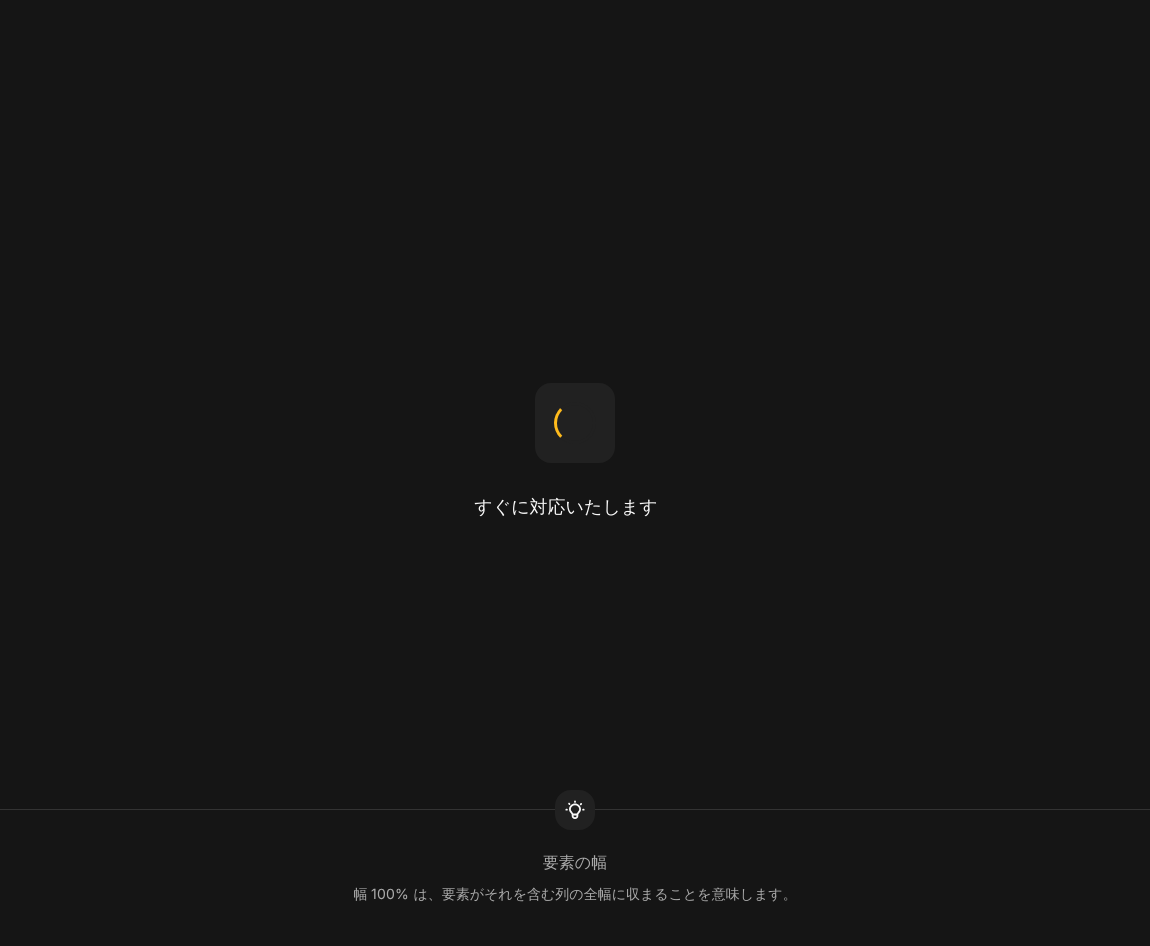 scroll, scrollTop: 0, scrollLeft: 0, axis: both 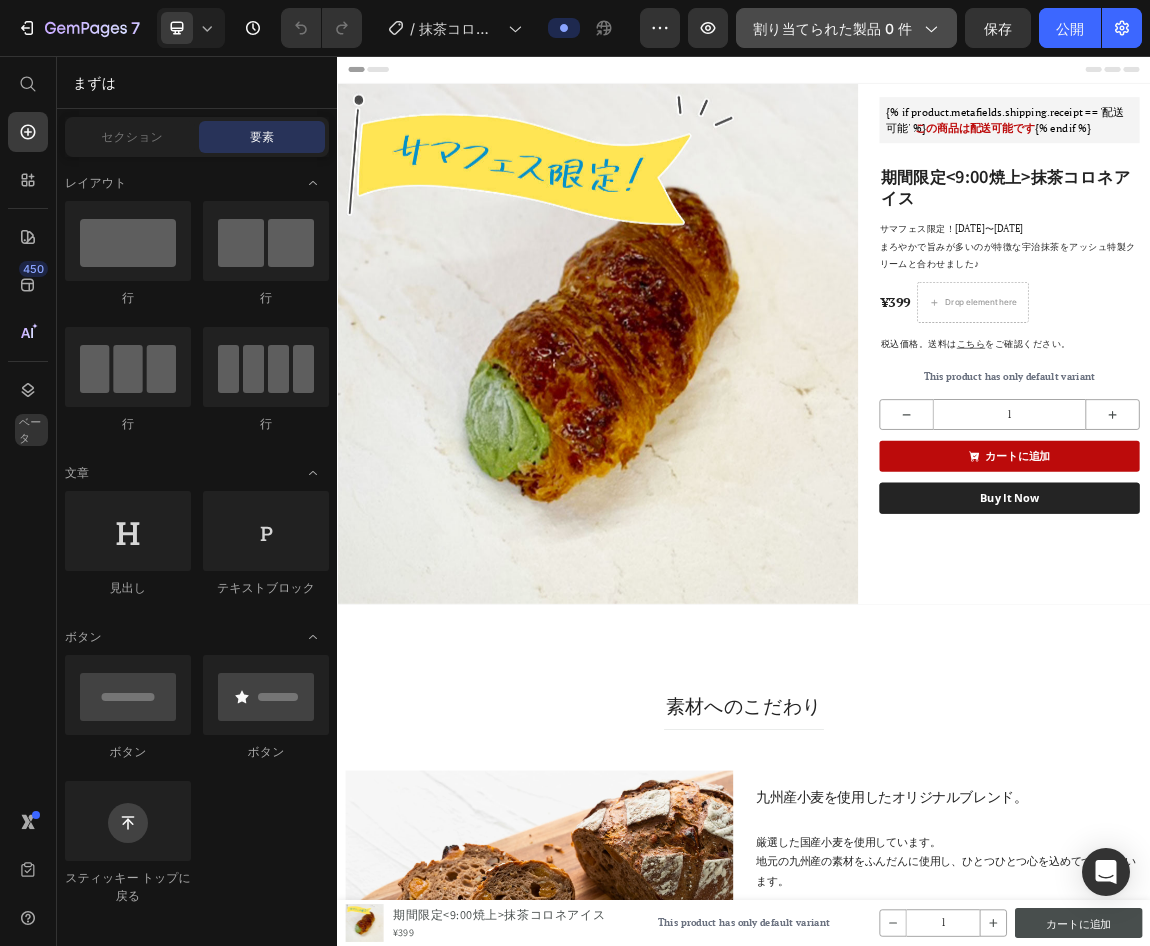 click on "割り当てられた製品 0 件" at bounding box center [832, 28] 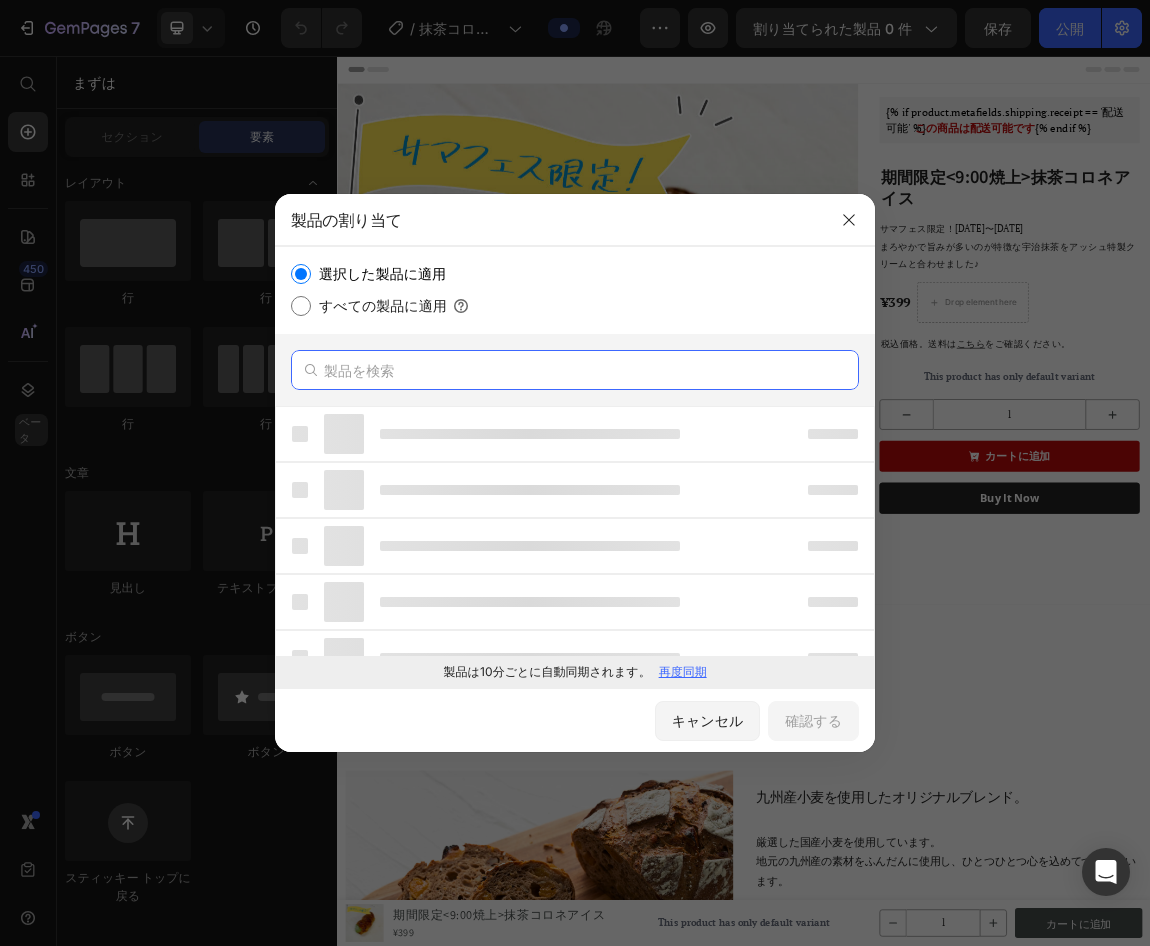 click at bounding box center (575, 370) 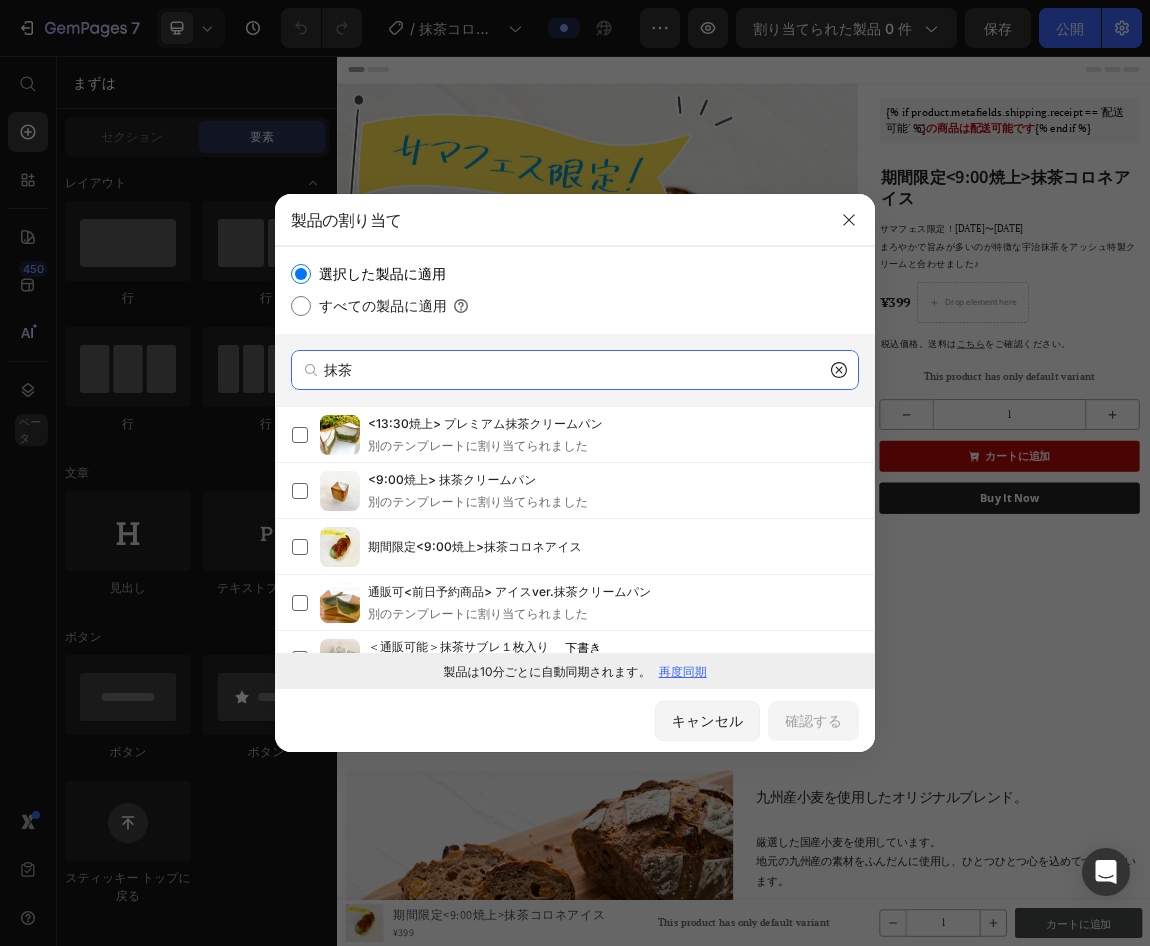 scroll, scrollTop: 5, scrollLeft: 0, axis: vertical 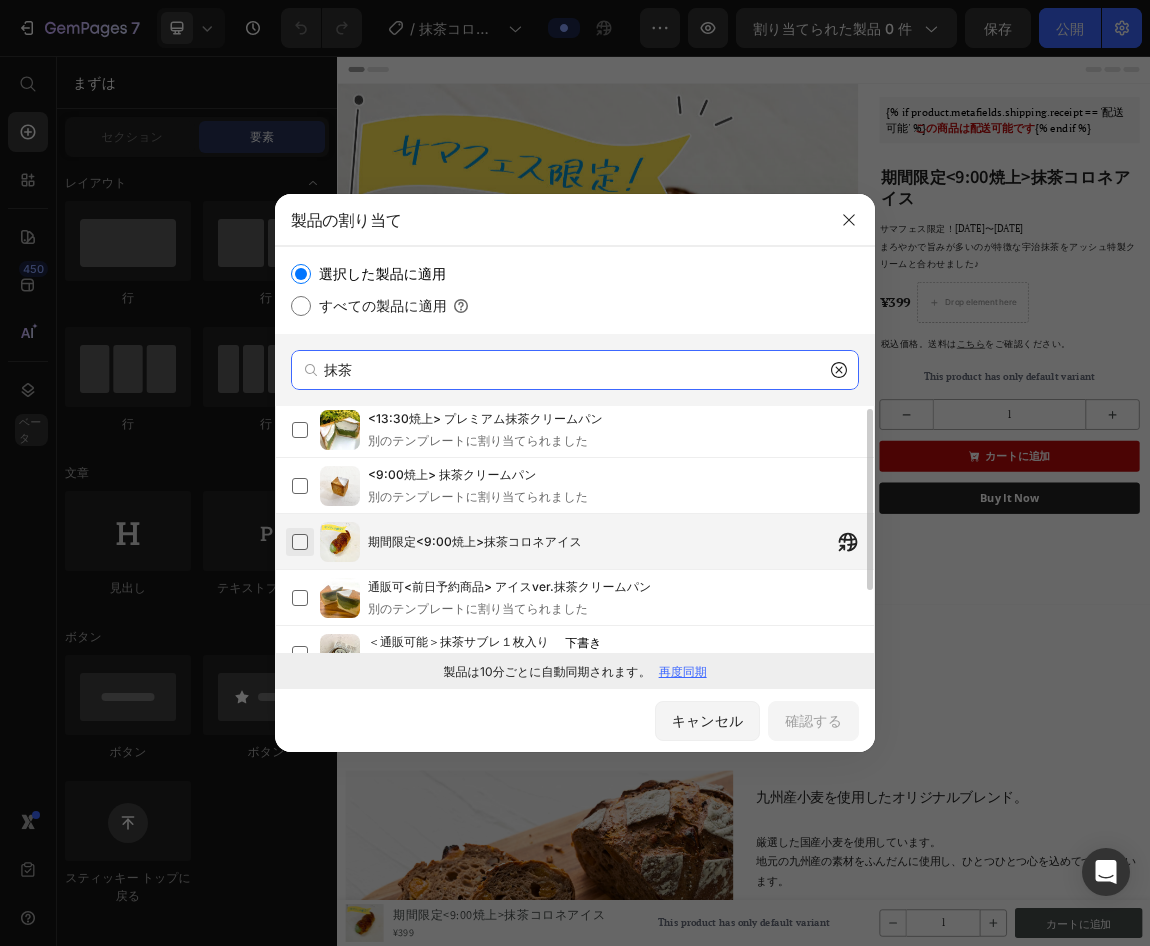 type on "抹茶" 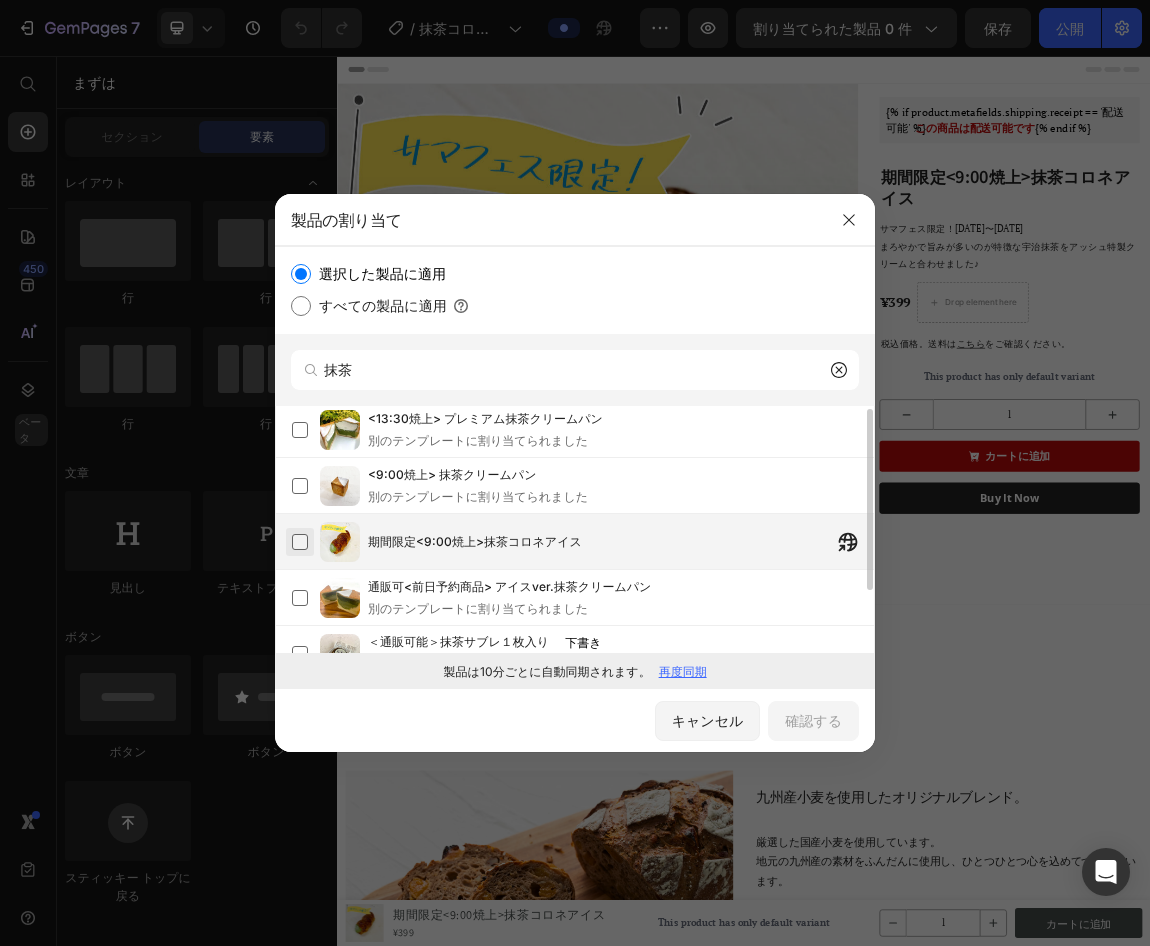 scroll, scrollTop: 0, scrollLeft: 0, axis: both 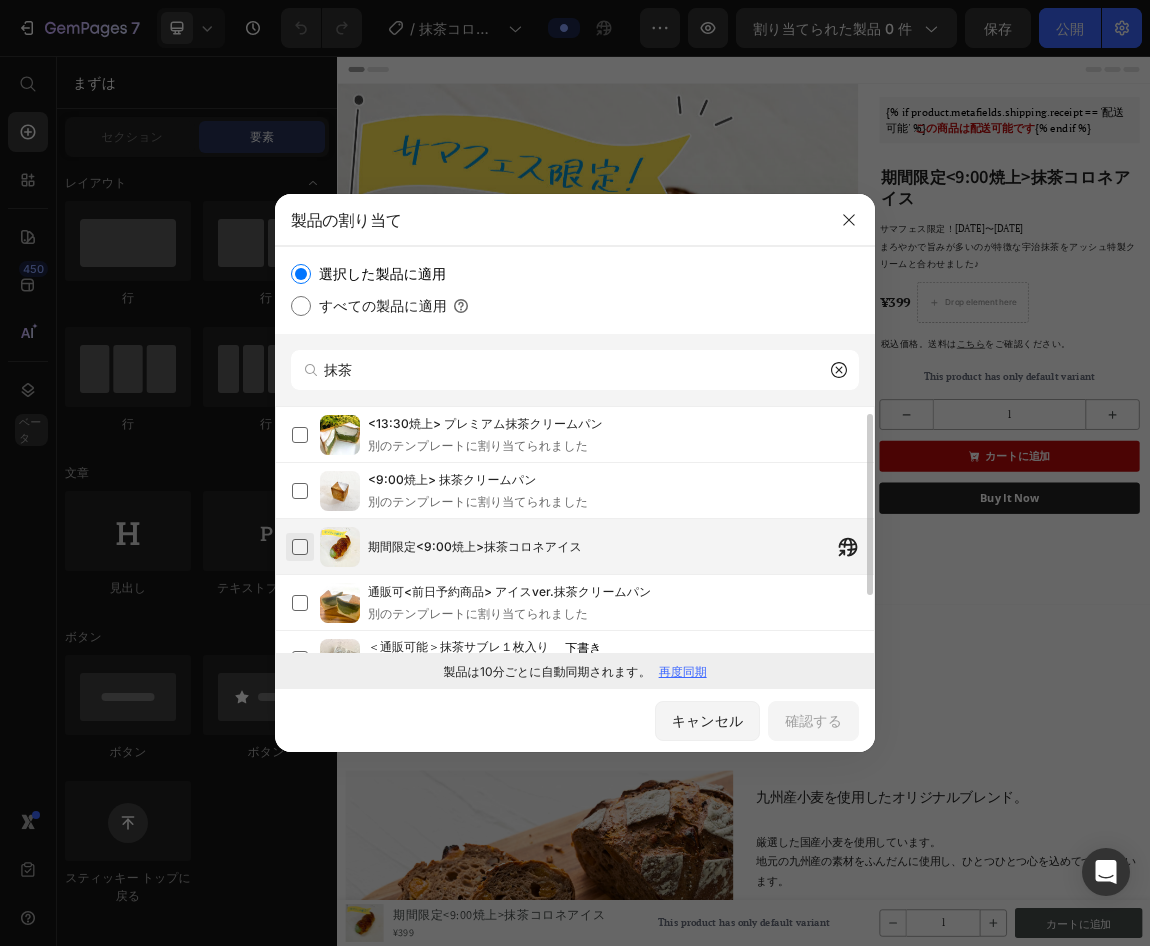 click at bounding box center [300, 547] 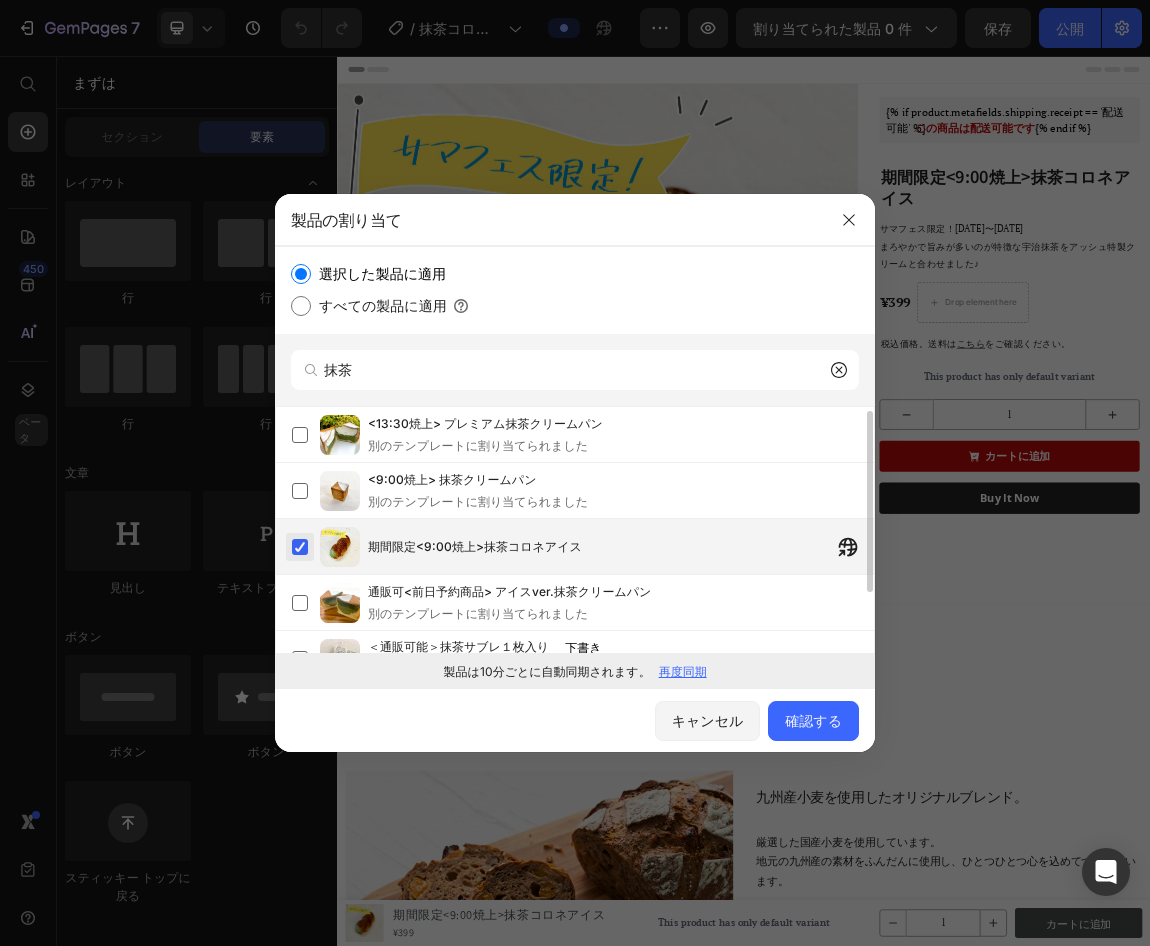 scroll, scrollTop: 3, scrollLeft: 0, axis: vertical 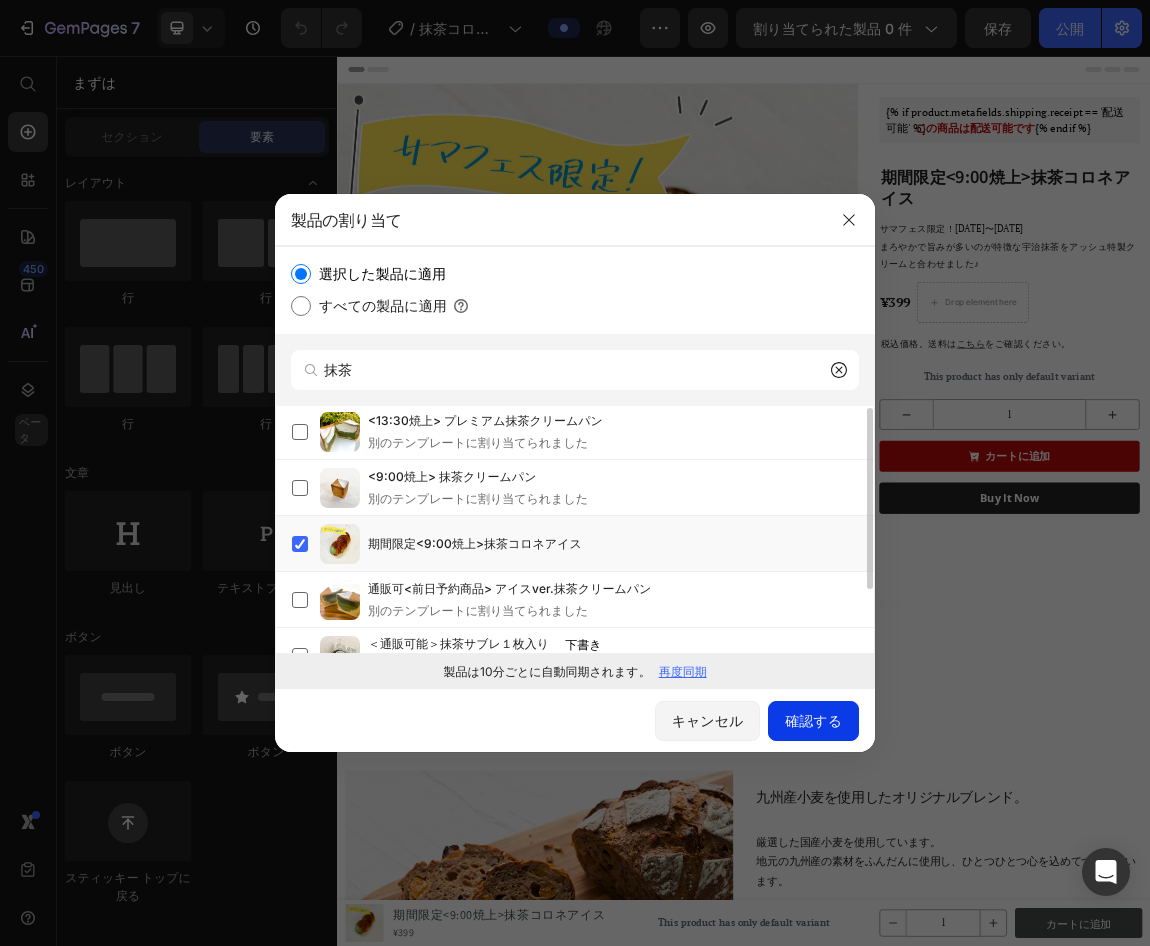 click on "確認する" at bounding box center (813, 720) 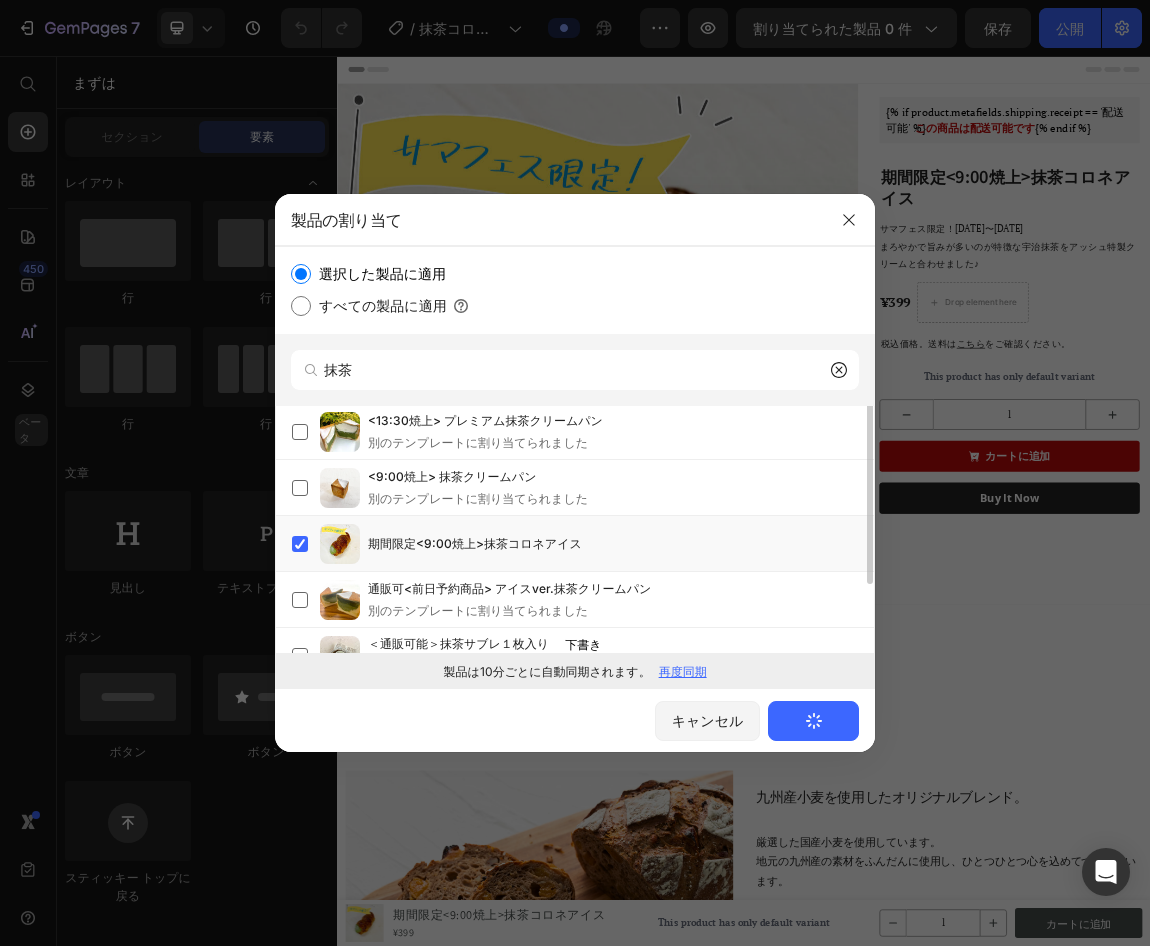scroll, scrollTop: 0, scrollLeft: 0, axis: both 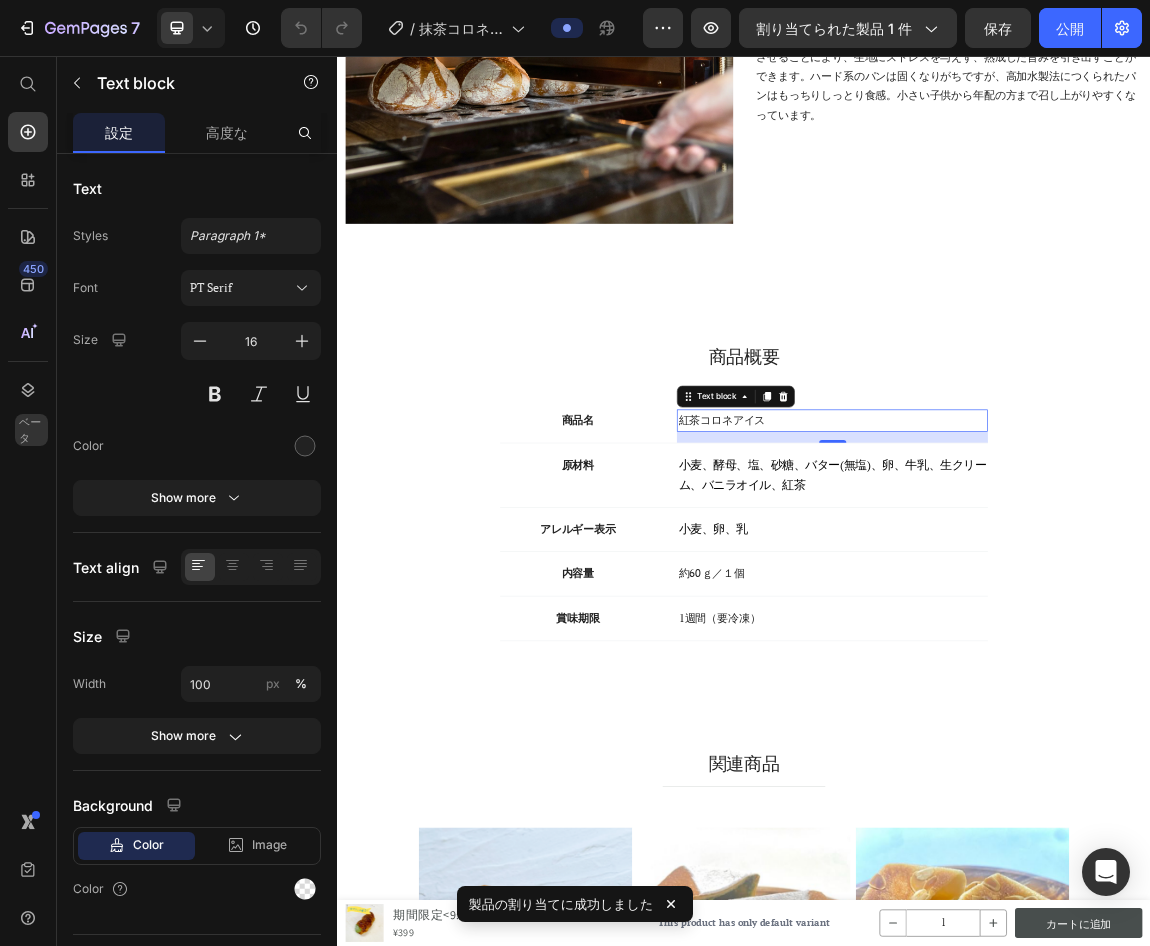 click on "紅茶コロネアイス" at bounding box center [1067, 594] 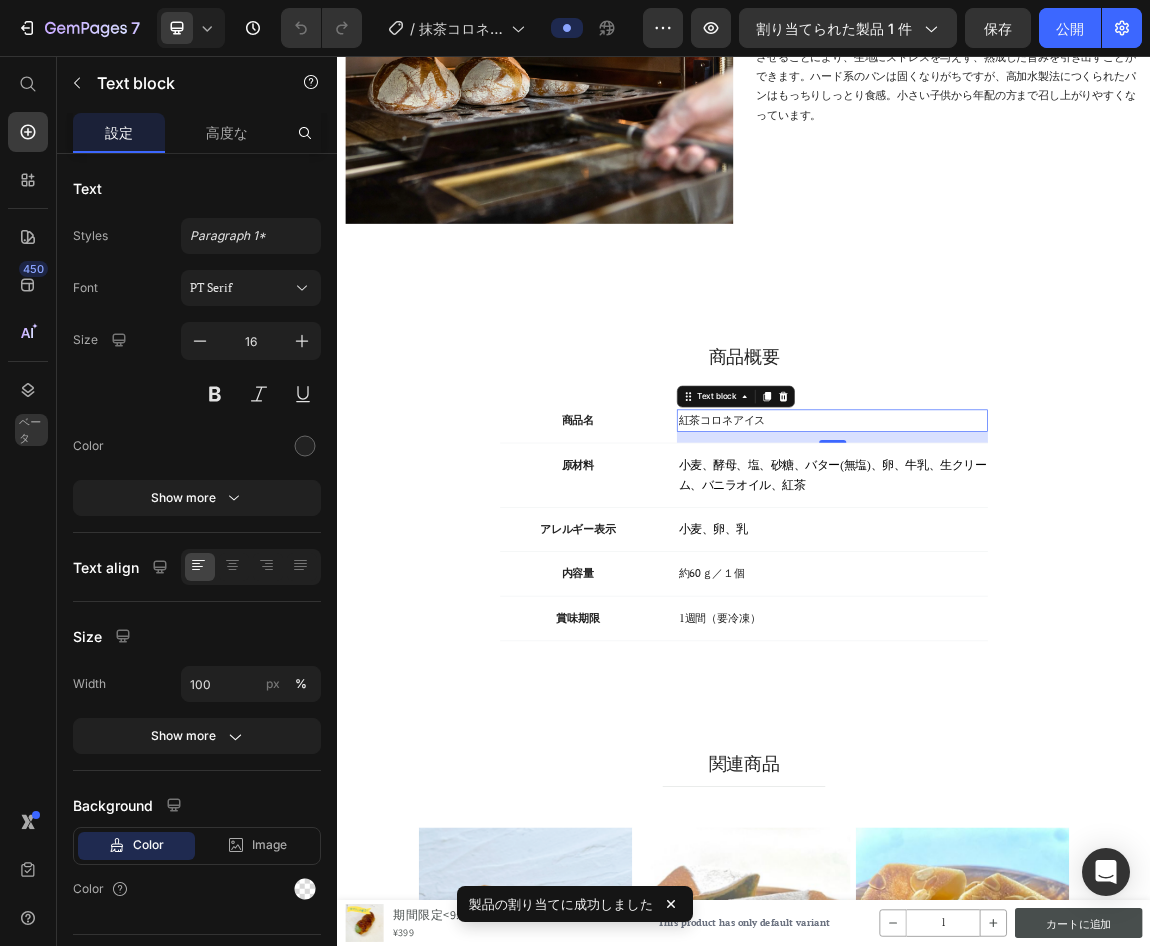 click on "紅茶コロネアイス" at bounding box center (1067, 594) 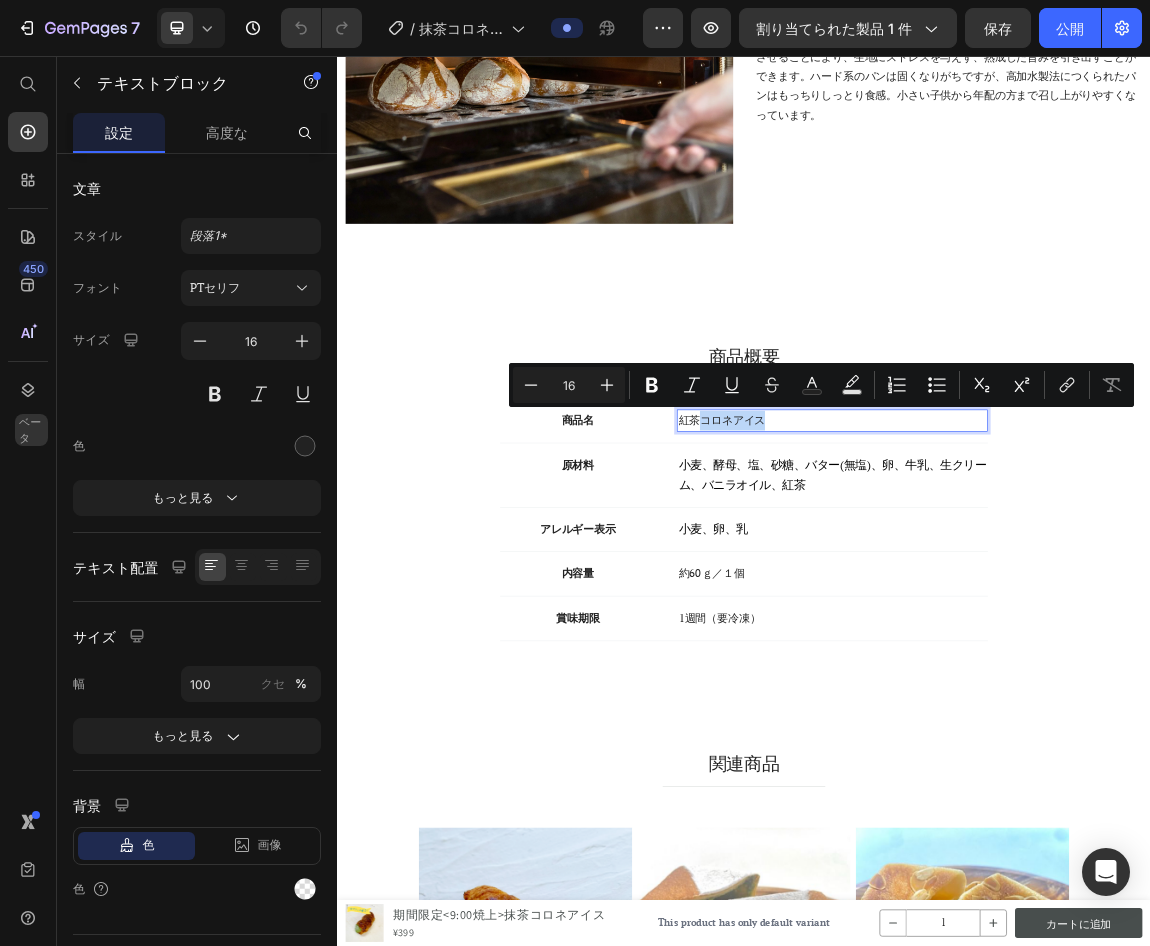 click on "紅茶コロネアイス" at bounding box center (1067, 594) 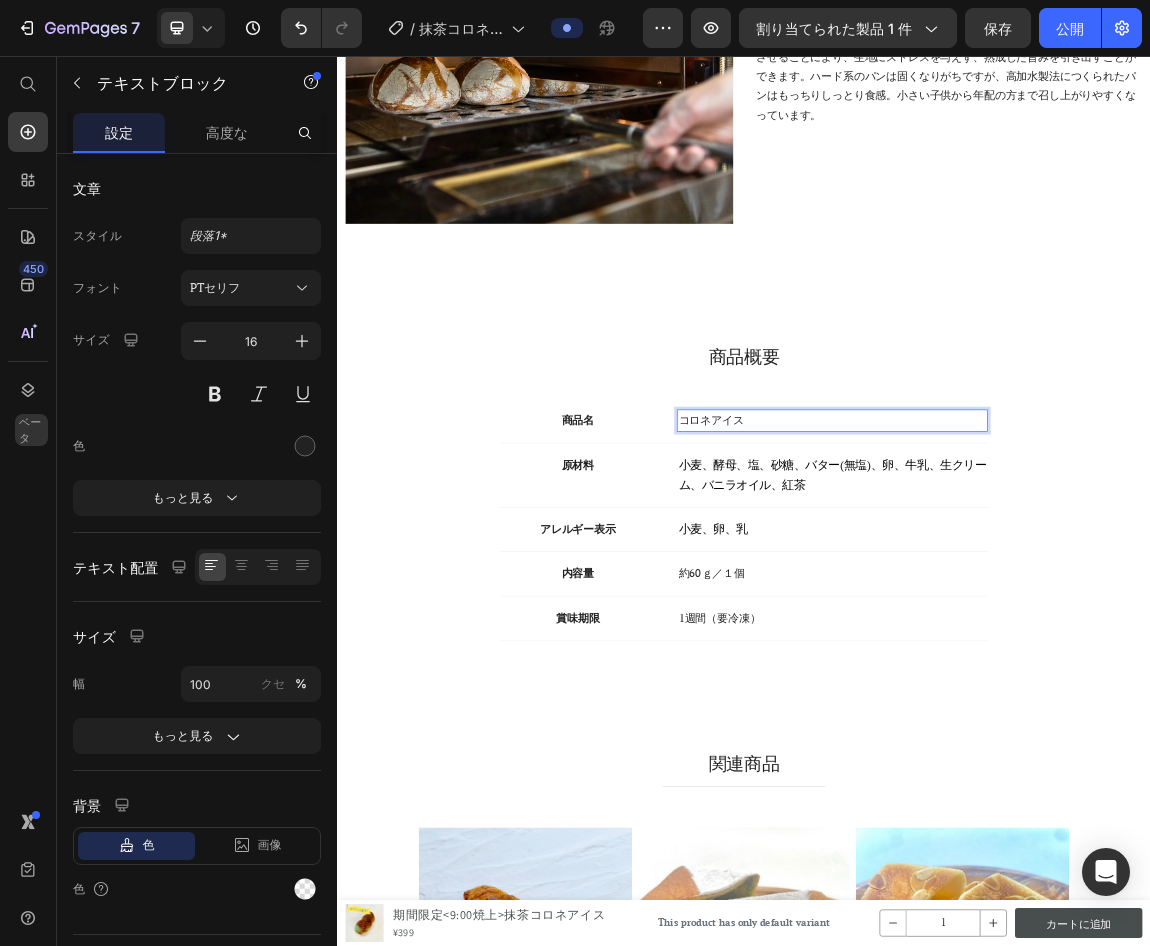 type 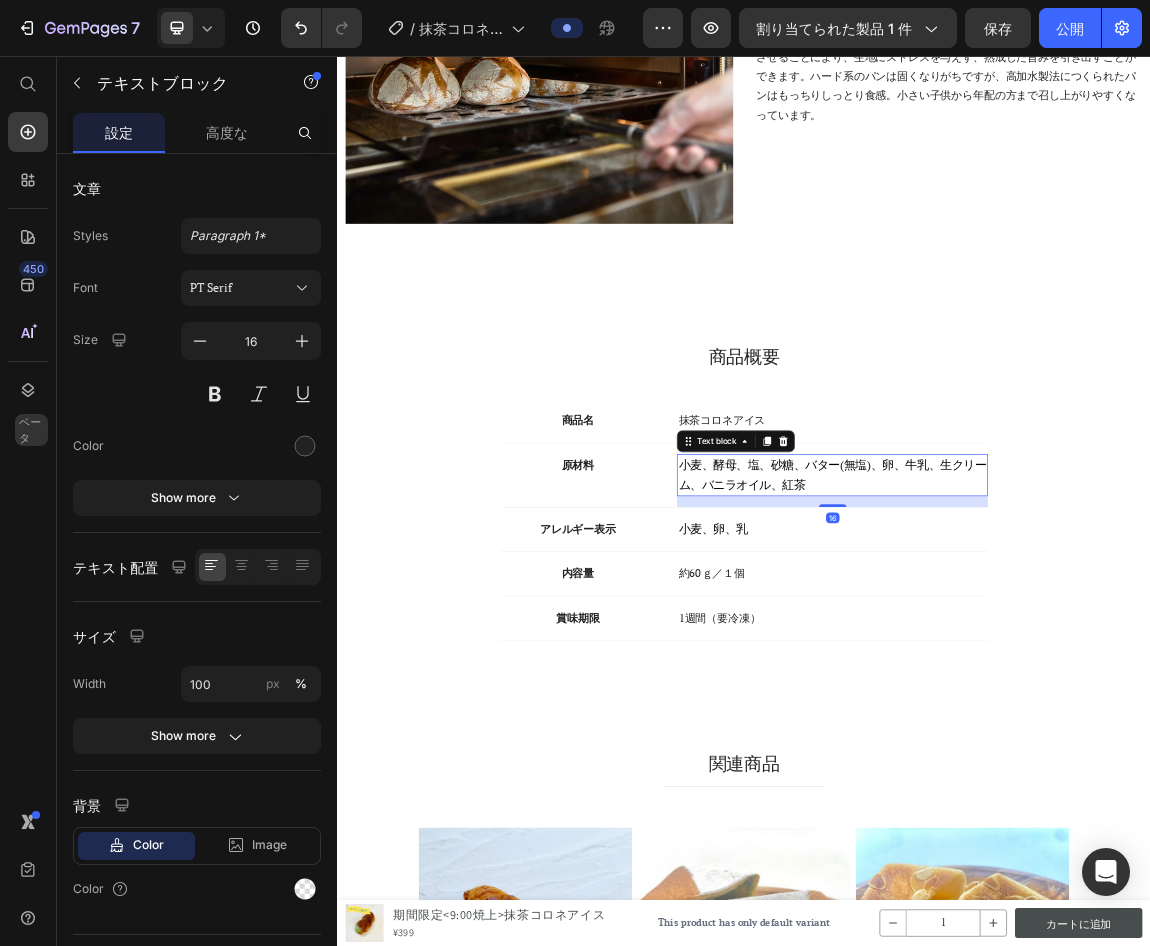 click on "小麦、酵母、塩、砂糖、バター(無塩)、卵、牛乳、生クリーム、バニラオイル、紅茶" at bounding box center (1067, 675) 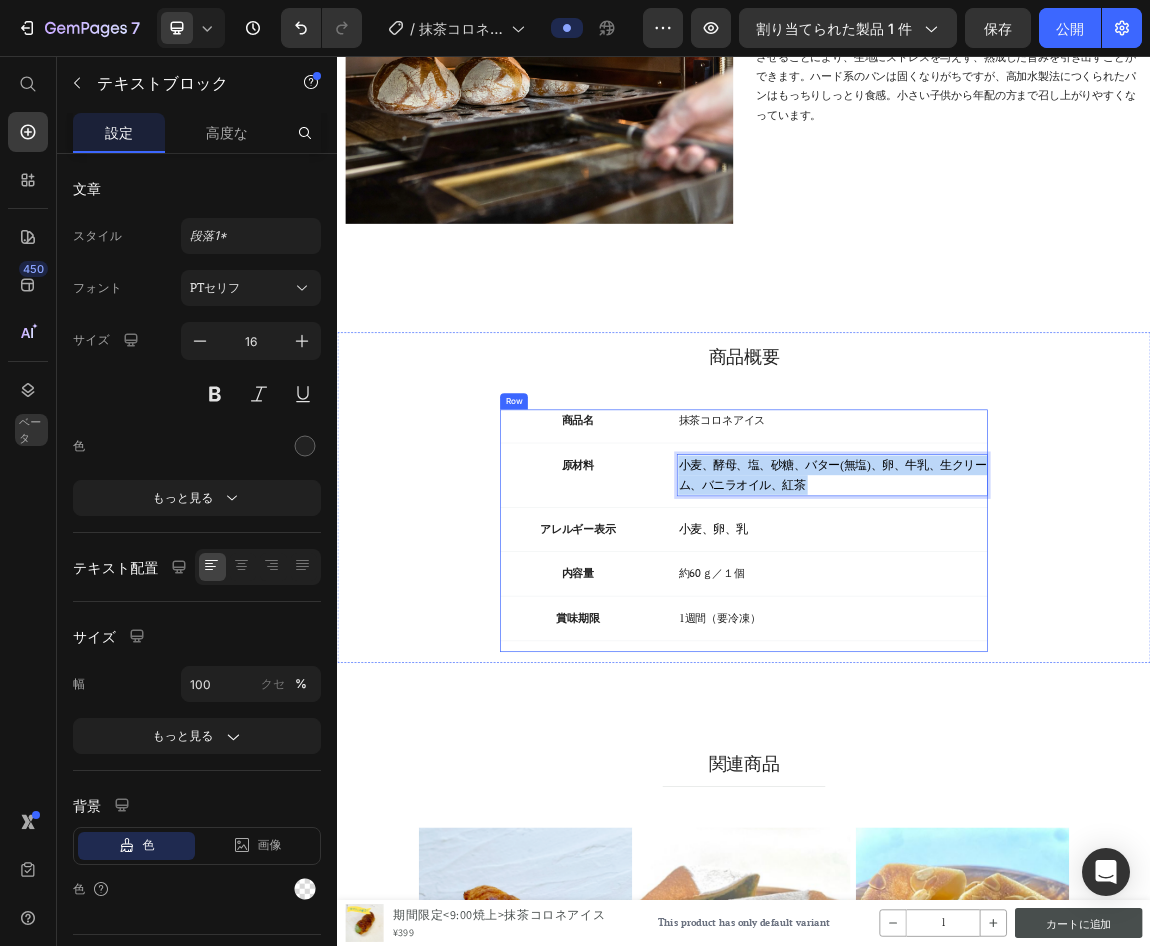 drag, startPoint x: 1041, startPoint y: 689, endPoint x: 897, endPoint y: 655, distance: 147.95946 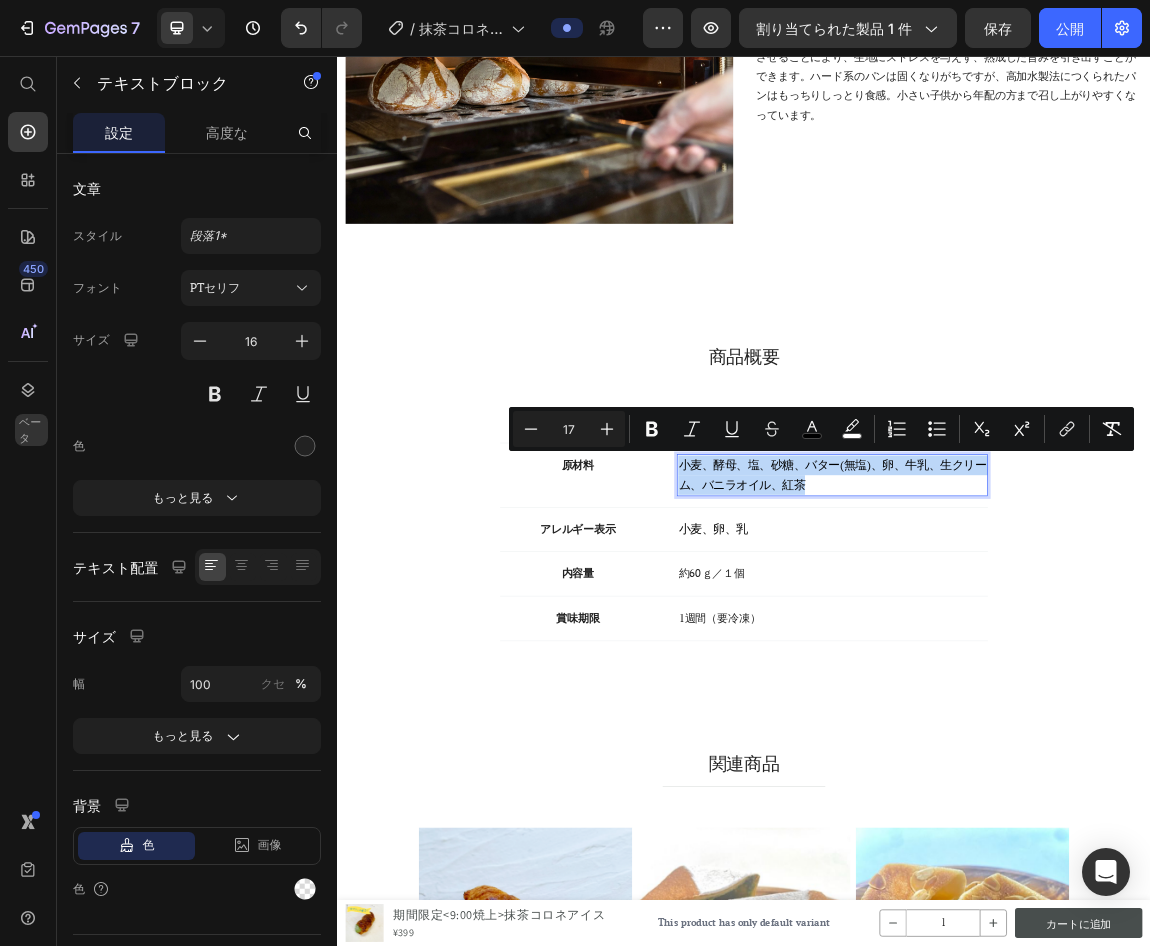 drag, startPoint x: 1024, startPoint y: 682, endPoint x: 843, endPoint y: 655, distance: 183.00273 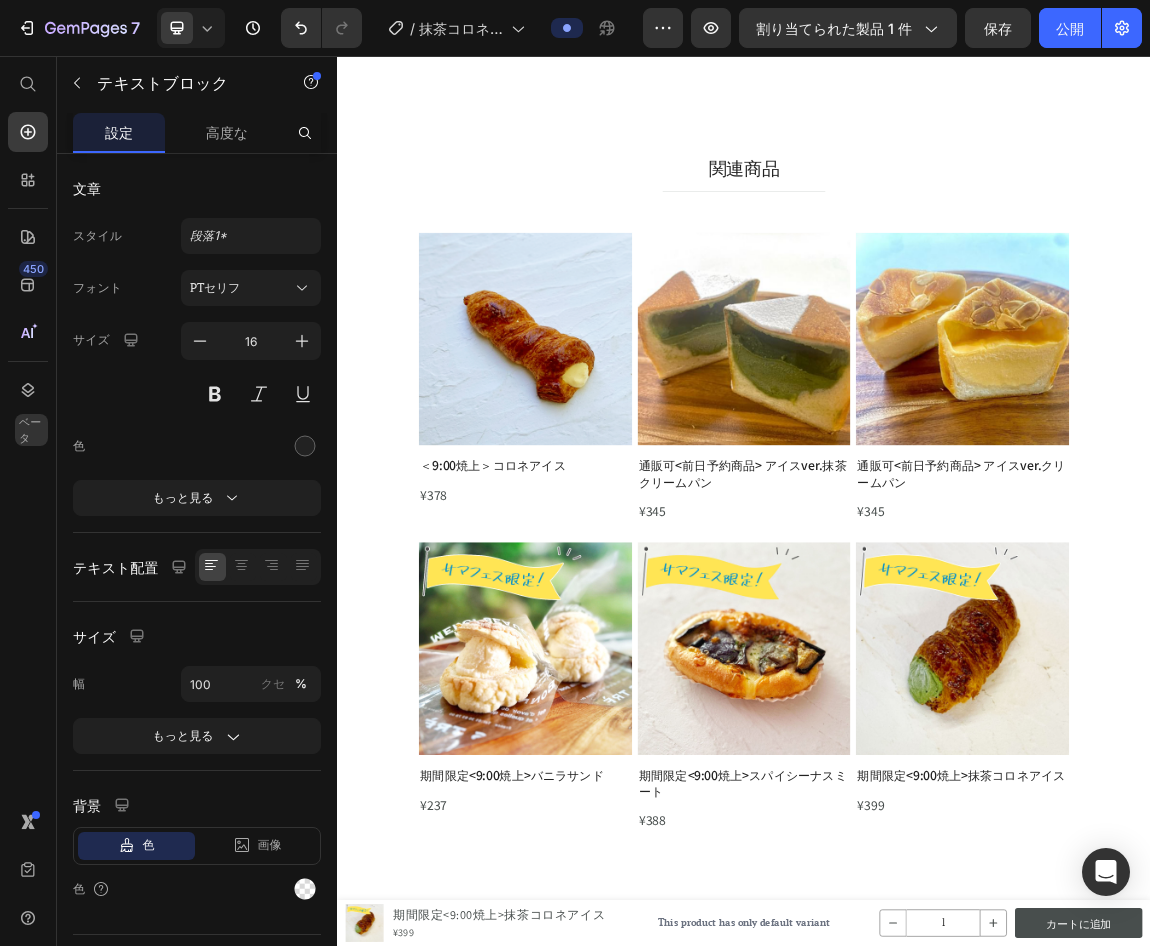 scroll, scrollTop: 2740, scrollLeft: 0, axis: vertical 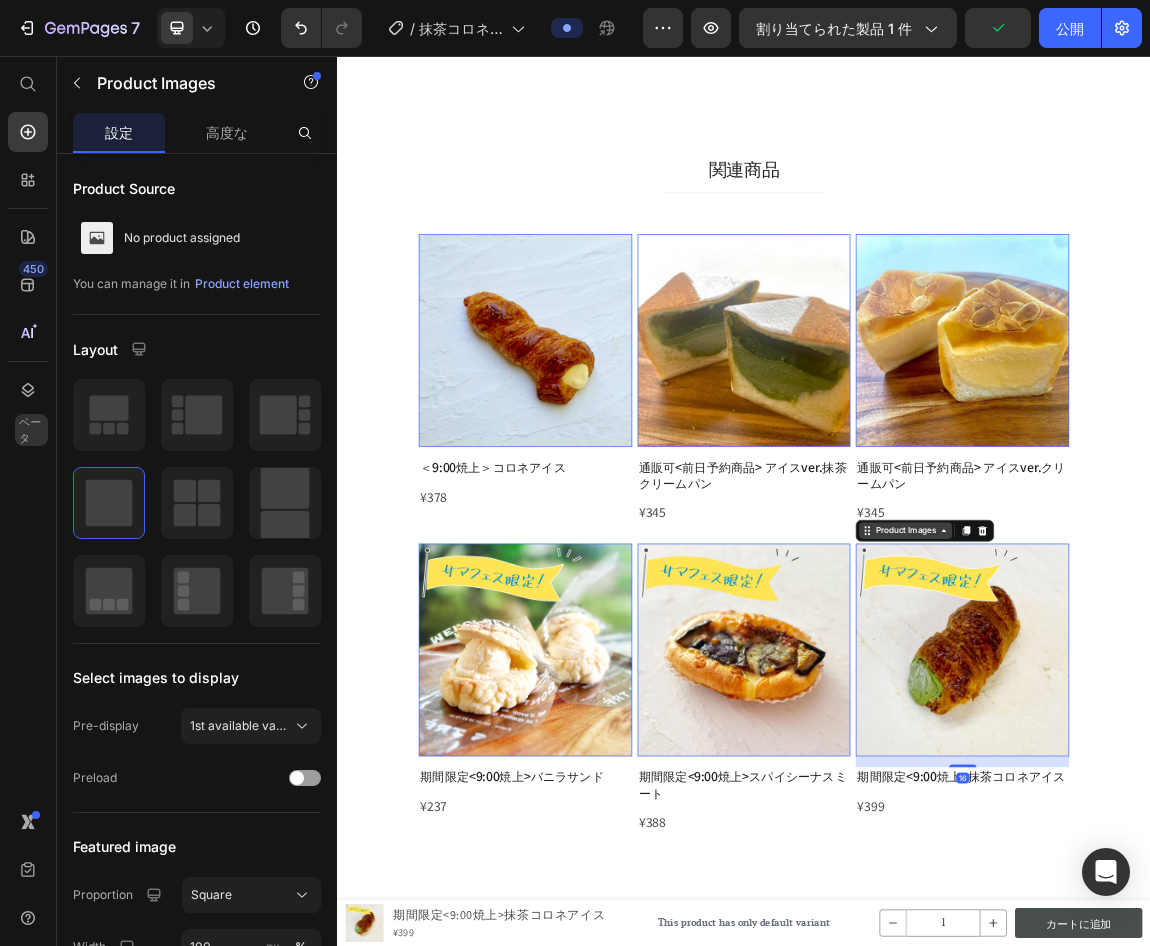 click on "Product Images" at bounding box center (510, 307) 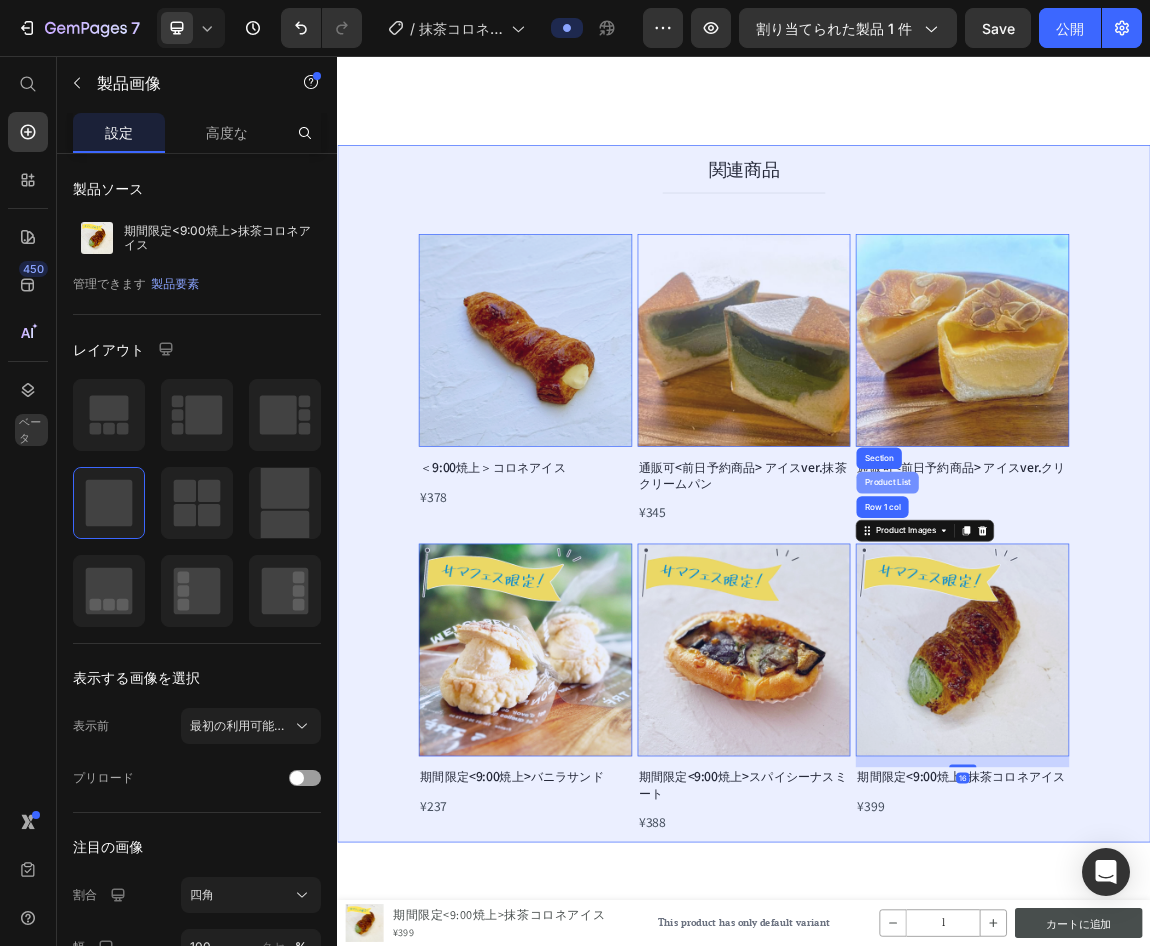 click on "Product List" at bounding box center (1149, 686) 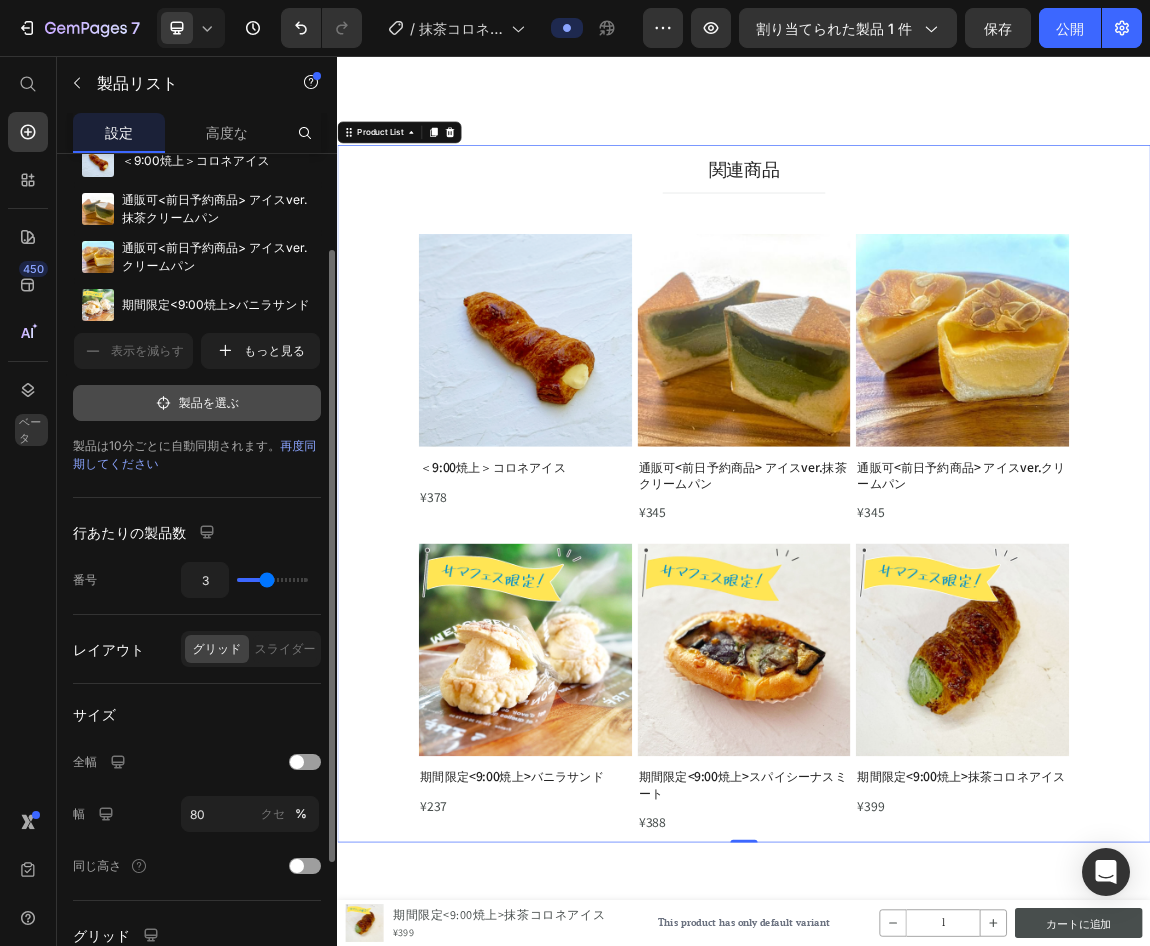 scroll, scrollTop: 131, scrollLeft: 0, axis: vertical 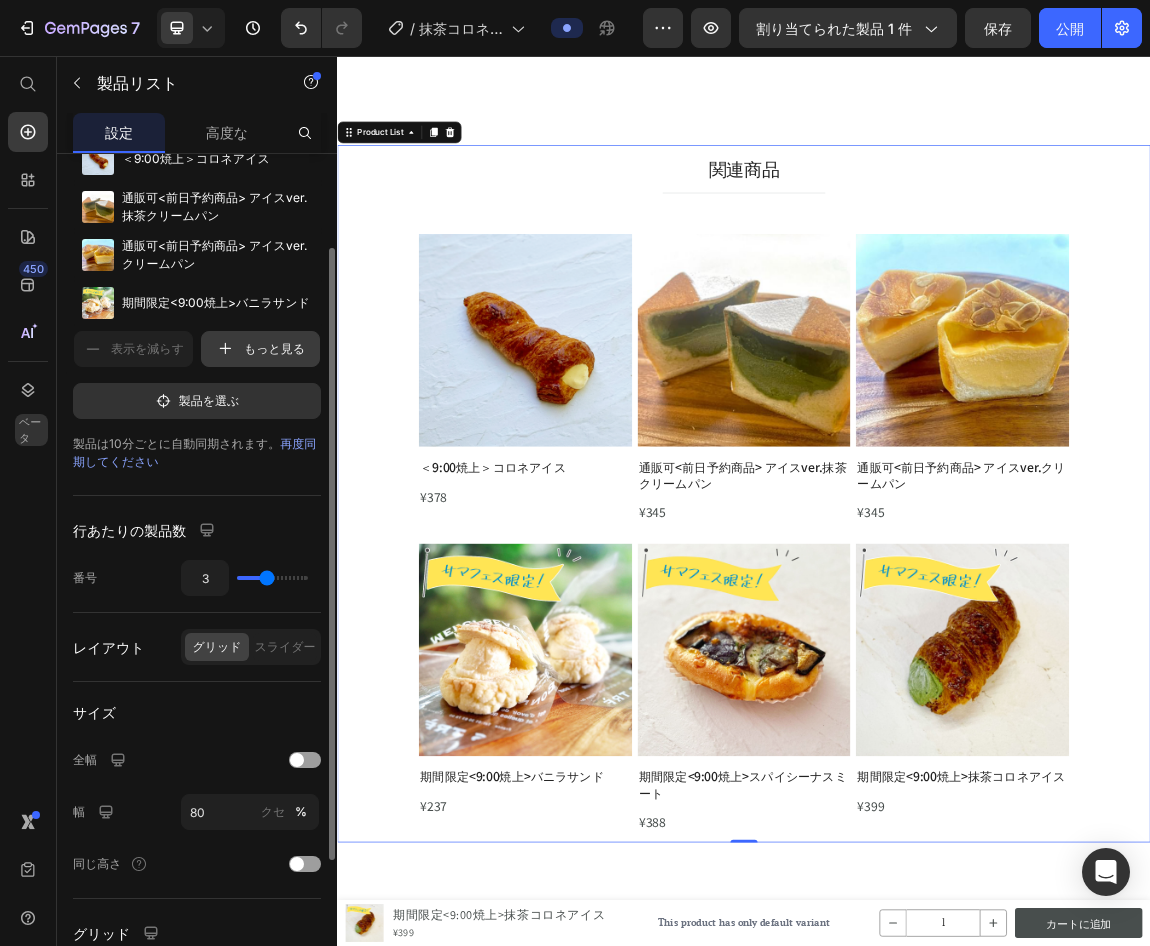 click on "もっと見る" at bounding box center [274, 348] 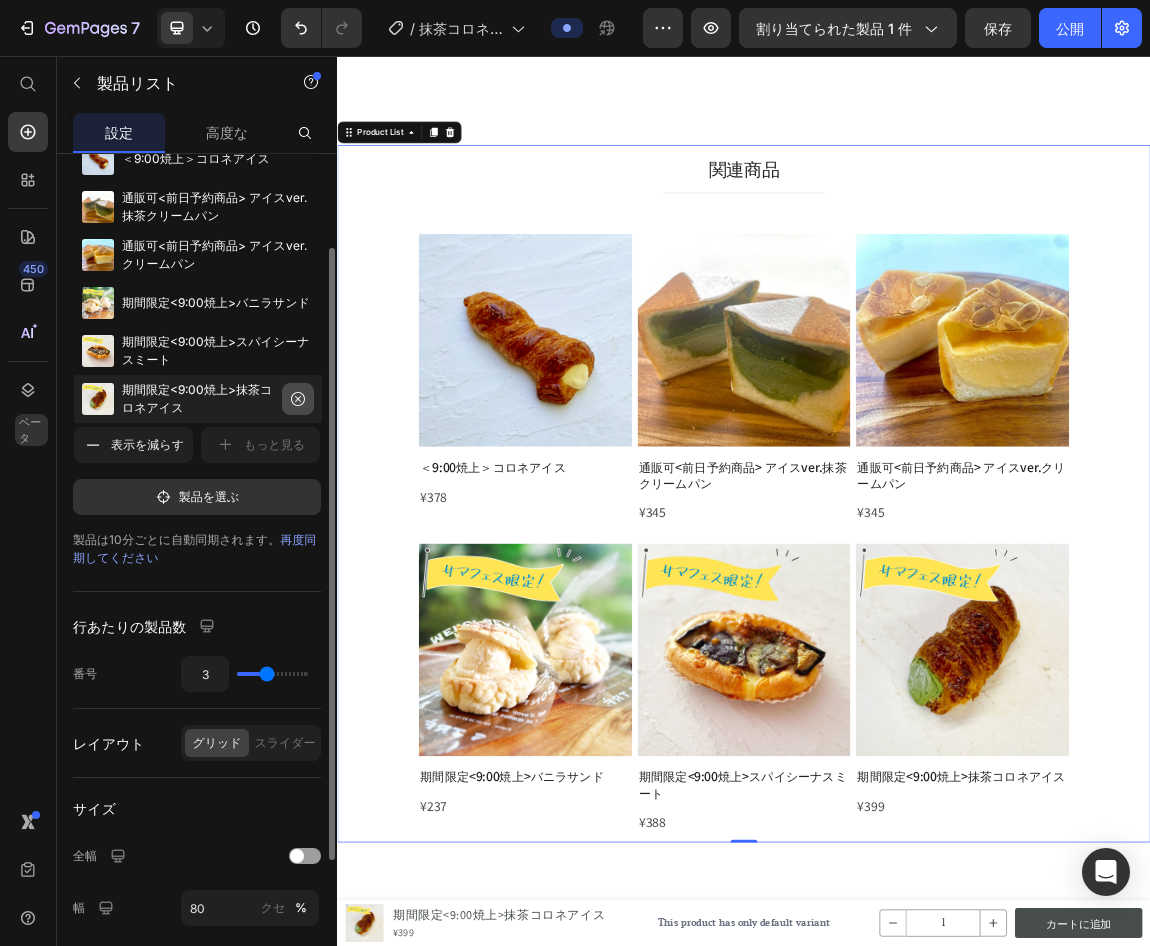 click 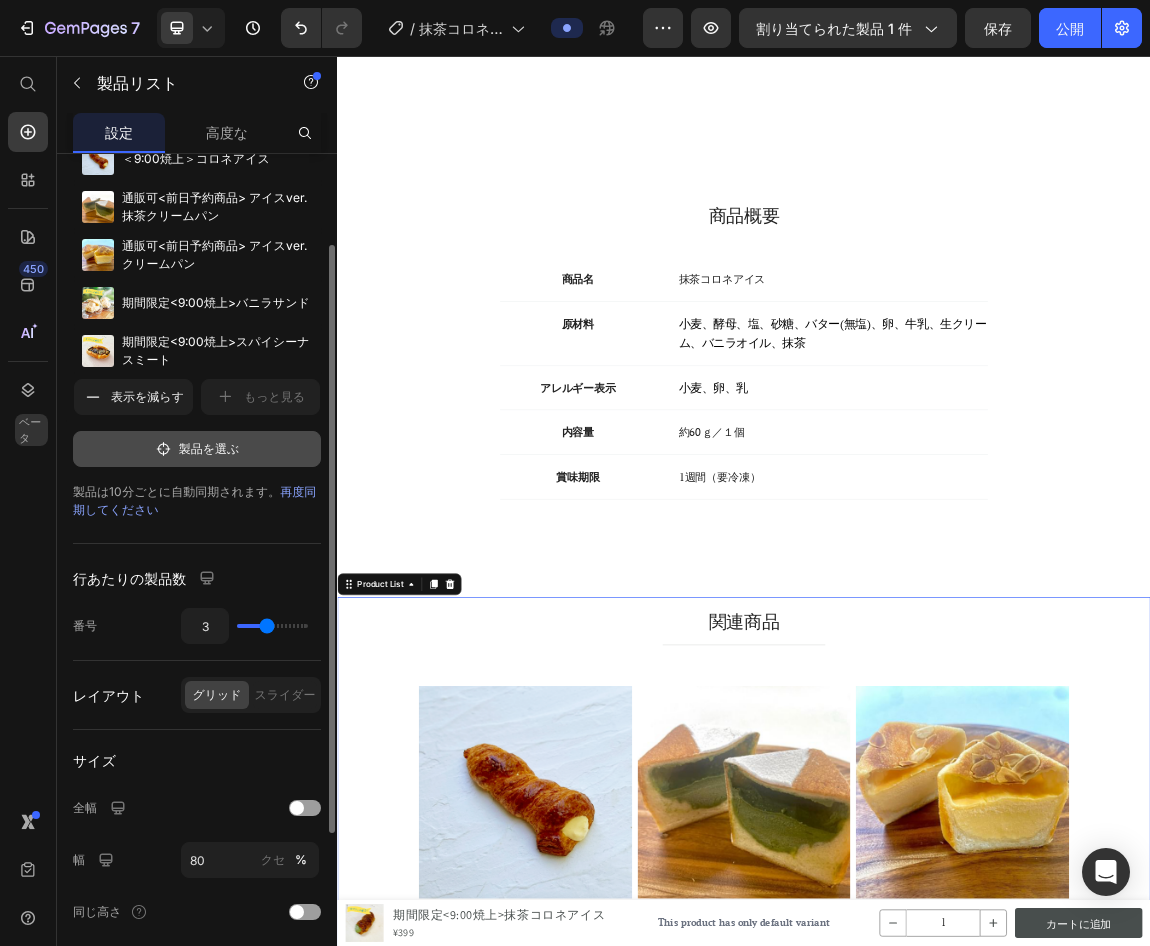 scroll, scrollTop: 2740, scrollLeft: 0, axis: vertical 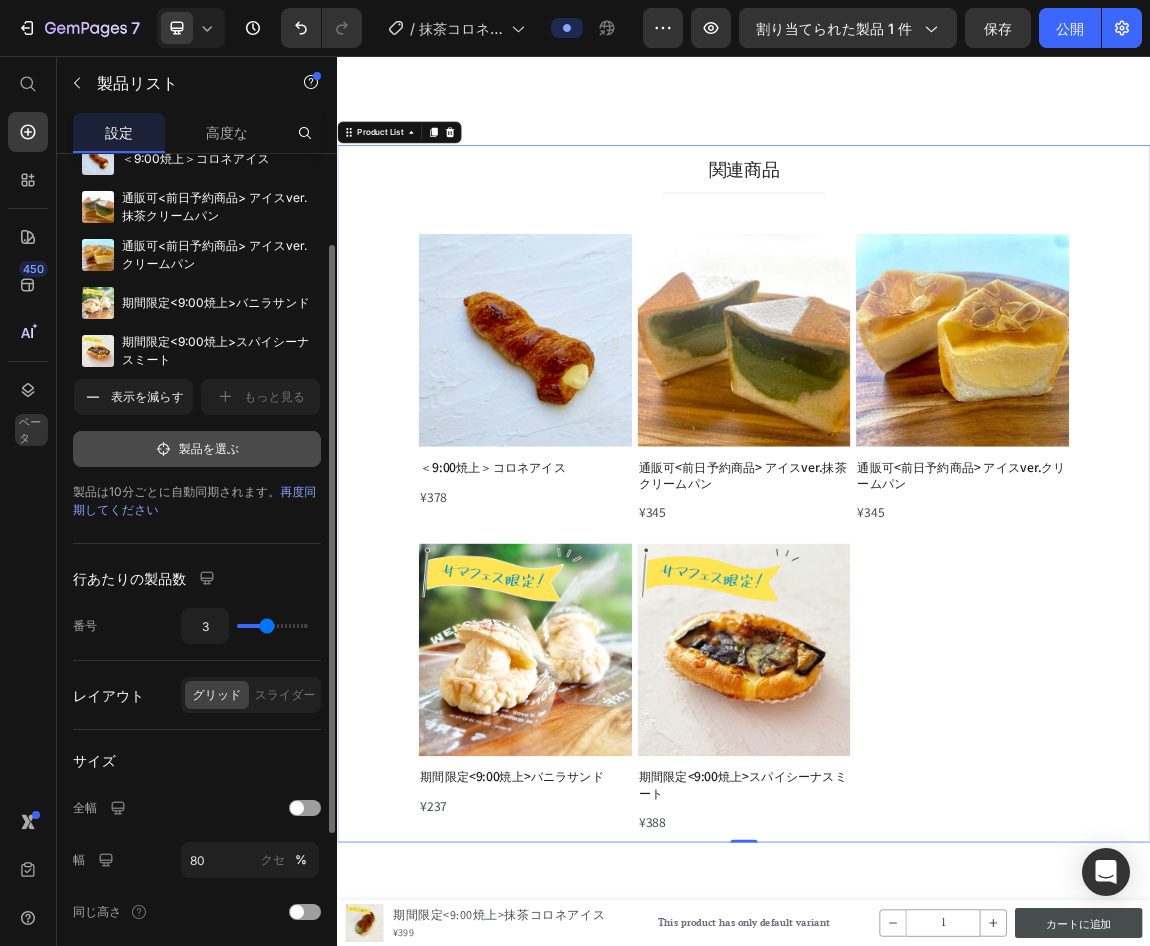 click on "製品を選ぶ" at bounding box center [209, 448] 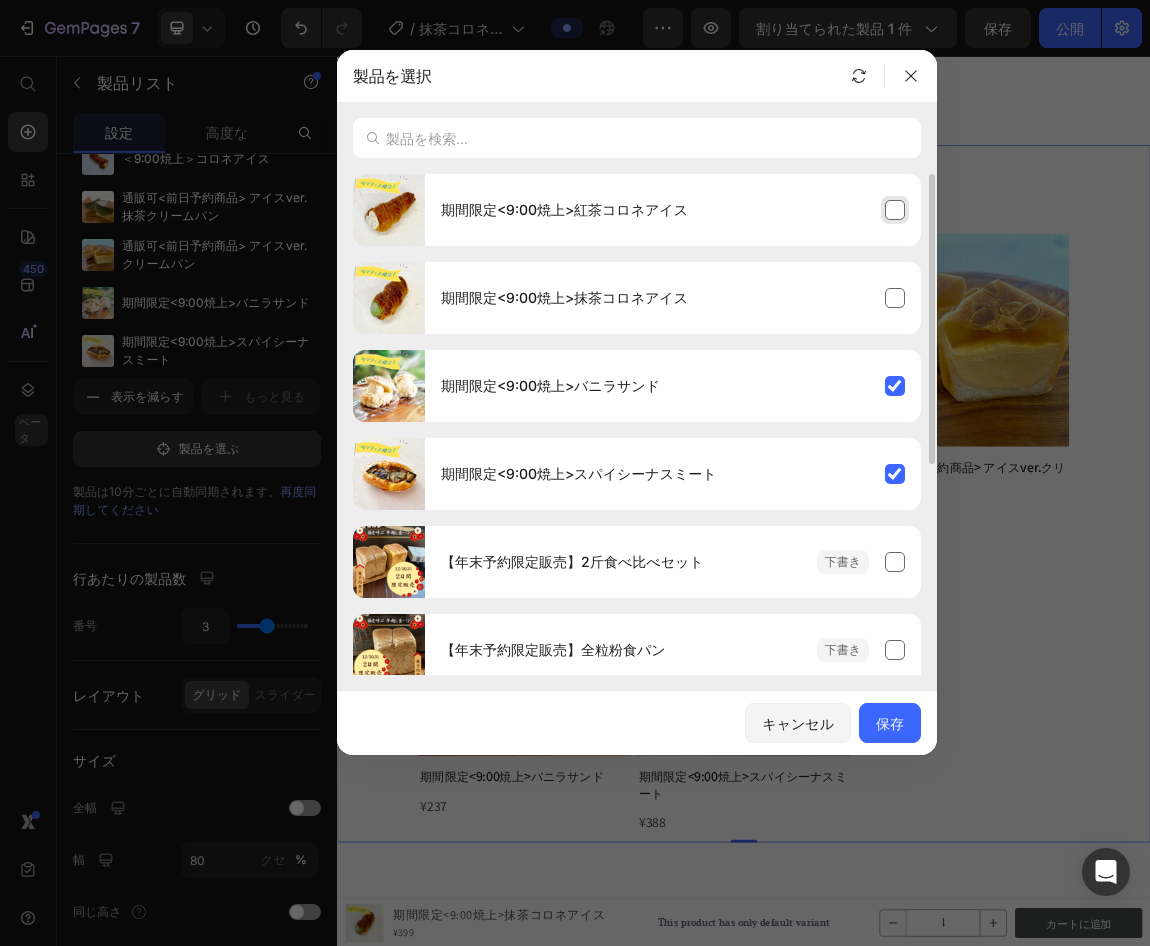 click on "期間限定<9:00焼上>紅茶コロネアイス" at bounding box center [673, 210] 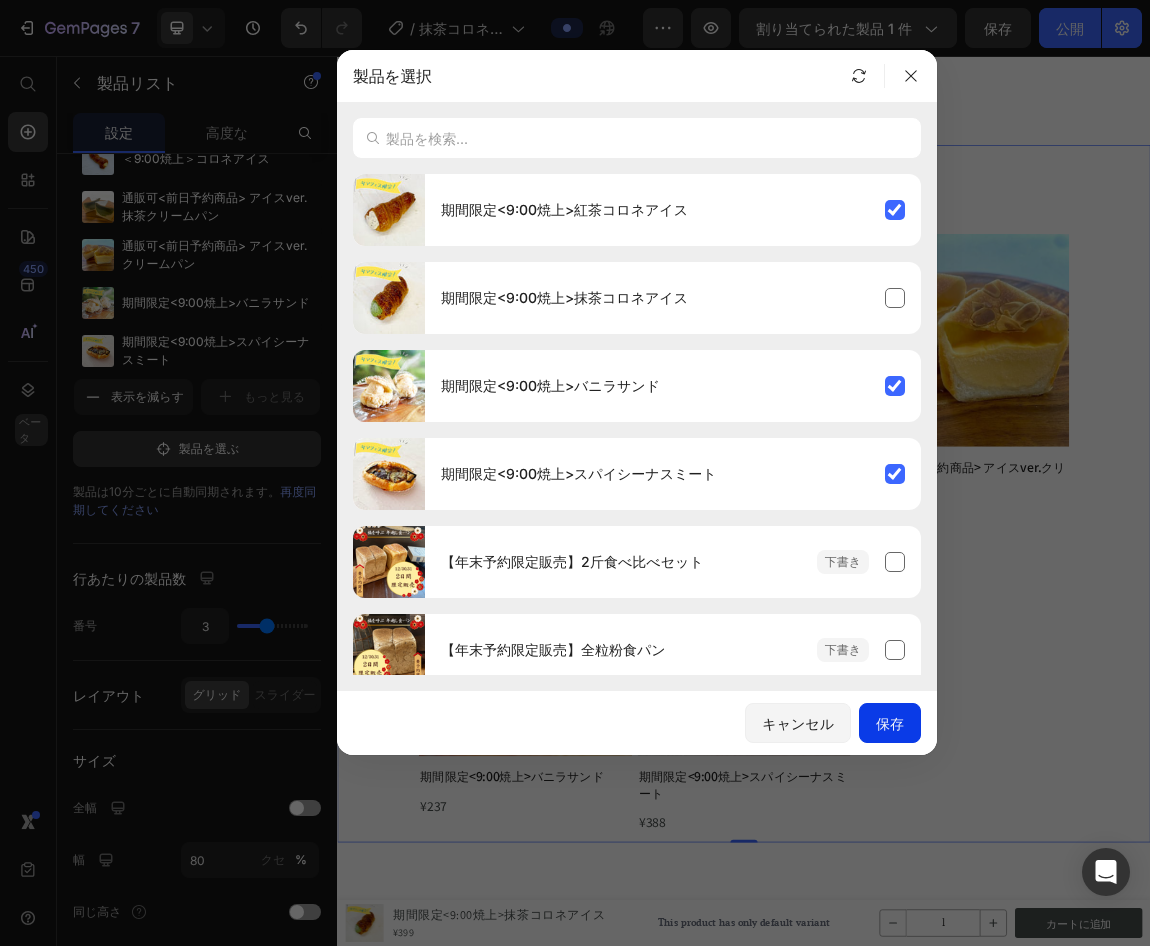 click on "保存" 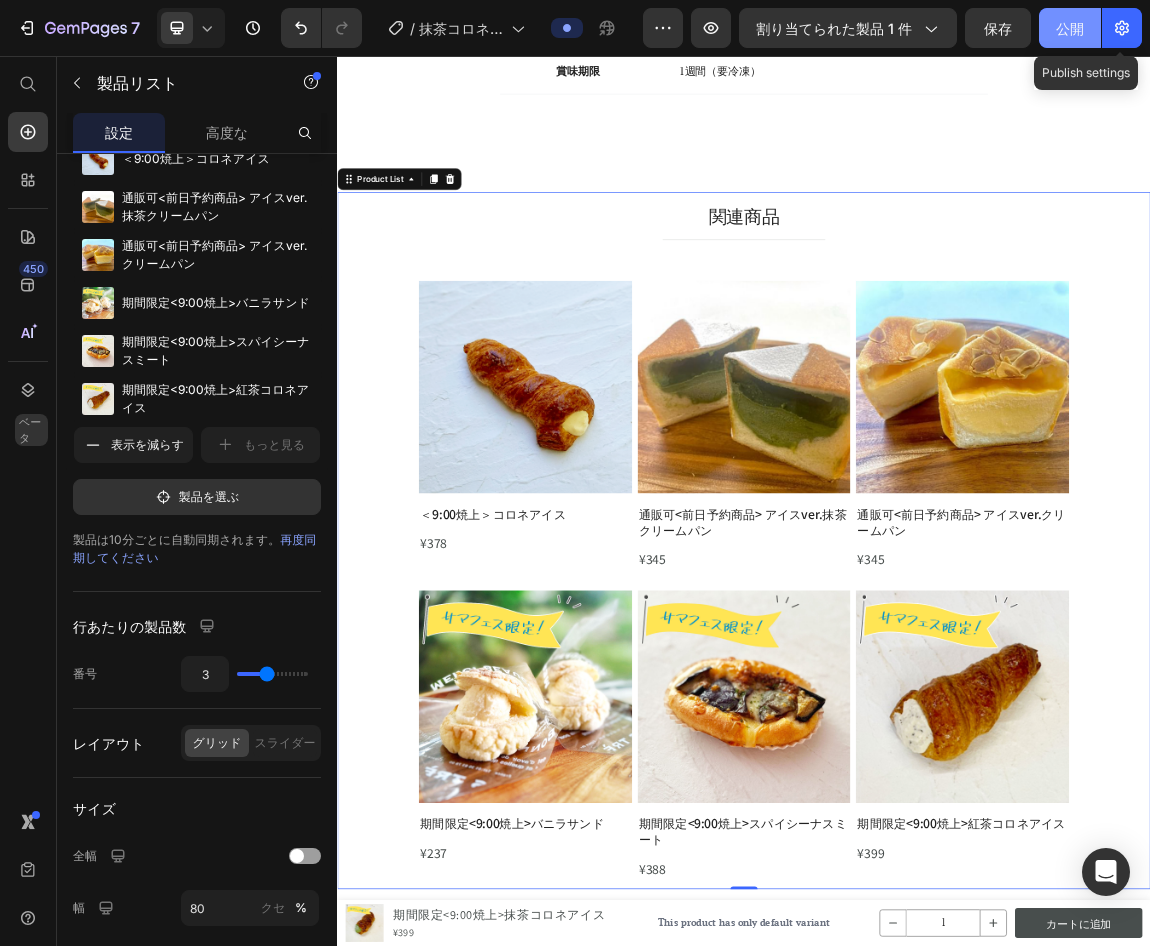 scroll, scrollTop: 2672, scrollLeft: 0, axis: vertical 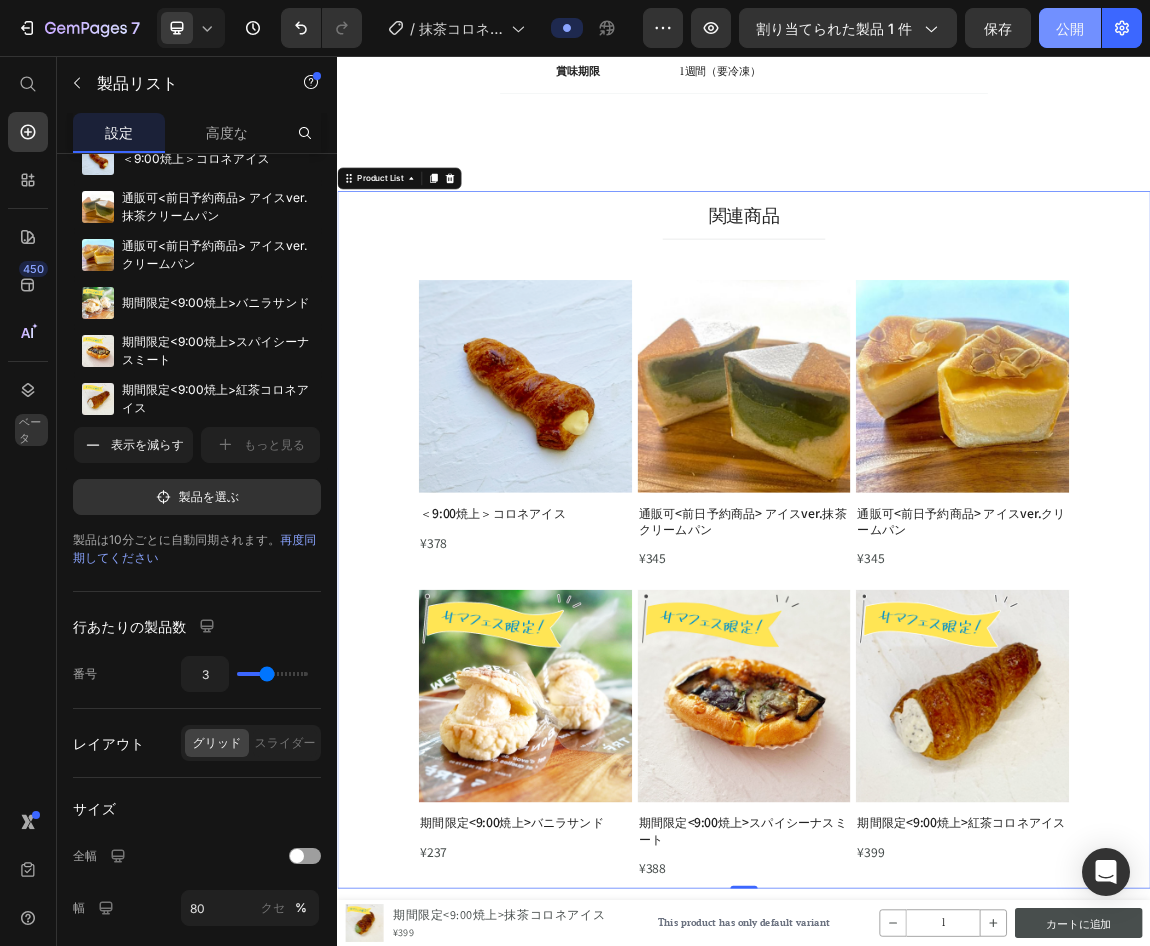 click on "公開" at bounding box center (1070, 28) 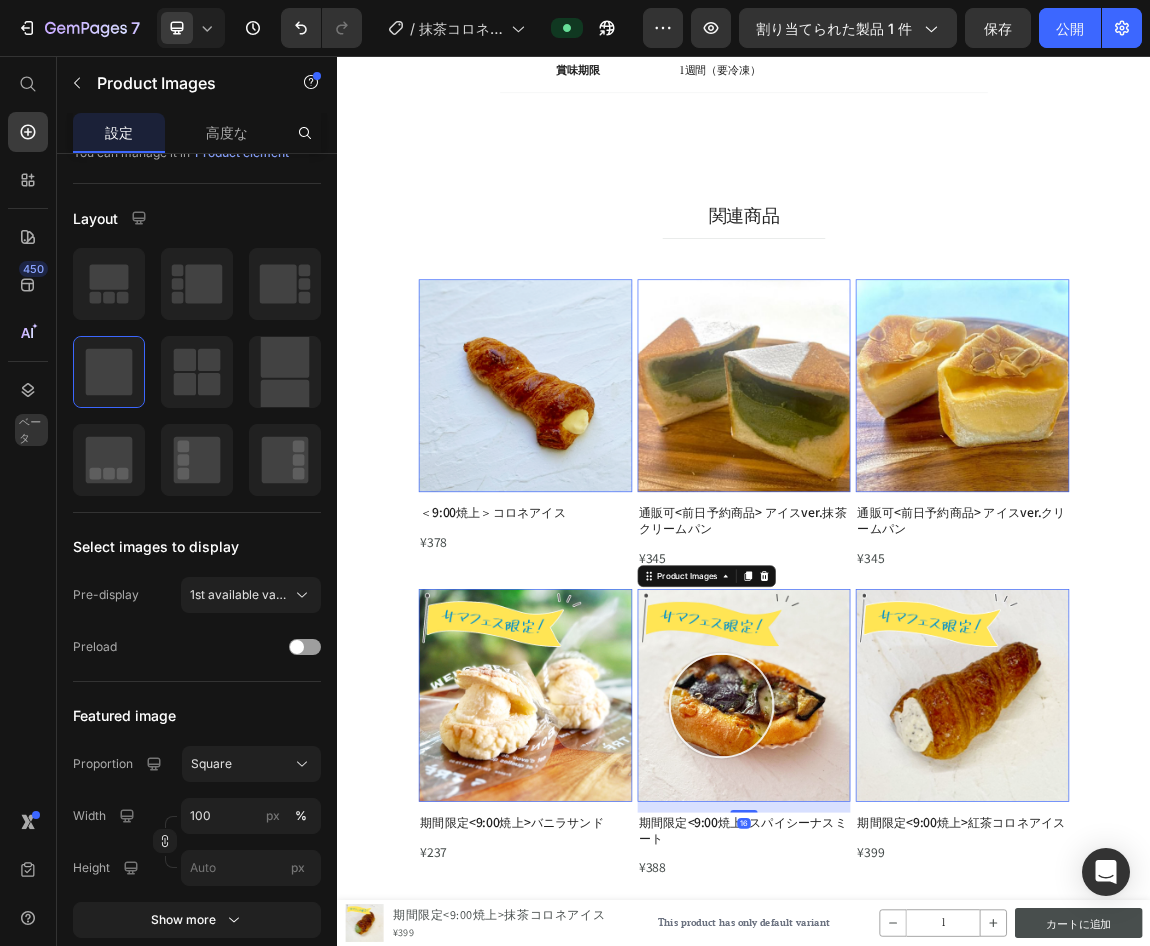 click at bounding box center [937, 1000] 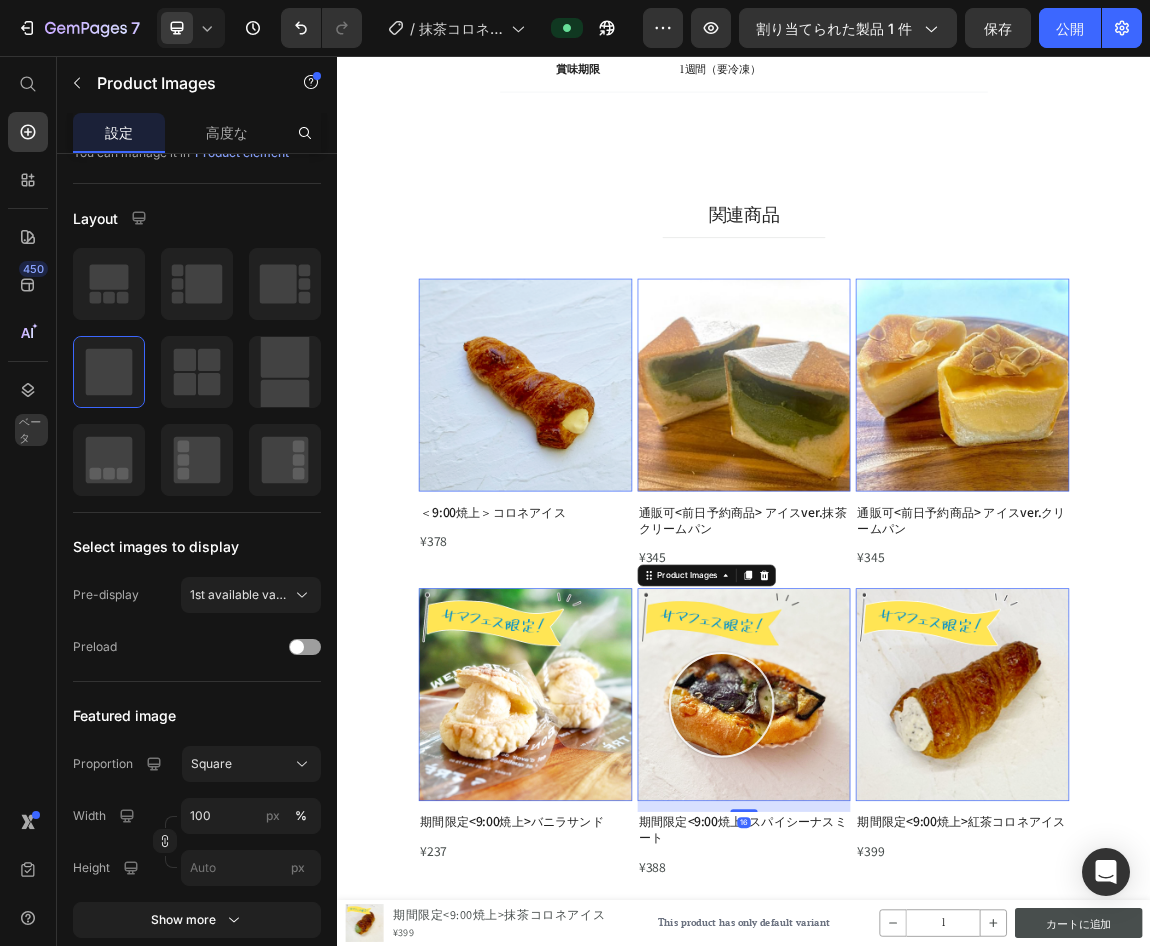 scroll, scrollTop: 0, scrollLeft: 0, axis: both 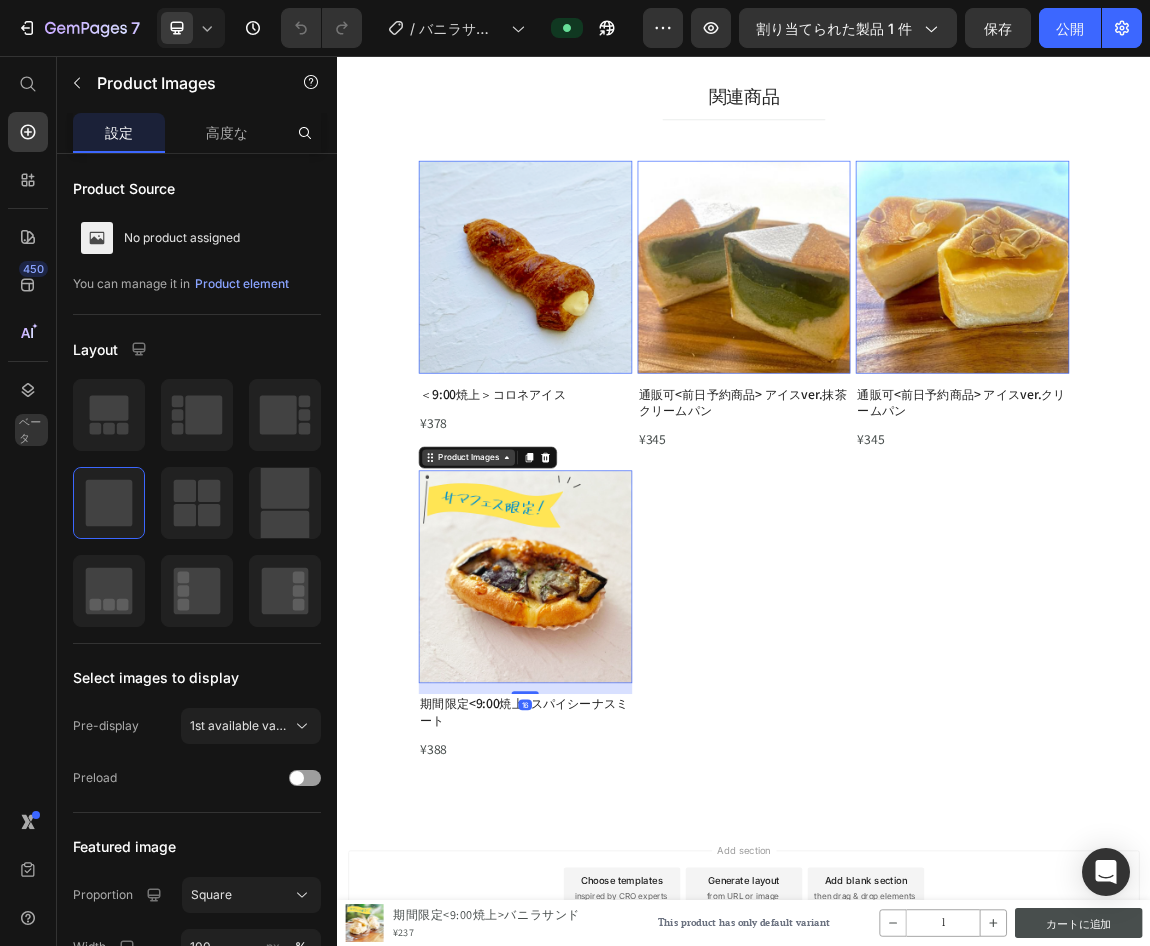 click on "Product Images" at bounding box center (510, 199) 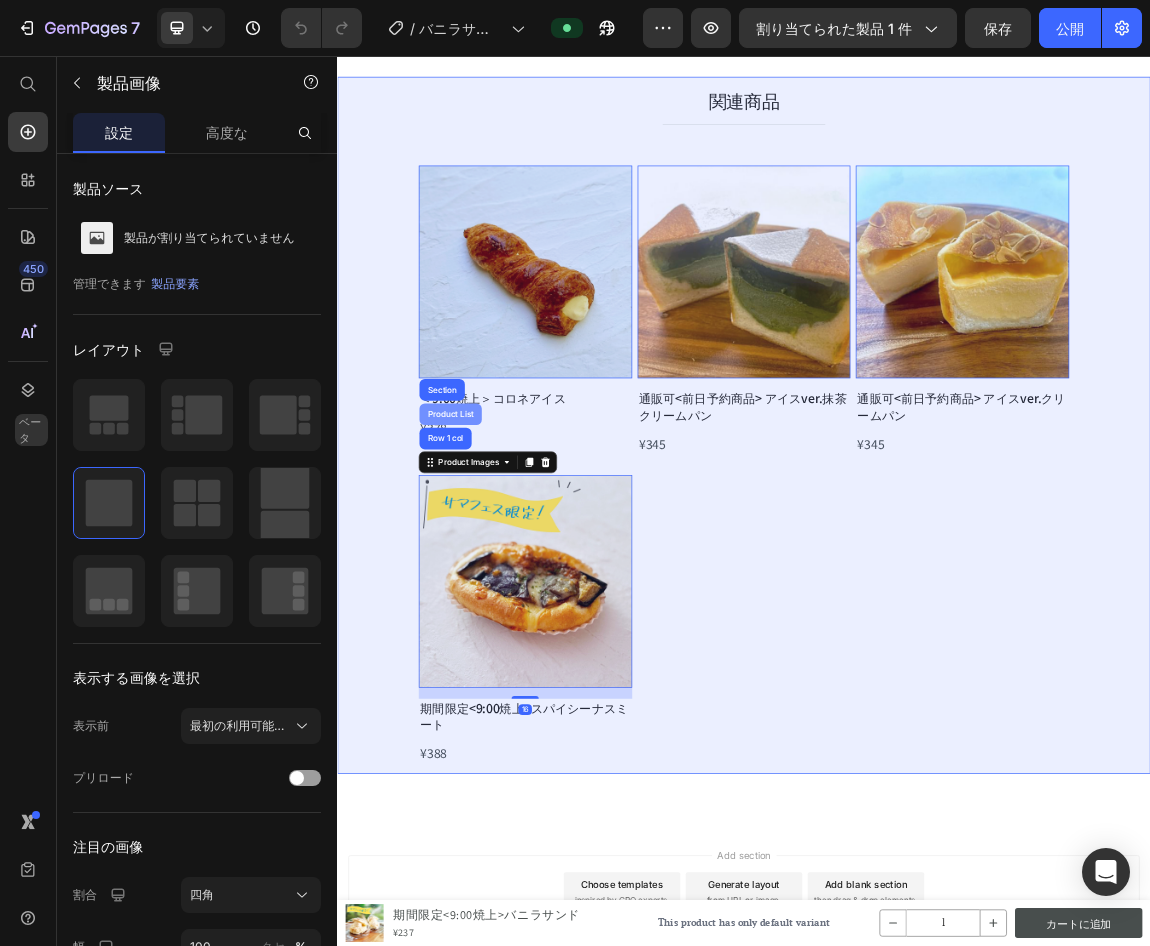 click on "Product List" at bounding box center [504, 585] 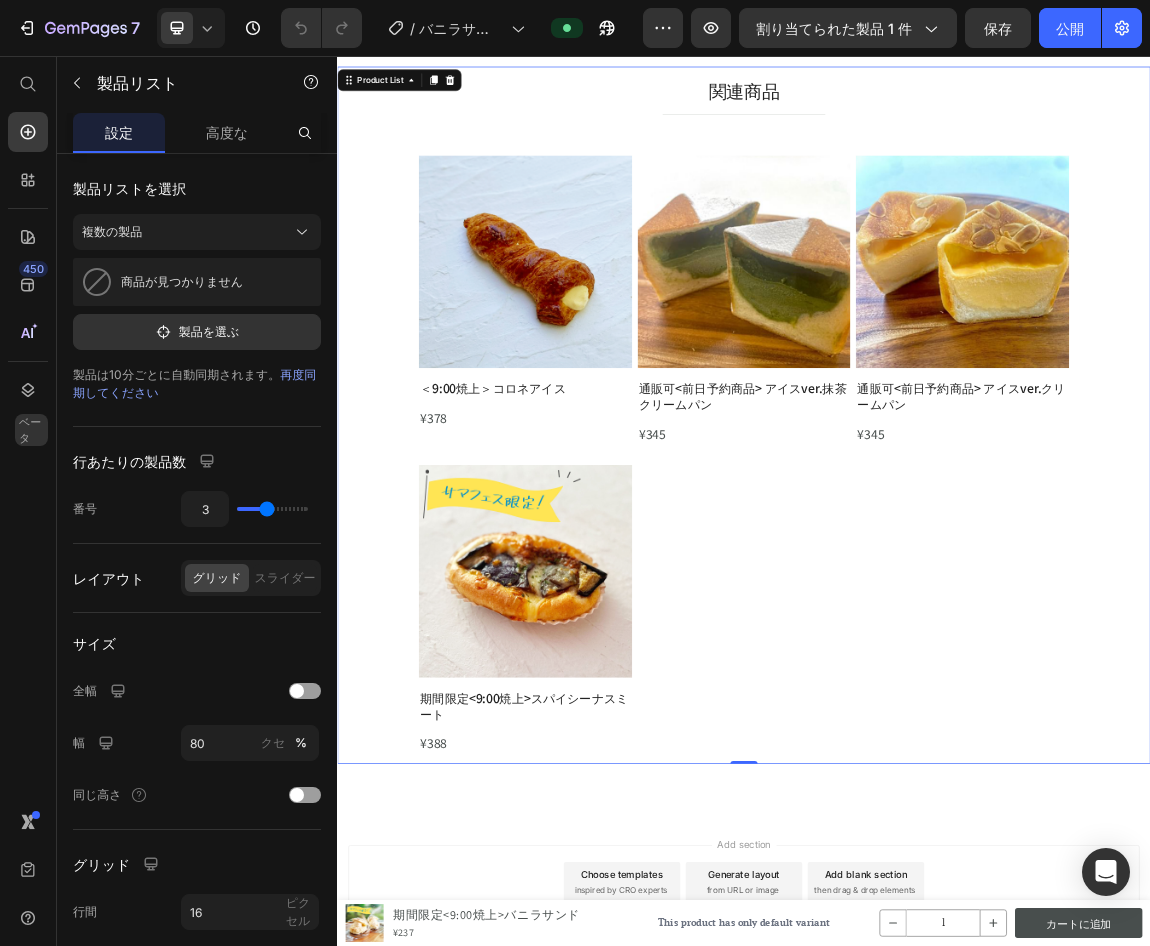 scroll, scrollTop: 2858, scrollLeft: 0, axis: vertical 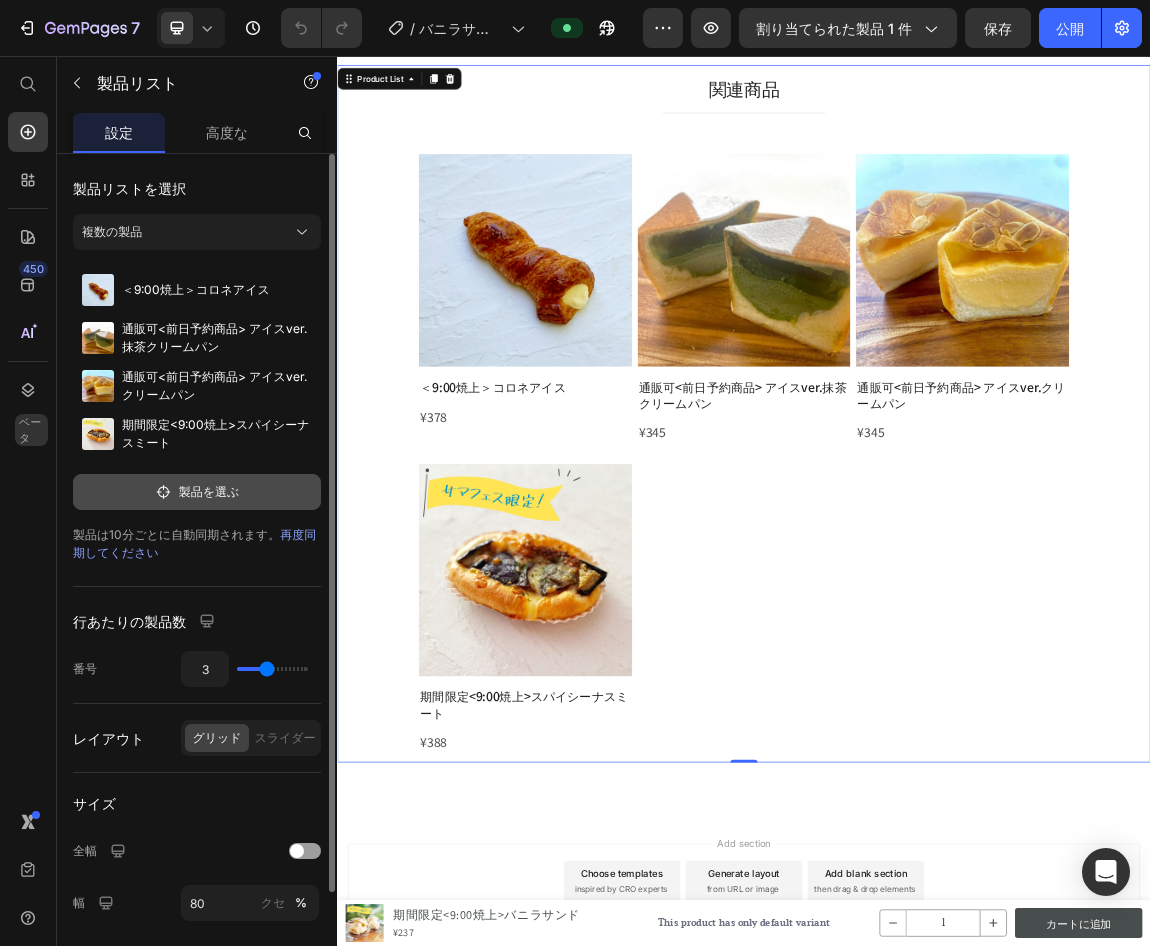 click on "製品を選ぶ" at bounding box center (197, 492) 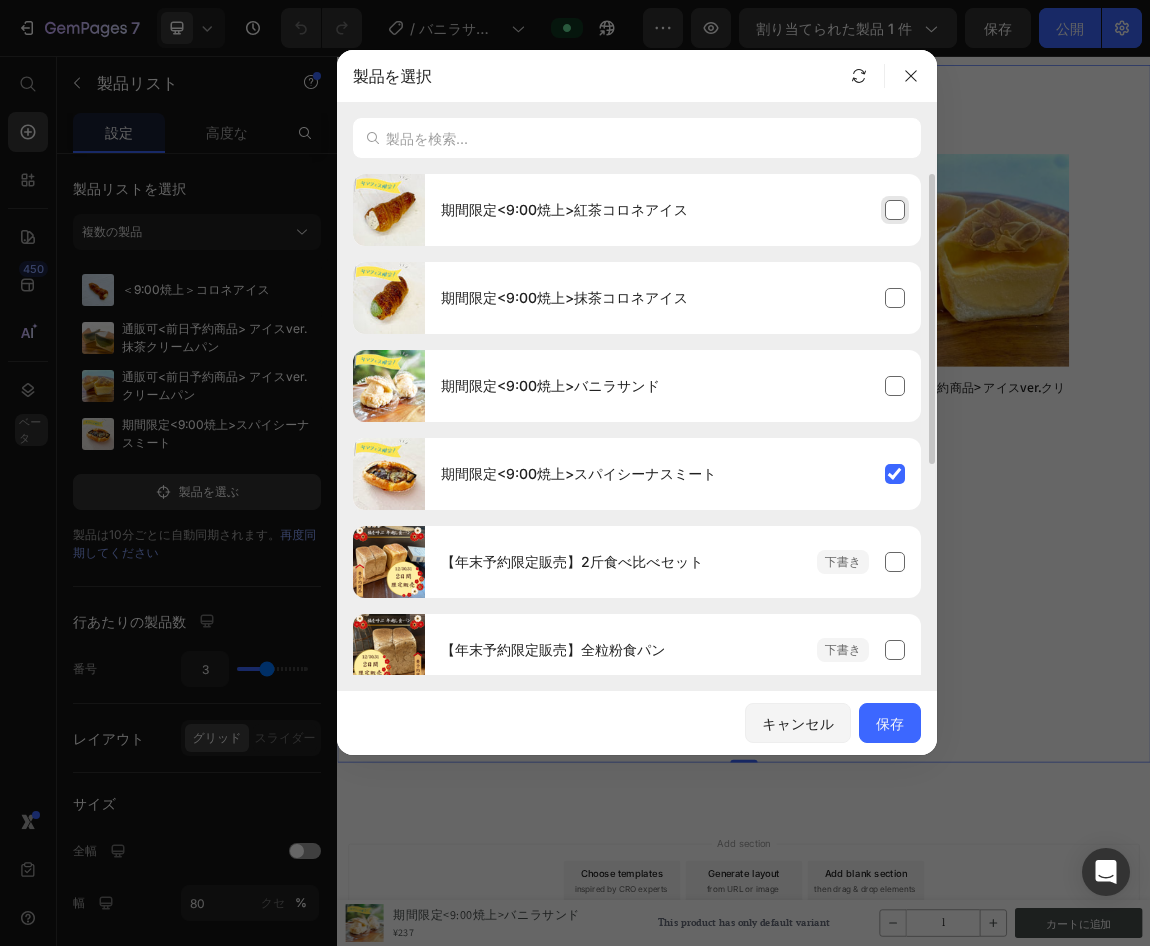 click on "期間限定<9:00焼上>紅茶コロネアイス" at bounding box center (673, 210) 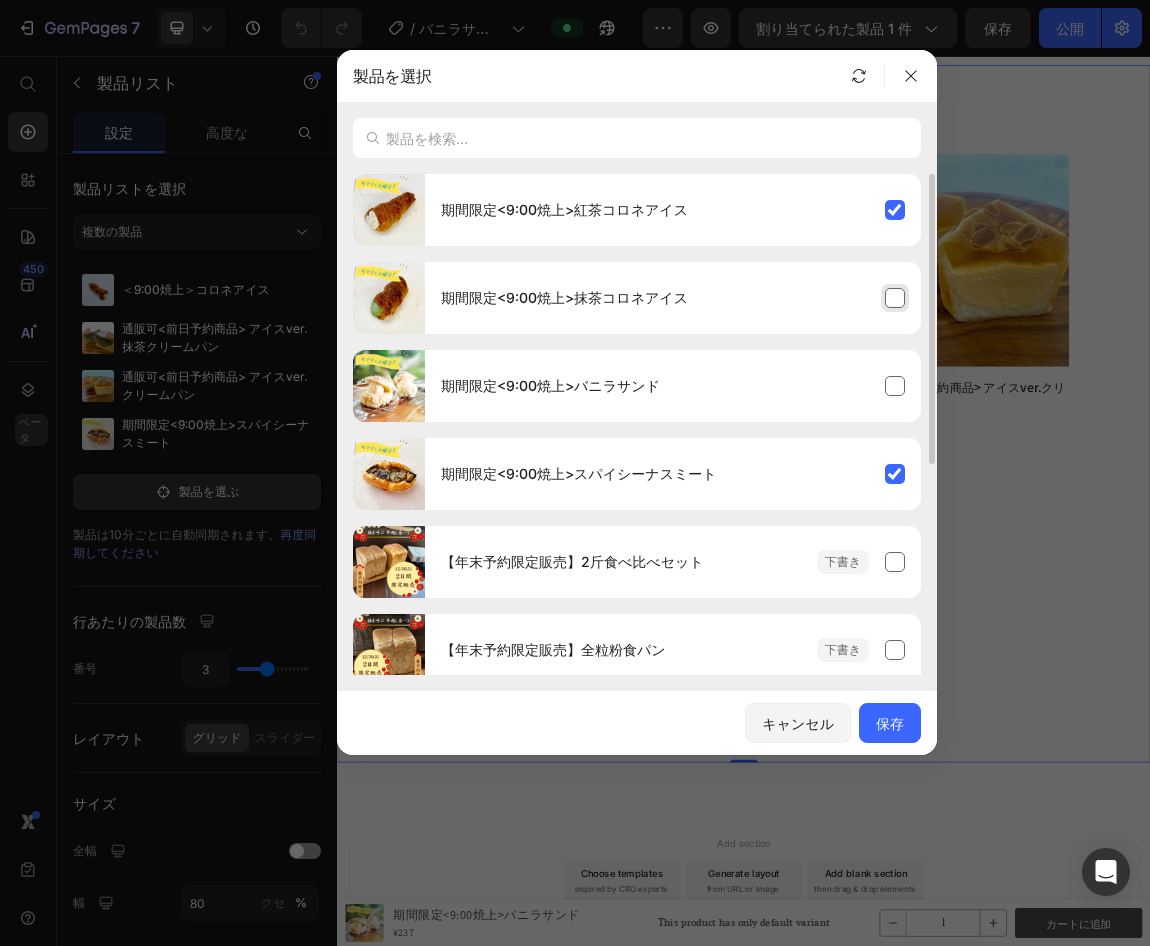 click on "期間限定<9:00焼上>抹茶コロネアイス" at bounding box center [673, 298] 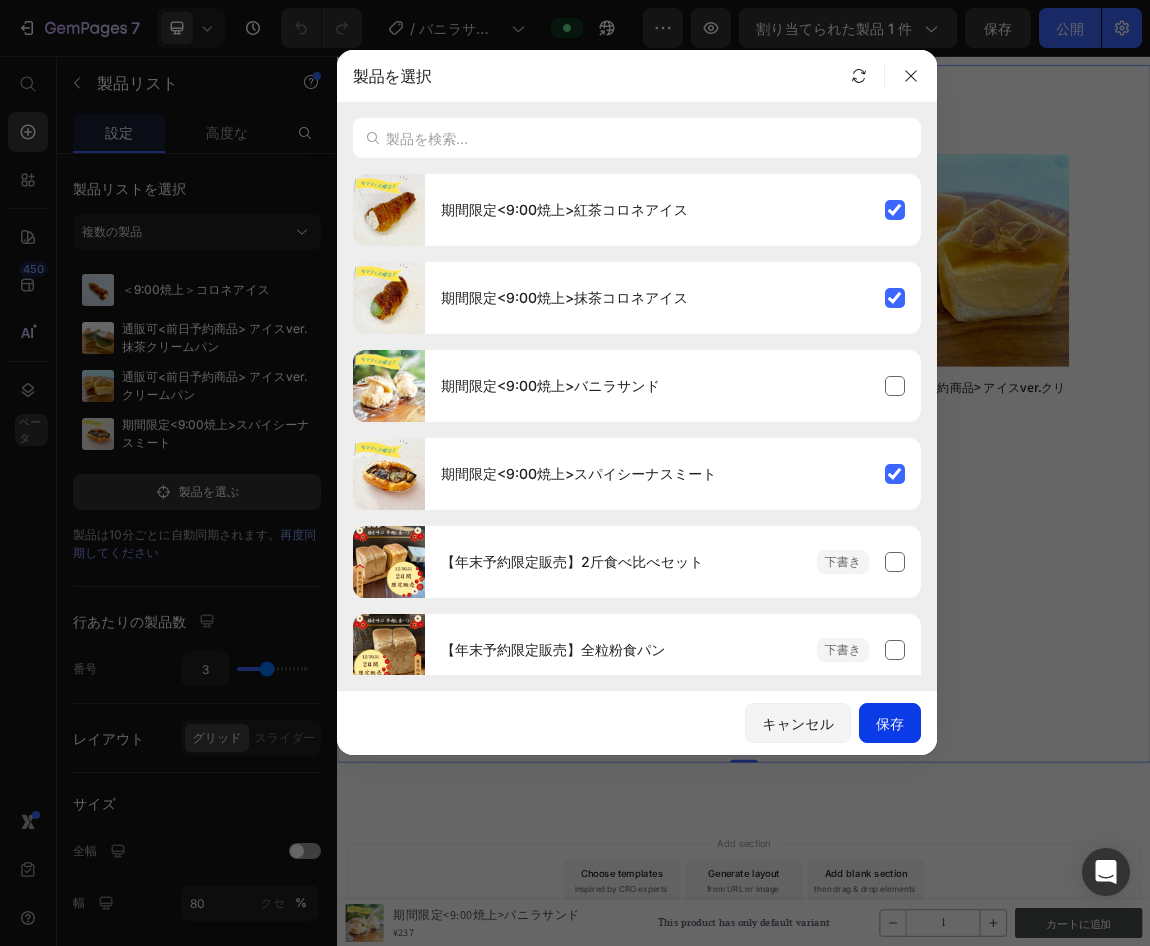click on "保存" at bounding box center [890, 723] 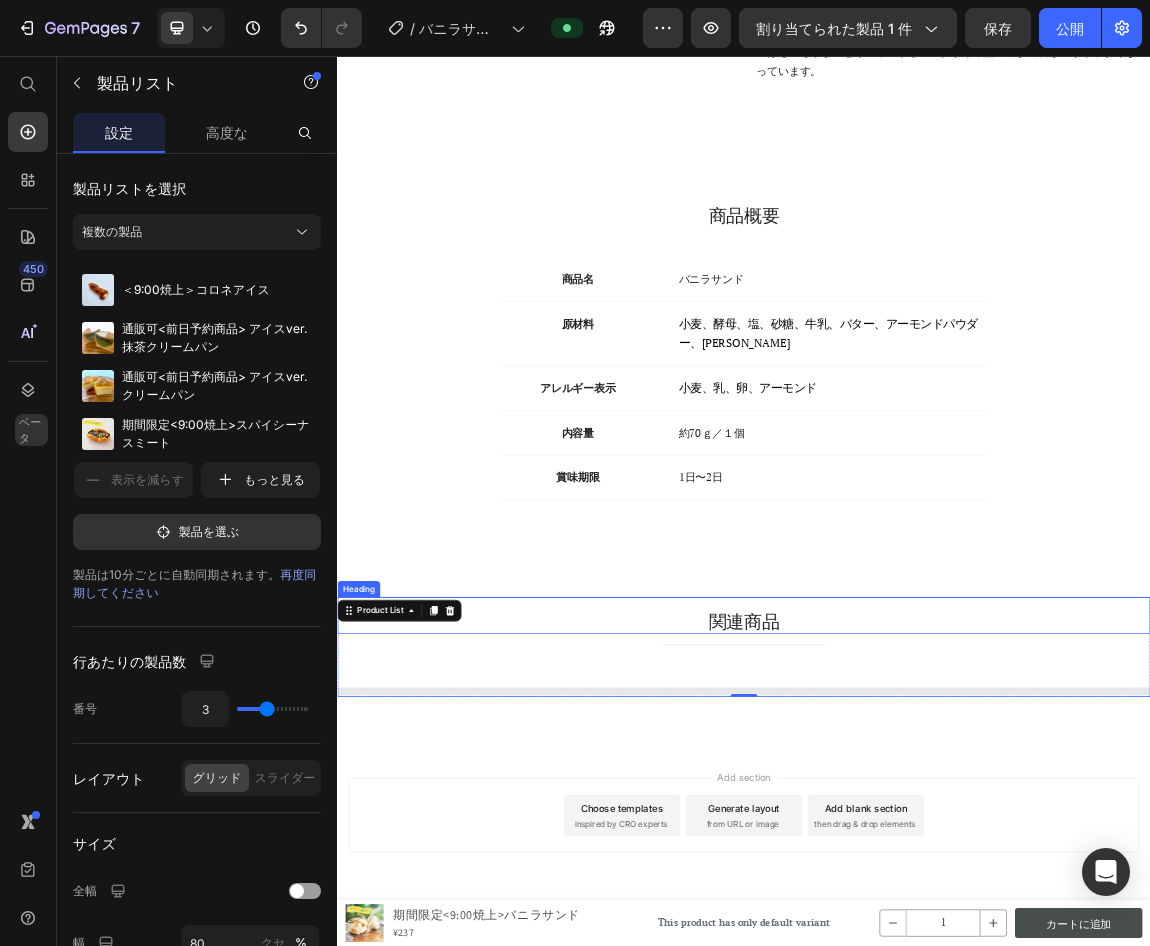scroll, scrollTop: 2656, scrollLeft: 0, axis: vertical 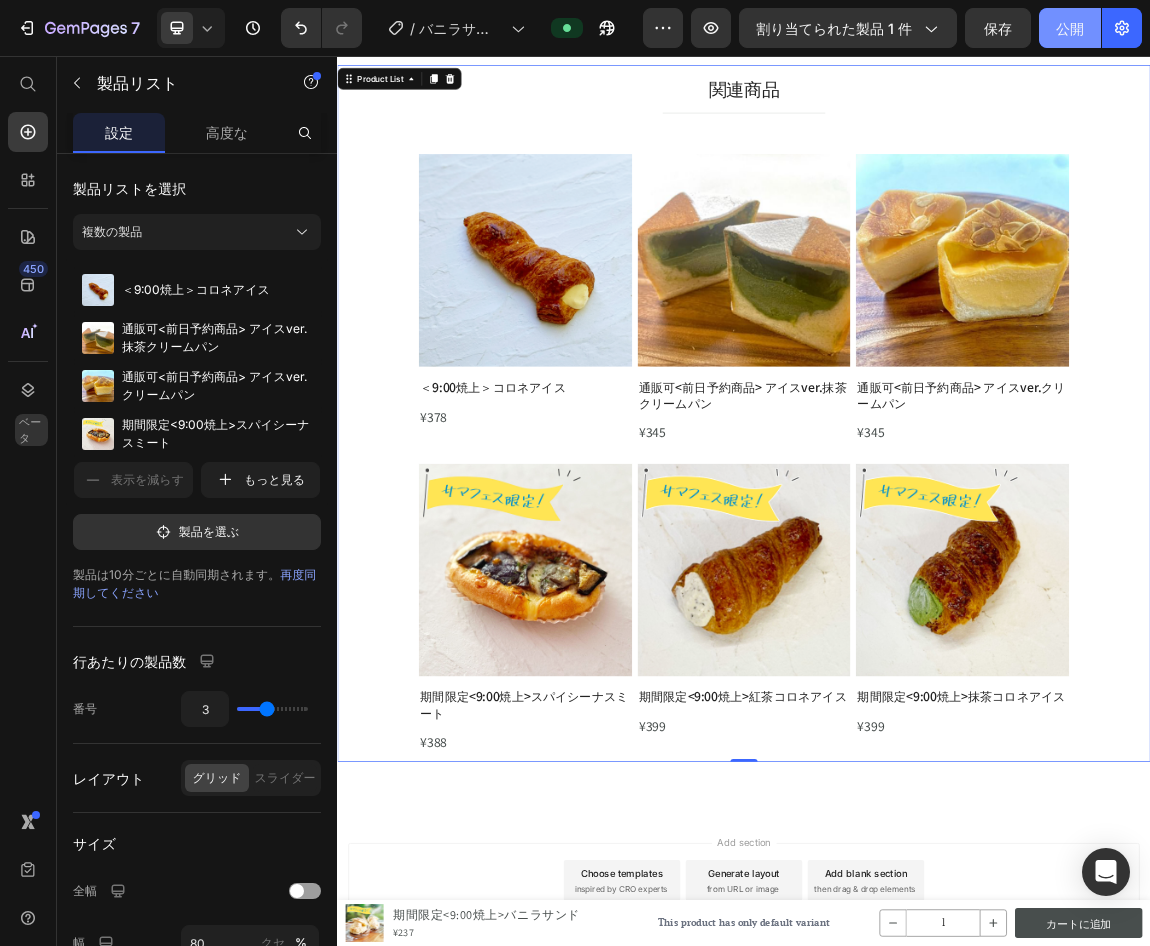 click on "公開" at bounding box center [1070, 28] 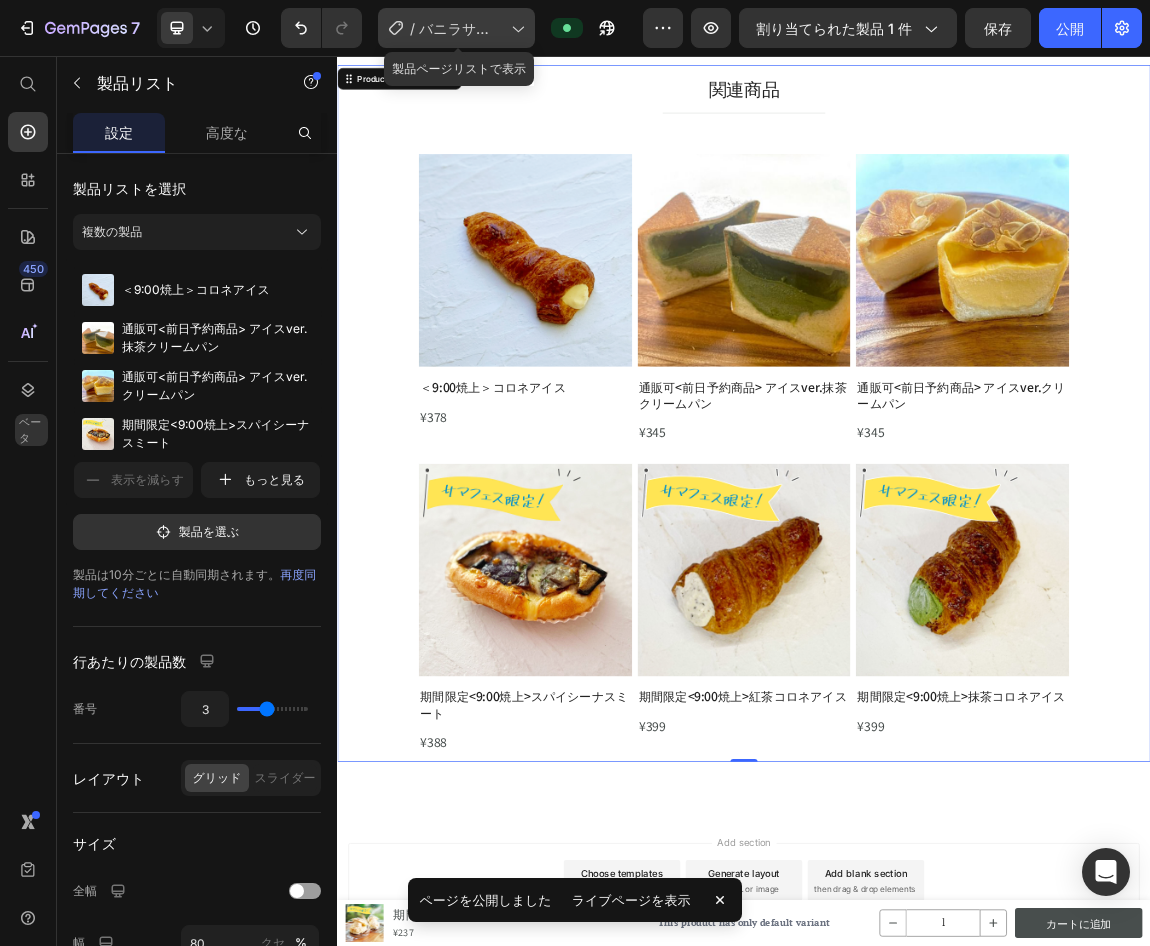 click on "バニラサンド" at bounding box center (455, 39) 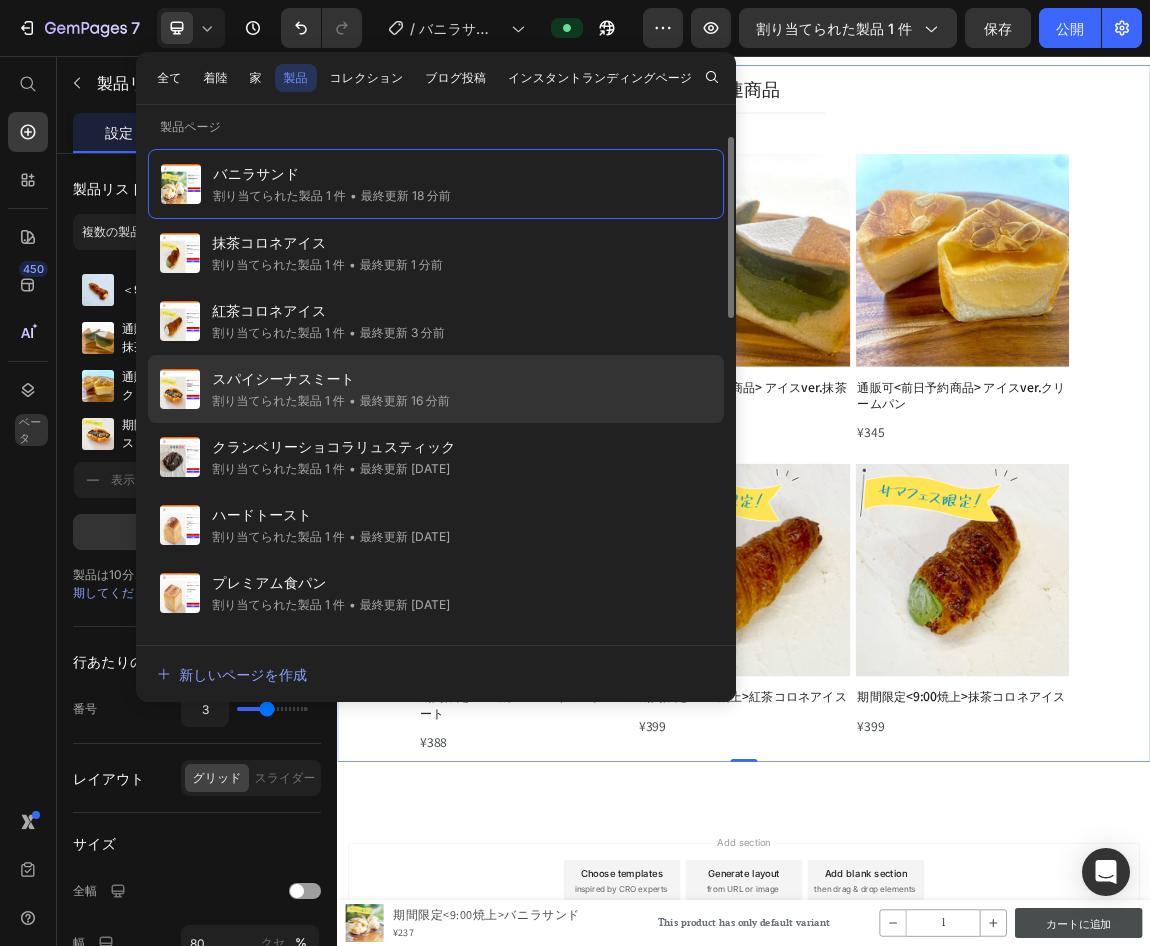 click on "• 最終更新 16 分前" 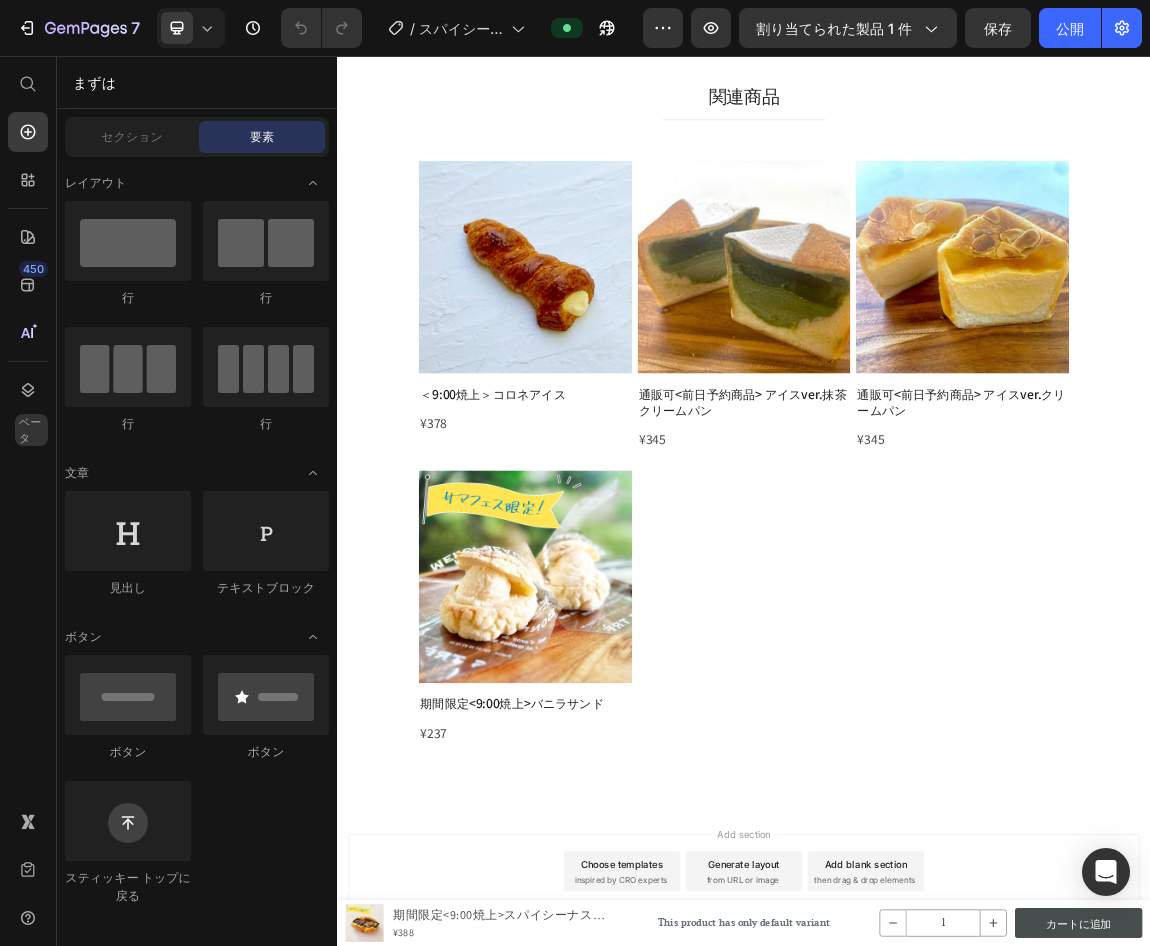 scroll, scrollTop: 2876, scrollLeft: 0, axis: vertical 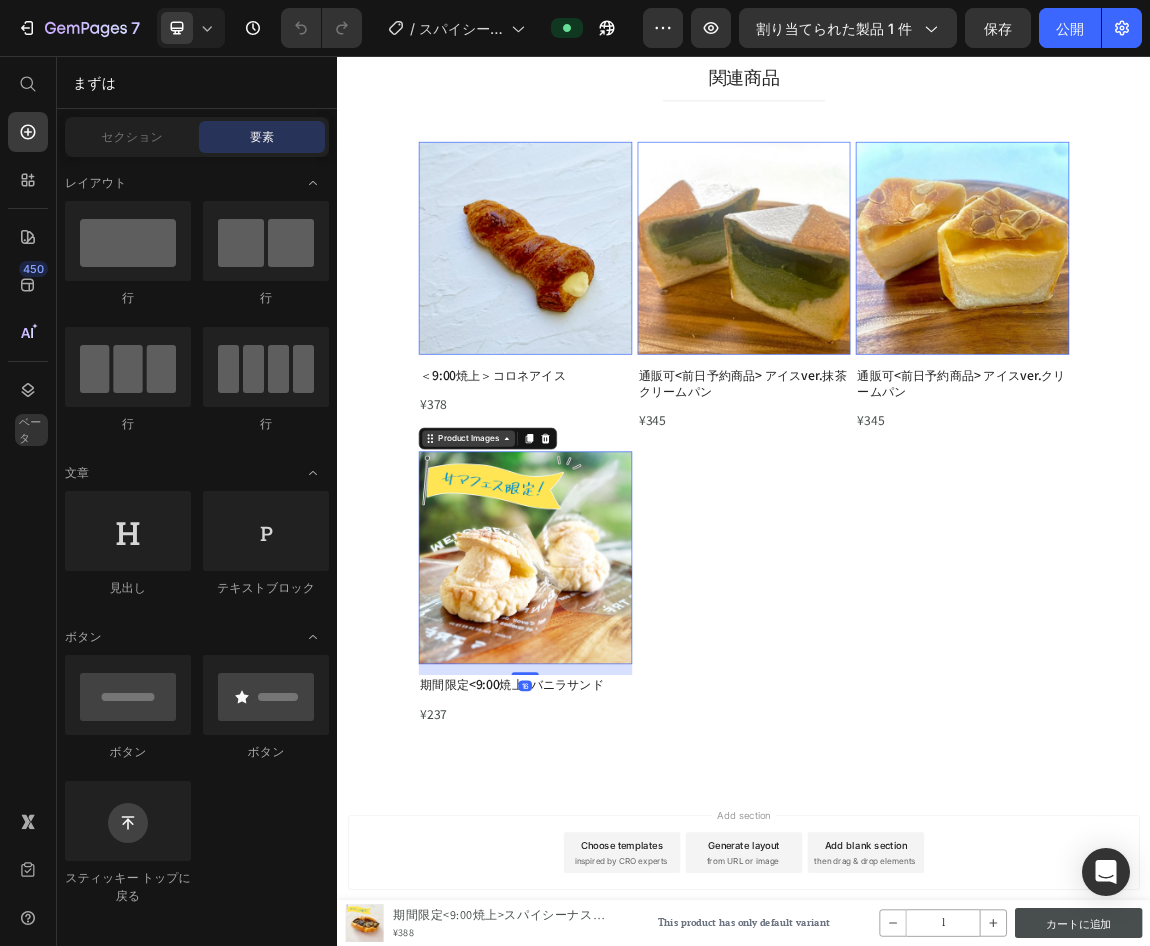 click on "Product Images" at bounding box center [510, 171] 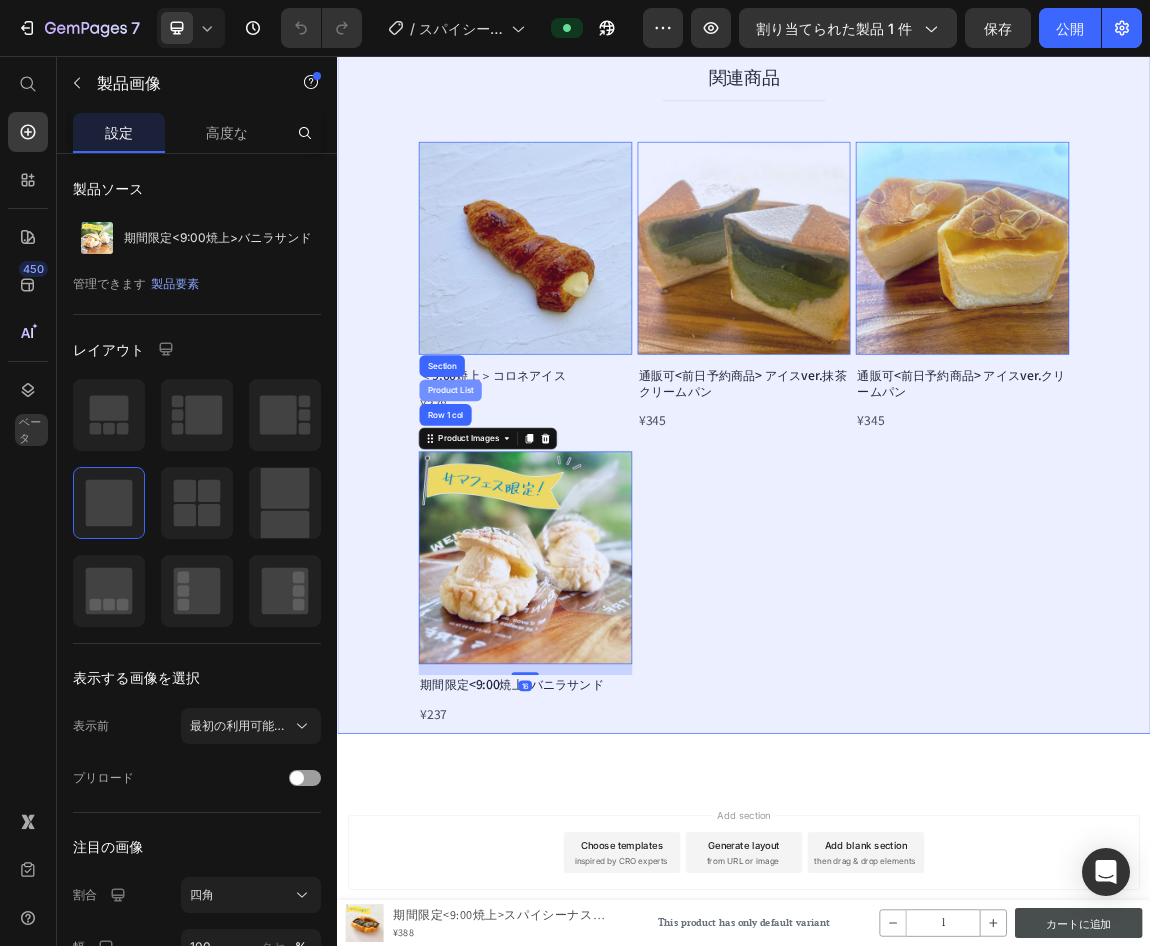 click on "Product List" at bounding box center [504, 550] 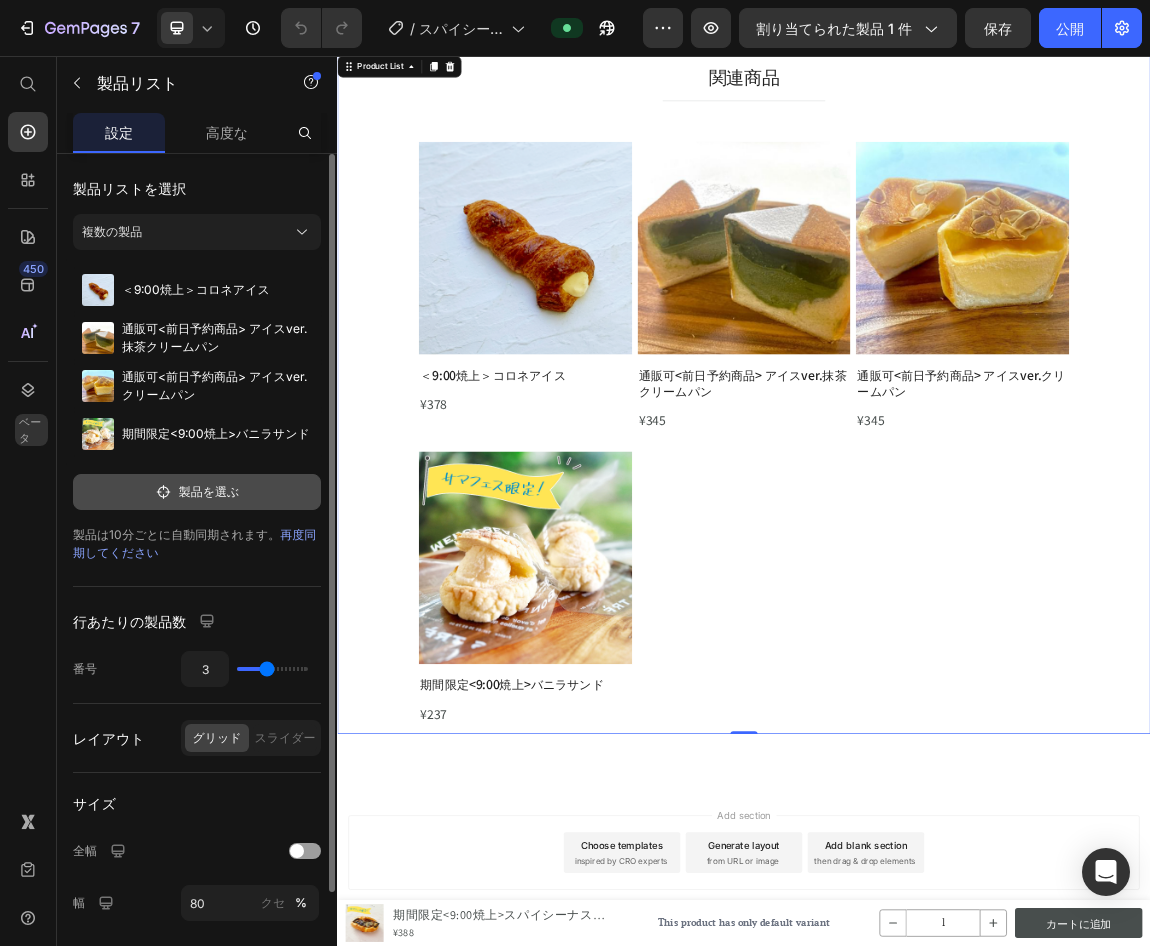click on "製品を選ぶ" at bounding box center [197, 492] 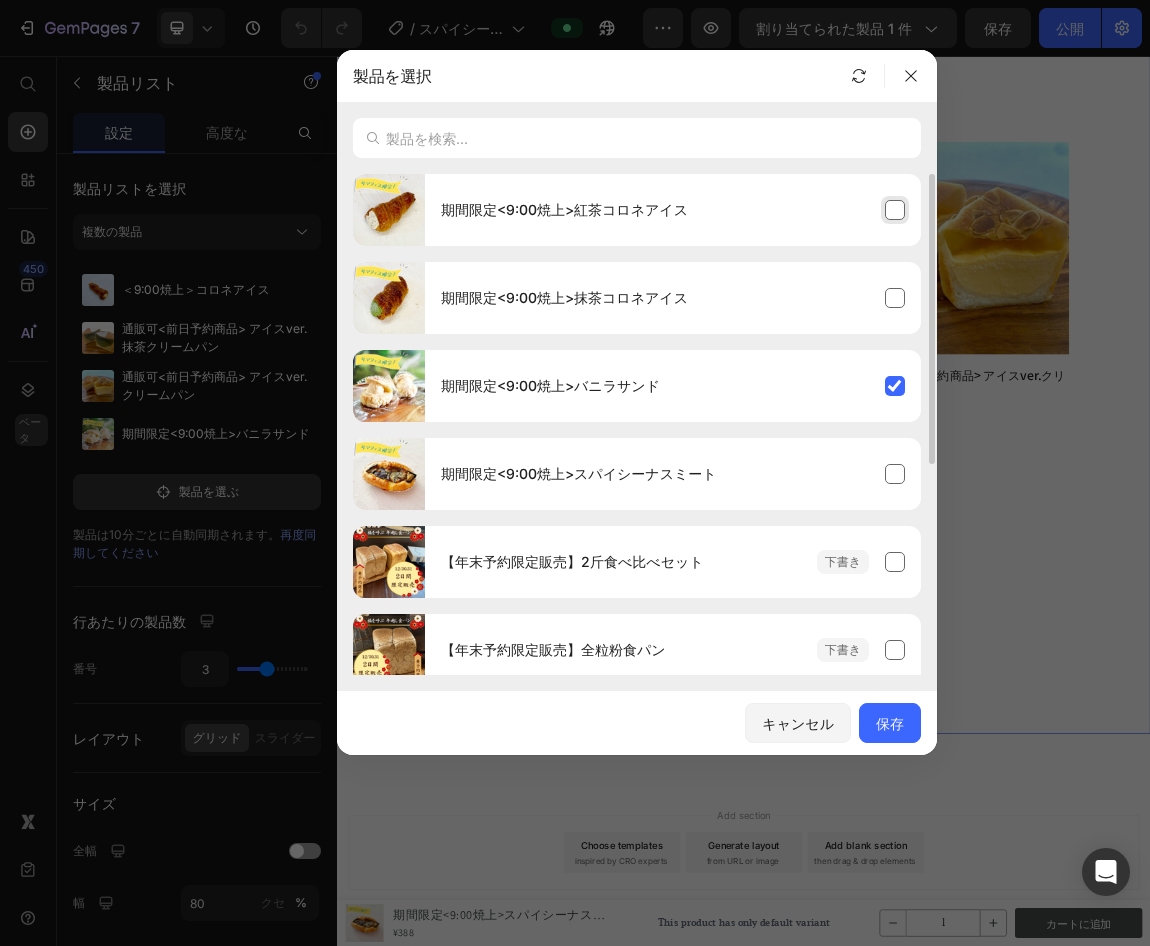 click on "期間限定<9:00焼上>紅茶コロネアイス" at bounding box center (673, 210) 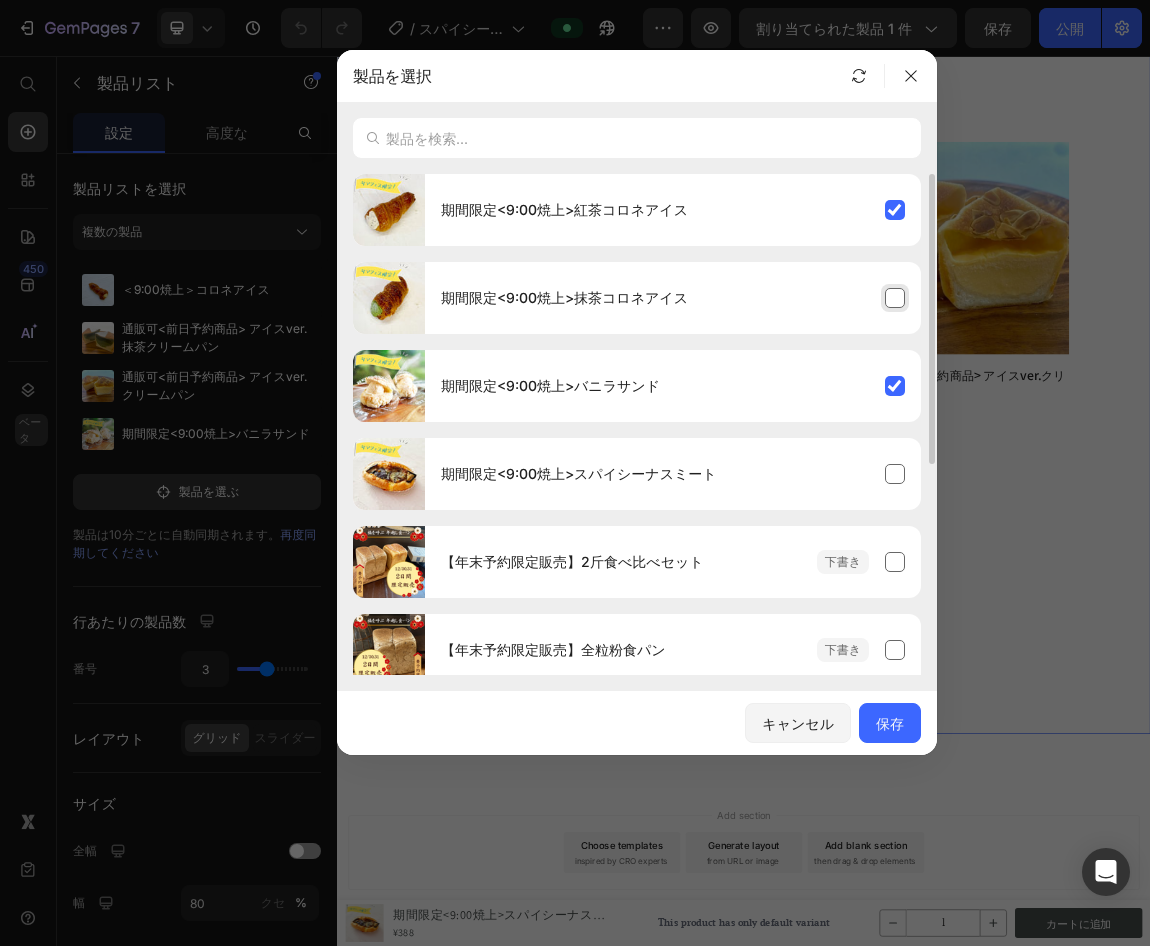 click on "期間限定<9:00焼上>抹茶コロネアイス" at bounding box center (673, 298) 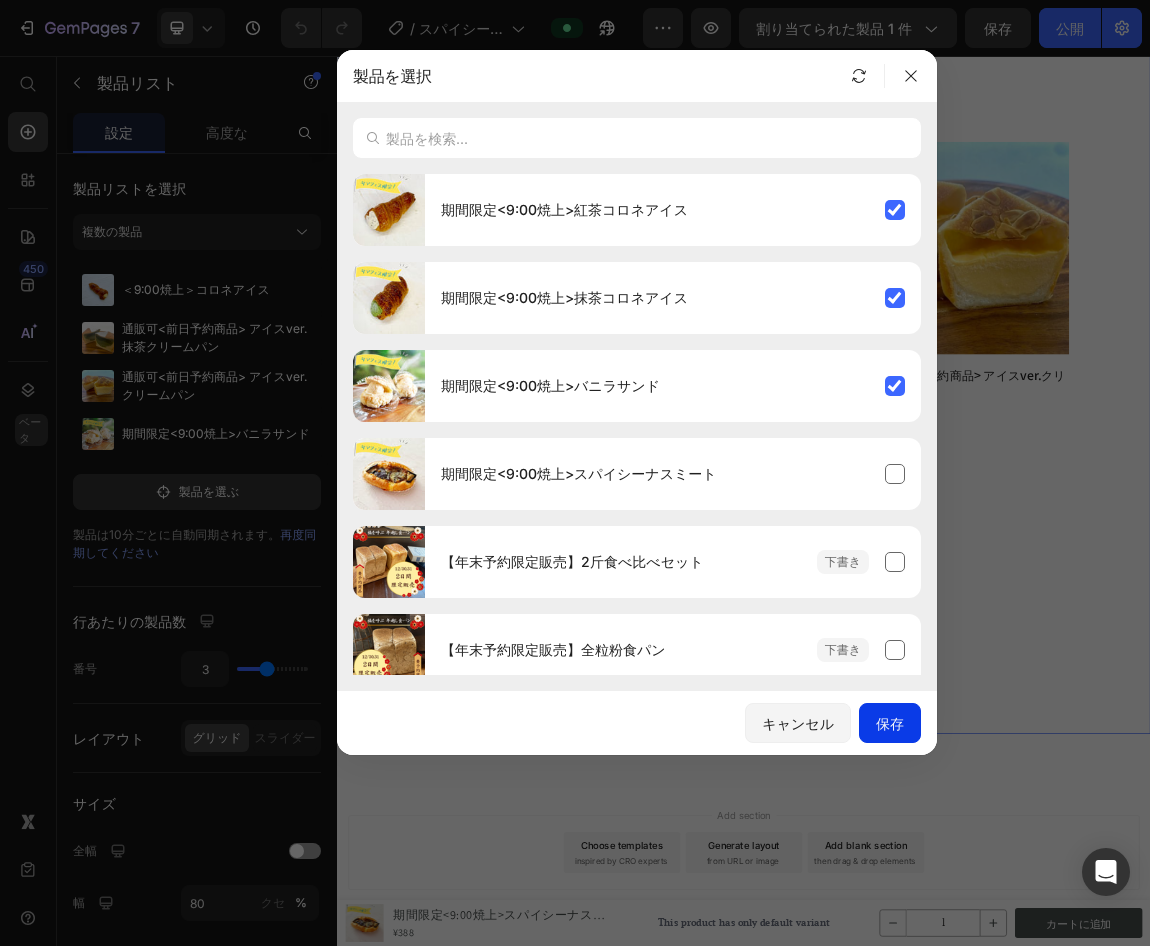 click on "保存" 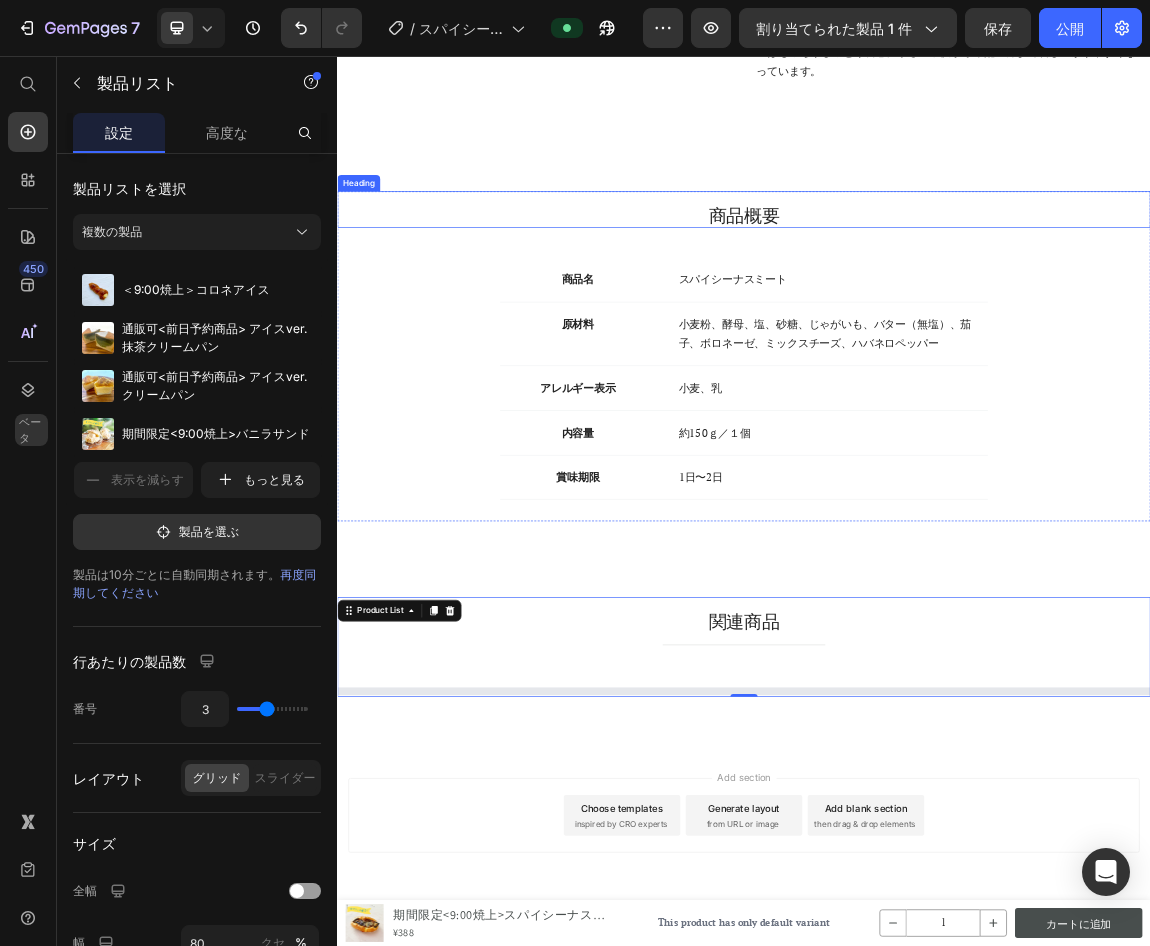 scroll, scrollTop: 2876, scrollLeft: 0, axis: vertical 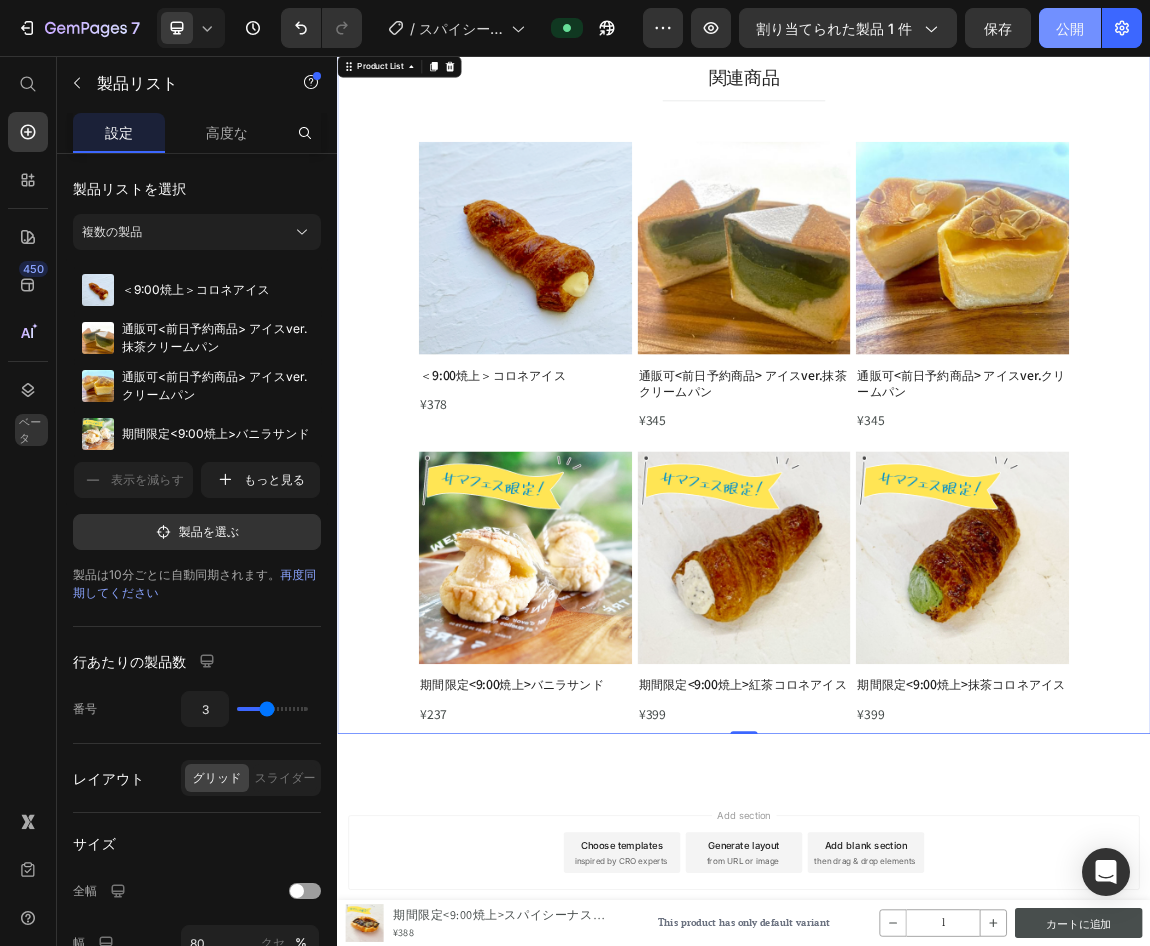 click on "公開" at bounding box center [1070, 28] 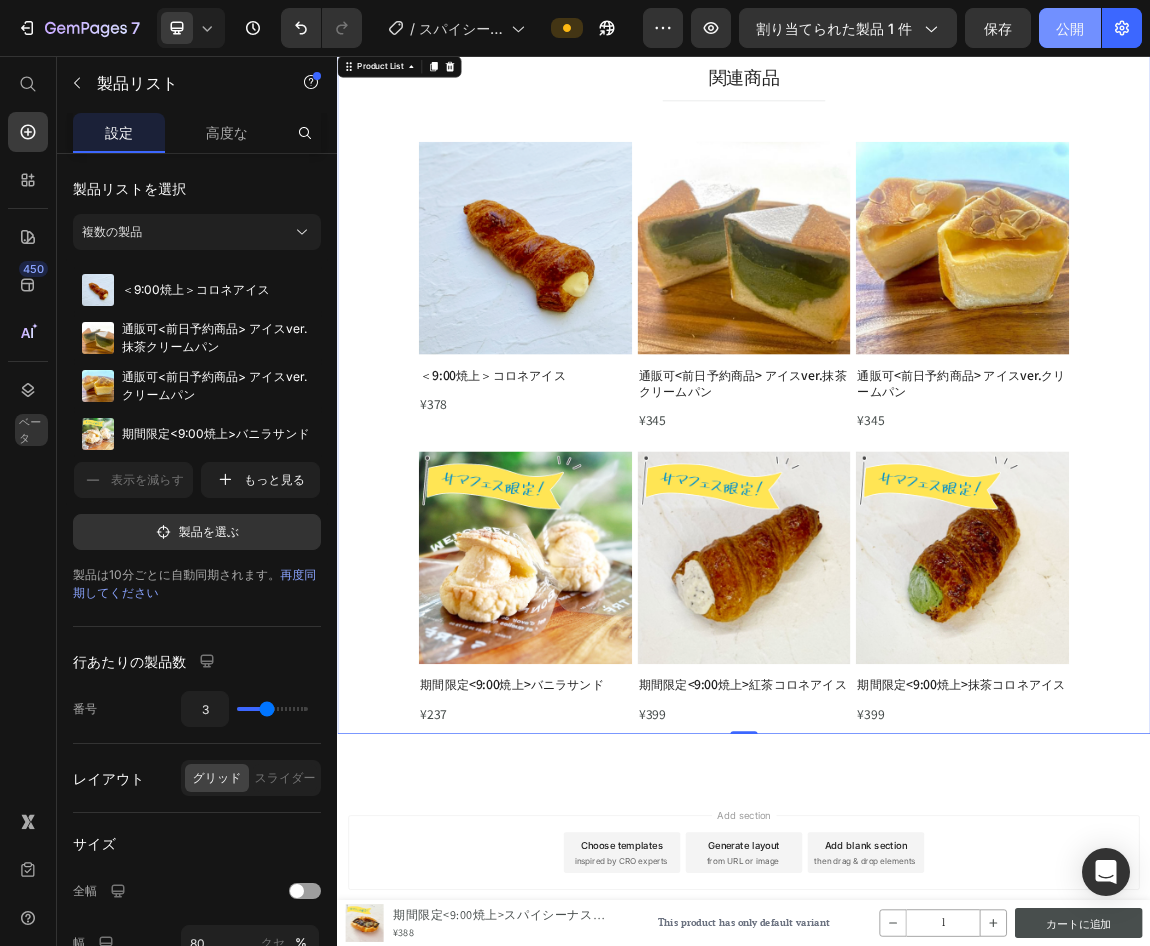 click on "公開" at bounding box center (1070, 28) 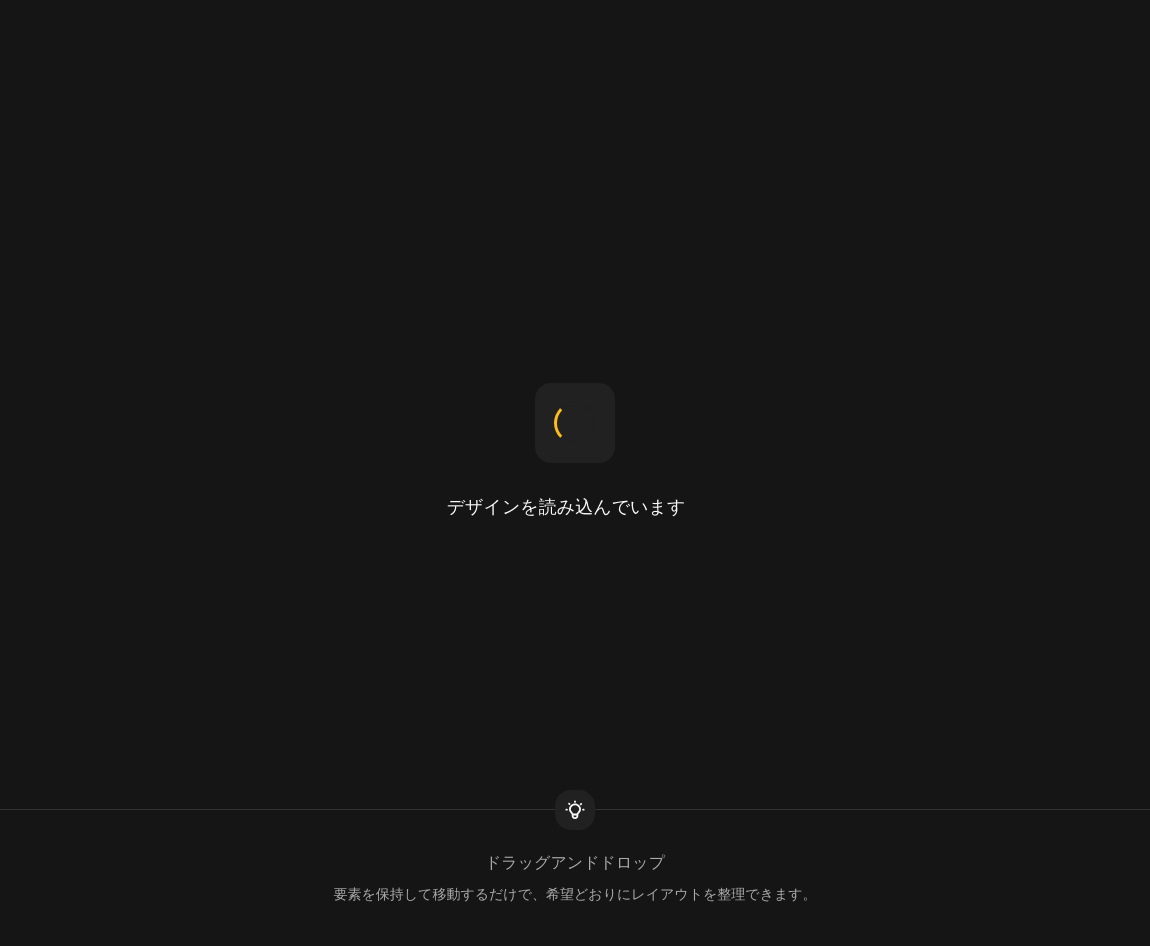 scroll, scrollTop: 0, scrollLeft: 0, axis: both 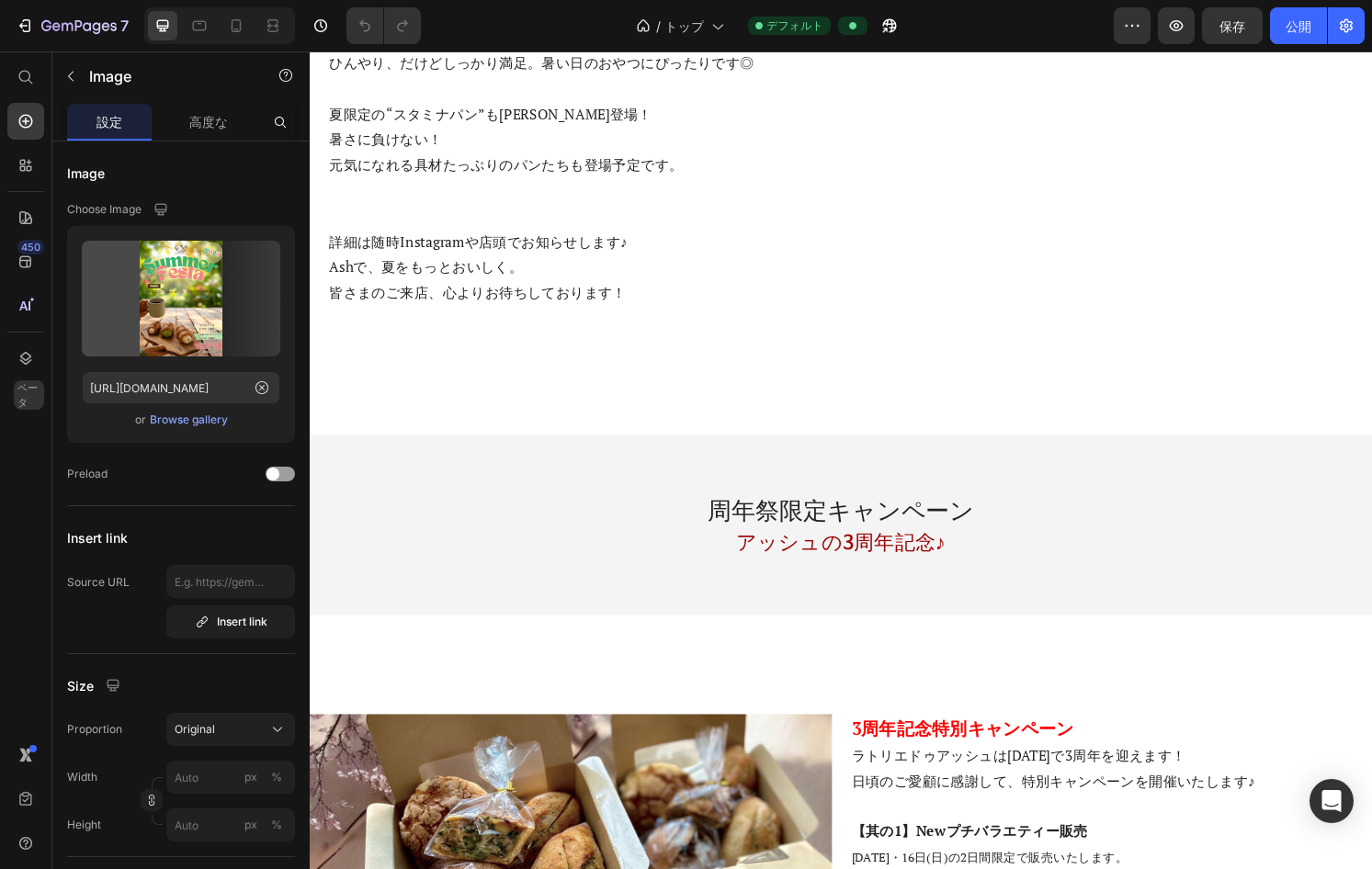 click at bounding box center [310, -296] 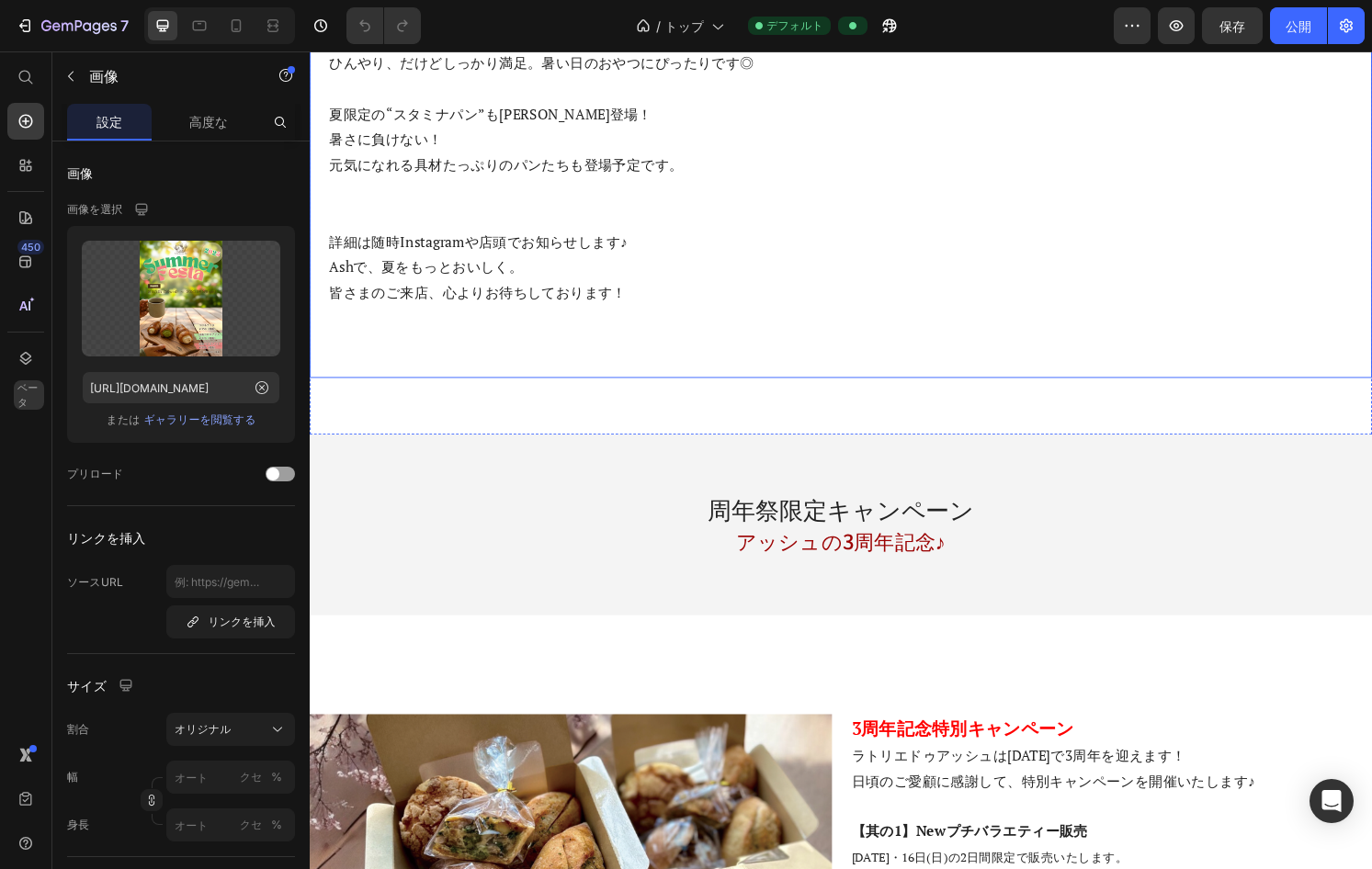 click on "Image   0 Summer Festa [DATE]開催!!   毎年大好評の「 Summer Festa（サマーフェスタ） 」、[DATE]も元気に開催します🎉 期間： [DATE]～[DATE]   今年の目玉は…ひんやりスイーツパン！ 大人気の「コロネアイス」シリーズがこの夏限定で登場。 焼きたてのサクふわコロネに、冷たいクリームをとじこめました。   🟨コロネアイス　350円（税抜） 🟩抹茶コロネアイス　370円（税抜） 🟥紅茶コロネアイス　370円（税抜）  ひんやり、だけどしっかり満足。暑い日のおやつにぴったりです◎   夏限定の“スタミナパン”も[PERSON_NAME]登場！ 暑さに負けない！ 元気になれる具材たっぷりのパンたちも登場予定です。   詳細は随時Instagramや店頭でお知らせします♪ Ashで、夏をもっとおいしく。 皆さまのご来店、心よりお待ちしております！ Text Block Row" at bounding box center (861, 47) 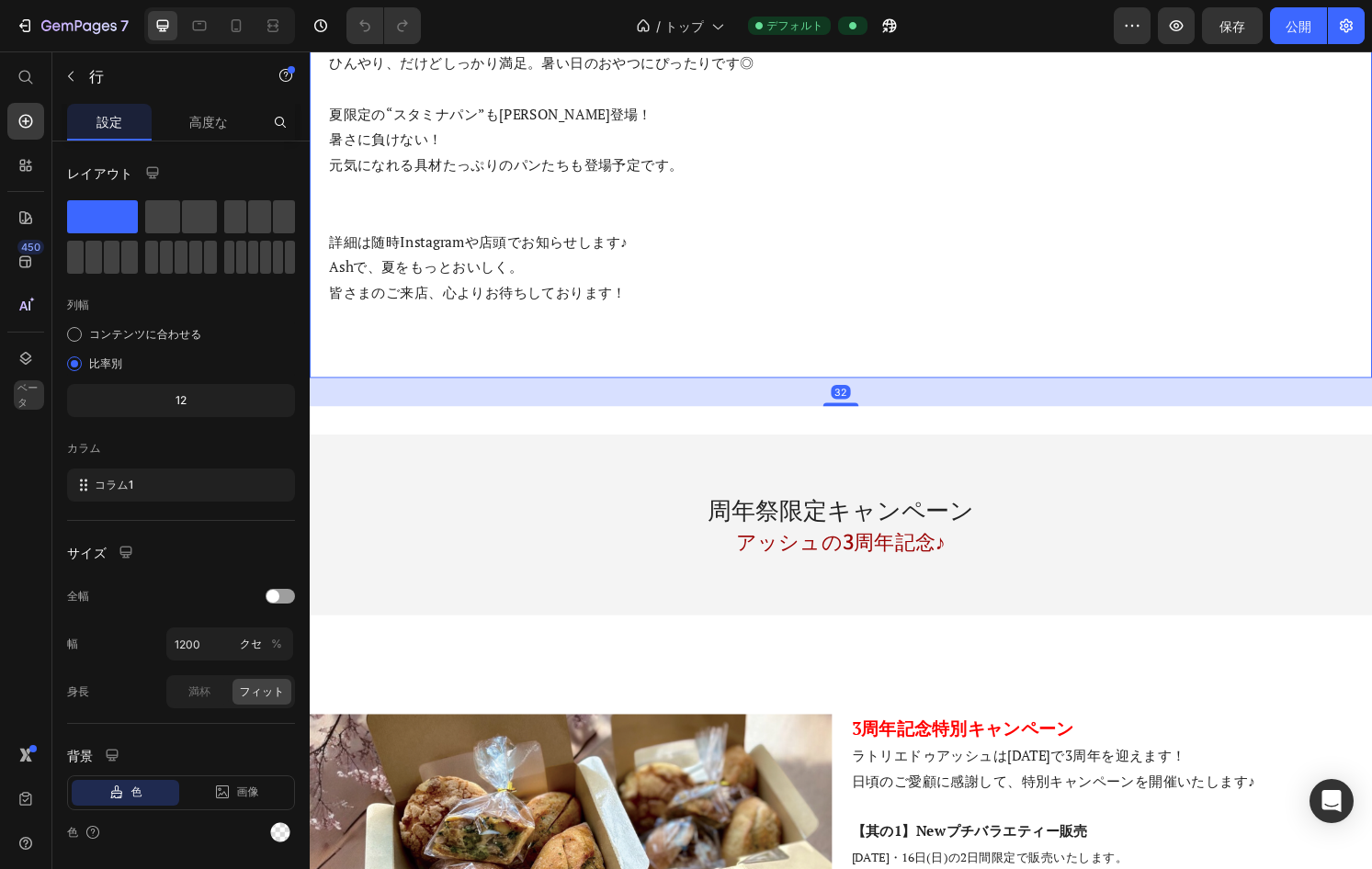 click on "Image Summer Festa [DATE]開催!!   毎年大好評の「 Summer Festa（サマーフェスタ） 」、[DATE]も元気に開催します🎉 期間： [DATE]～[DATE]   今年の目玉は…ひんやりスイーツパン！ 大人気の「コロネアイス」シリーズがこの夏限定で登場。 焼きたてのサクふわコロネに、冷たいクリームをとじこめました。   🟨コロネアイス　350円（税抜） 🟩抹茶コロネアイス　370円（税抜） 🟥紅茶コロネアイス　370円（税抜）  ひんやり、だけどしっかり満足。暑い日のおやつにぴったりです◎   夏限定の“スタミナパン”も[PERSON_NAME]登場！ 暑さに負けない！ 元気になれる具材たっぷりのパンたちも登場予定です。   詳細は随時Instagramや店頭でお知らせします♪ Ashで、夏をもっとおいしく。 皆さまのご来店、心よりお待ちしております！ Text Block Row" at bounding box center (861, 47) 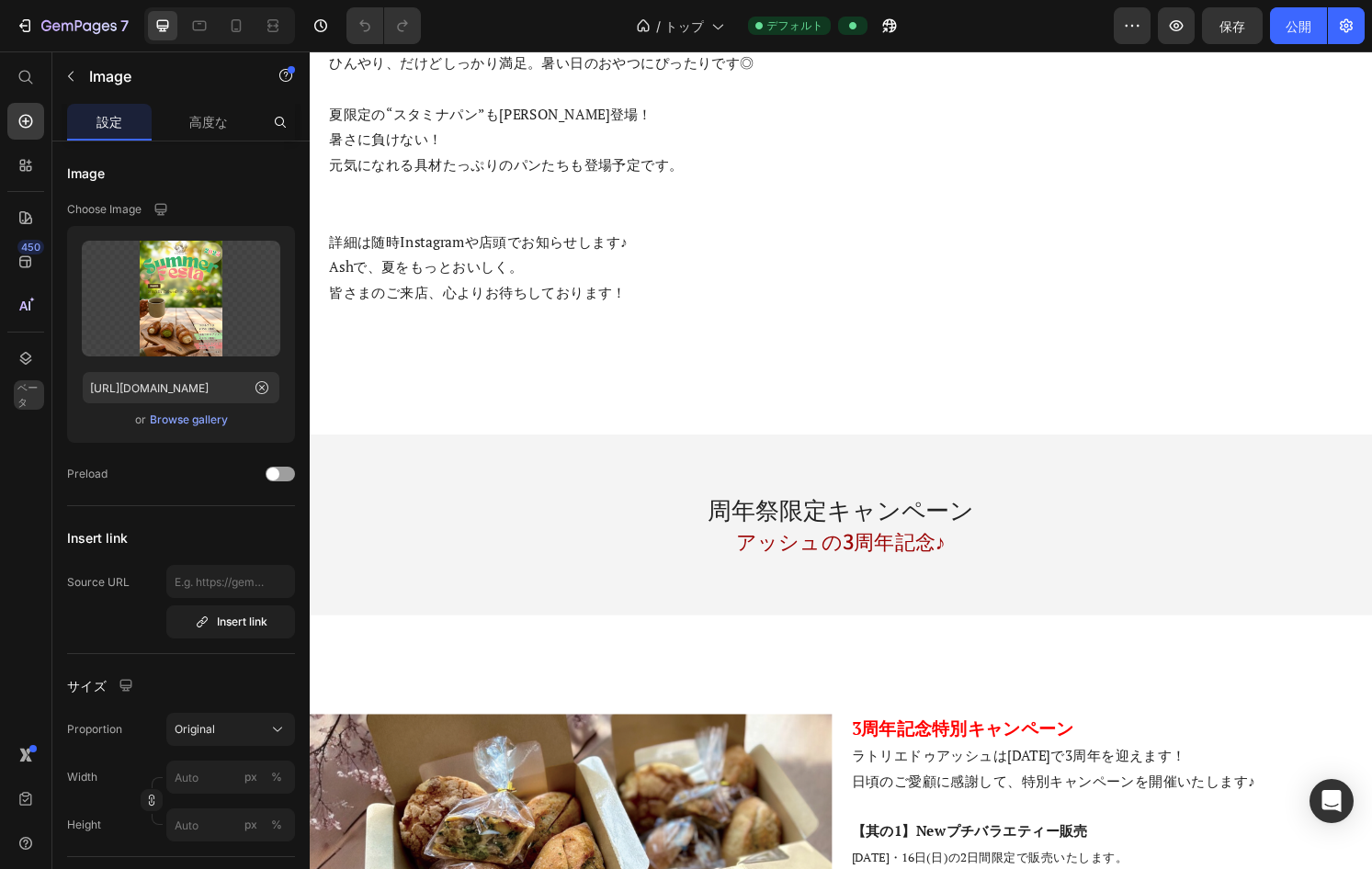 click at bounding box center [310, -296] 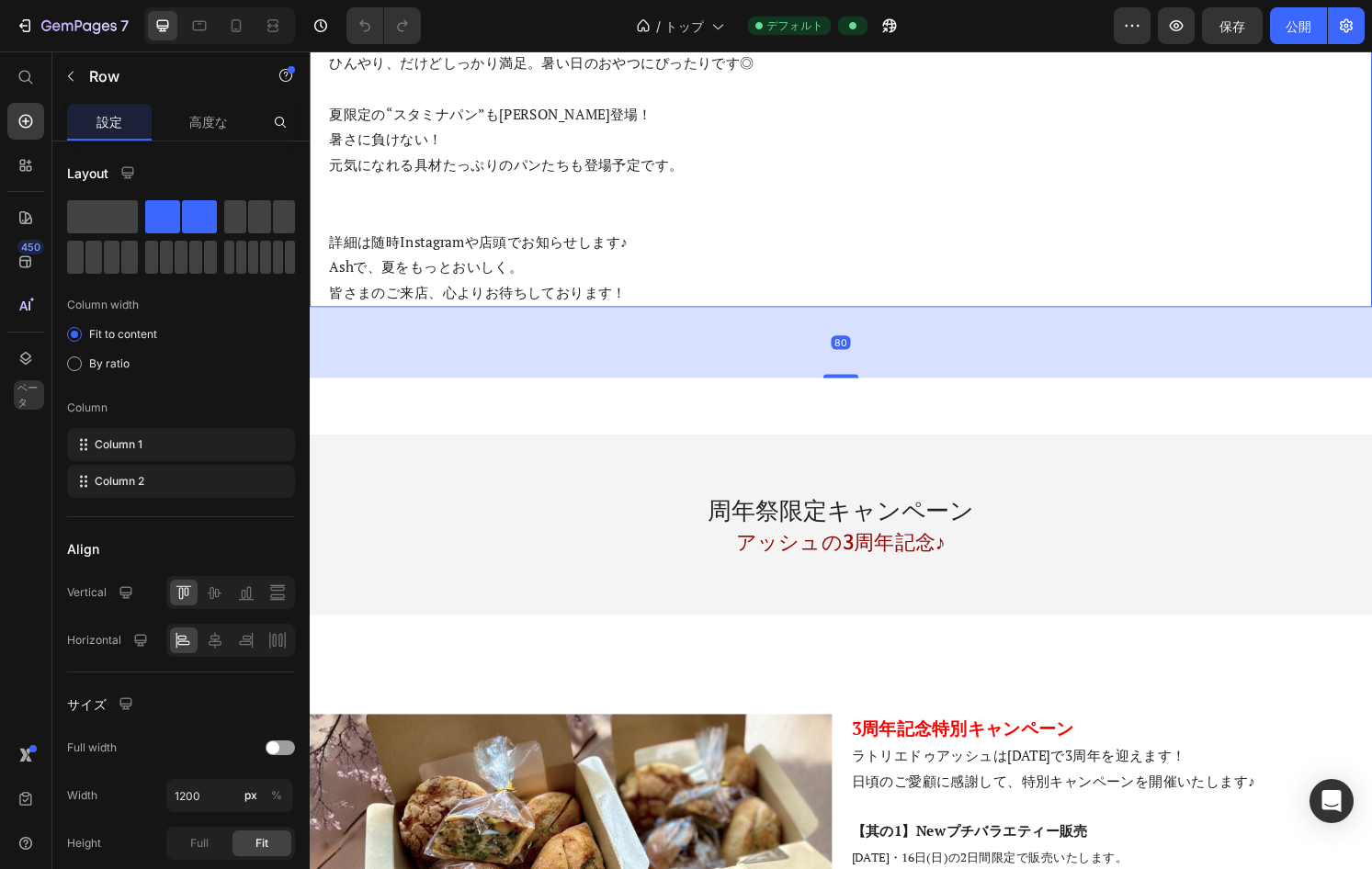 click on "Summer Festa [DATE]開催!!   毎年大好評の「 Summer Festa（サマーフェスタ） 」、[DATE]も元気に開催します🎉 期間： [DATE]～[DATE]   今年の目玉は…ひんやりスイーツパン！ 大人気の「コロネアイス」シリーズがこの夏限定で登場。 焼きたてのサクふわコロネに、冷たいクリームをとじこめました。   🟨コロネアイス　350円（税抜） 🟩抹茶コロネアイス　370円（税抜） 🟥紅茶コロネアイス　370円（税抜）  ひんやり、だけどしっかり満足。暑い日のおやつにぴったりです◎   夏限定の“スタミナパン”も[PERSON_NAME]登場！ 暑さに負けない！ 元気になれる具材たっぷりのパンたちも登場予定です。   詳細は随時Instagramや店頭でお知らせします♪ Ashで、夏をもっとおいしく。 皆さまのご来店、心よりお待ちしております！ Text Block" at bounding box center [610, 10] 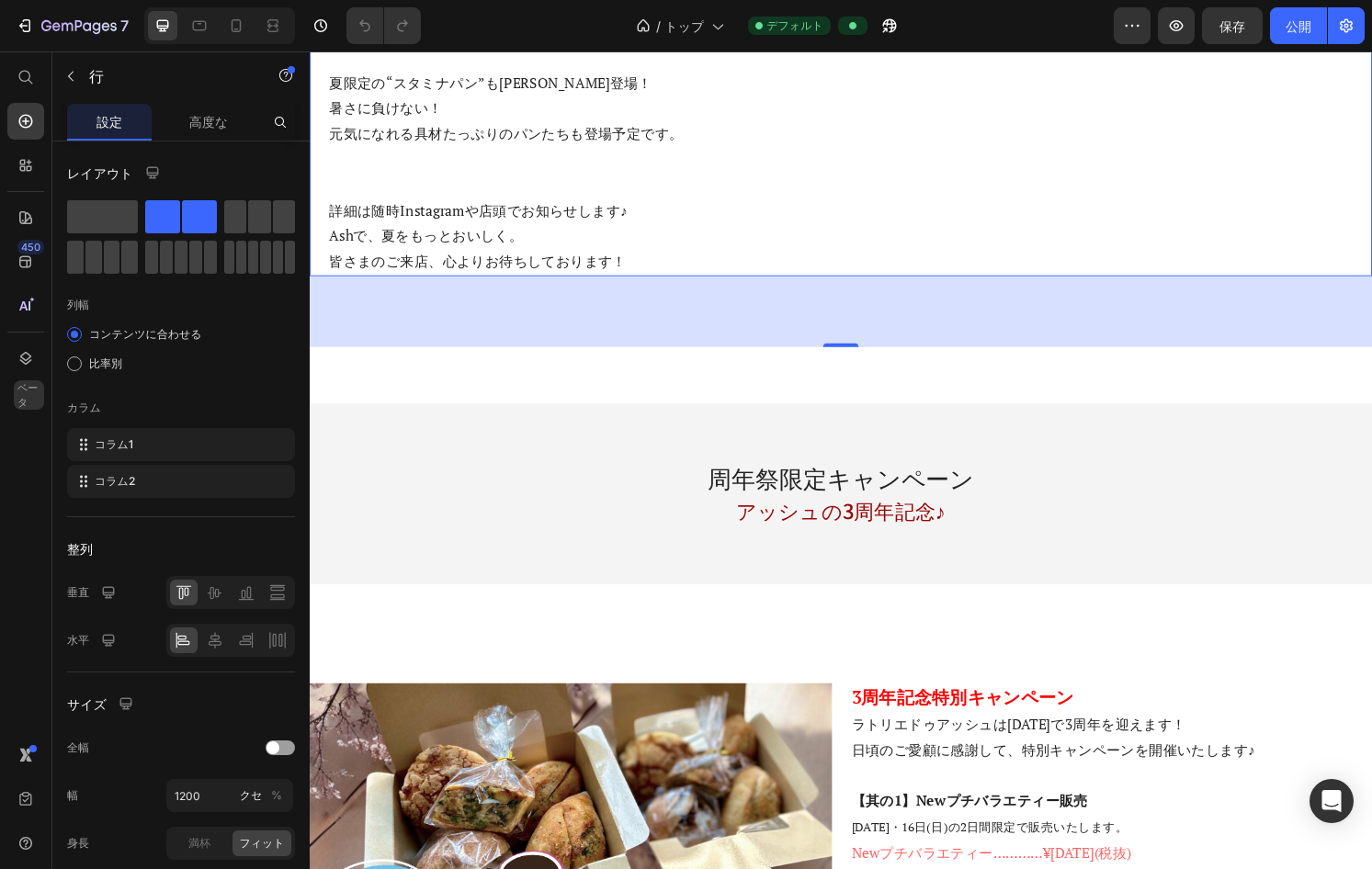 scroll, scrollTop: 2162, scrollLeft: 0, axis: vertical 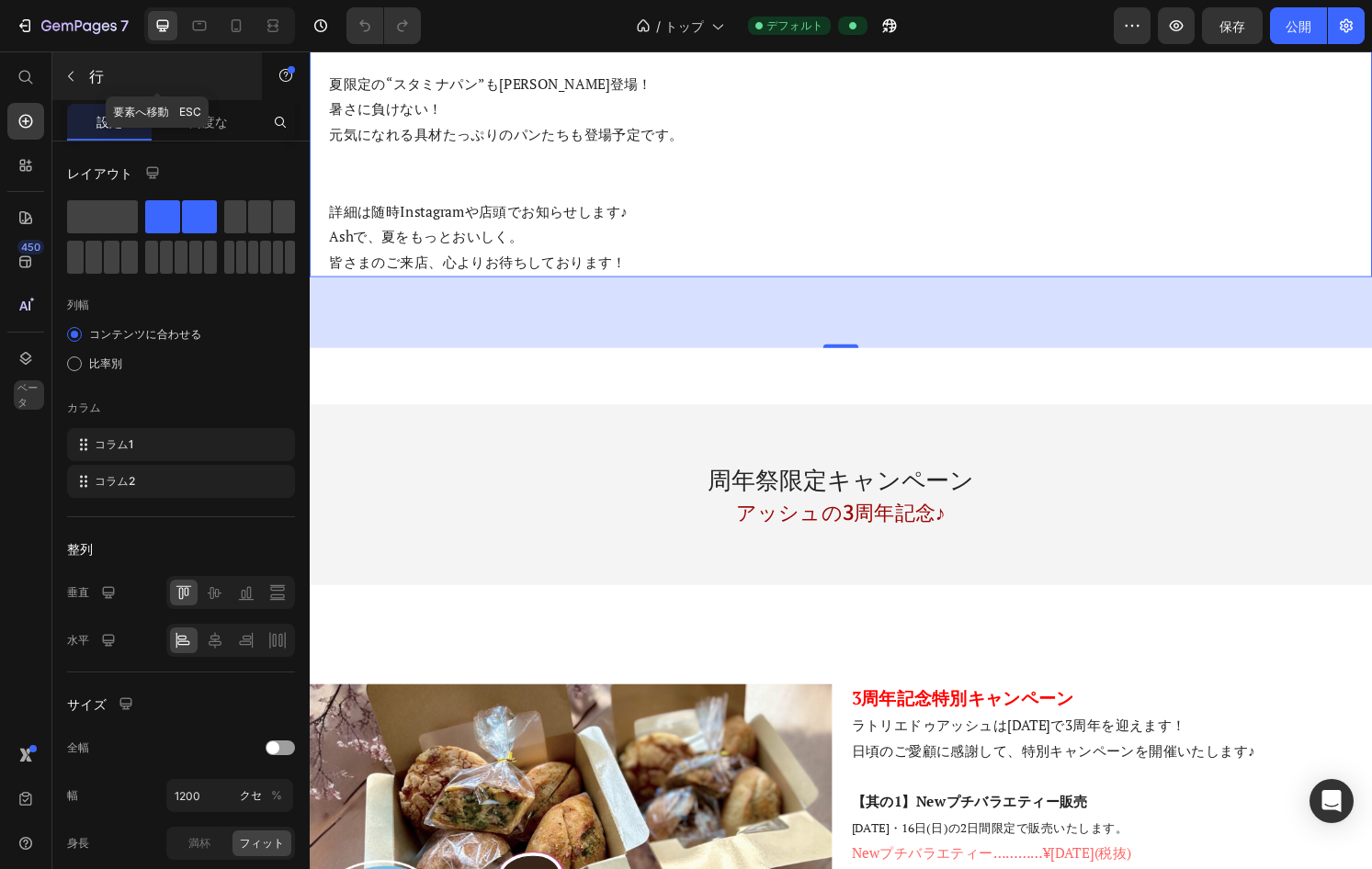 click 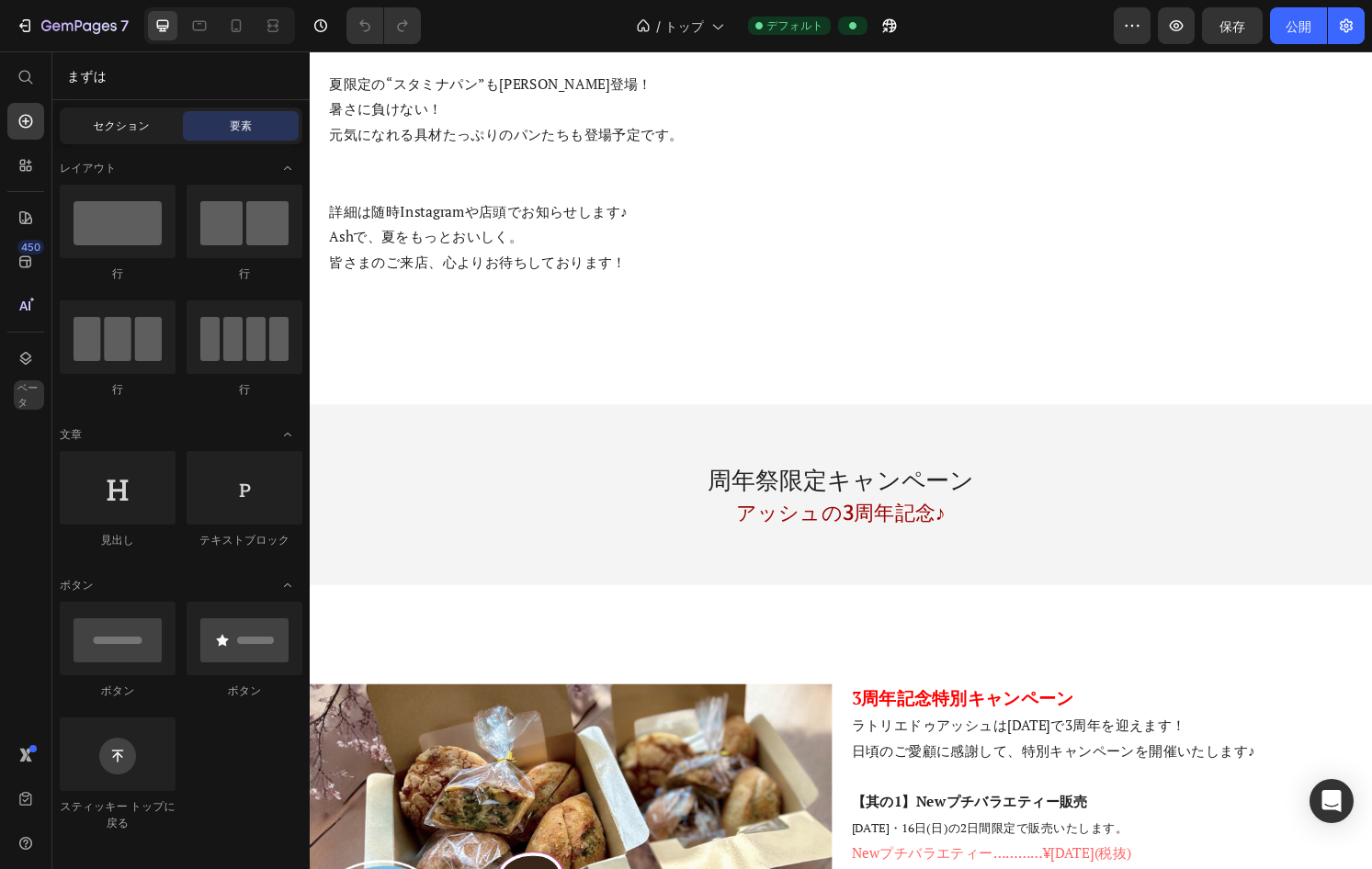 click on "セクション" at bounding box center [120, 125] 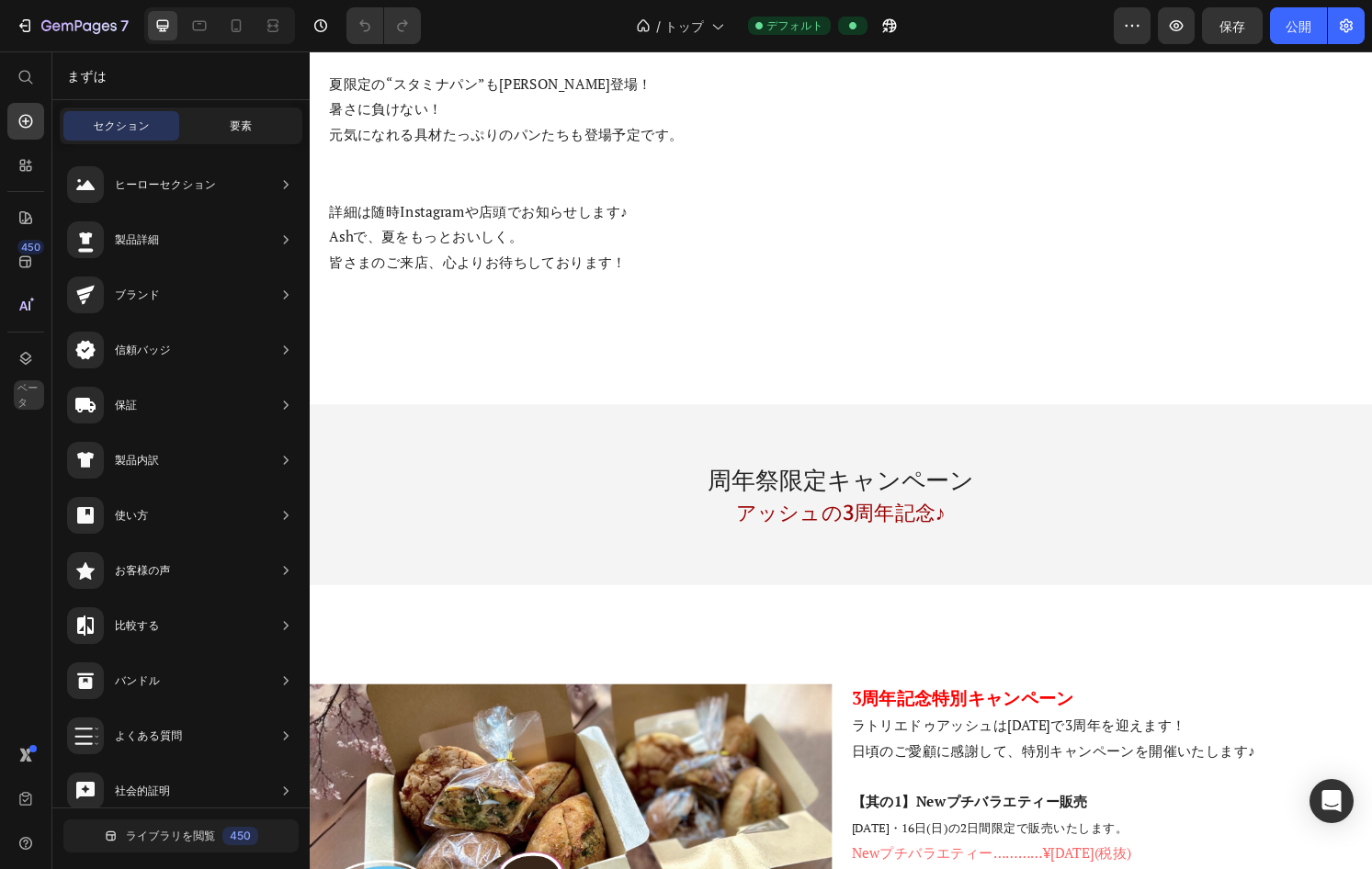 click on "要素" 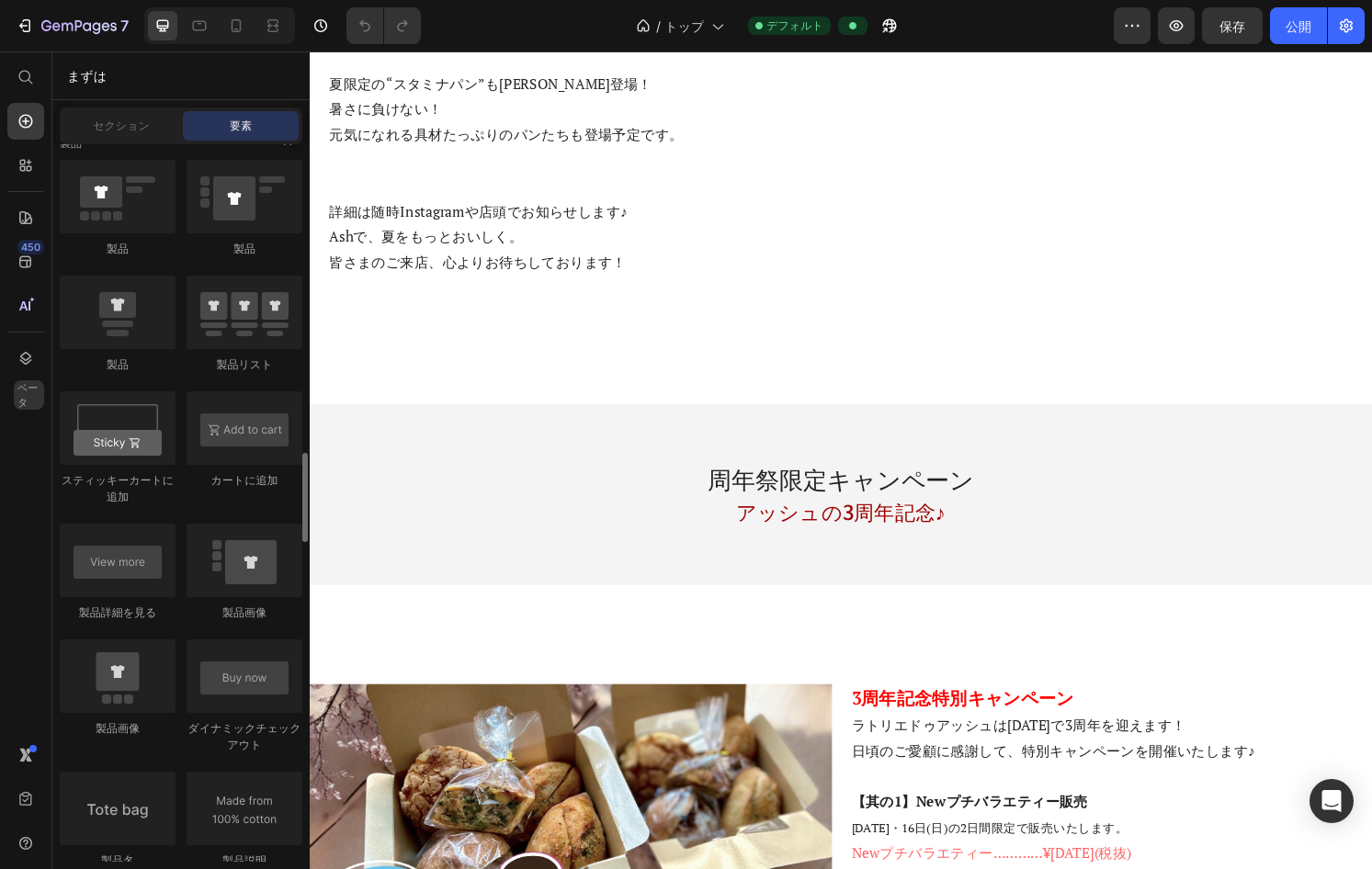 scroll, scrollTop: 2528, scrollLeft: 0, axis: vertical 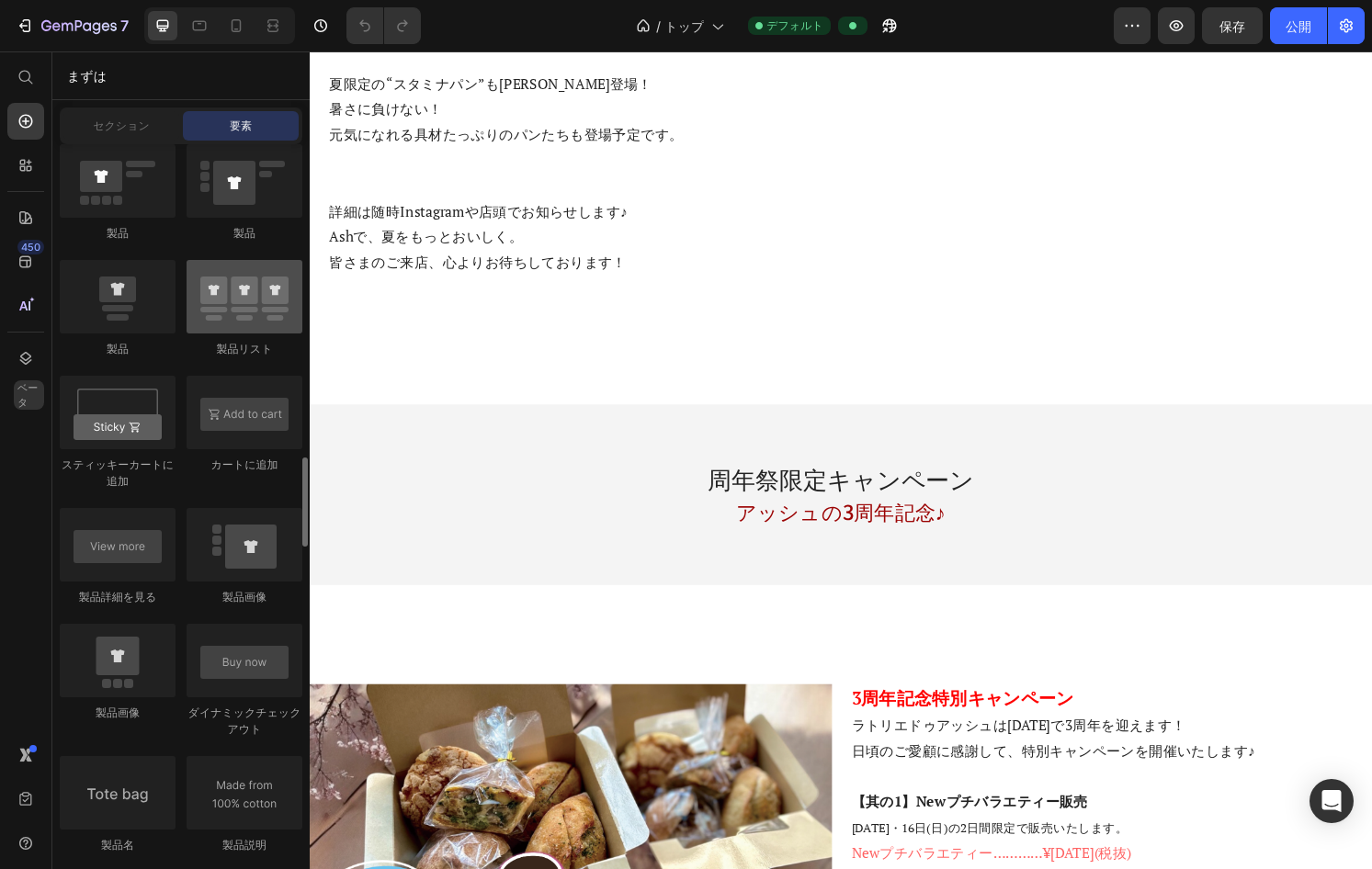 click at bounding box center (244, 297) 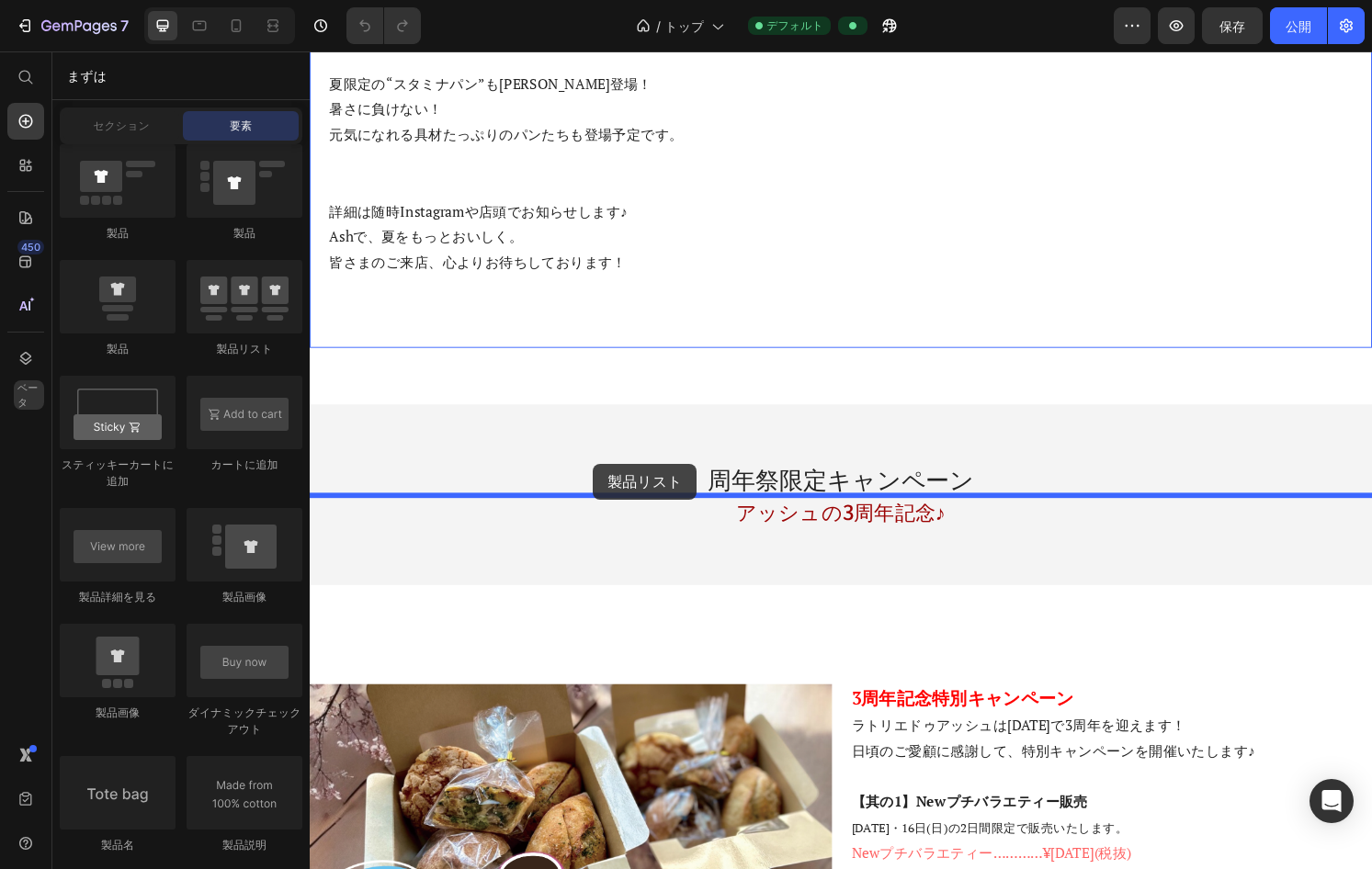 drag, startPoint x: 561, startPoint y: 364, endPoint x: 604, endPoint y: 480, distance: 123.71338 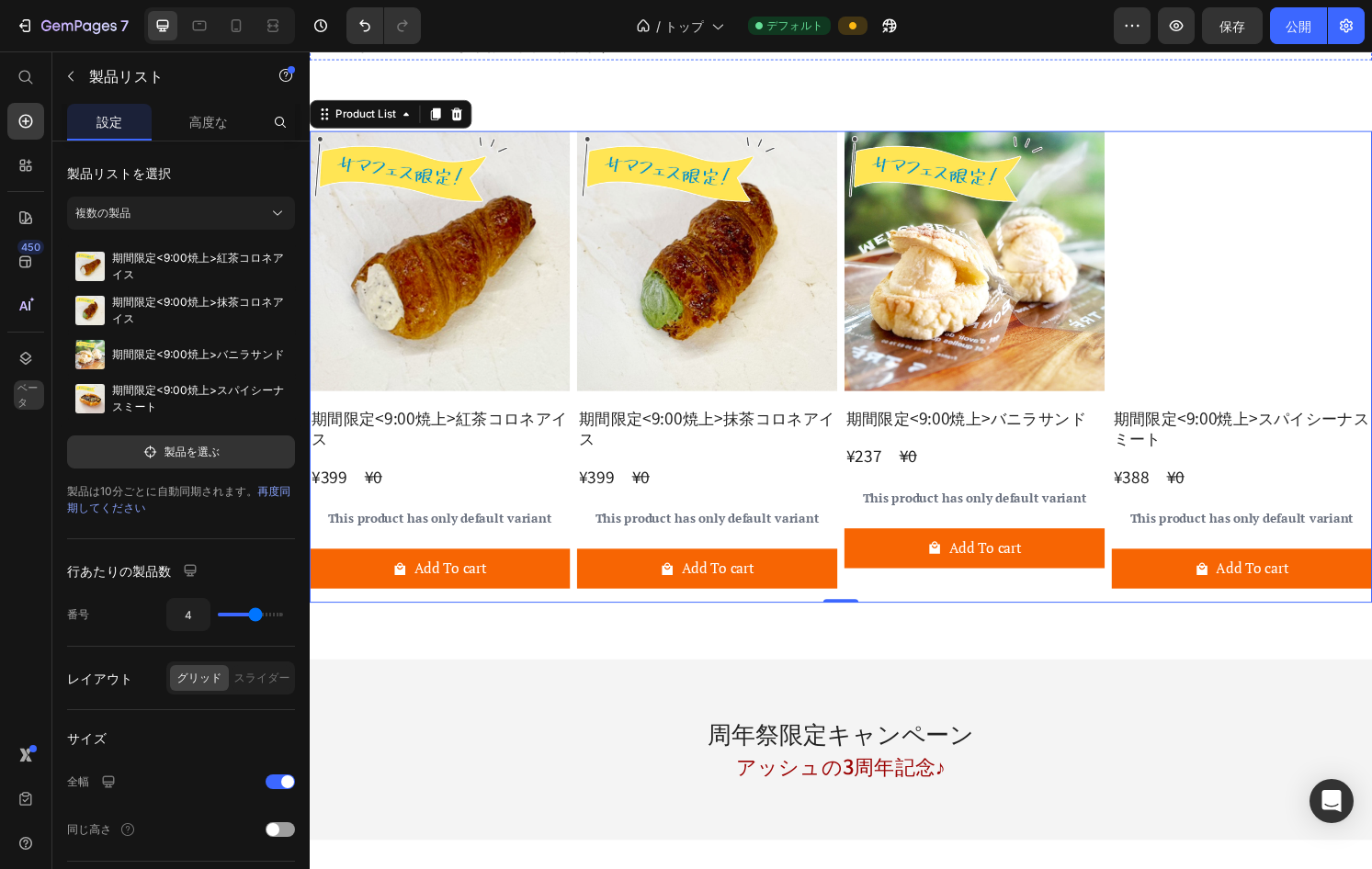 scroll, scrollTop: 2403, scrollLeft: 0, axis: vertical 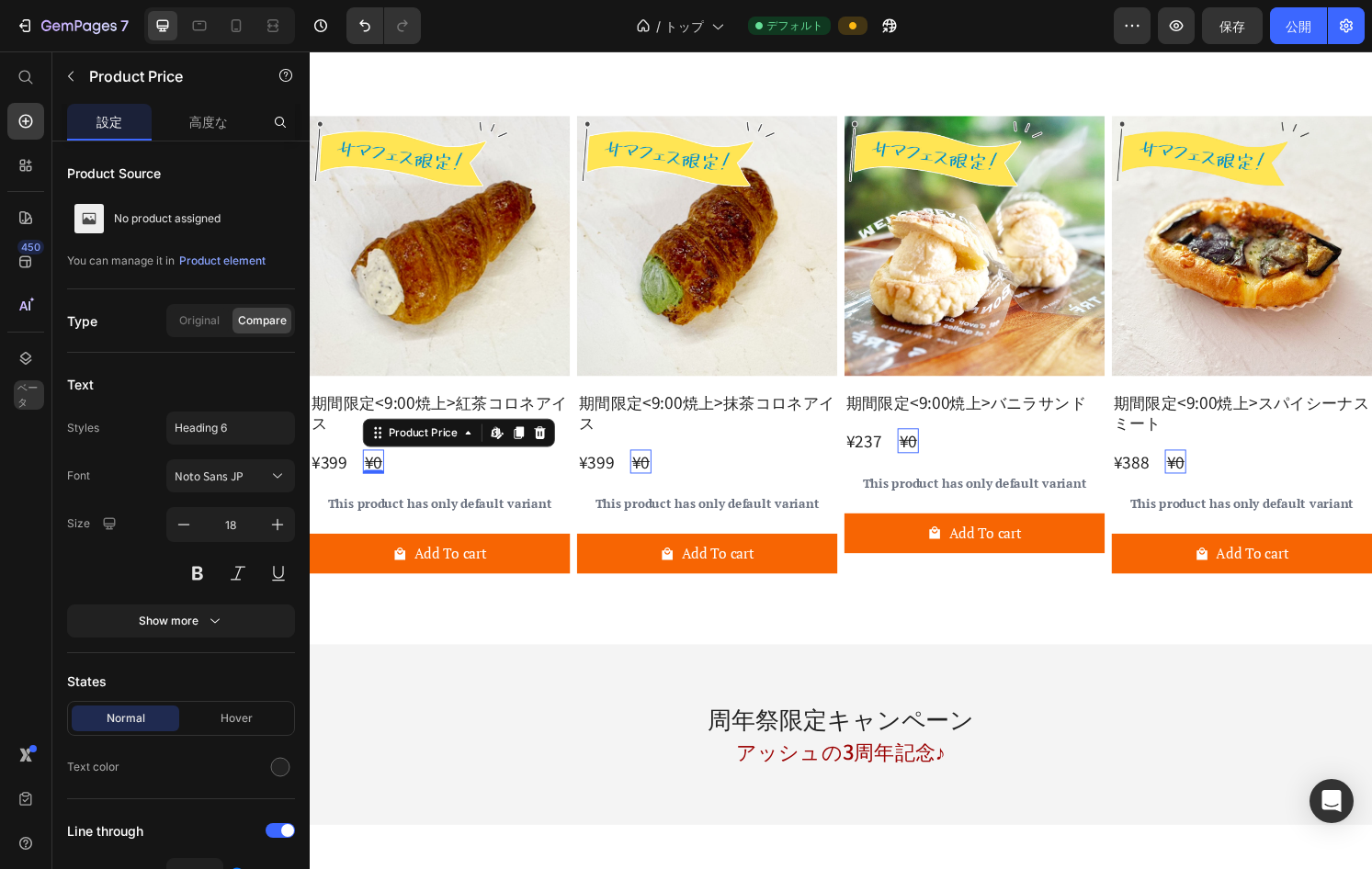 click on "¥0" at bounding box center [376, 477] 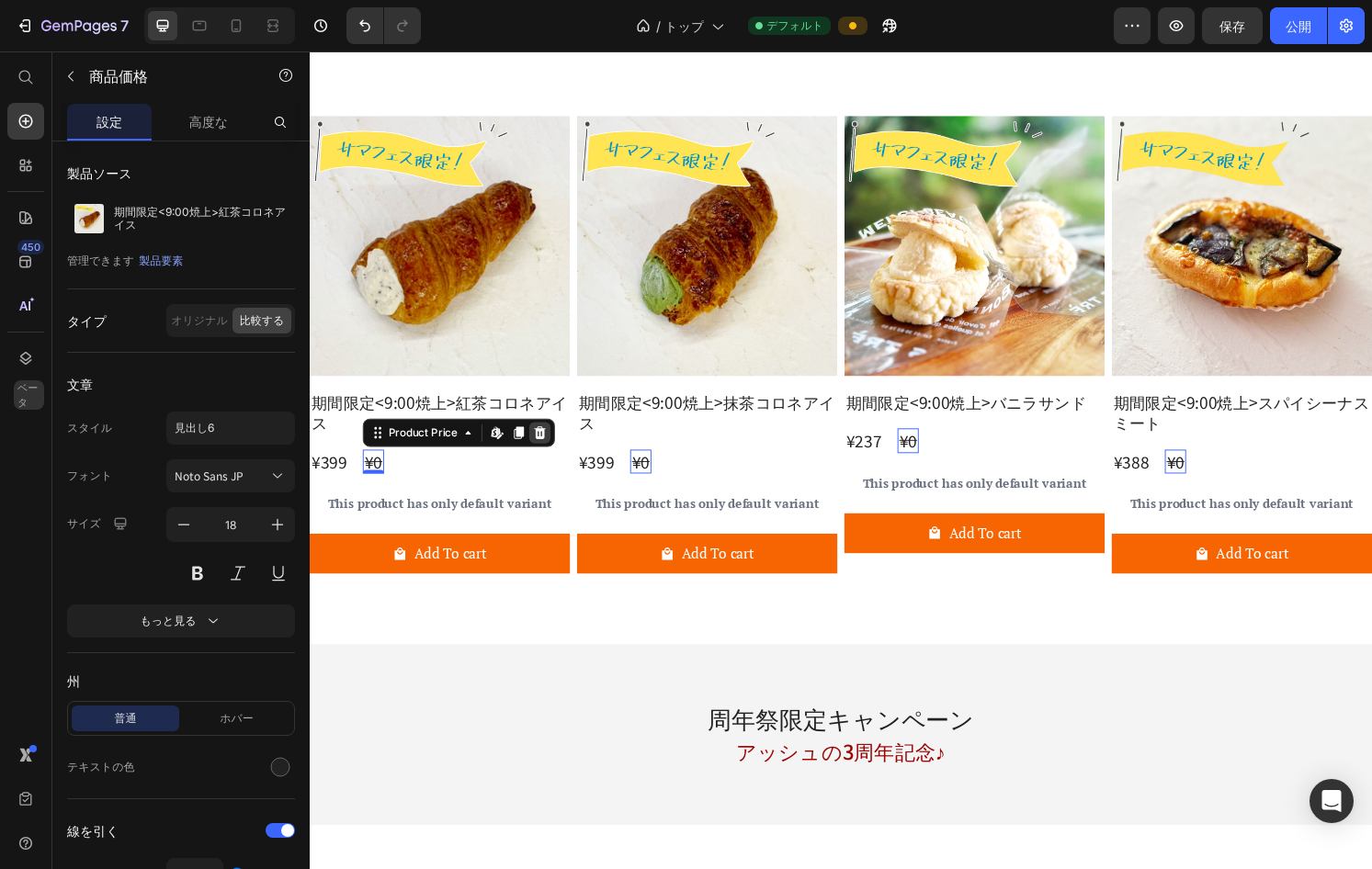 click 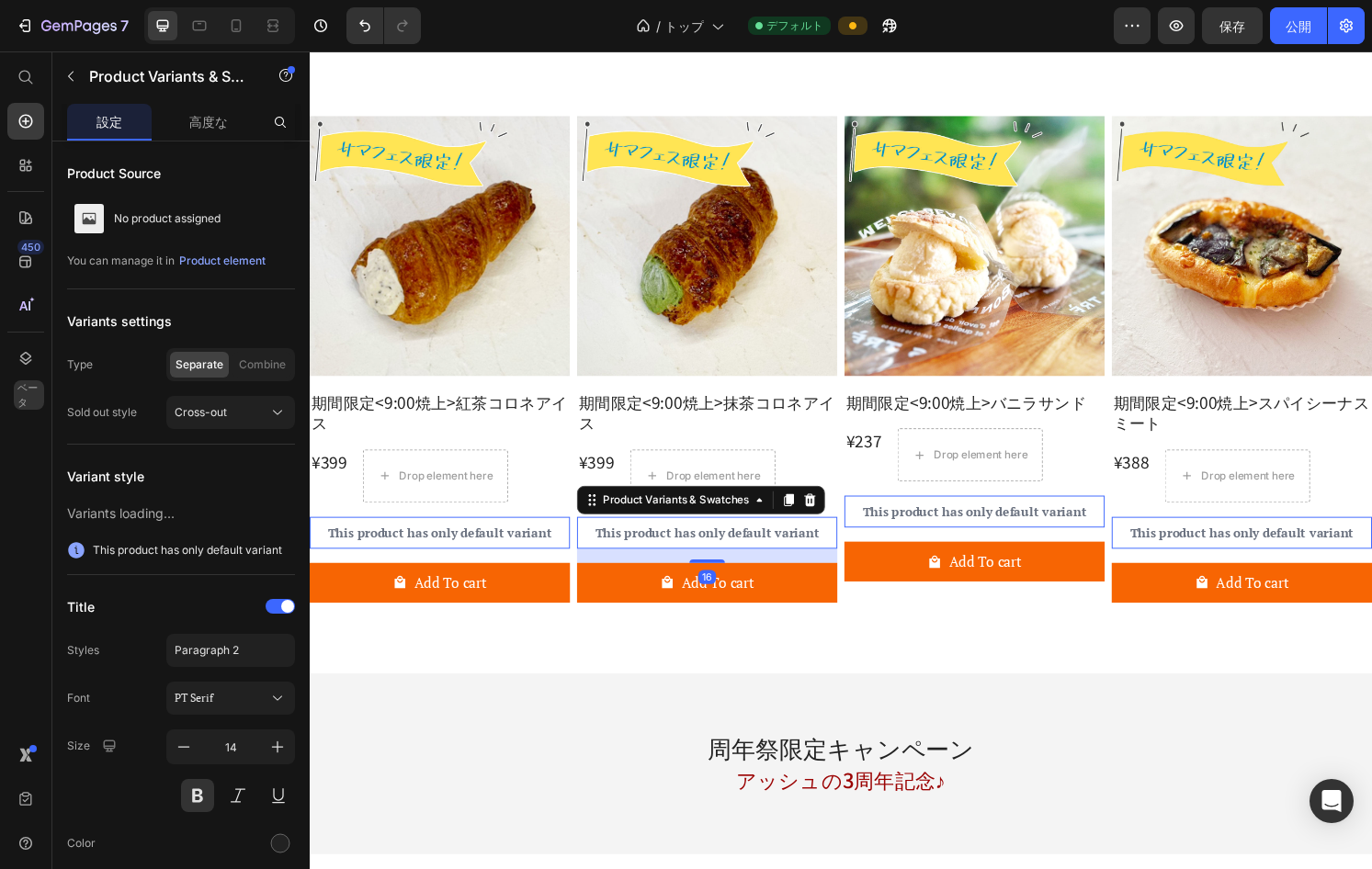 click on "This product has only default variant" at bounding box center (445, 551) 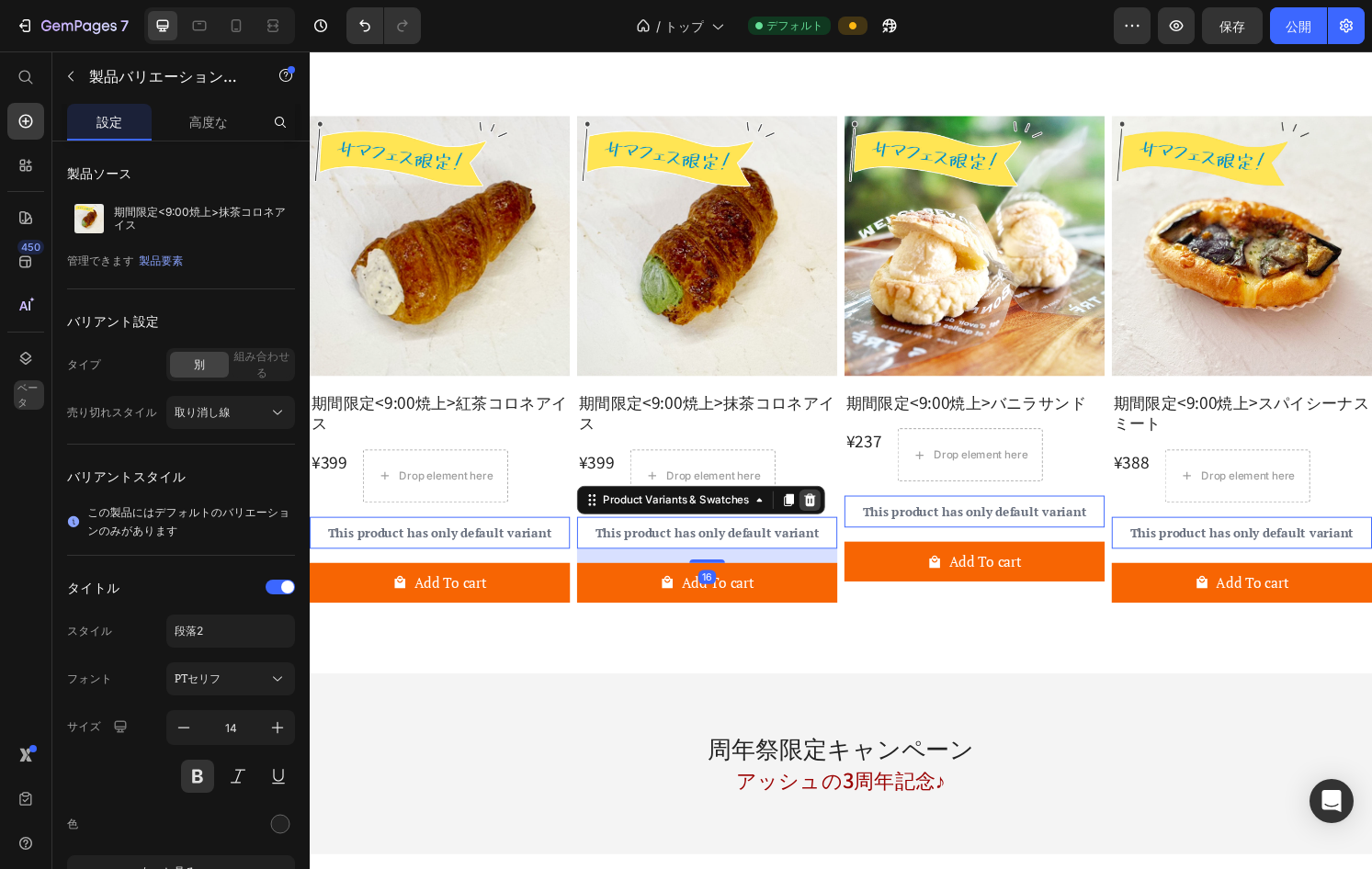 click 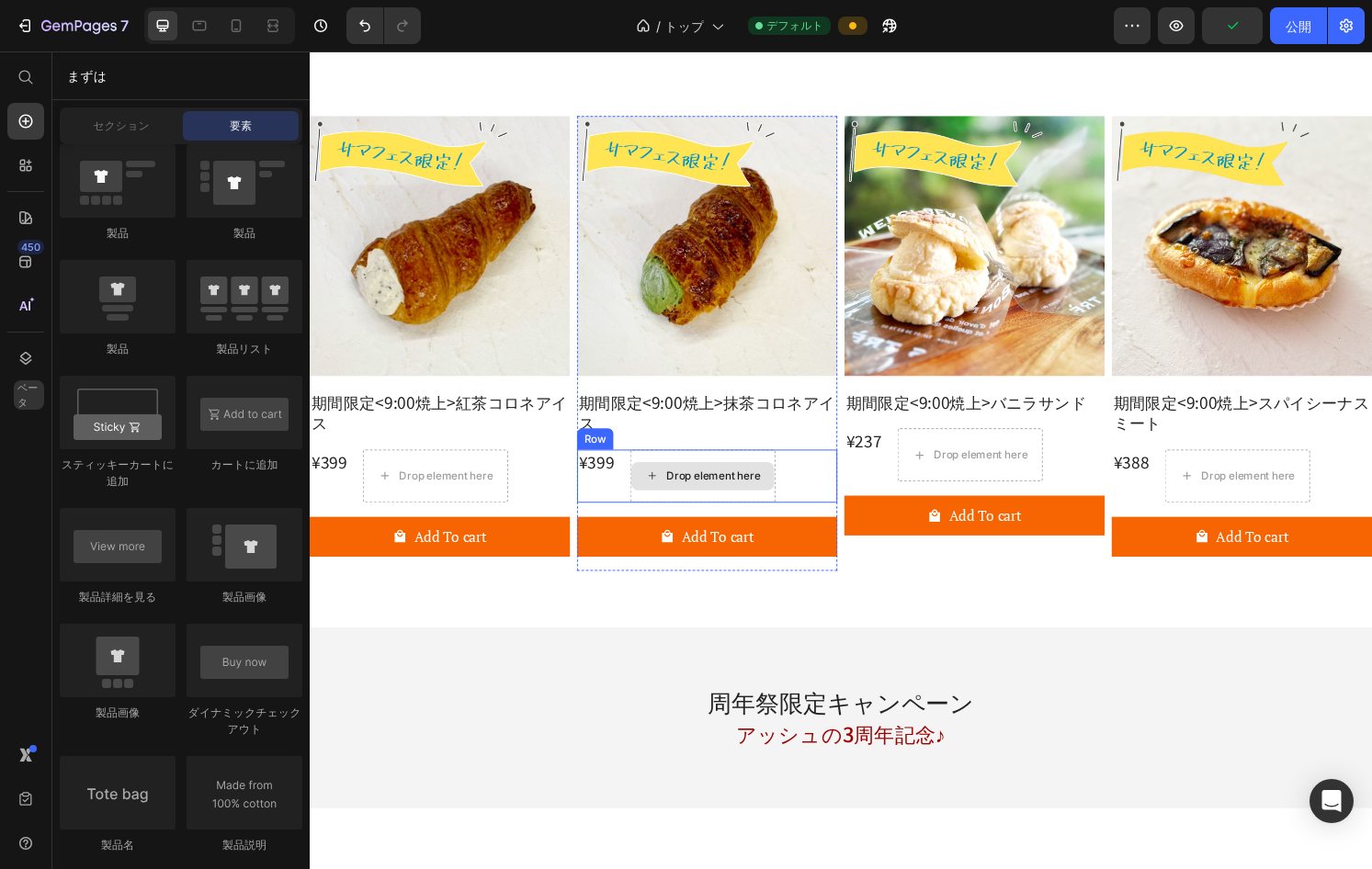 click on "Drop element here" at bounding box center (718, 492) 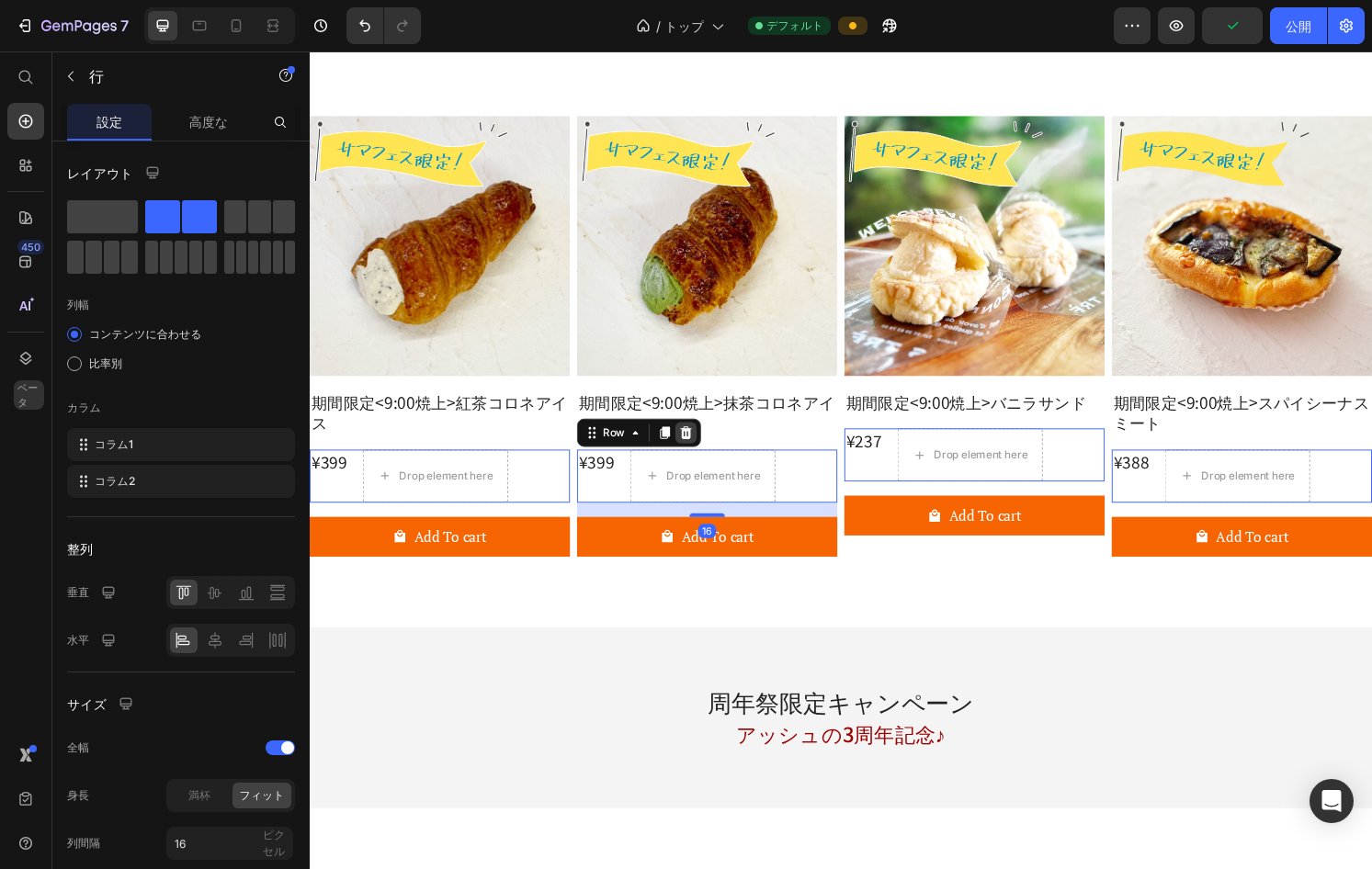 click 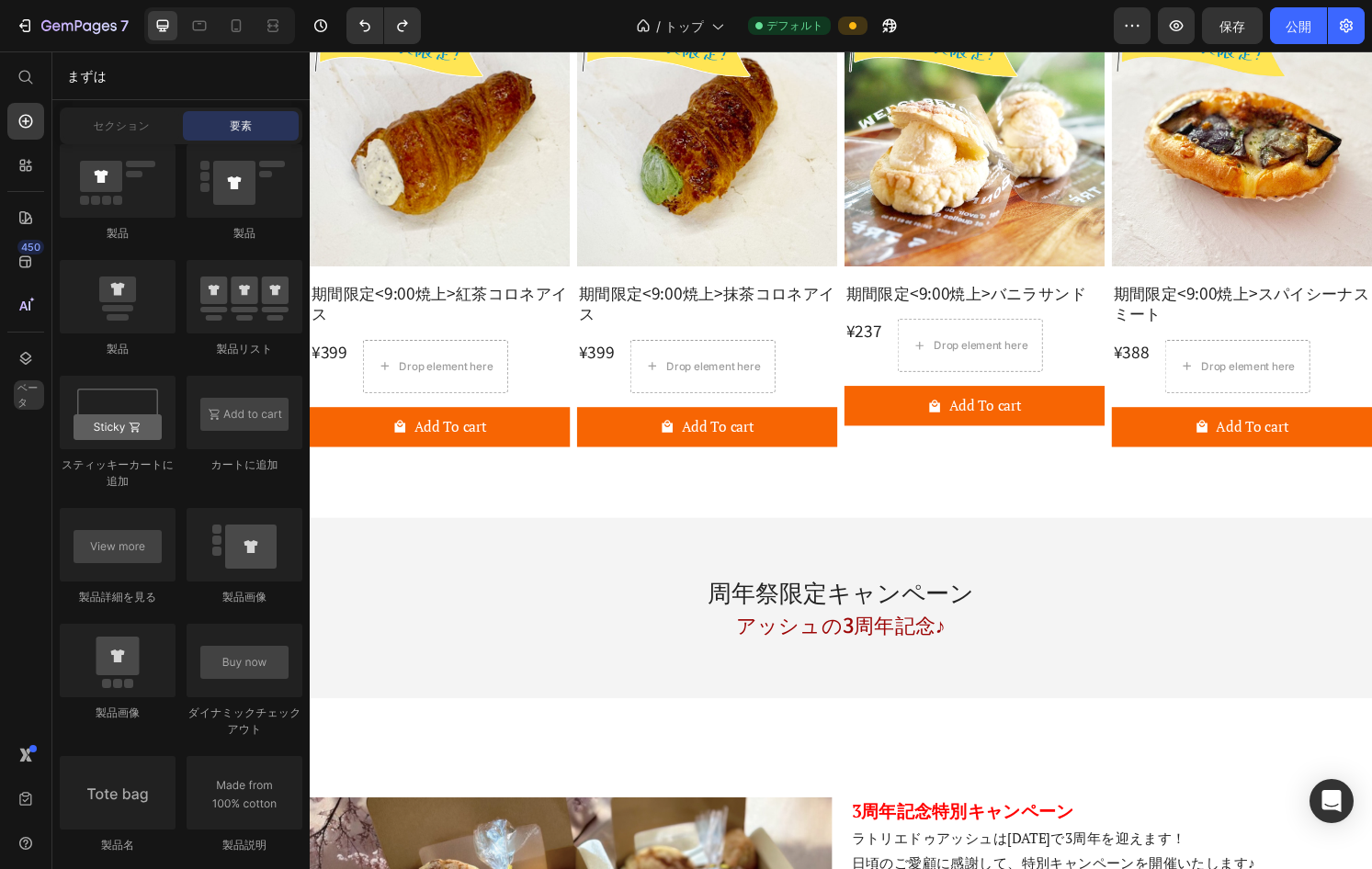scroll, scrollTop: 2527, scrollLeft: 0, axis: vertical 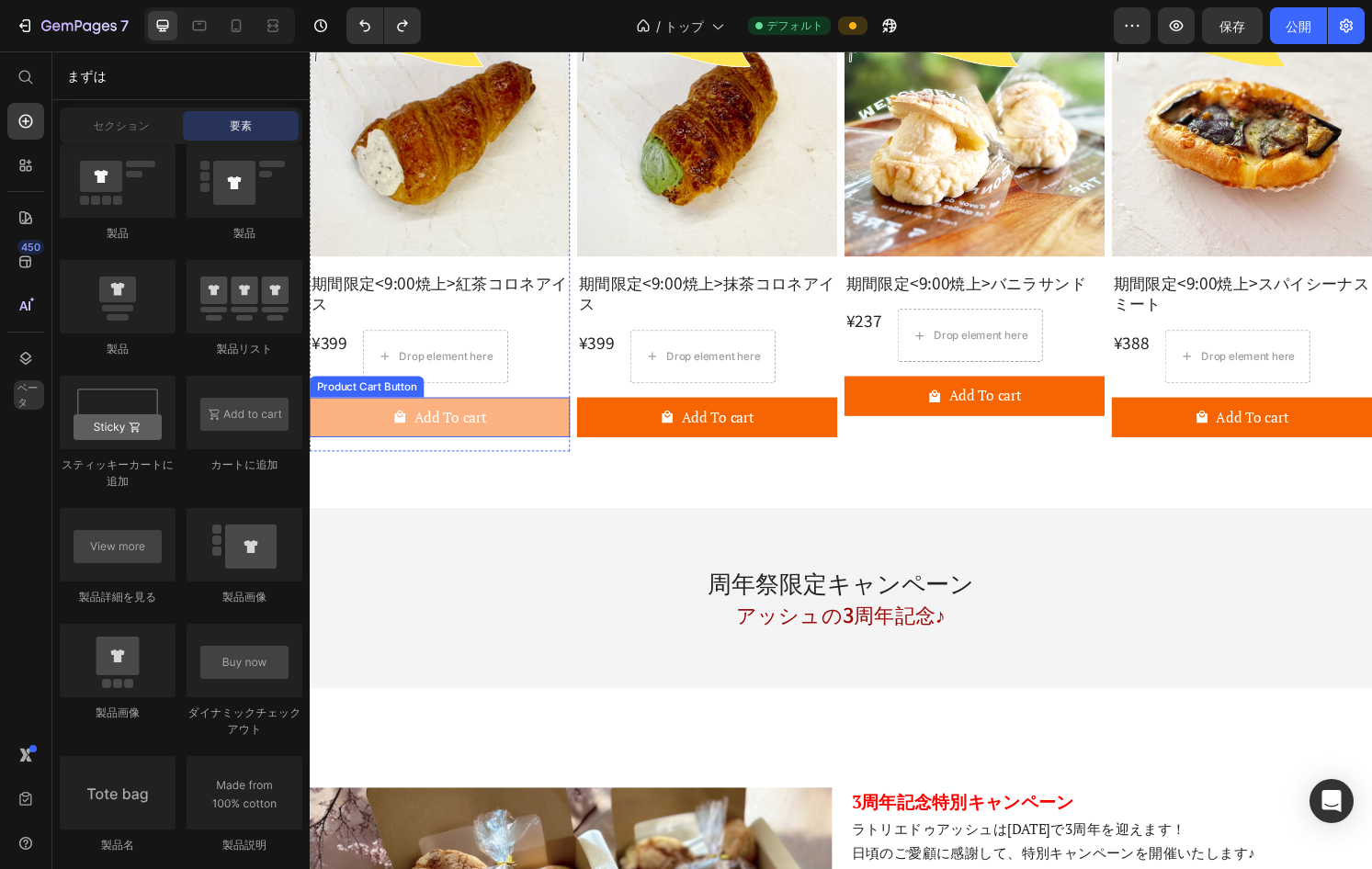 click on "Add To cart" at bounding box center [445, 431] 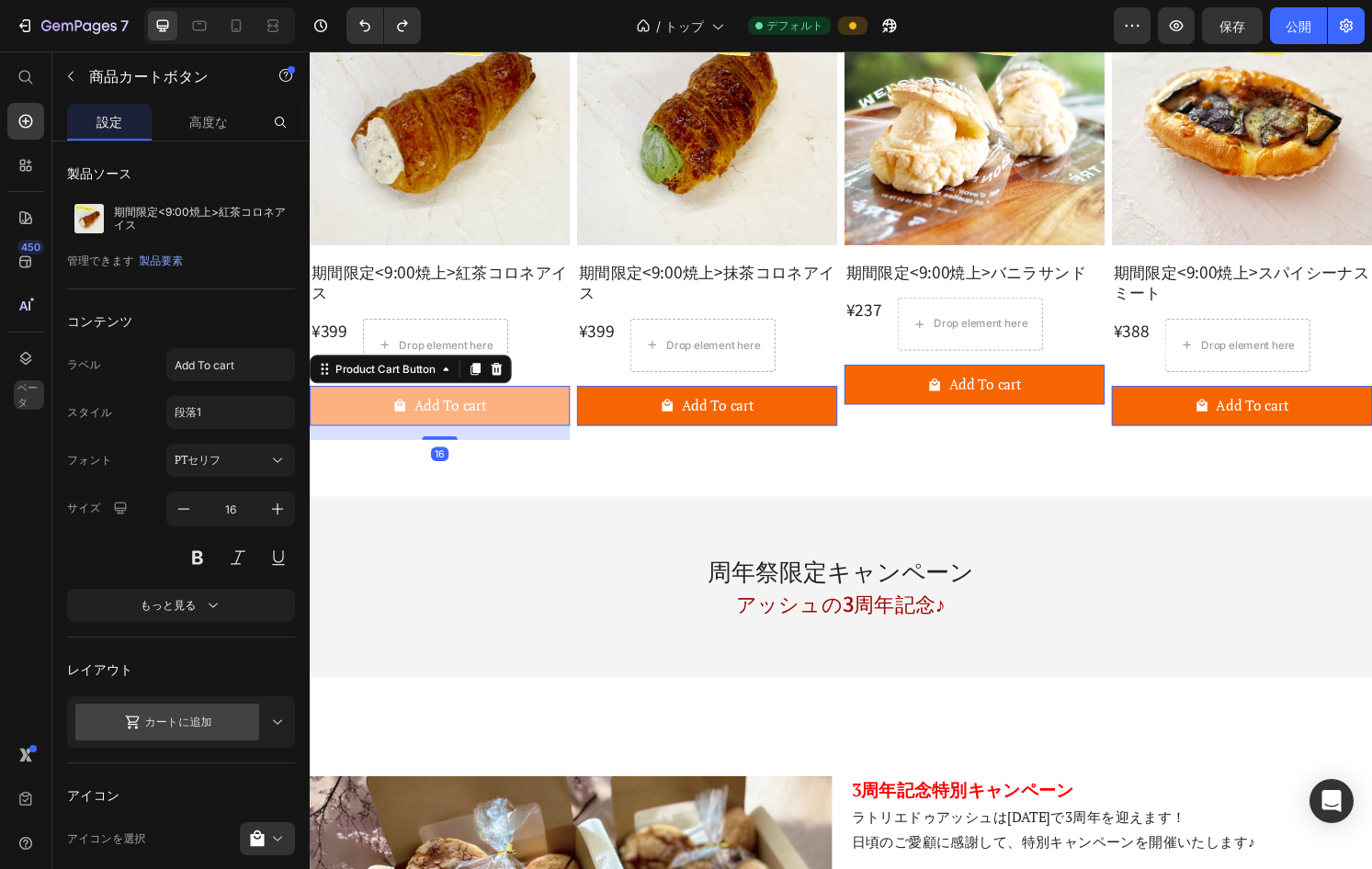 scroll, scrollTop: 2543, scrollLeft: 0, axis: vertical 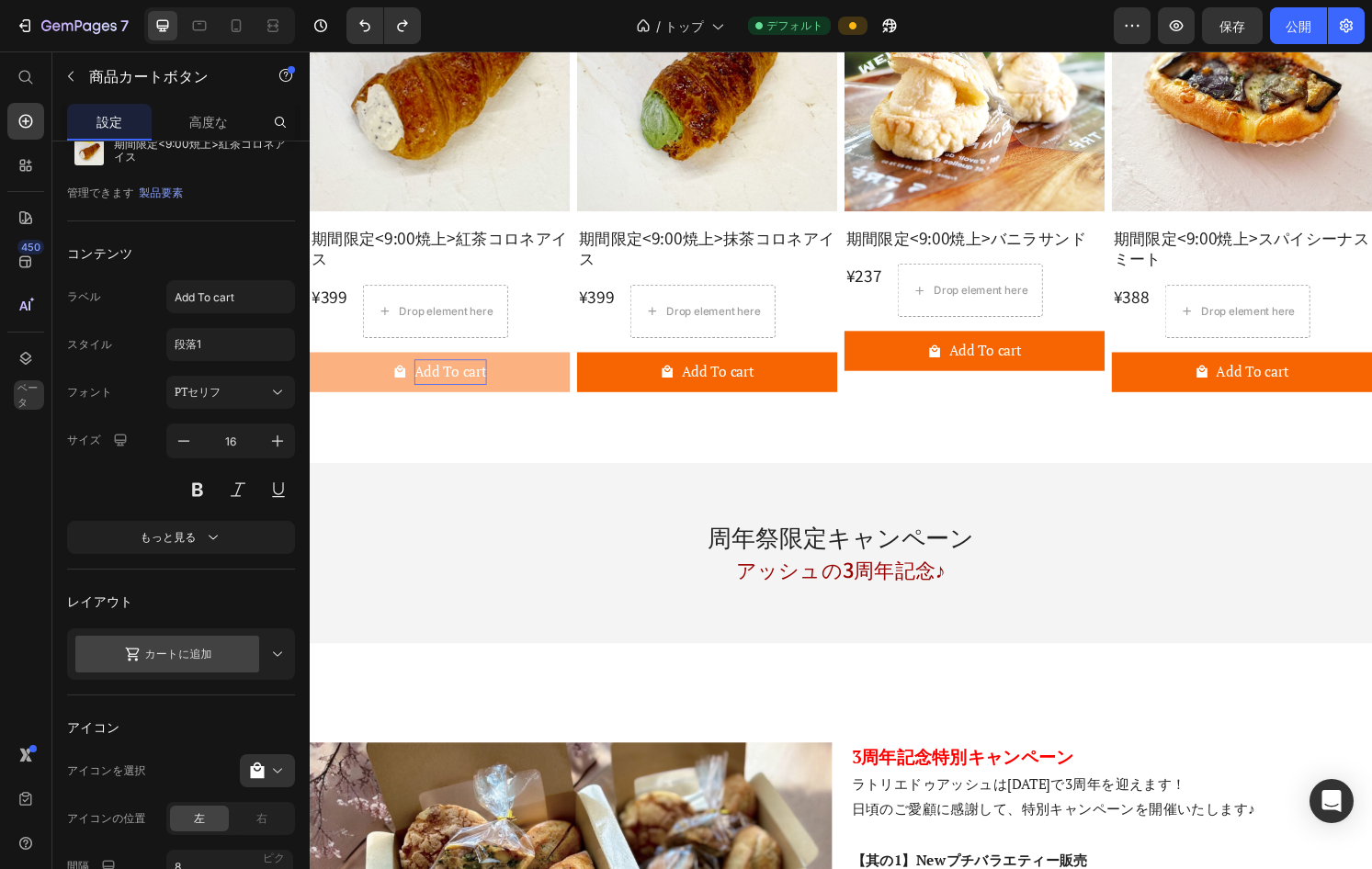 click on "Add To cart" at bounding box center [456, 384] 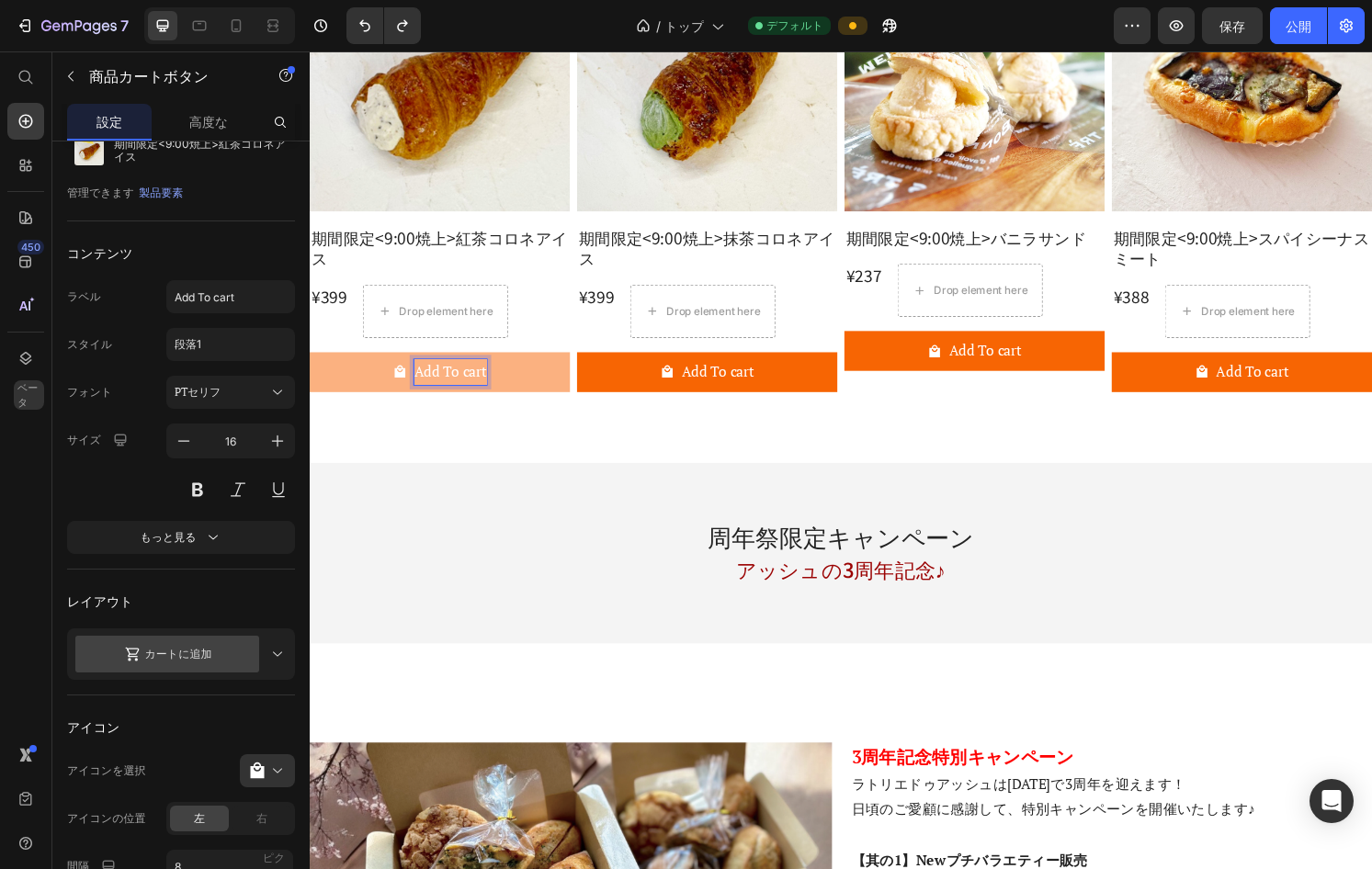 click on "Add To cart" at bounding box center (456, 384) 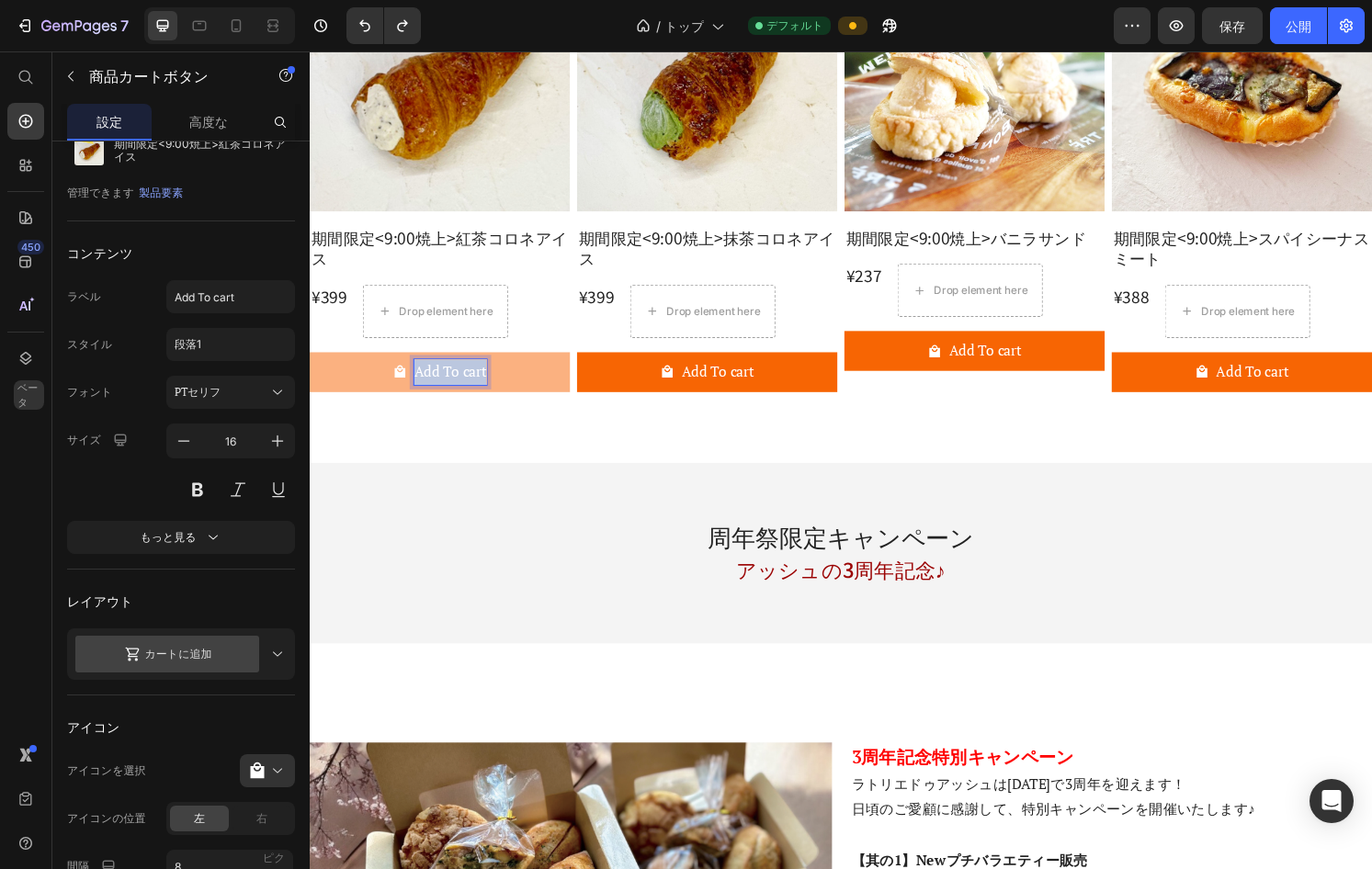 drag, startPoint x: 491, startPoint y: 537, endPoint x: 405, endPoint y: 532, distance: 86.145226 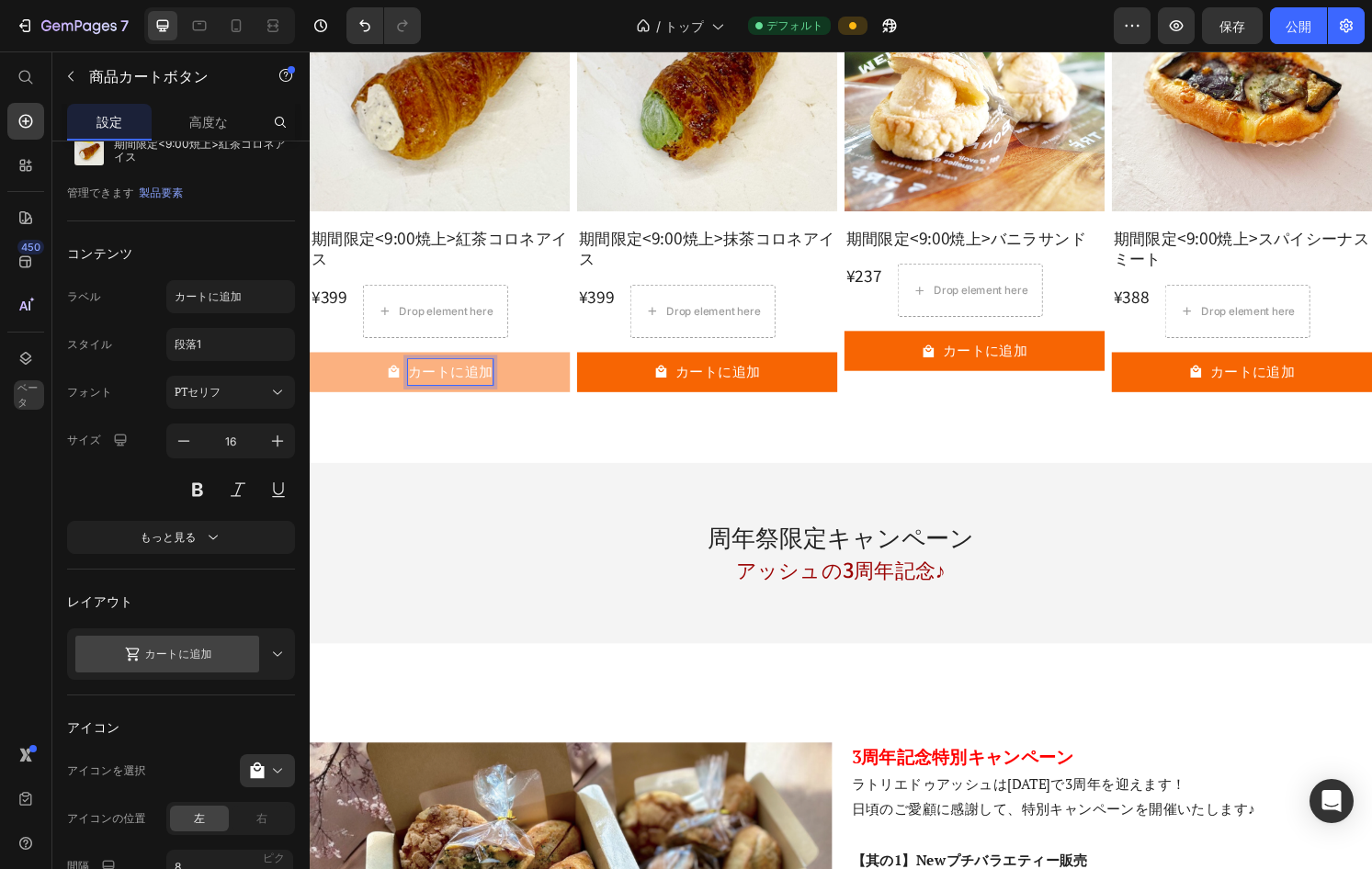 click on "カートに追加" at bounding box center [445, 384] 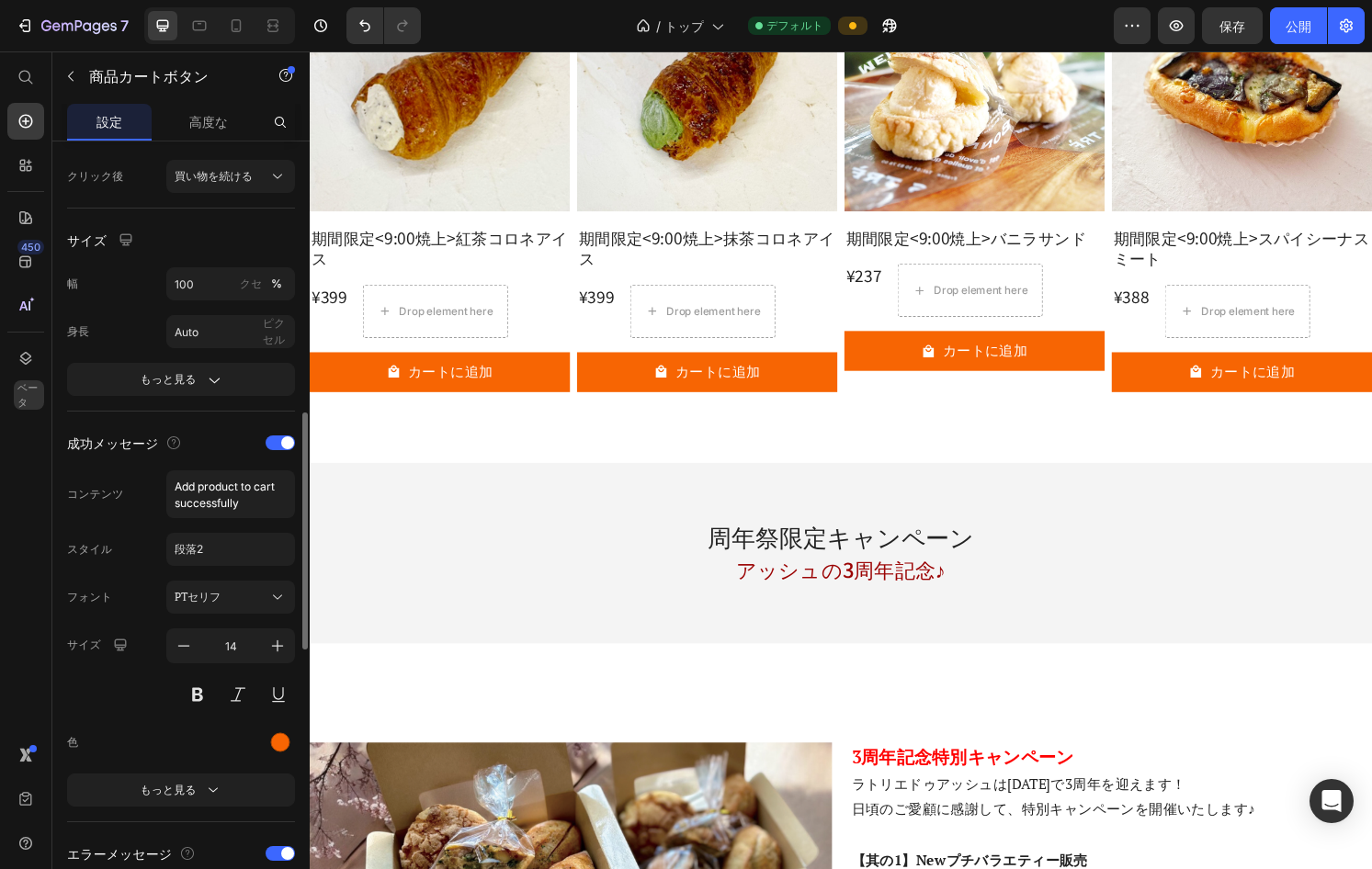 scroll, scrollTop: 875, scrollLeft: 0, axis: vertical 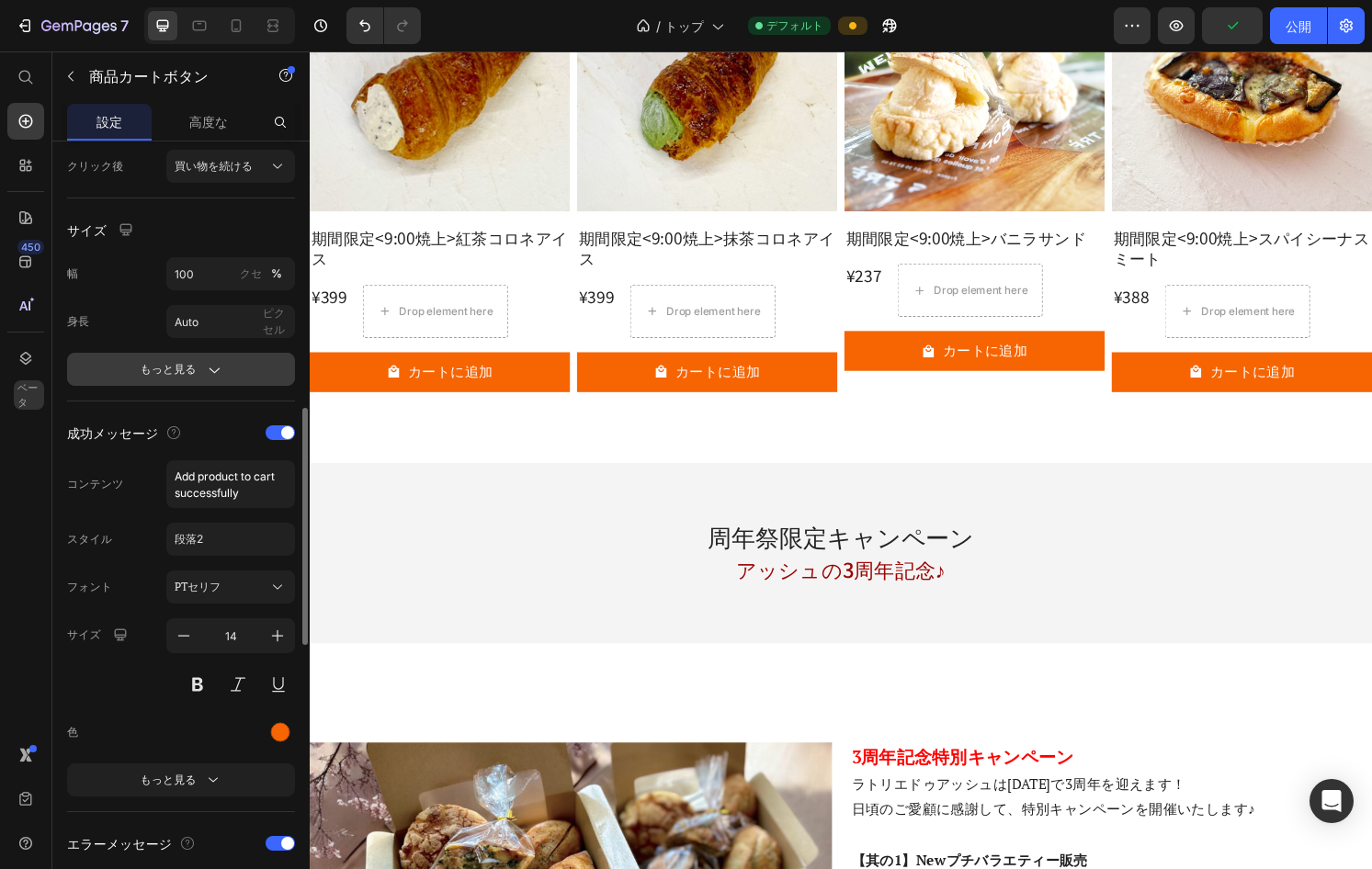 click 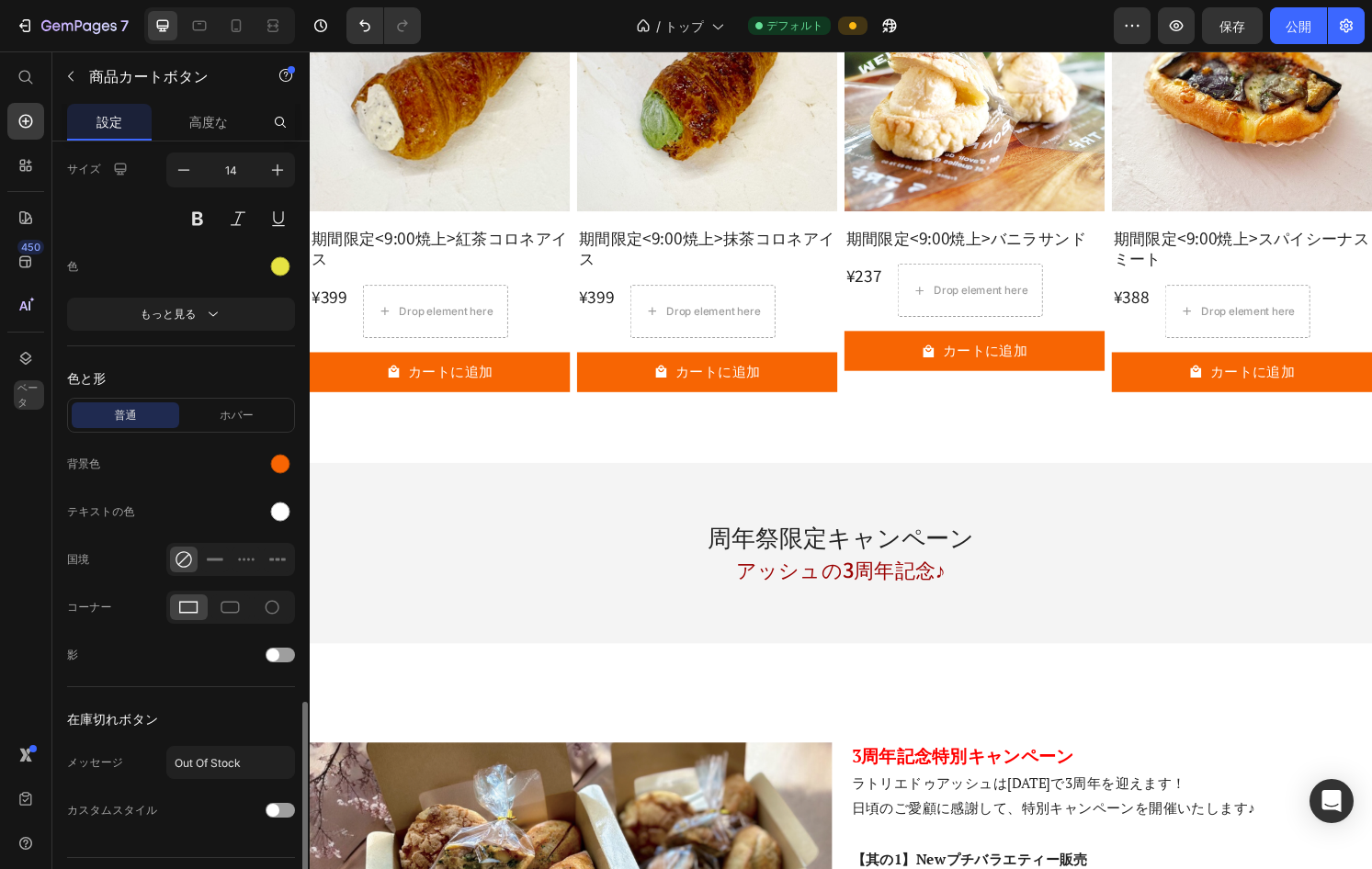 scroll, scrollTop: 1962, scrollLeft: 0, axis: vertical 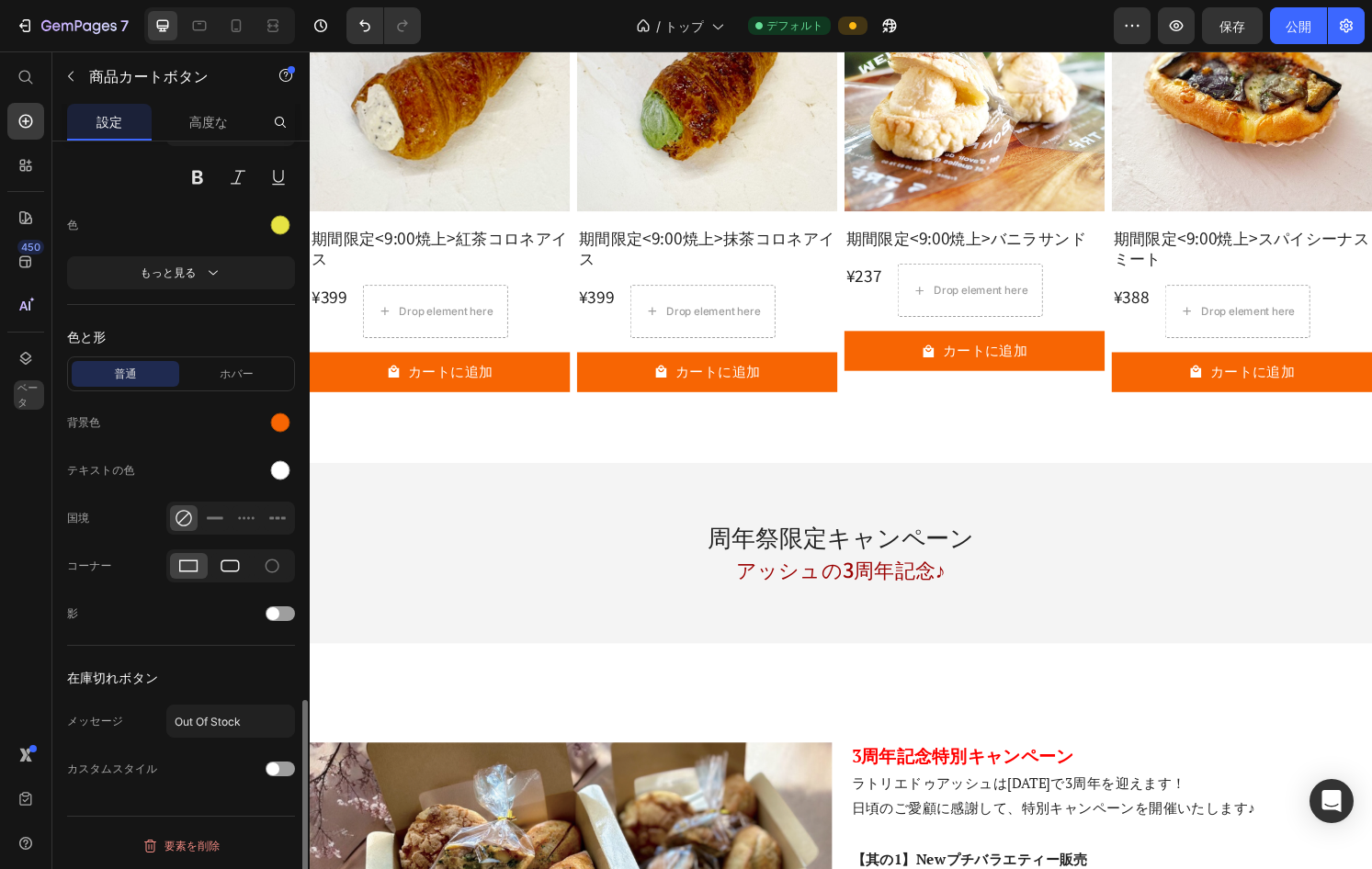 click 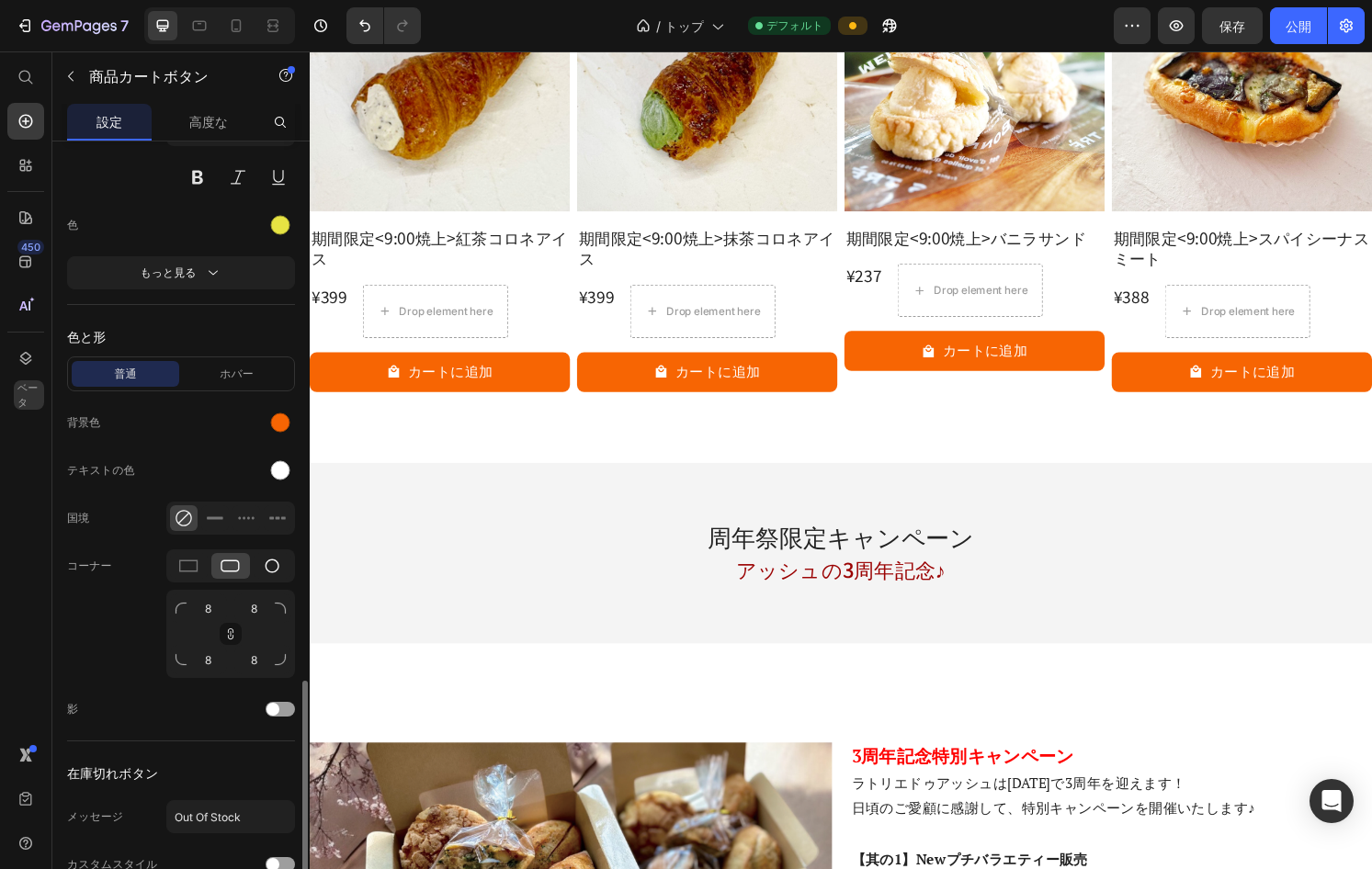 click 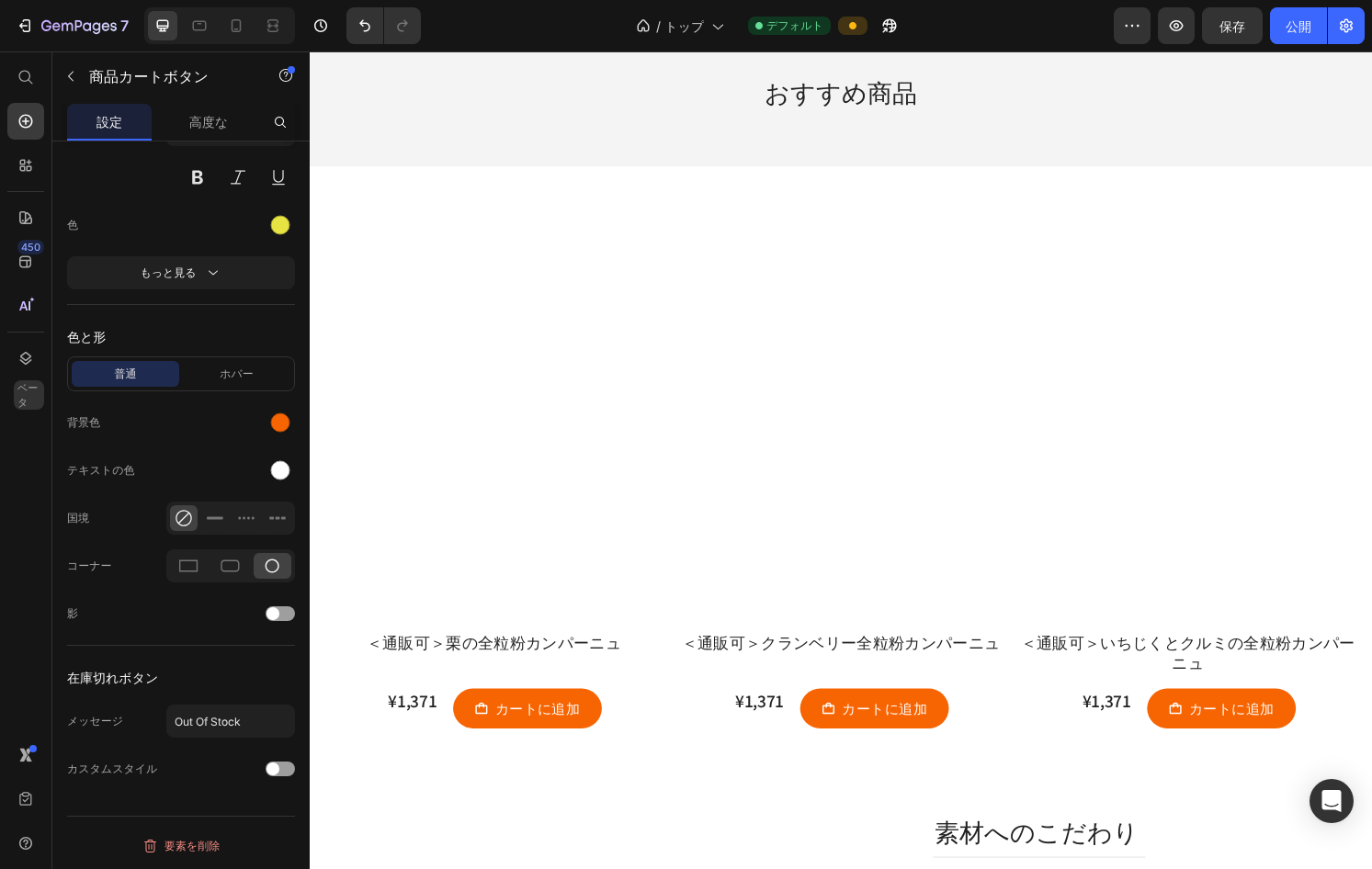 scroll, scrollTop: 6315, scrollLeft: 0, axis: vertical 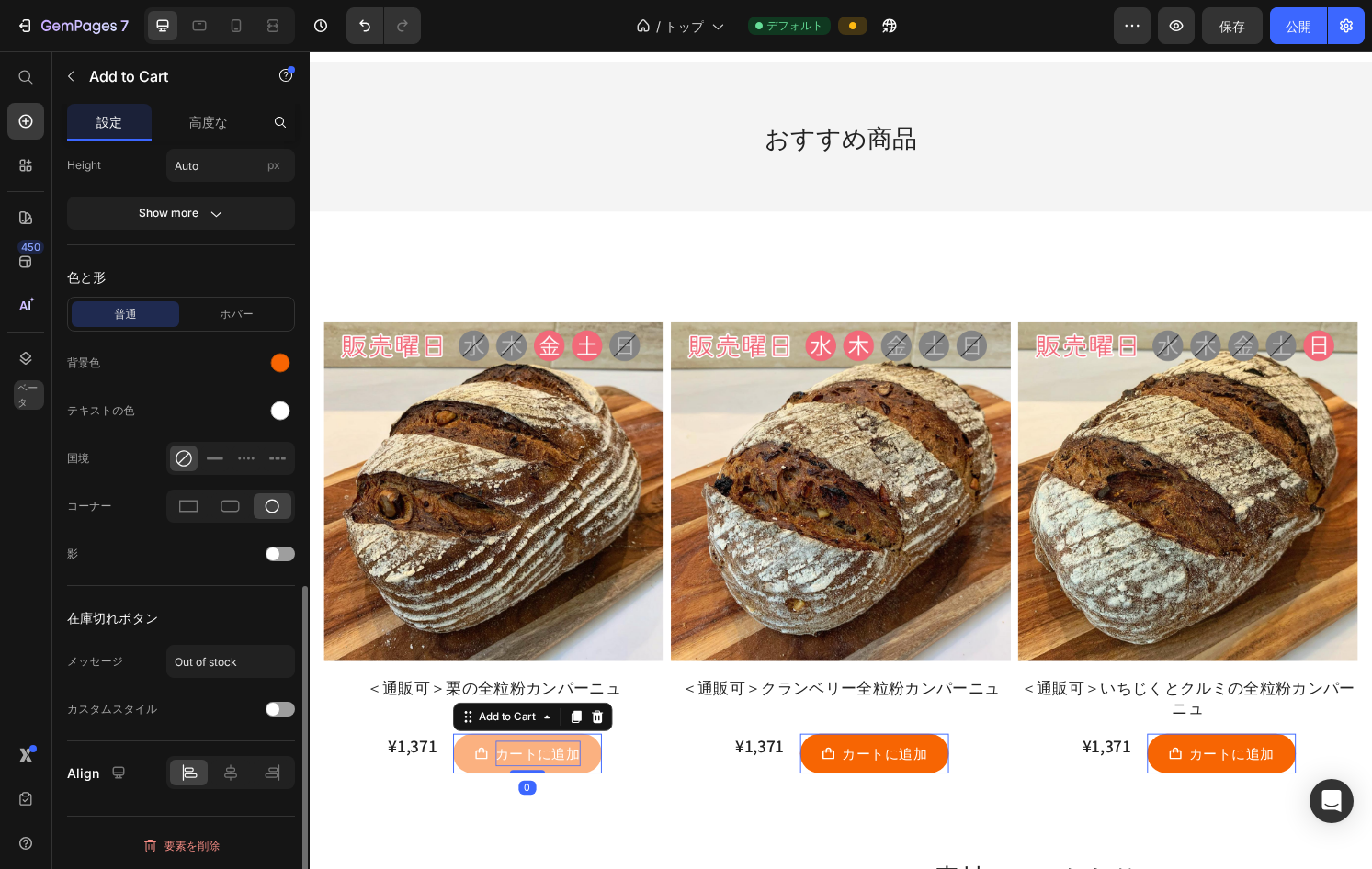 click on "カートに追加" at bounding box center (547, 780) 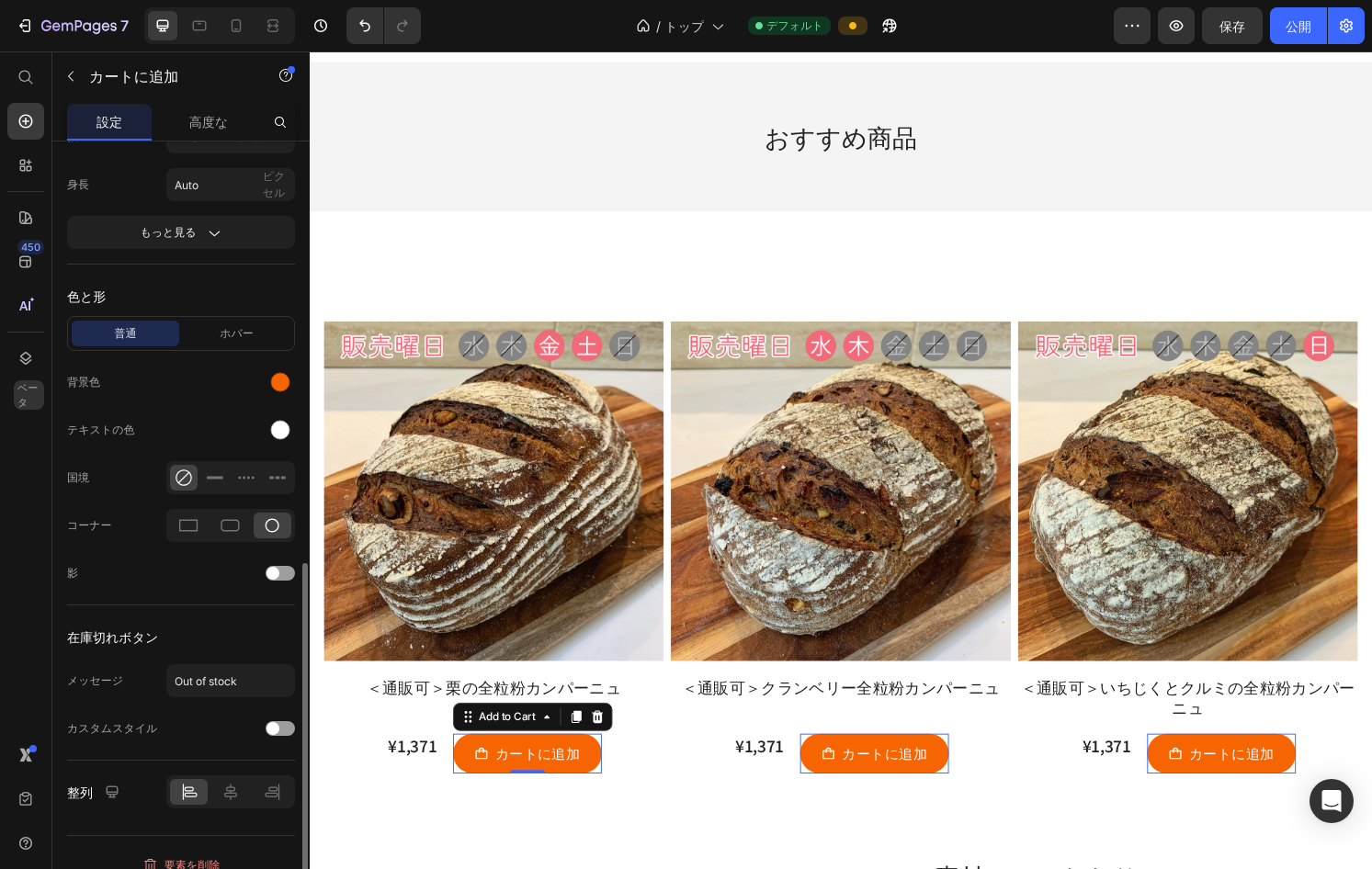 scroll, scrollTop: 1032, scrollLeft: 0, axis: vertical 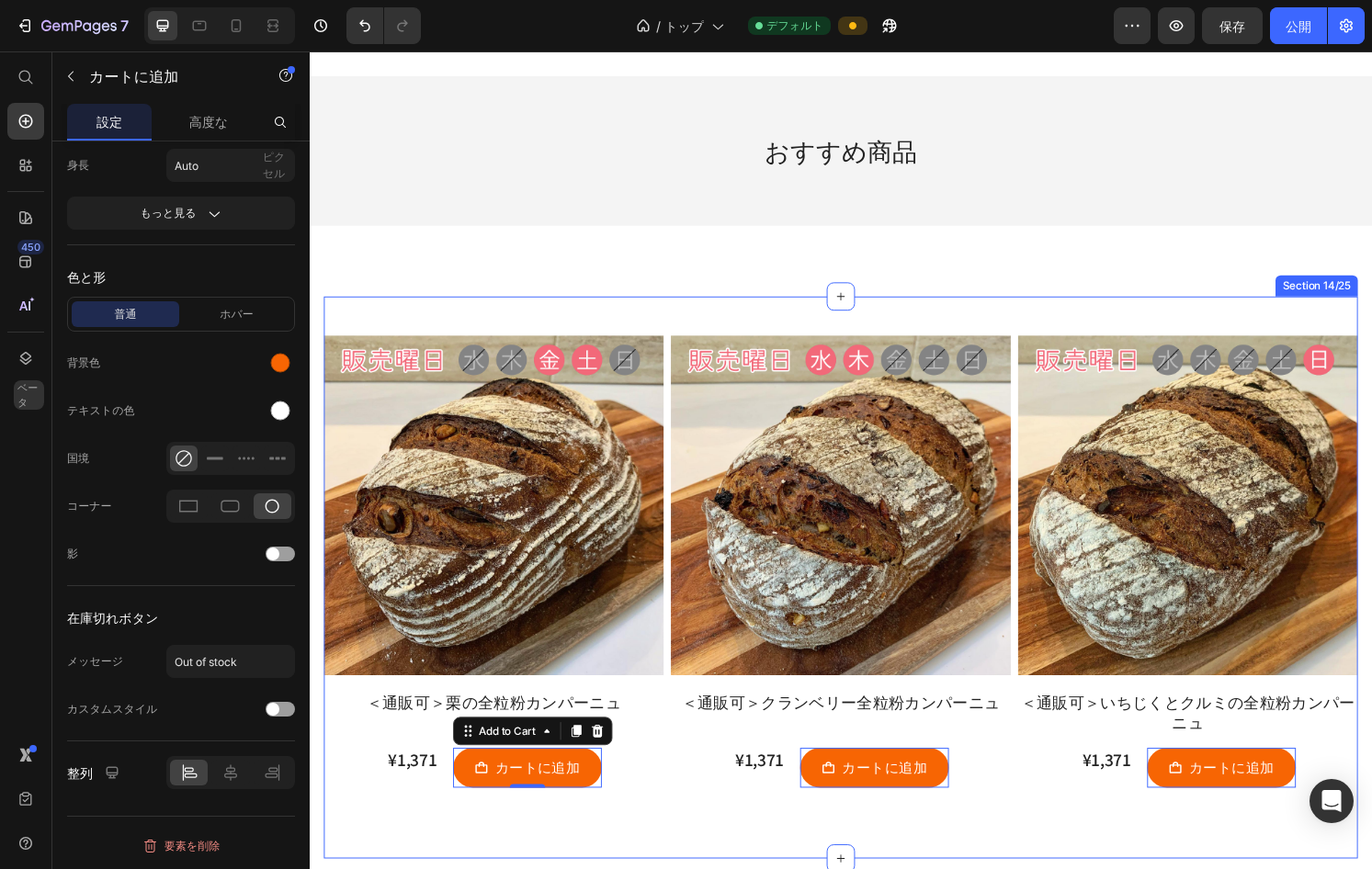 click on "Section 14/25" at bounding box center [1355, 295] 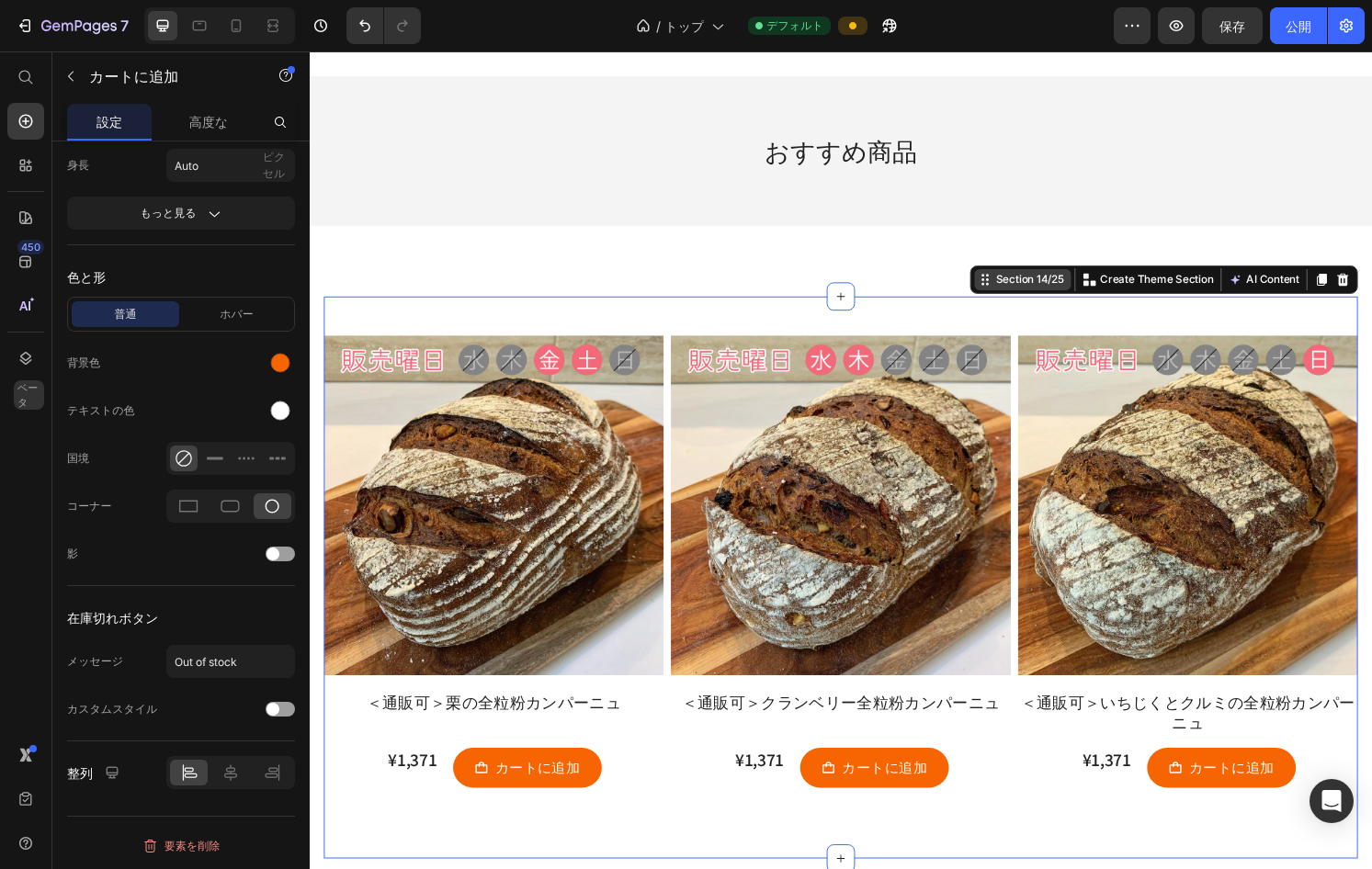 scroll, scrollTop: 0, scrollLeft: 0, axis: both 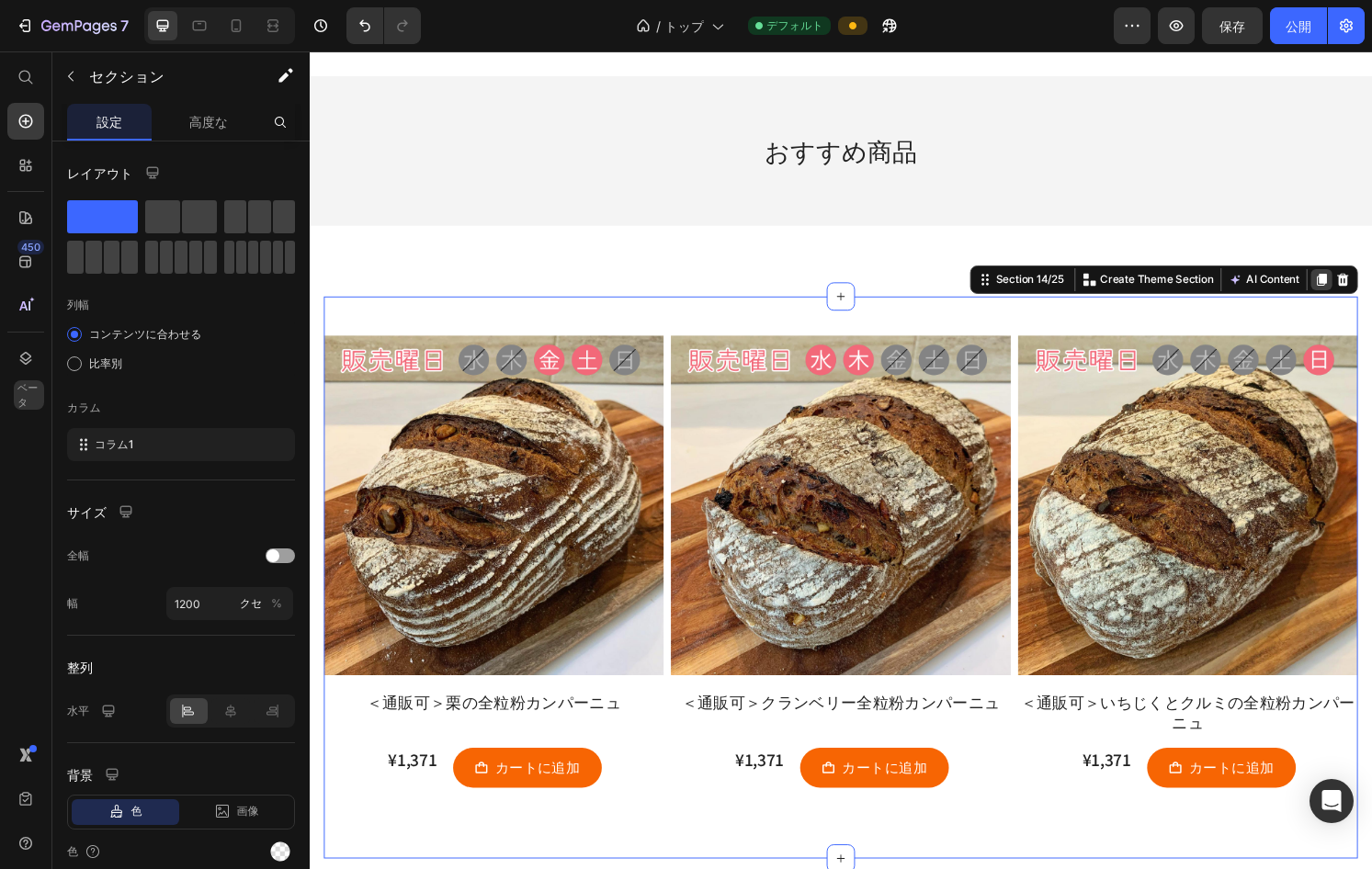 click 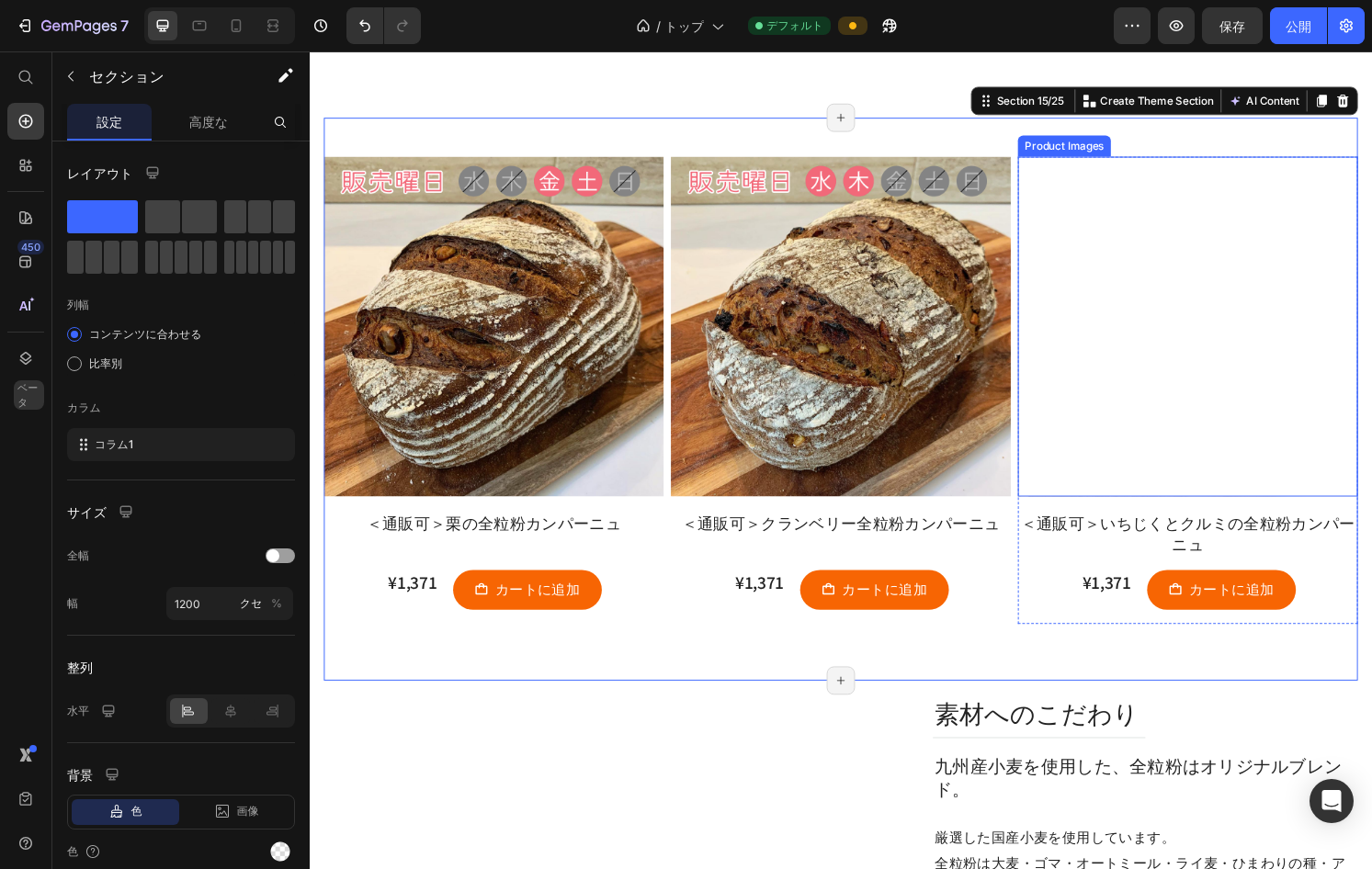 scroll, scrollTop: 7114, scrollLeft: 0, axis: vertical 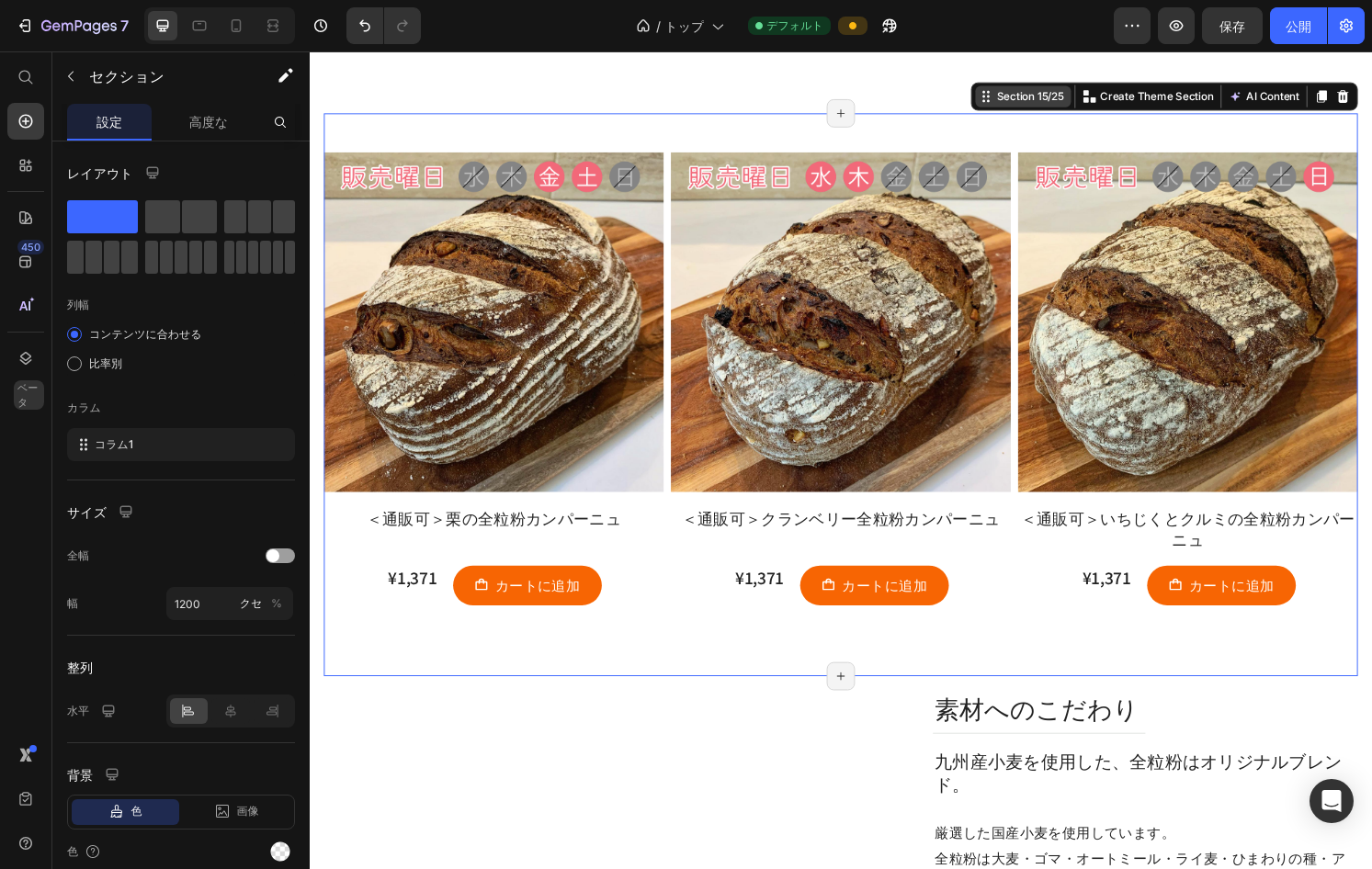 click on "Section 15/25" at bounding box center [1058, 98] 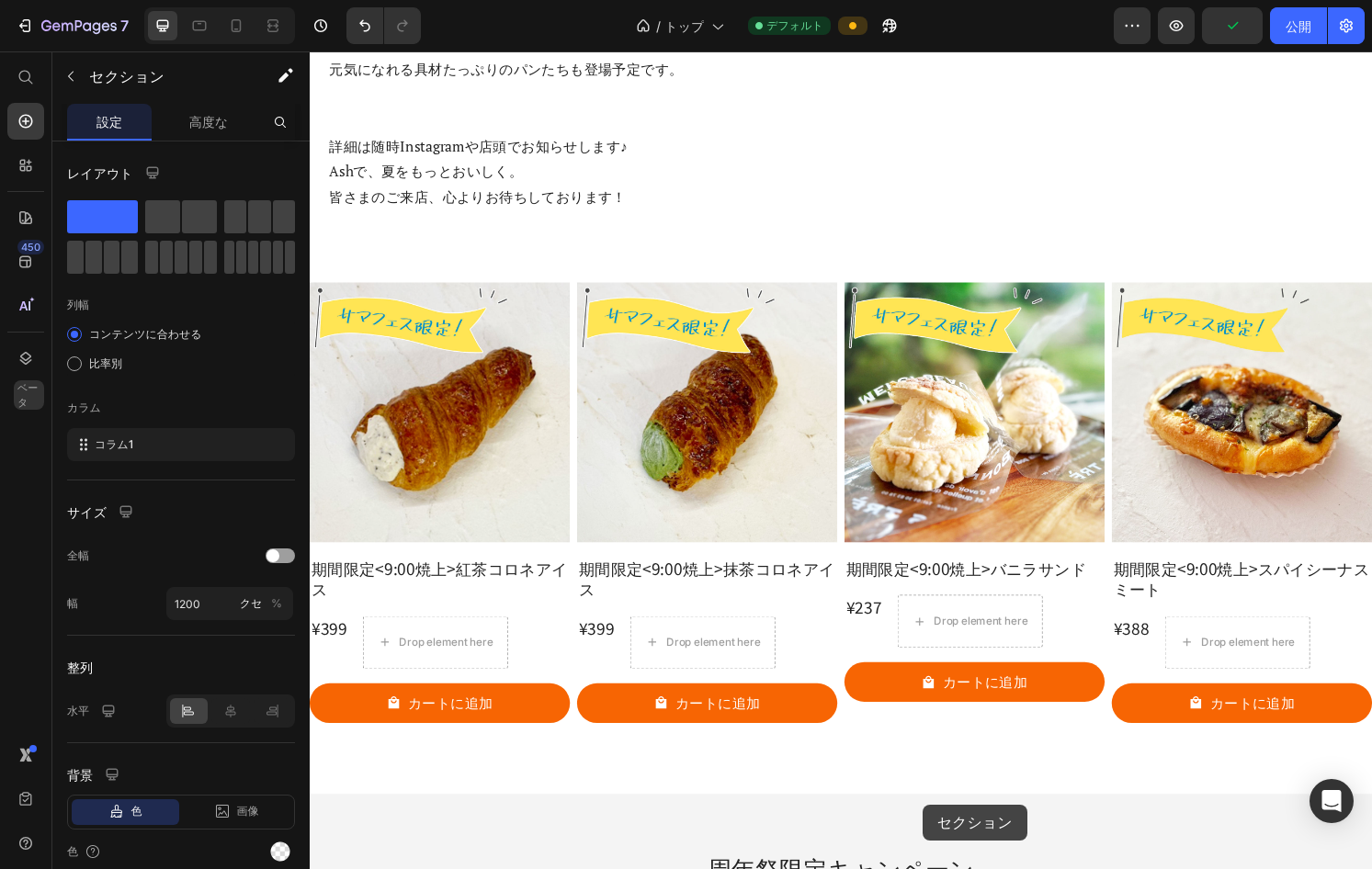 scroll, scrollTop: 2342, scrollLeft: 0, axis: vertical 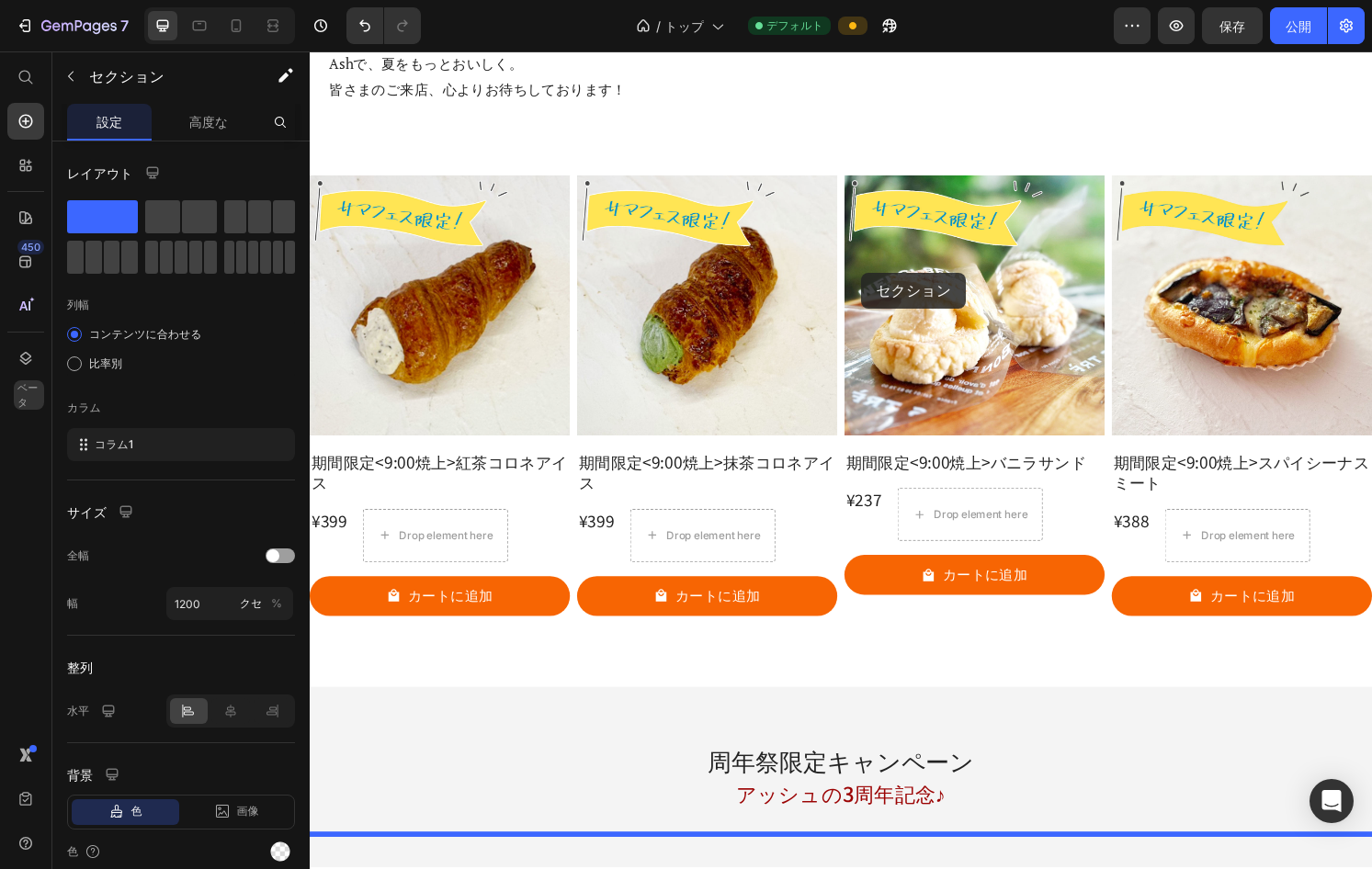 drag, startPoint x: 1026, startPoint y: 100, endPoint x: 882, endPoint y: 281, distance: 231.29418 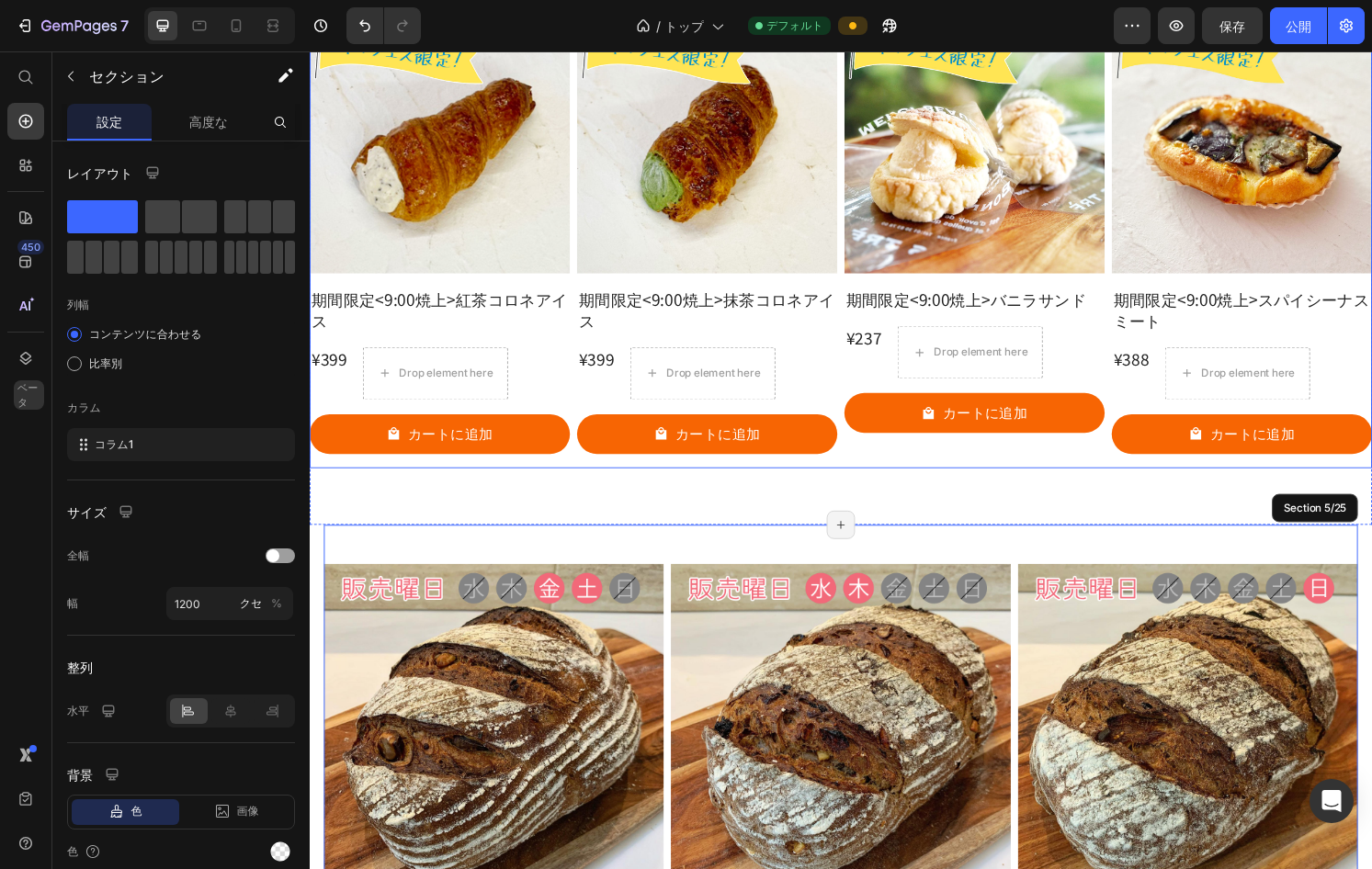 scroll, scrollTop: 2509, scrollLeft: 0, axis: vertical 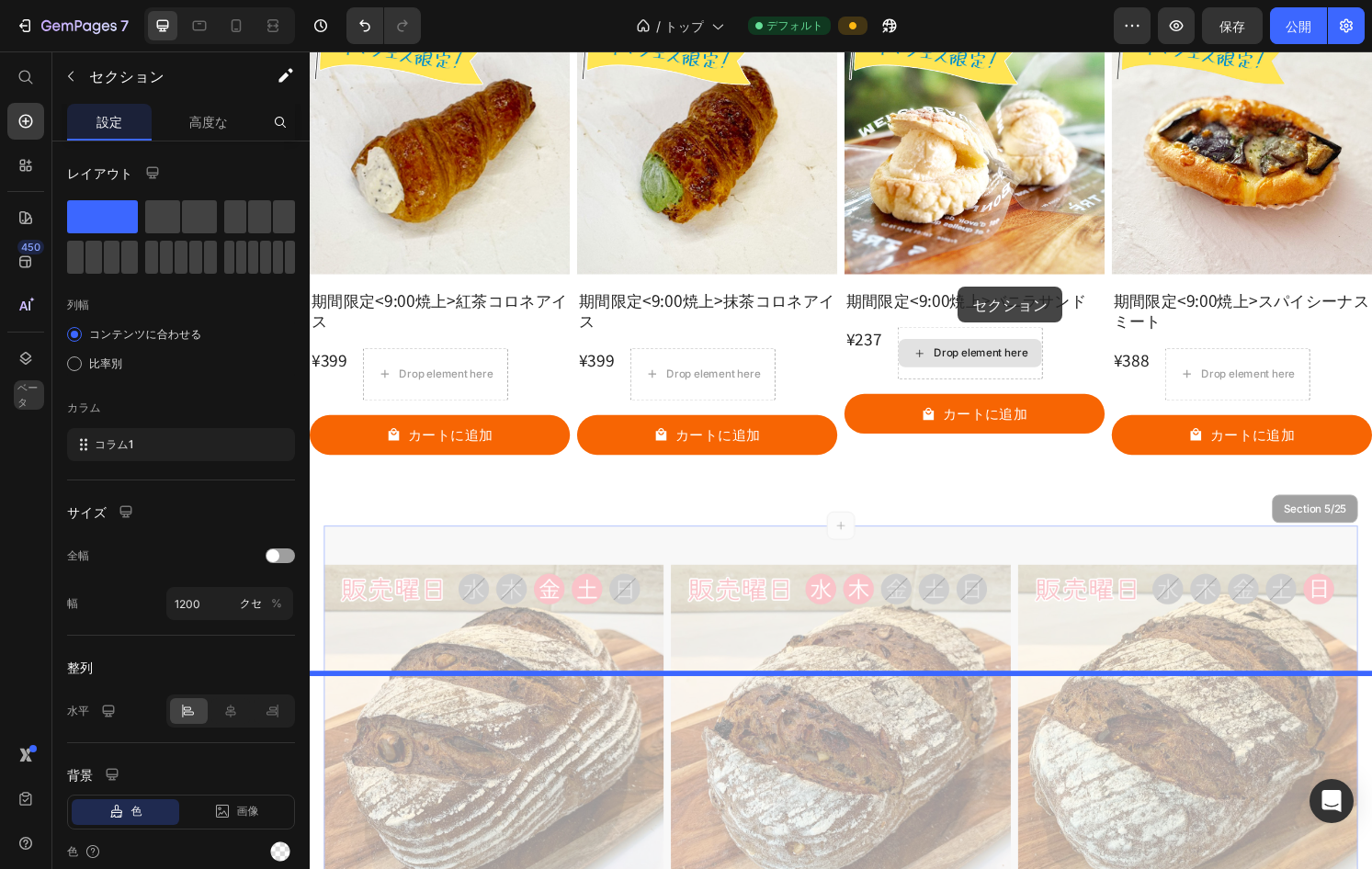 drag, startPoint x: 976, startPoint y: 704, endPoint x: 982, endPoint y: 296, distance: 408.04412 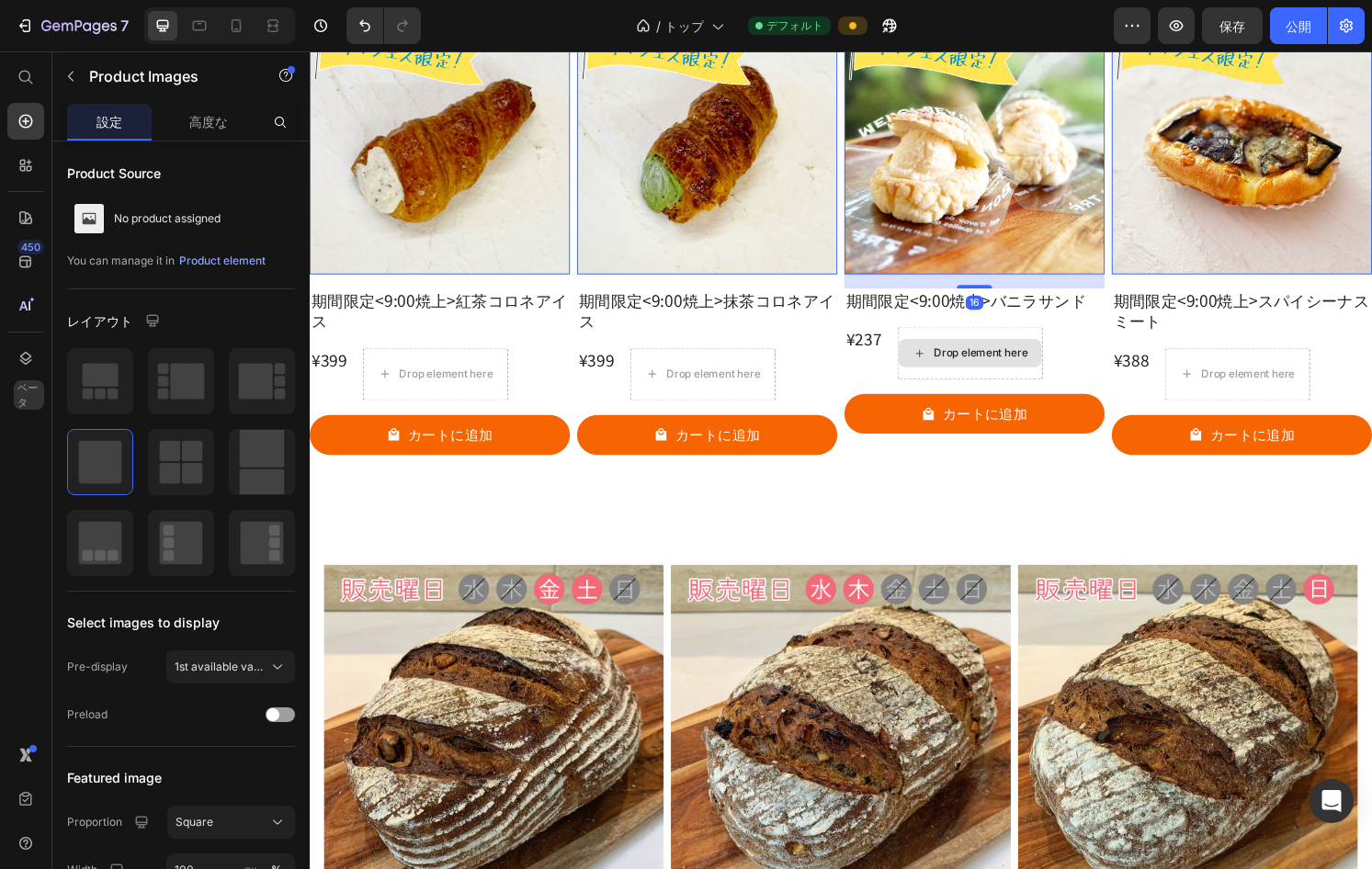 click at bounding box center (1000, 148) 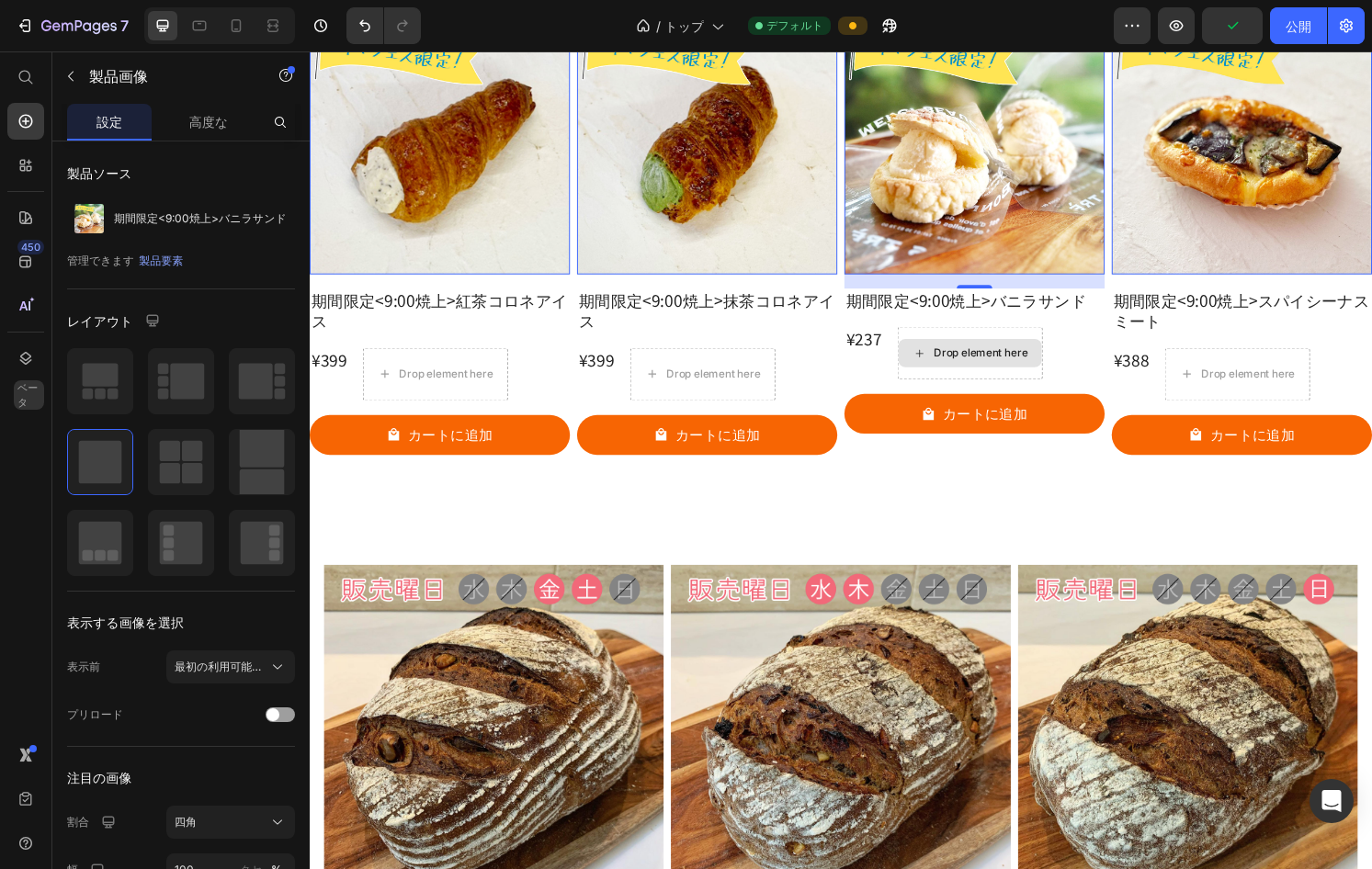 click on "Product Images" at bounding box center (358, 2) 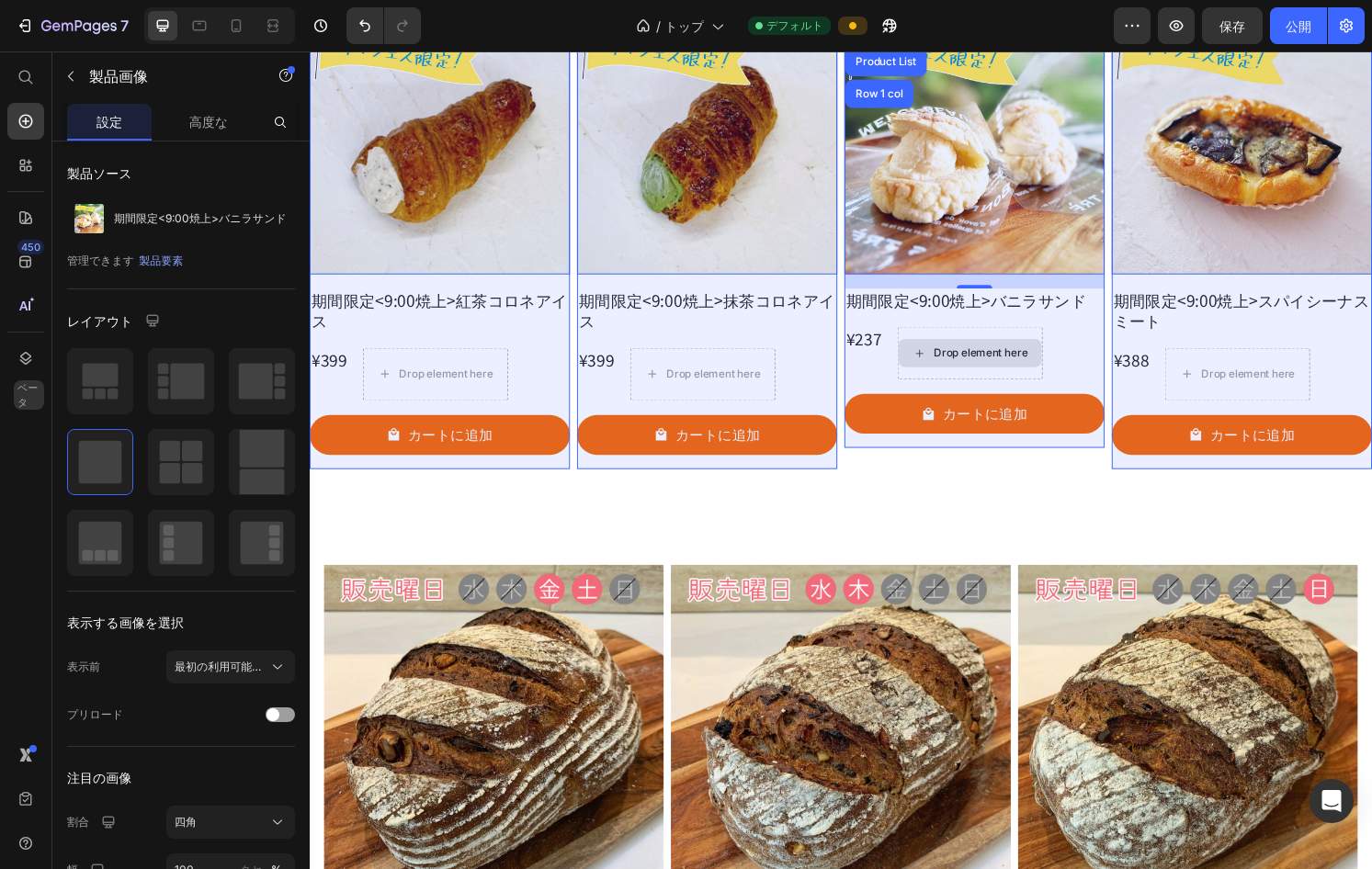 click on "Row 1 col" at bounding box center [901, 29] 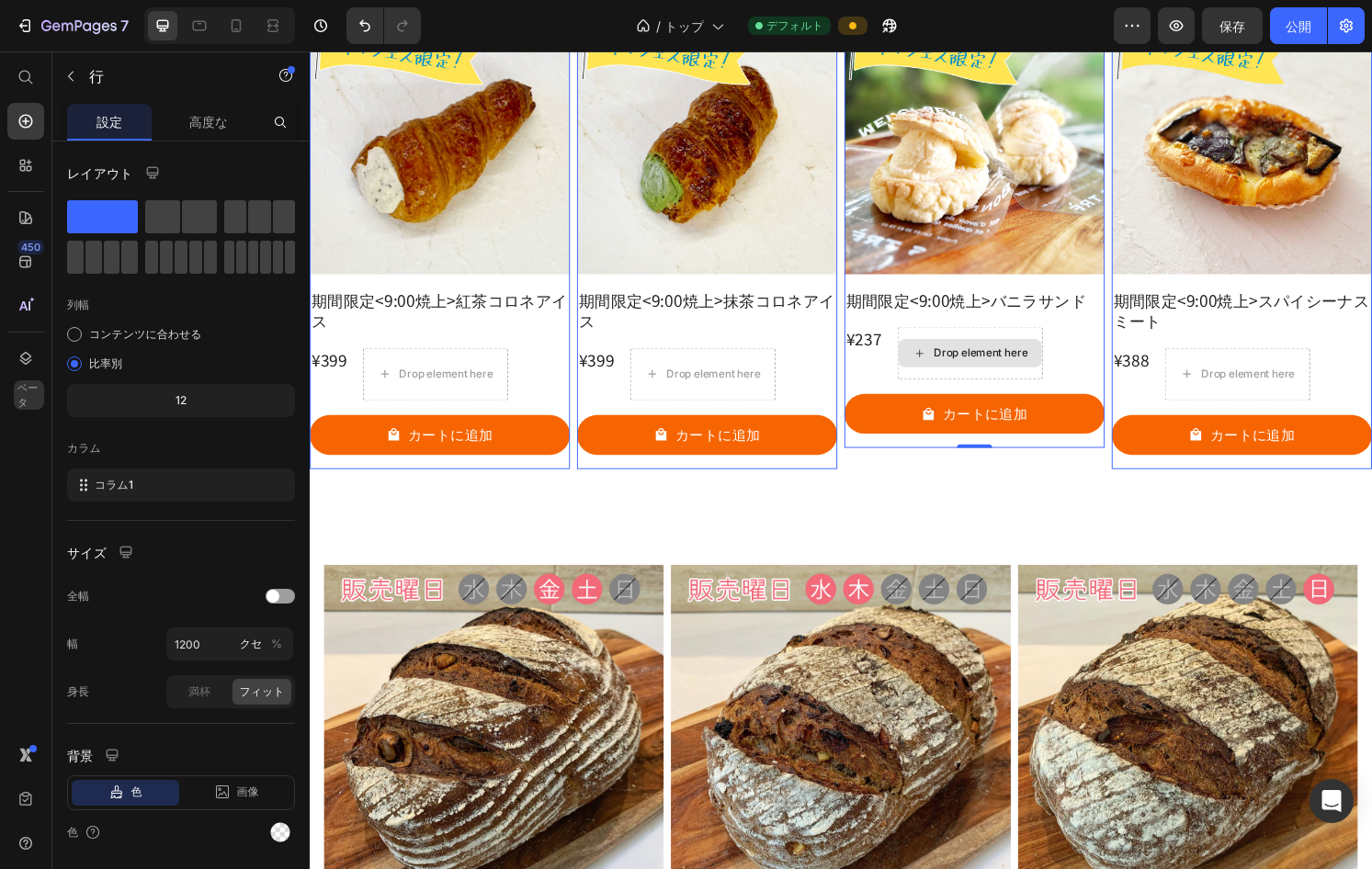 click on "Row" at bounding box center [329, 2] 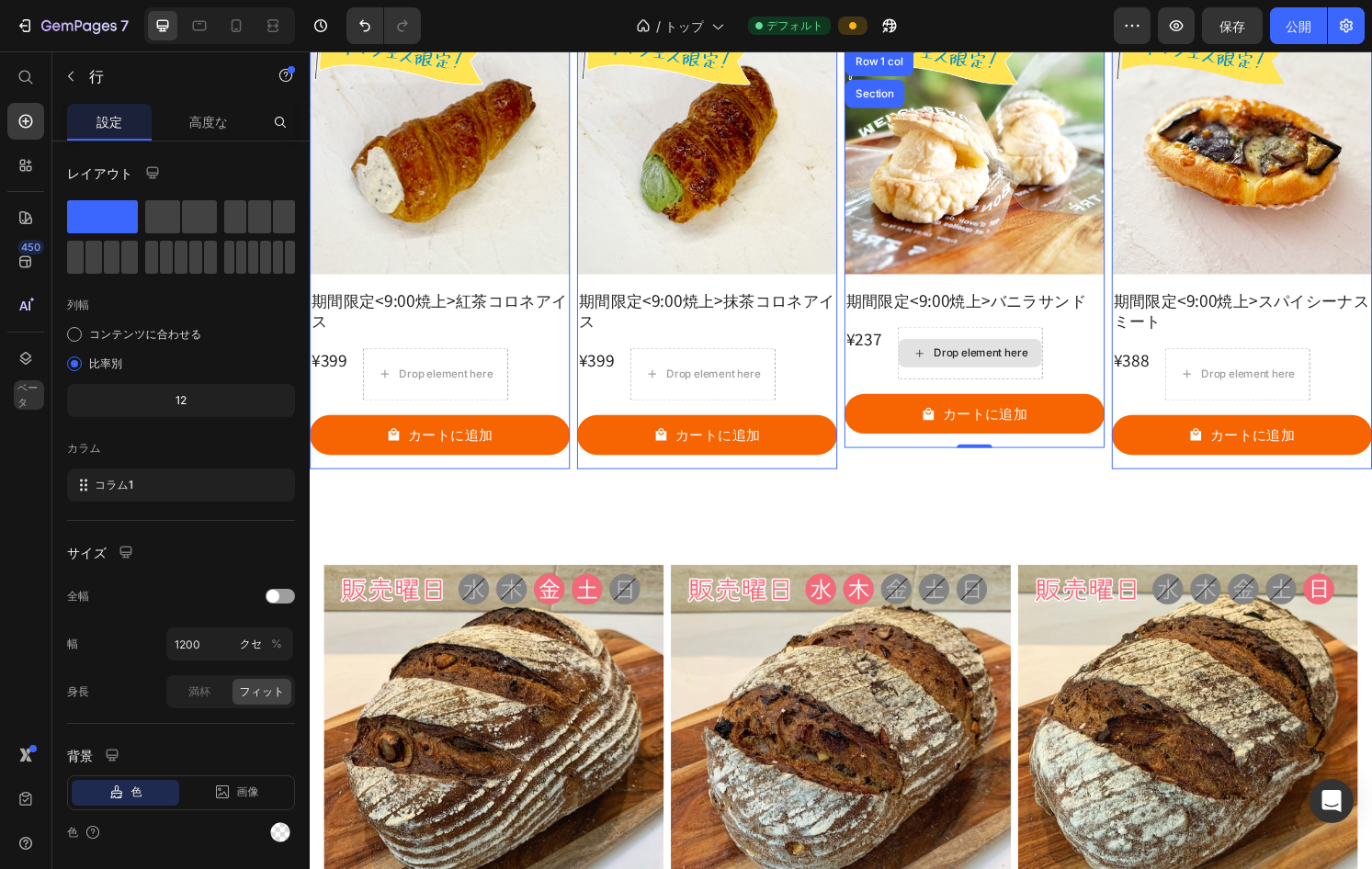 click 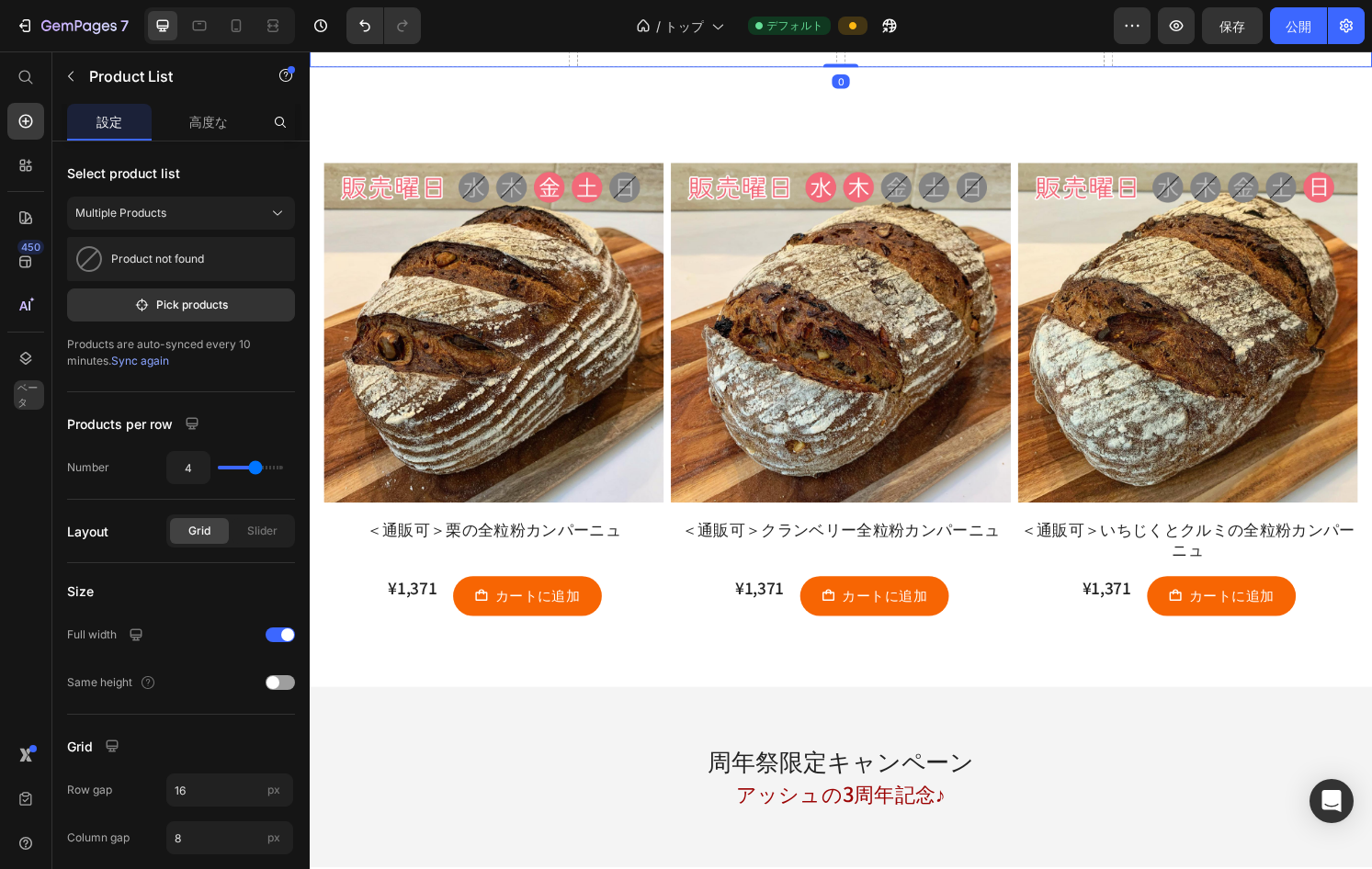 click on "Product List" at bounding box center [393, -5] 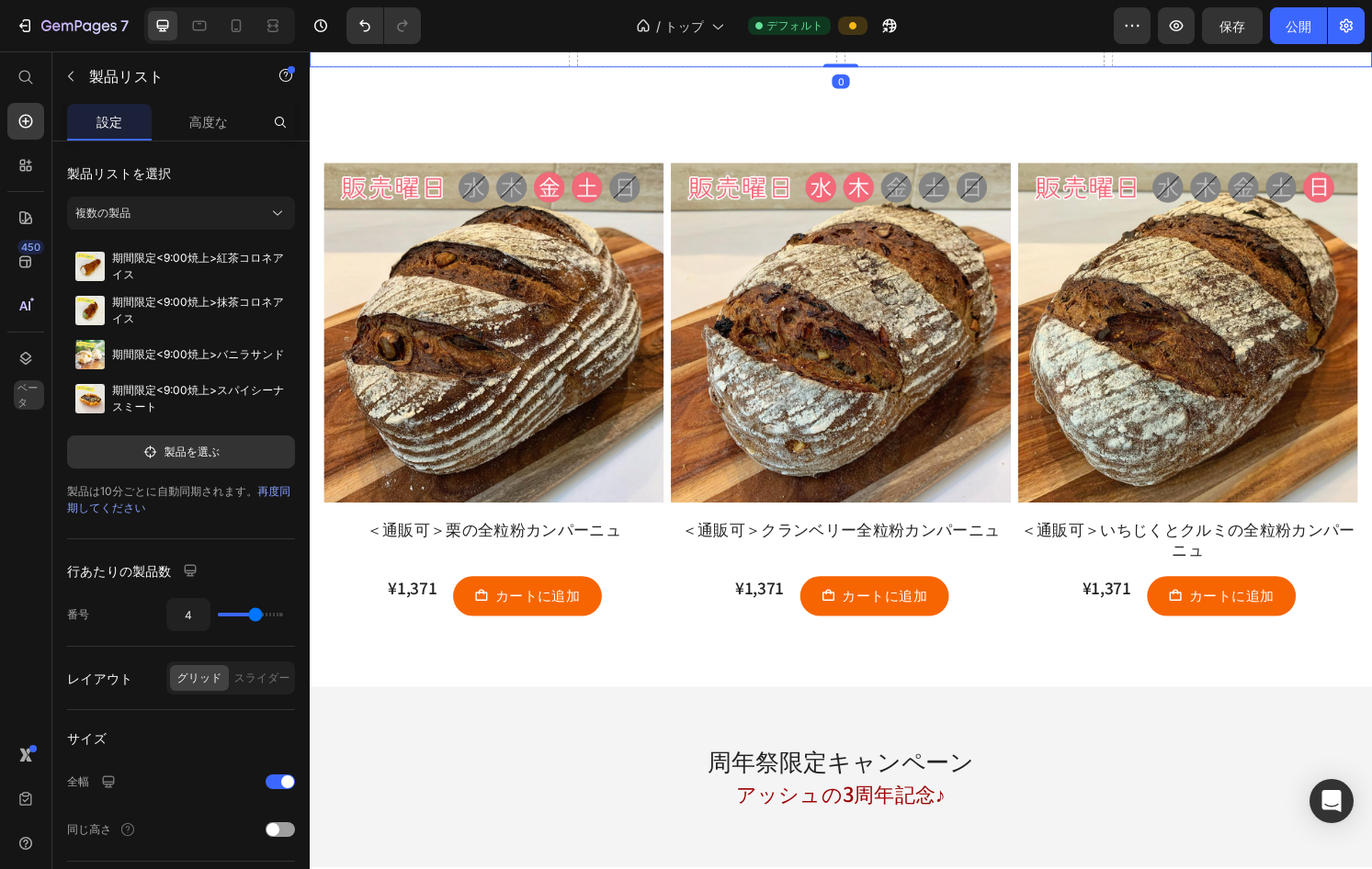 click 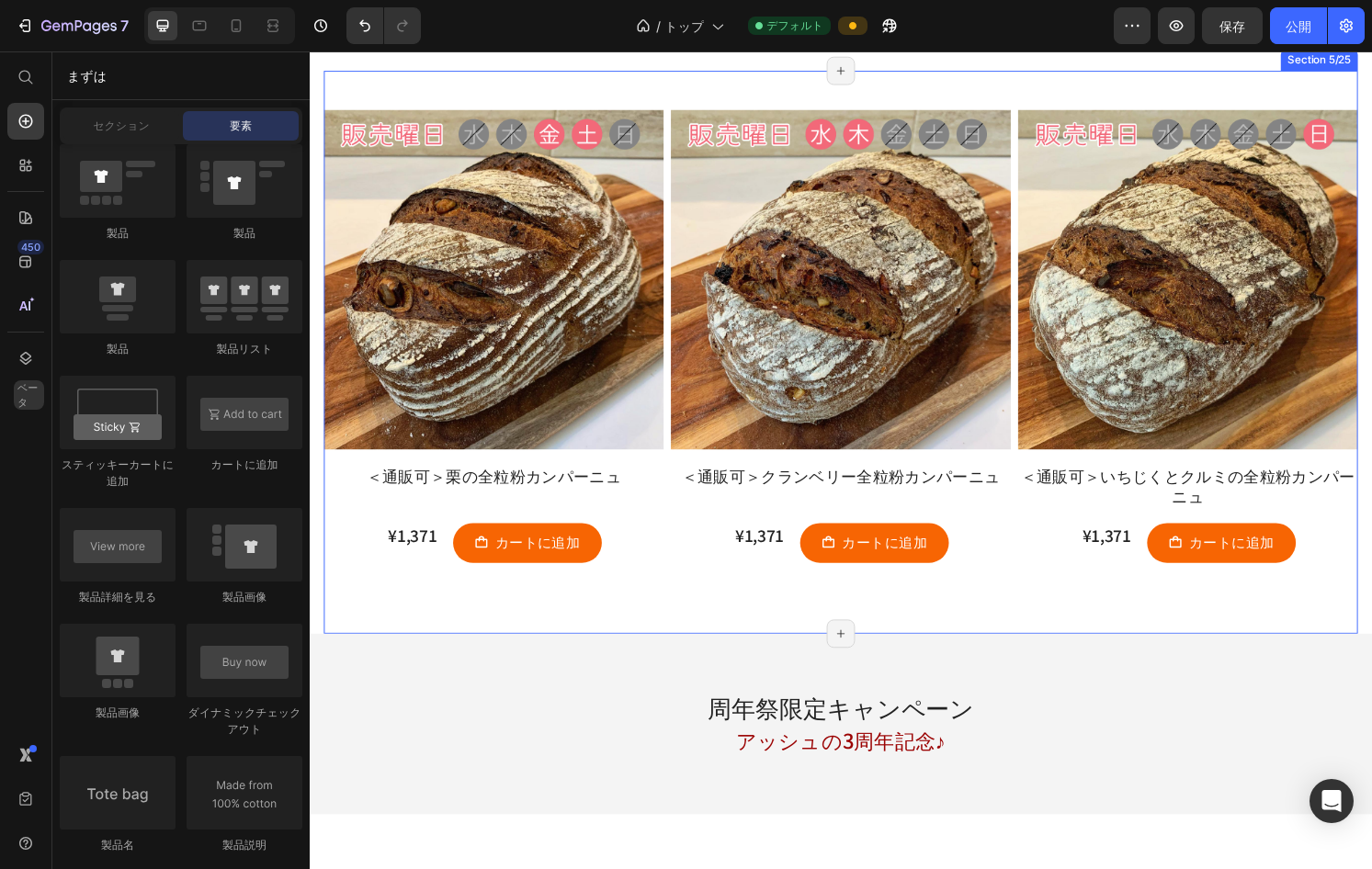 click on "Product Images ＜通販可＞栗の全粒粉カンパーニュ Product Title ¥1,371 Product Price
カートに追加 Add to Cart Row Row Product Images ＜通販可＞クランベリー全粒粉カンパーニュ Product Title ¥1,371 Product Price
カートに追加 Add to Cart Row Row Product Images ＜通販可＞いちじくとクルミの全粒粉カンパーニュ Product Title ¥1,371 Product Price
カートに追加 Add to Cart Row Row Product List Section 5/25 Page has reached Shopify’s 25 section-limit Page has reached Shopify’s 25 section-limit" at bounding box center [861, 364] 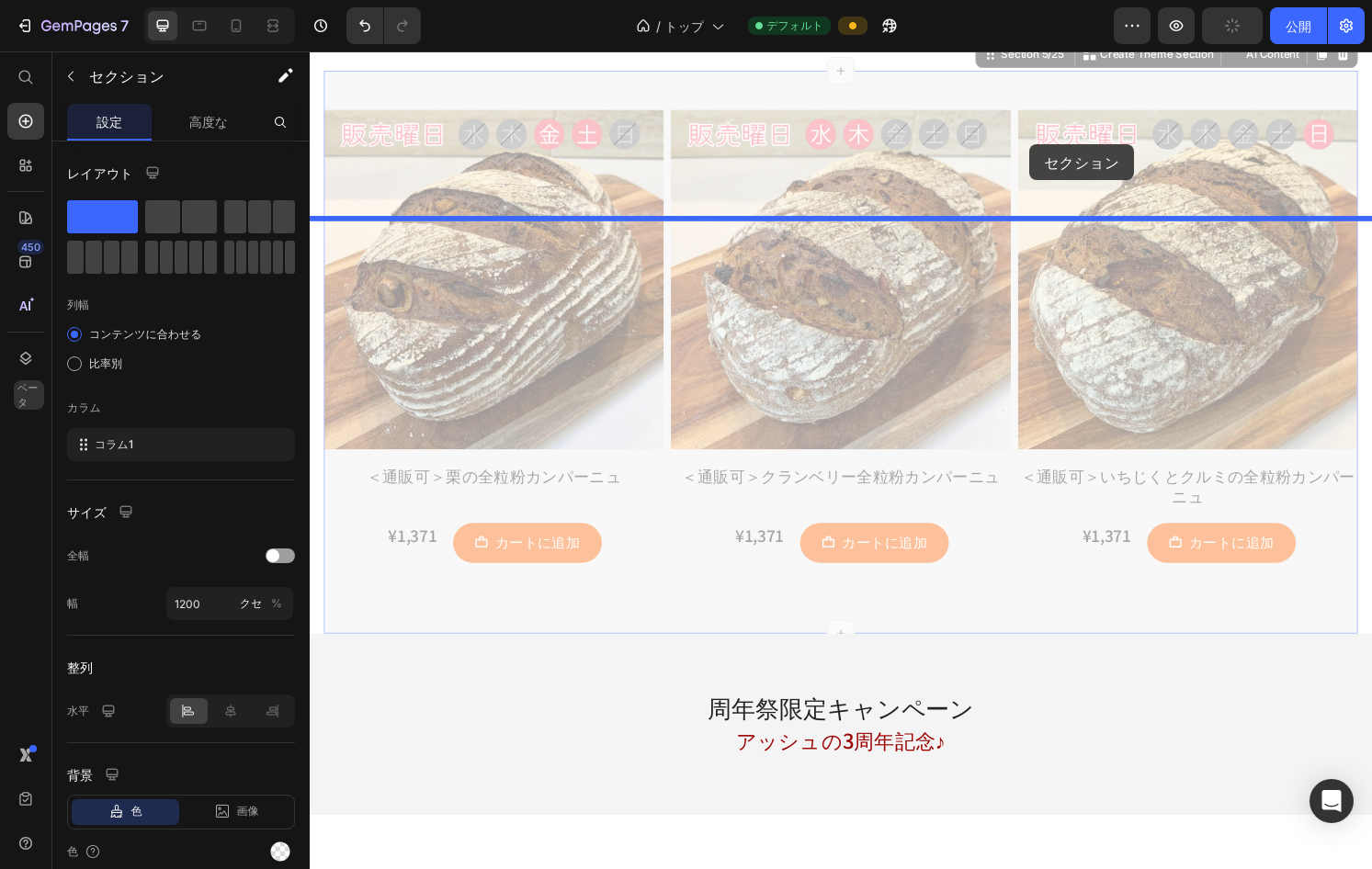 drag, startPoint x: 1062, startPoint y: 206, endPoint x: 1057, endPoint y: 148, distance: 58.21512 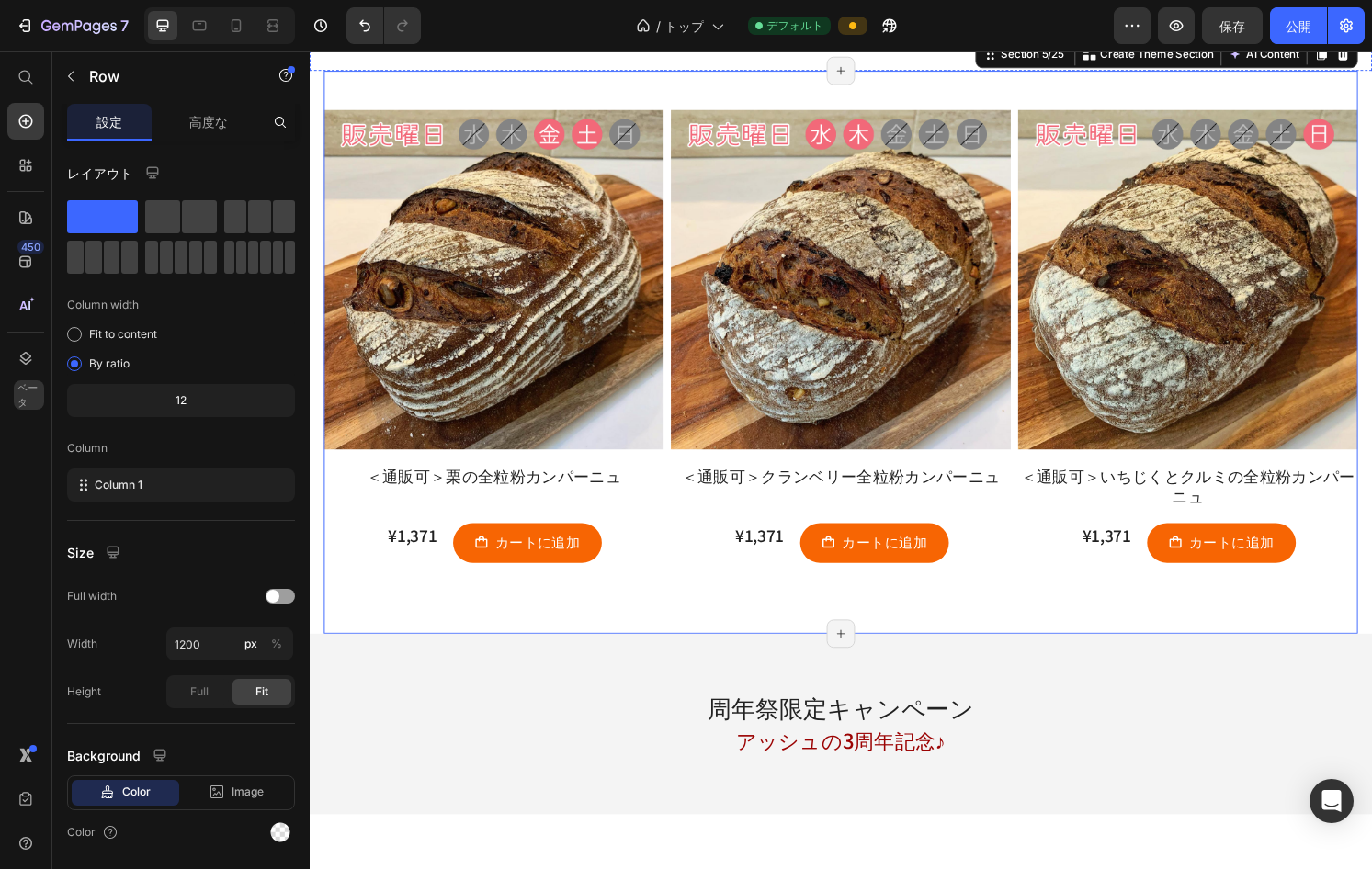 click on "Image Summer Festa [DATE]開催!!   毎年大好評の「 Summer Festa（サマーフェスタ） 」、[DATE]も元気に開催します🎉 期間： [DATE]～[DATE]   今年の目玉は…ひんやりスイーツパン！ 大人気の「コロネアイス」シリーズがこの夏限定で登場。 焼きたてのサクふわコロネに、冷たいクリームをとじこめました。   🟨コロネアイス　350円（税抜） 🟩抹茶コロネアイス　370円（税抜） 🟥紅茶コロネアイス　370円（税抜）  ひんやり、だけどしっかり満足。暑い日のおやつにぴったりです◎   夏限定の“スタミナパン”も[PERSON_NAME]登場！ 暑さに負けない！ 元気になれる具材たっぷりのパンたちも登場予定です。   詳細は随時Instagramや店頭でお知らせします♪ Ashで、夏をもっとおいしく。 皆さまのご来店、心よりお待ちしております！ Text Block Row" at bounding box center (861, -331) 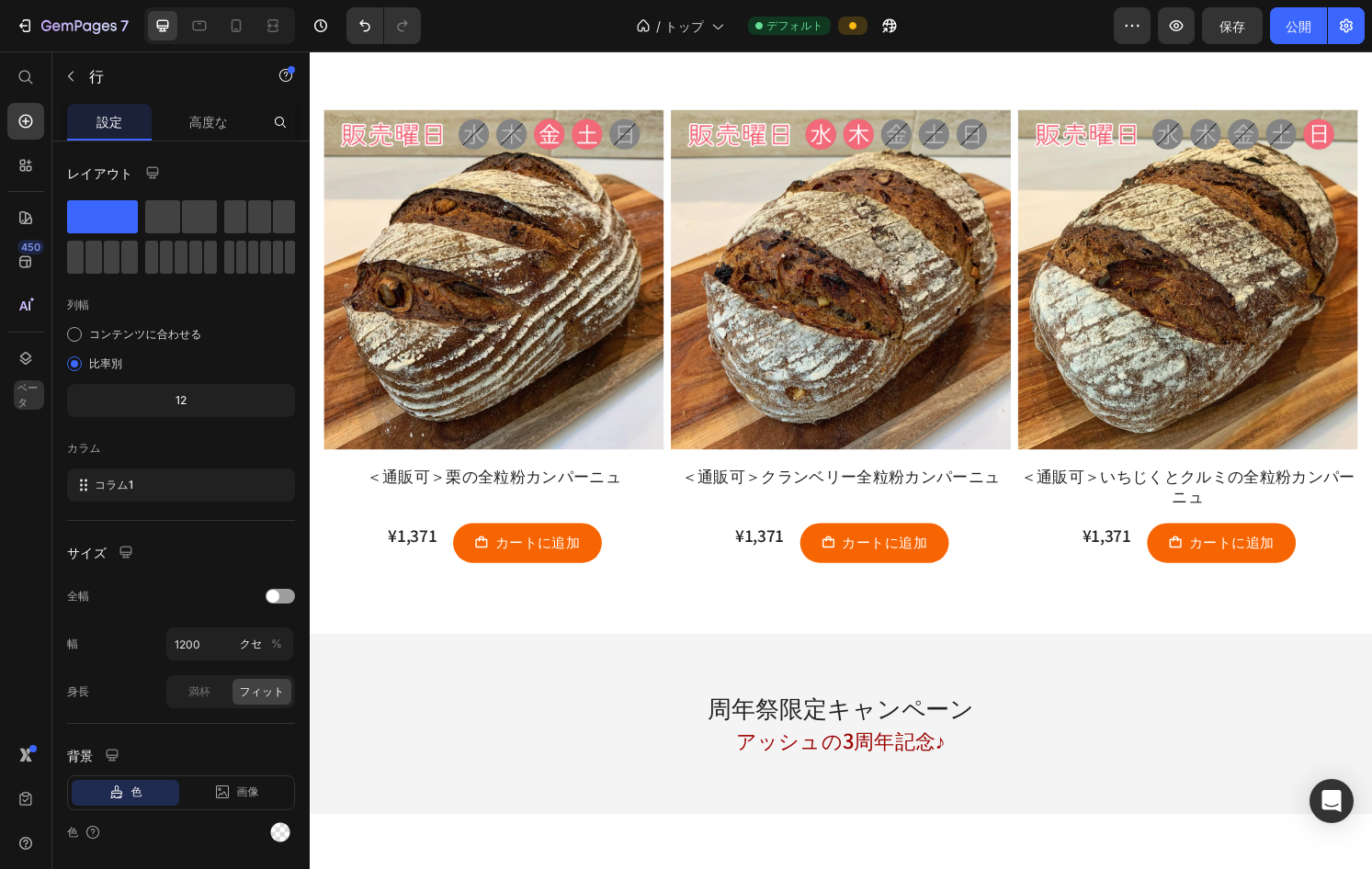click on "32" at bounding box center (861, 28) 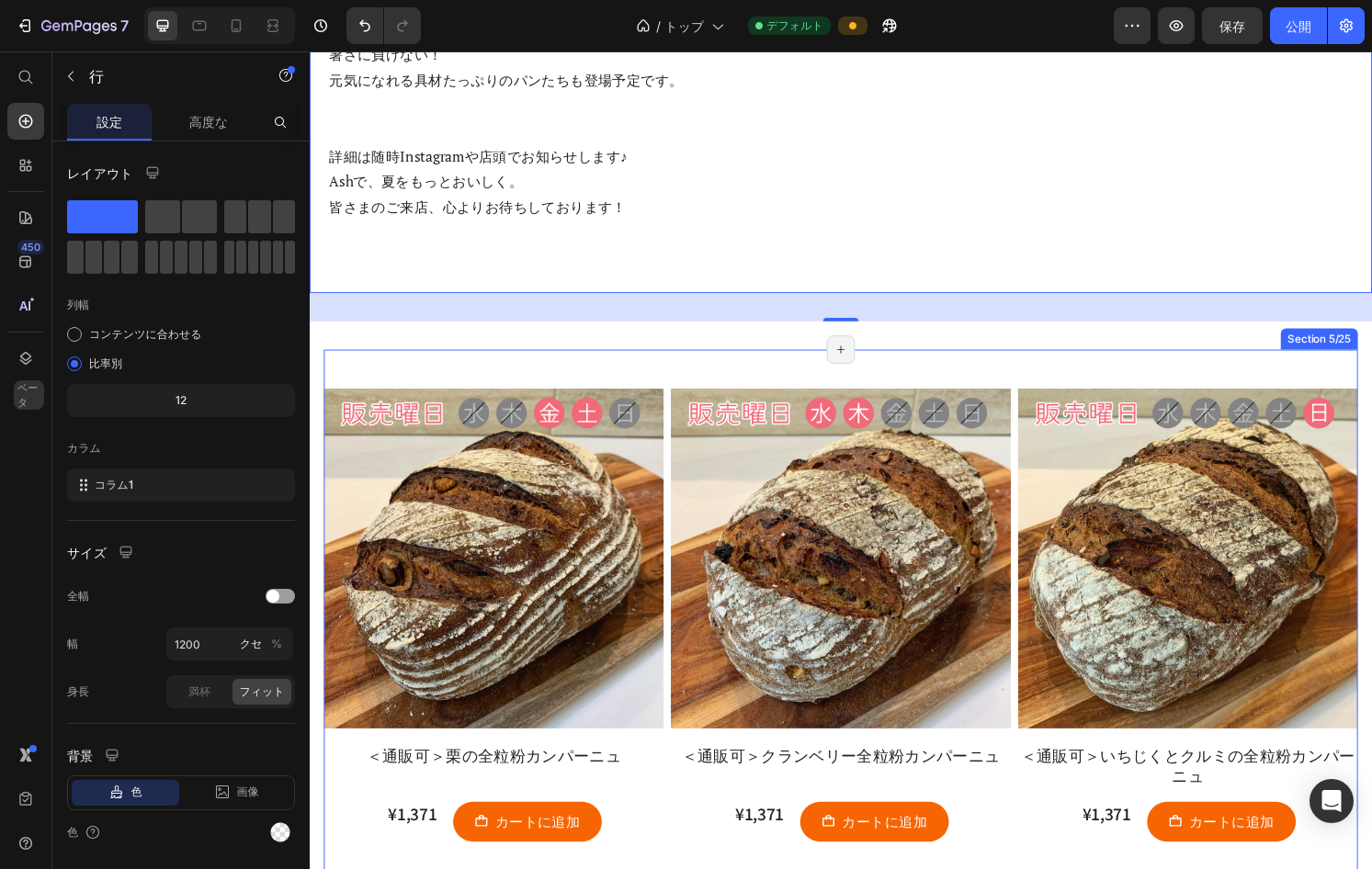 scroll, scrollTop: 2218, scrollLeft: 0, axis: vertical 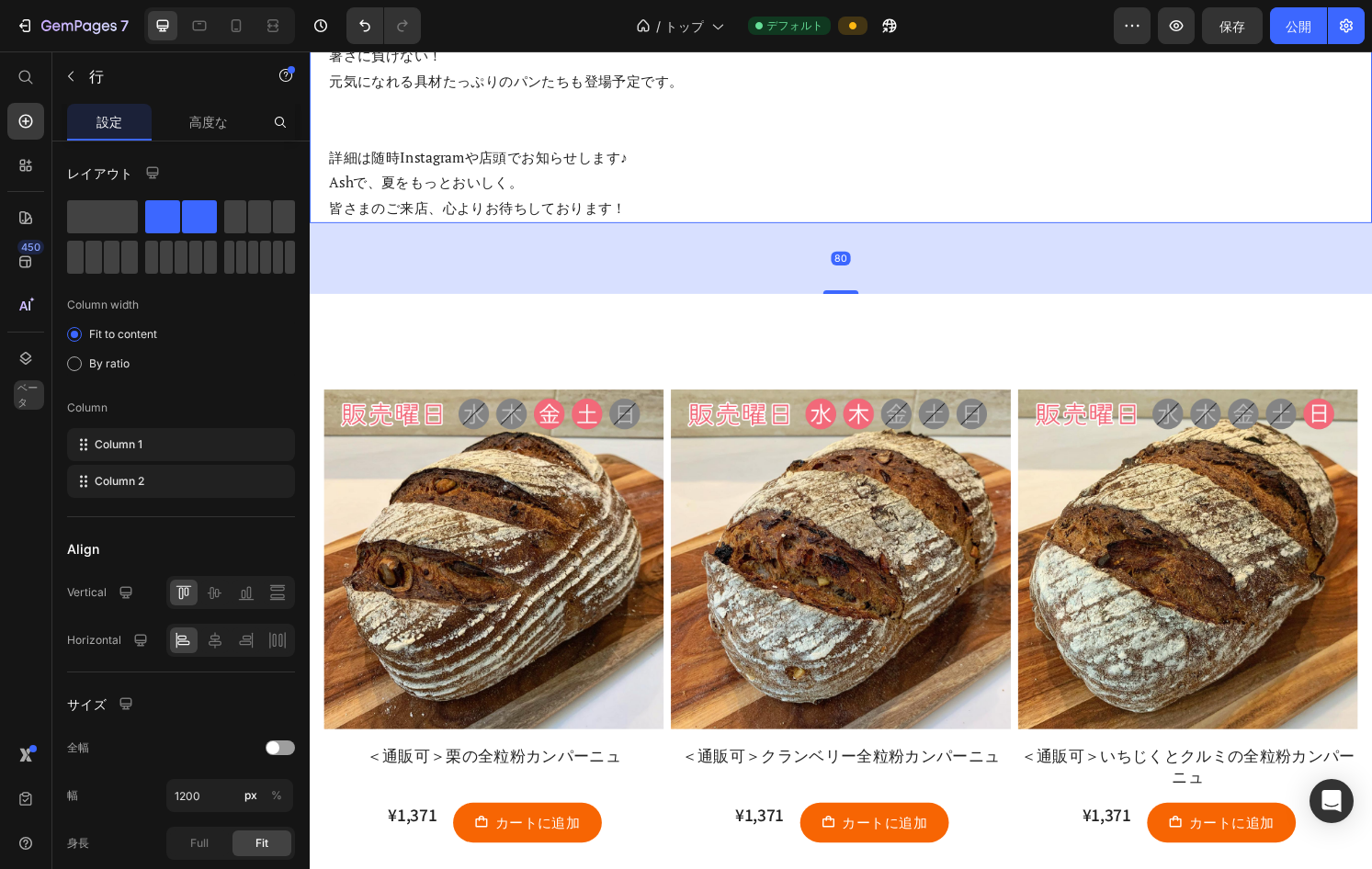 click on "Summer Festa [DATE]開催!!   毎年大好評の「 Summer Festa（サマーフェスタ） 」、[DATE]も元気に開催します🎉 期間： [DATE]～[DATE]   今年の目玉は…ひんやりスイーツパン！ 大人気の「コロネアイス」シリーズがこの夏限定で登場。 焼きたてのサクふわコロネに、冷たいクリームをとじこめました。   🟨コロネアイス　350円（税抜） 🟩抹茶コロネアイス　370円（税抜） 🟥紅茶コロネアイス　370円（税抜）  ひんやり、だけどしっかり満足。暑い日のおやつにぴったりです◎   夏限定の“スタミナパン”も[PERSON_NAME]登場！ 暑さに負けない！ 元気になれる具材たっぷりのパンたちも登場予定です。   詳細は随時Instagramや店頭でお知らせします♪ Ashで、夏をもっとおいしく。 皆さまのご来店、心よりお待ちしております！ Text Block" at bounding box center [610, -77] 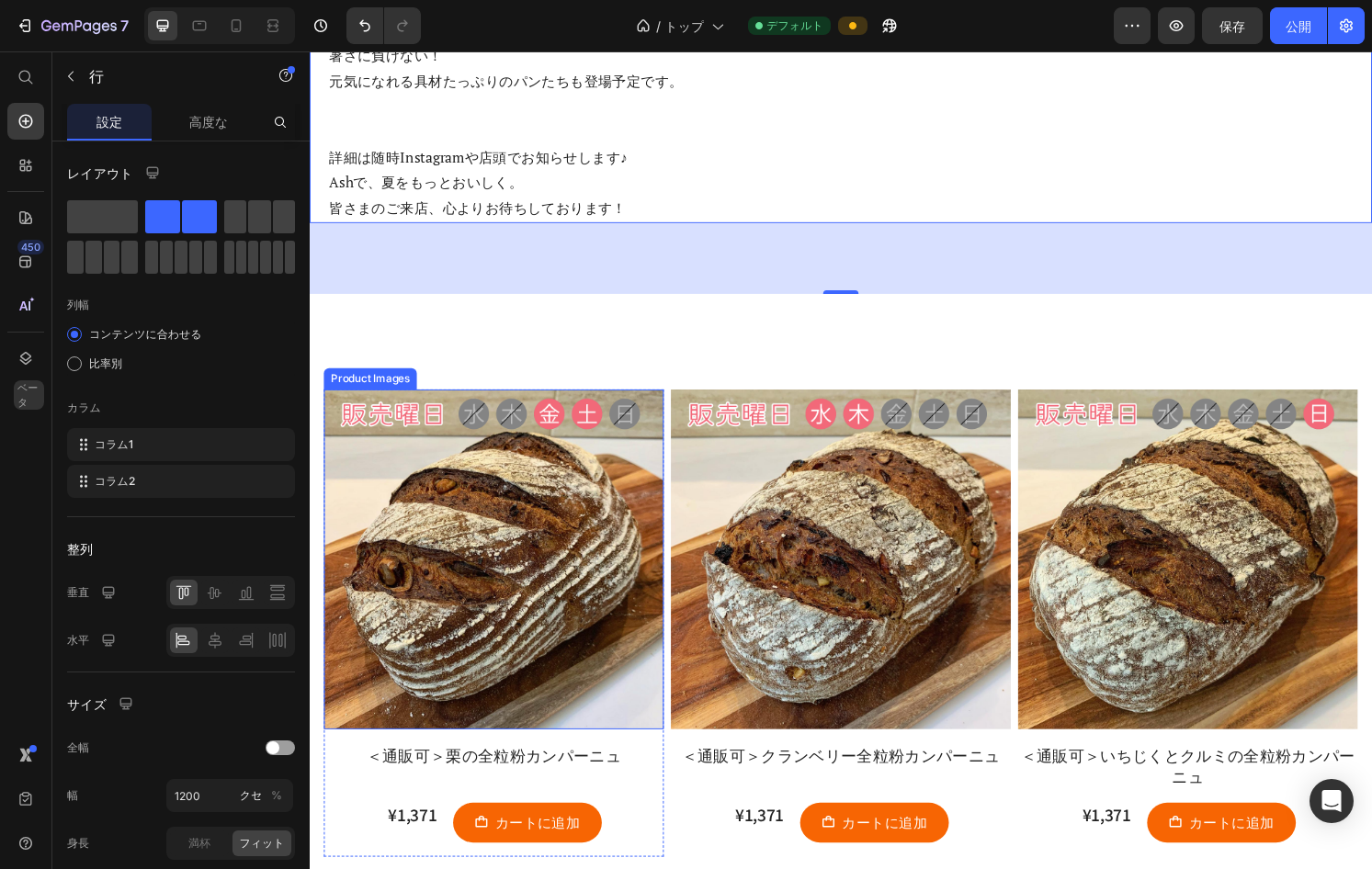 click on "Product Images" at bounding box center [372, 391] 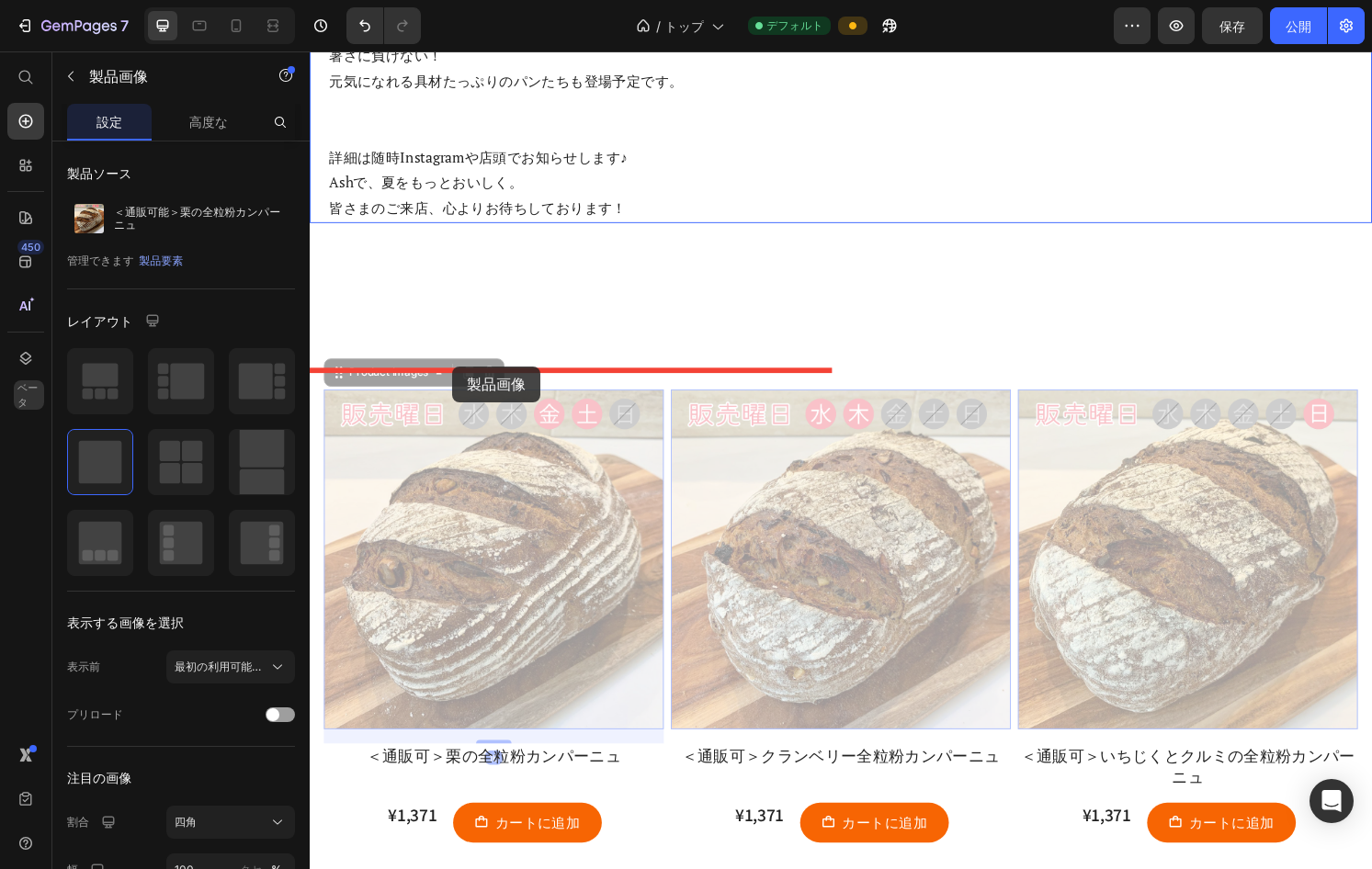 drag, startPoint x: 412, startPoint y: 537, endPoint x: 458, endPoint y: 378, distance: 165.52039 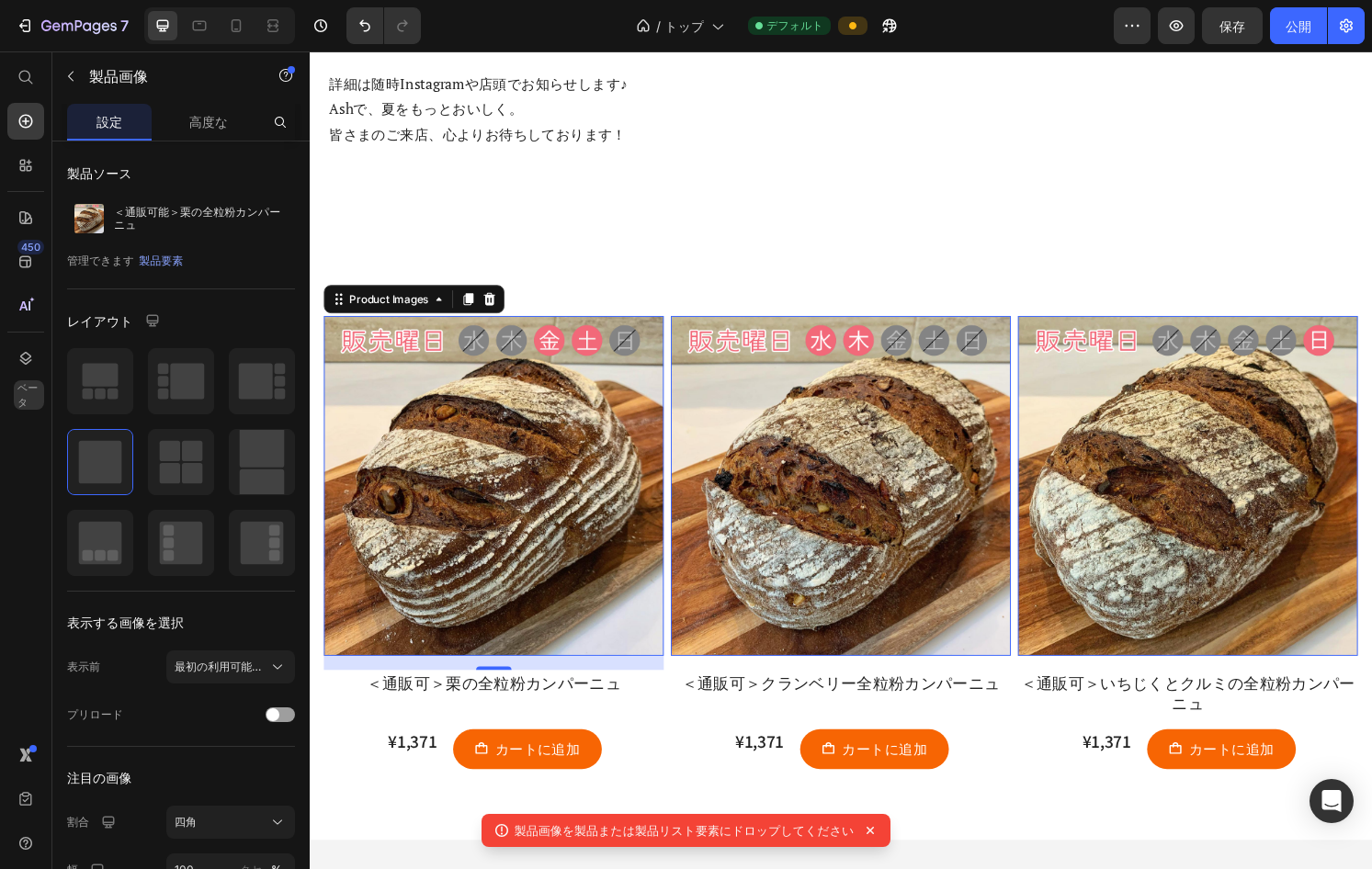 scroll, scrollTop: 2294, scrollLeft: 0, axis: vertical 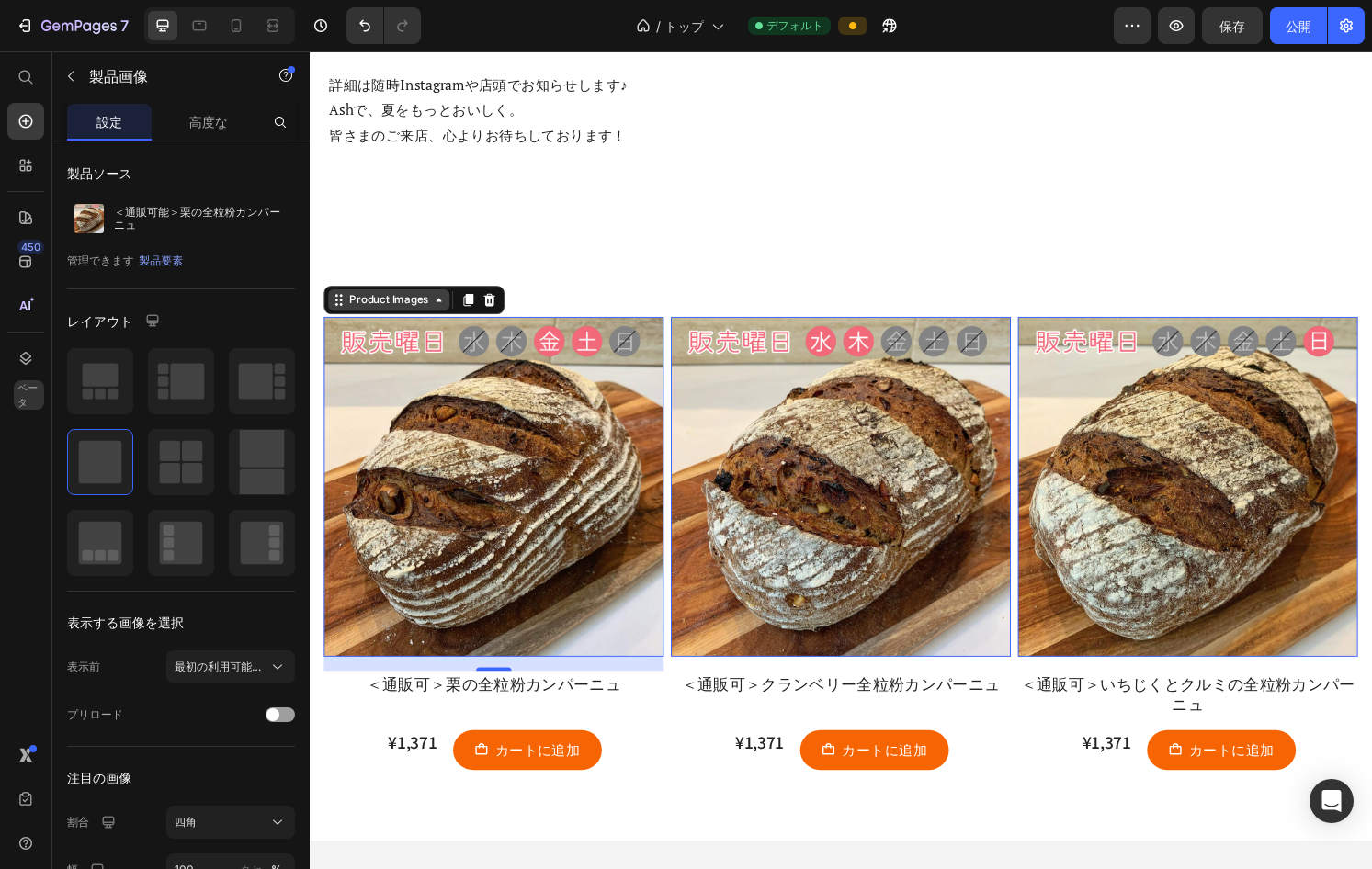 click 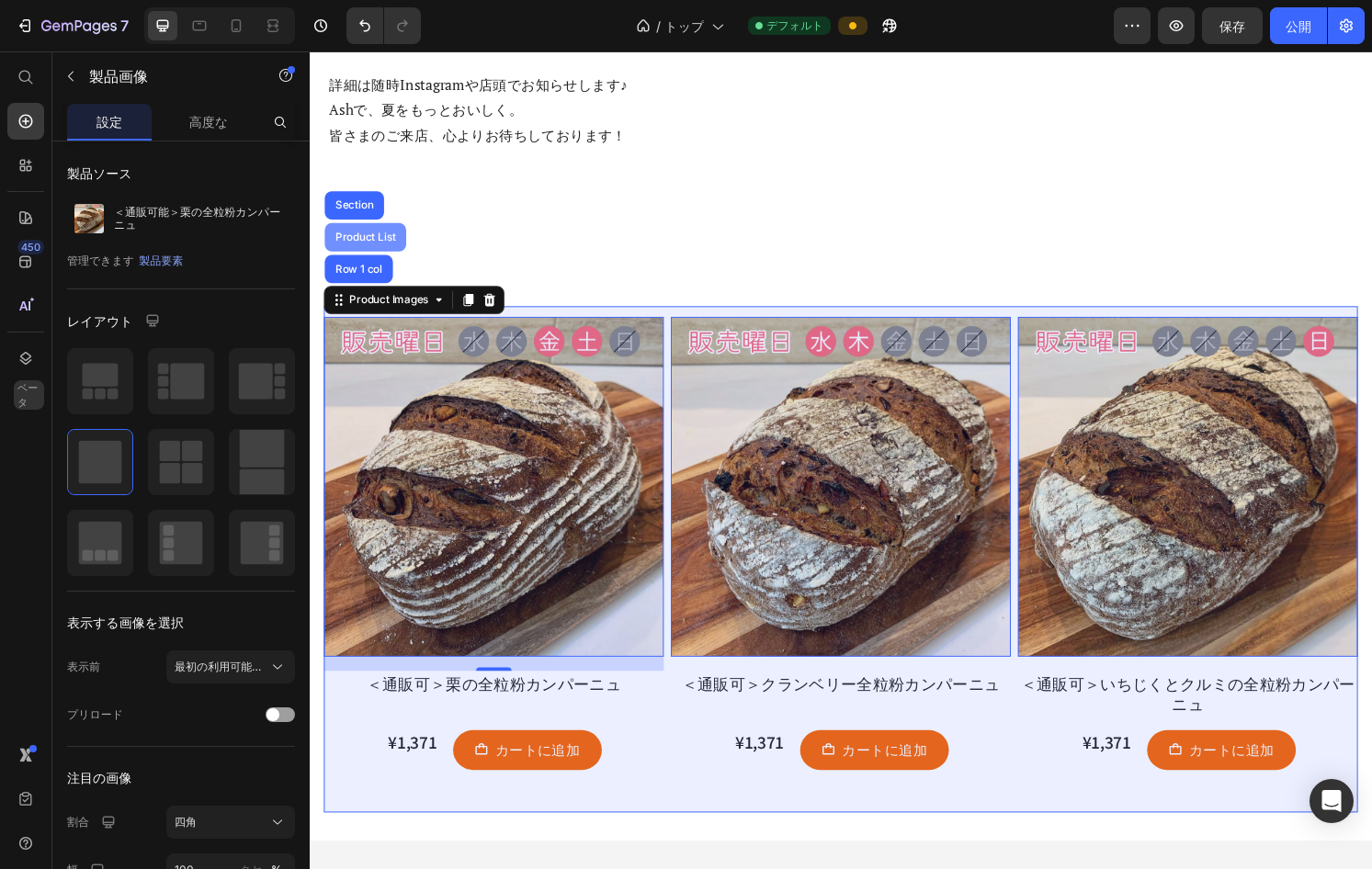 click on "Product List" at bounding box center (368, 244) 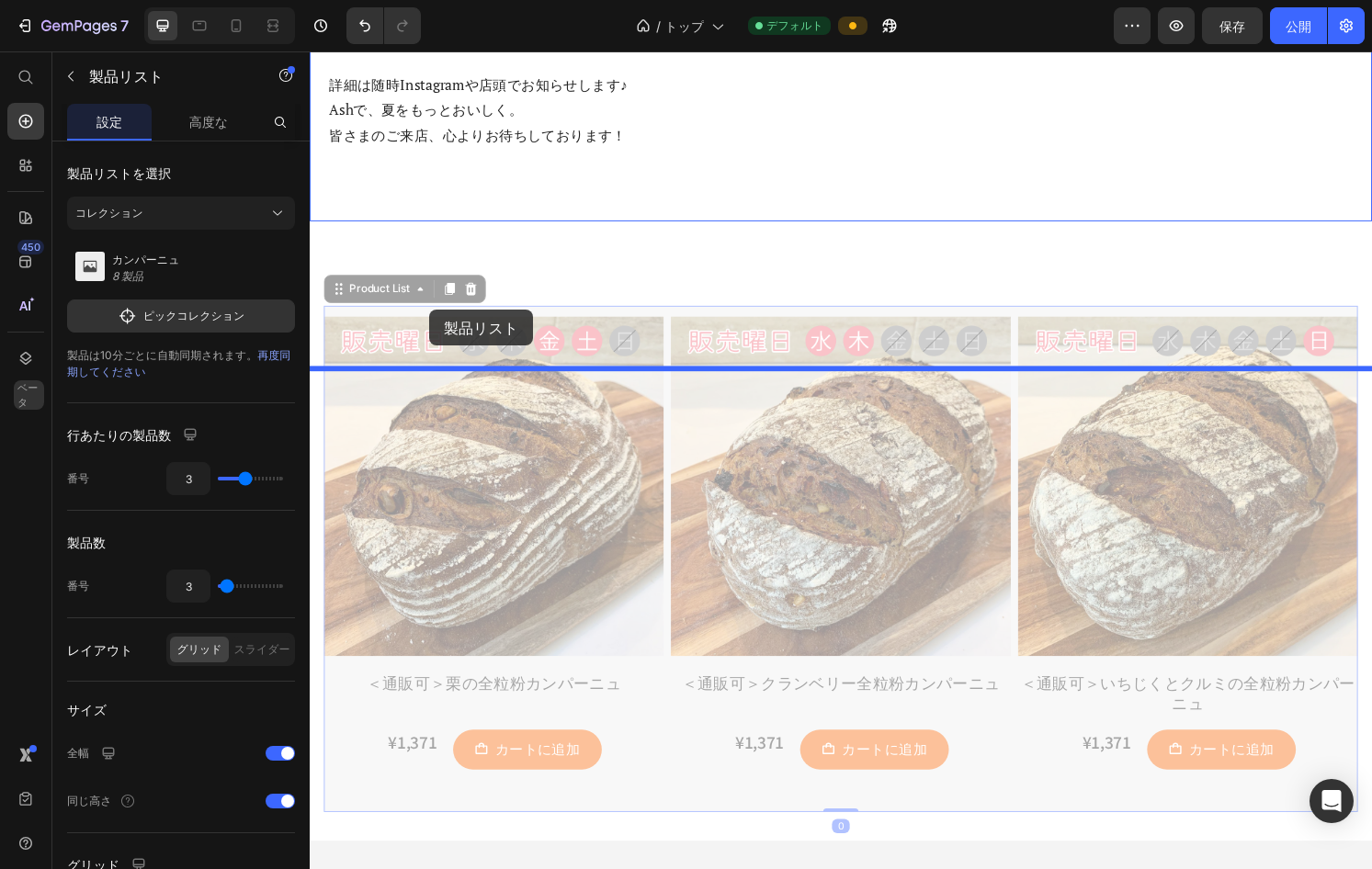 drag, startPoint x: 398, startPoint y: 446, endPoint x: 433, endPoint y: 320, distance: 130.77079 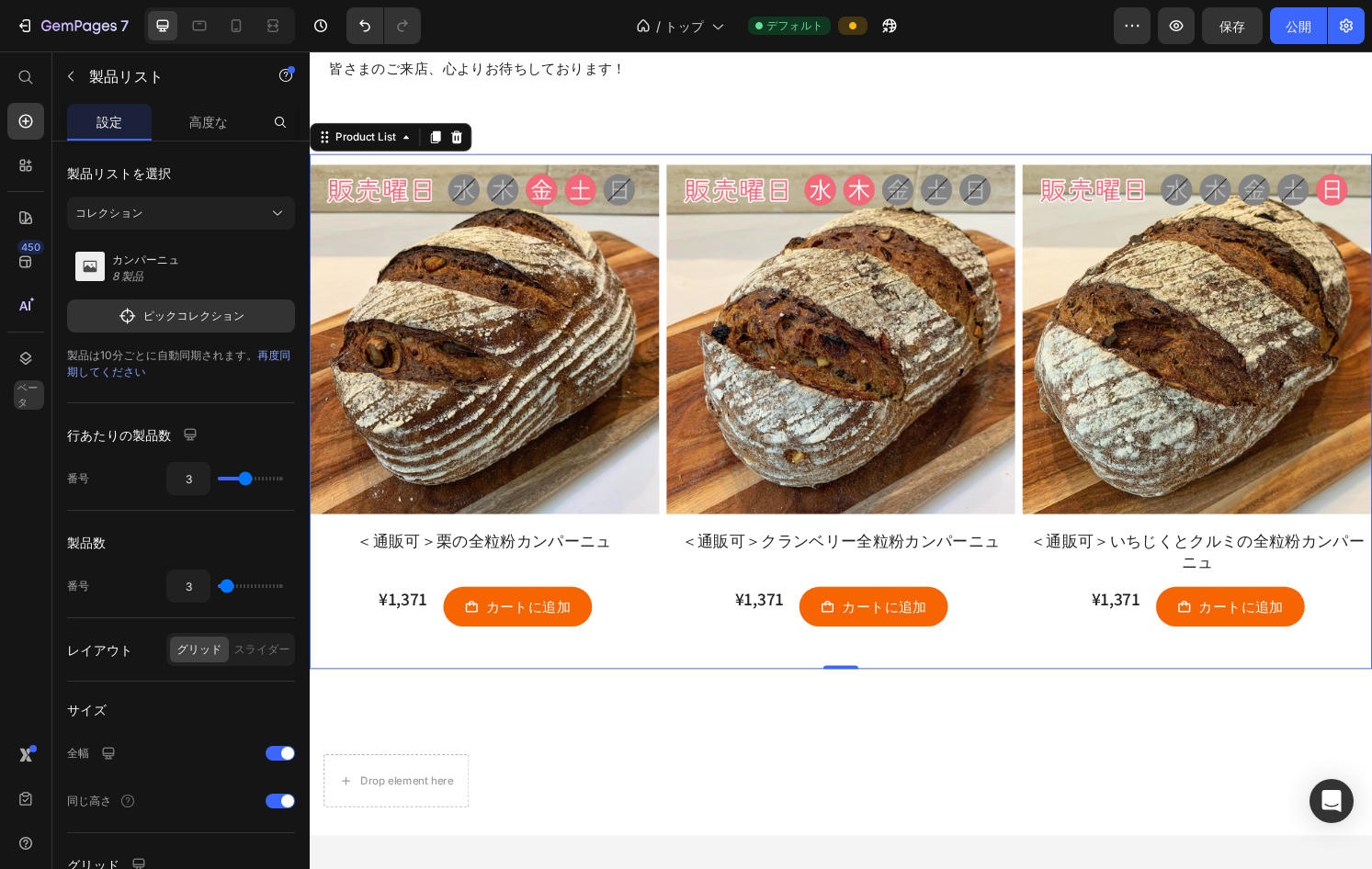 scroll, scrollTop: 2466, scrollLeft: 0, axis: vertical 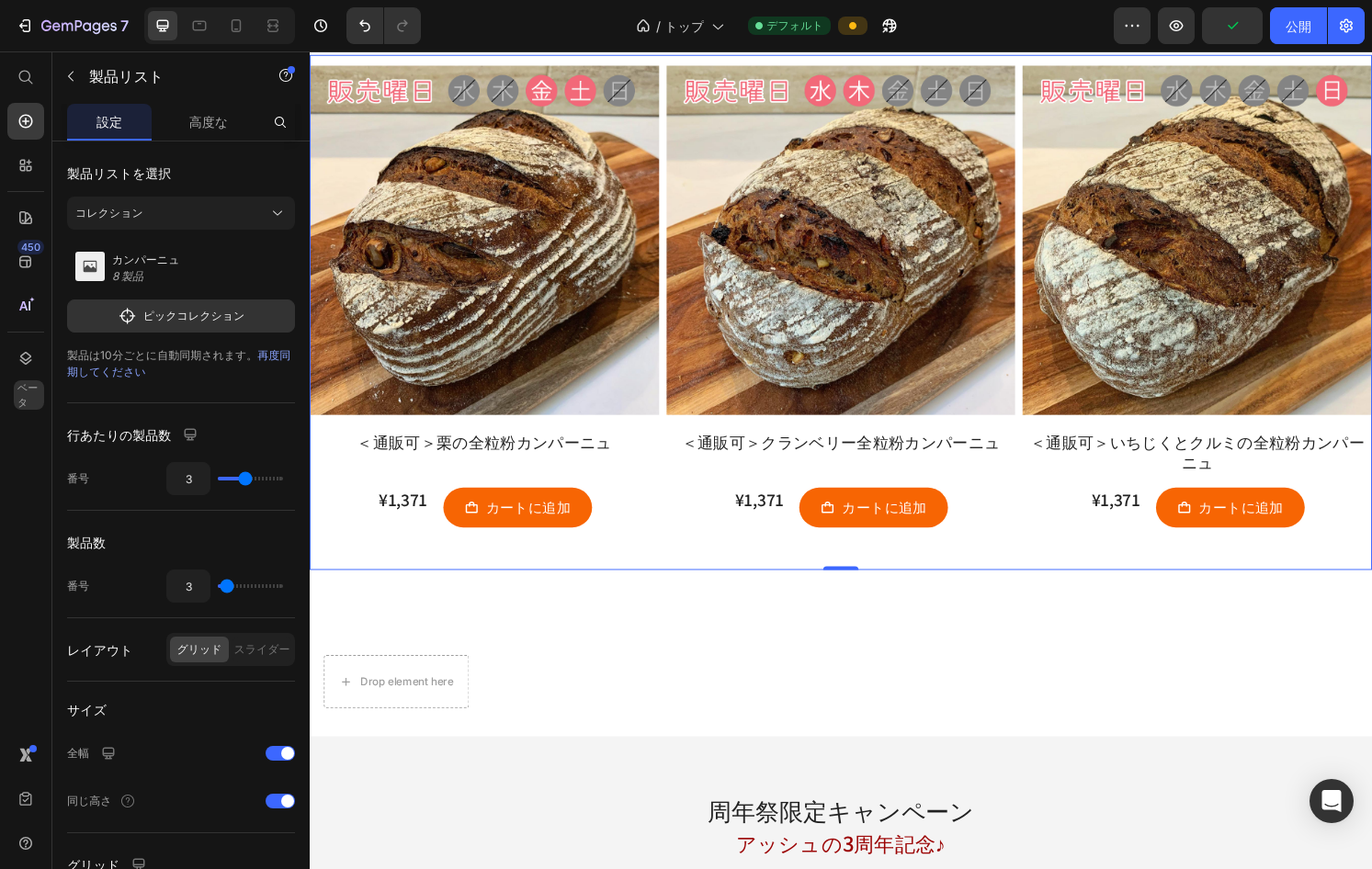 click 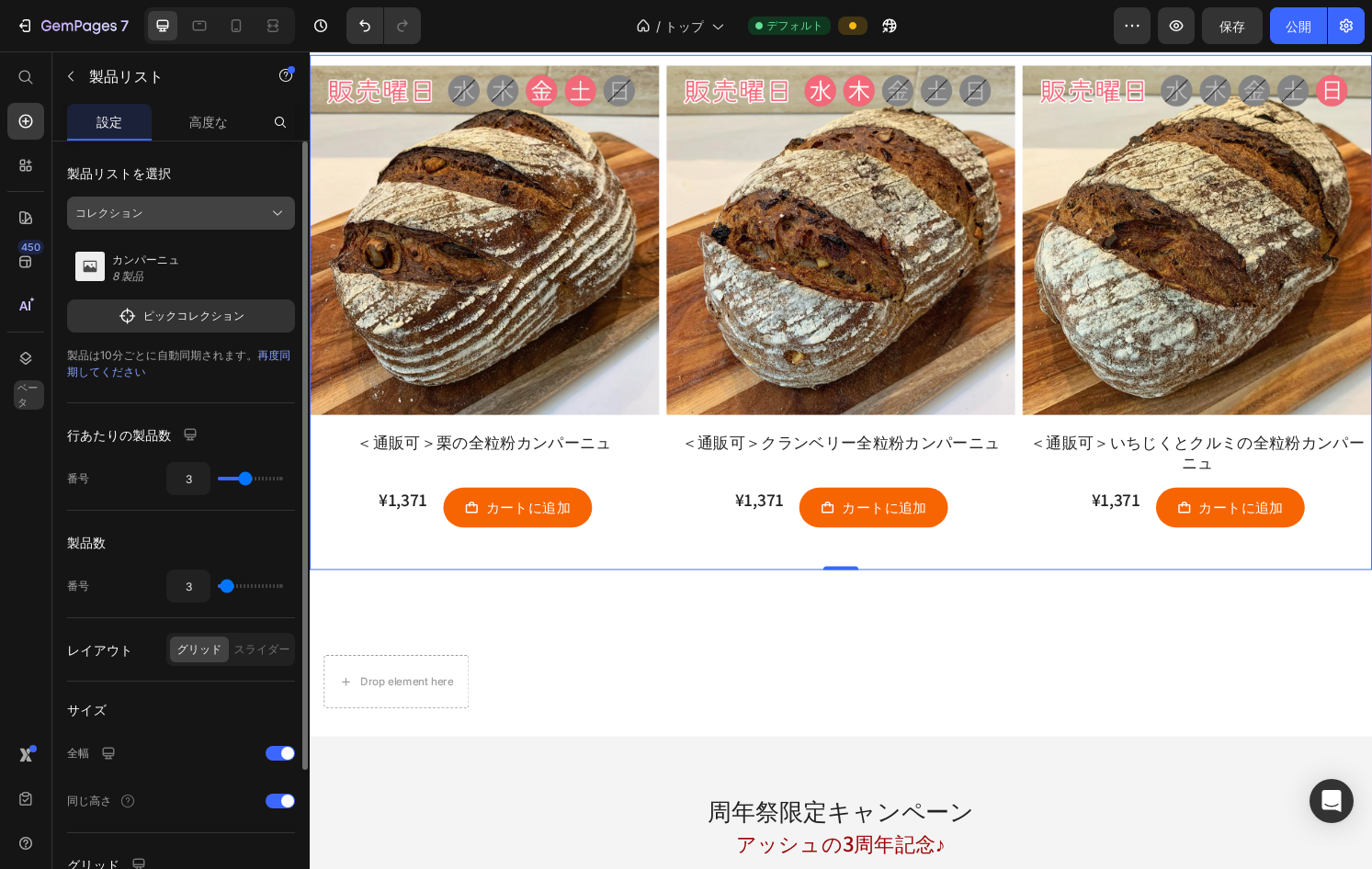 click on "コレクション" 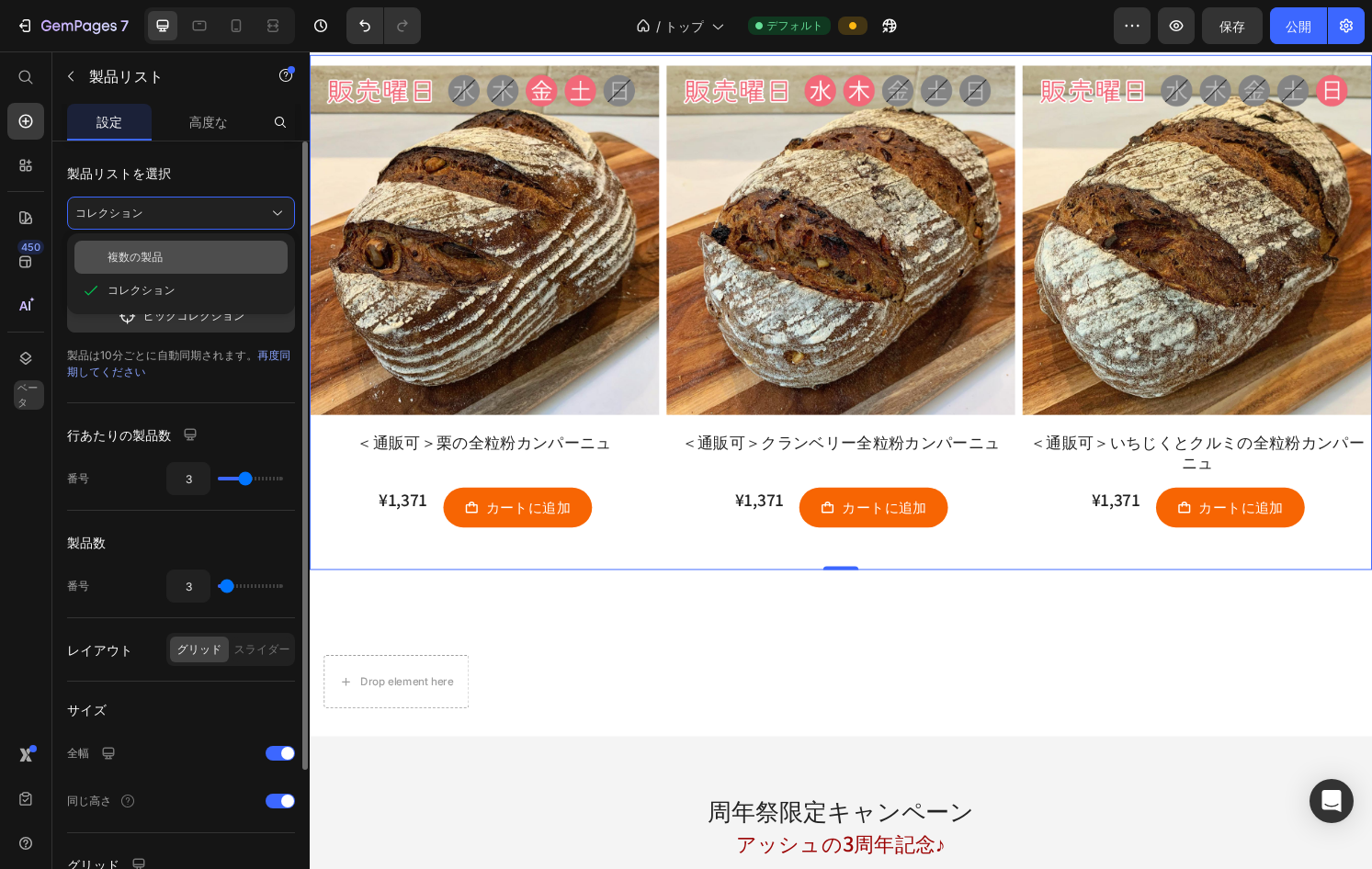 click on "複数の製品" at bounding box center [194, 257] 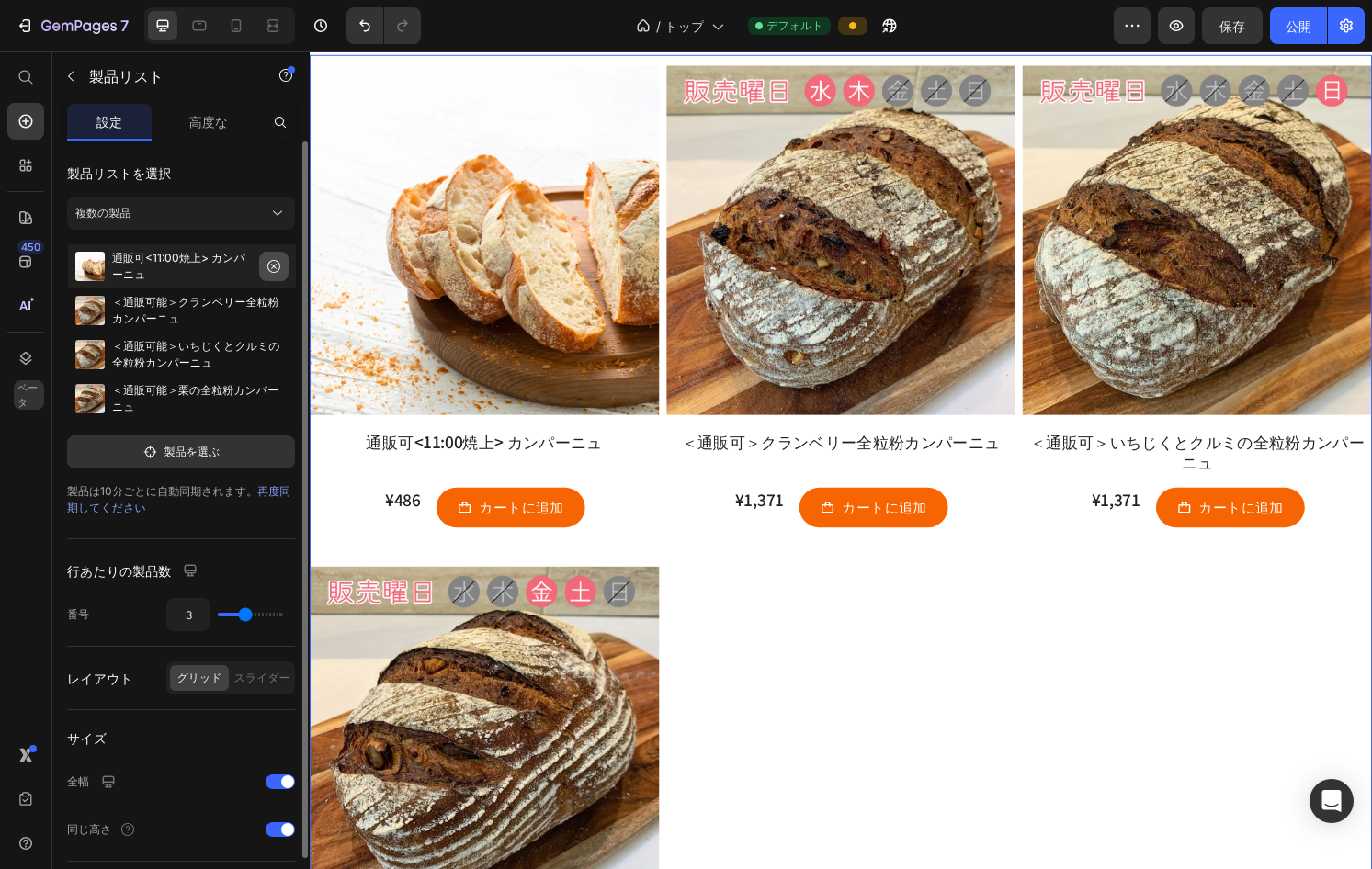 click 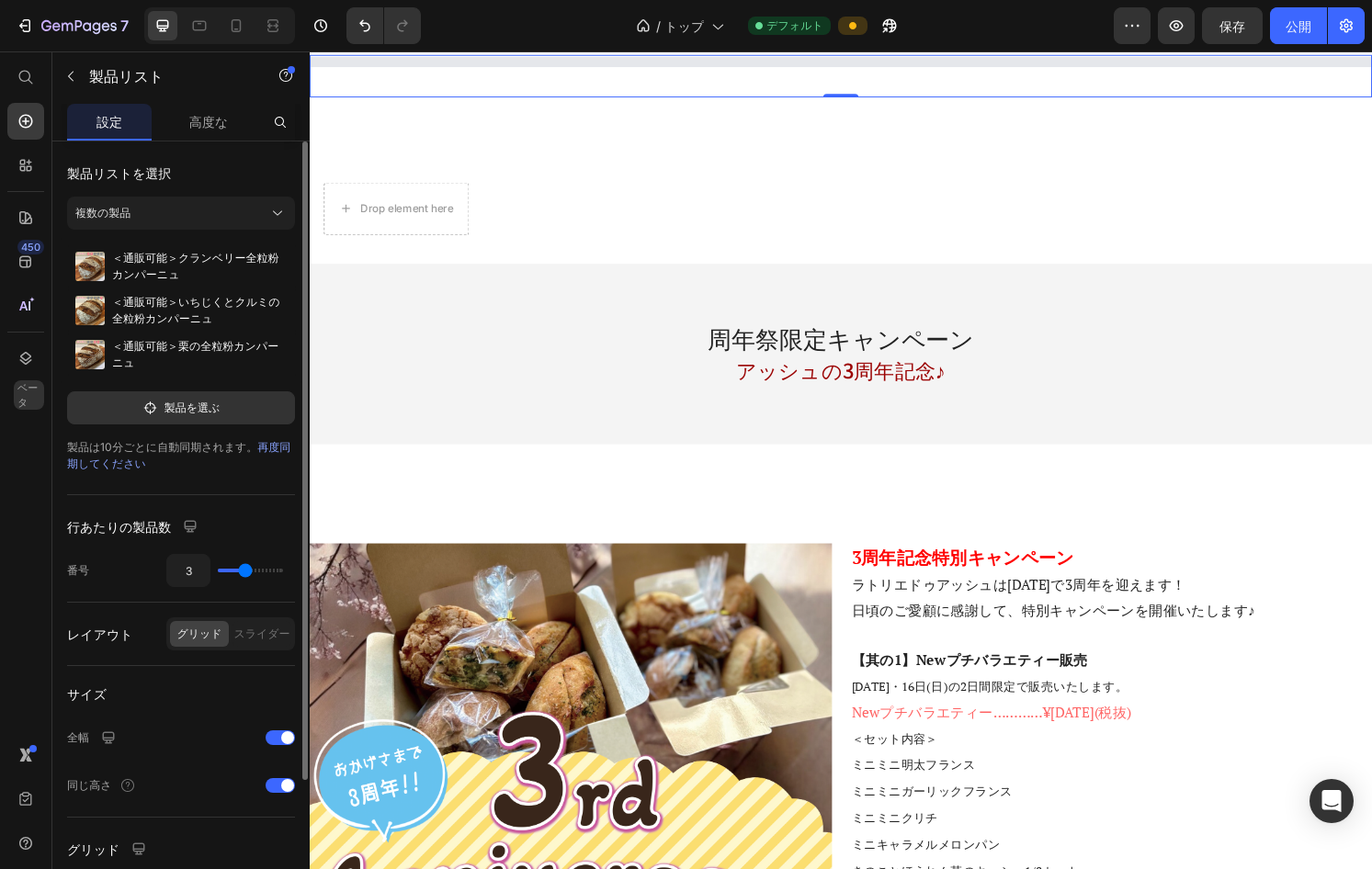 click 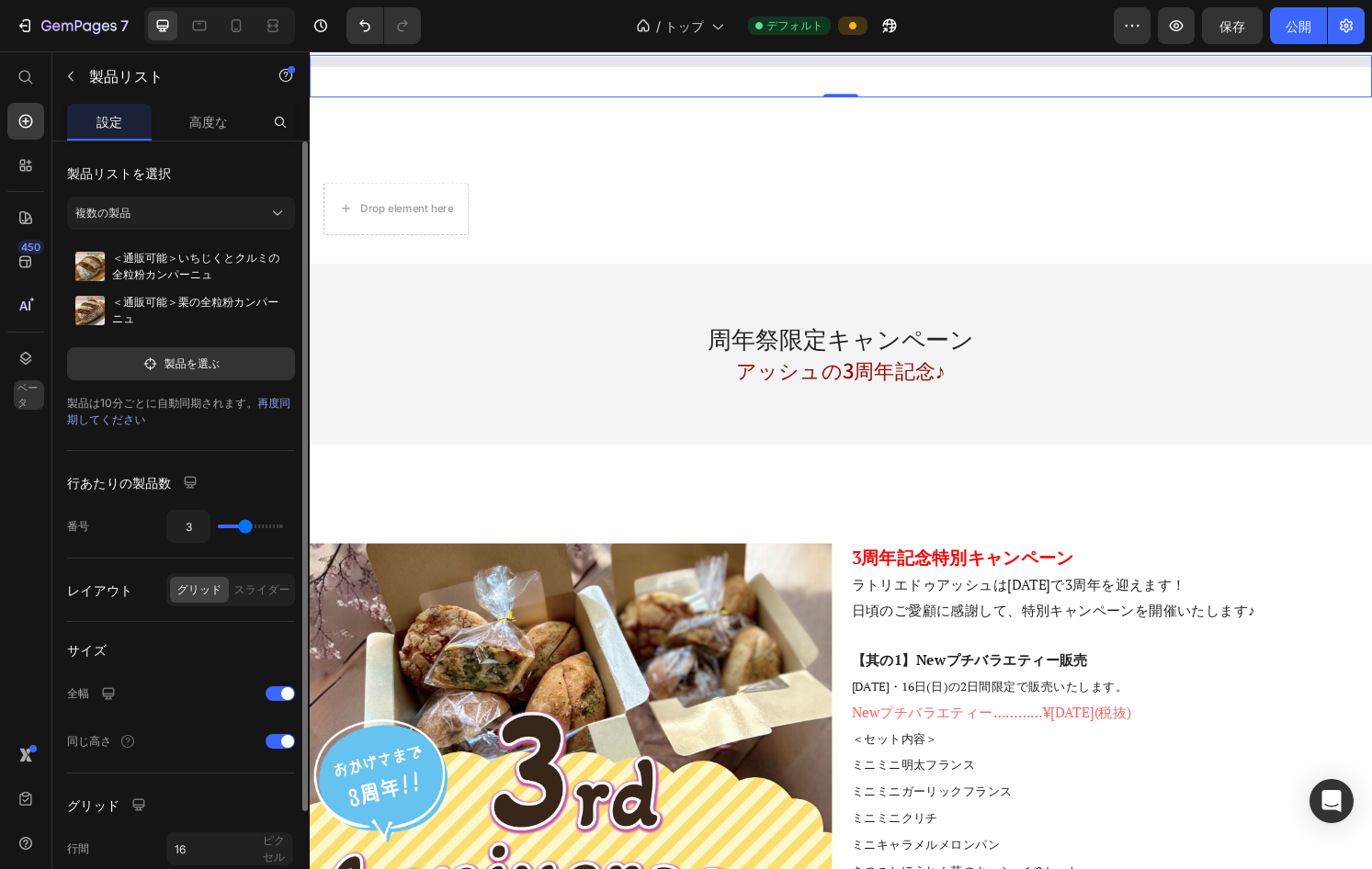 click 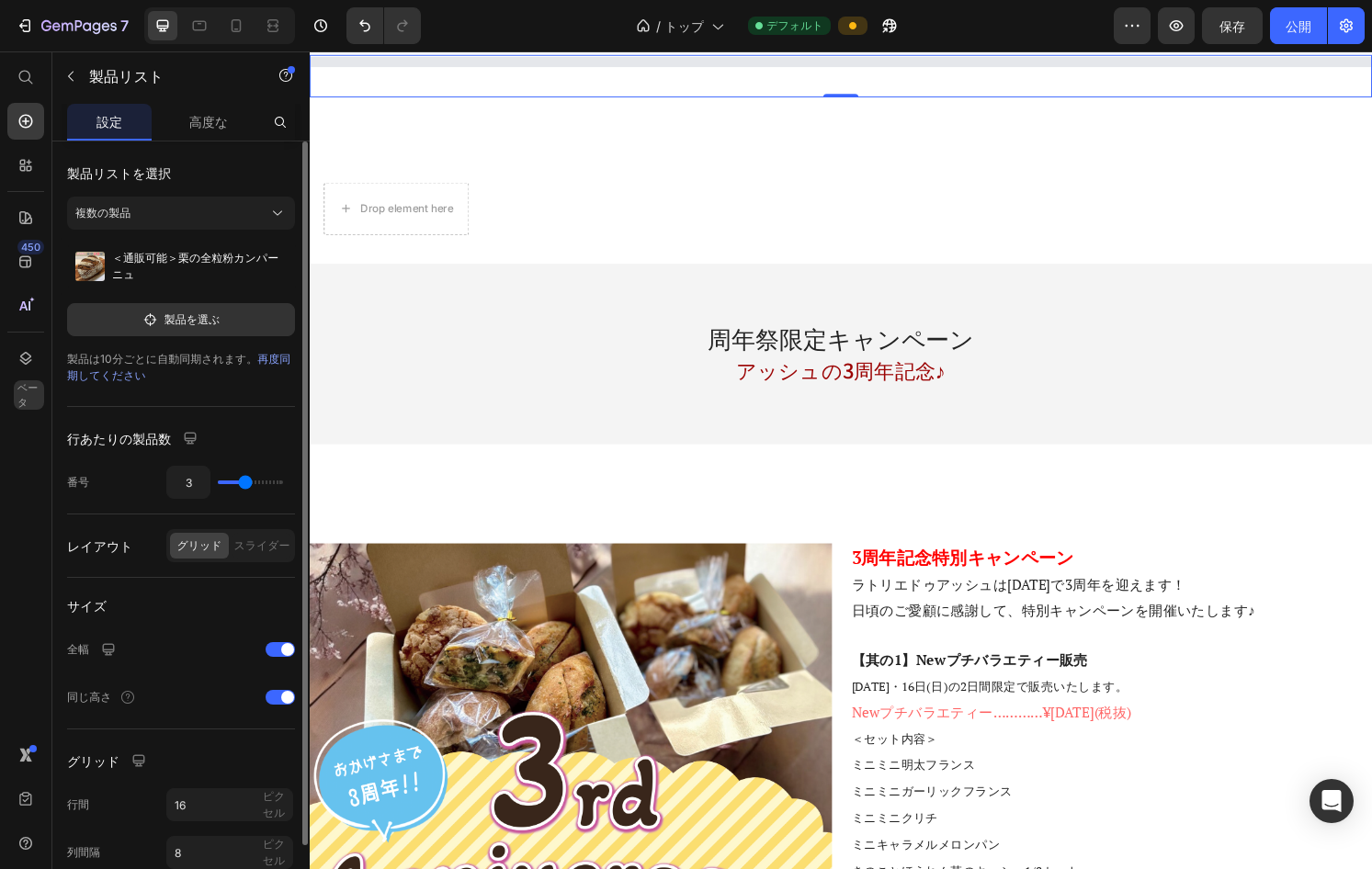 click on "＜通販可能＞栗の全粒粉カンパーニュ" at bounding box center (200, 266) 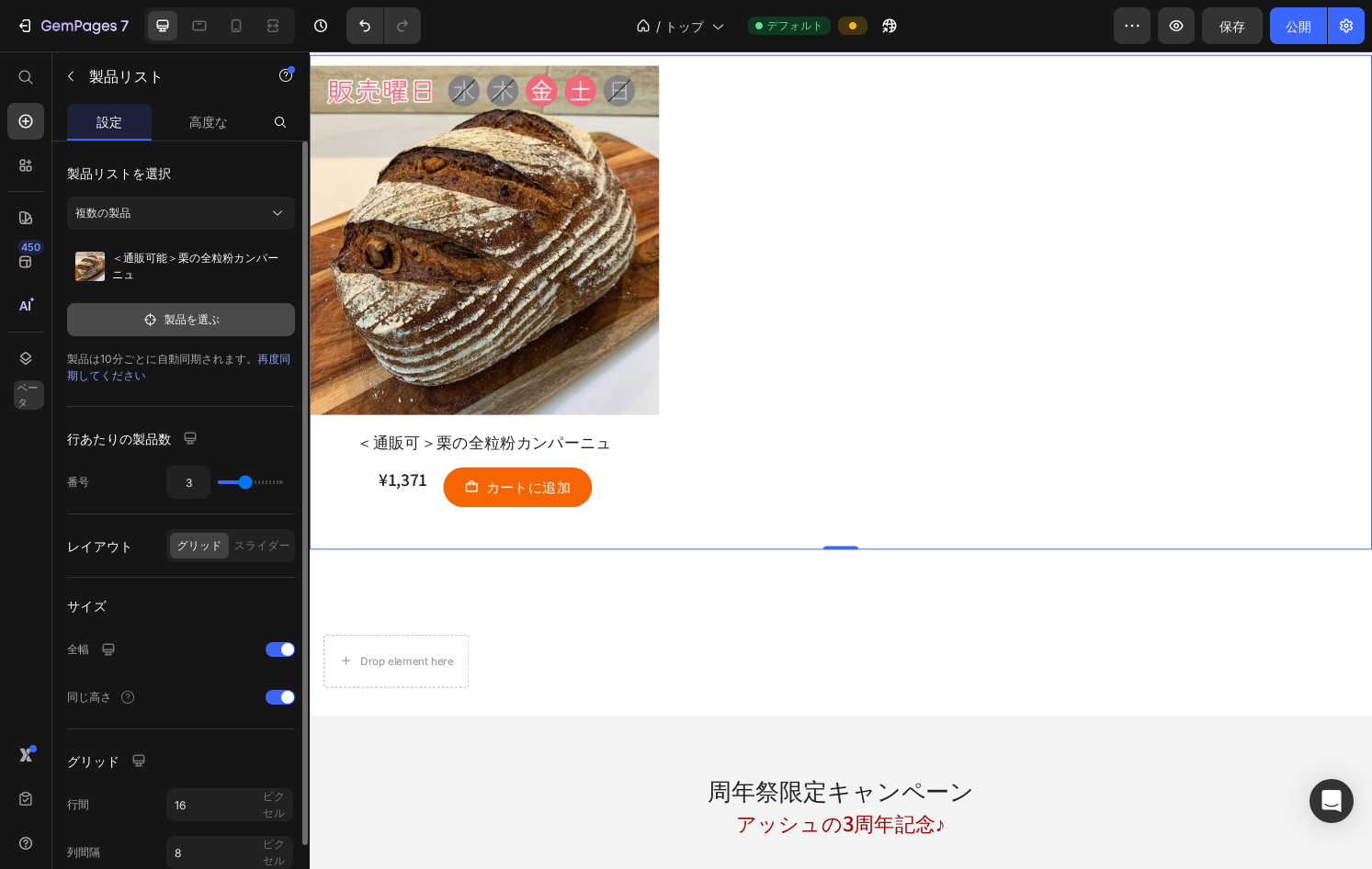 click on "製品を選ぶ" at bounding box center (192, 319) 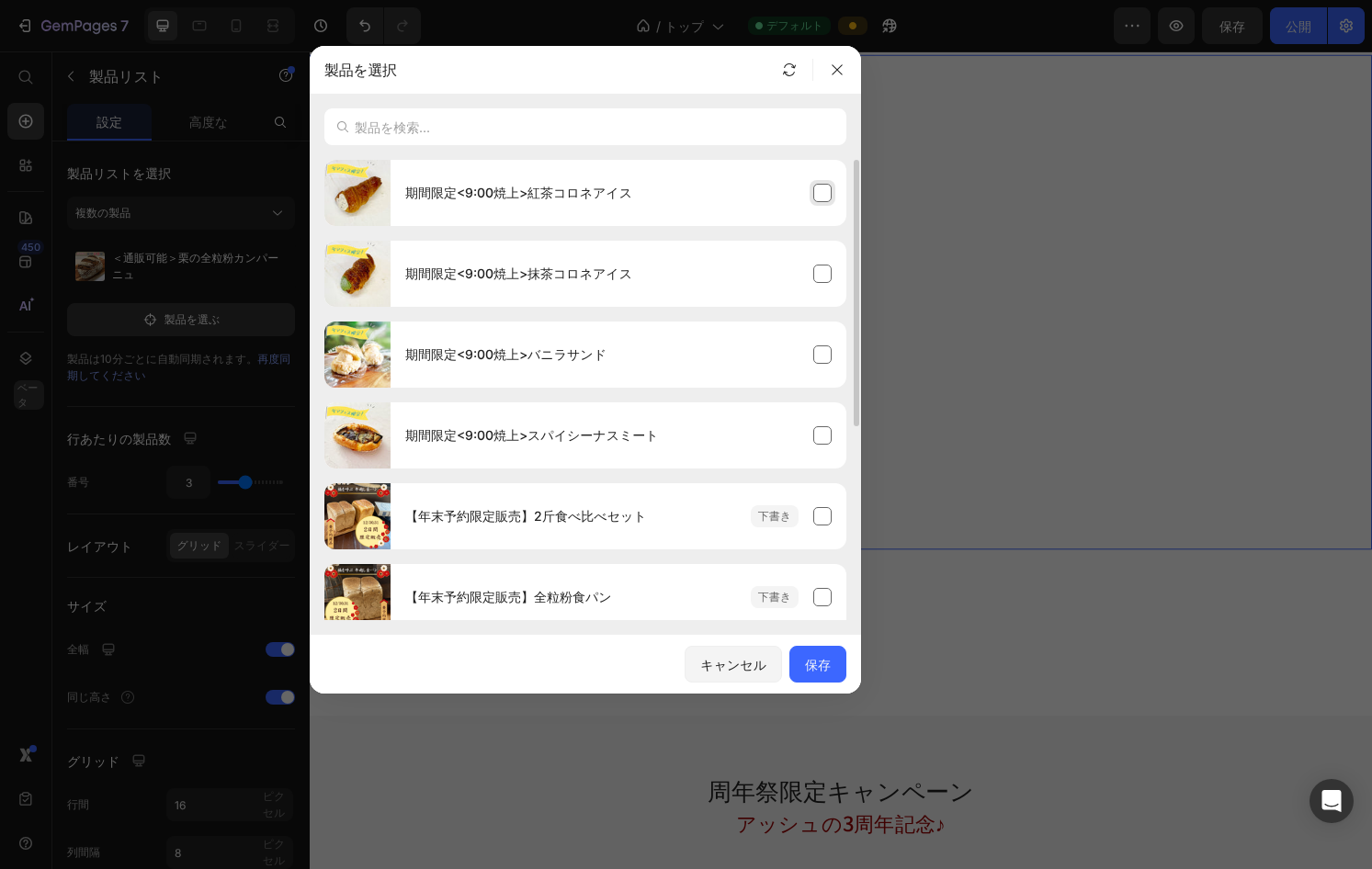click on "期間限定<9:00焼上>紅茶コロネアイス" at bounding box center (618, 193) 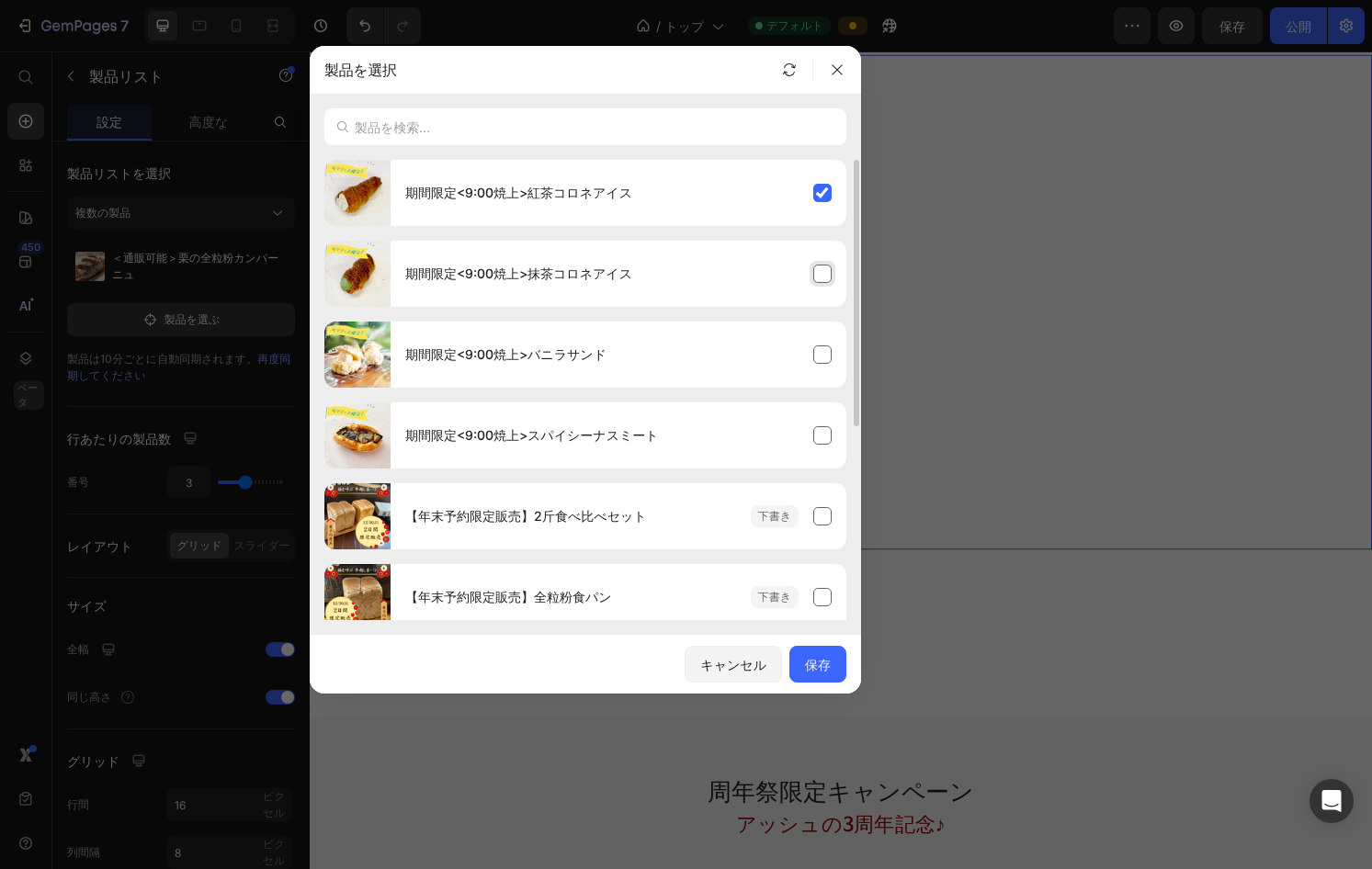 click on "期間限定<9:00焼上>抹茶コロネアイス" at bounding box center (618, 274) 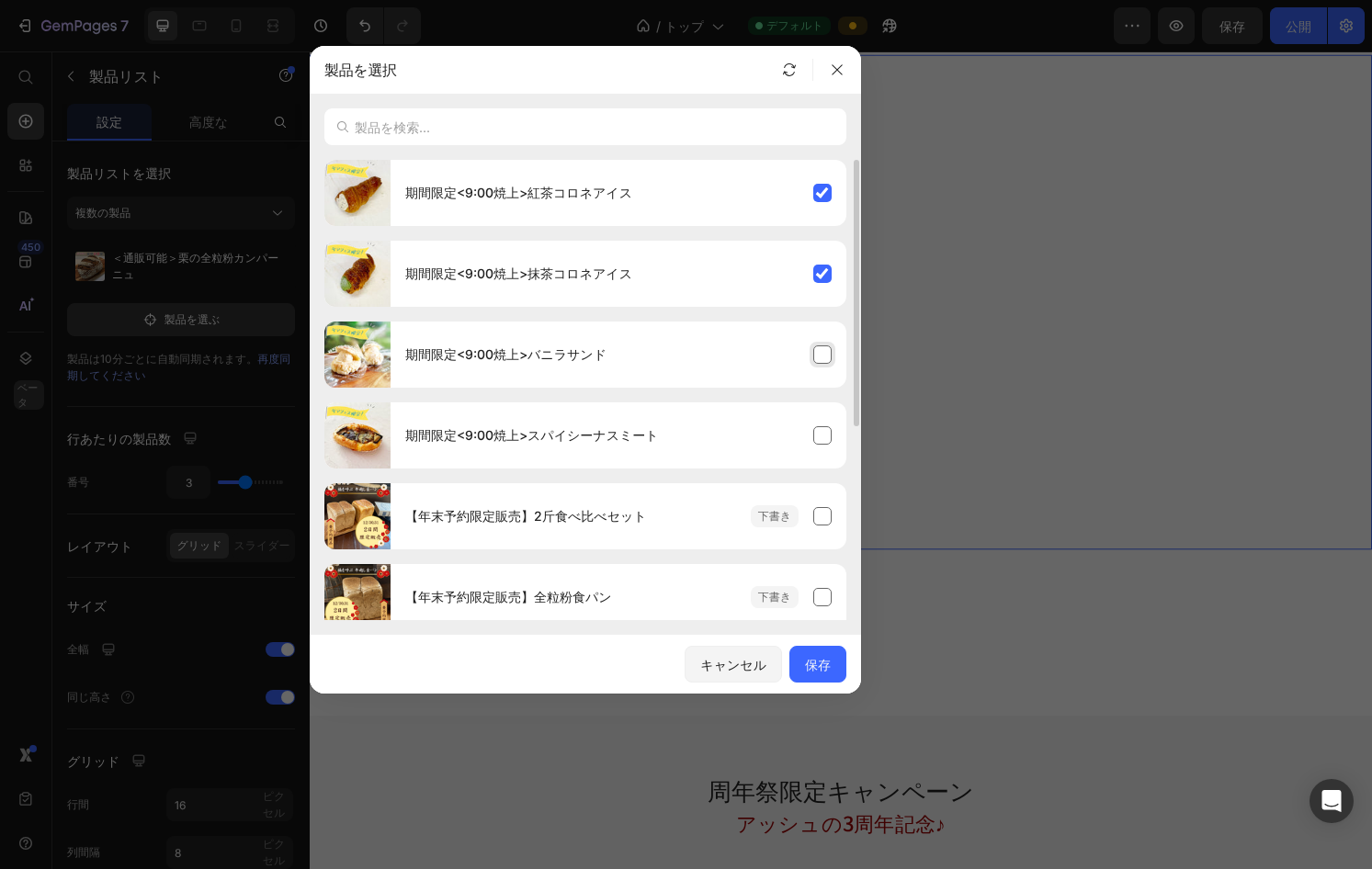click on "期間限定<9:00焼上>バニラサンド" at bounding box center (618, 355) 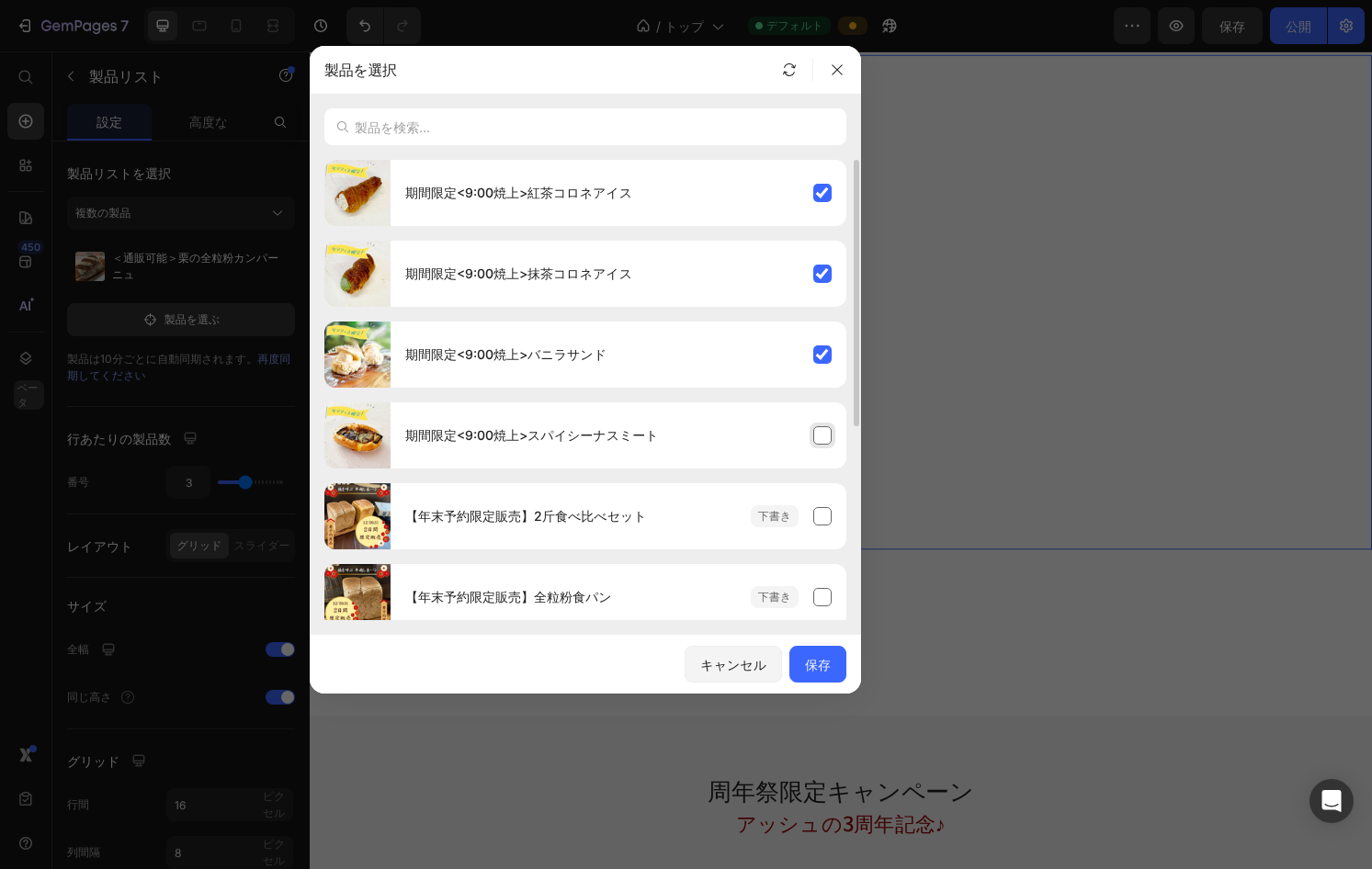 click on "期間限定<9:00焼上>スパイシーナスミート" at bounding box center (618, 435) 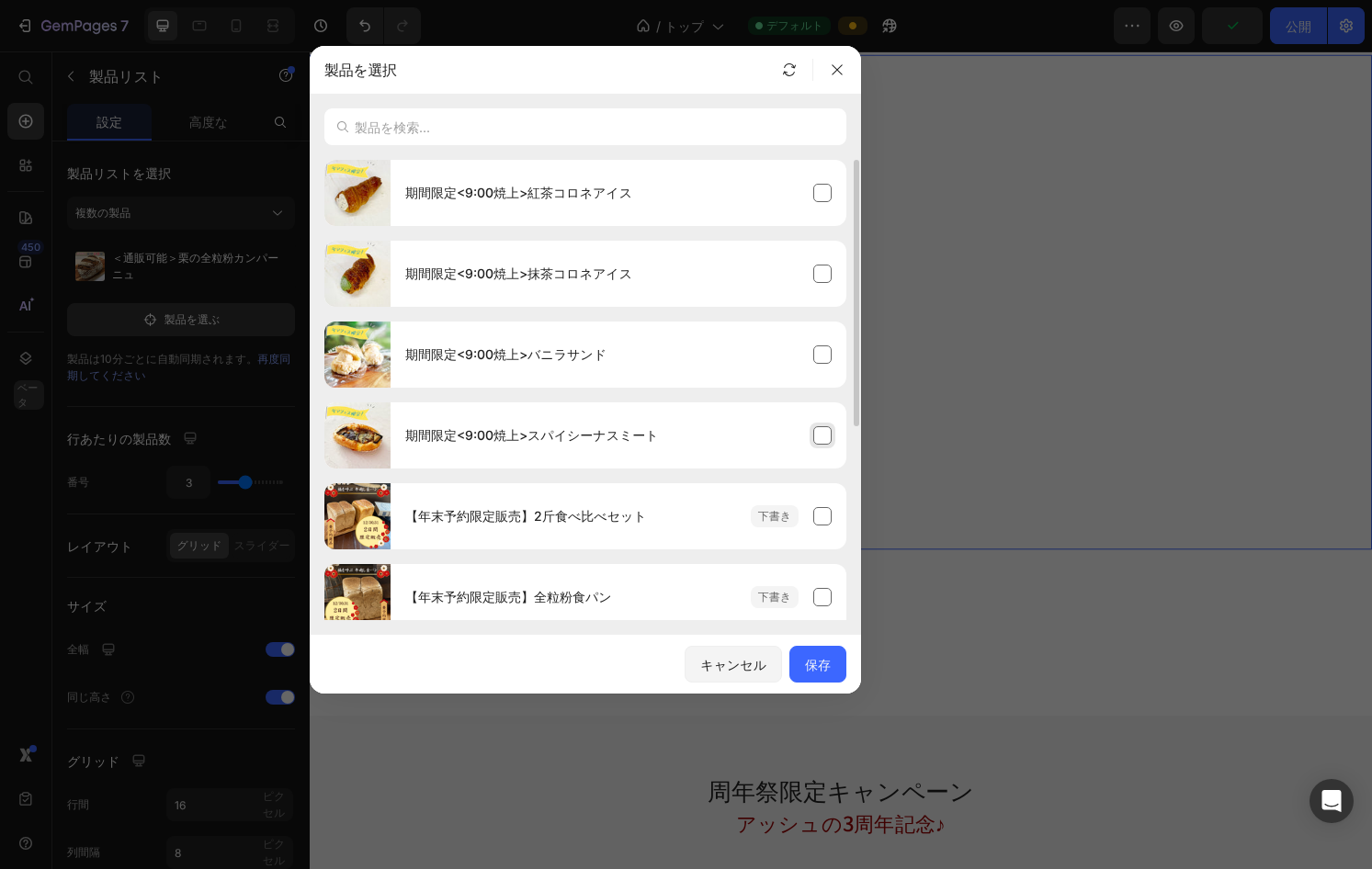 click on "期間限定<9:00焼上>スパイシーナスミート" at bounding box center (618, 435) 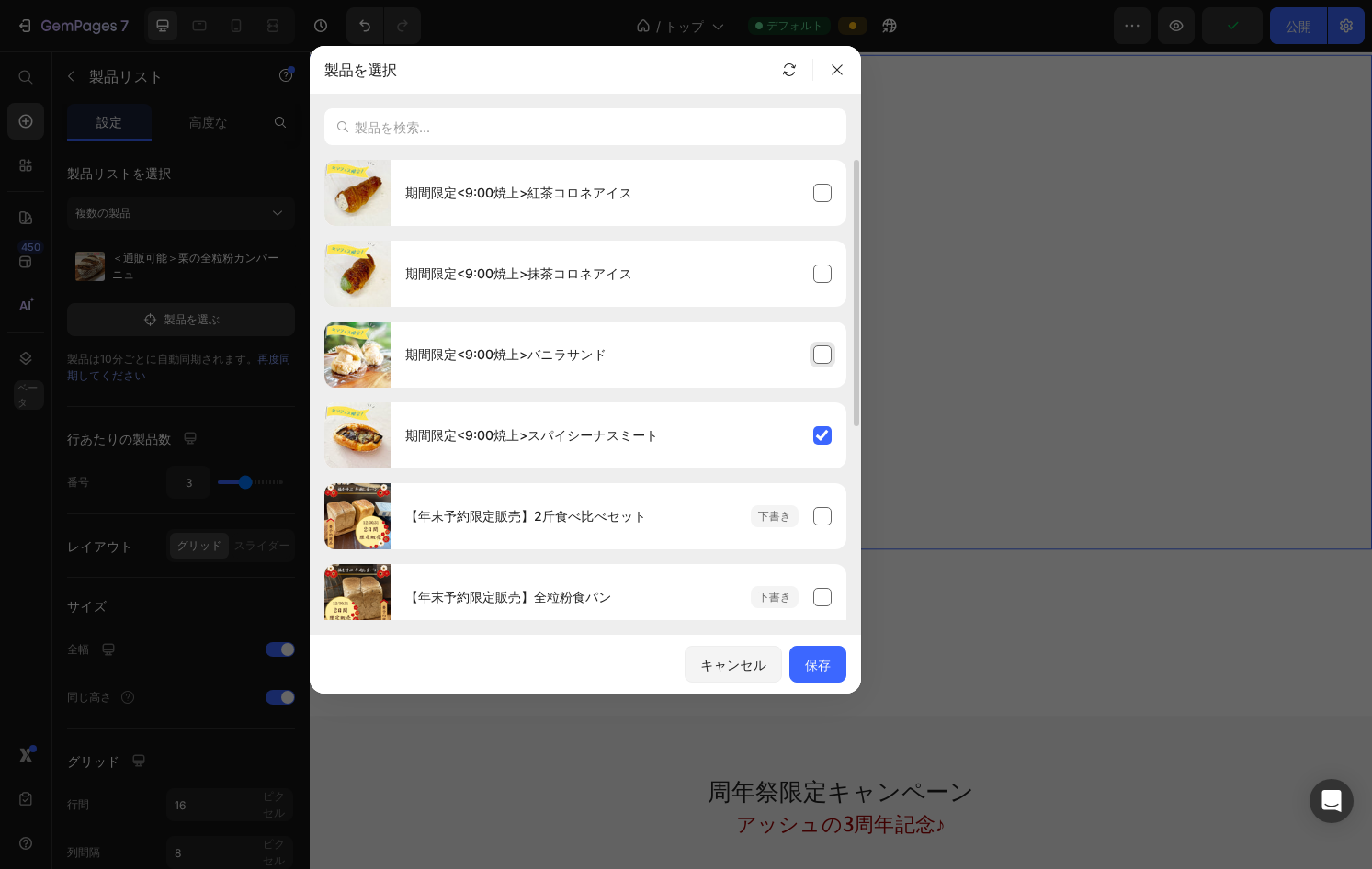 click on "期間限定<9:00焼上>バニラサンド" at bounding box center [618, 355] 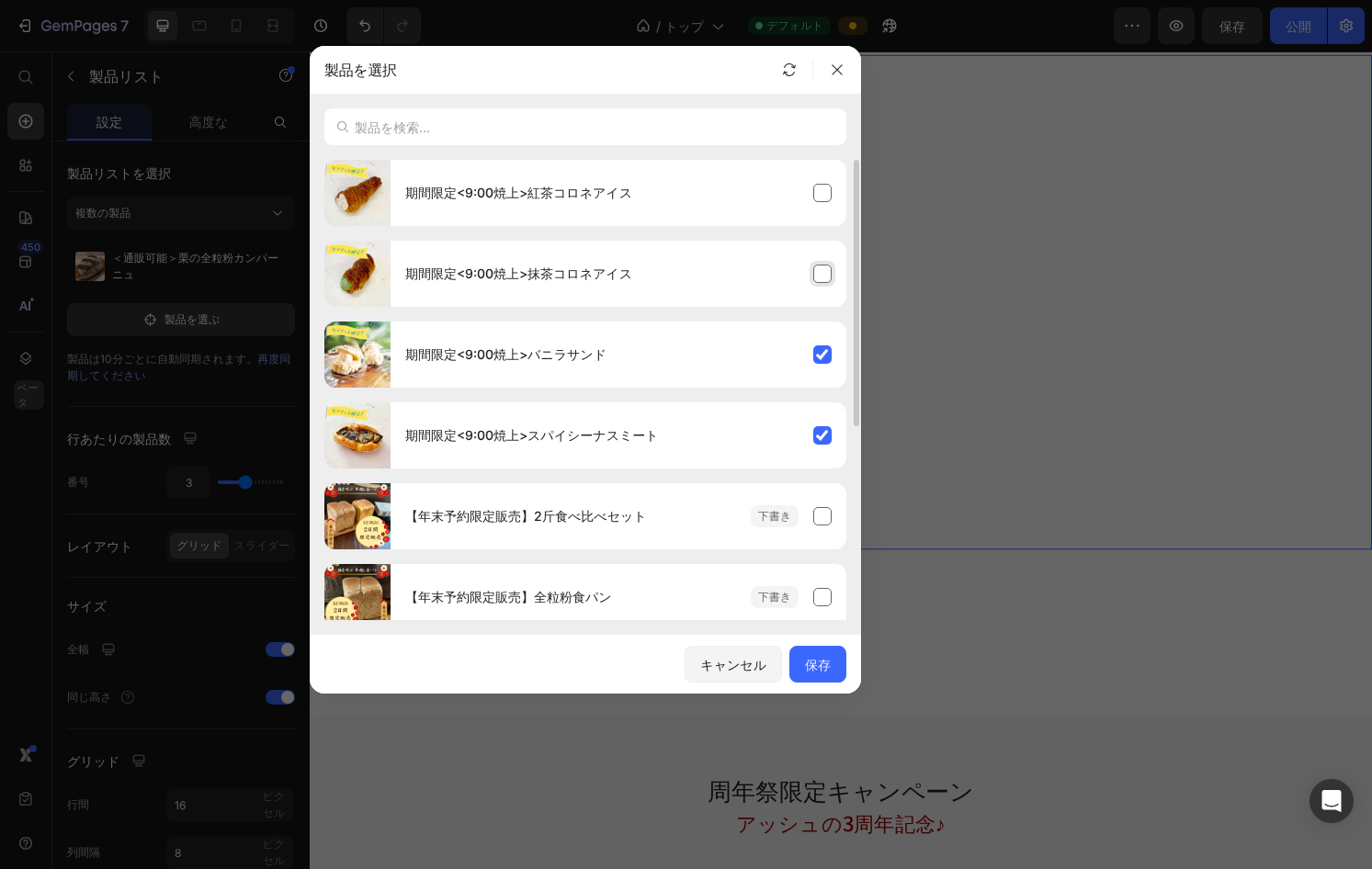 click on "期間限定<9:00焼上>抹茶コロネアイス" at bounding box center (618, 274) 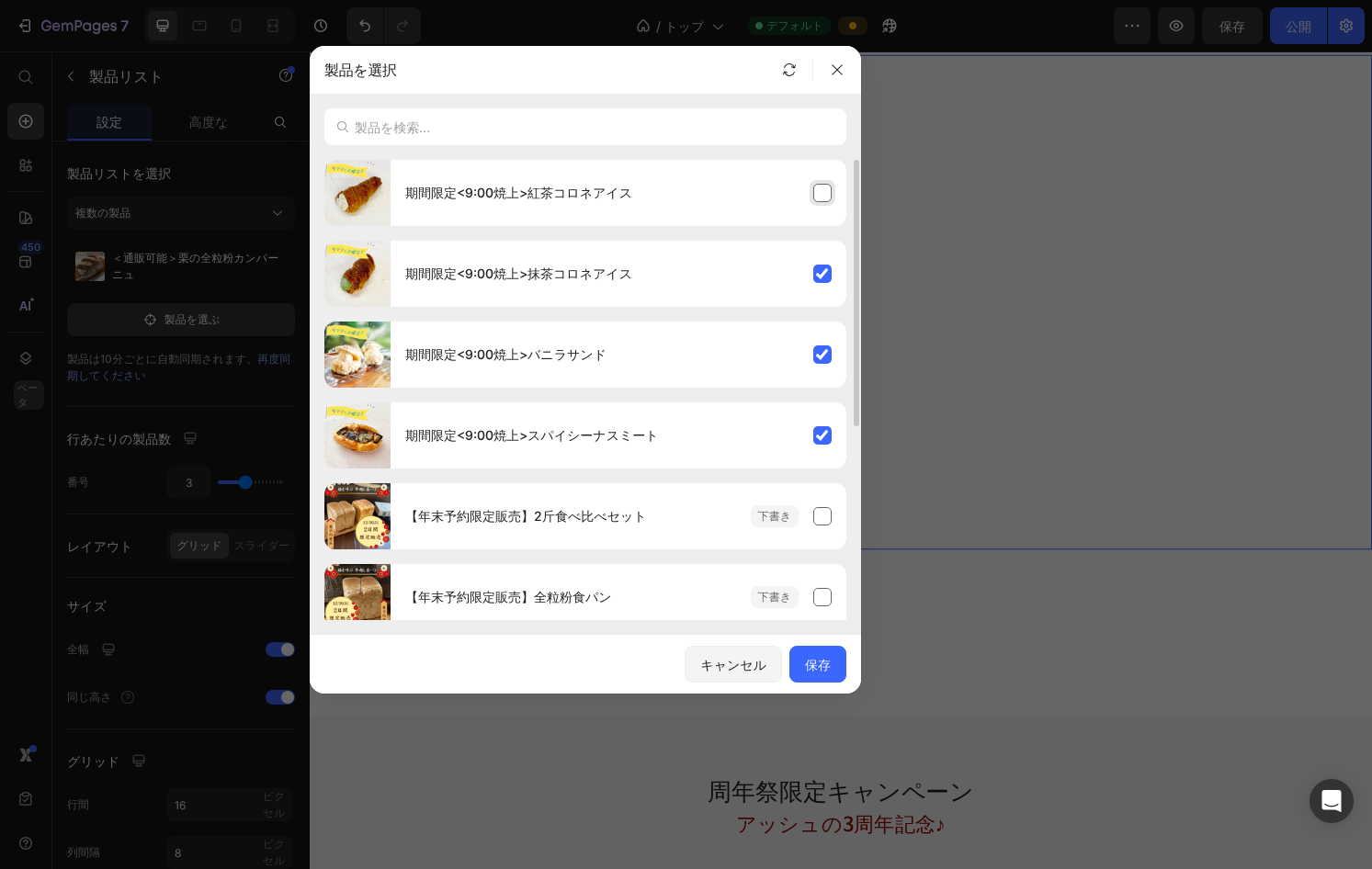 click on "期間限定<9:00焼上>紅茶コロネアイス" at bounding box center (618, 193) 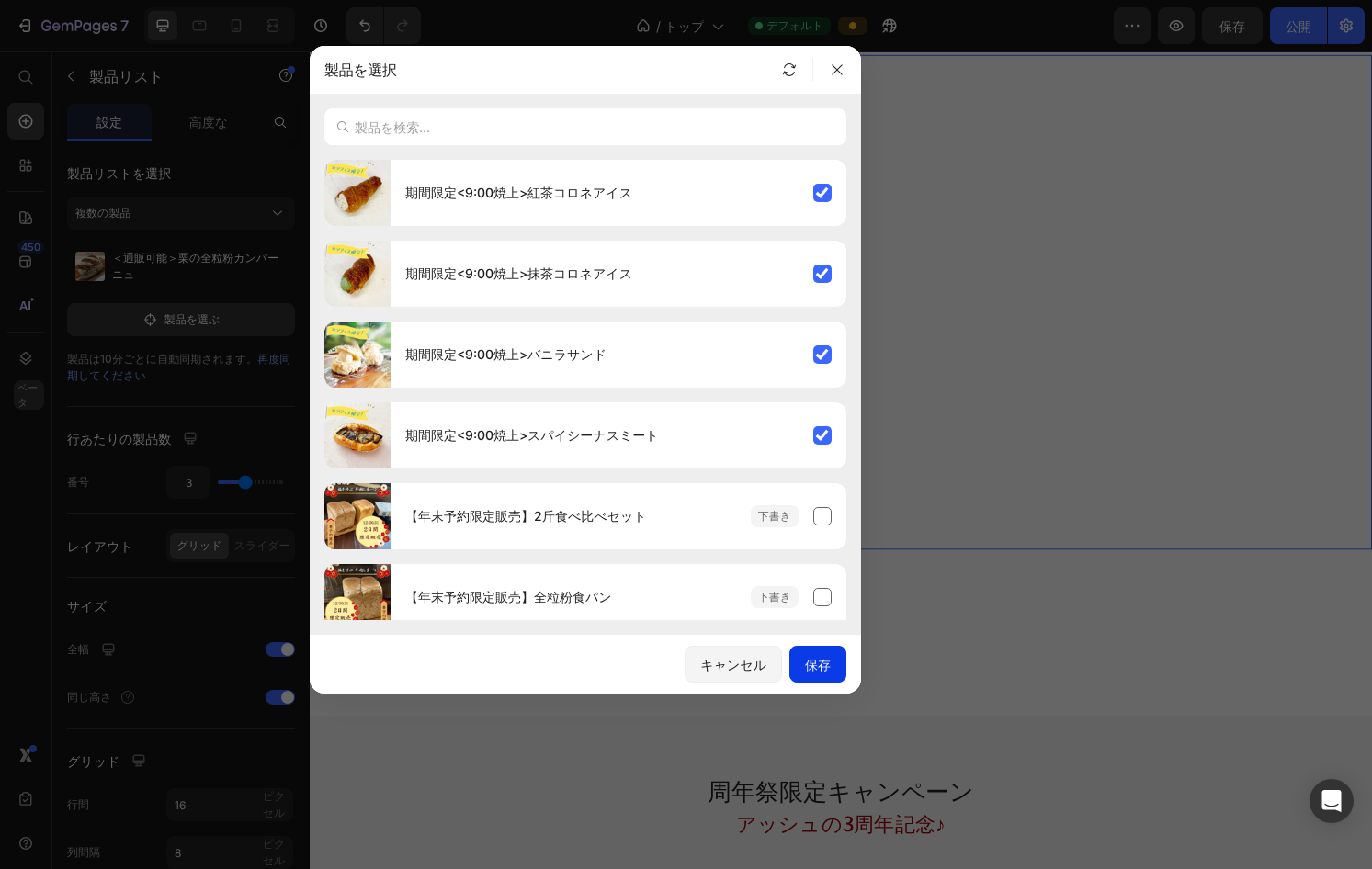 click on "保存" at bounding box center [818, 664] 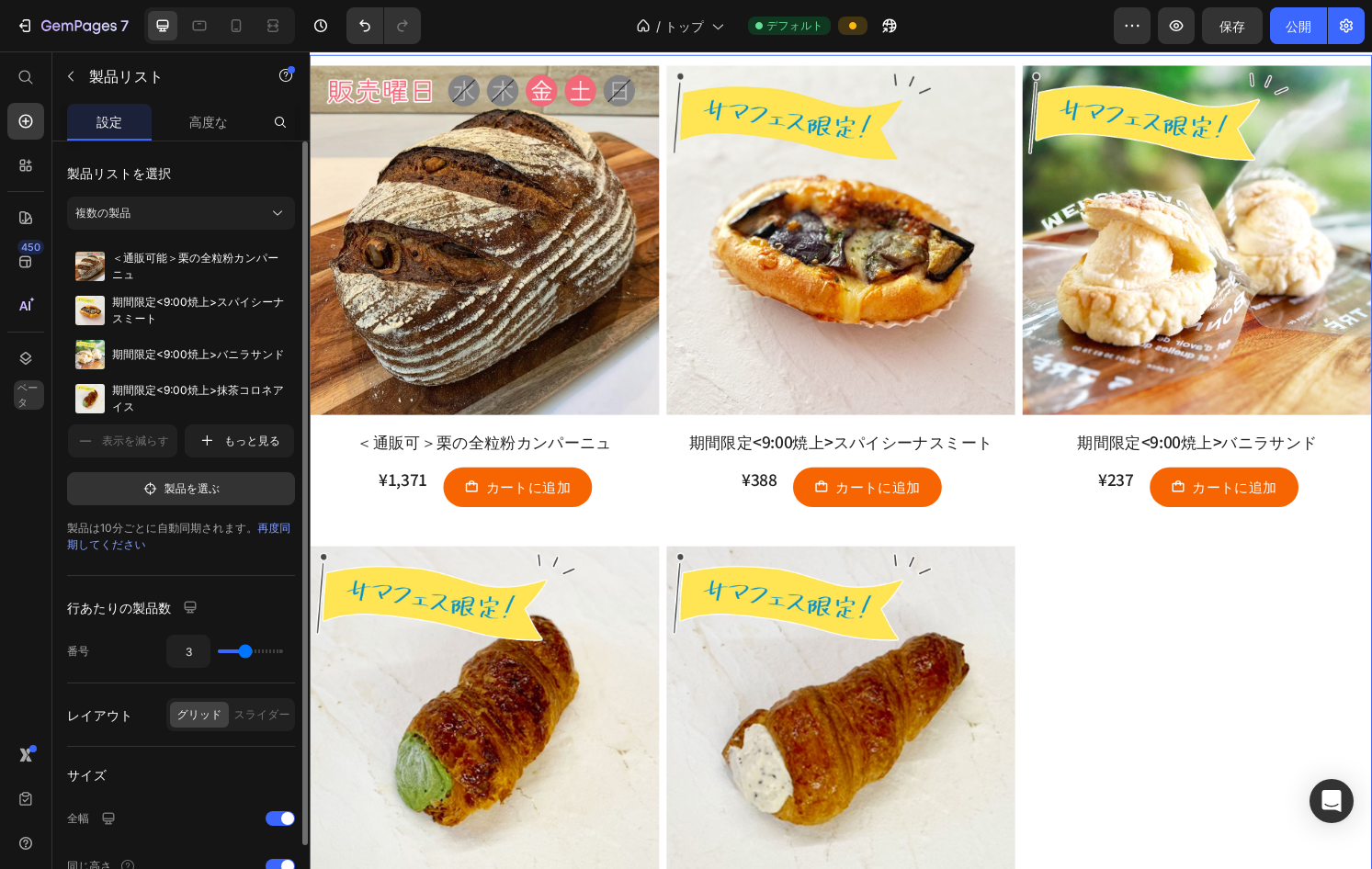 type on "4" 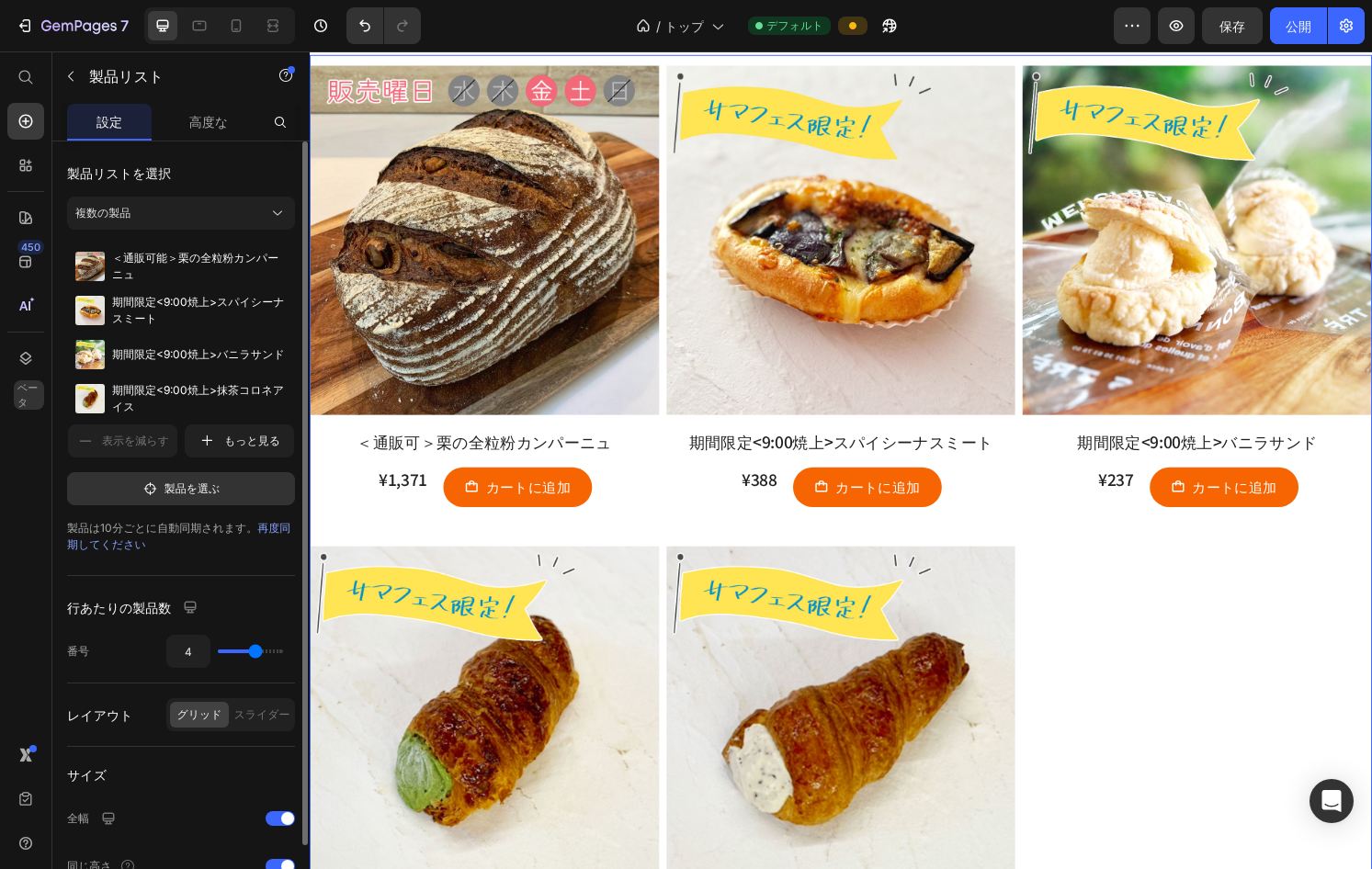 type on "4" 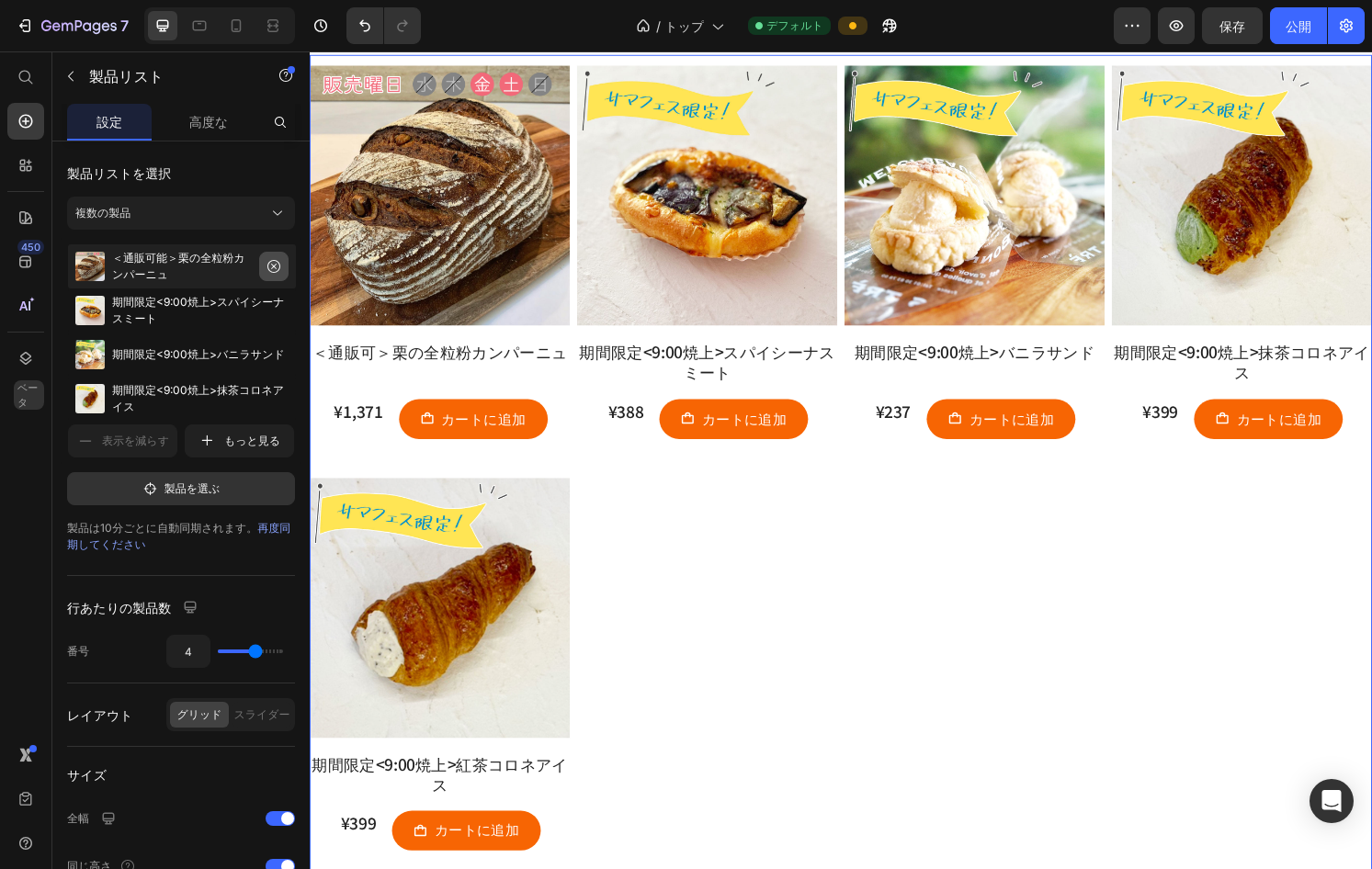 click 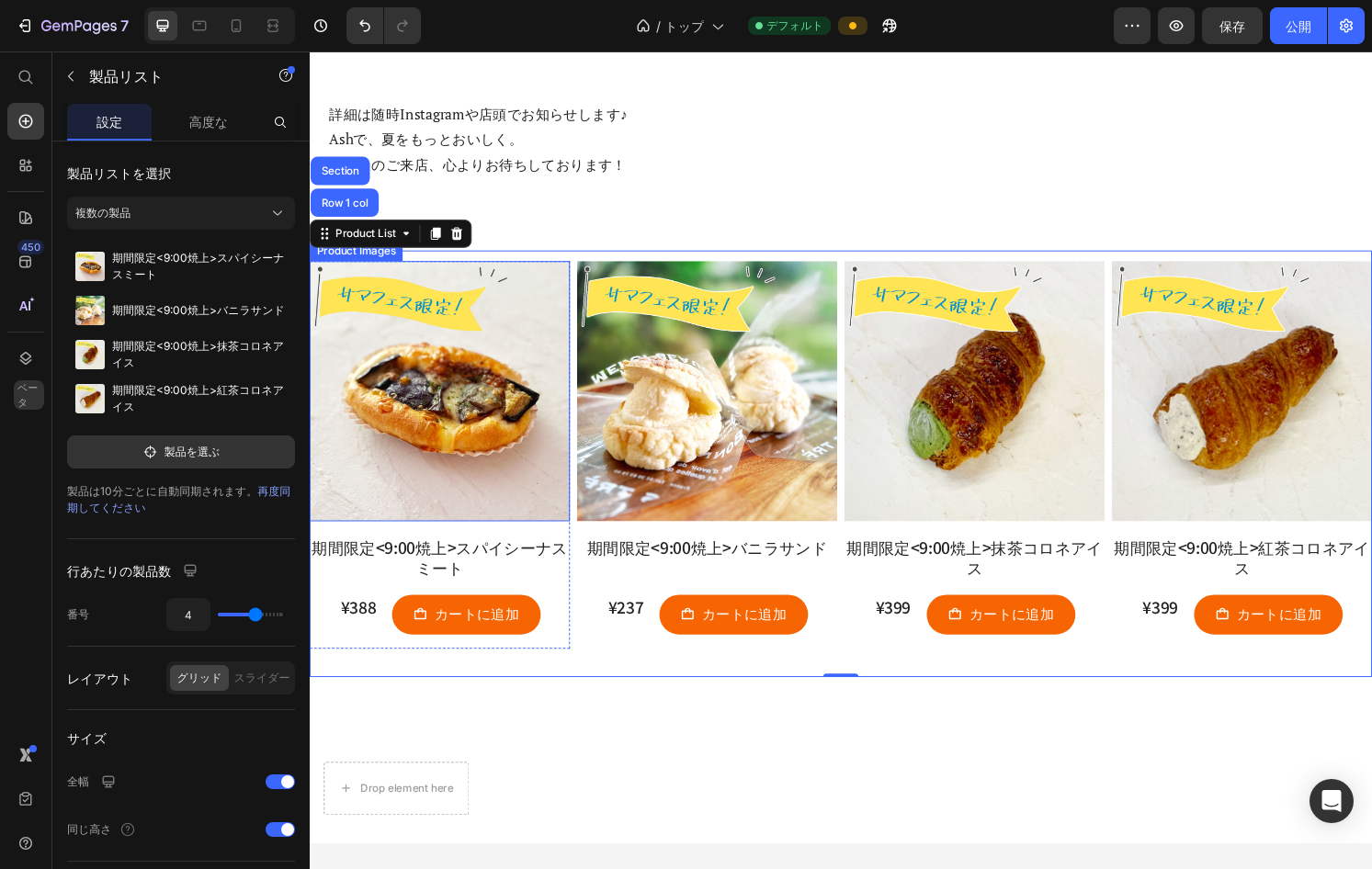 scroll, scrollTop: 2270, scrollLeft: 0, axis: vertical 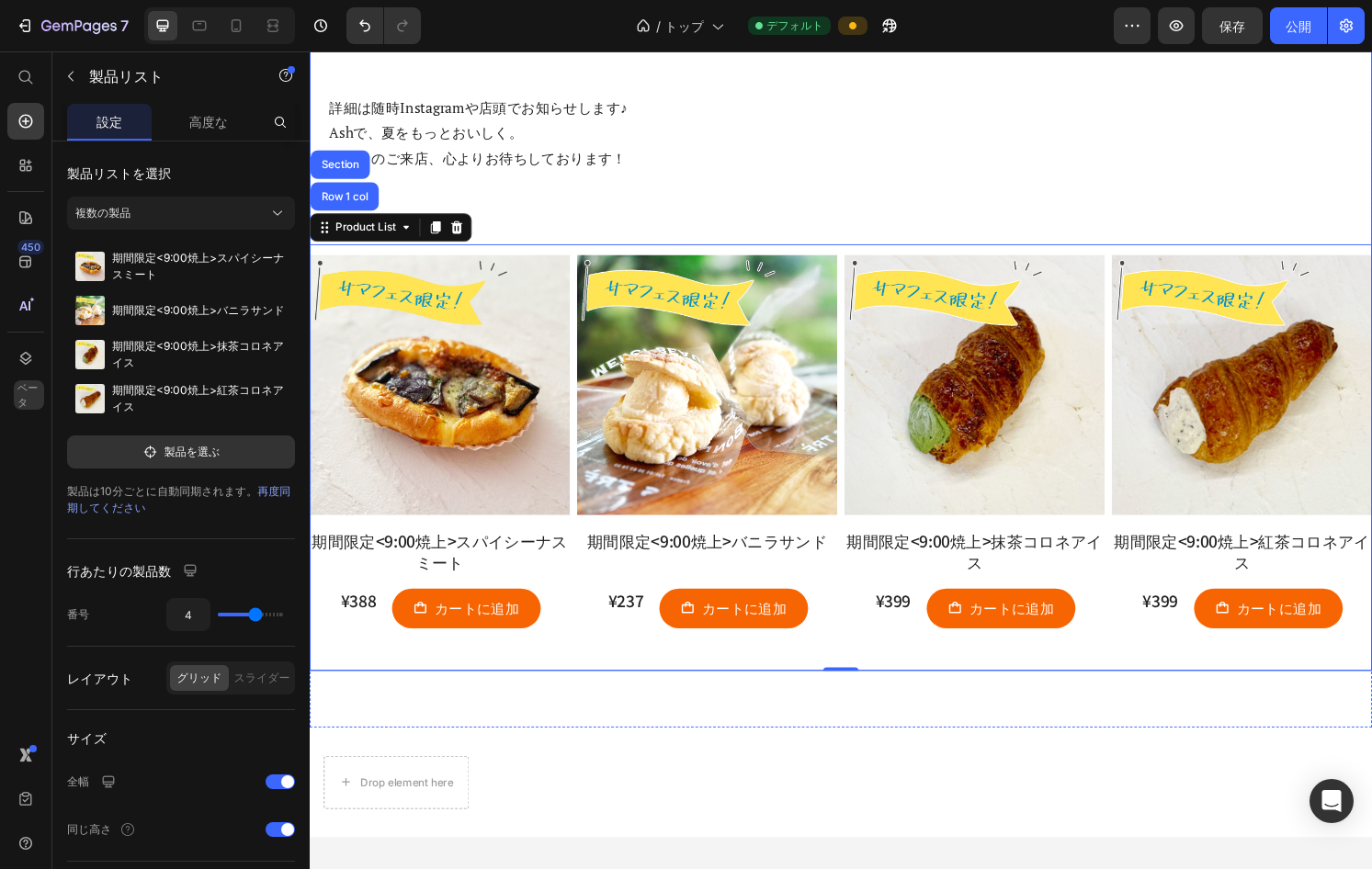 click on "Image Summer Festa [DATE]開催!!   毎年大好評の「 Summer Festa（サマーフェスタ） 」、[DATE]も元気に開催します🎉 期間： [DATE]～[DATE]   今年の目玉は…ひんやりスイーツパン！ 大人気の「コロネアイス」シリーズがこの夏限定で登場。 焼きたてのサクふわコロネに、冷たいクリームをとじこめました。   🟨コロネアイス　350円（税抜） 🟩抹茶コロネアイス　370円（税抜） 🟥紅茶コロネアイス　370円（税抜）  ひんやり、だけどしっかり満足。暑い日のおやつにぴったりです◎   夏限定の“スタミナパン”も[PERSON_NAME]登場！ 暑さに負けない！ 元気になれる具材たっぷりのパンたちも登場予定です。   詳細は随時Instagramや店頭でお知らせします♪ Ashで、夏をもっとおいしく。 皆さまのご来店、心よりお待ちしております！ Text Block Row Product Images" at bounding box center [861, 130] 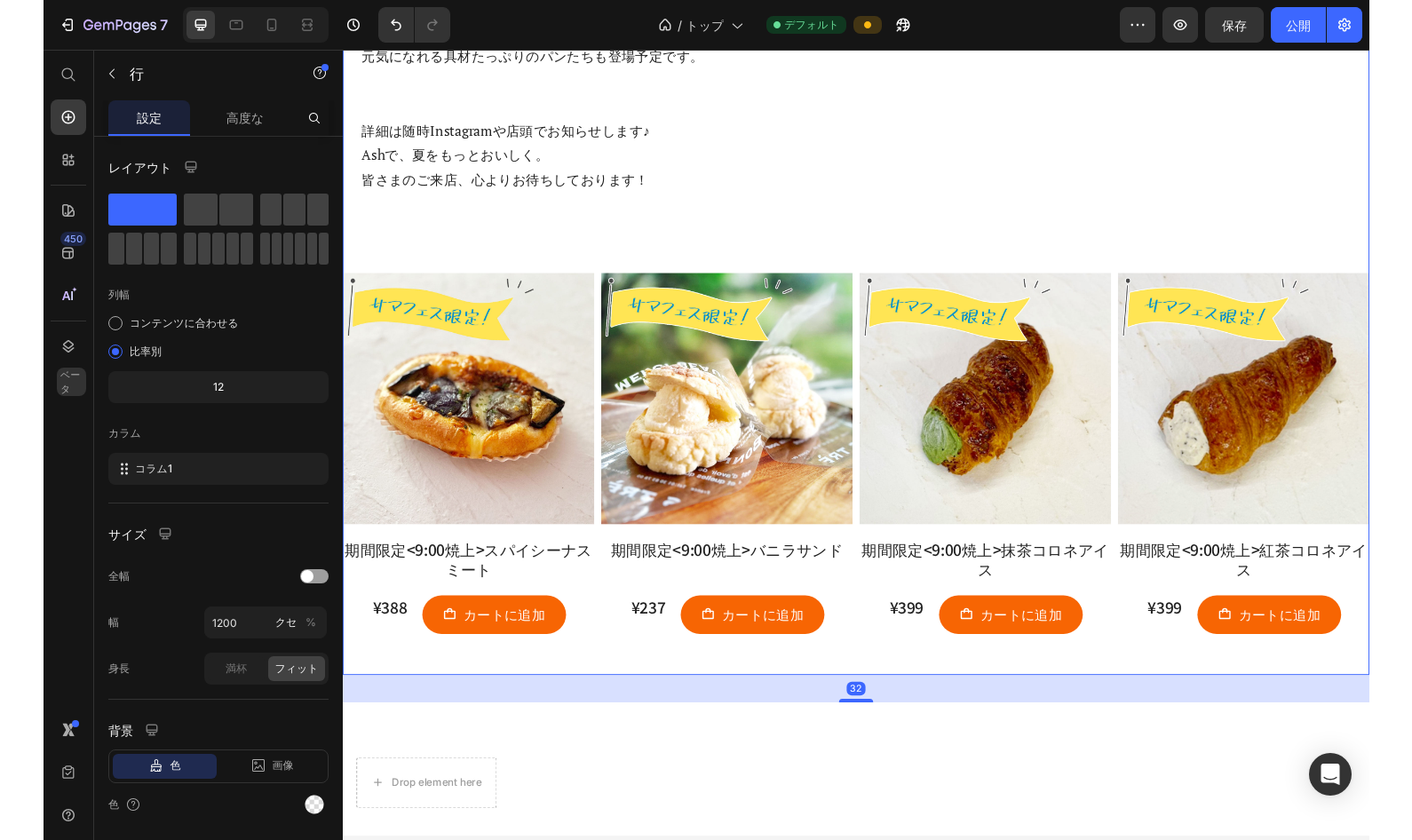 scroll, scrollTop: 2164, scrollLeft: 0, axis: vertical 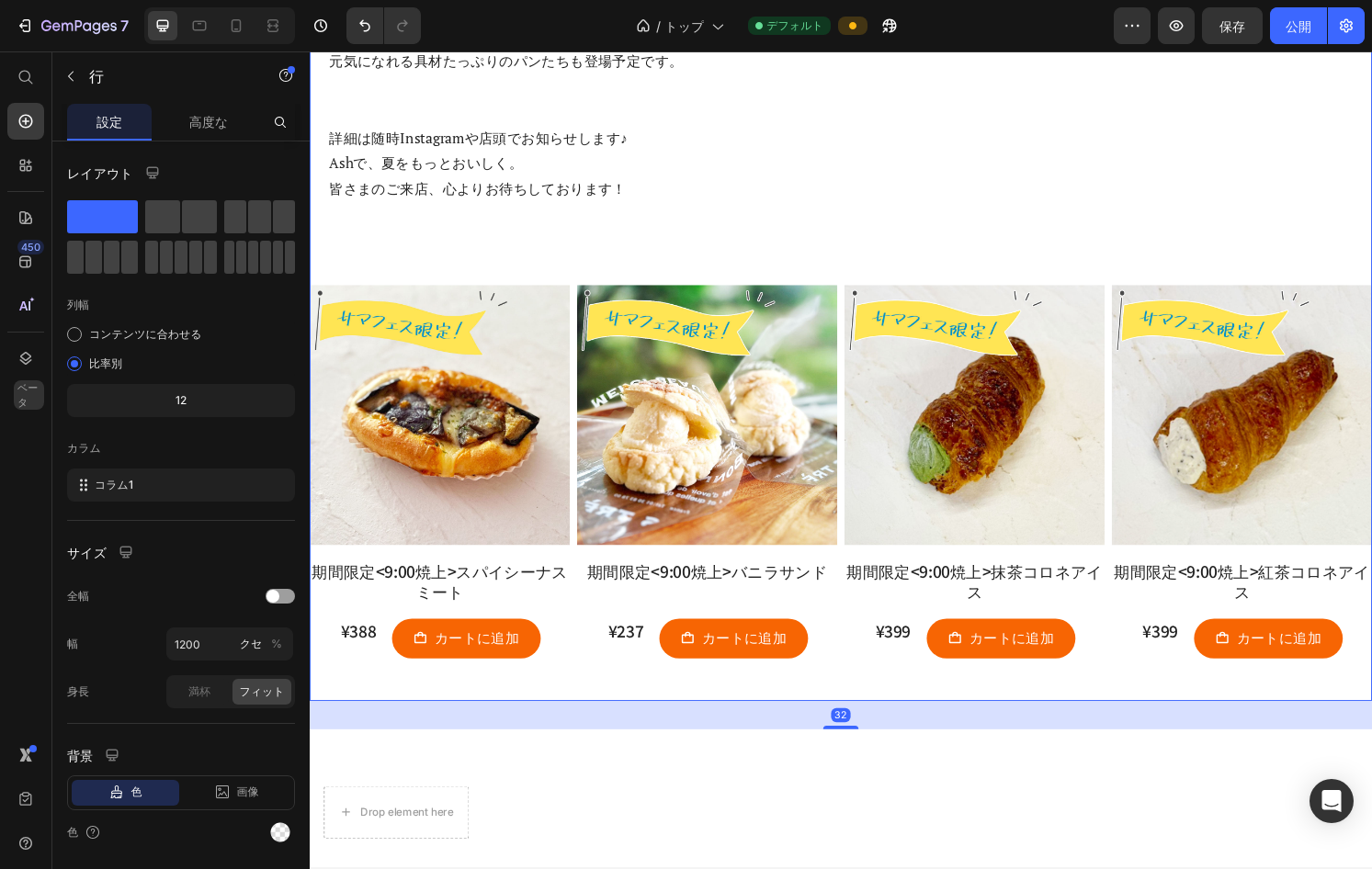 click on "Image Summer Festa [DATE]開催!!   毎年大好評の「 Summer Festa（サマーフェスタ） 」、[DATE]も元気に開催します🎉 期間： [DATE]～[DATE]   今年の目玉は…ひんやりスイーツパン！ 大人気の「コロネアイス」シリーズがこの夏限定で登場。 焼きたてのサクふわコロネに、冷たいクリームをとじこめました。   🟨コロネアイス　350円（税抜） 🟩抹茶コロネアイス　370円（税抜） 🟥紅茶コロネアイス　370円（税抜）  ひんやり、だけどしっかり満足。暑い日のおやつにぴったりです◎   夏限定の“スタミナパン”も[PERSON_NAME]登場！ 暑さに負けない！ 元気になれる具材たっぷりのパンたちも登場予定です。   詳細は随時Instagramや店頭でお知らせします♪ Ashで、夏をもっとおいしく。 皆さまのご来店、心よりお待ちしております！ Text Block Row Product Images" at bounding box center (861, 161) 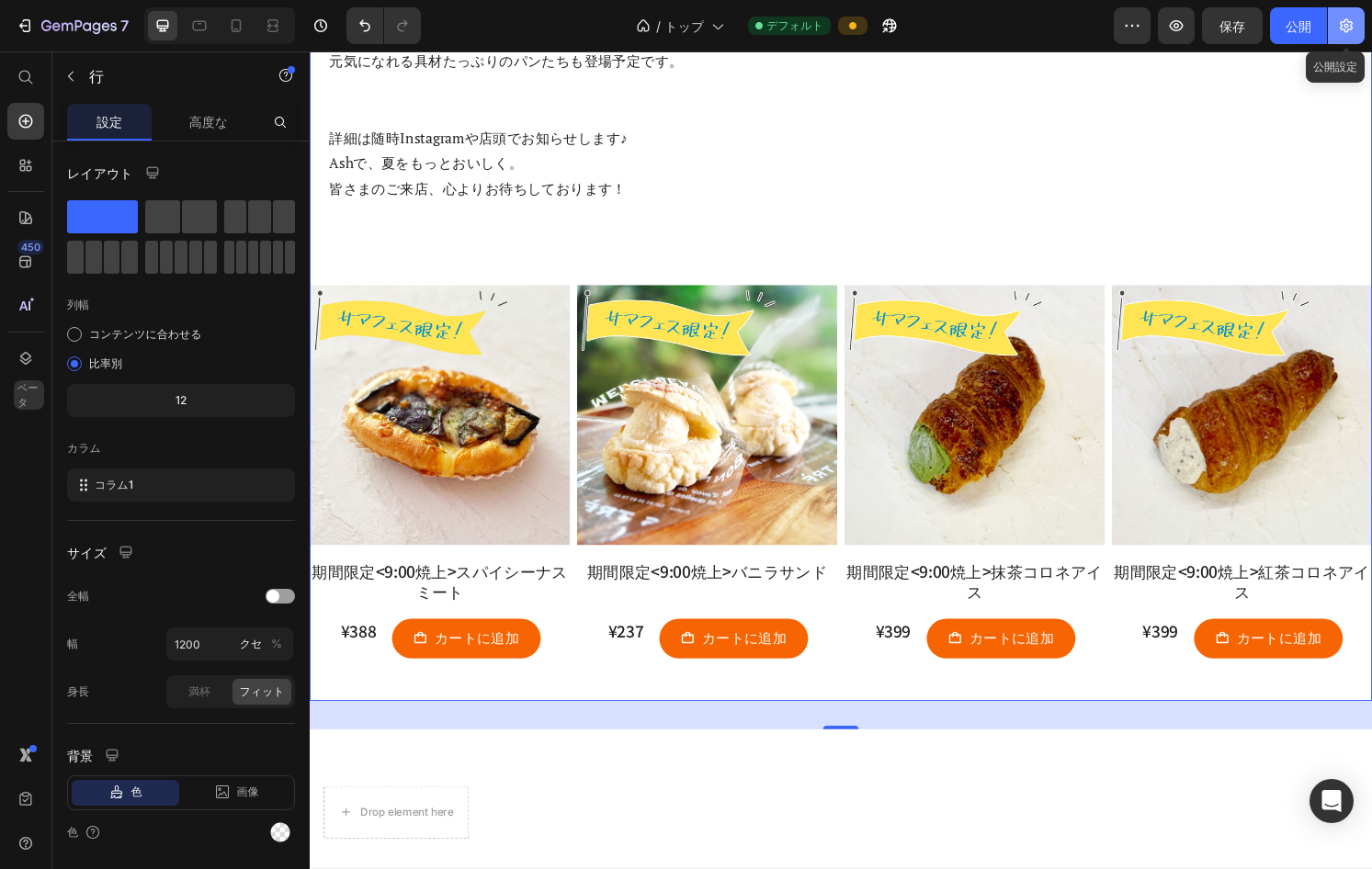 click 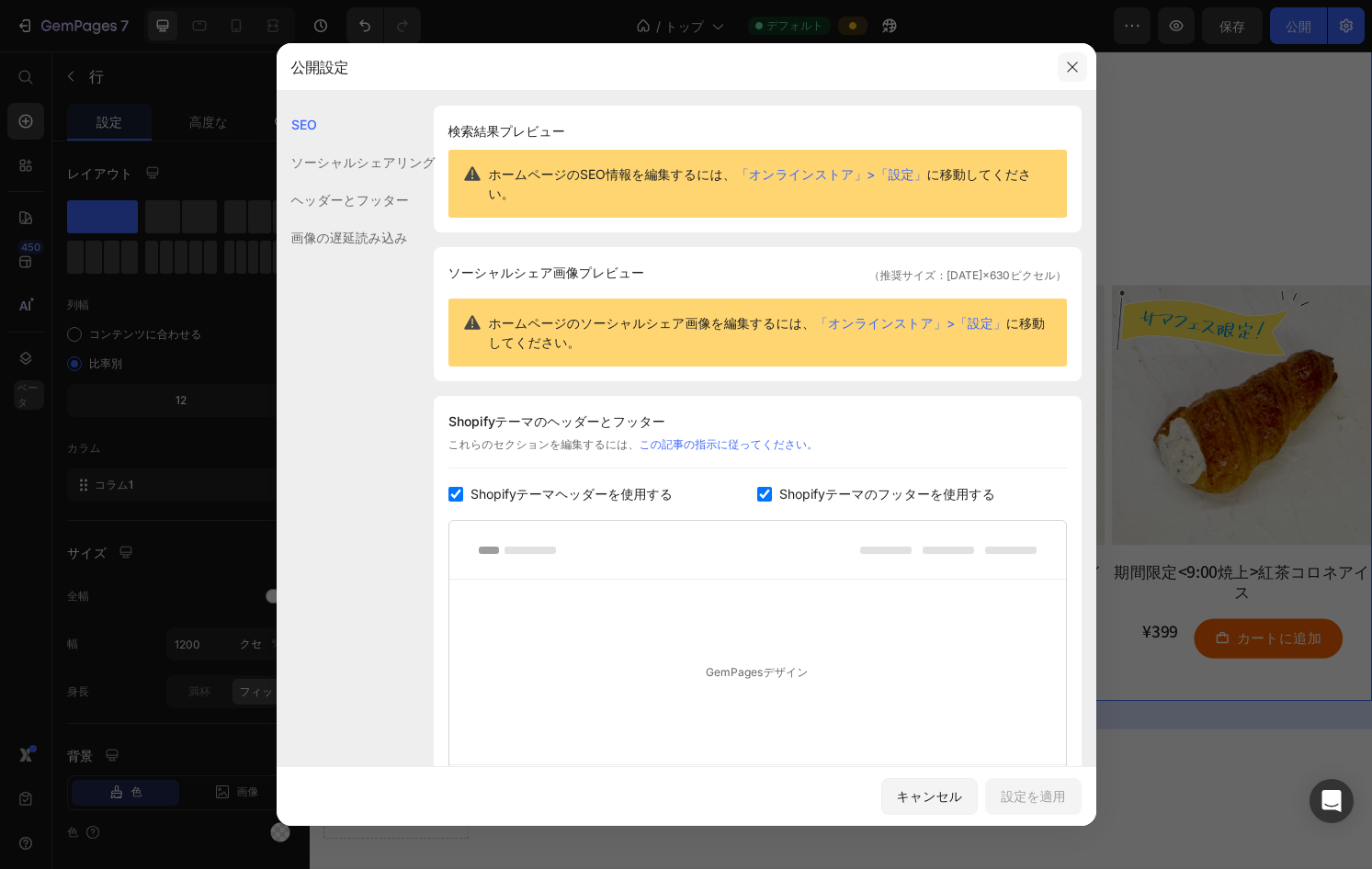 drag, startPoint x: 1073, startPoint y: 61, endPoint x: 875, endPoint y: 3, distance: 206 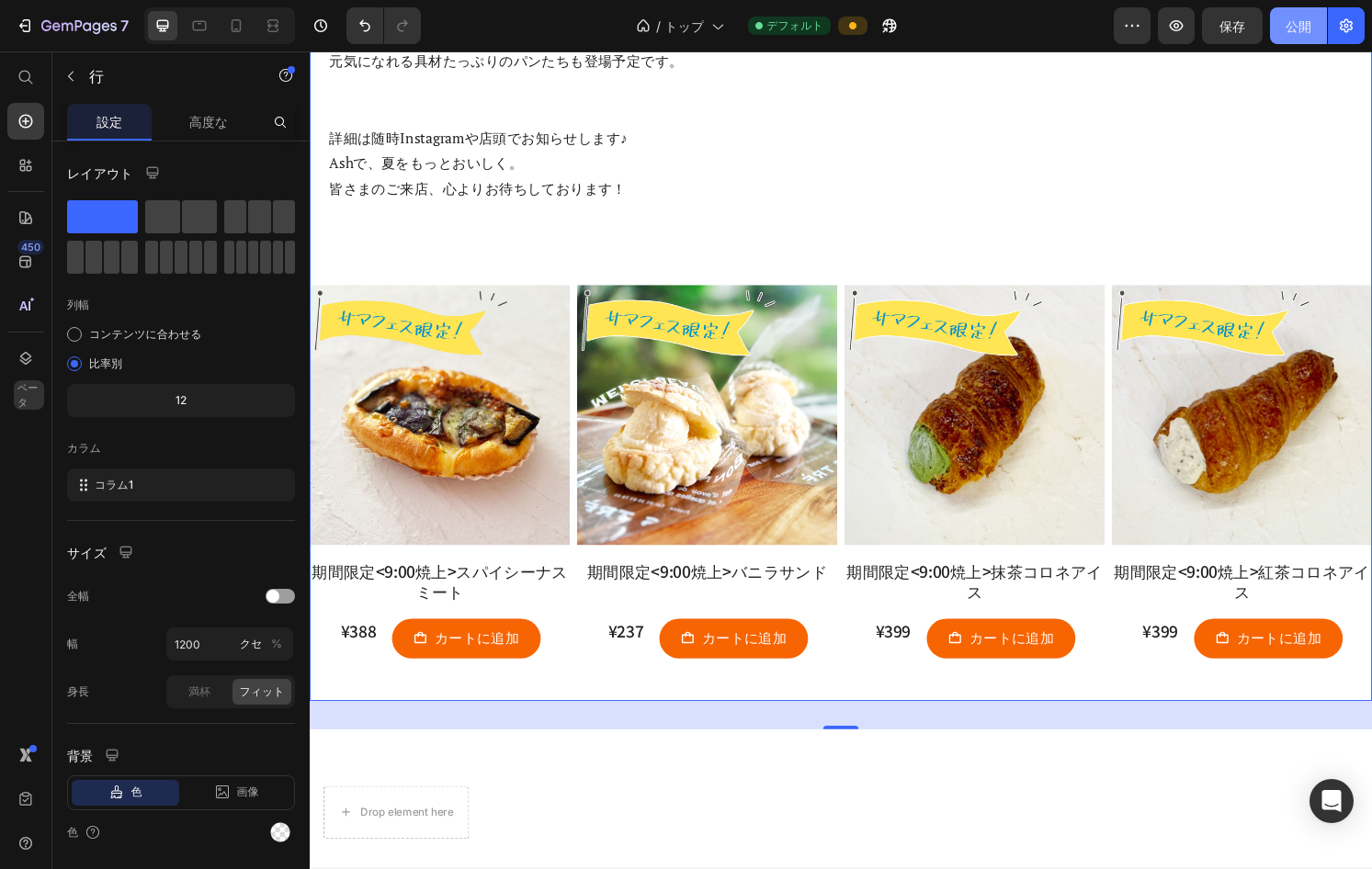 click on "公開" 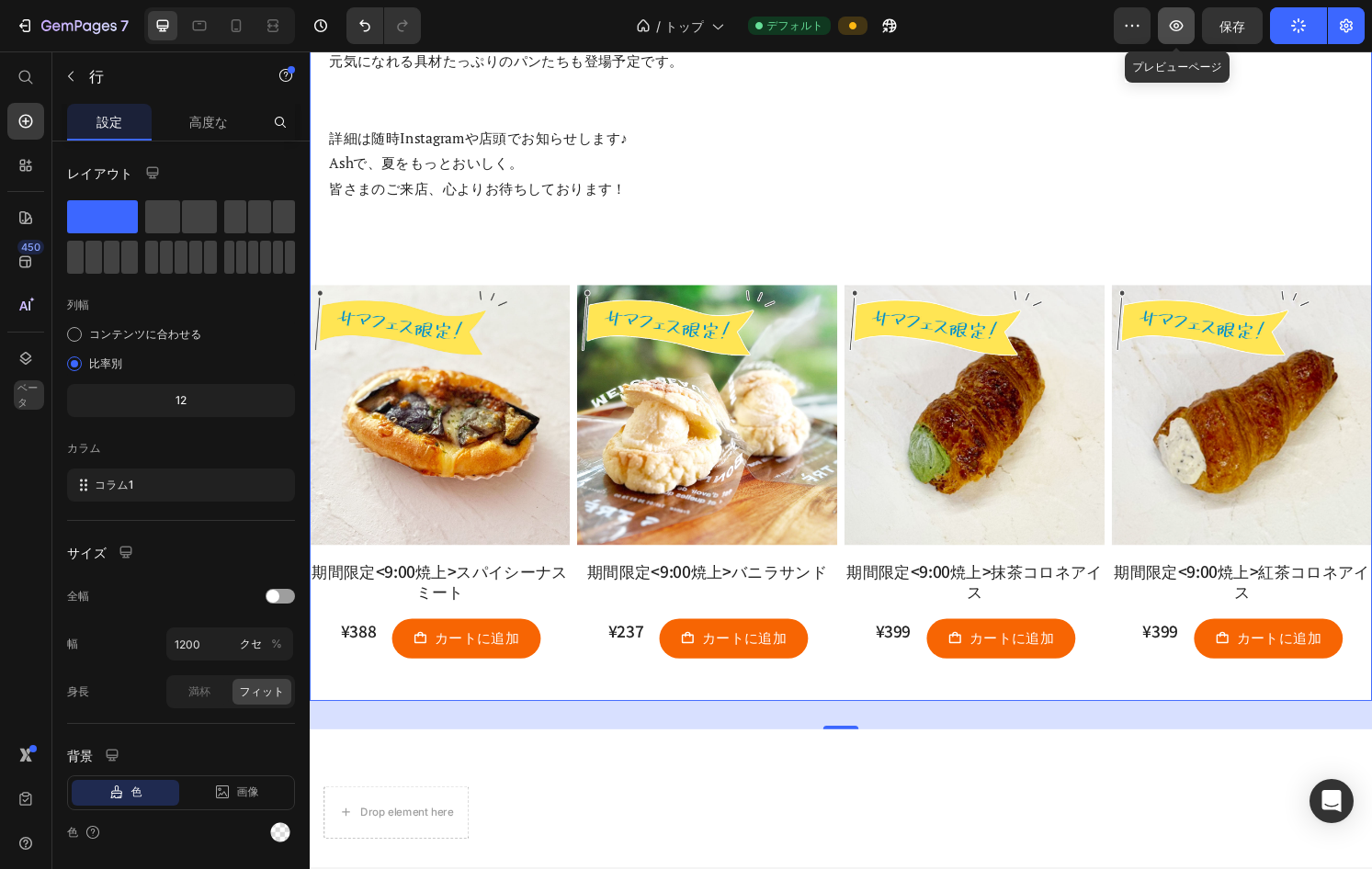 click 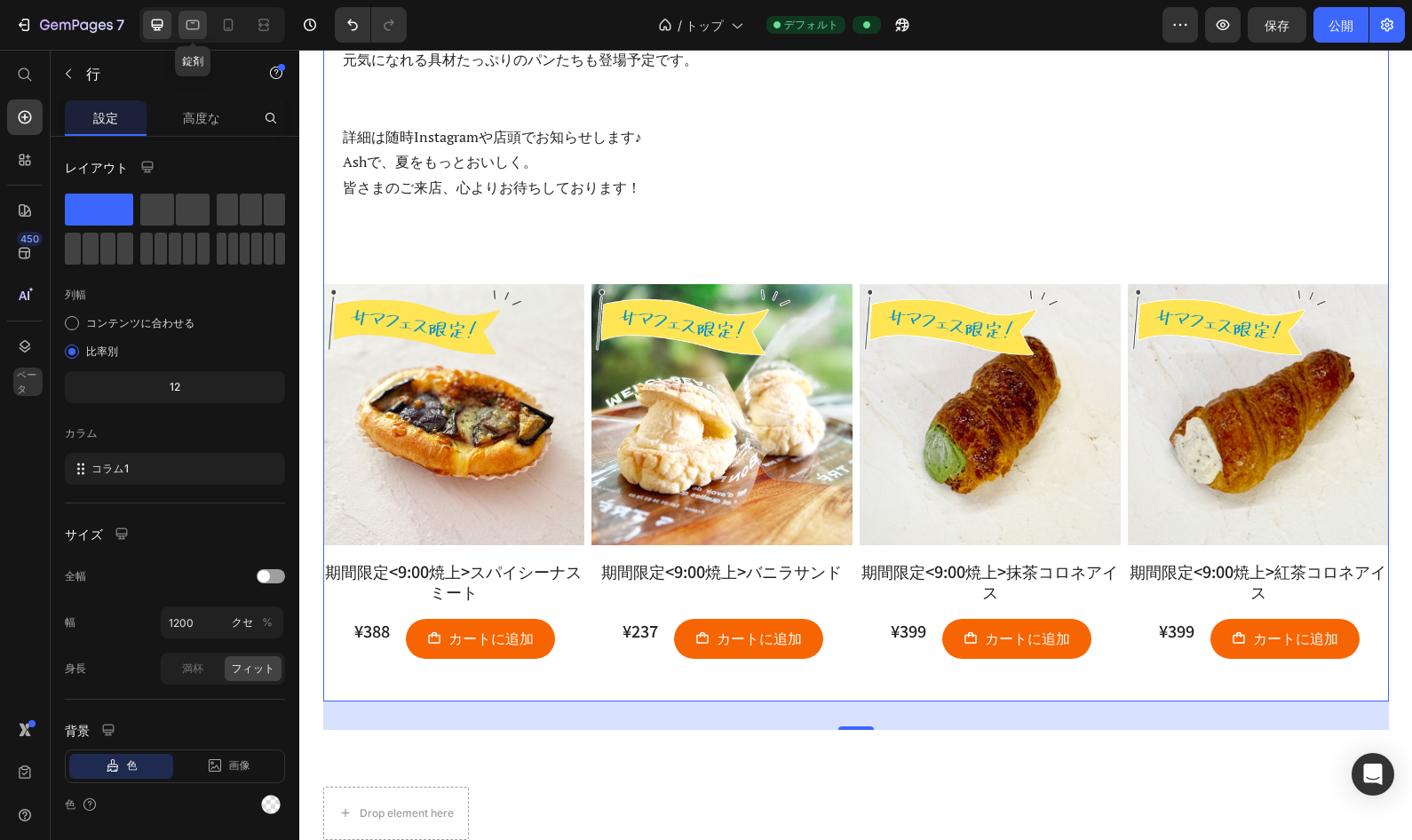 click 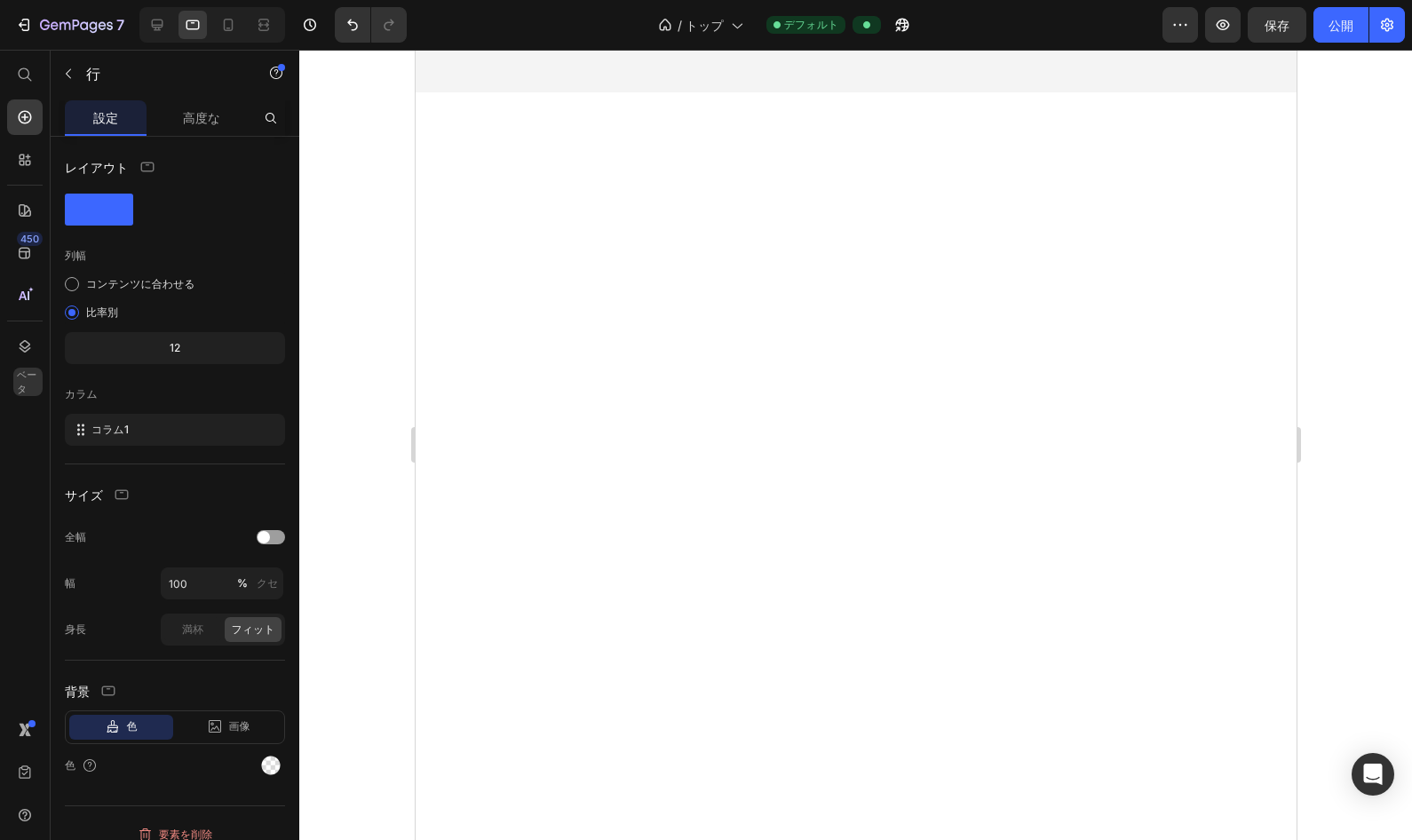 scroll, scrollTop: 3617, scrollLeft: 0, axis: vertical 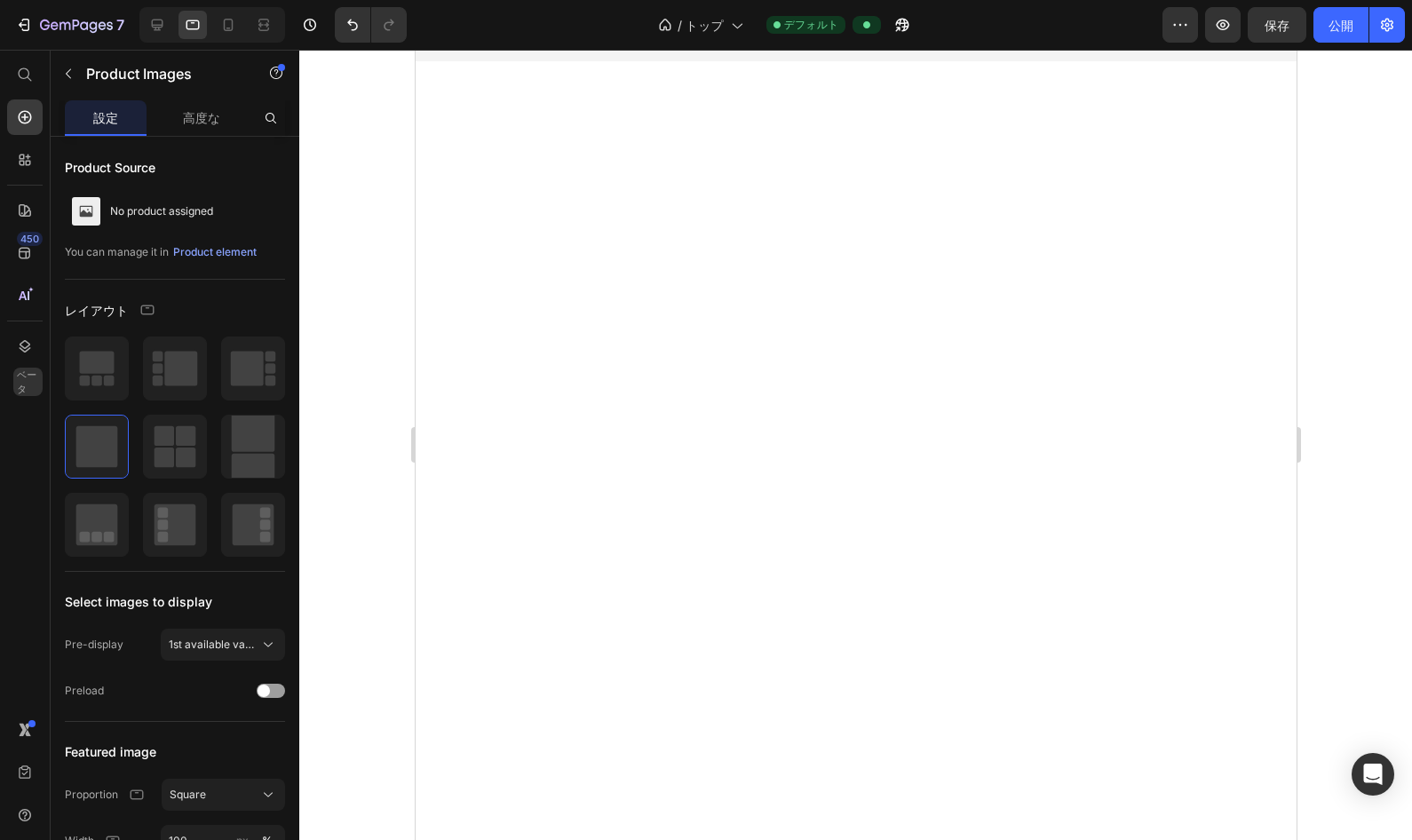 click at bounding box center (559, -980) 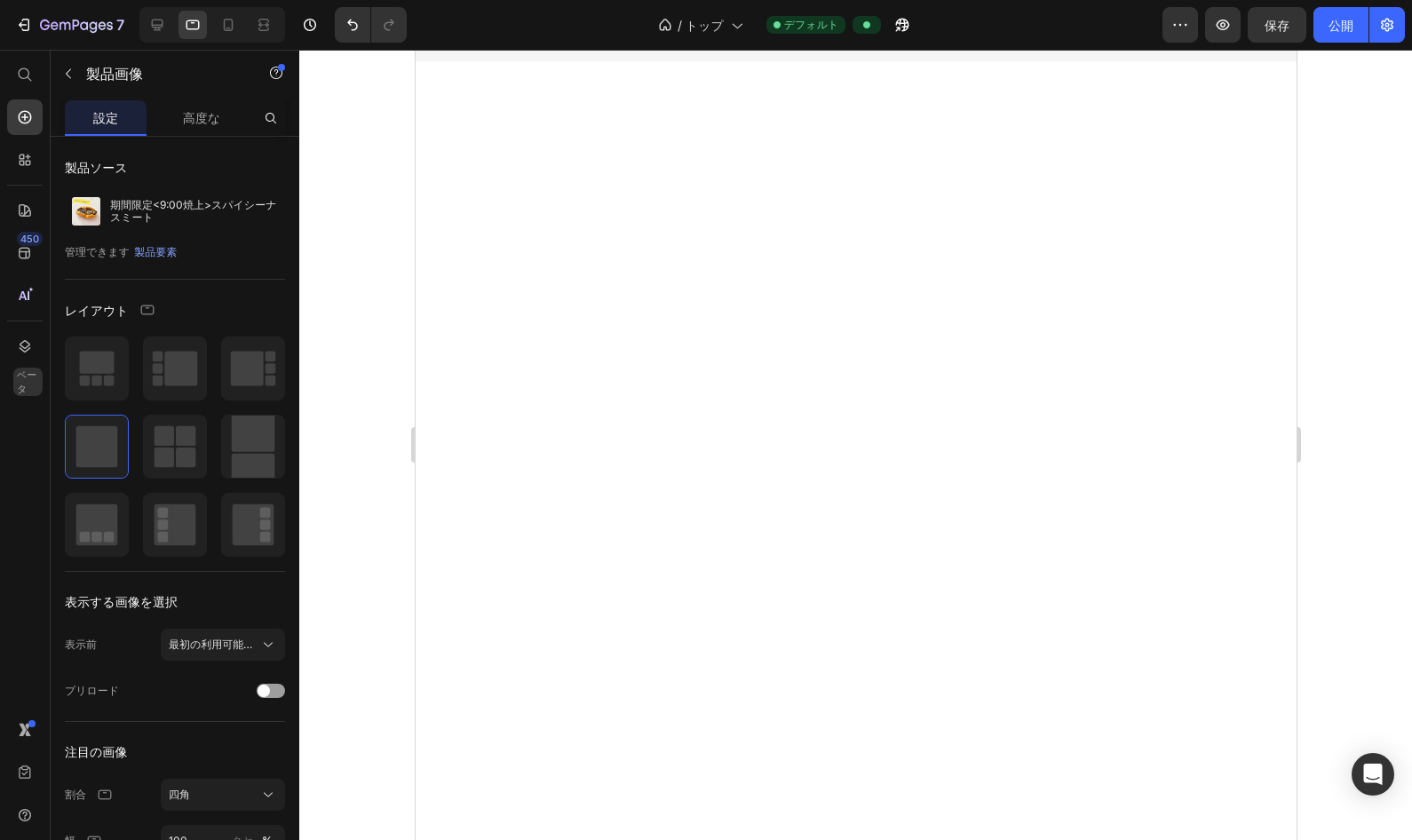 click on "Product Images" at bounding box center [480, -1141] 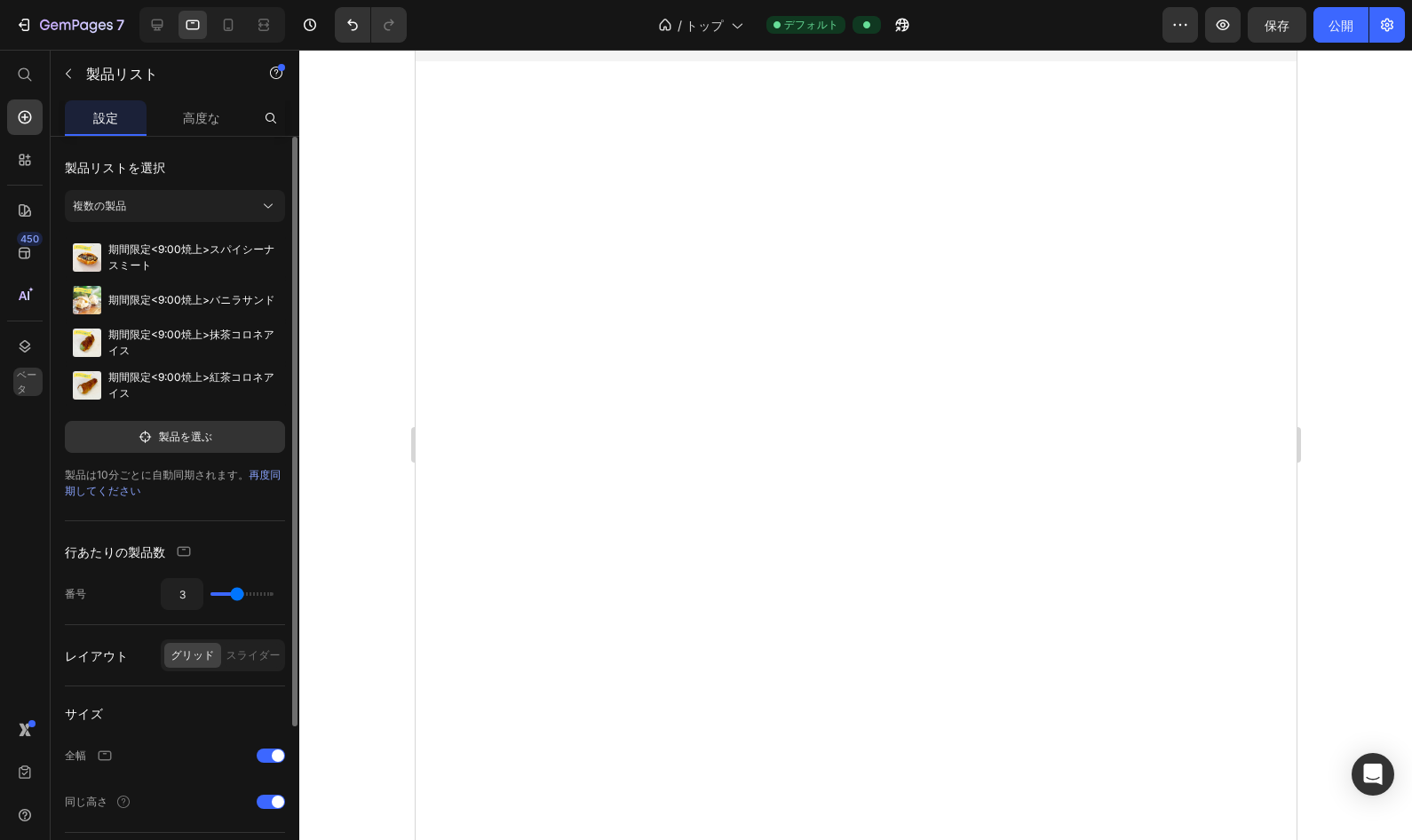 type on "4" 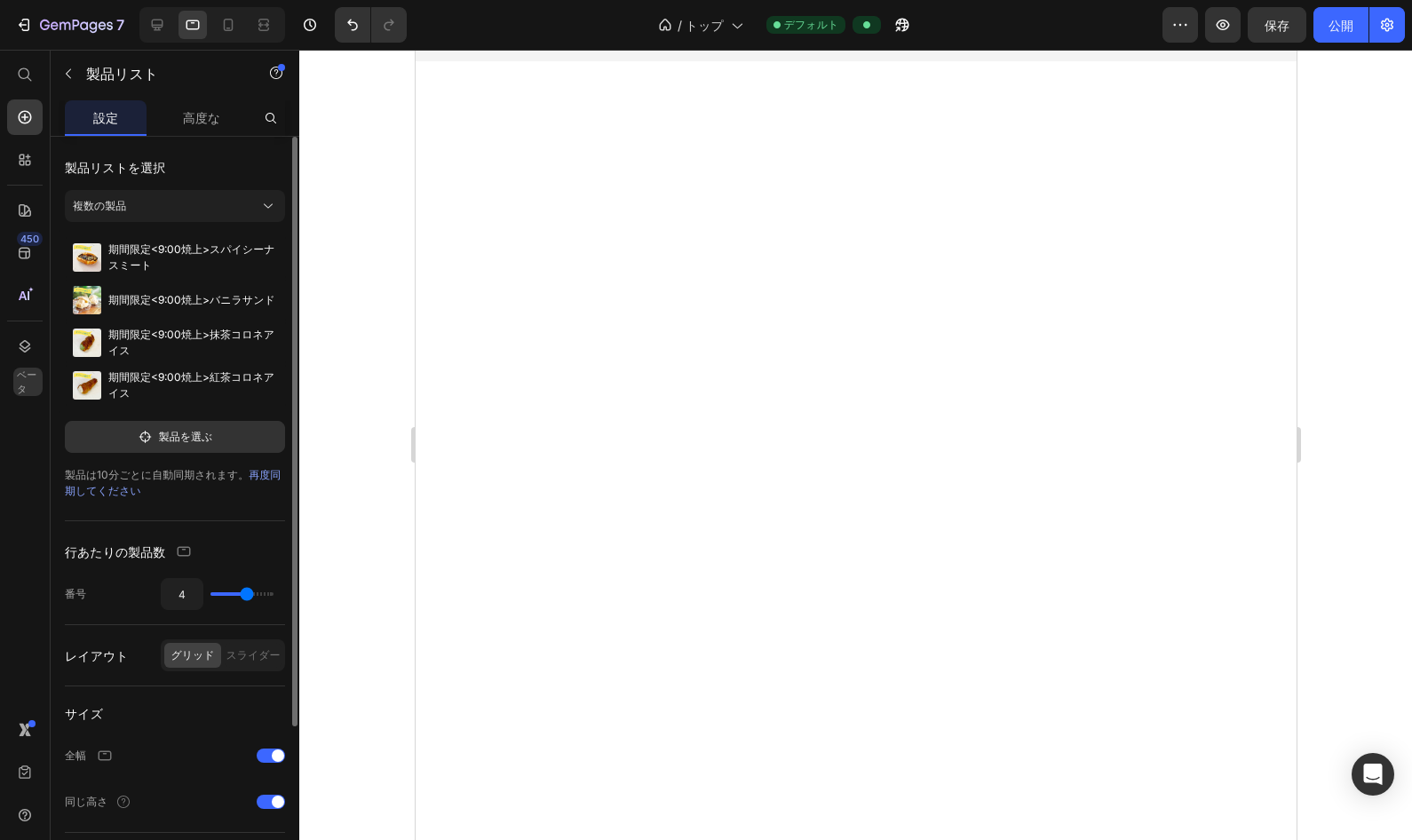 type on "4" 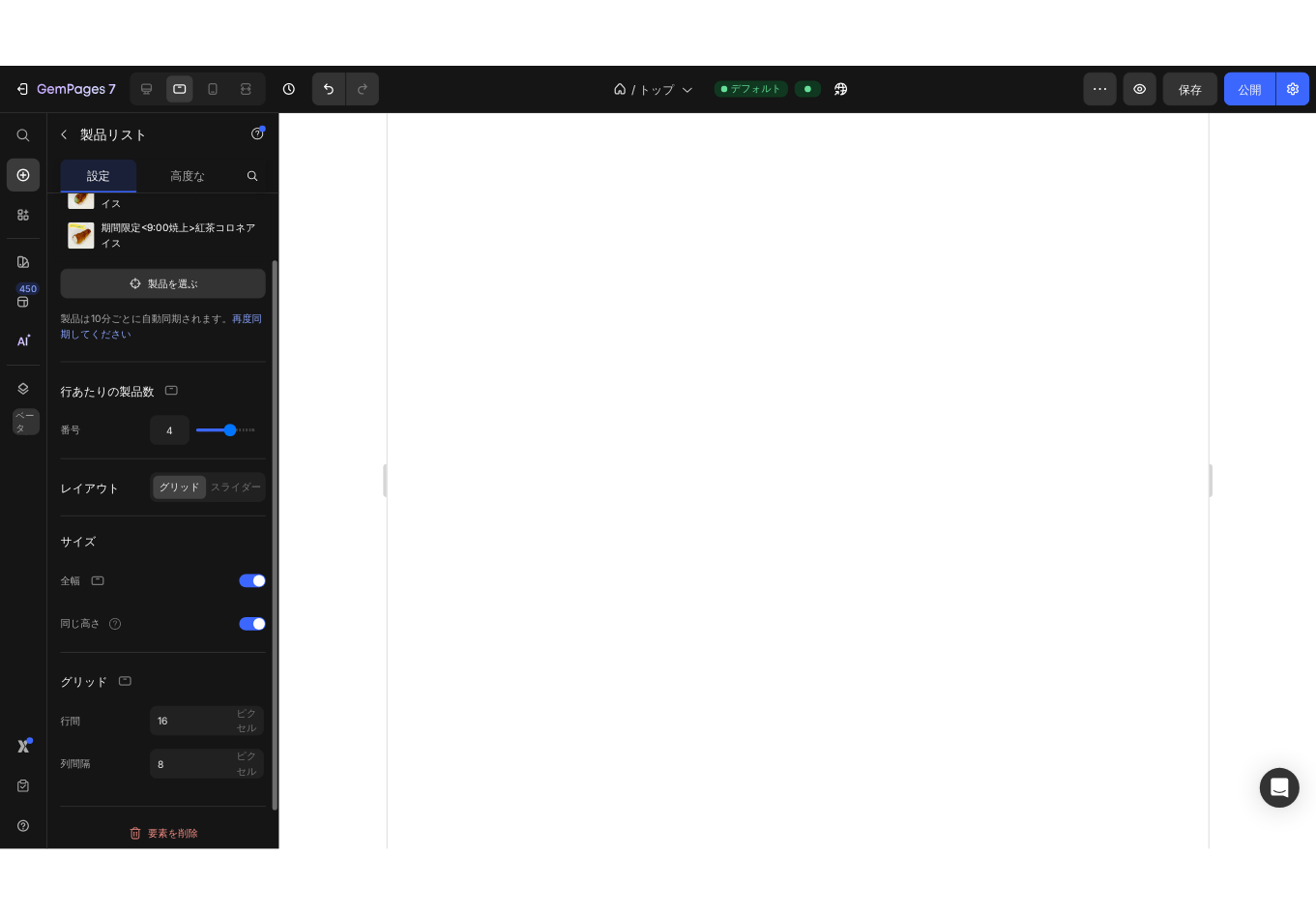 scroll, scrollTop: 227, scrollLeft: 0, axis: vertical 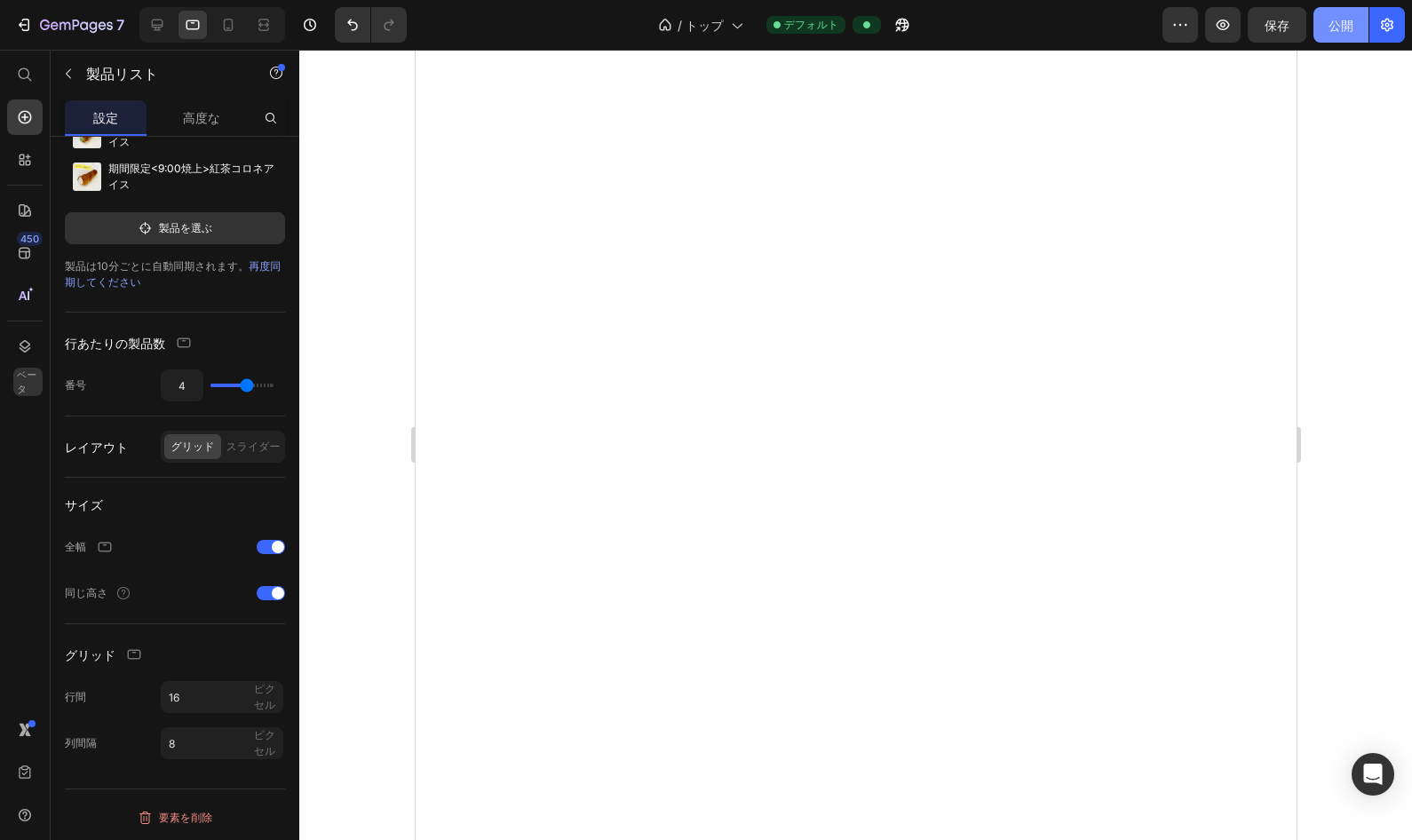 click on "公開" at bounding box center [1341, 25] 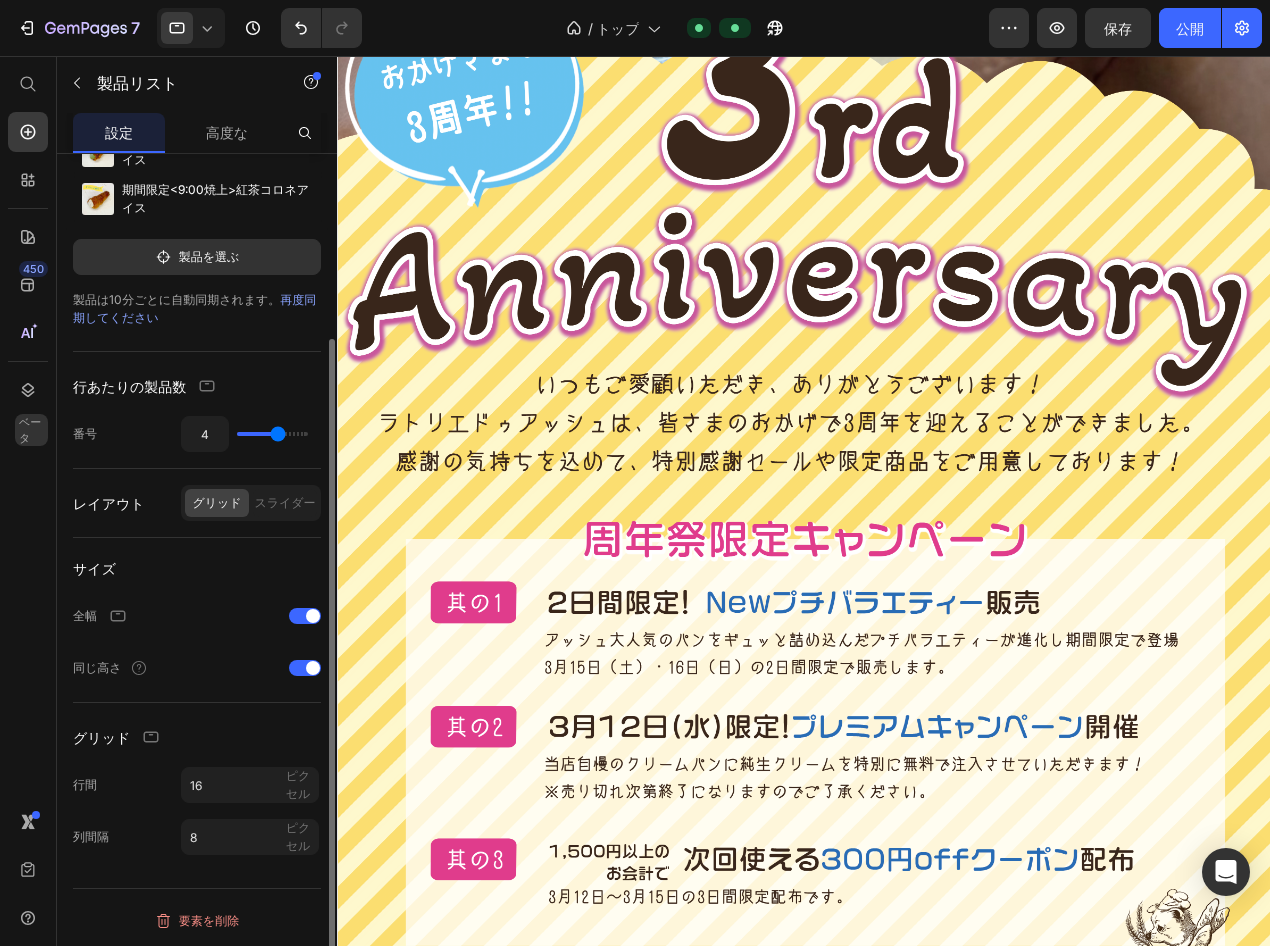 type on "3" 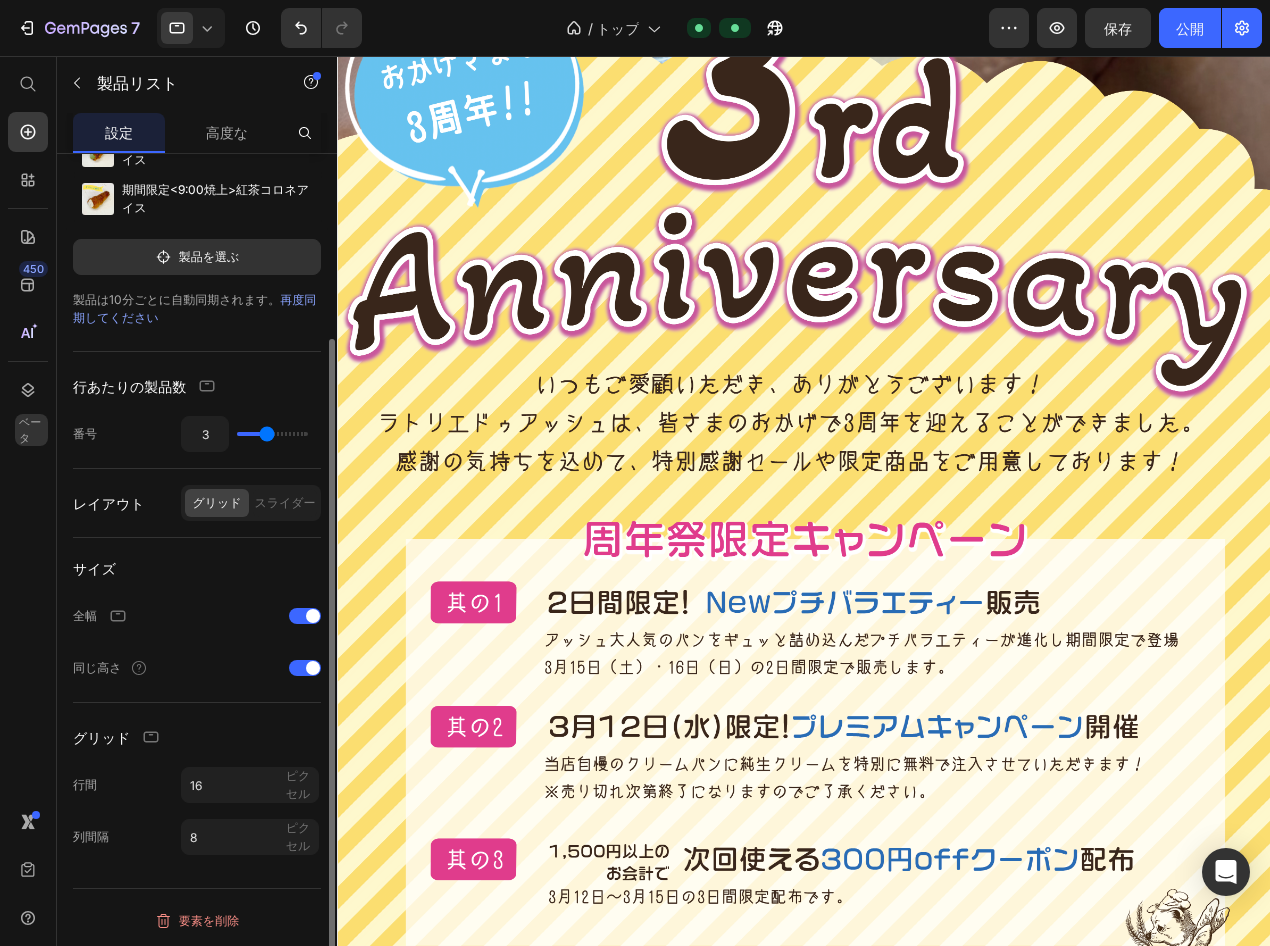 type on "2" 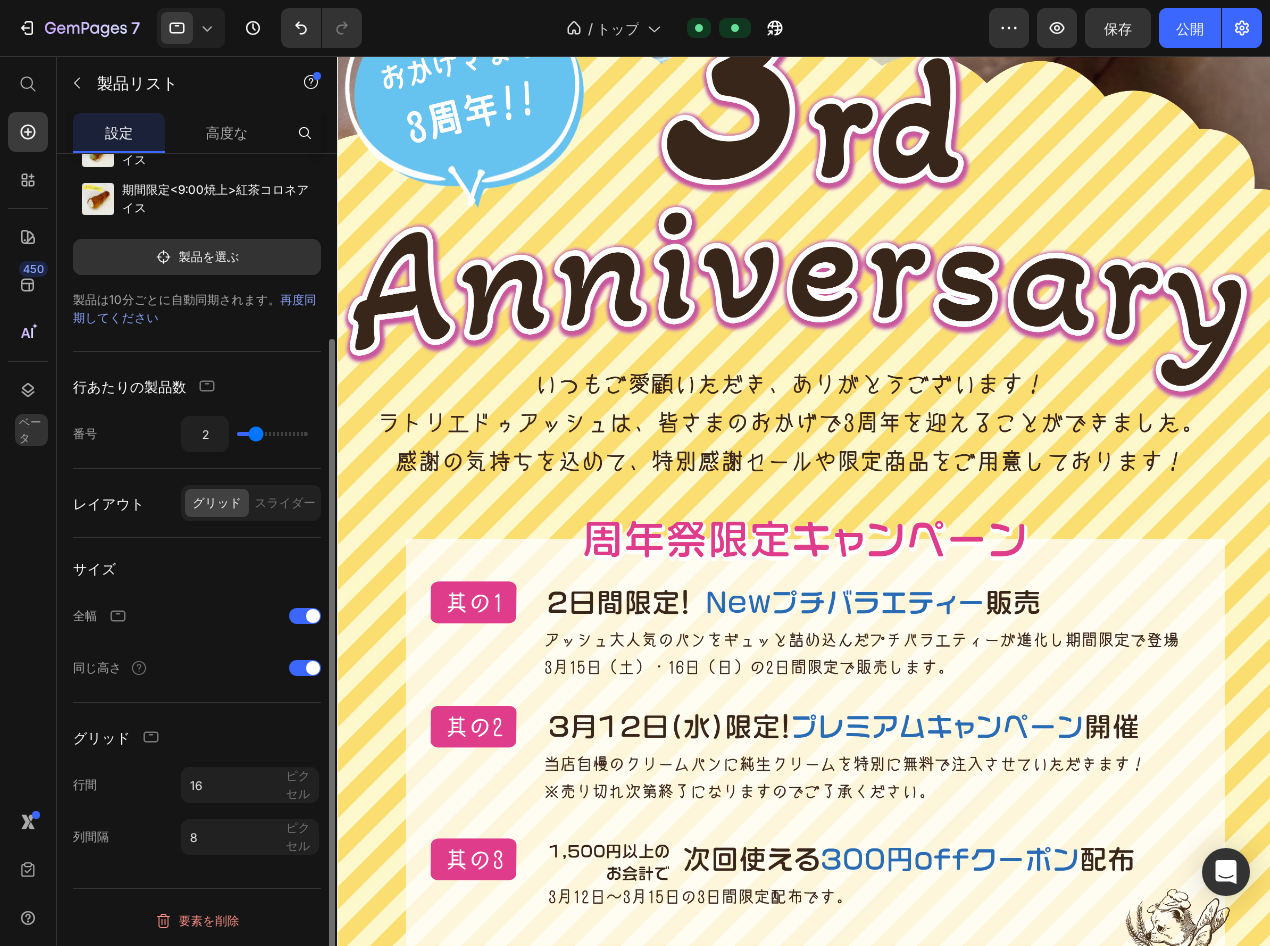drag, startPoint x: 275, startPoint y: 433, endPoint x: 256, endPoint y: 433, distance: 19 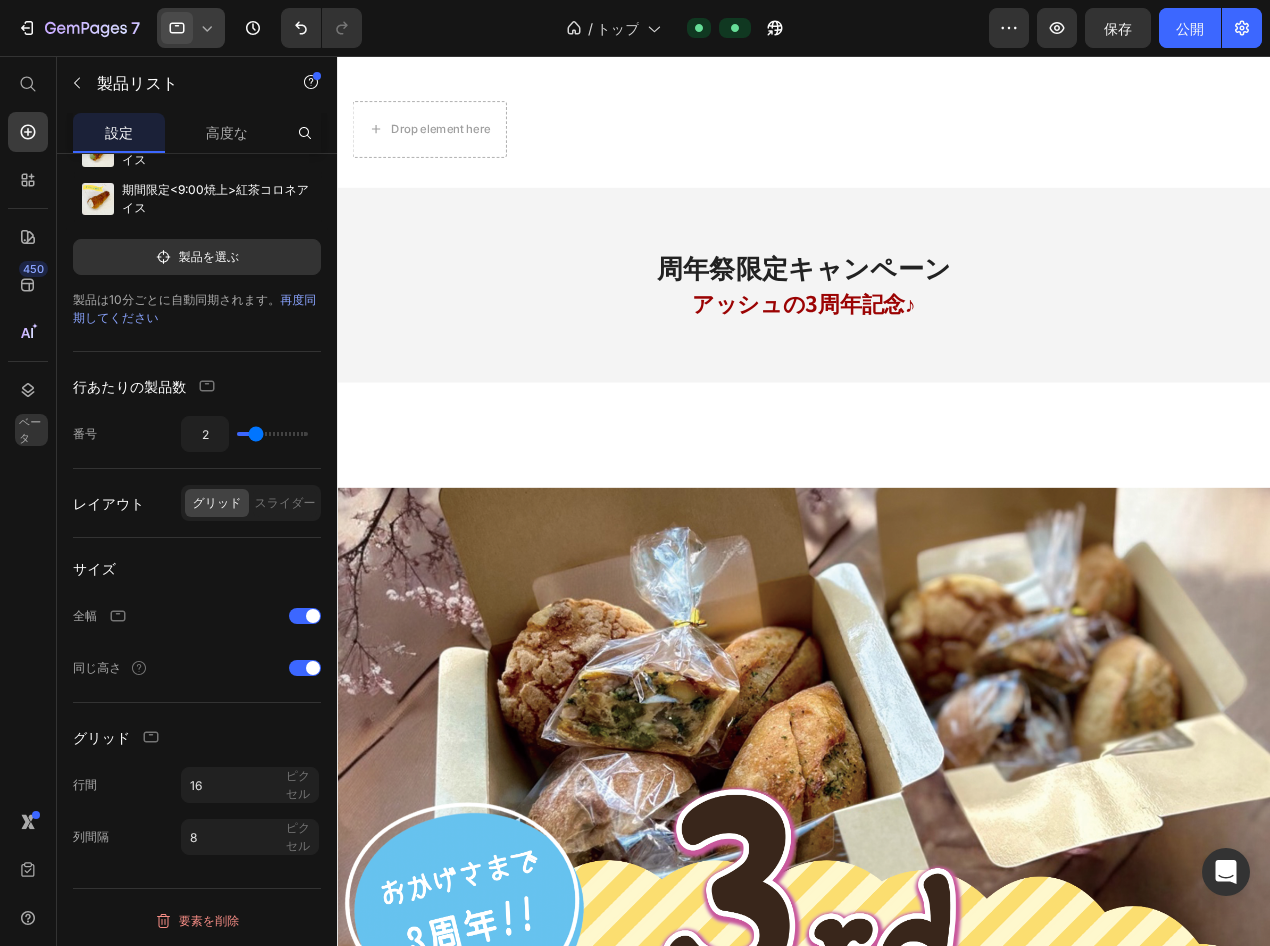 click 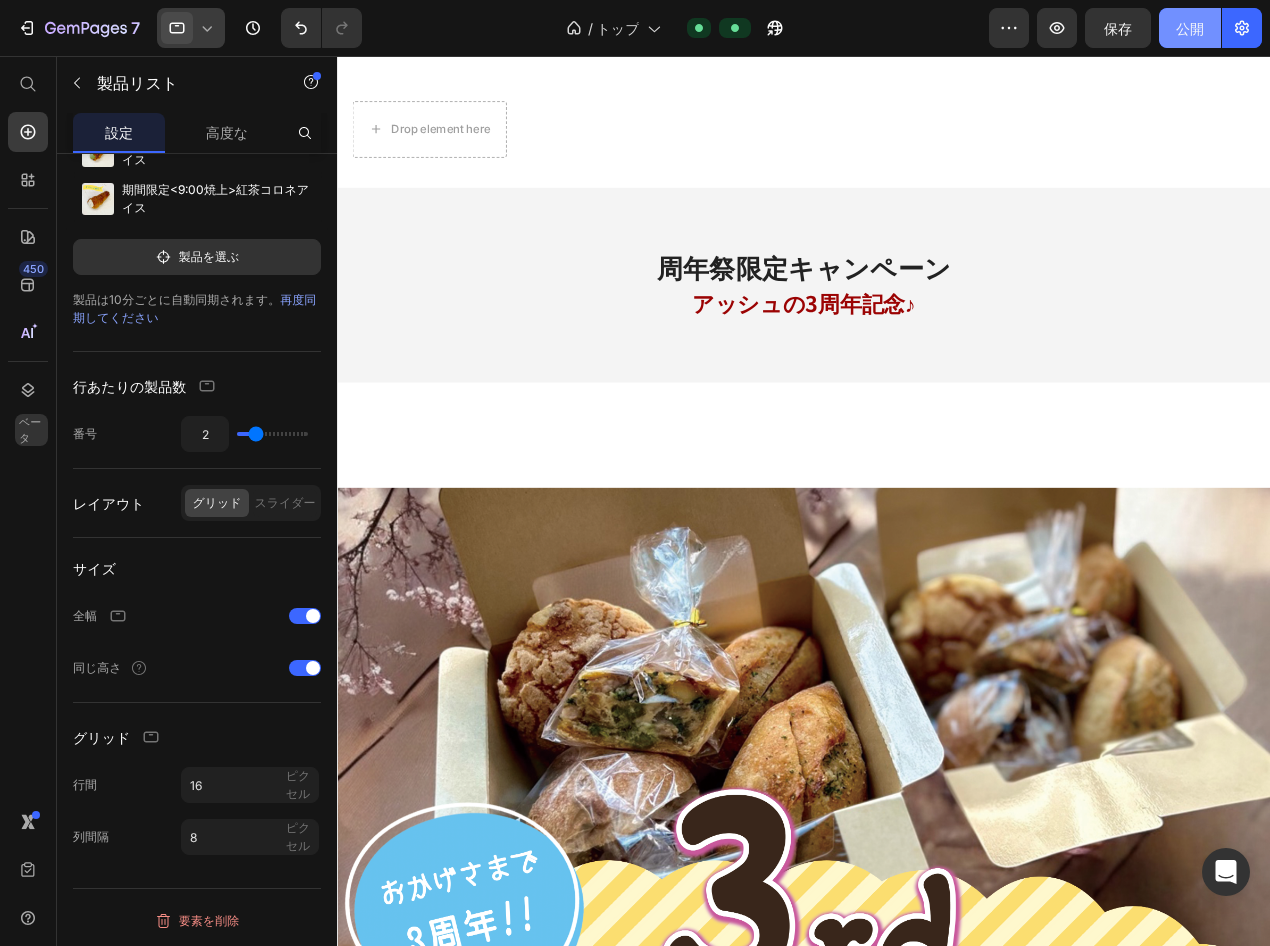 click on "公開" 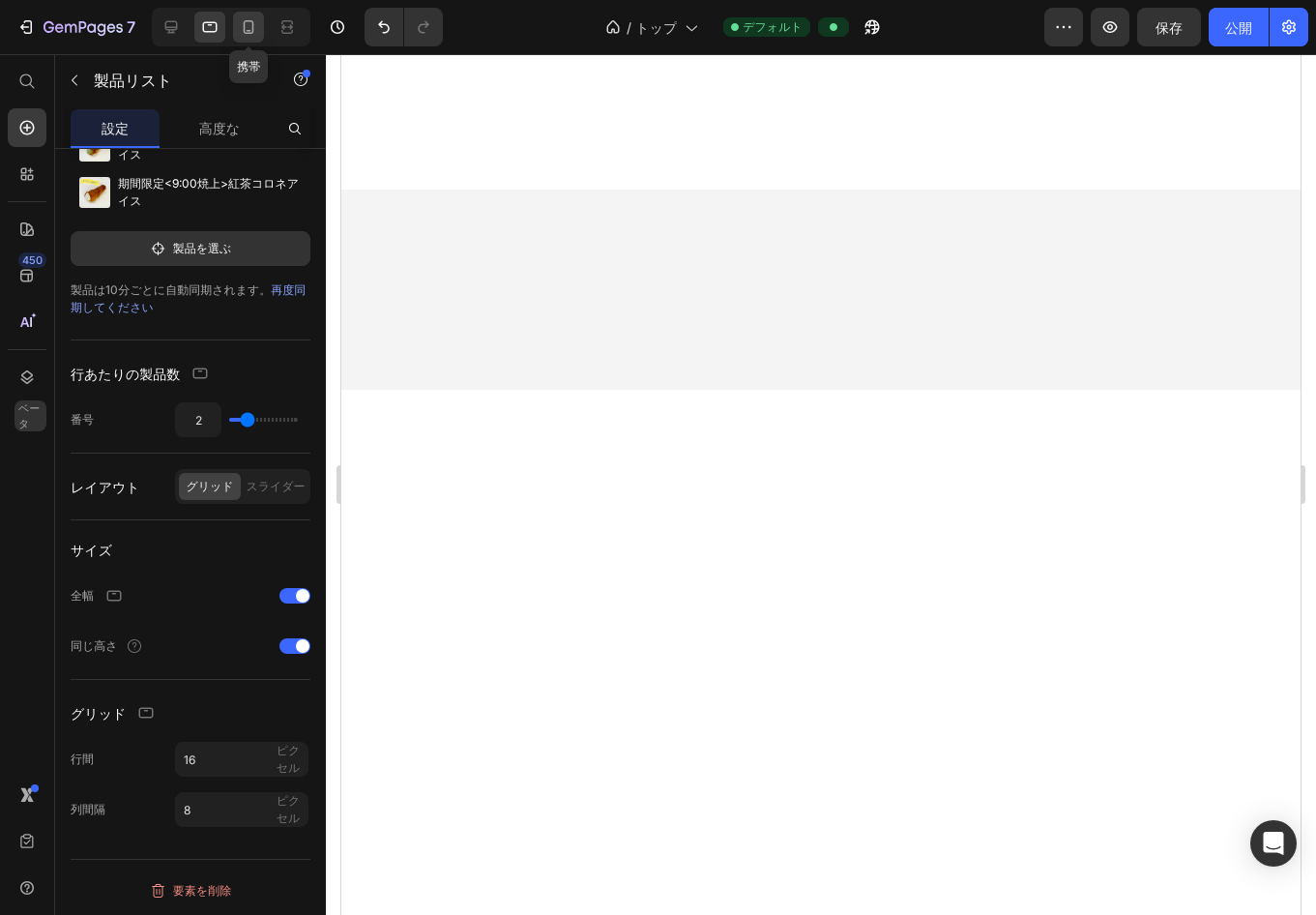 click 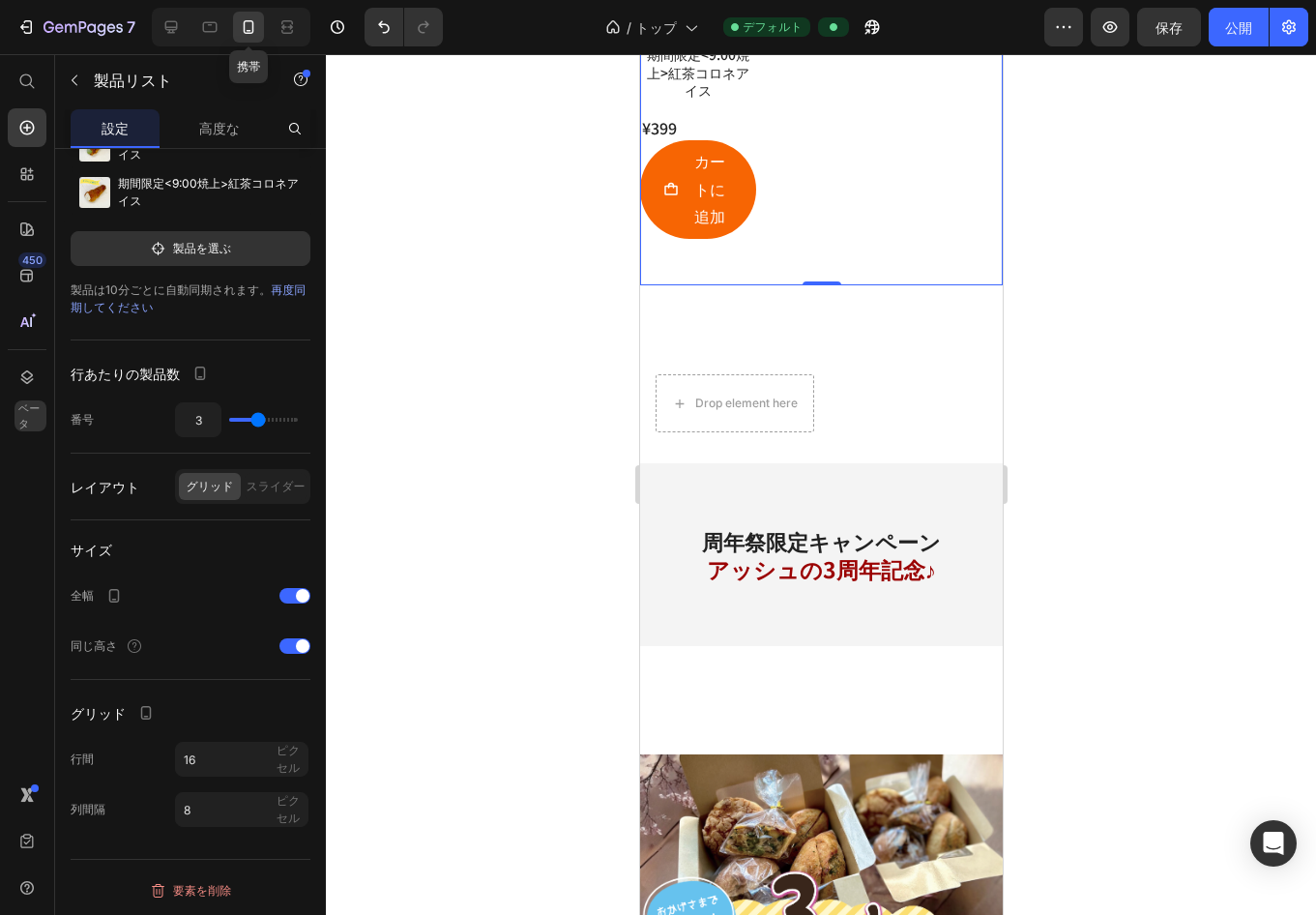 scroll, scrollTop: 2681, scrollLeft: 0, axis: vertical 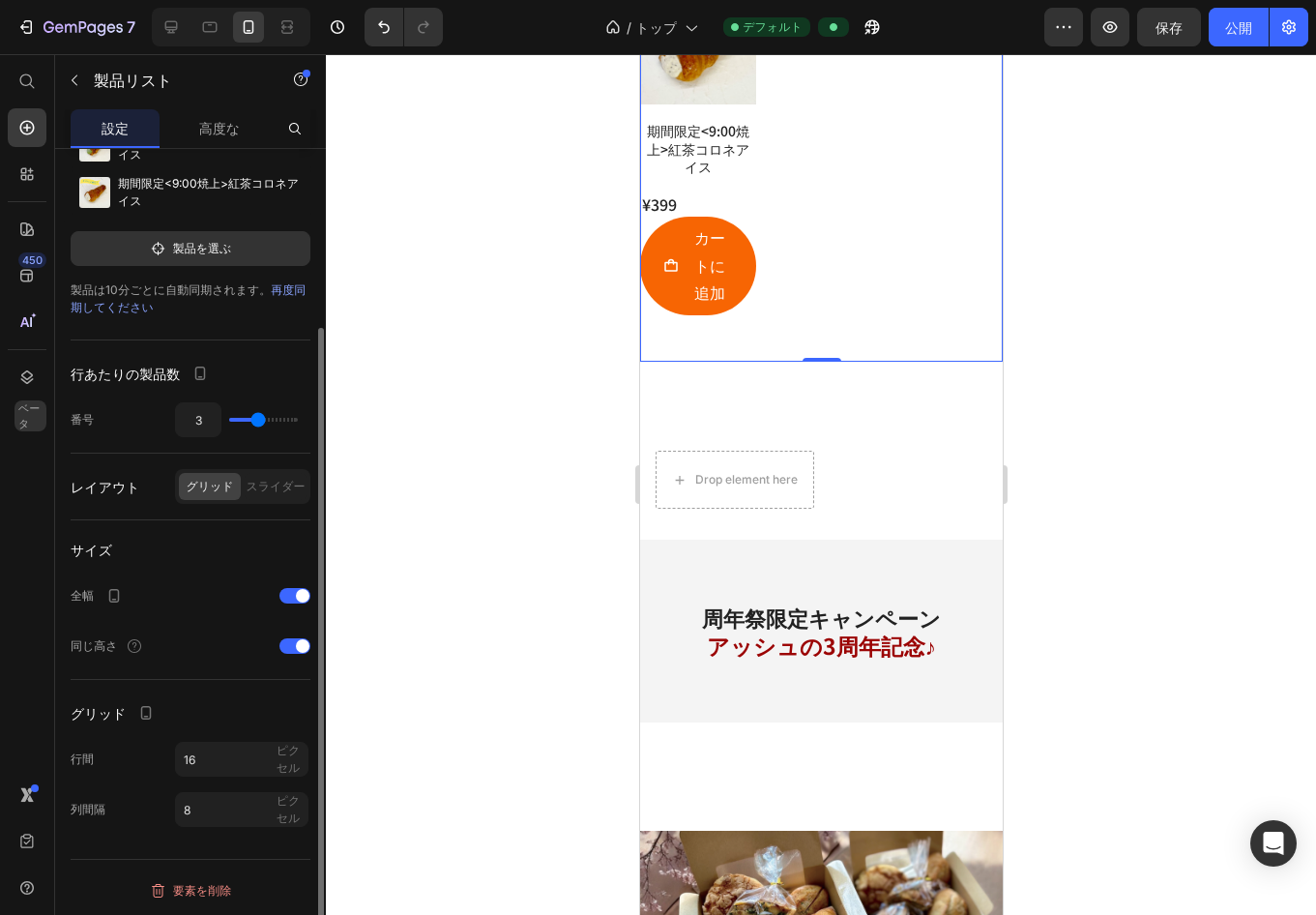 type on "2" 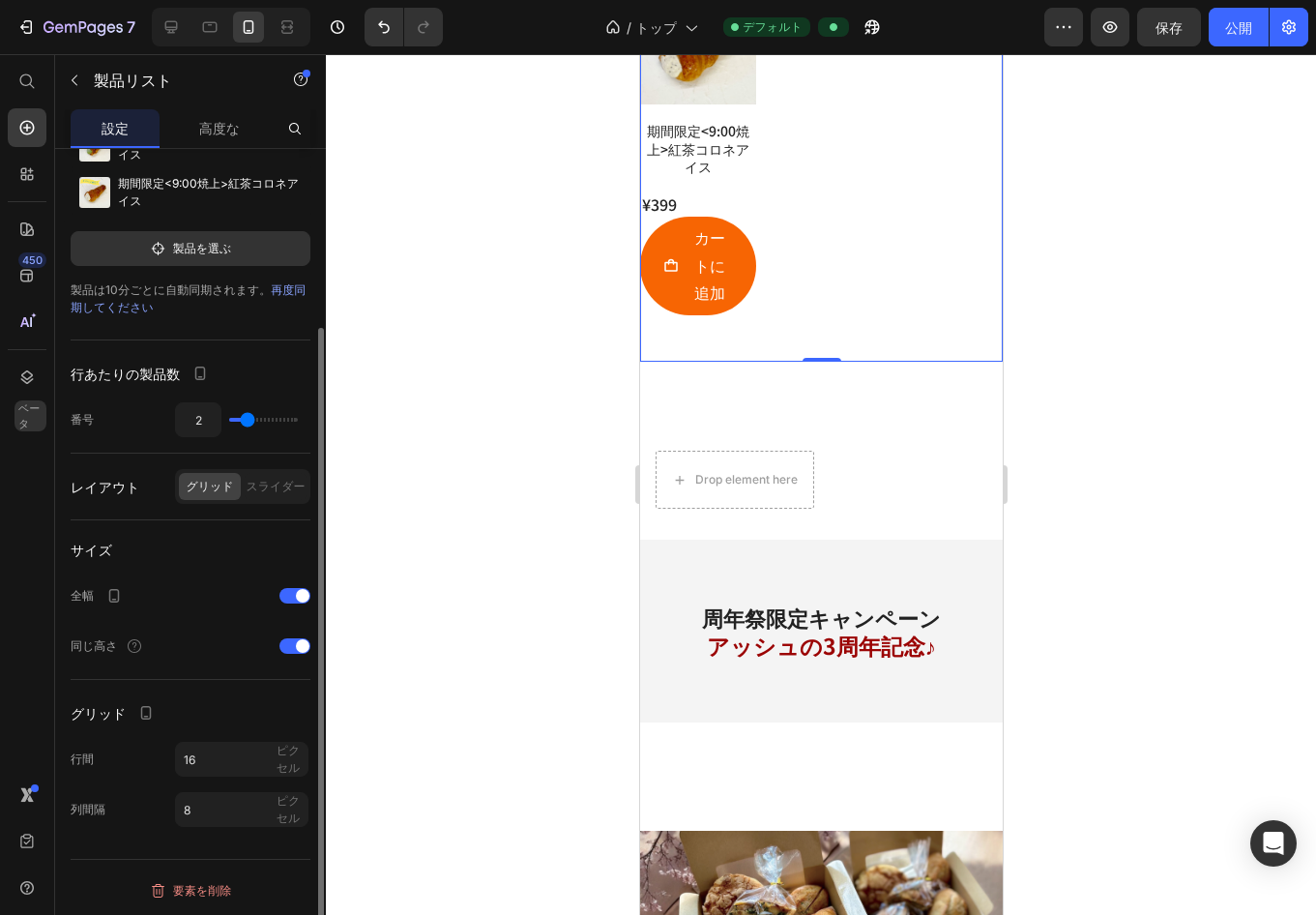 type on "2" 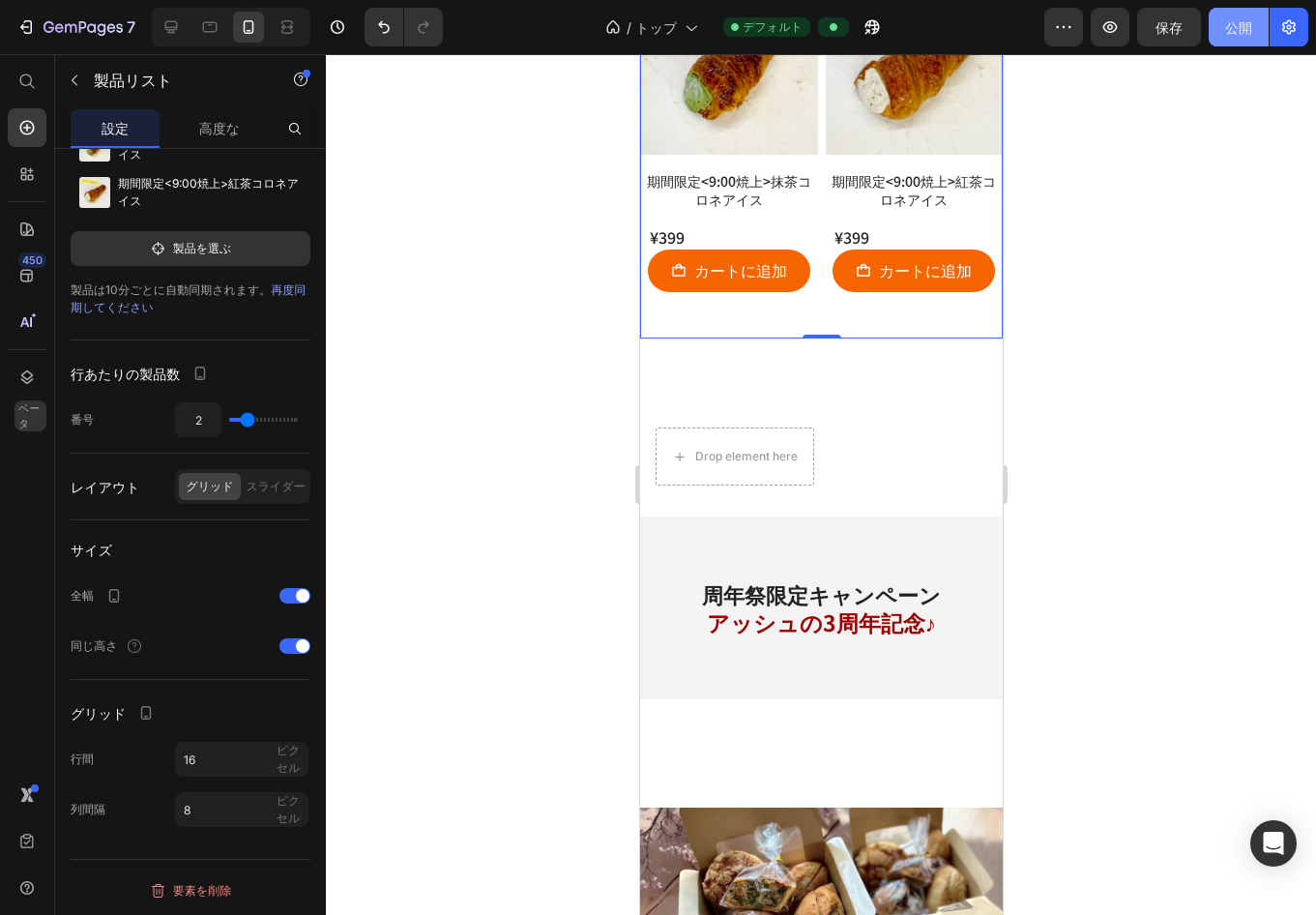 click on "公開" at bounding box center [1239, 27] 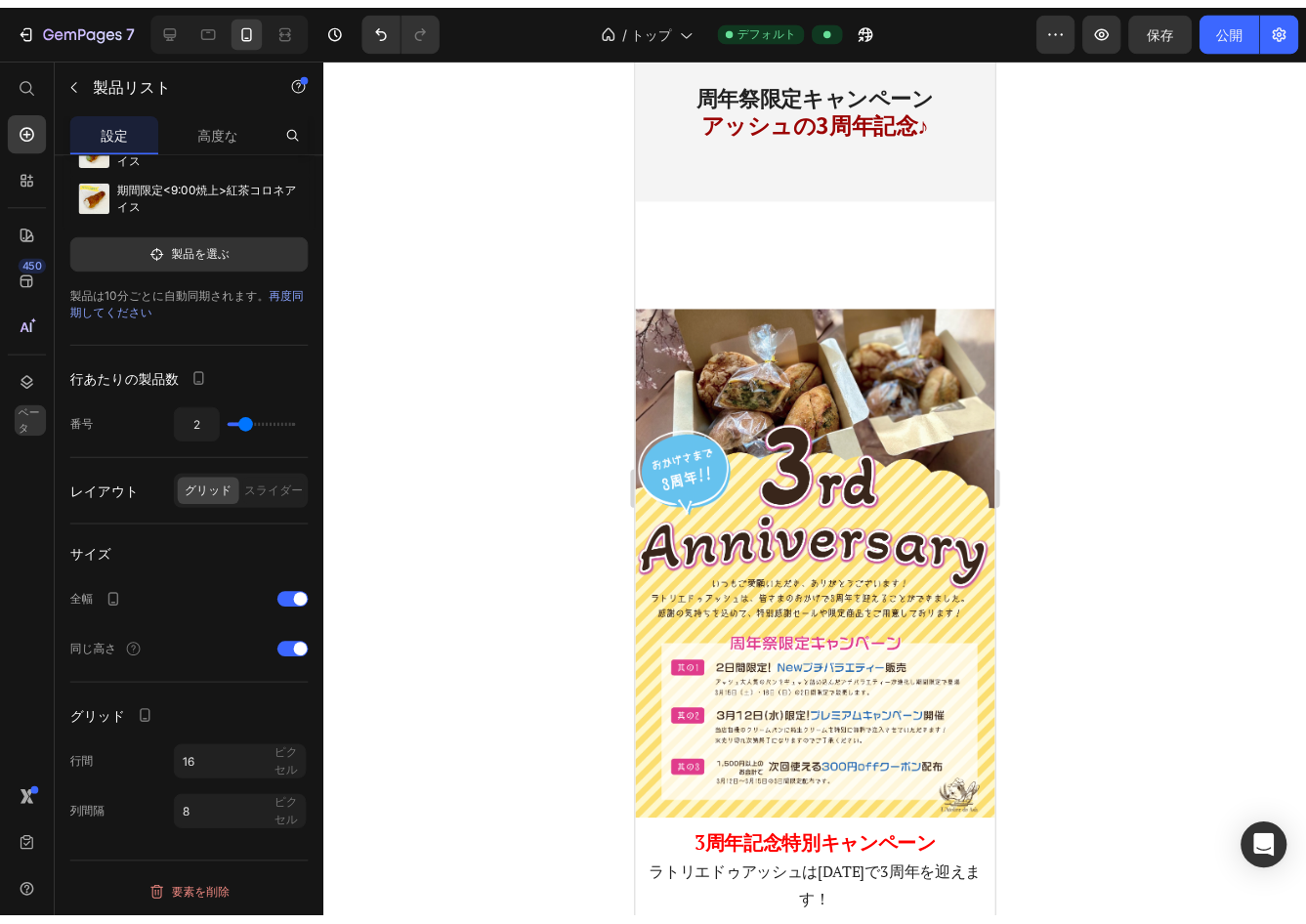 scroll, scrollTop: 2661, scrollLeft: 0, axis: vertical 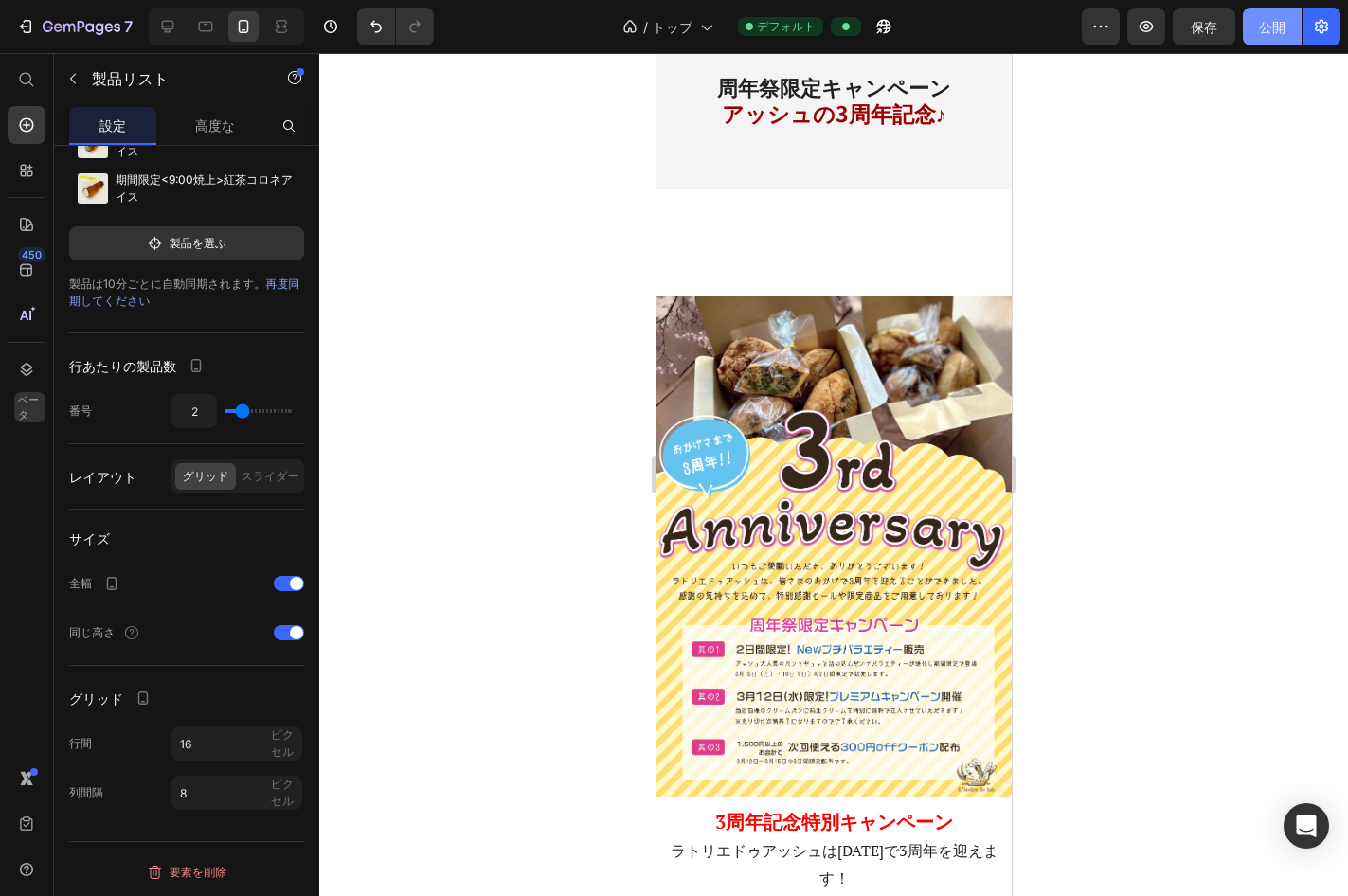click on "公開" at bounding box center [1272, 27] 